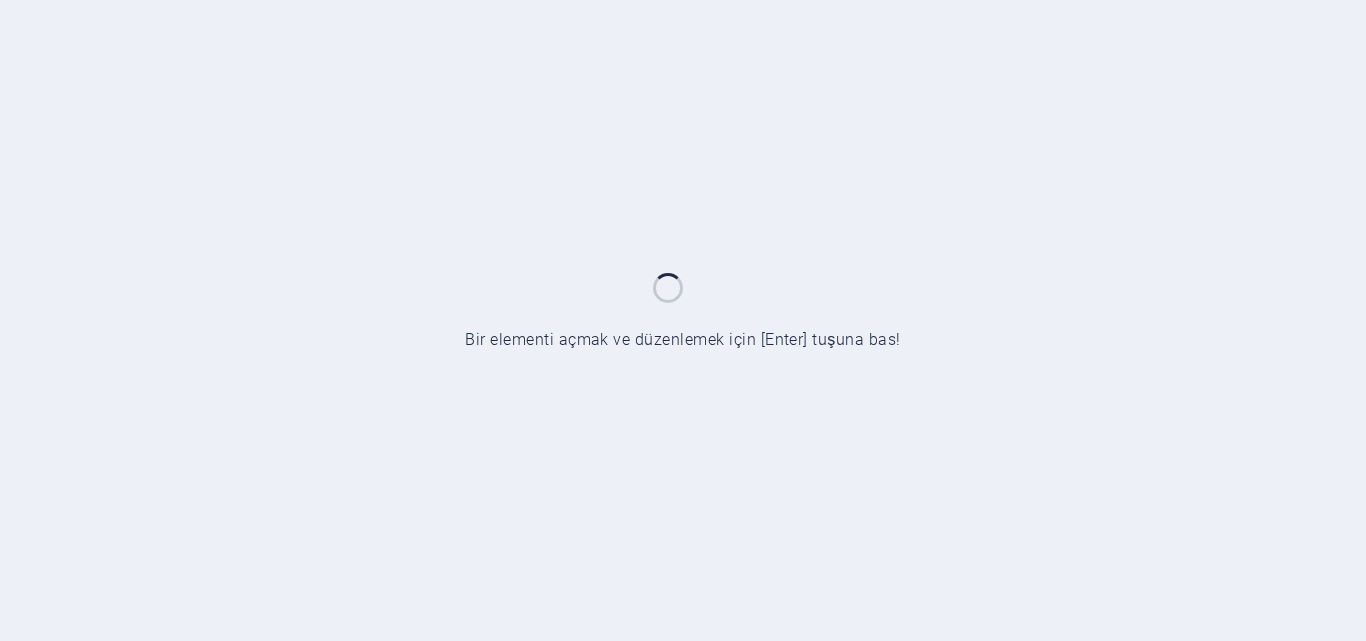 scroll, scrollTop: 0, scrollLeft: 0, axis: both 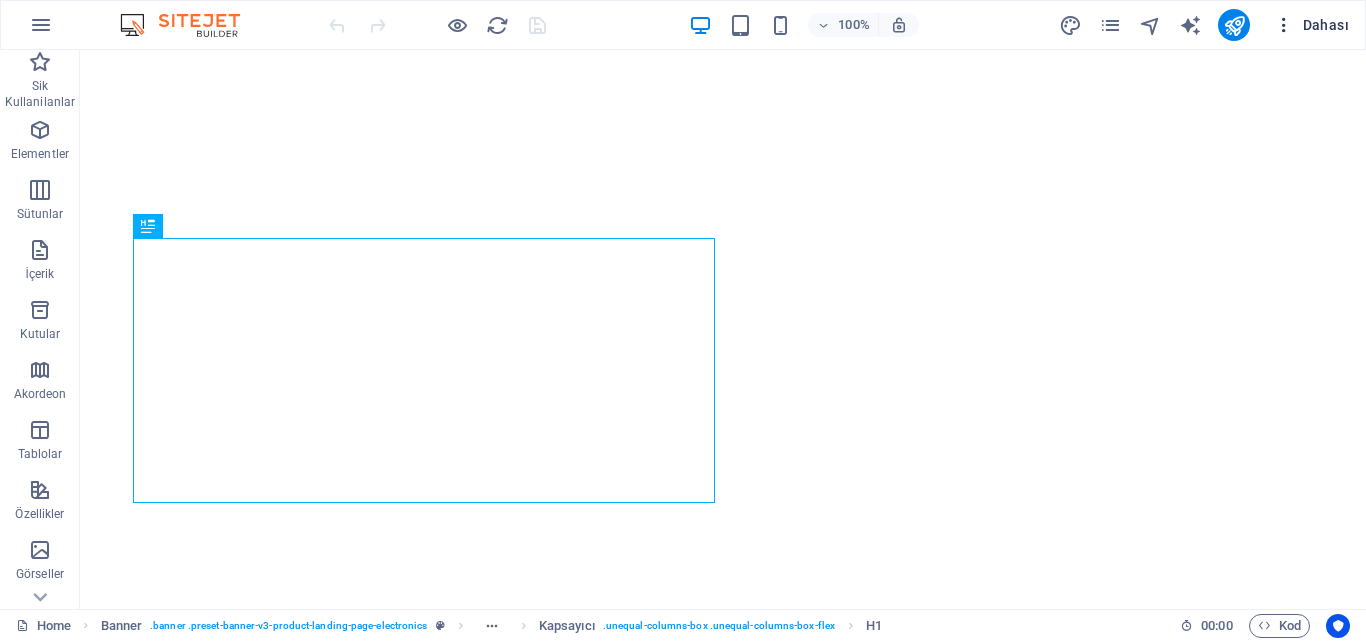 click at bounding box center (1284, 25) 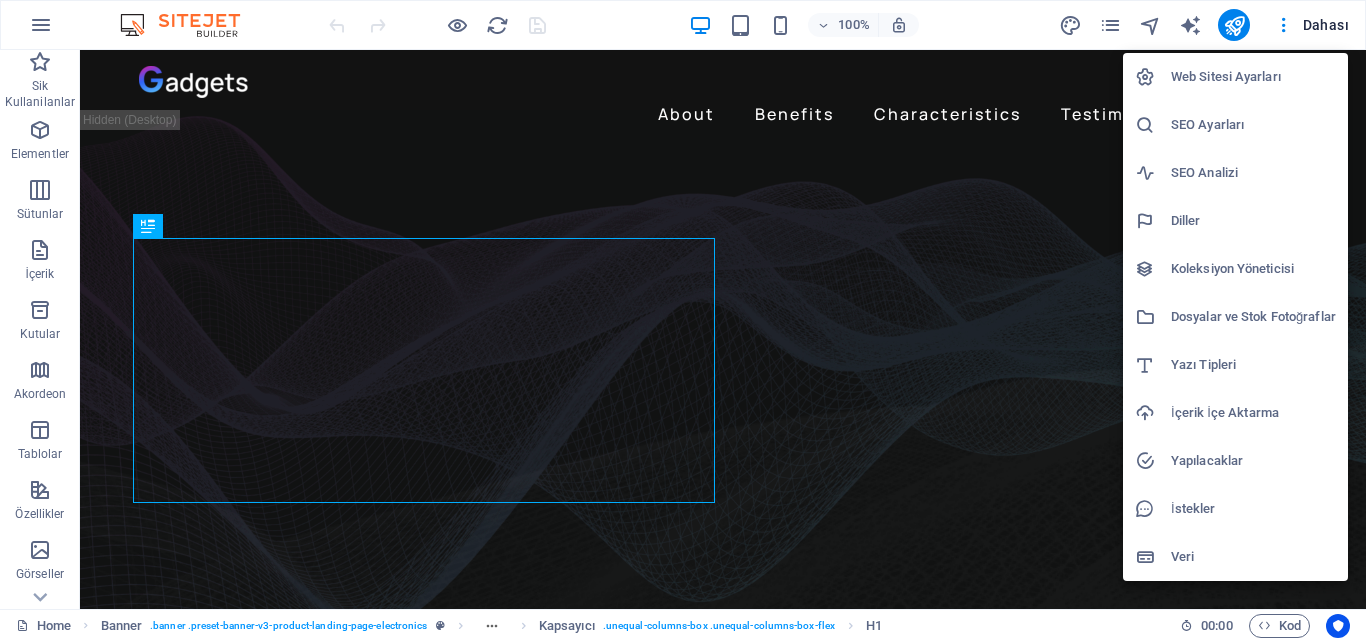 scroll, scrollTop: 0, scrollLeft: 0, axis: both 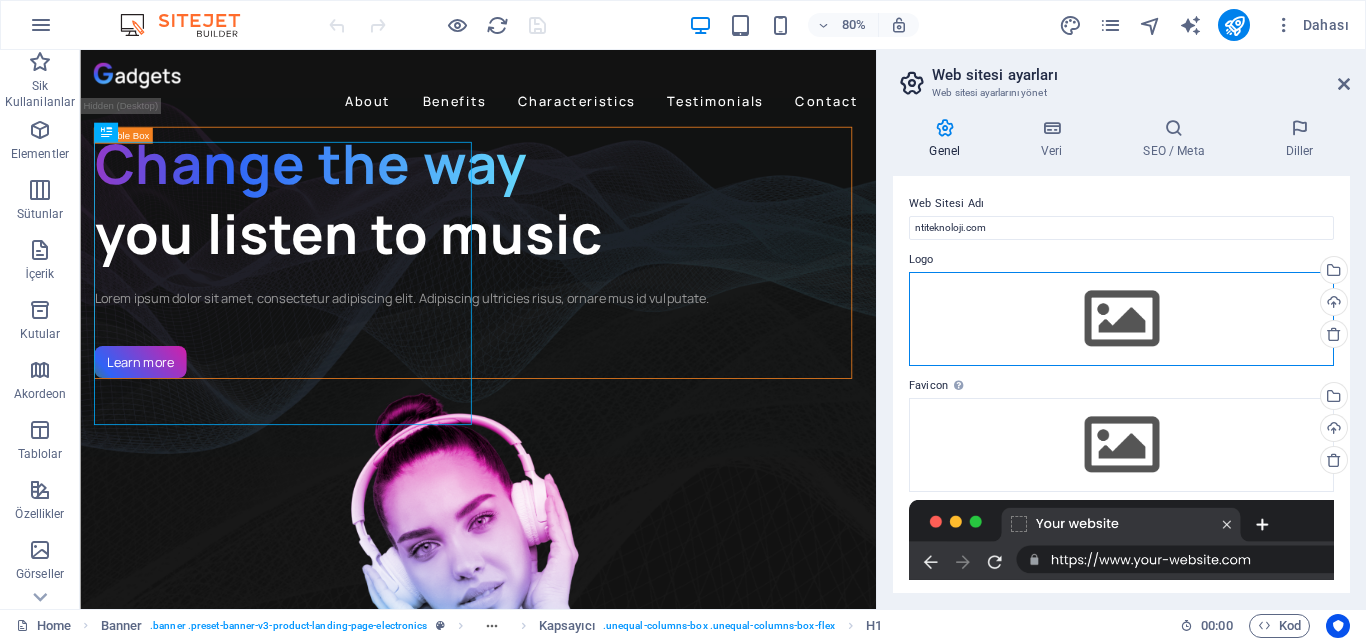 click on "Dosyaları buraya sürükleyin, dosyaları seçmek için tıklayın veya Dosyalardan ya da ücretsiz stok fotoğraf ve videolarımızdan dosyalar seçin" at bounding box center [1121, 319] 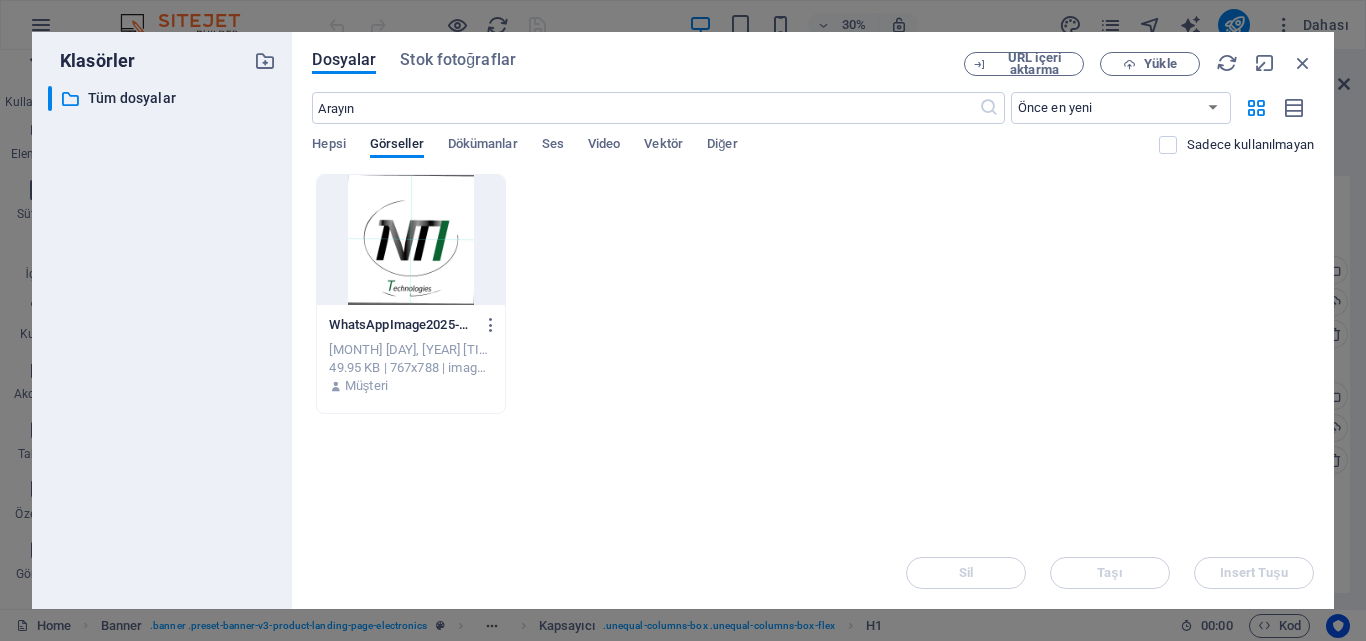 click at bounding box center [410, 240] 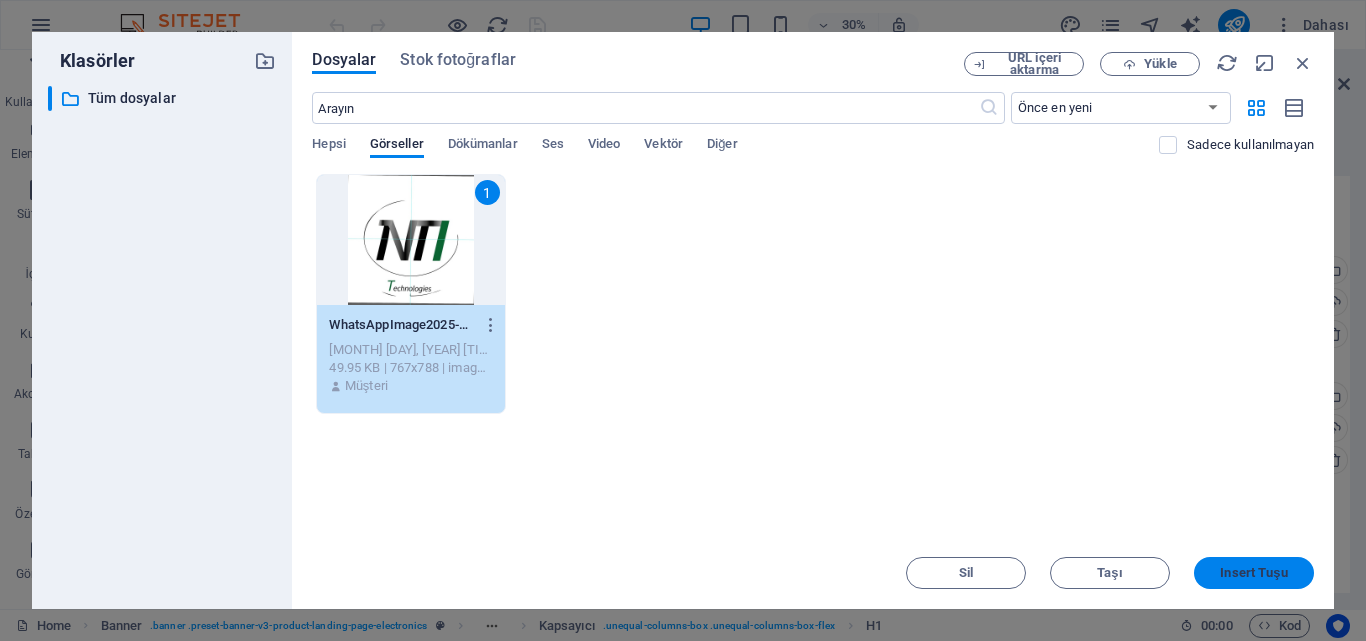 click on "Insert Tuşu" at bounding box center (1253, 573) 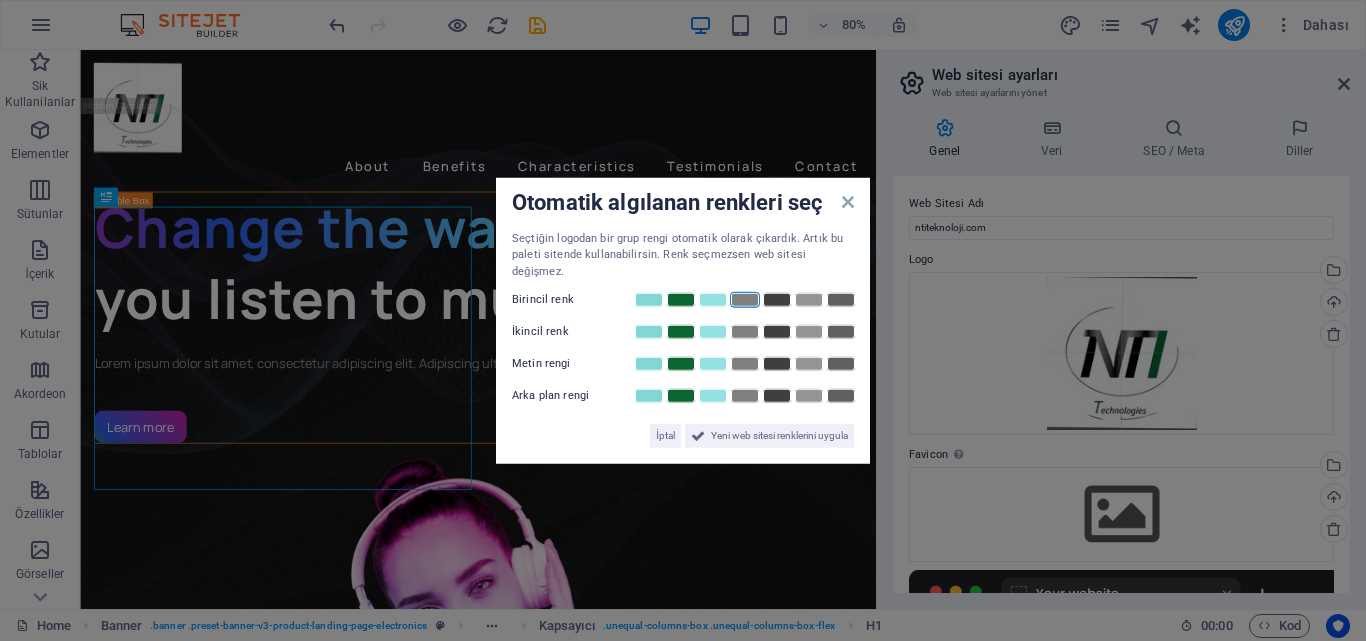 click at bounding box center [745, 300] 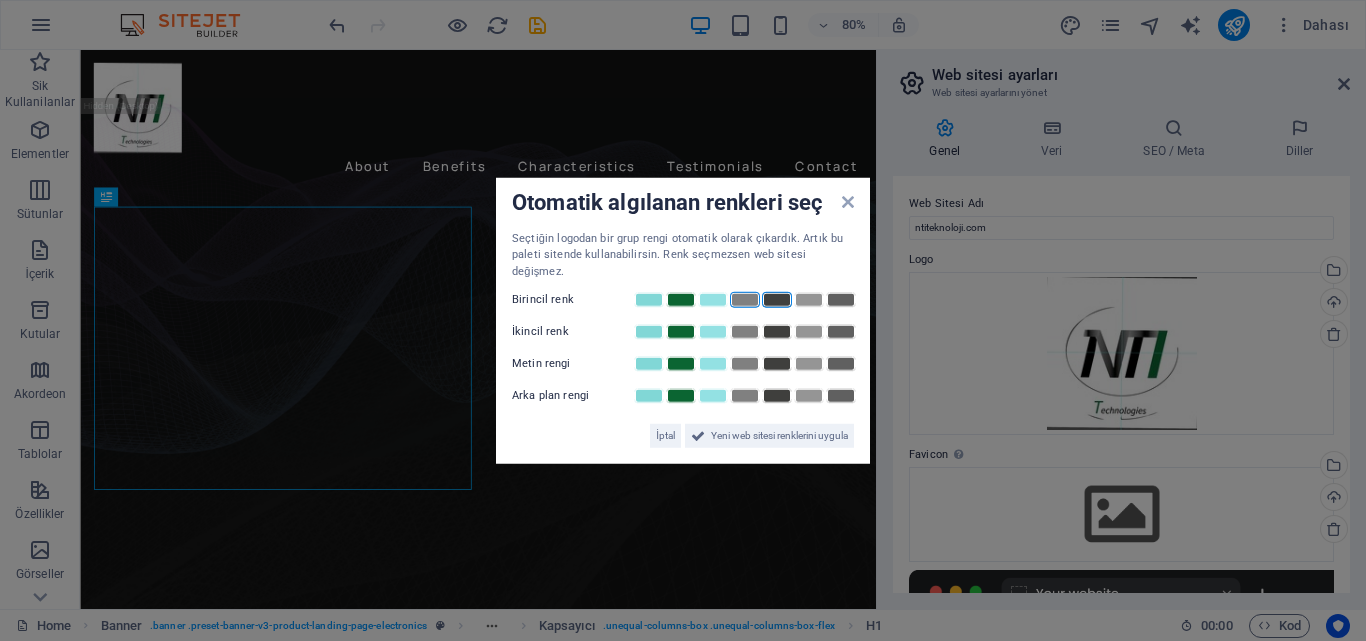 click at bounding box center (777, 300) 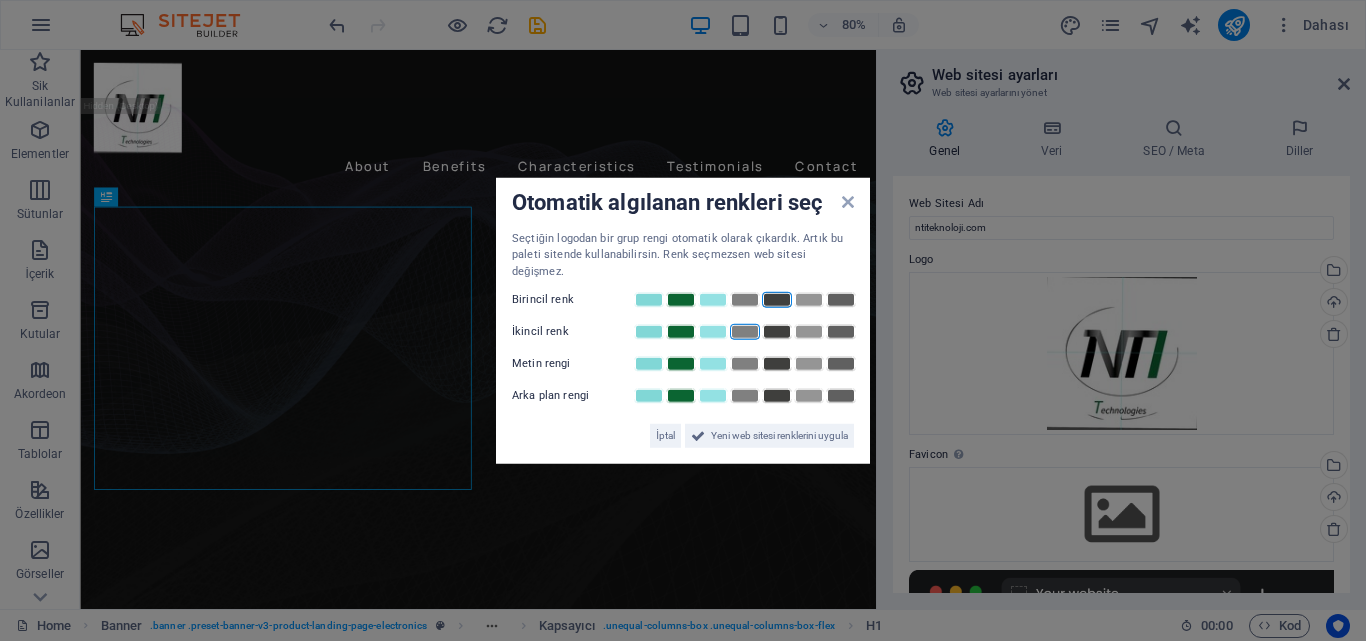 click at bounding box center (745, 332) 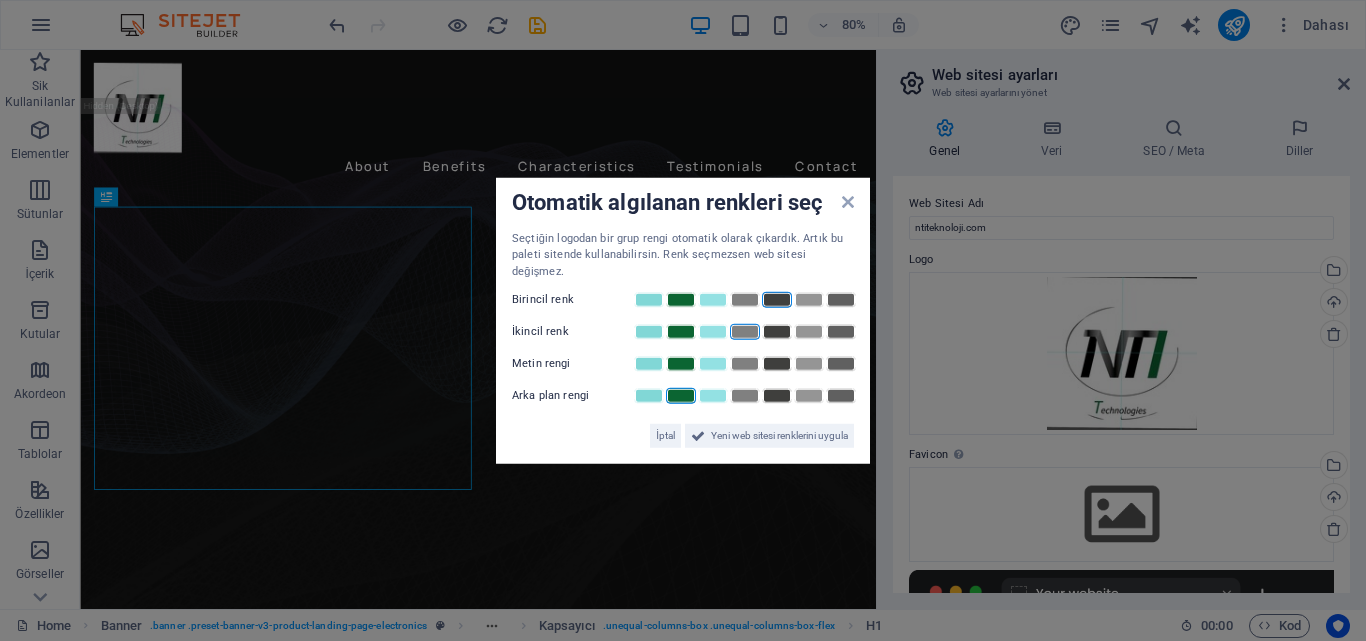 click at bounding box center [681, 396] 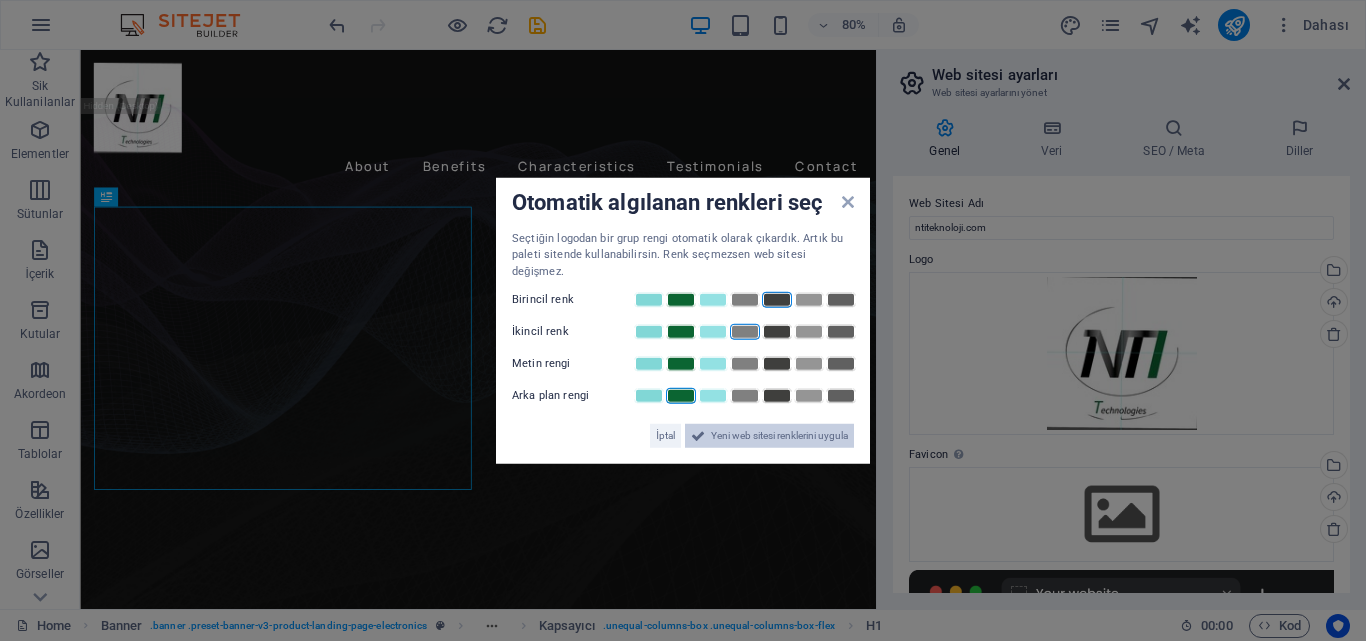 click at bounding box center [698, 436] 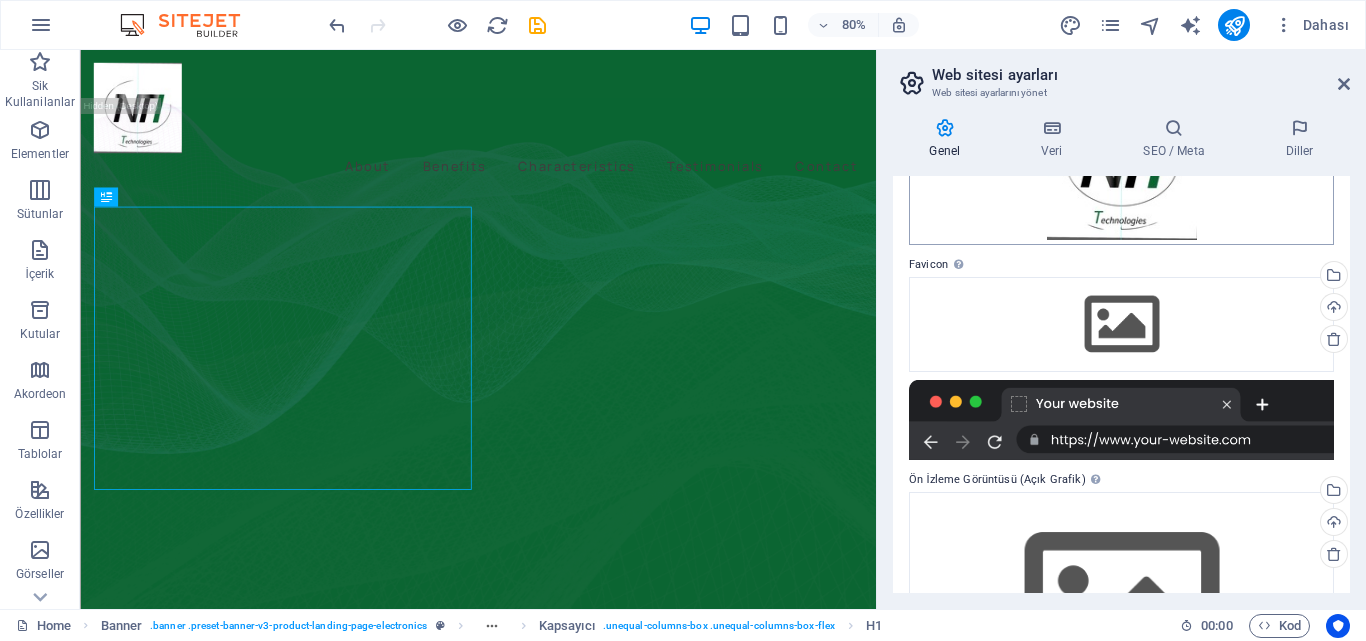 scroll, scrollTop: 200, scrollLeft: 0, axis: vertical 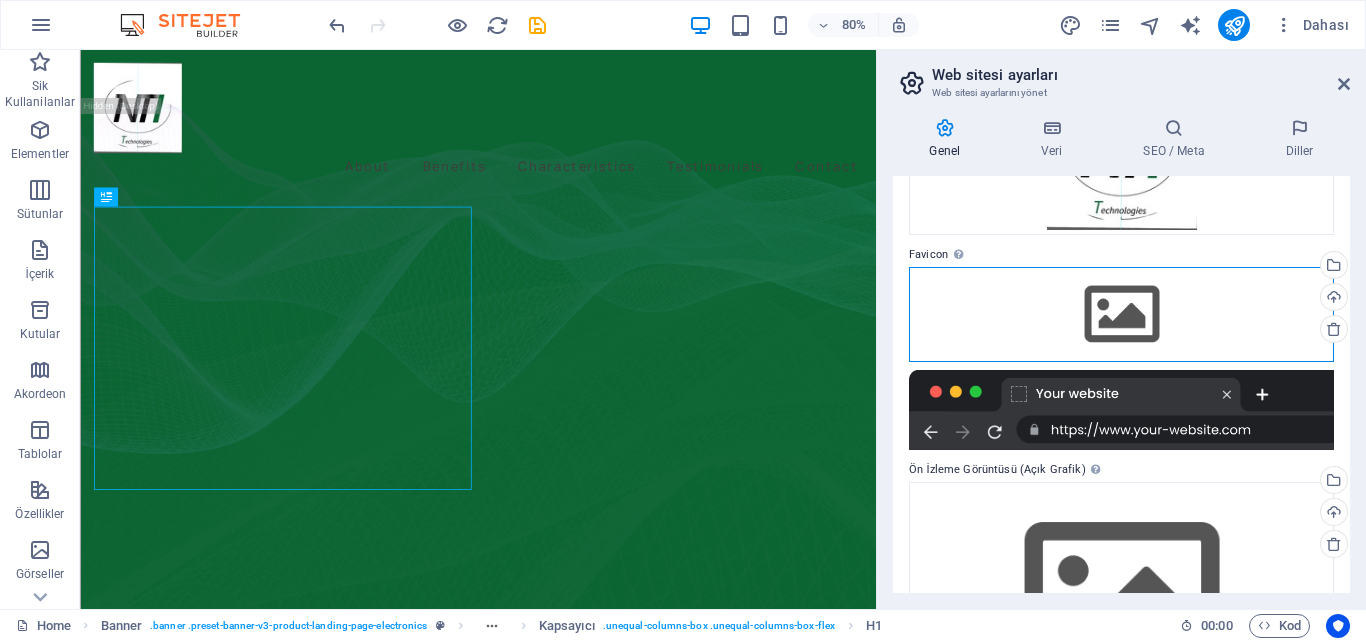 click on "Dosyaları buraya sürükleyin, dosyaları seçmek için tıklayın veya Dosyalardan ya da ücretsiz stok fotoğraf ve videolarımızdan dosyalar seçin" at bounding box center (1121, 314) 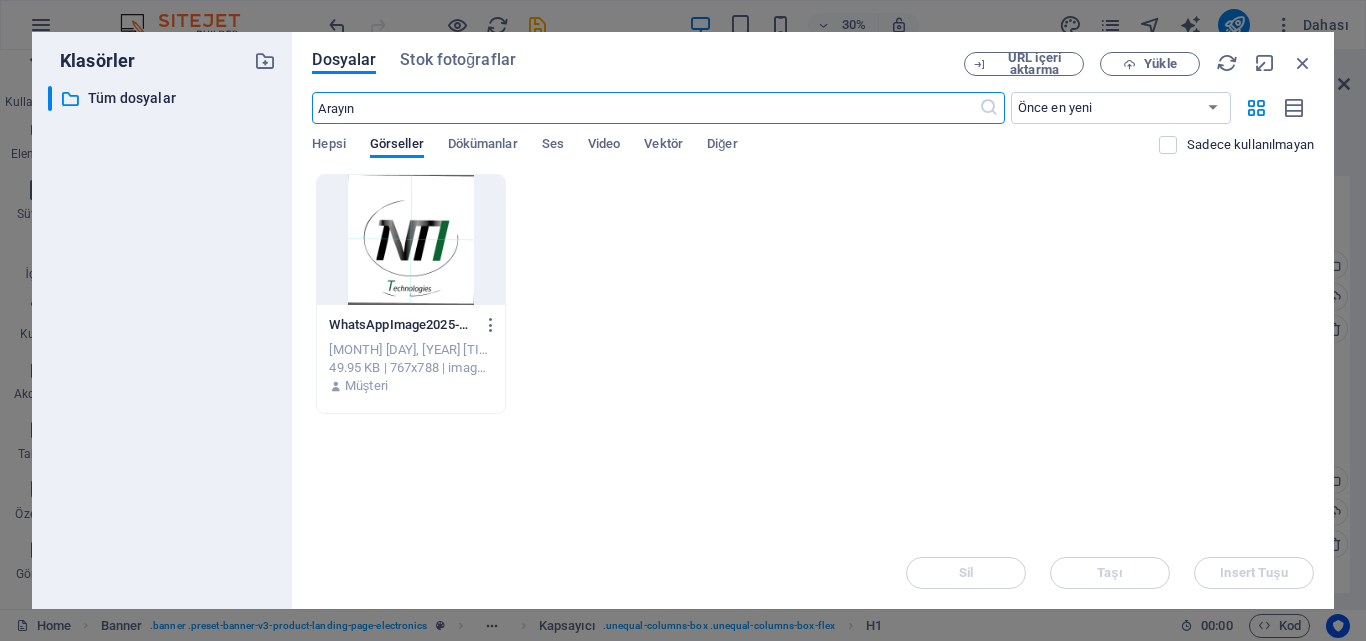 click at bounding box center [410, 240] 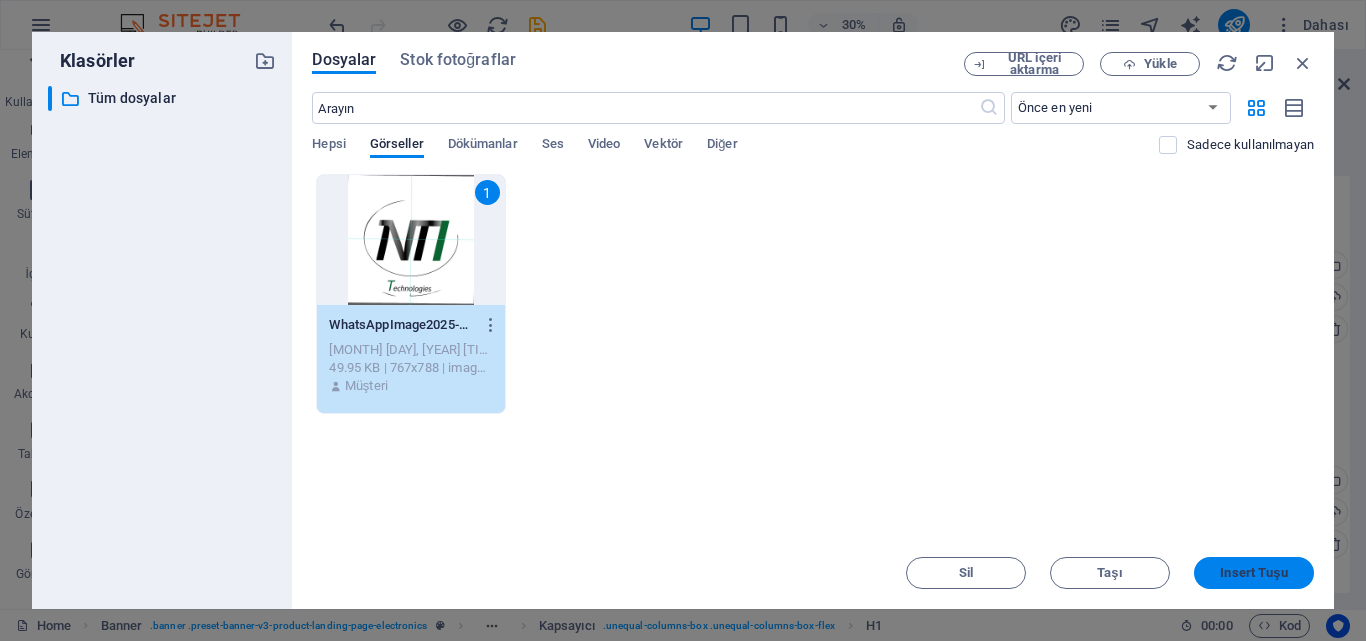 click on "Insert Tuşu" at bounding box center (1253, 573) 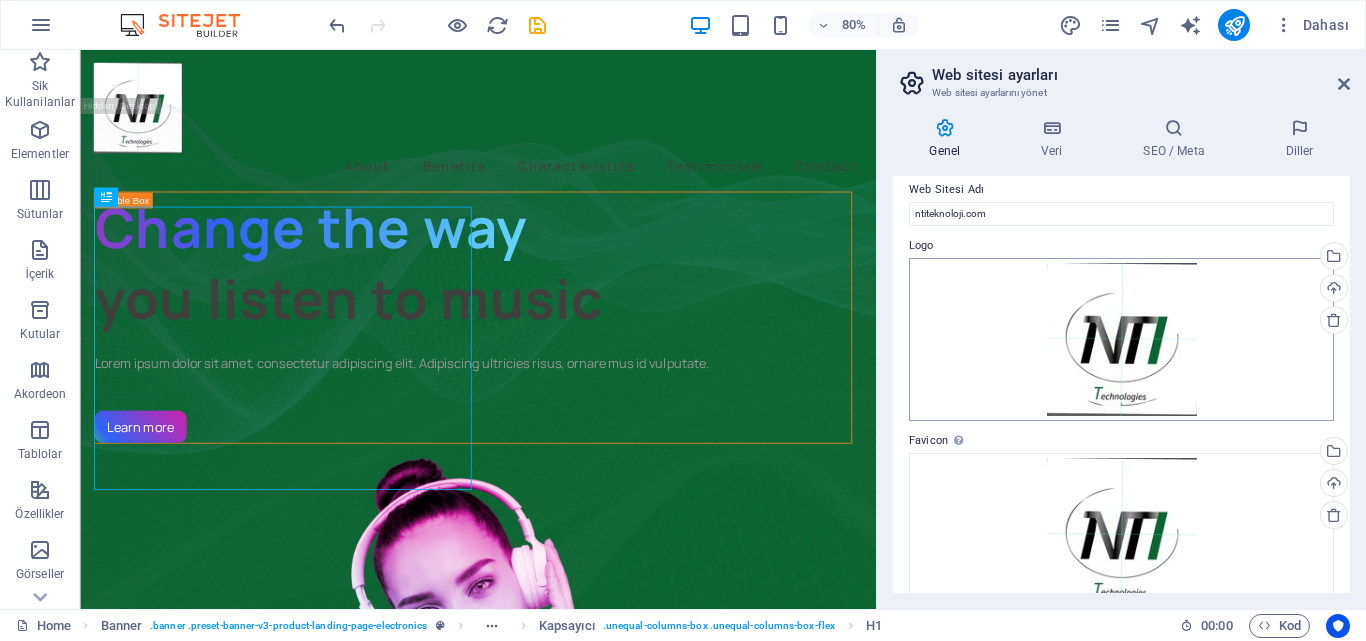 scroll, scrollTop: 0, scrollLeft: 0, axis: both 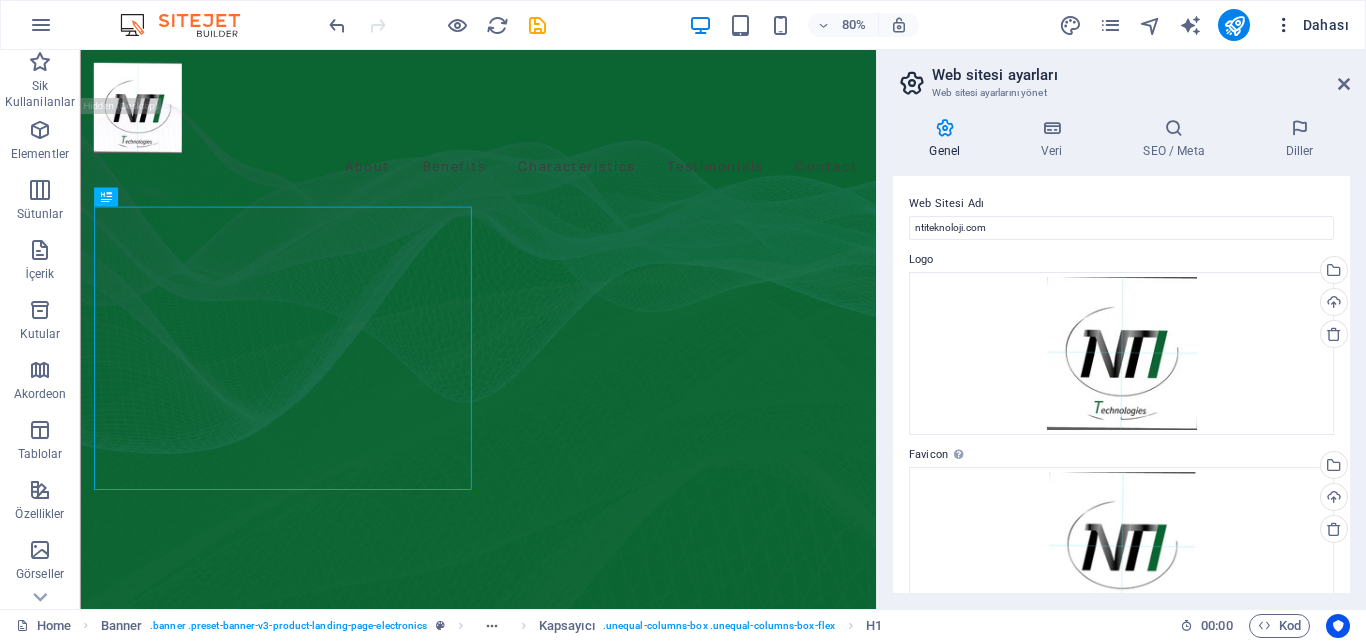 click at bounding box center (1284, 25) 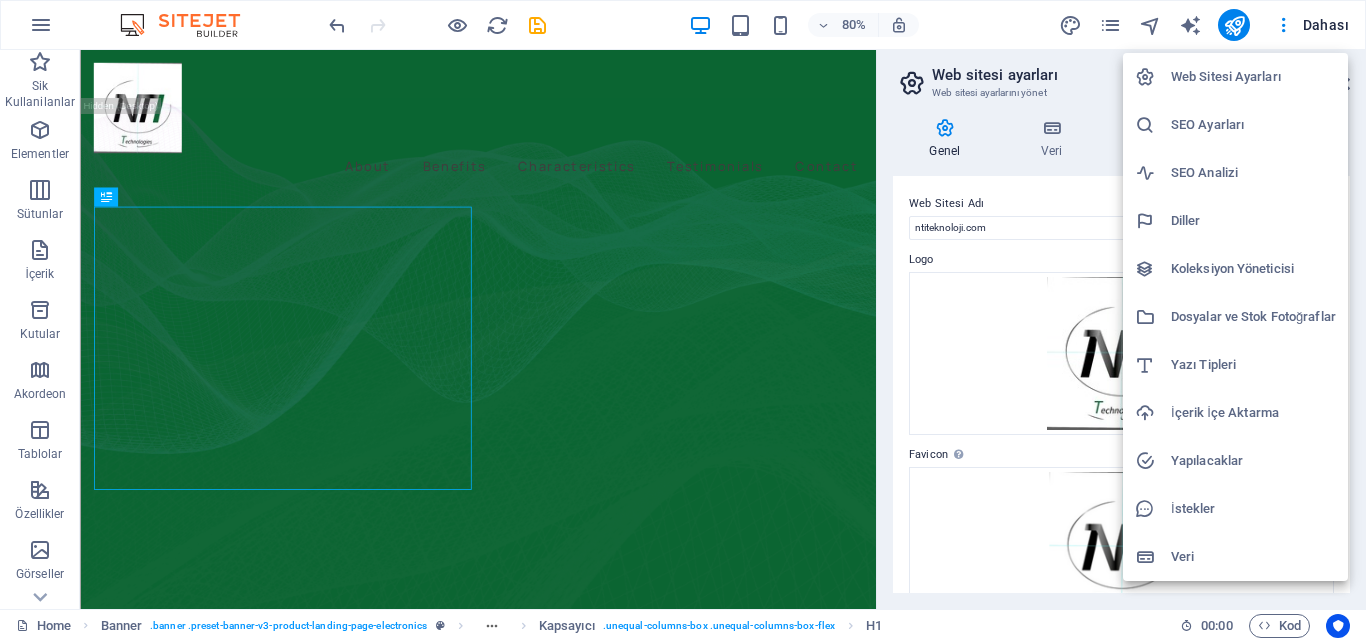 click on "Web Sitesi Ayarları" at bounding box center (1253, 77) 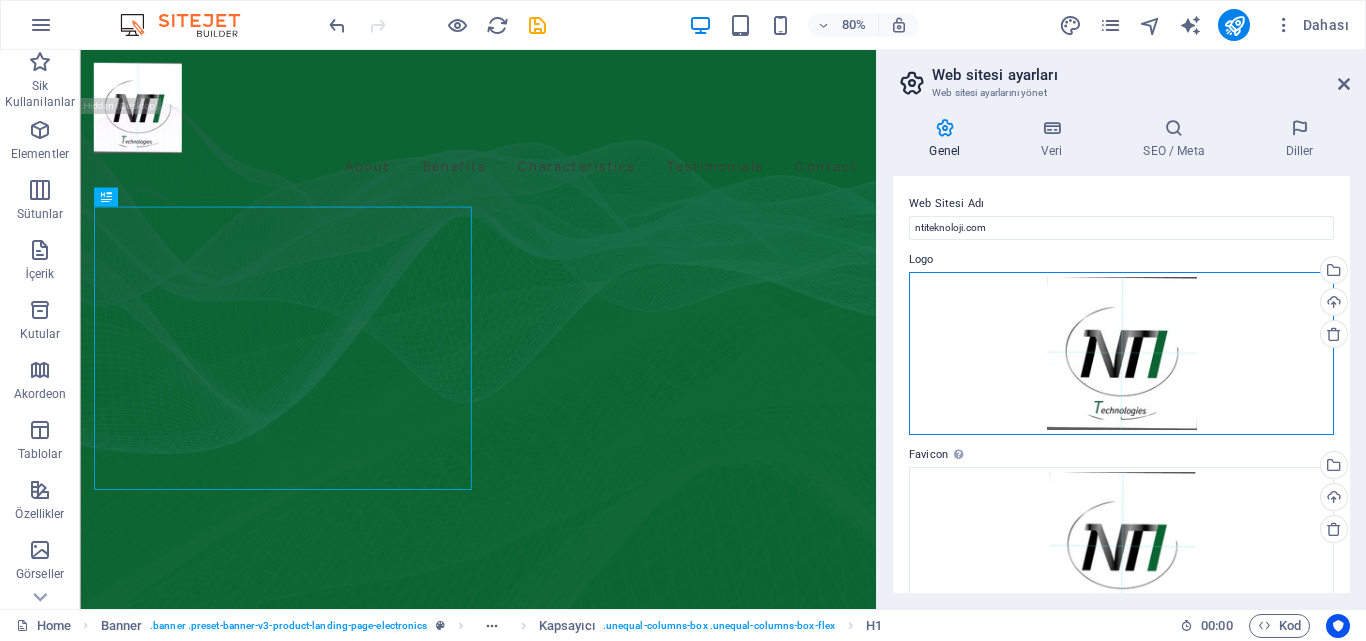 click on "Dosyaları buraya sürükleyin, dosyaları seçmek için tıklayın veya Dosyalardan ya da ücretsiz stok fotoğraf ve videolarımızdan dosyalar seçin" at bounding box center (1121, 354) 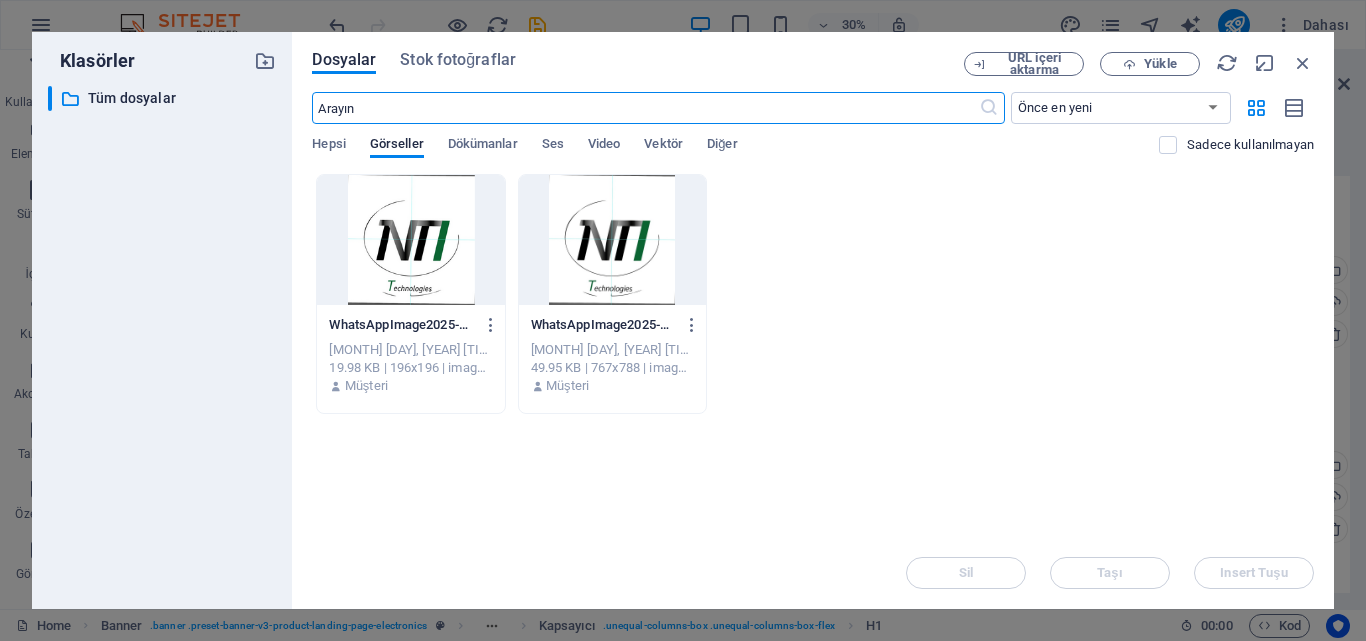 click at bounding box center (612, 240) 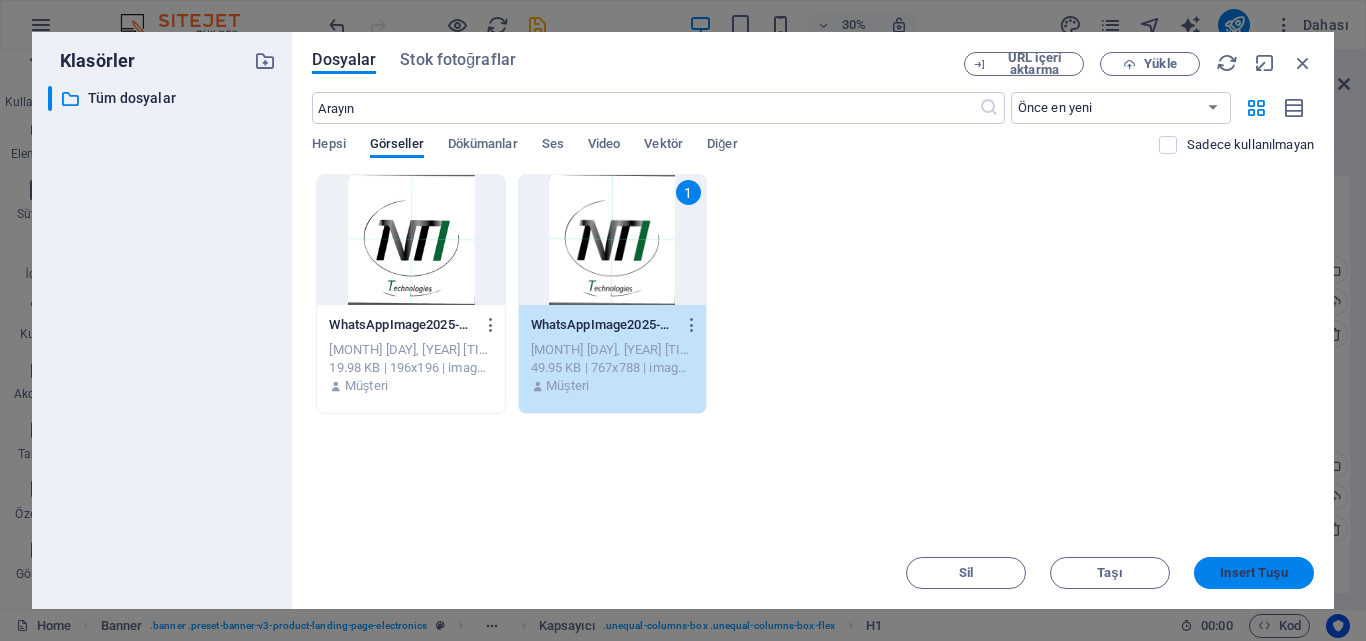 click on "Insert Tuşu" at bounding box center [1254, 573] 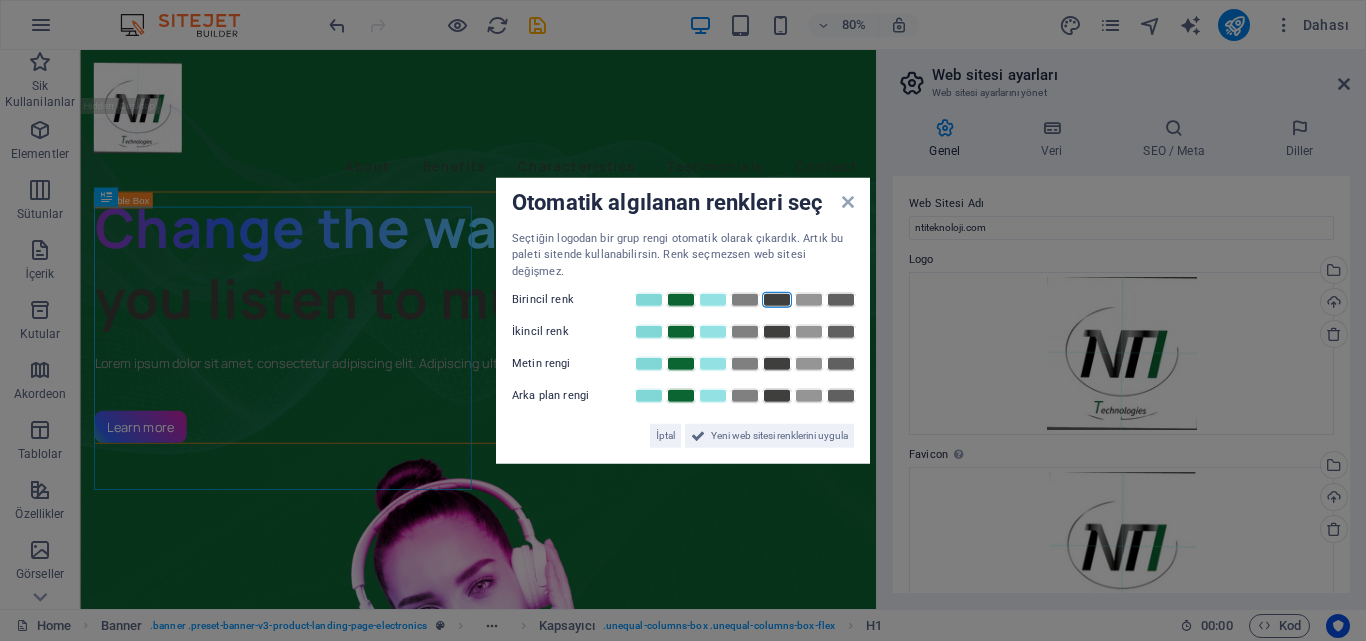 click at bounding box center [777, 300] 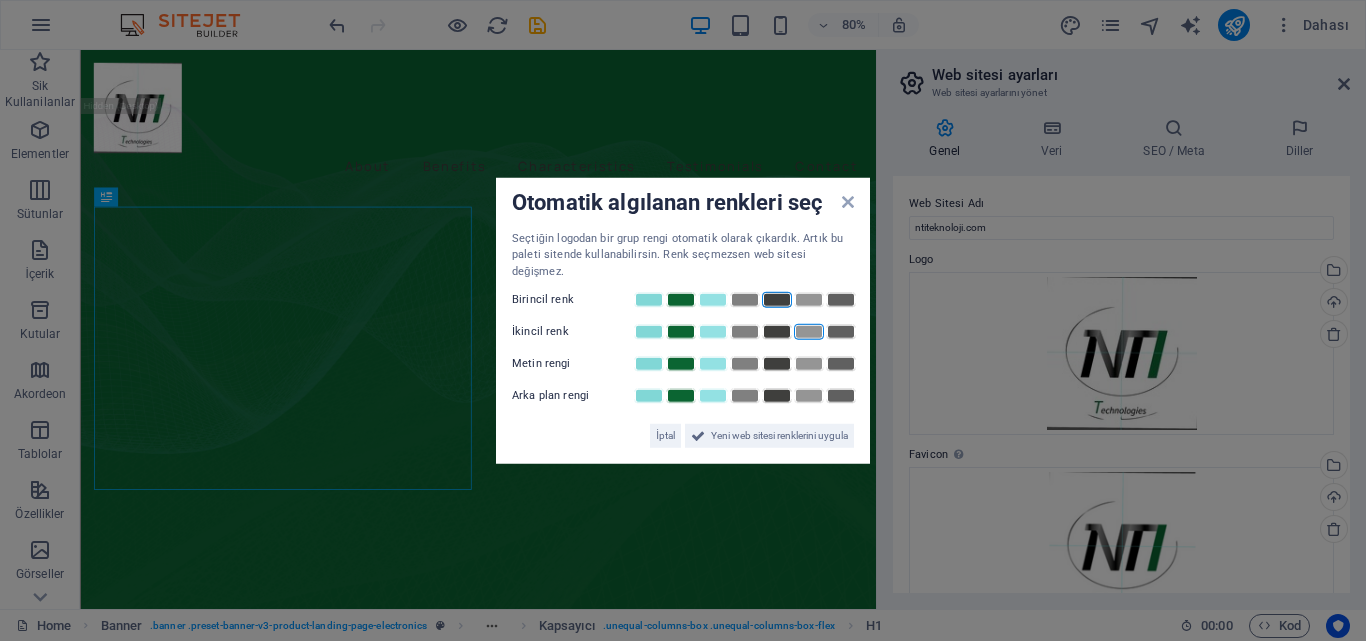 click at bounding box center (809, 332) 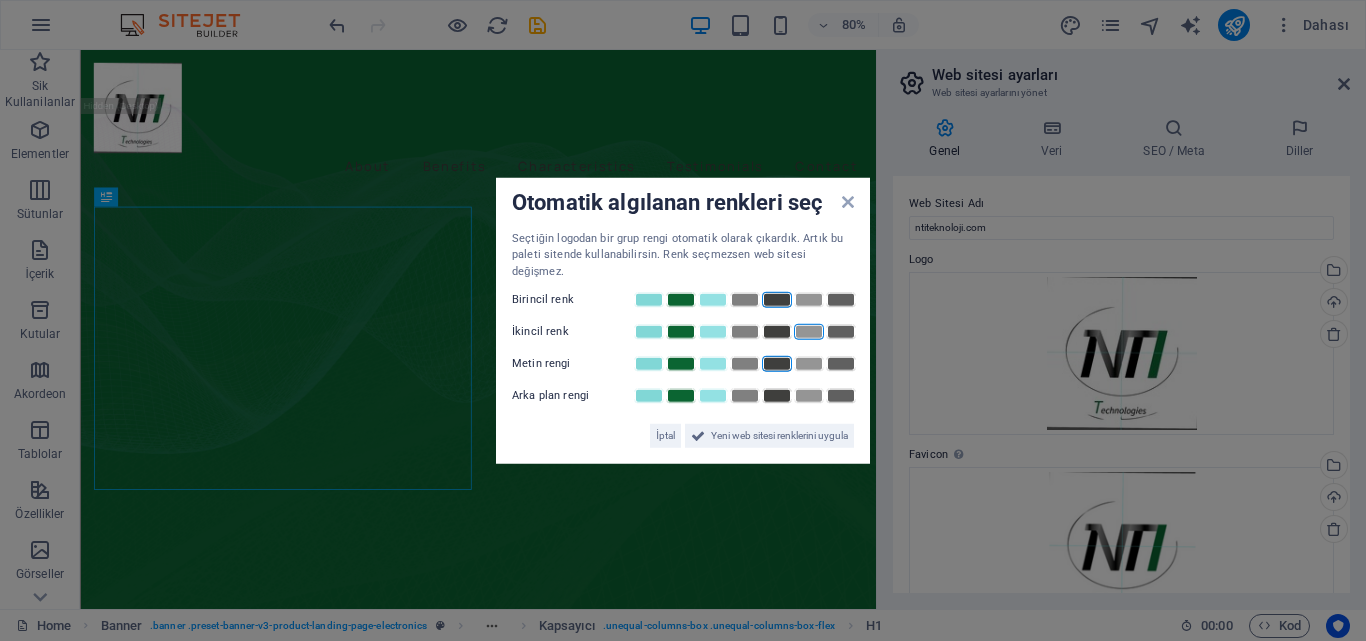 click at bounding box center (777, 364) 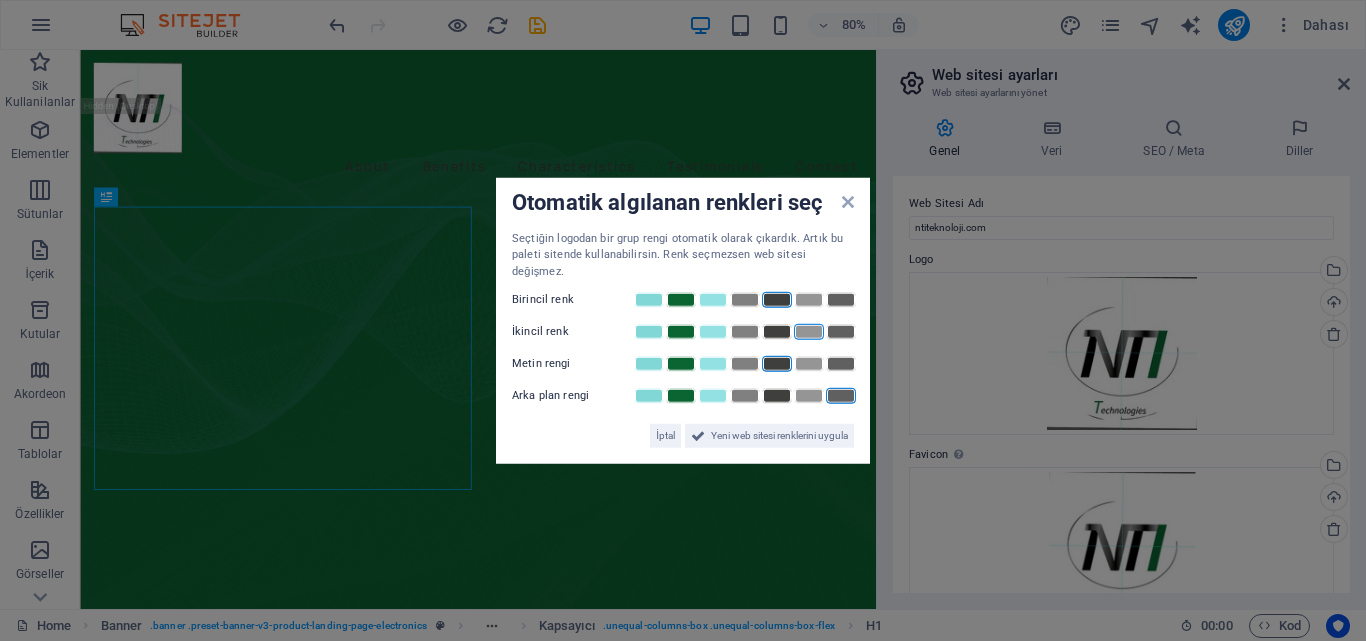 click at bounding box center [841, 396] 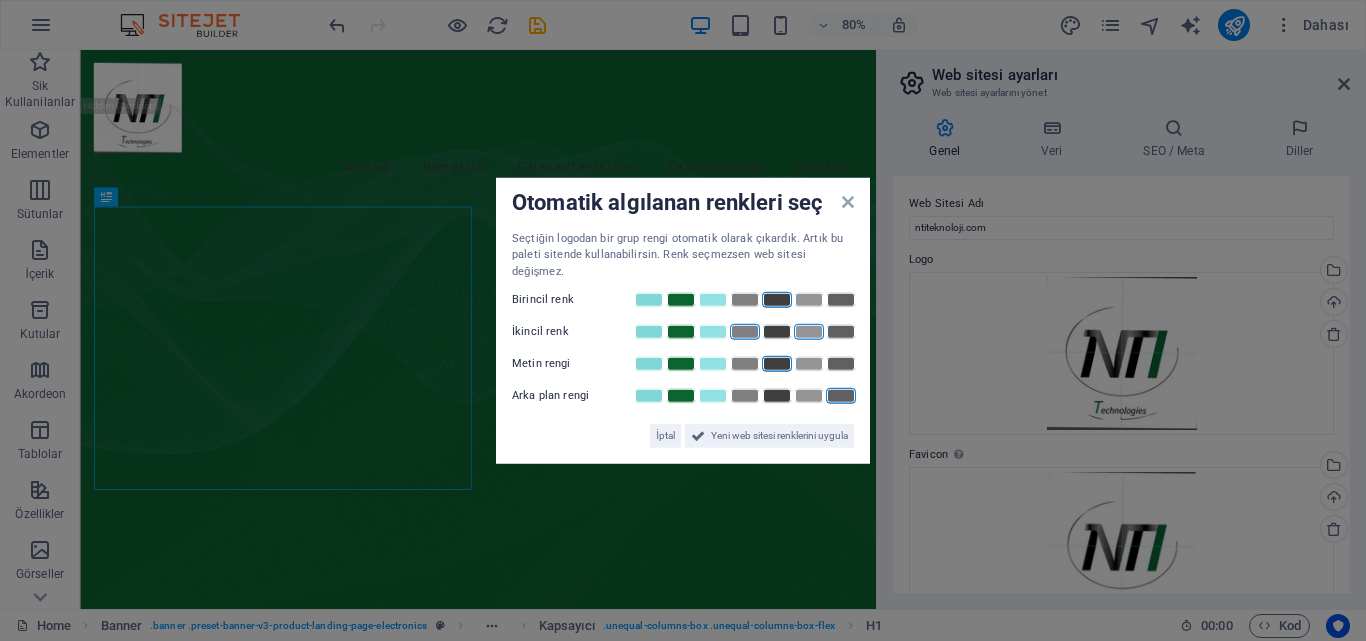 click at bounding box center (745, 332) 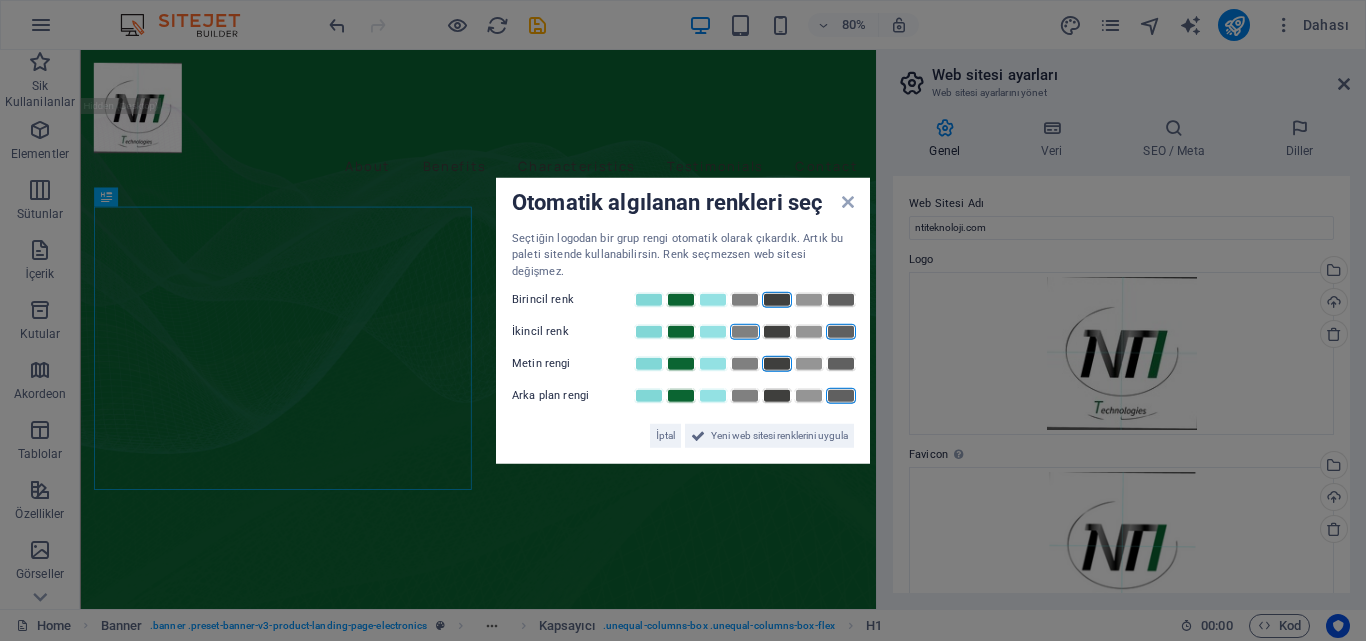 click at bounding box center [841, 332] 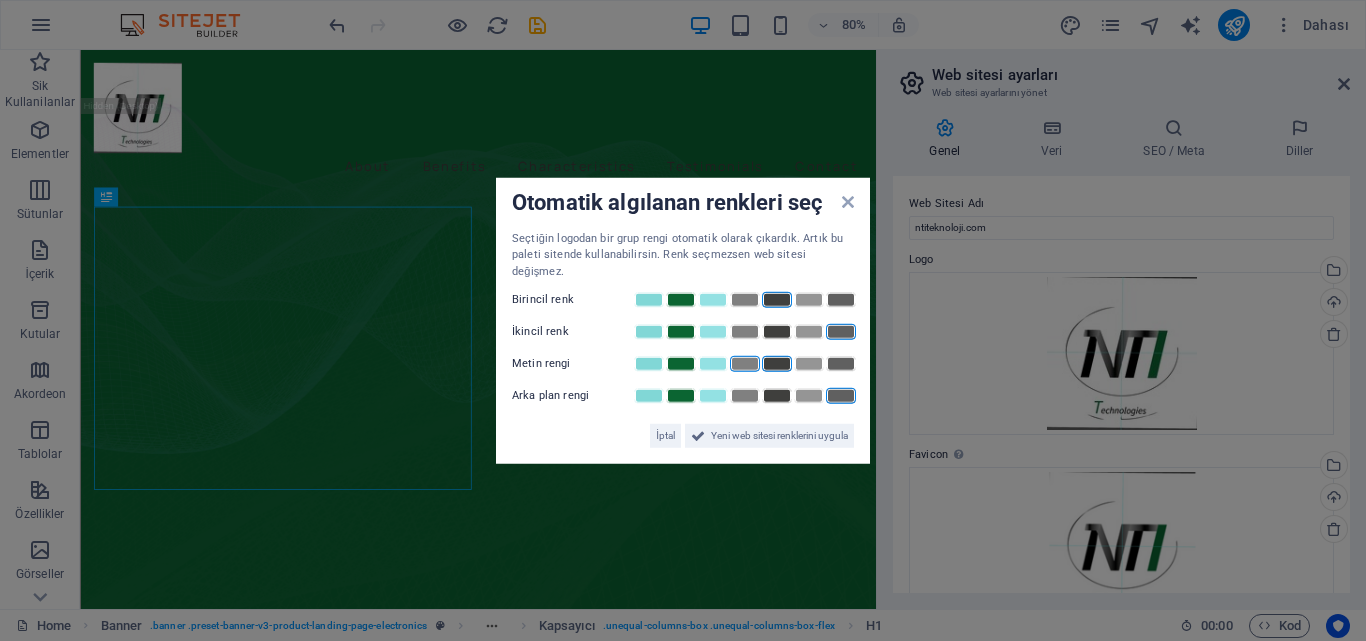 click at bounding box center [745, 364] 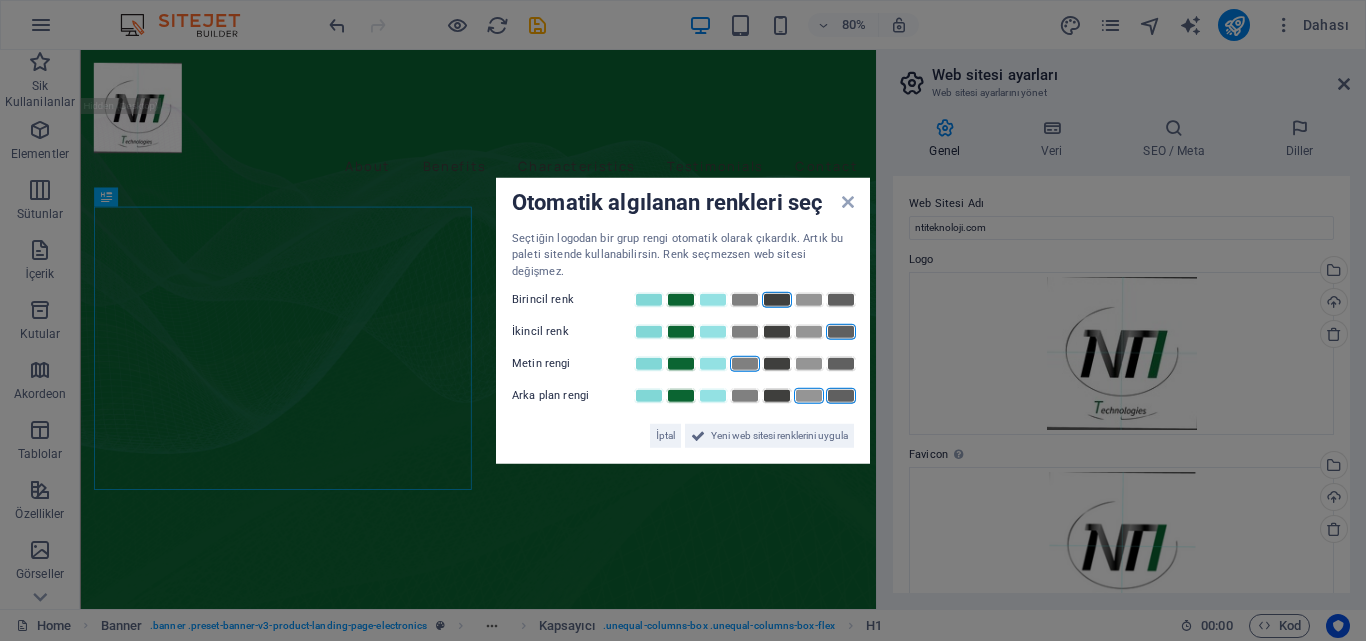 click at bounding box center [809, 396] 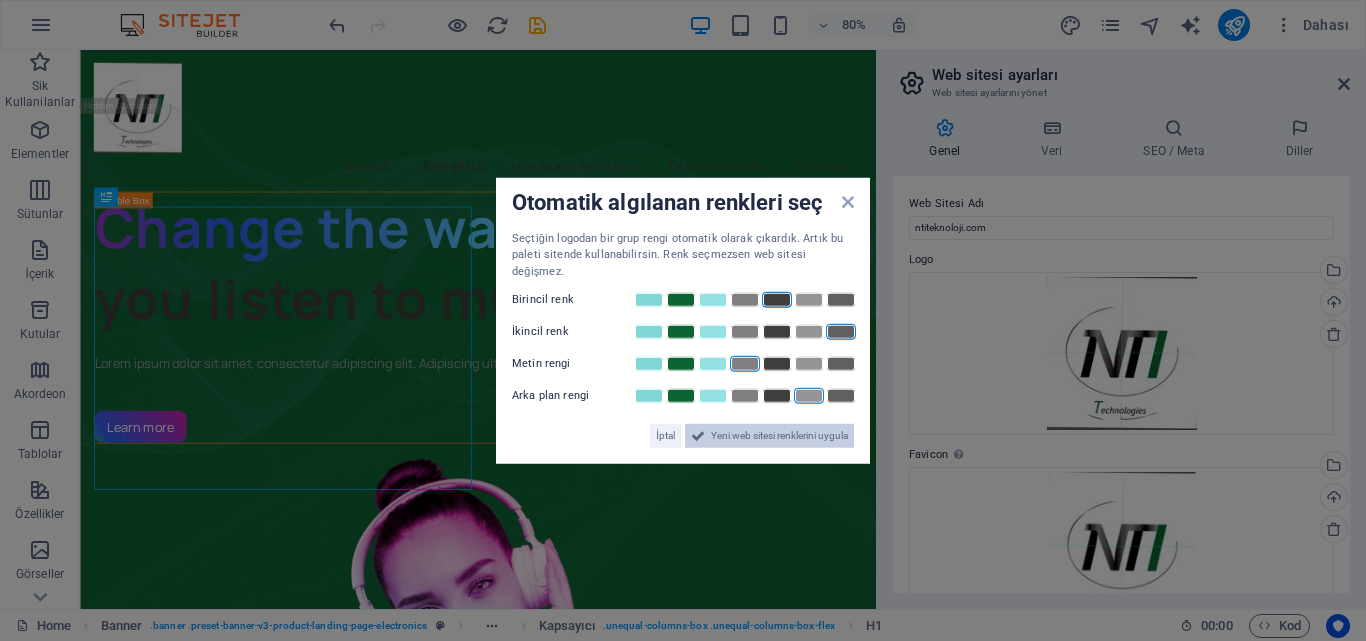 click on "Yeni web sitesi renklerini uygula" at bounding box center (779, 436) 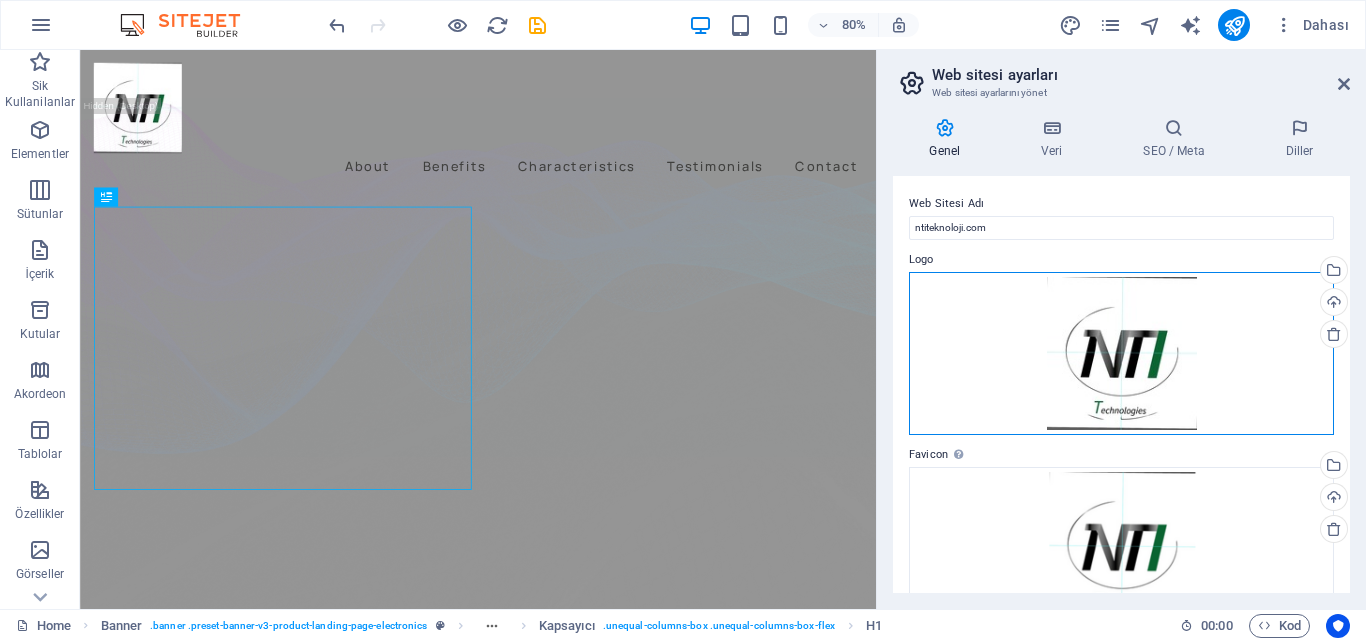 click on "Dosyaları buraya sürükleyin, dosyaları seçmek için tıklayın veya Dosyalardan ya da ücretsiz stok fotoğraf ve videolarımızdan dosyalar seçin" at bounding box center [1121, 354] 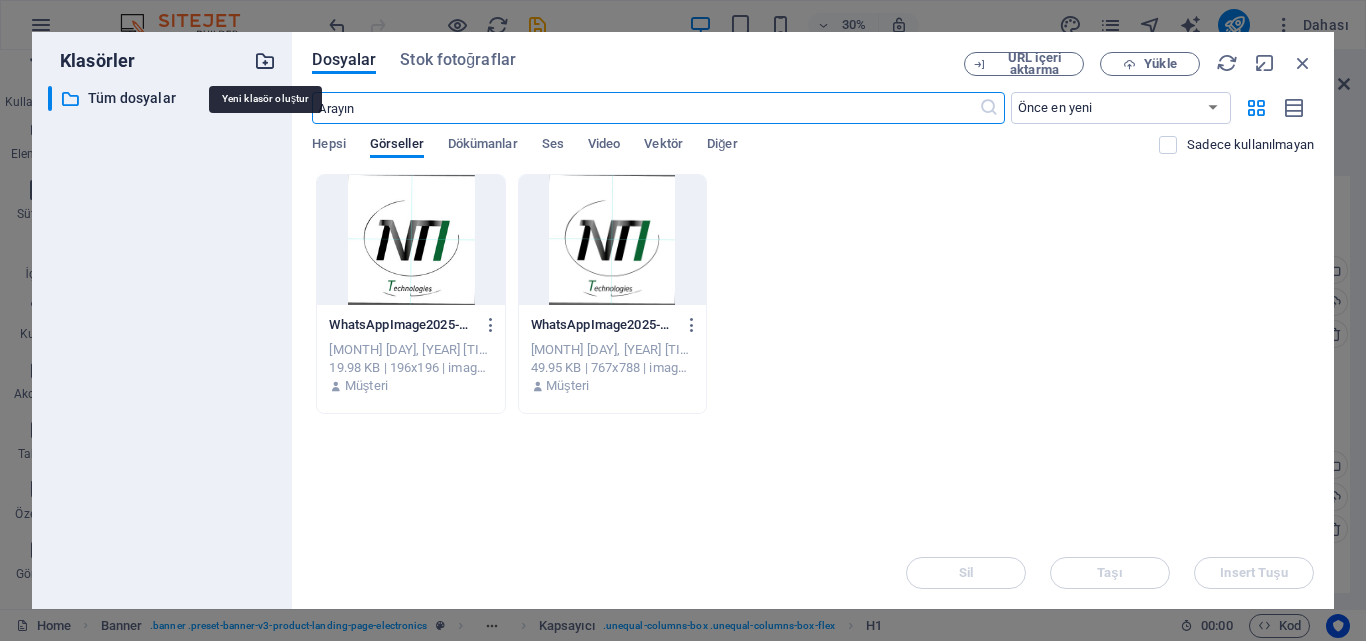 click at bounding box center [265, 61] 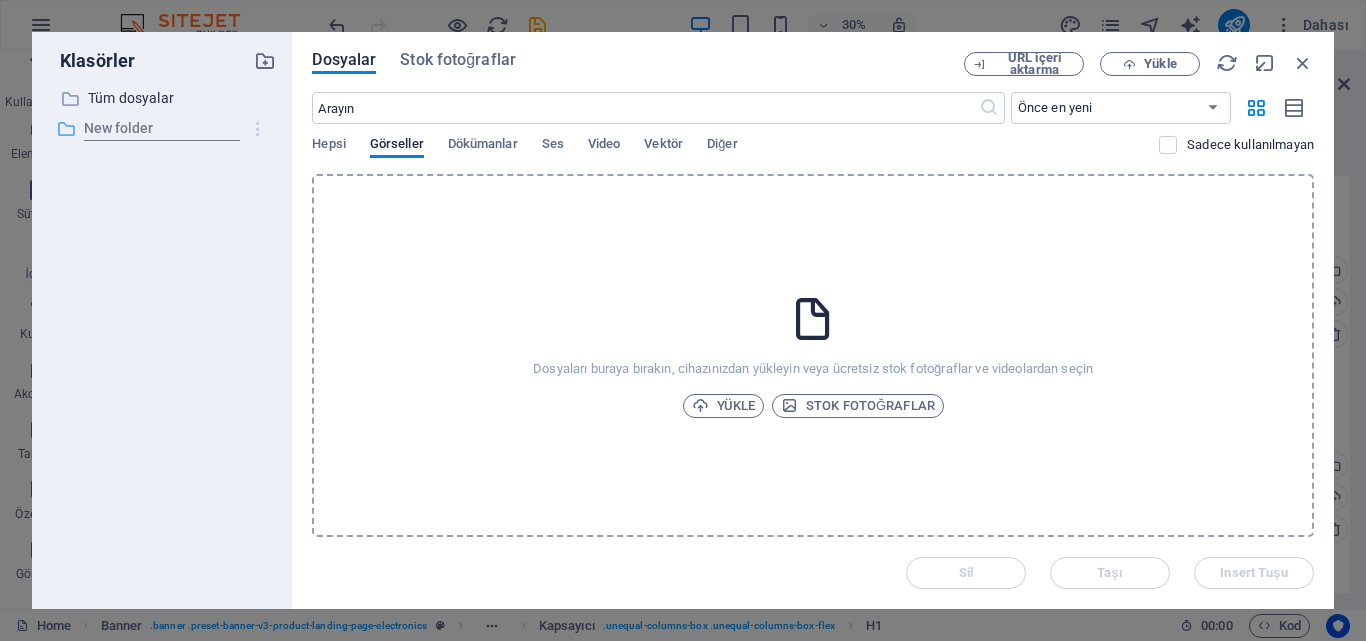 click at bounding box center [258, 129] 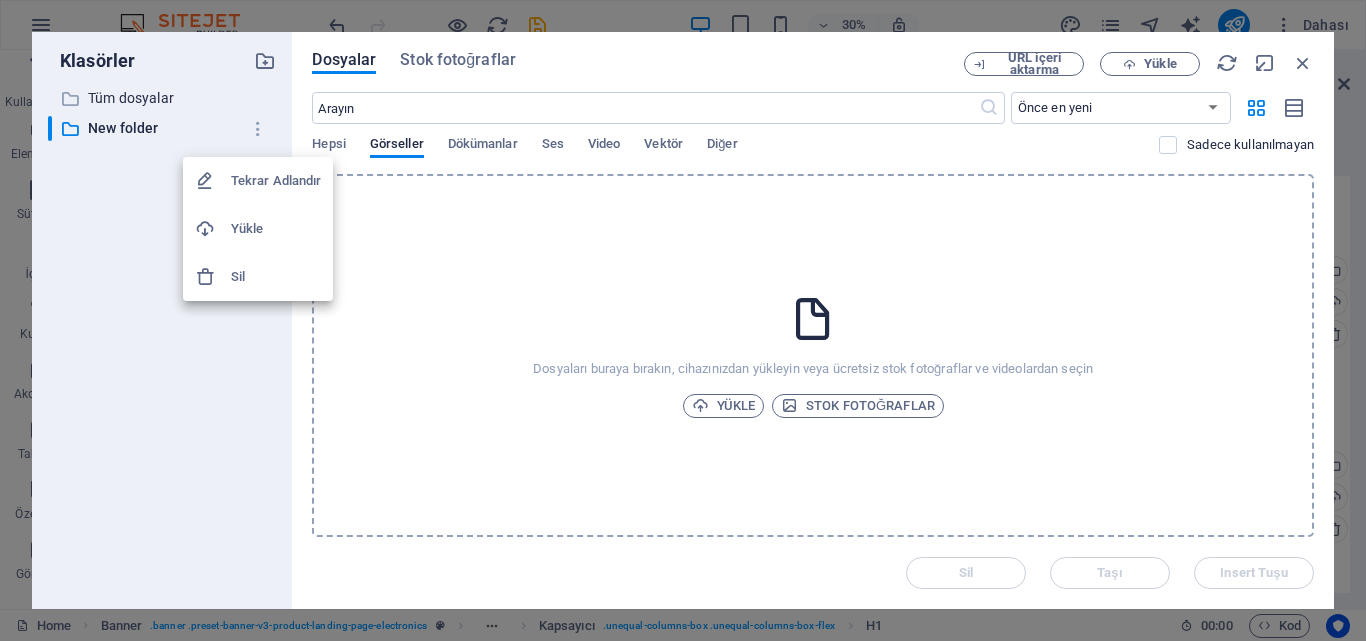 click on "Sil" at bounding box center (276, 277) 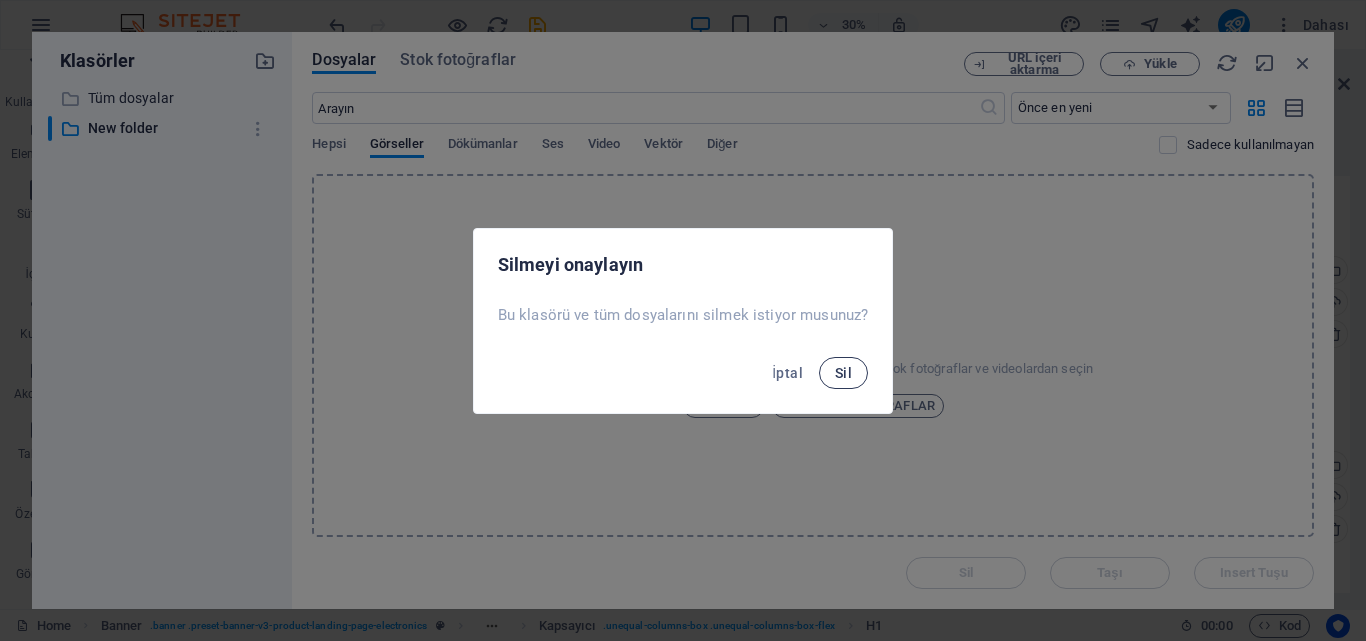 click on "Sil" at bounding box center (843, 373) 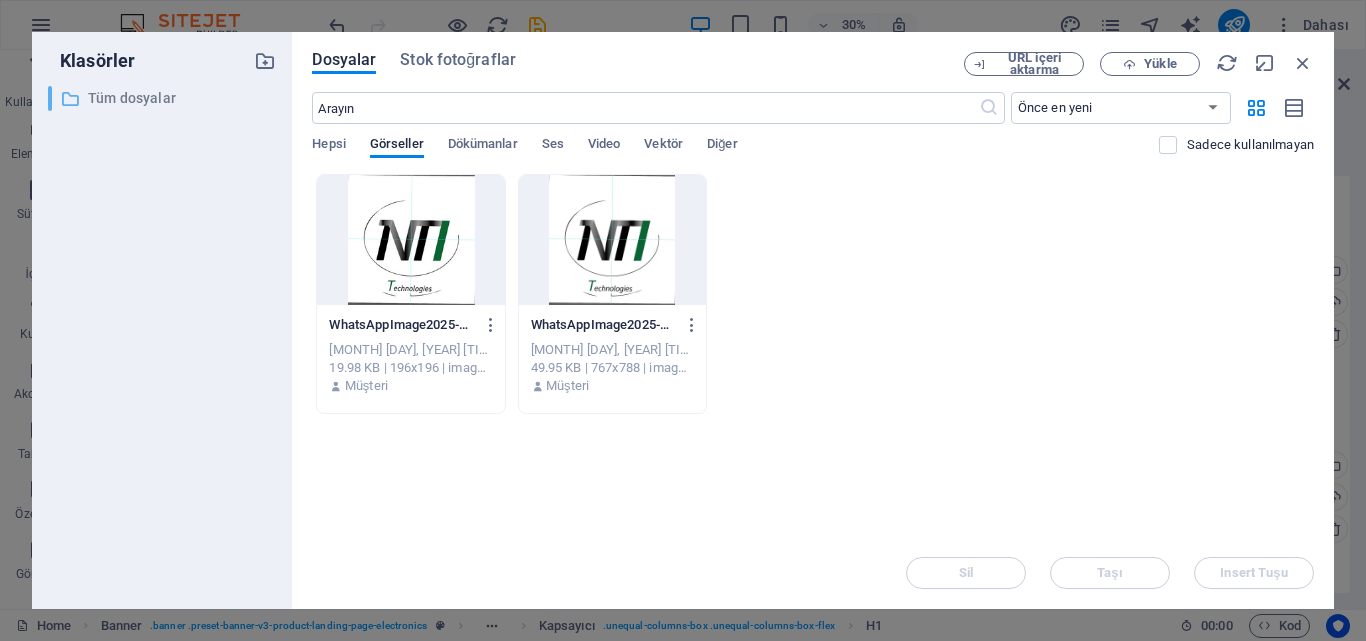 click on "Tüm dosyalar" at bounding box center (164, 98) 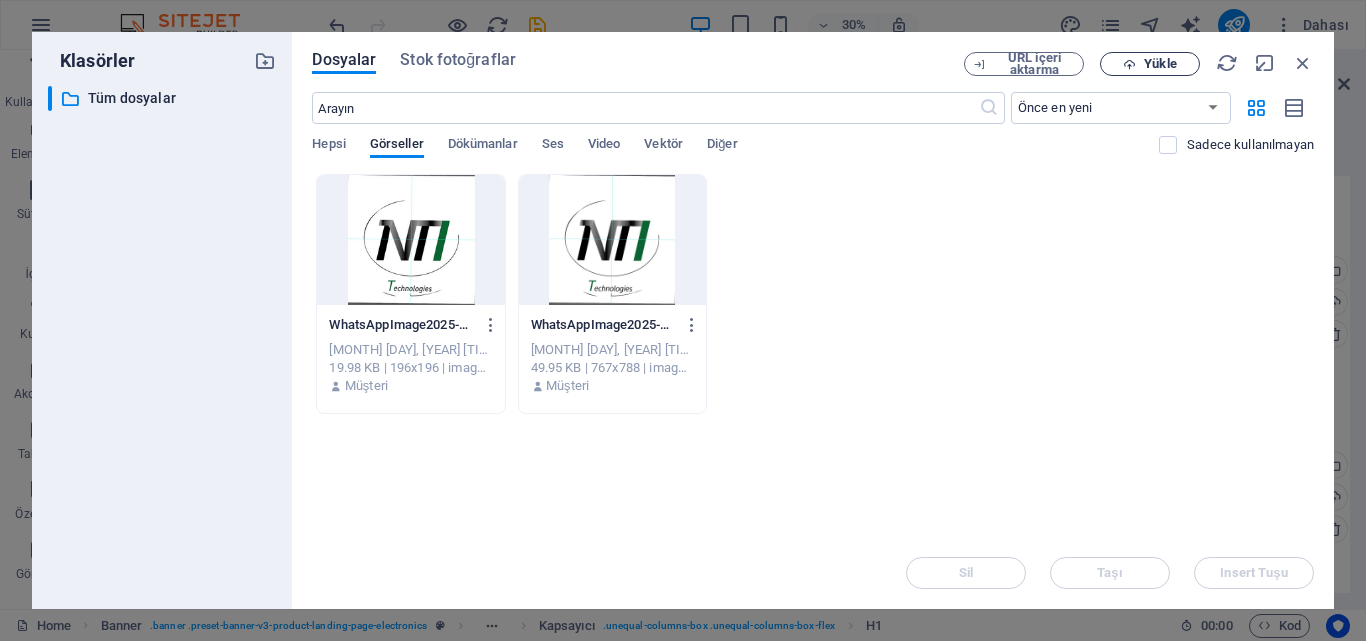 click at bounding box center [1129, 64] 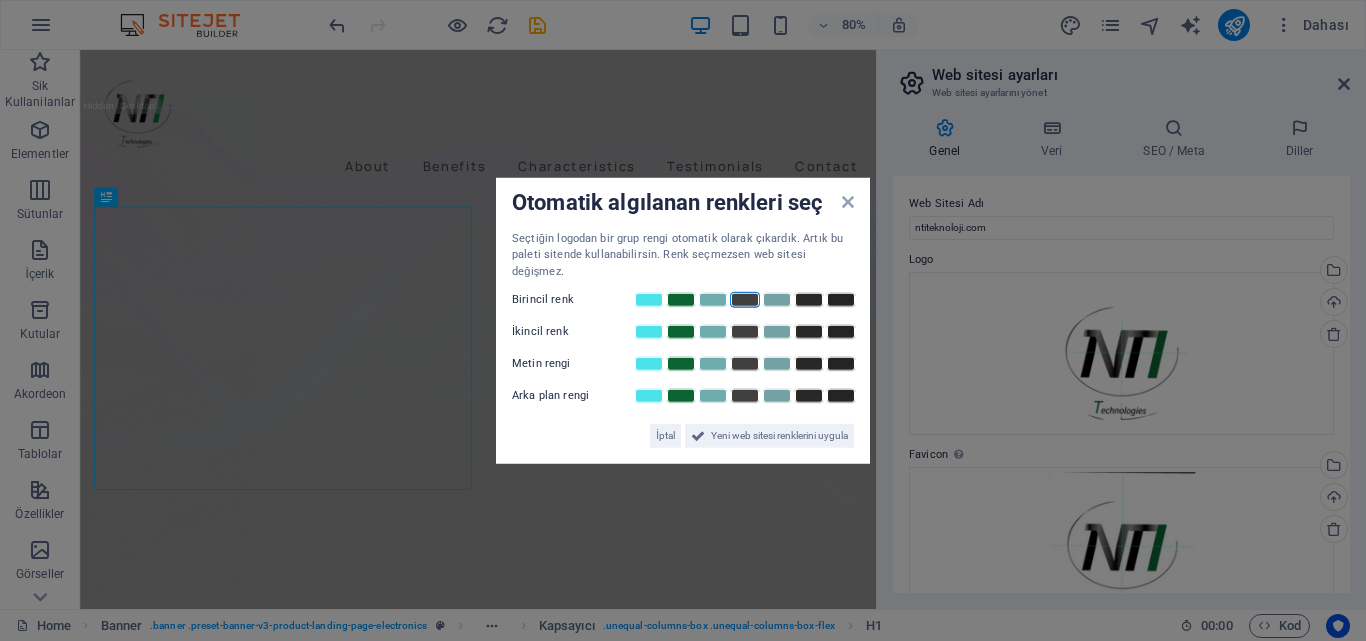 click at bounding box center (745, 300) 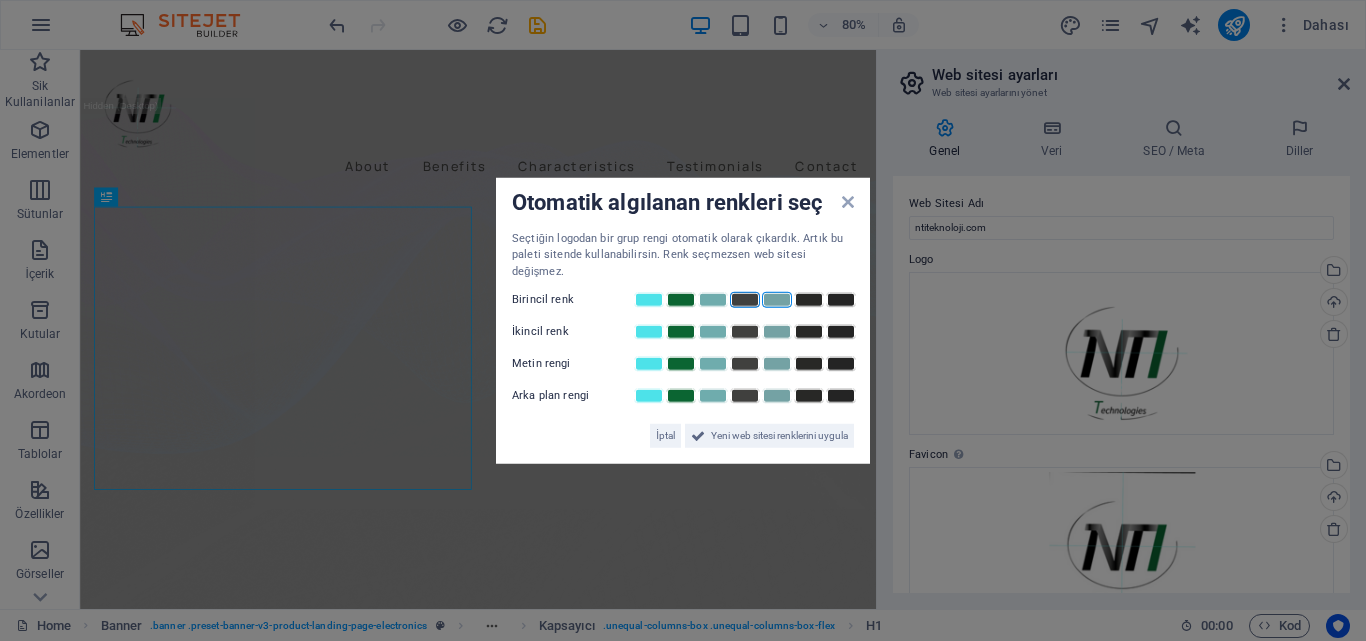 click at bounding box center [777, 300] 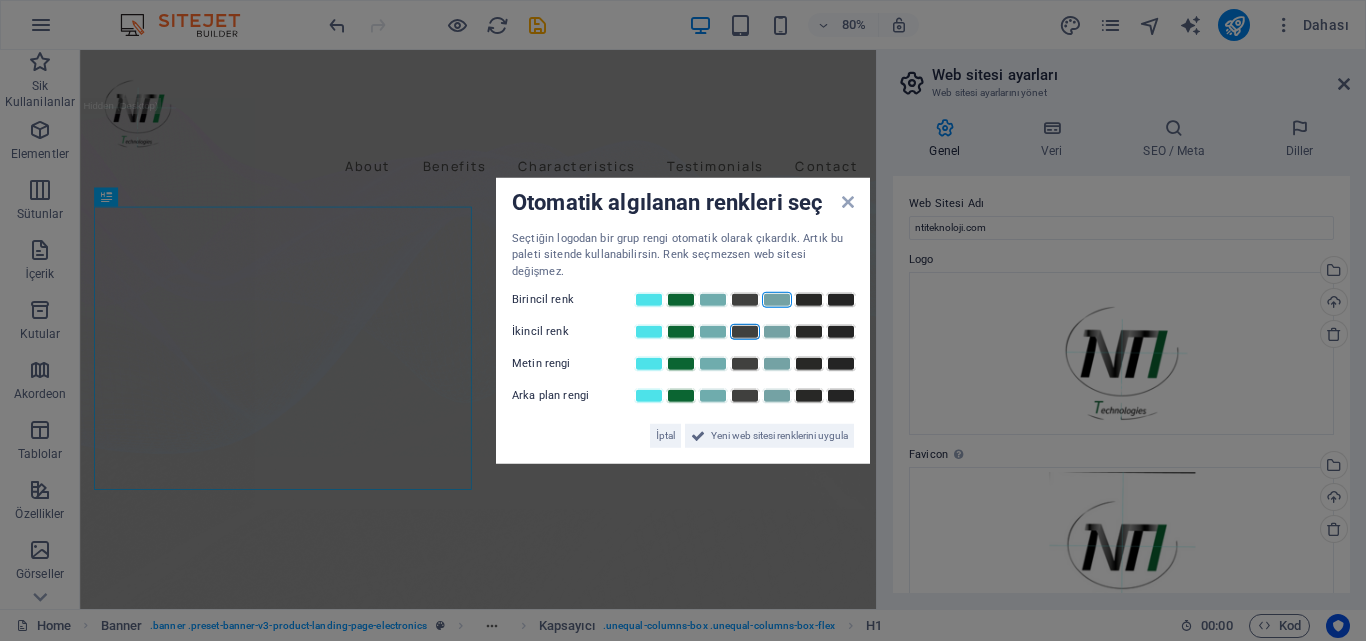 click at bounding box center [745, 332] 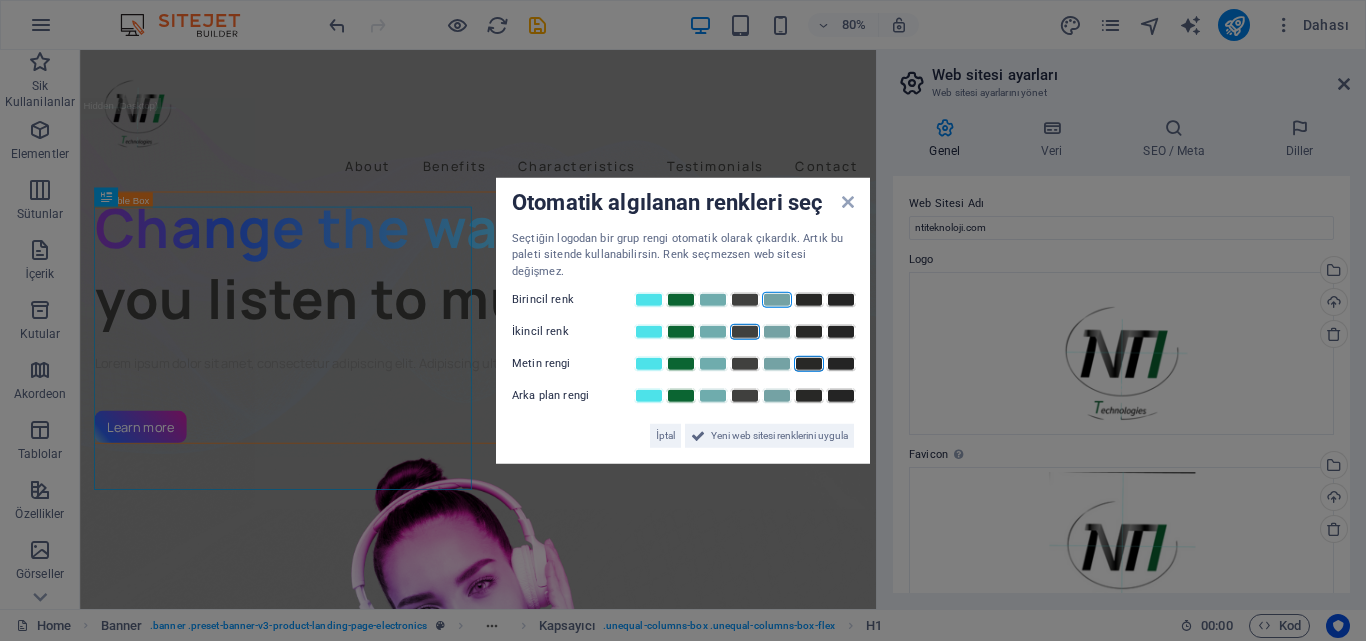 click at bounding box center (809, 364) 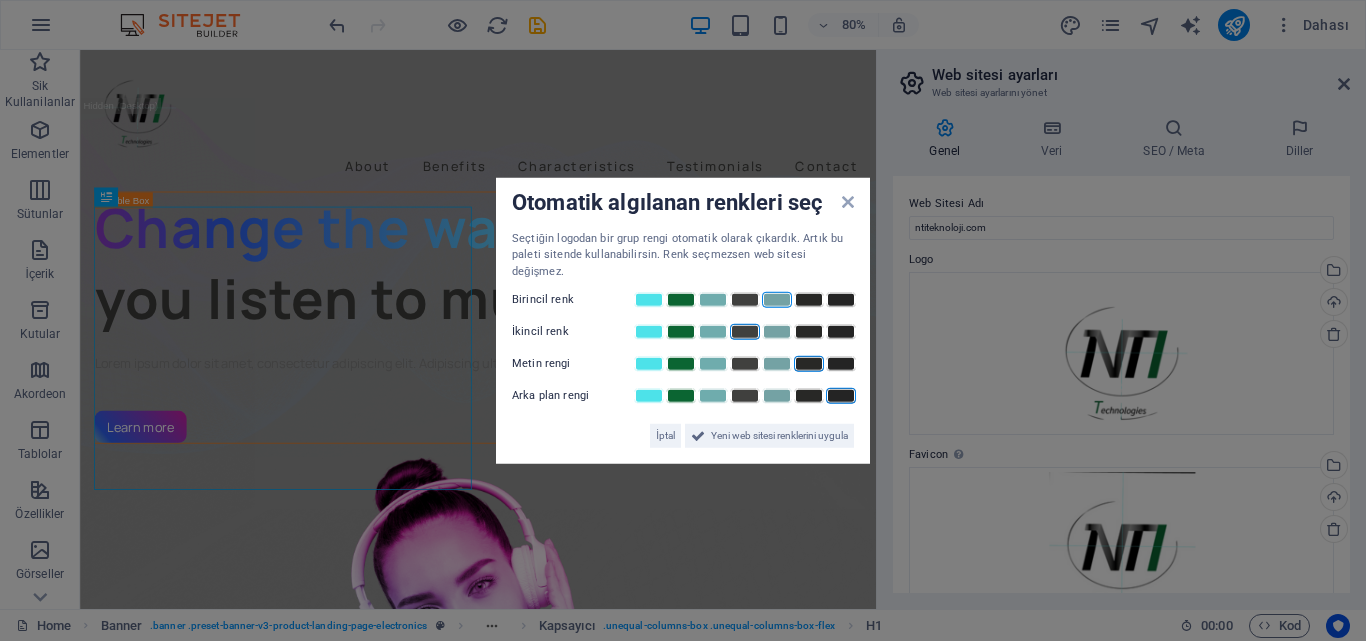 click at bounding box center [841, 396] 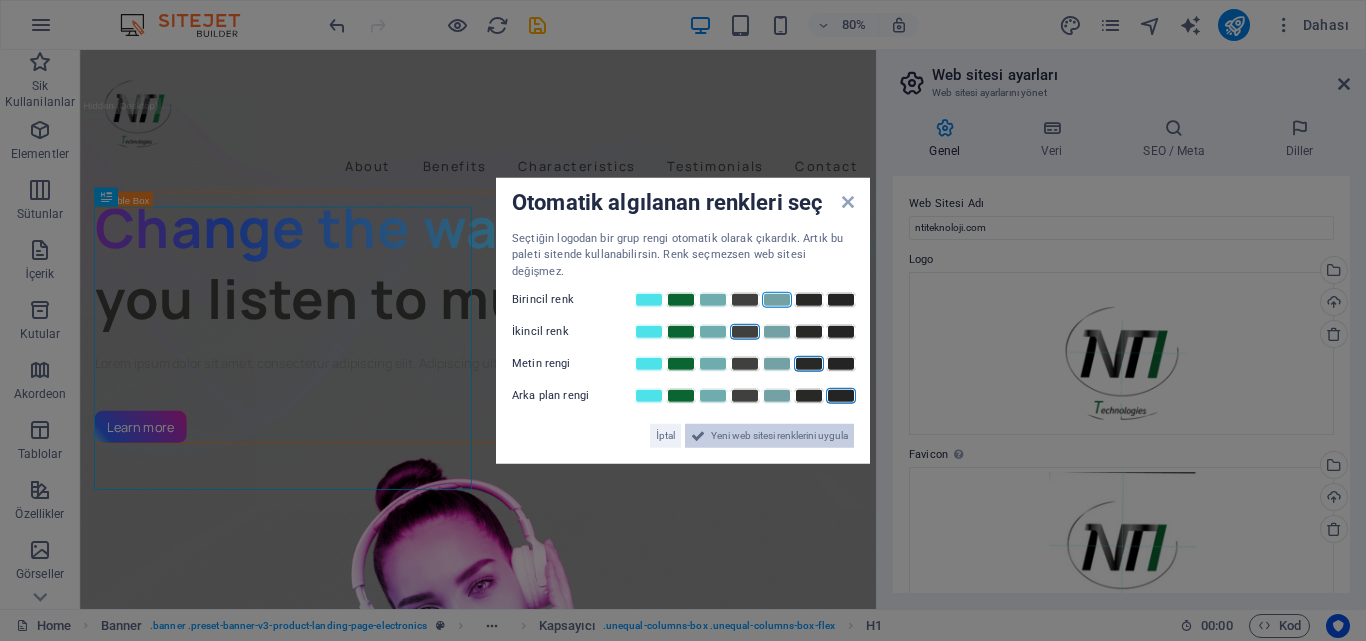 click on "Yeni web sitesi renklerini uygula" at bounding box center (779, 436) 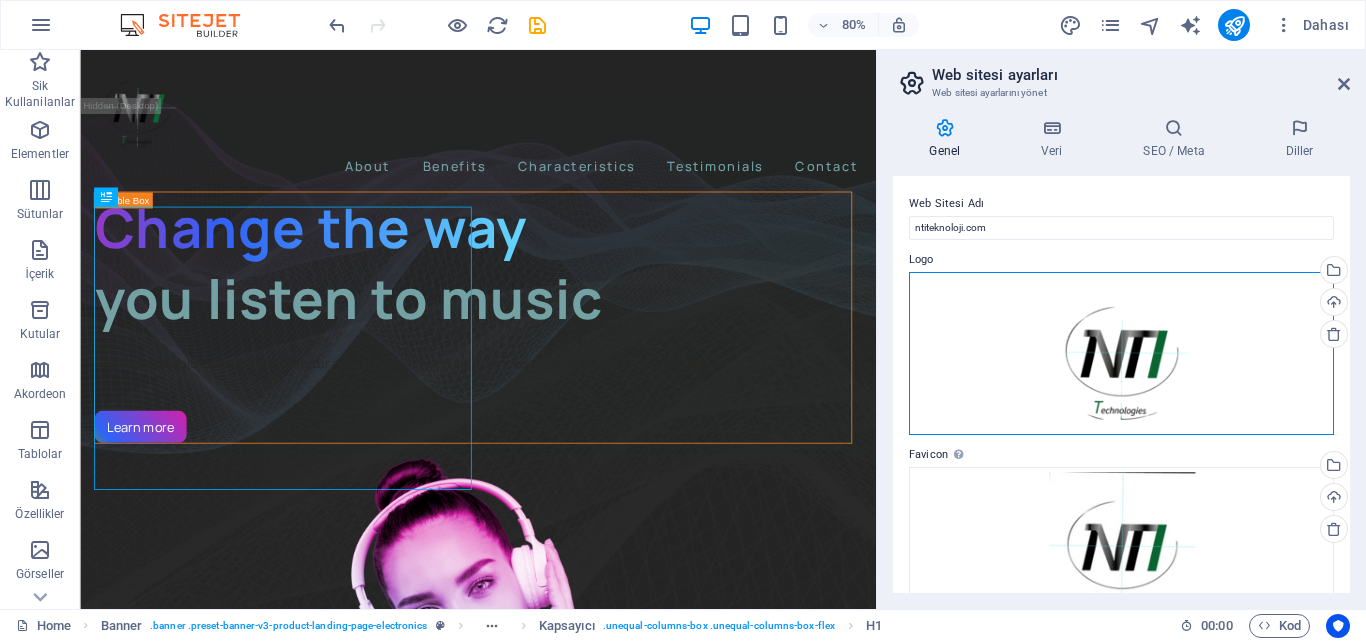 click on "Dosyaları buraya sürükleyin, dosyaları seçmek için tıklayın veya Dosyalardan ya da ücretsiz stok fotoğraf ve videolarımızdan dosyalar seçin" at bounding box center [1121, 354] 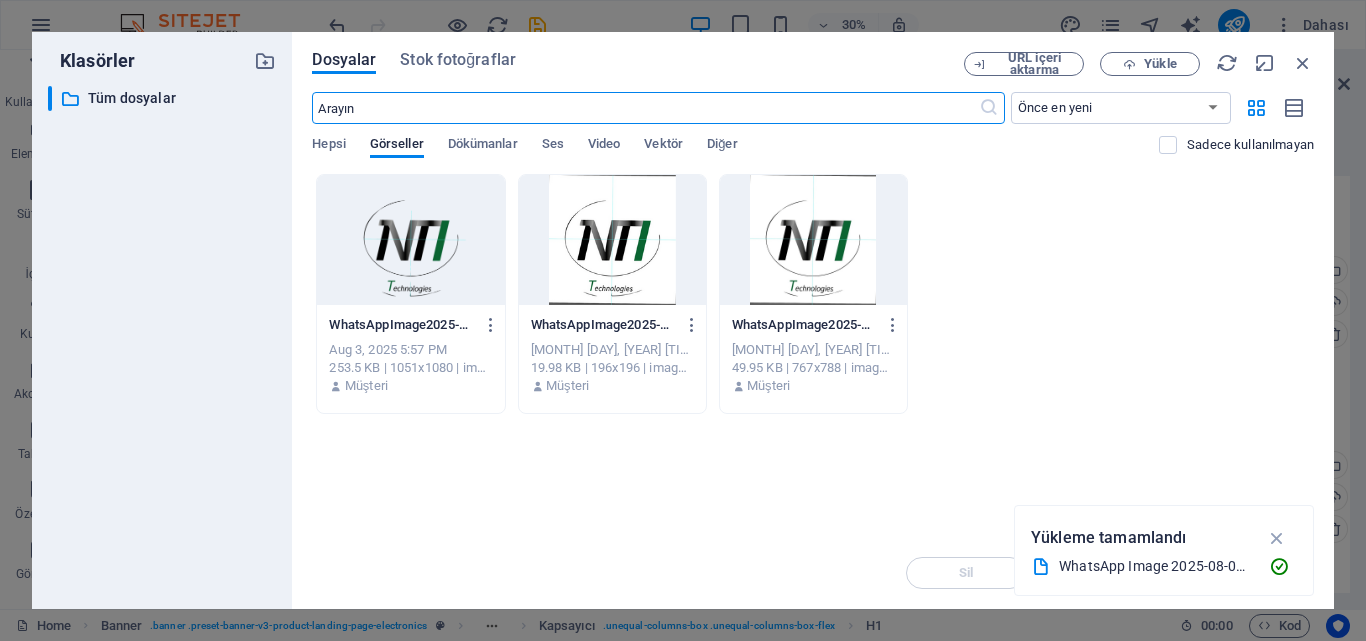 click at bounding box center [410, 240] 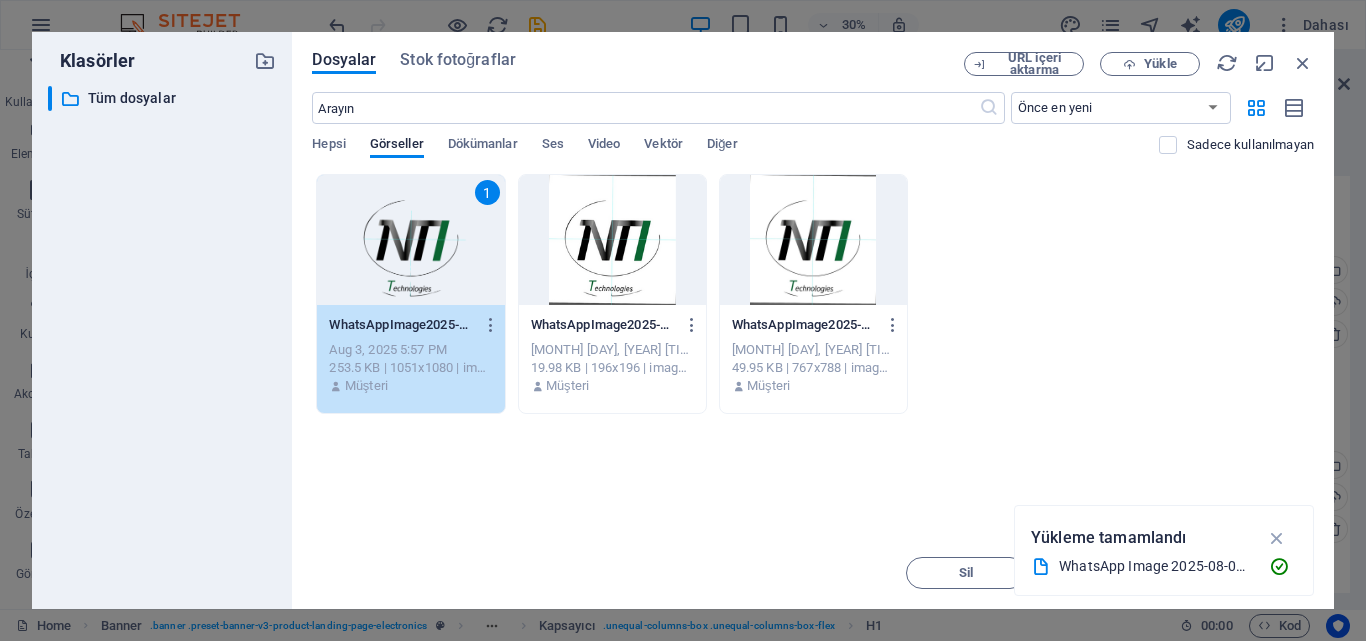 click on "1" at bounding box center (410, 240) 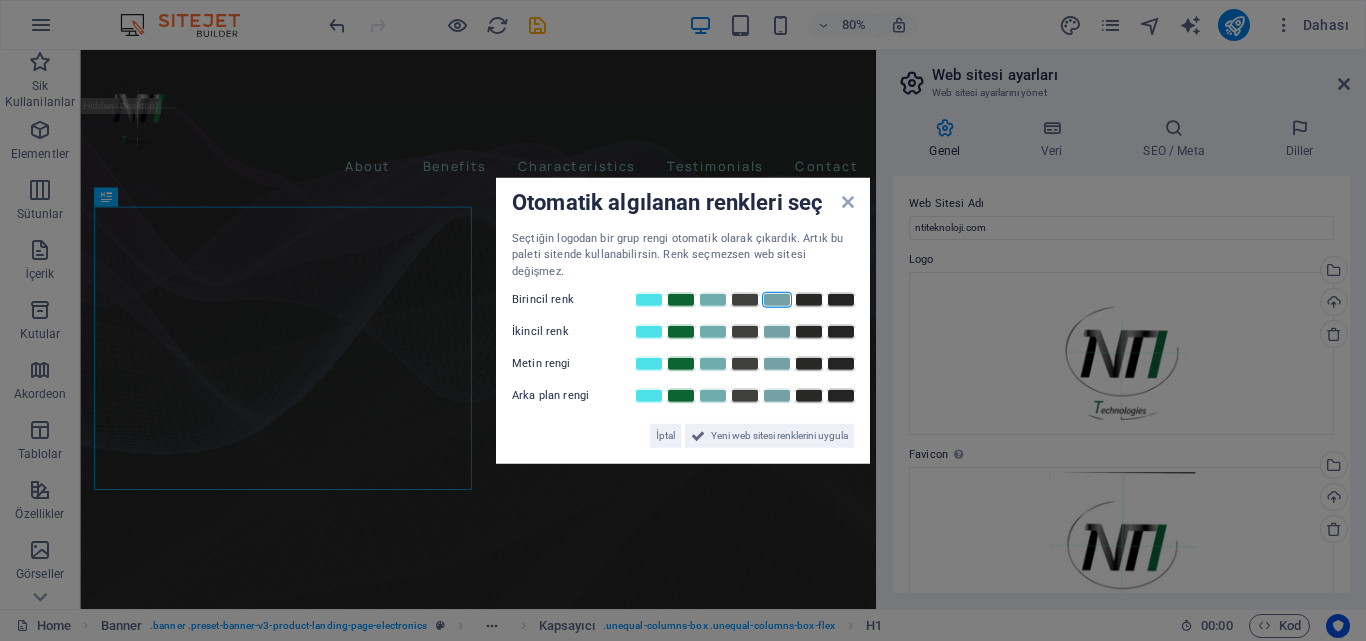 click at bounding box center [777, 300] 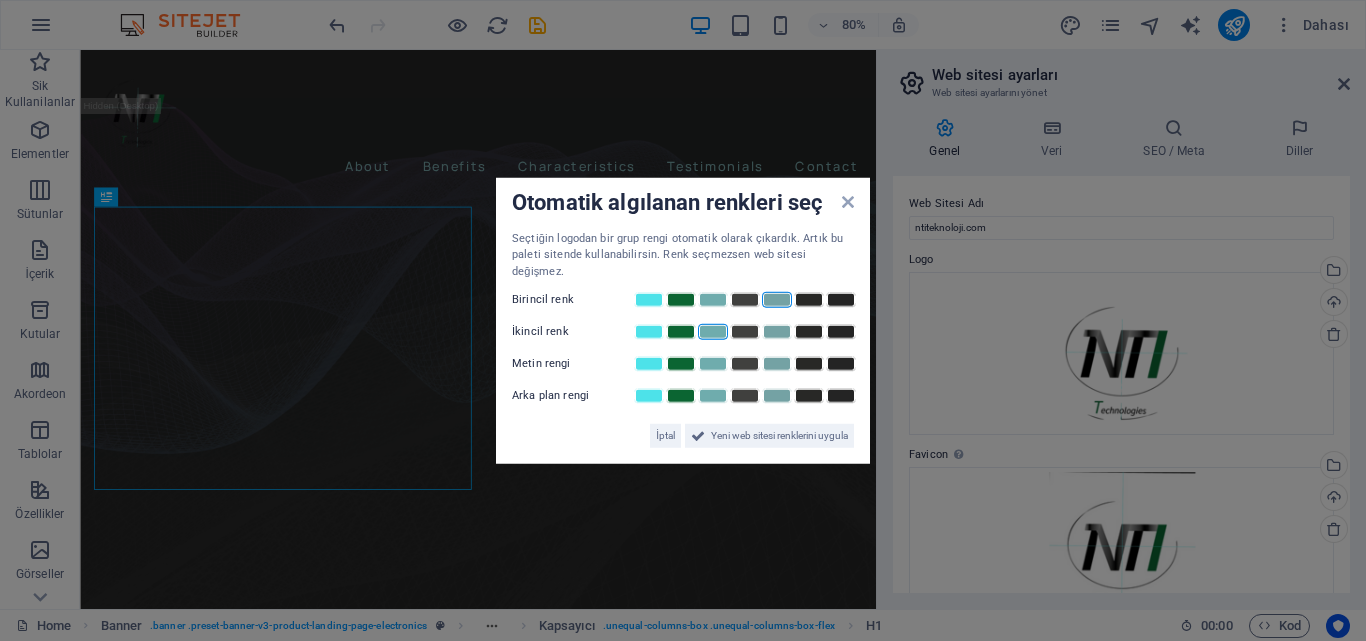click at bounding box center [713, 332] 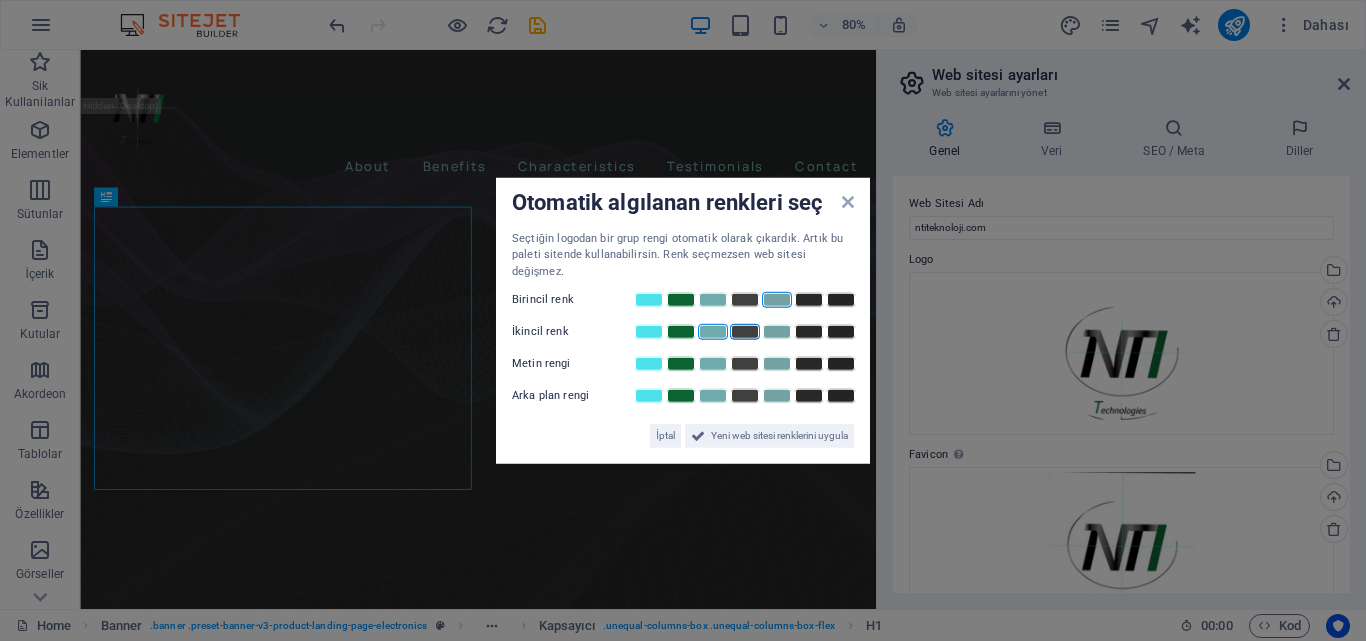 click at bounding box center (745, 332) 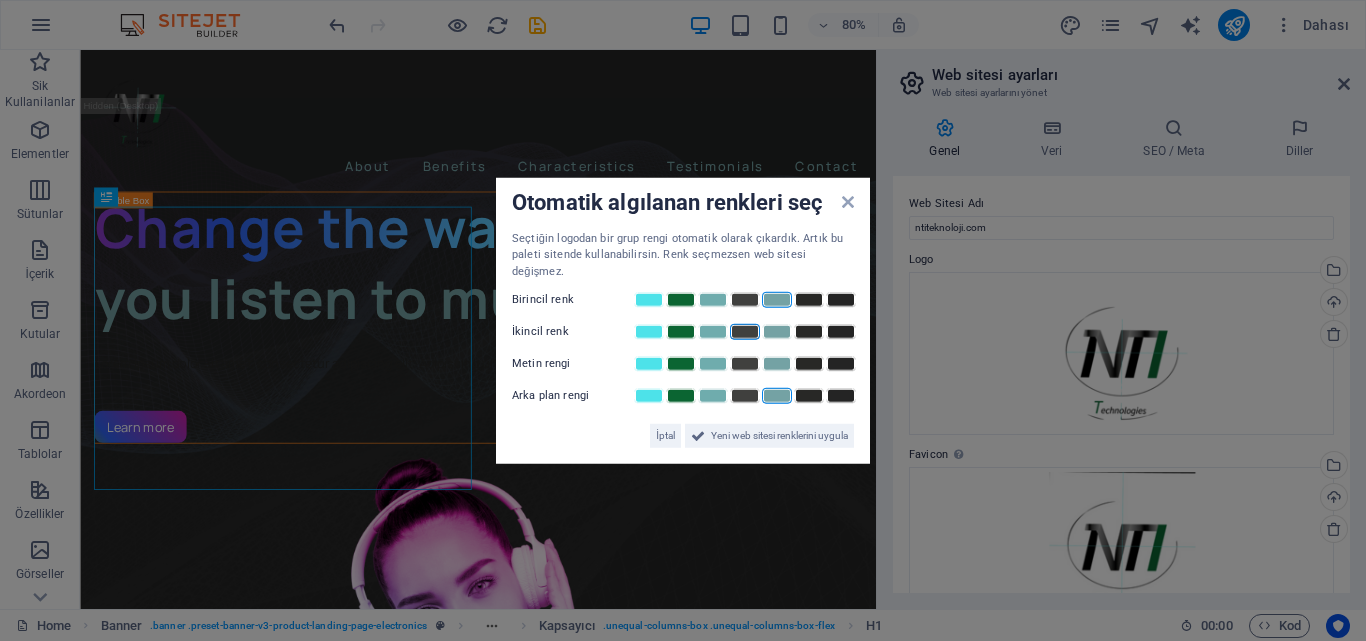 click at bounding box center (777, 396) 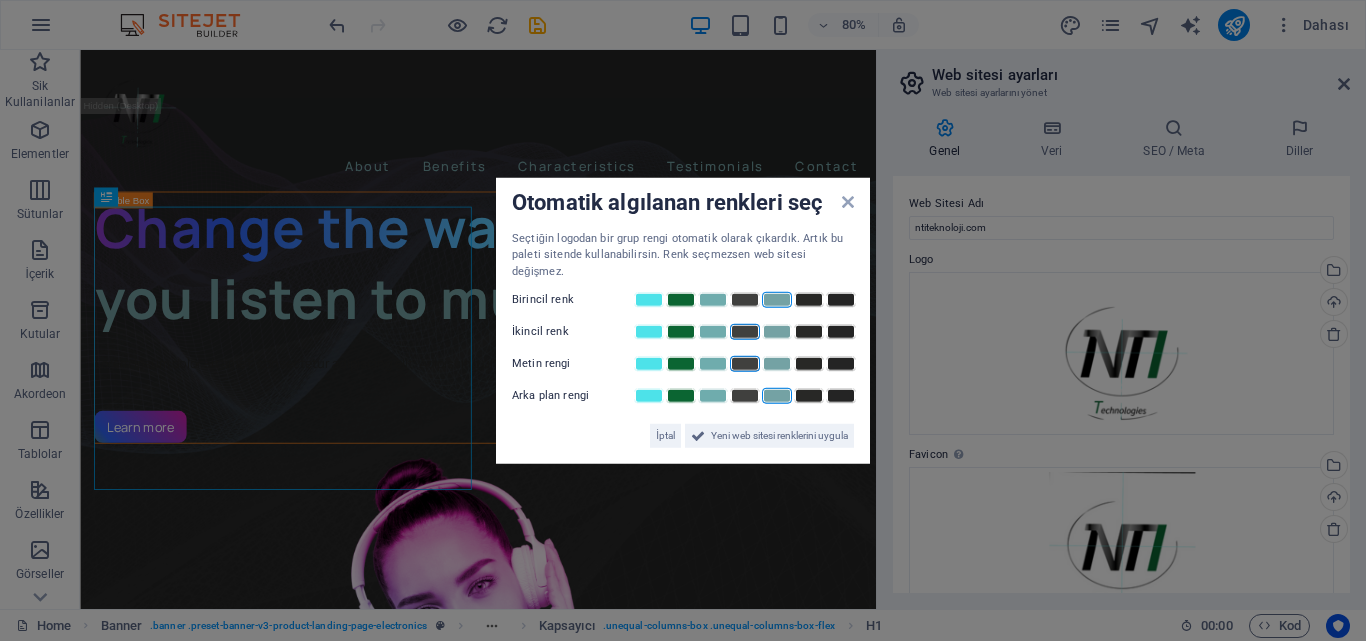click at bounding box center [745, 364] 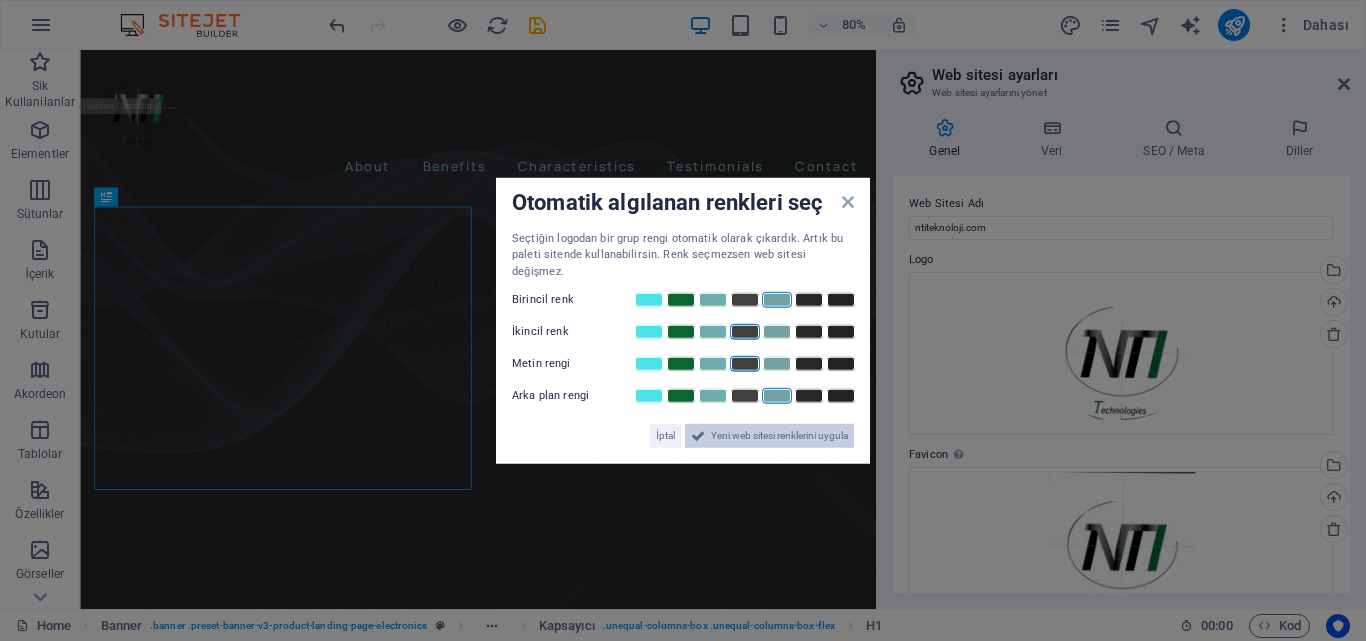 click on "Yeni web sitesi renklerini uygula" at bounding box center [779, 436] 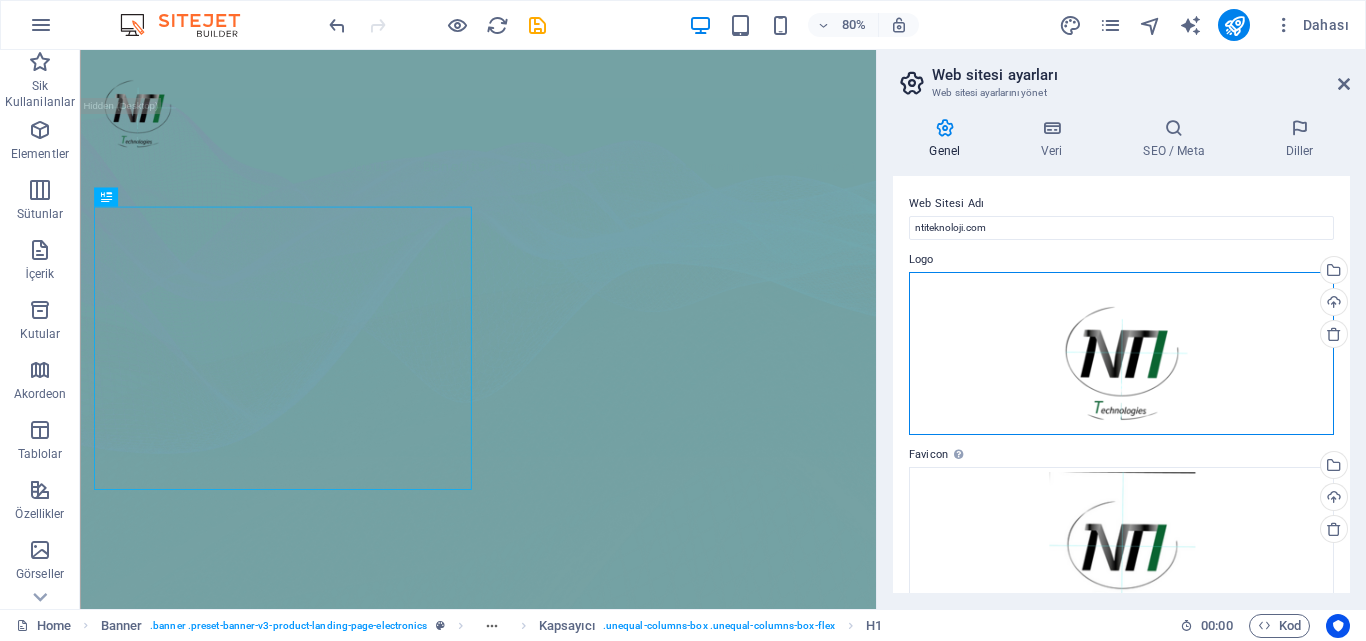 click on "Dosyaları buraya sürükleyin, dosyaları seçmek için tıklayın veya Dosyalardan ya da ücretsiz stok fotoğraf ve videolarımızdan dosyalar seçin" at bounding box center [1121, 354] 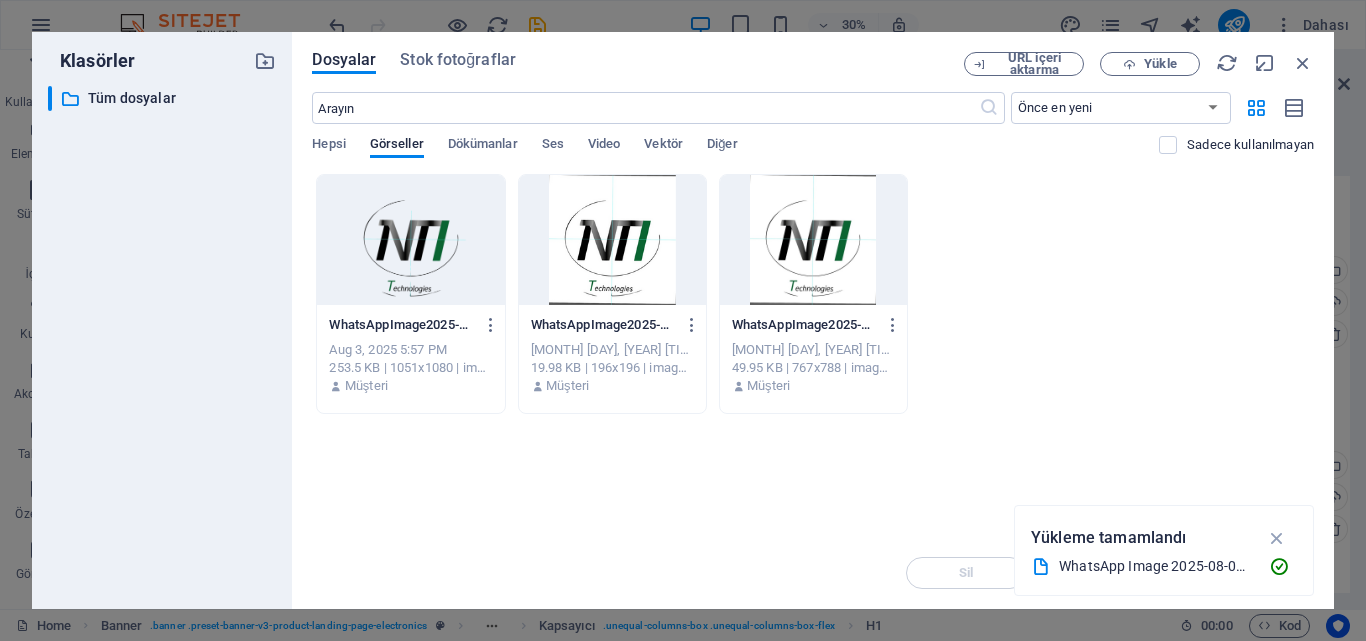 click at bounding box center [410, 240] 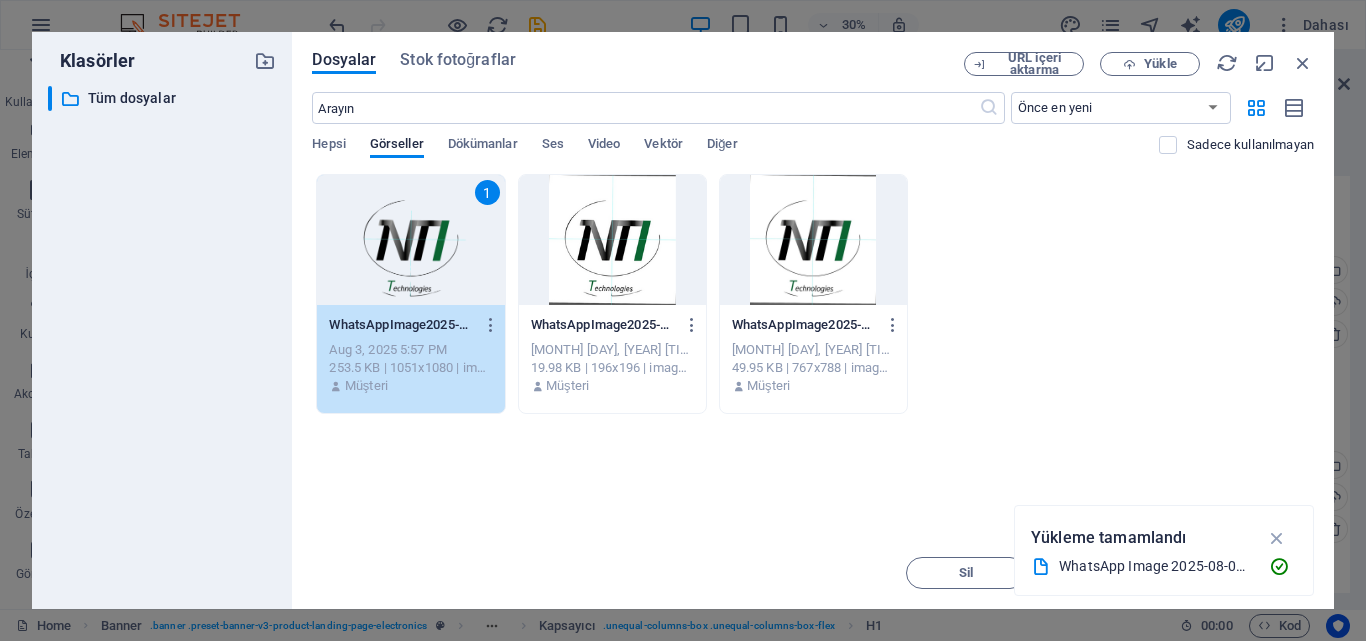click on "1" at bounding box center (410, 240) 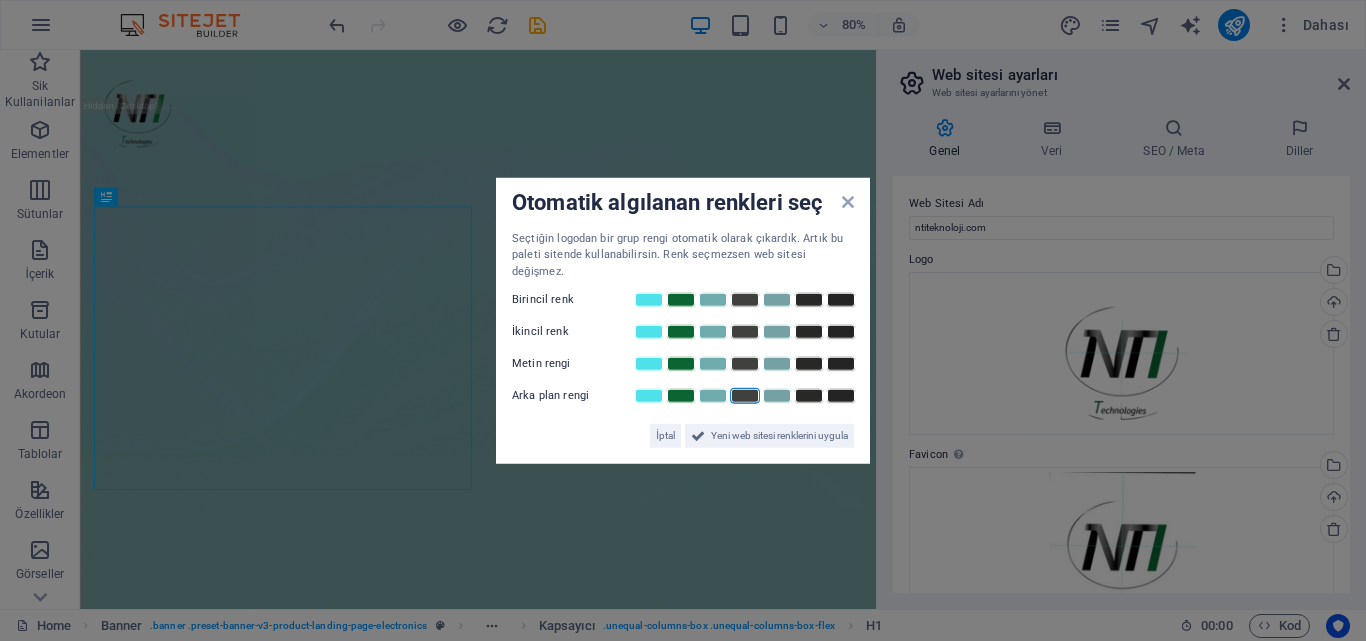 click at bounding box center [745, 396] 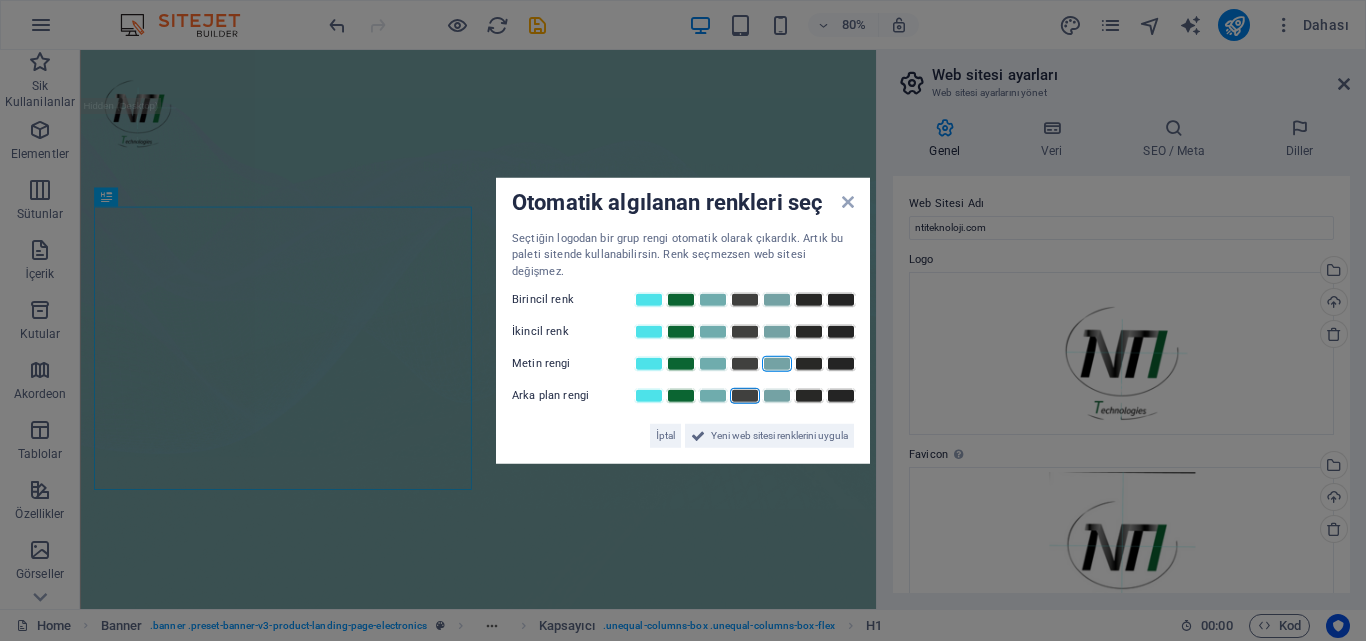 click at bounding box center (777, 364) 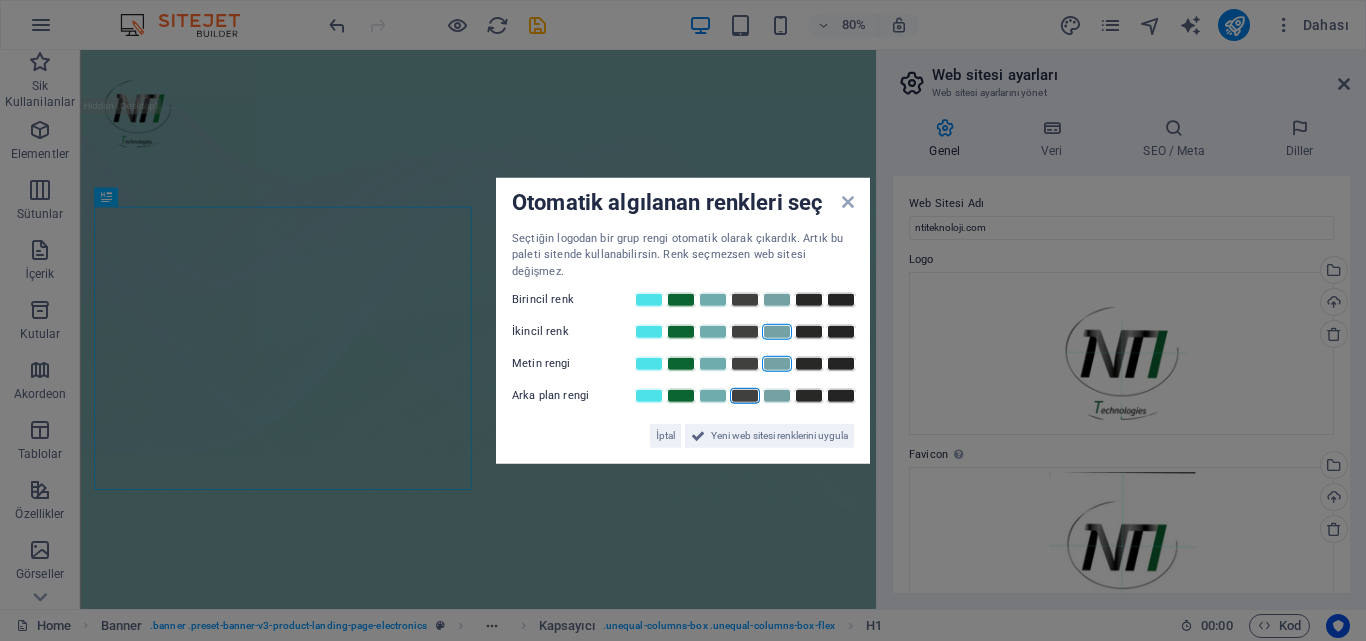 click at bounding box center [777, 332] 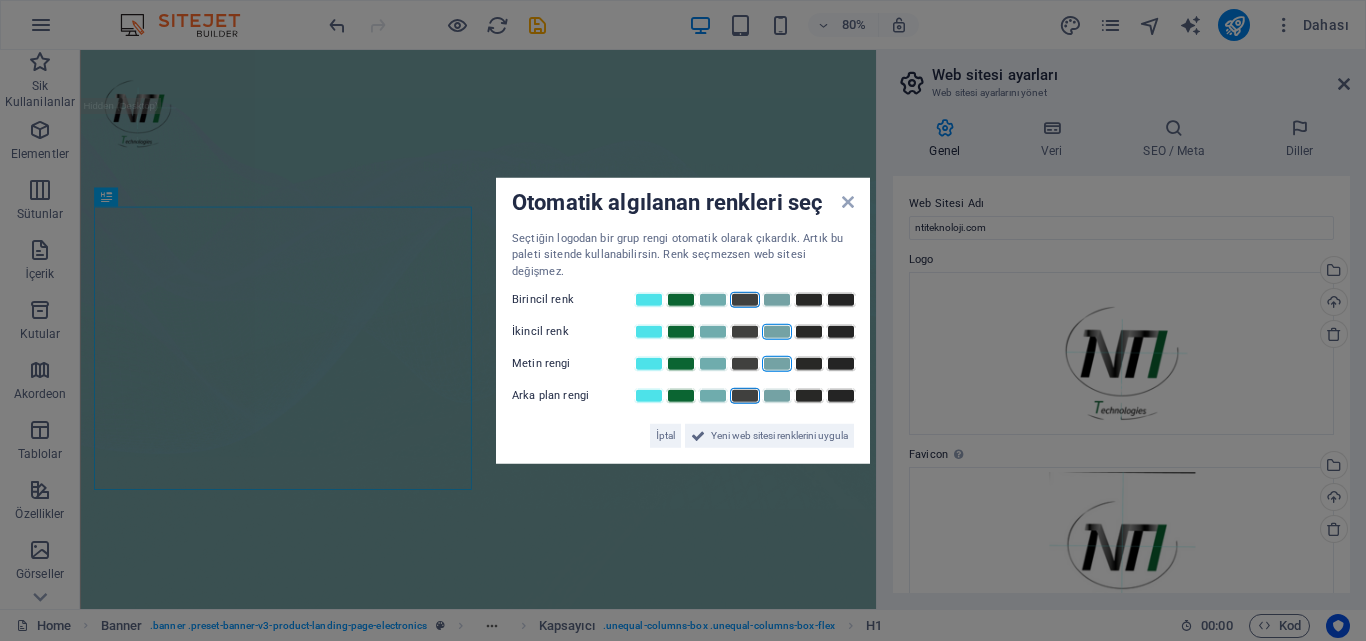 click at bounding box center [745, 300] 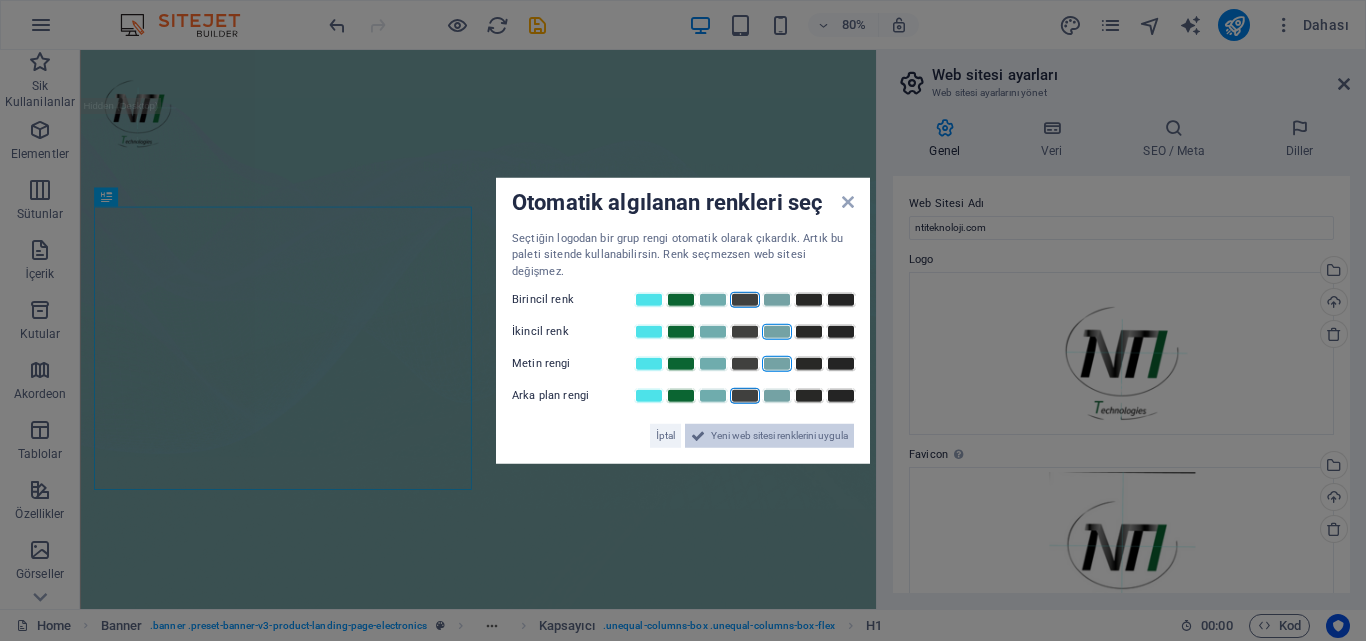 click on "Yeni web sitesi renklerini uygula" at bounding box center [779, 436] 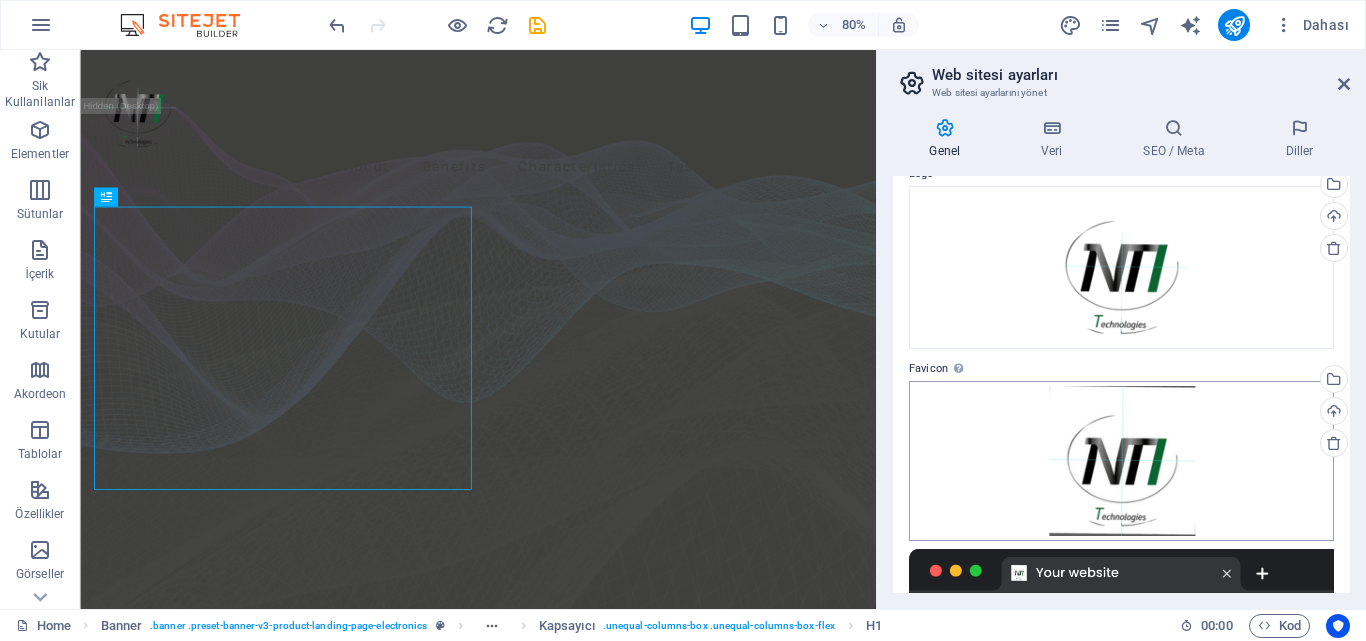 scroll, scrollTop: 100, scrollLeft: 0, axis: vertical 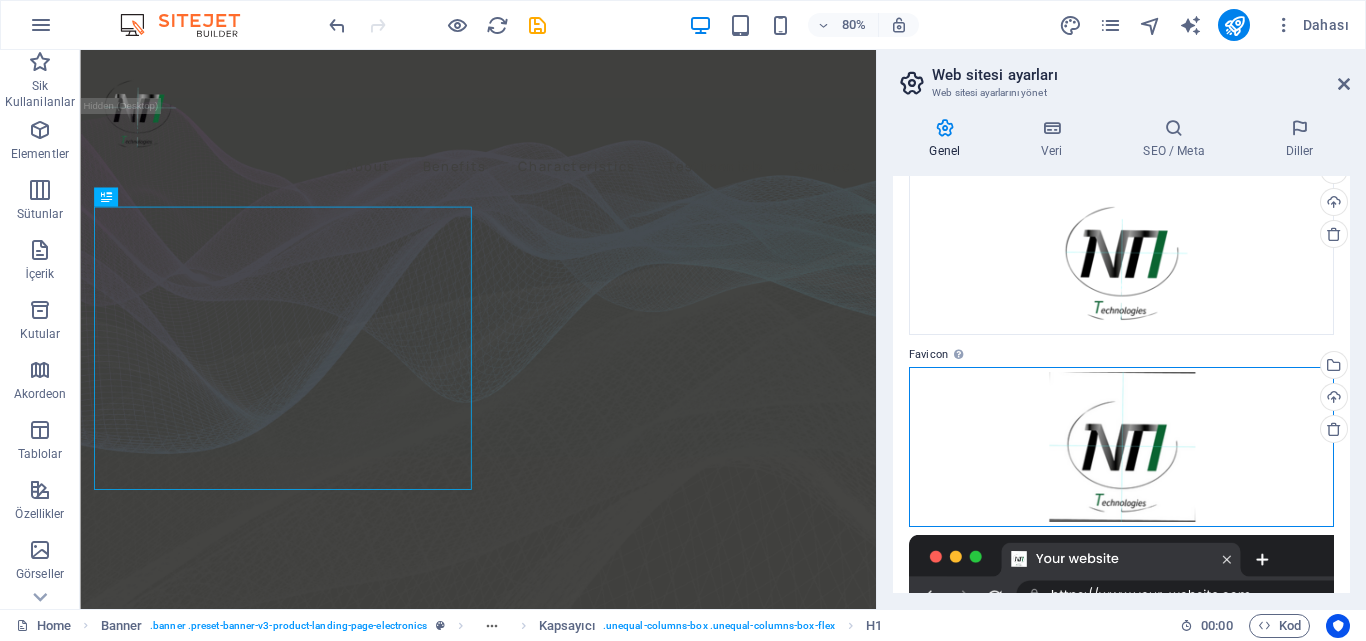 click on "Dosyaları buraya sürükleyin, dosyaları seçmek için tıklayın veya Dosyalardan ya da ücretsiz stok fotoğraf ve videolarımızdan dosyalar seçin" at bounding box center (1121, 447) 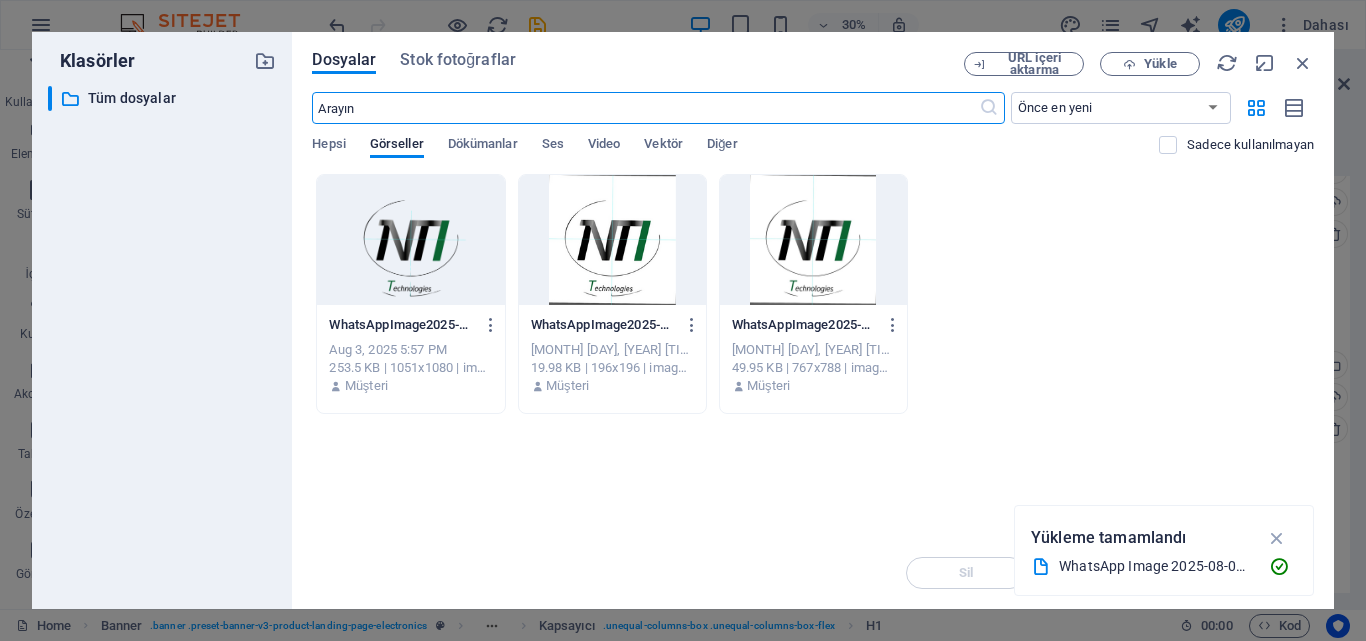 click at bounding box center [410, 240] 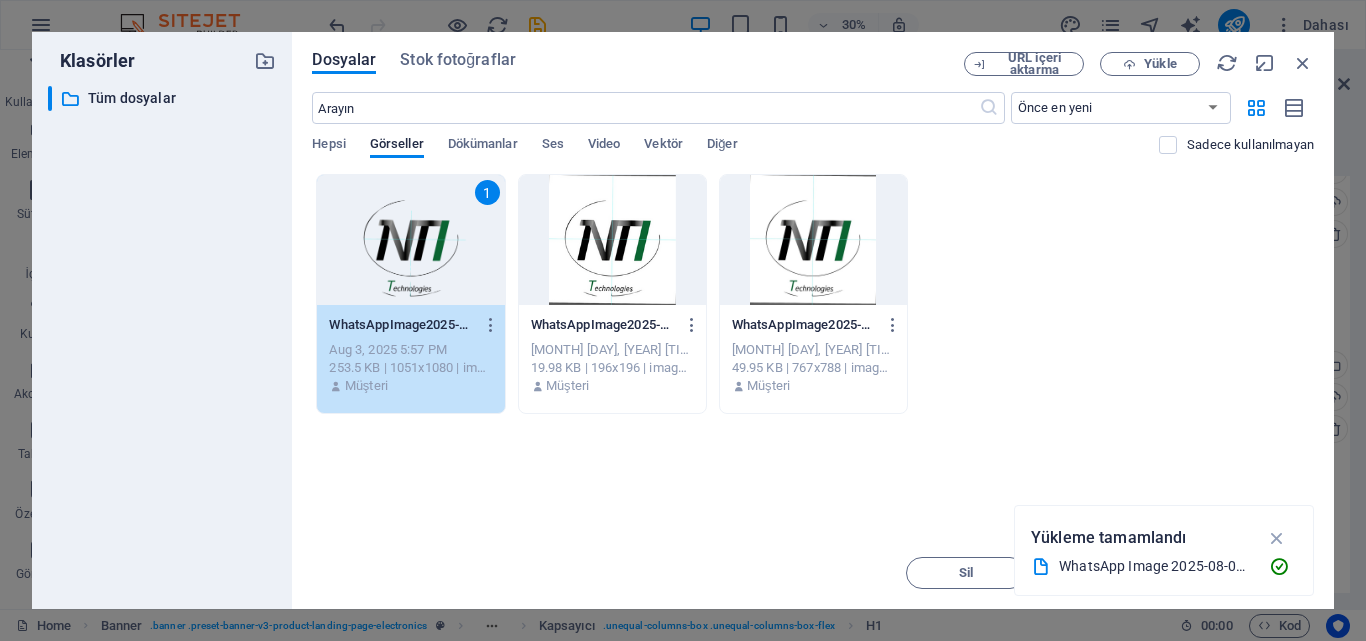 click on "1" at bounding box center [410, 240] 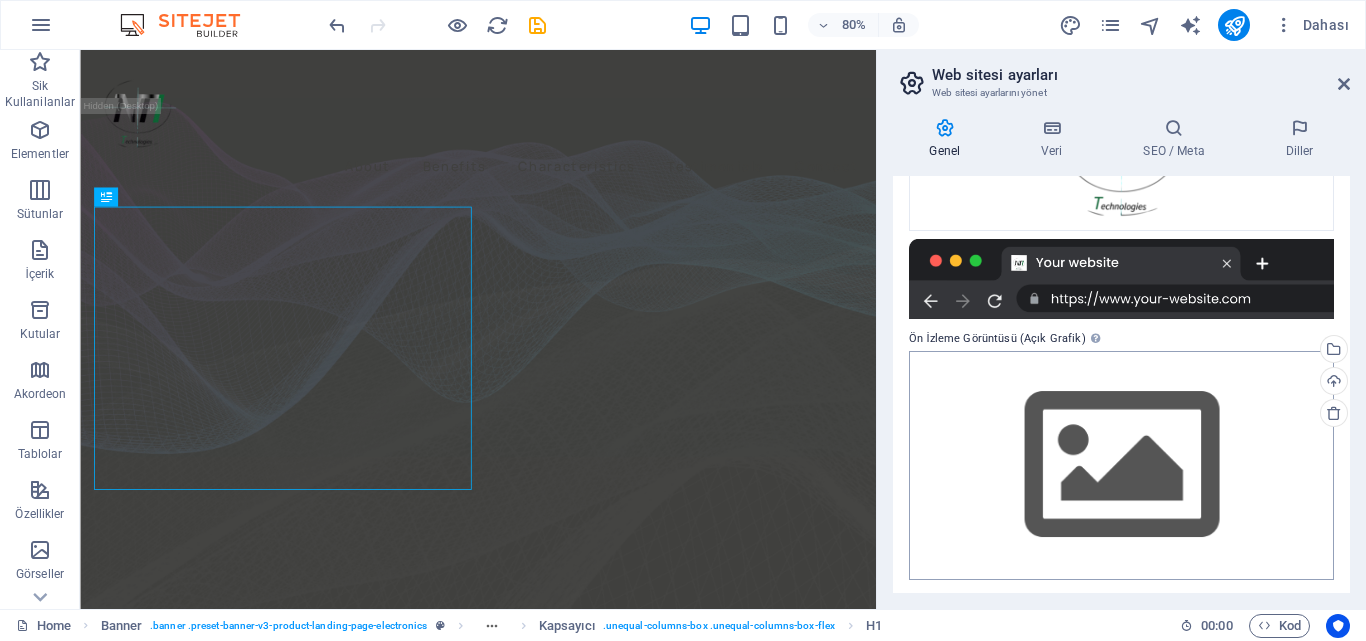 scroll, scrollTop: 403, scrollLeft: 0, axis: vertical 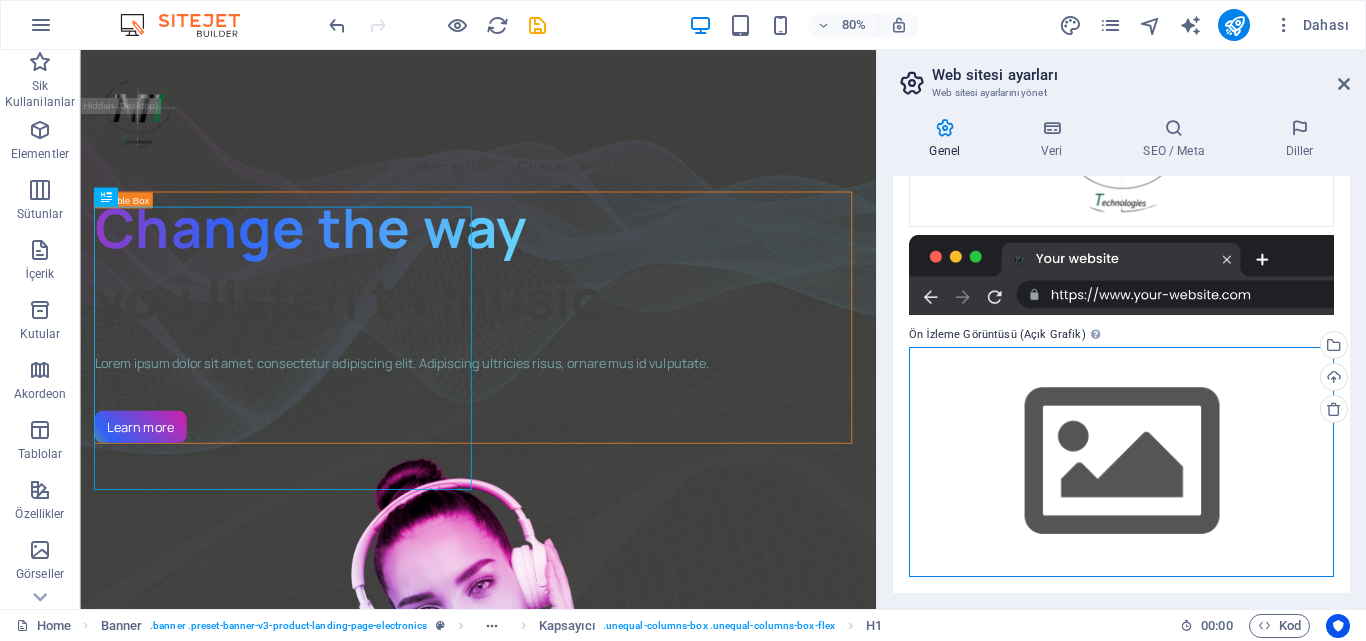 click on "Dosyaları buraya sürükleyin, dosyaları seçmek için tıklayın veya Dosyalardan ya da ücretsiz stok fotoğraf ve videolarımızdan dosyalar seçin" at bounding box center [1121, 461] 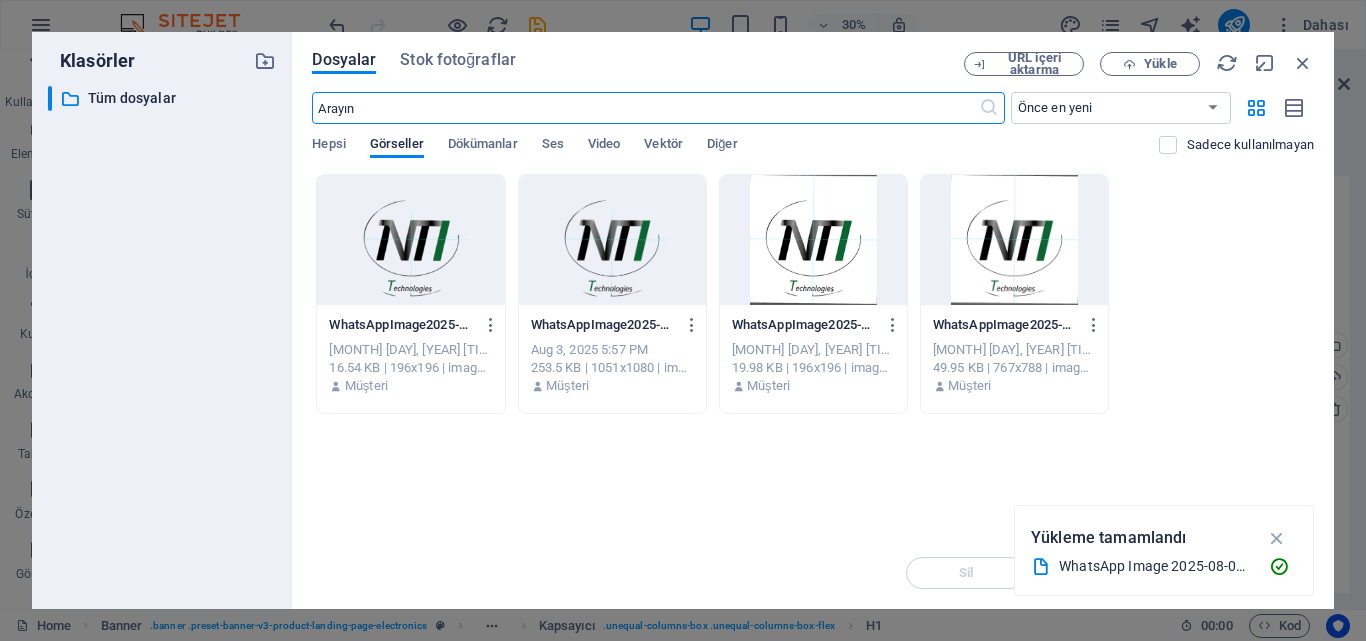 scroll, scrollTop: 400, scrollLeft: 0, axis: vertical 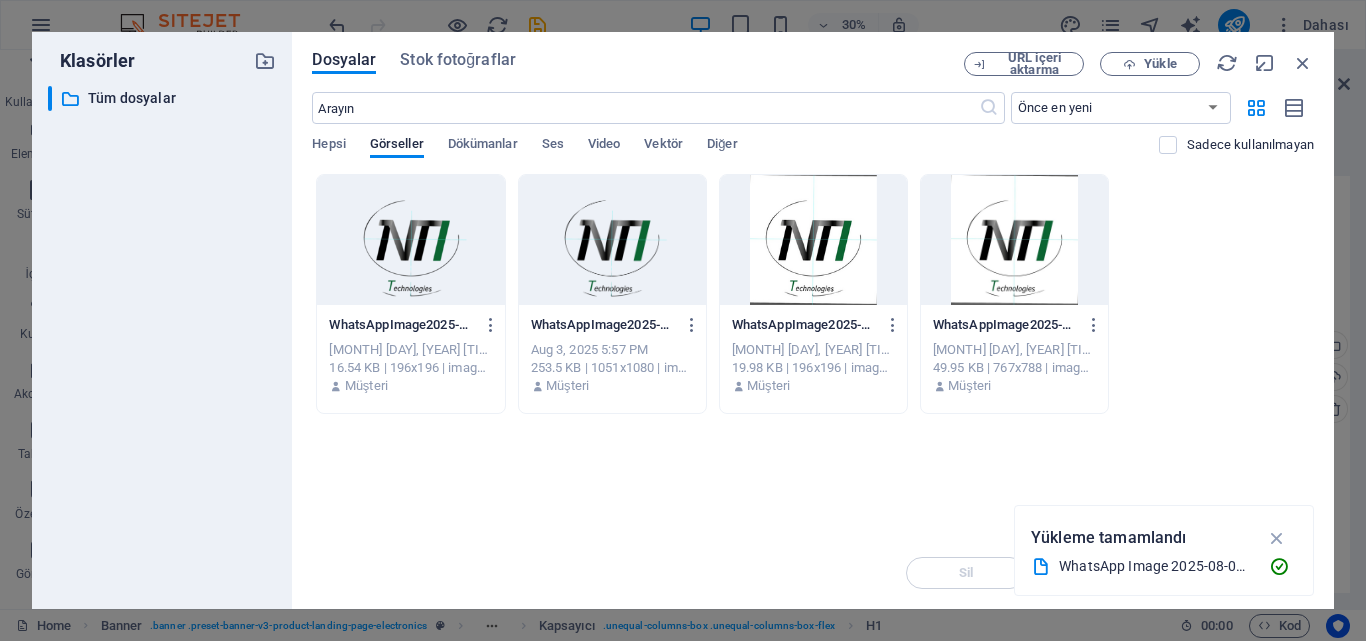 click at bounding box center [612, 240] 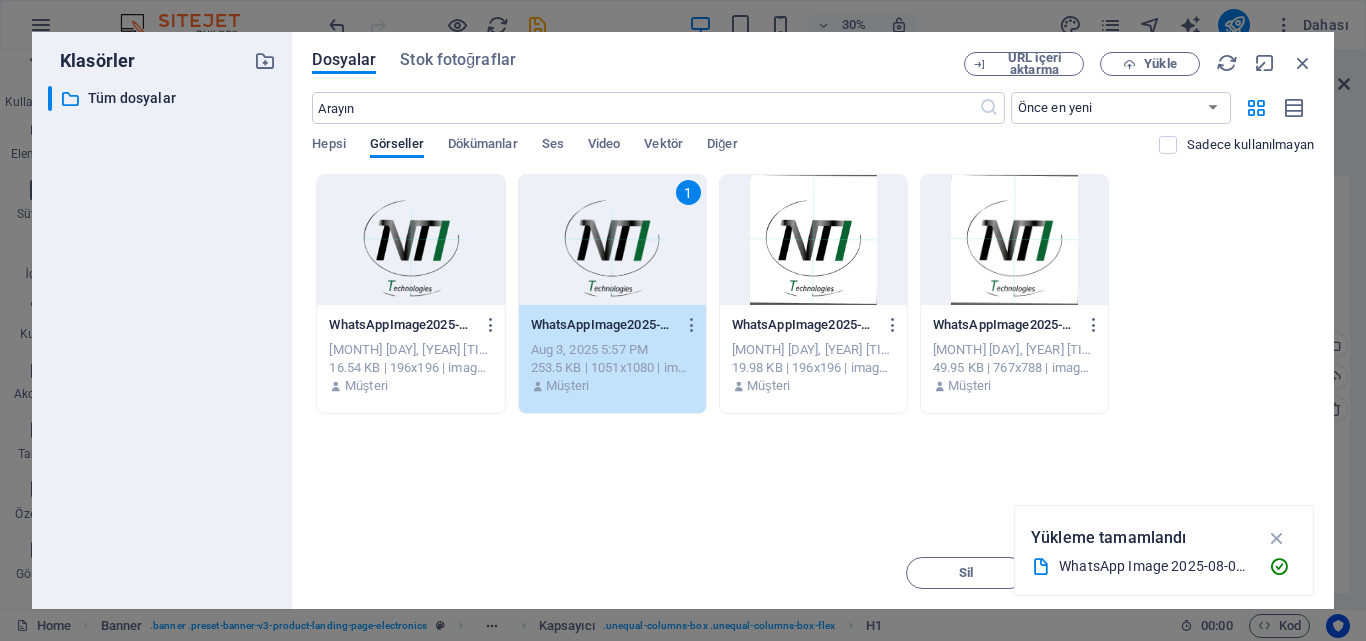 click on "1" at bounding box center [612, 240] 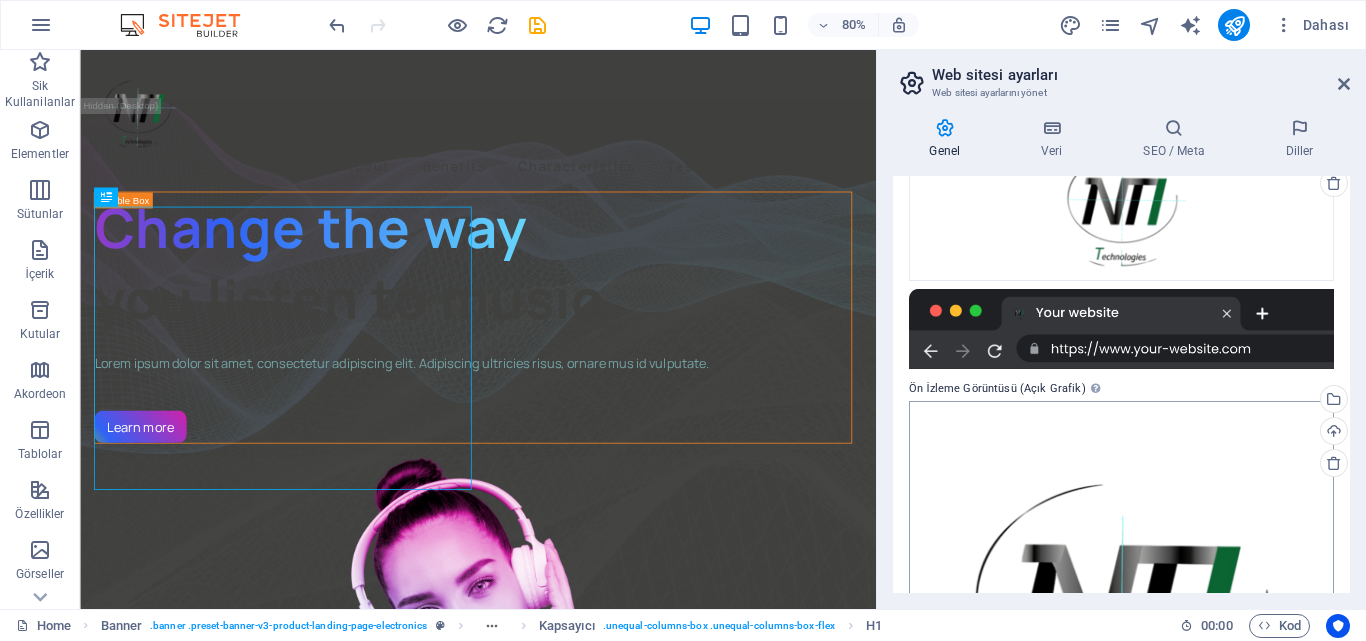 scroll, scrollTop: 0, scrollLeft: 0, axis: both 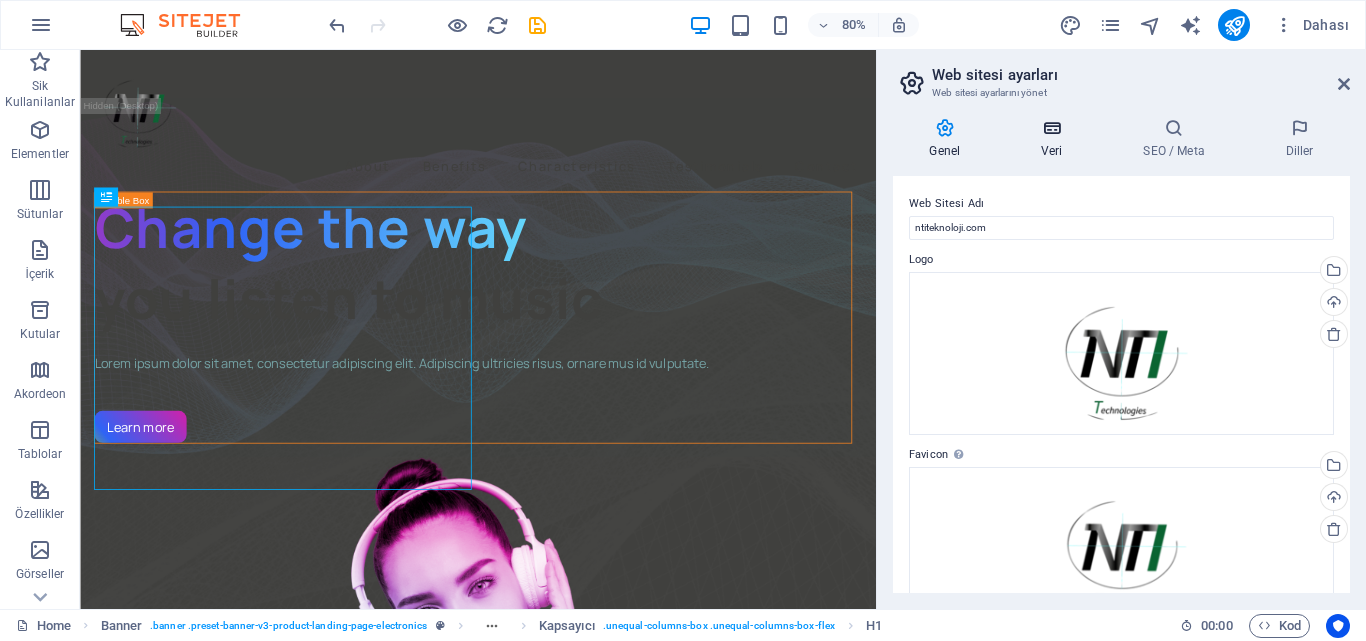click on "Veri" at bounding box center (1056, 139) 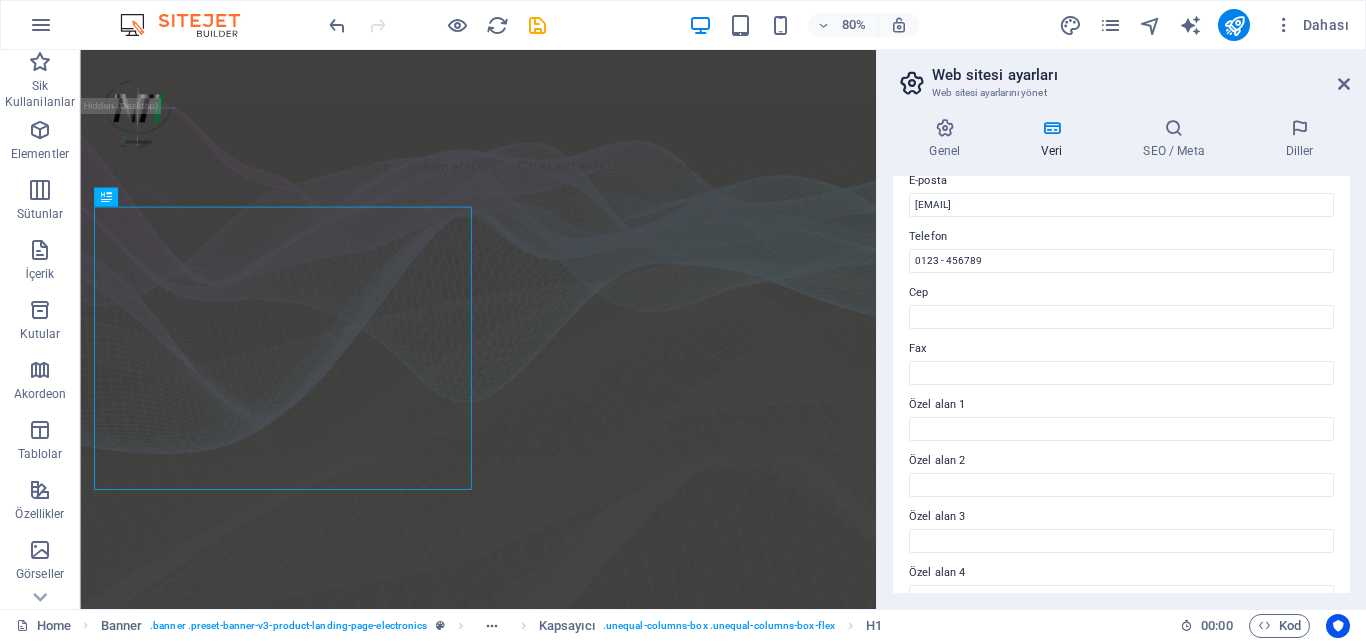 scroll, scrollTop: 544, scrollLeft: 0, axis: vertical 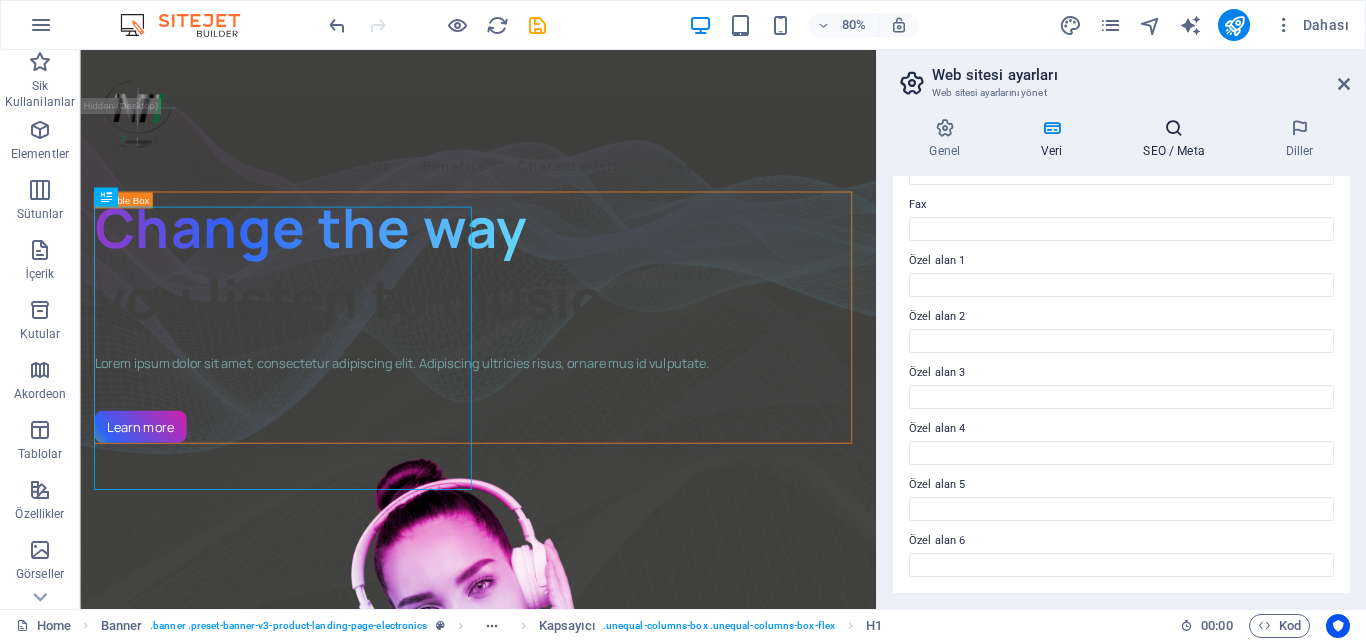 click on "SEO / Meta" at bounding box center [1178, 139] 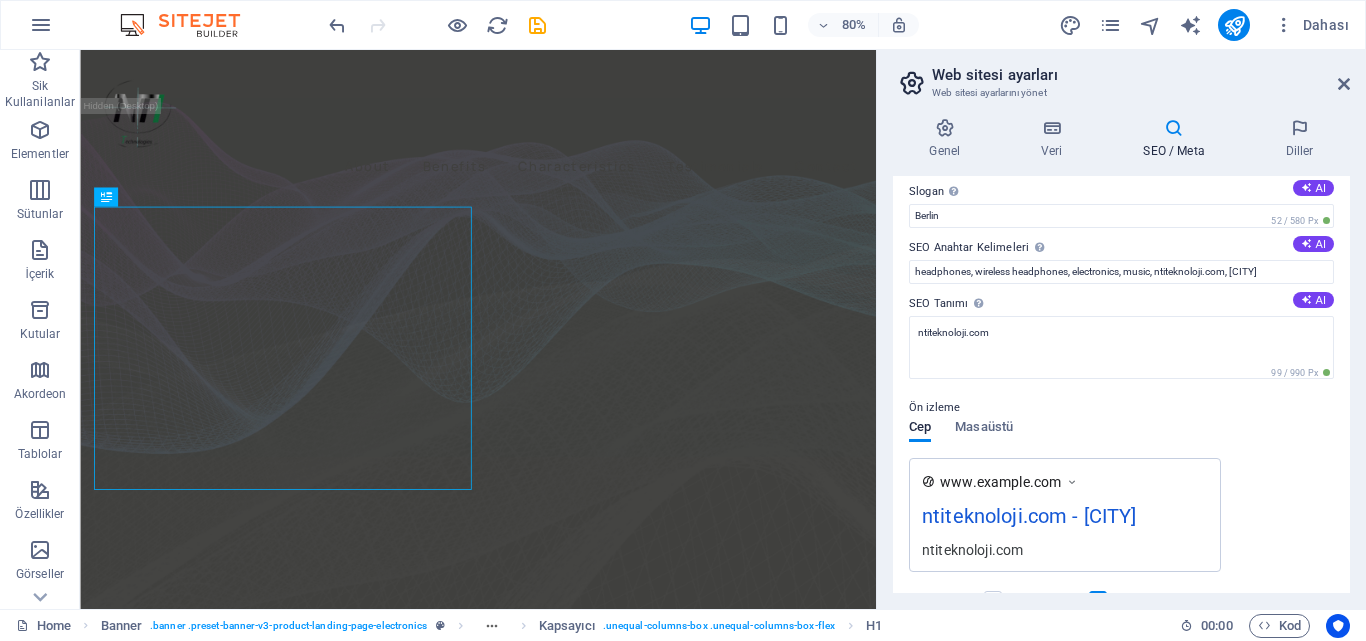 scroll, scrollTop: 100, scrollLeft: 0, axis: vertical 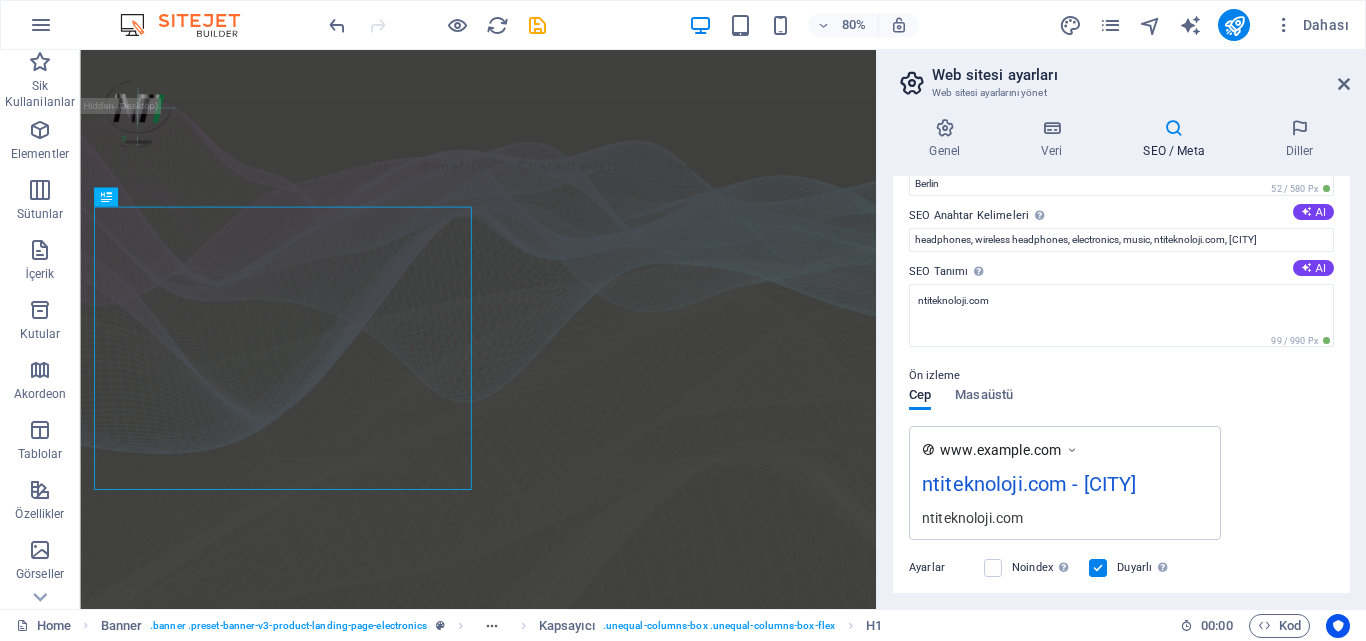 click on "ntiteknoloji.com - Berlin" at bounding box center [1065, 488] 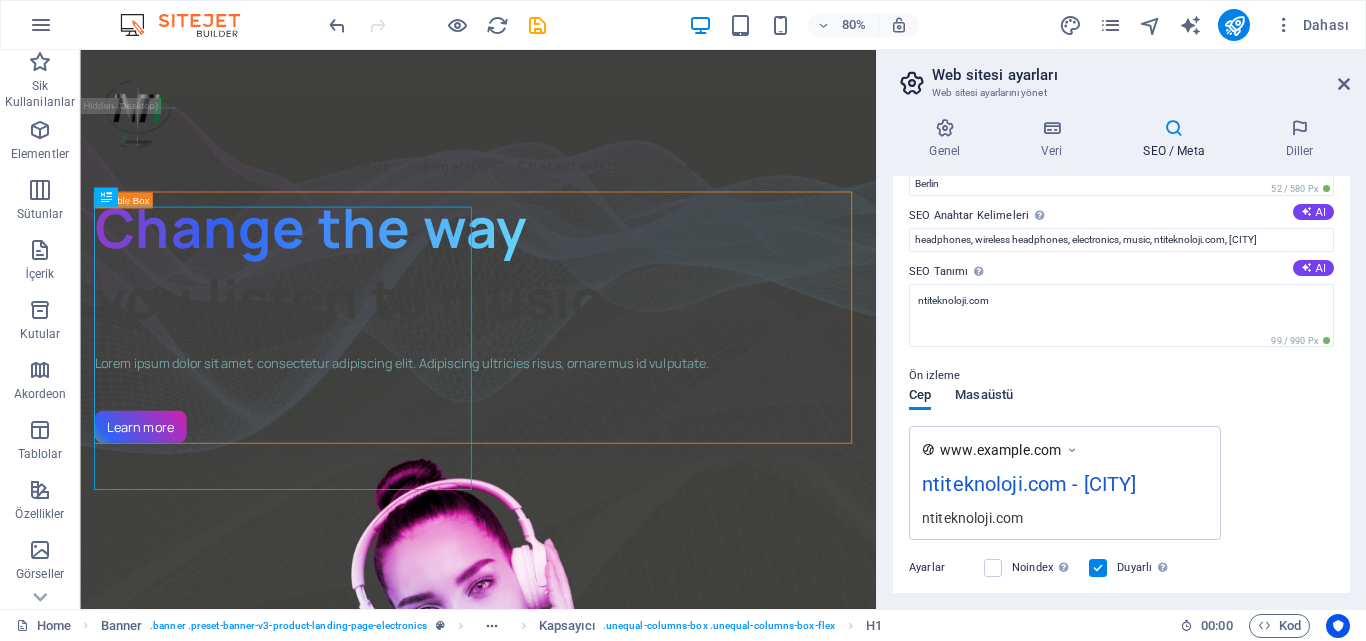 click on "Masaüstü" at bounding box center (984, 397) 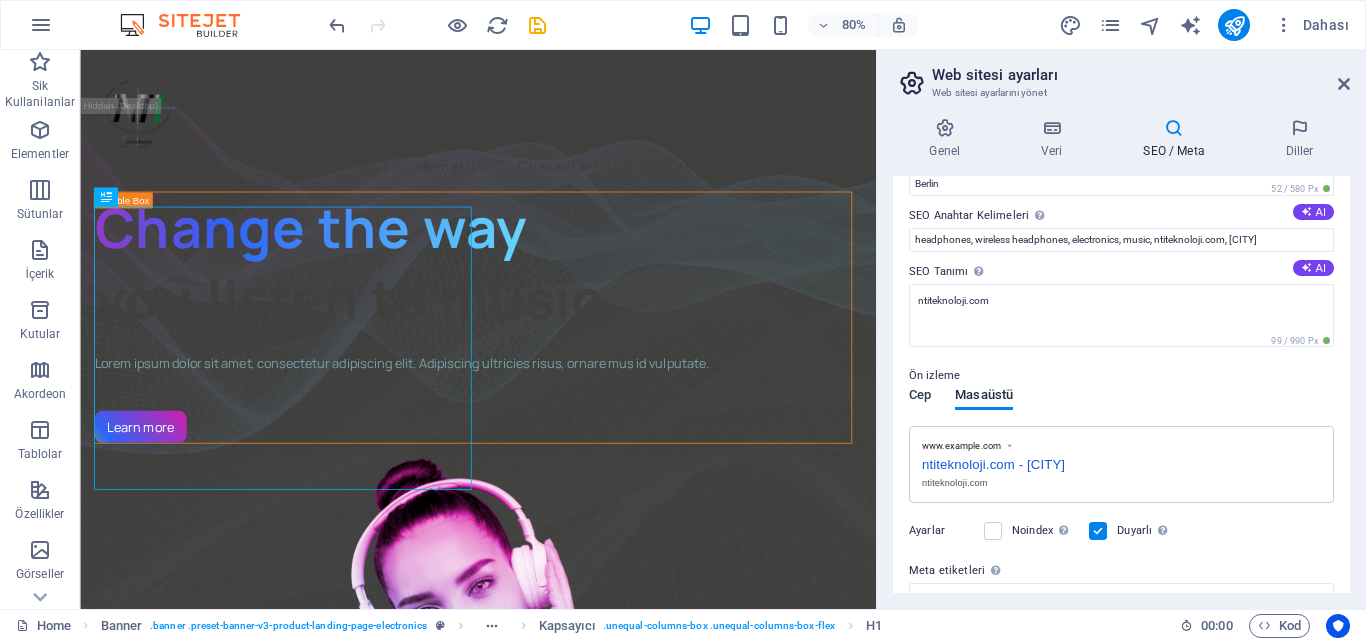 click on "Cep" at bounding box center (920, 397) 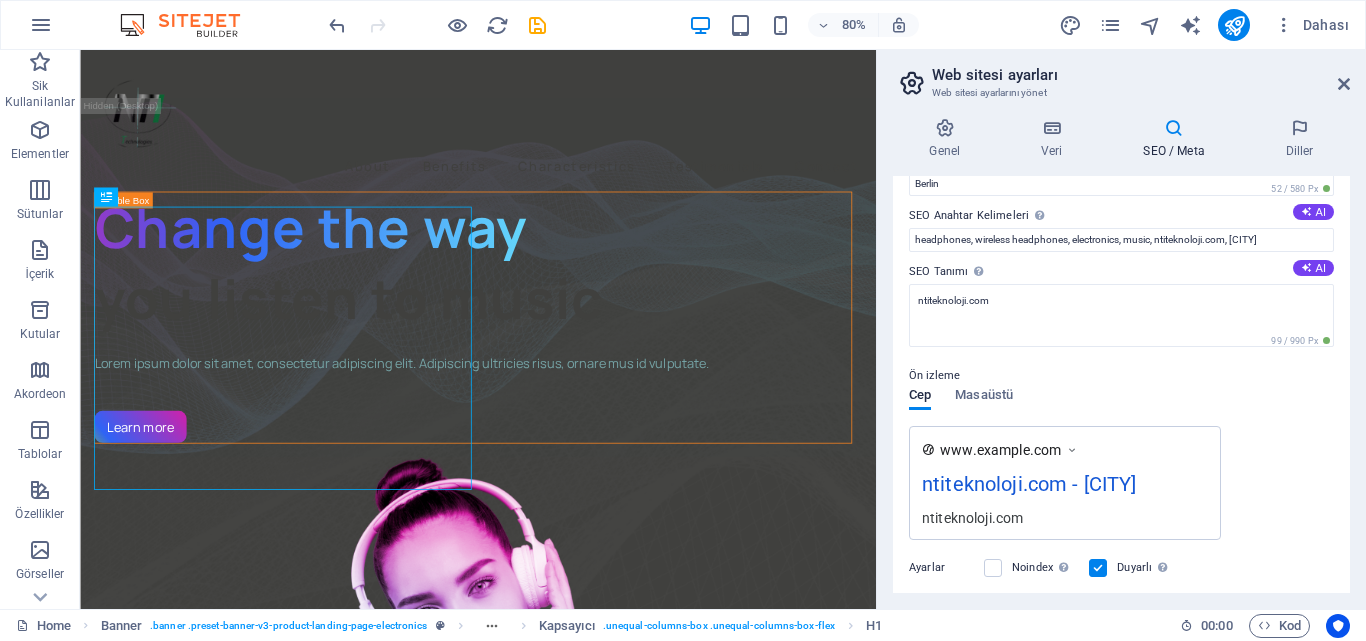 scroll, scrollTop: 0, scrollLeft: 0, axis: both 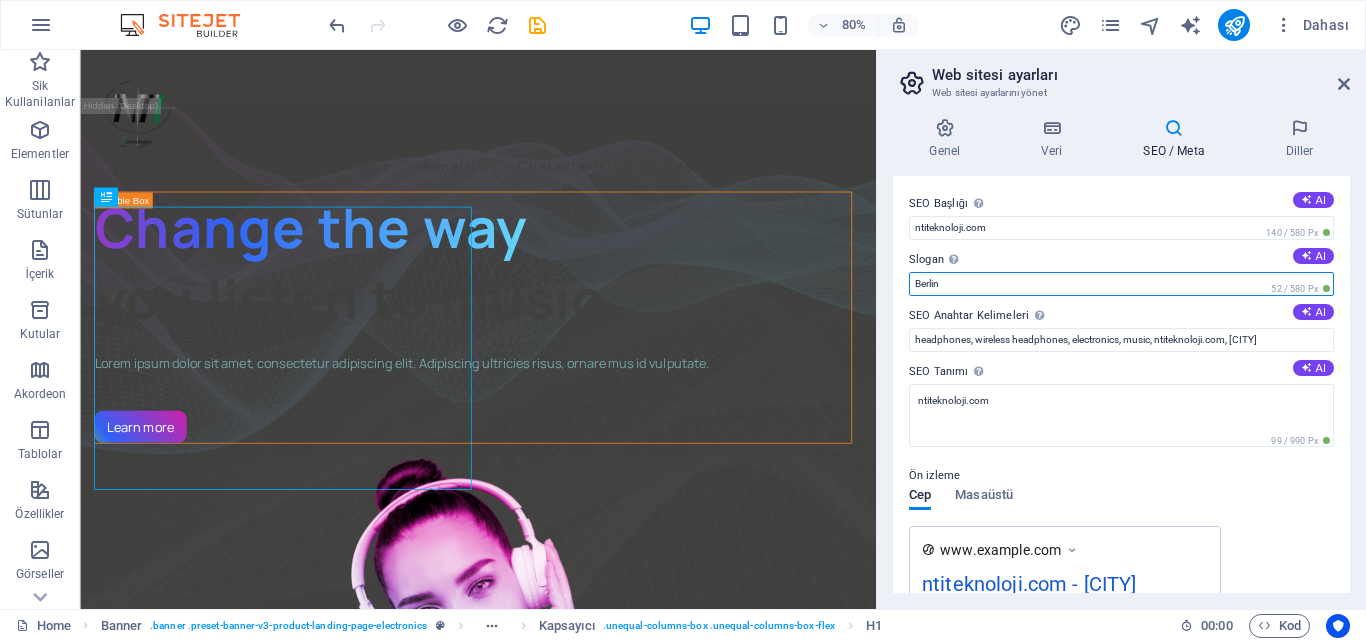 drag, startPoint x: 968, startPoint y: 287, endPoint x: 884, endPoint y: 286, distance: 84.00595 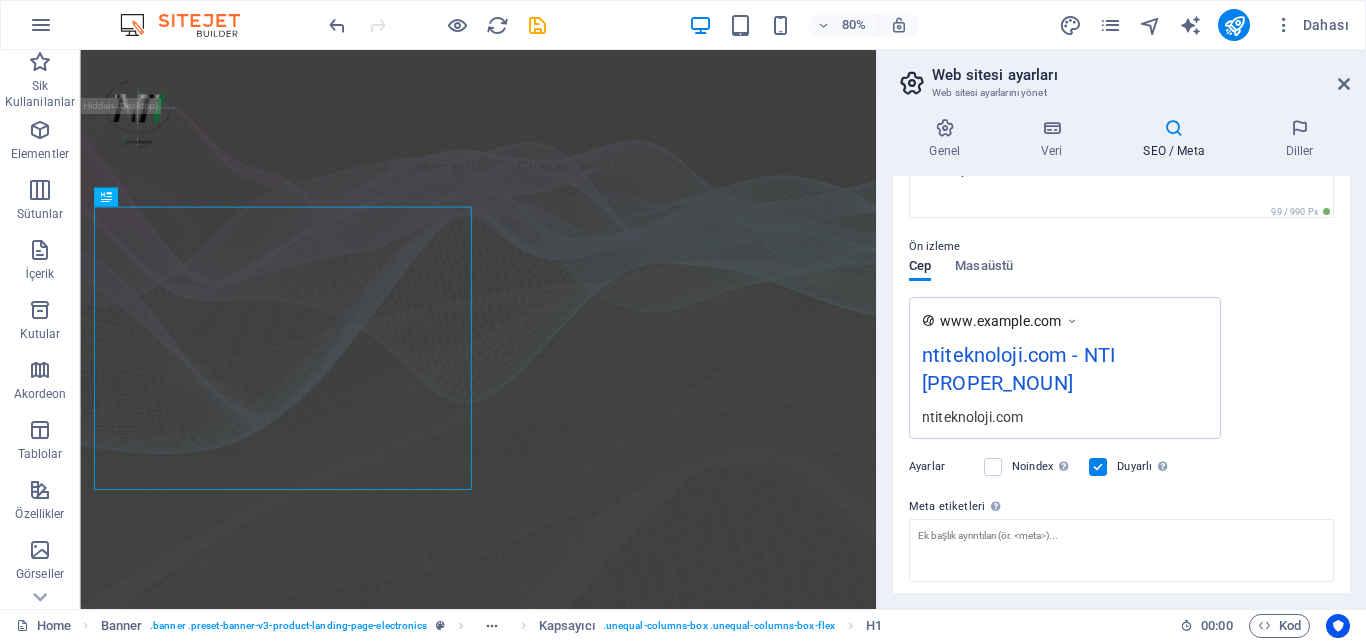 scroll, scrollTop: 347, scrollLeft: 0, axis: vertical 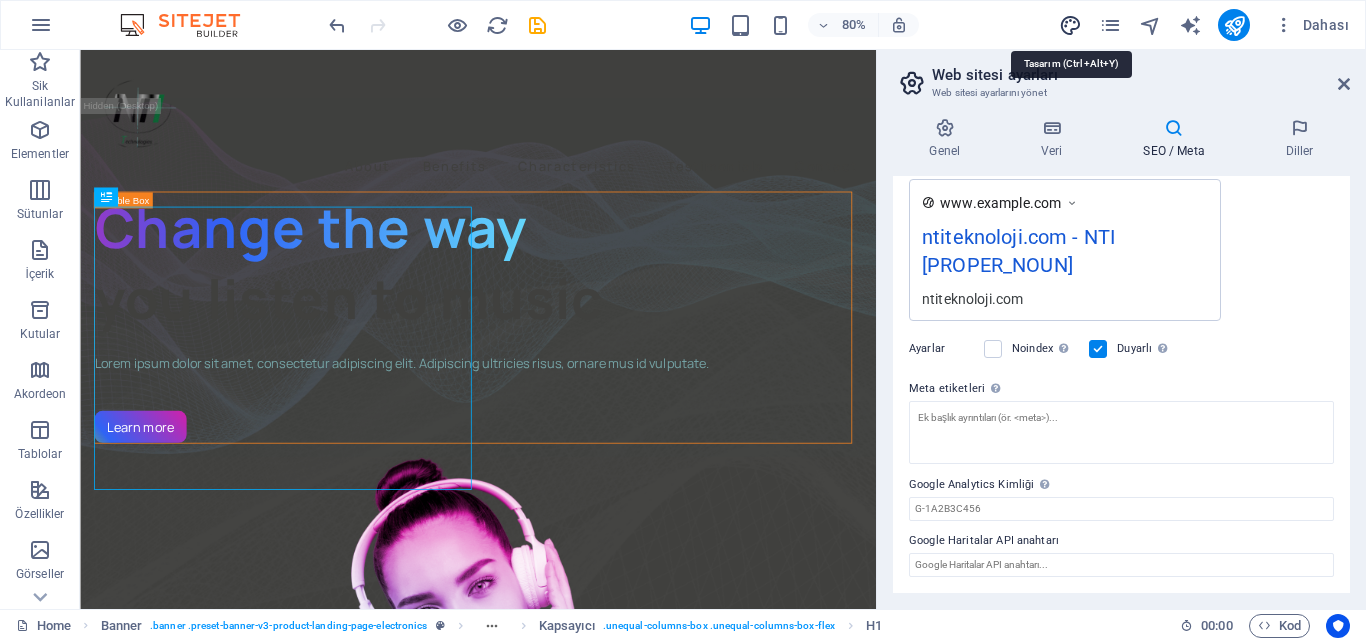 type on "NTI Tecnology" 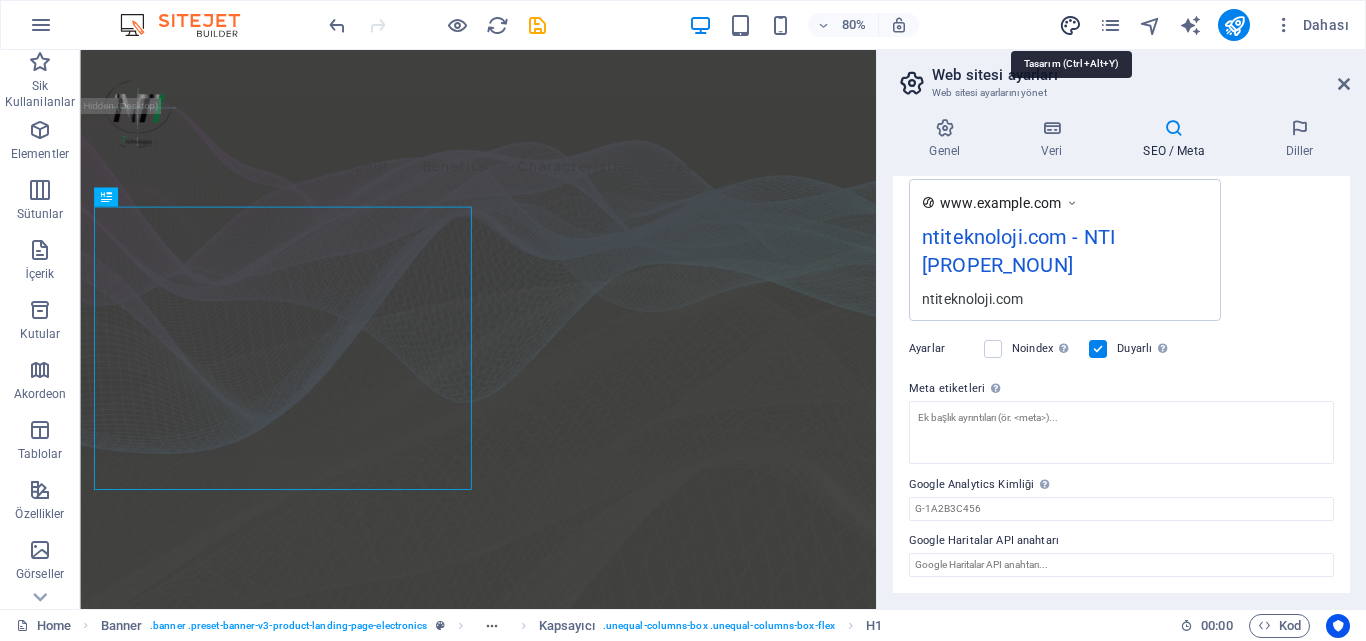 click at bounding box center [1070, 25] 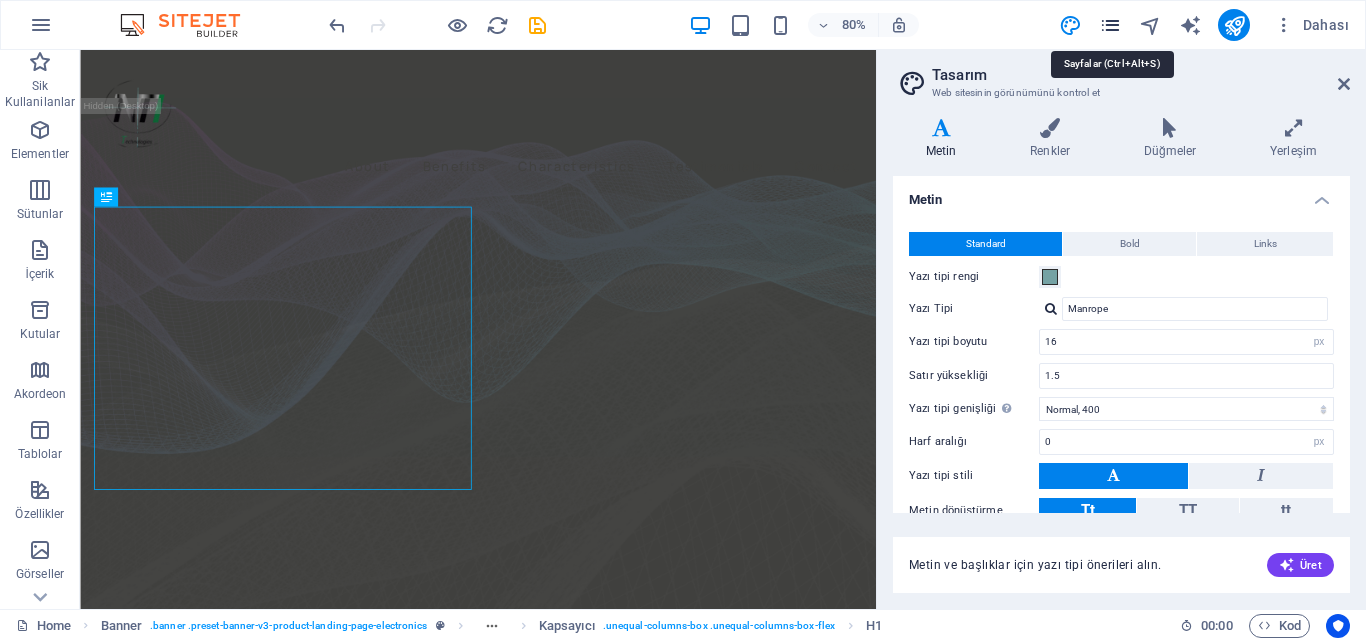 click at bounding box center [1110, 25] 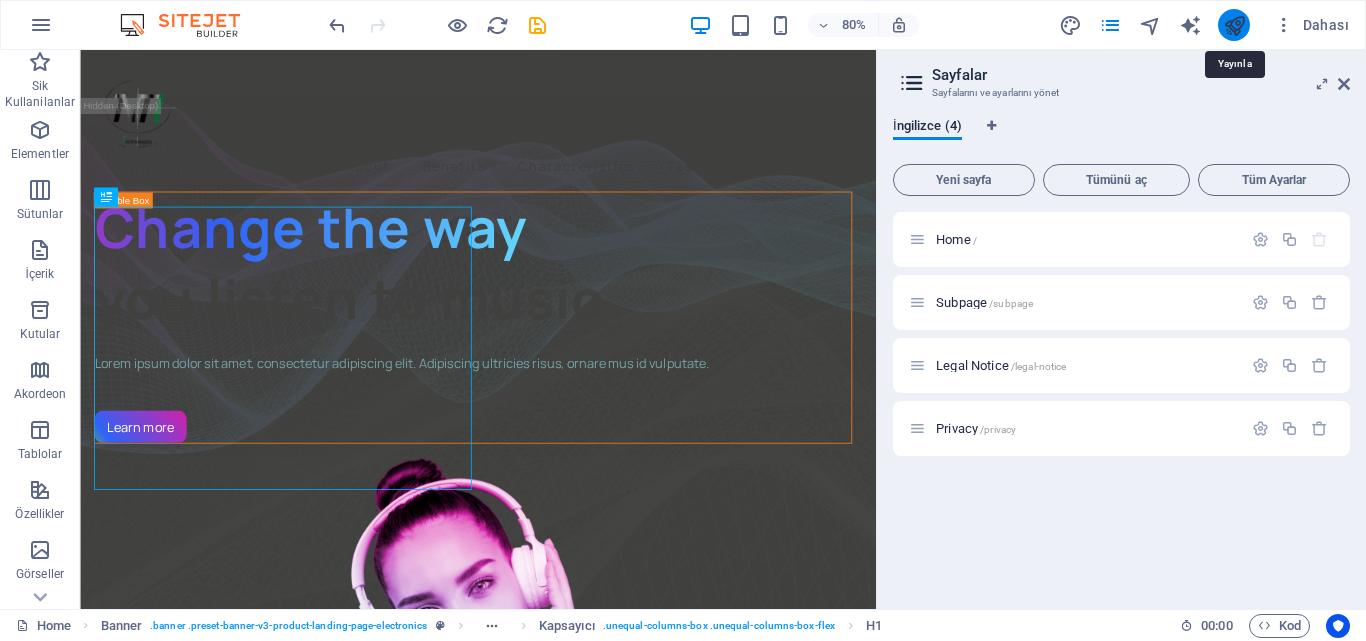 click at bounding box center (1234, 25) 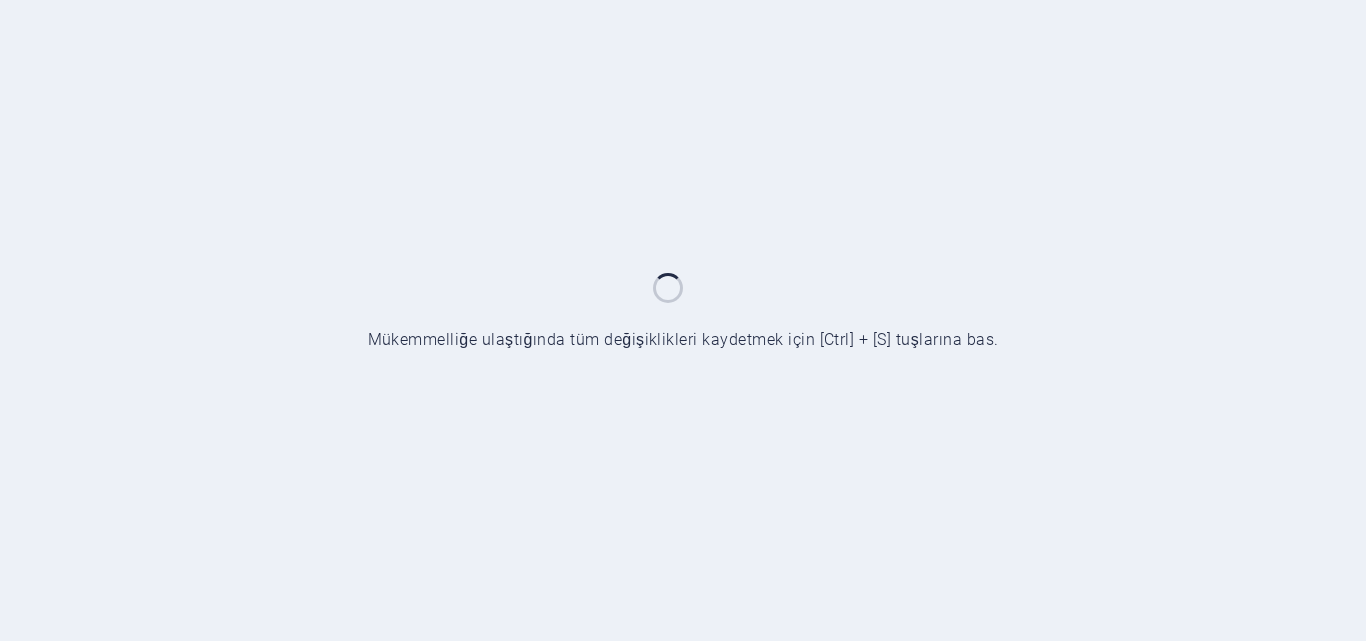 scroll, scrollTop: 0, scrollLeft: 0, axis: both 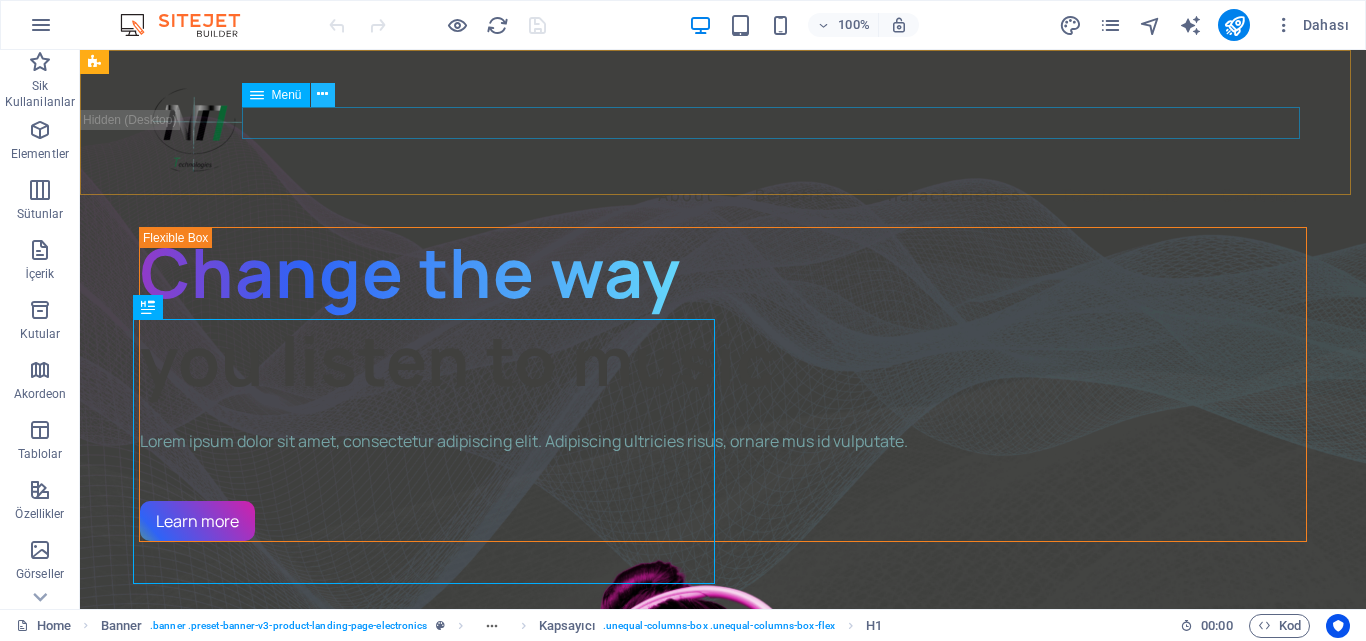 click at bounding box center (322, 94) 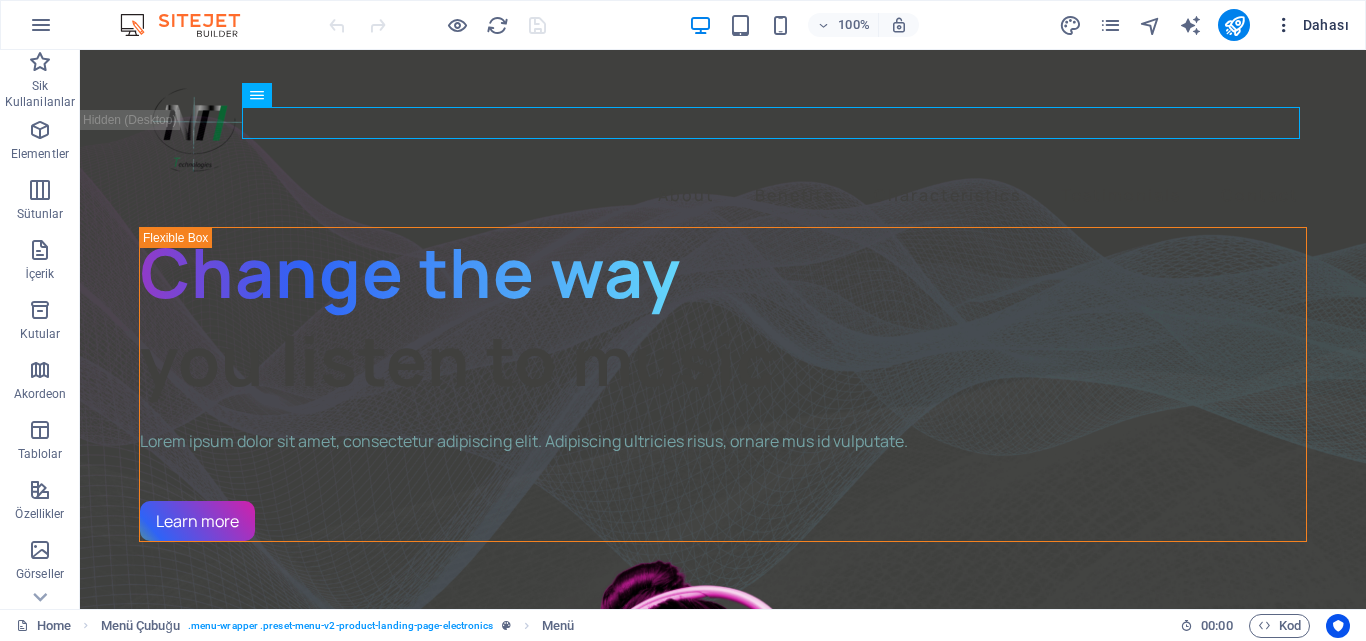 click at bounding box center (1284, 25) 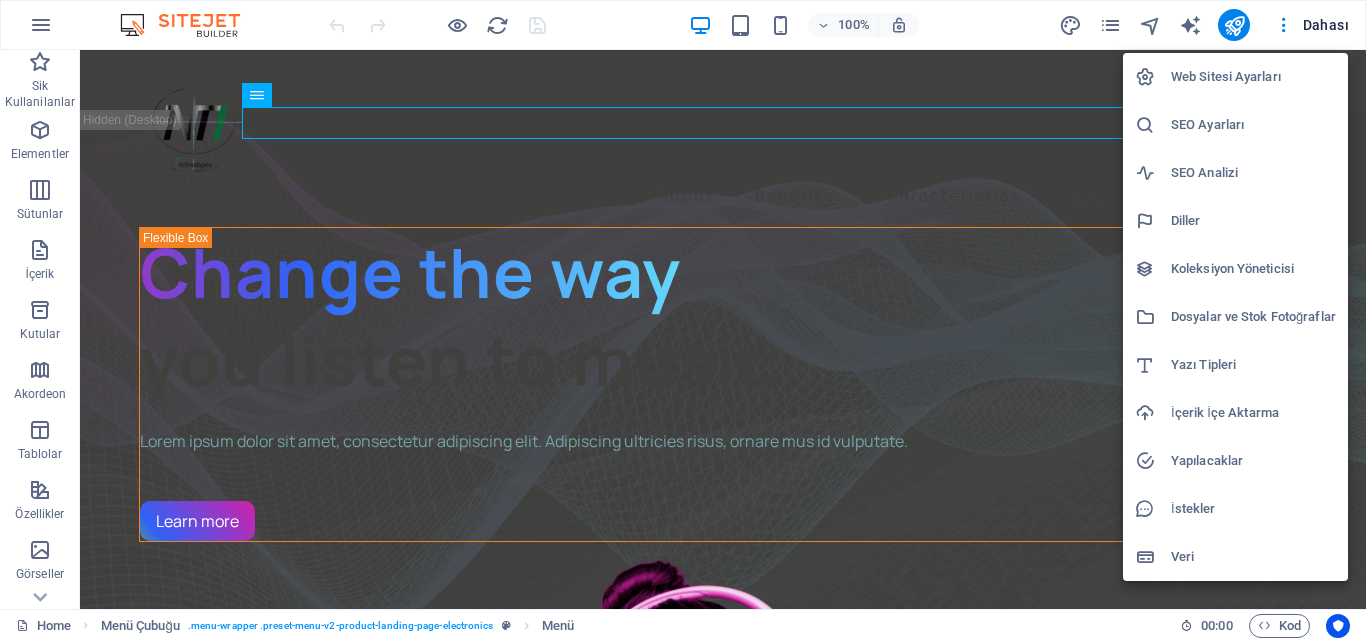click on "Web Sitesi Ayarları" at bounding box center (1253, 77) 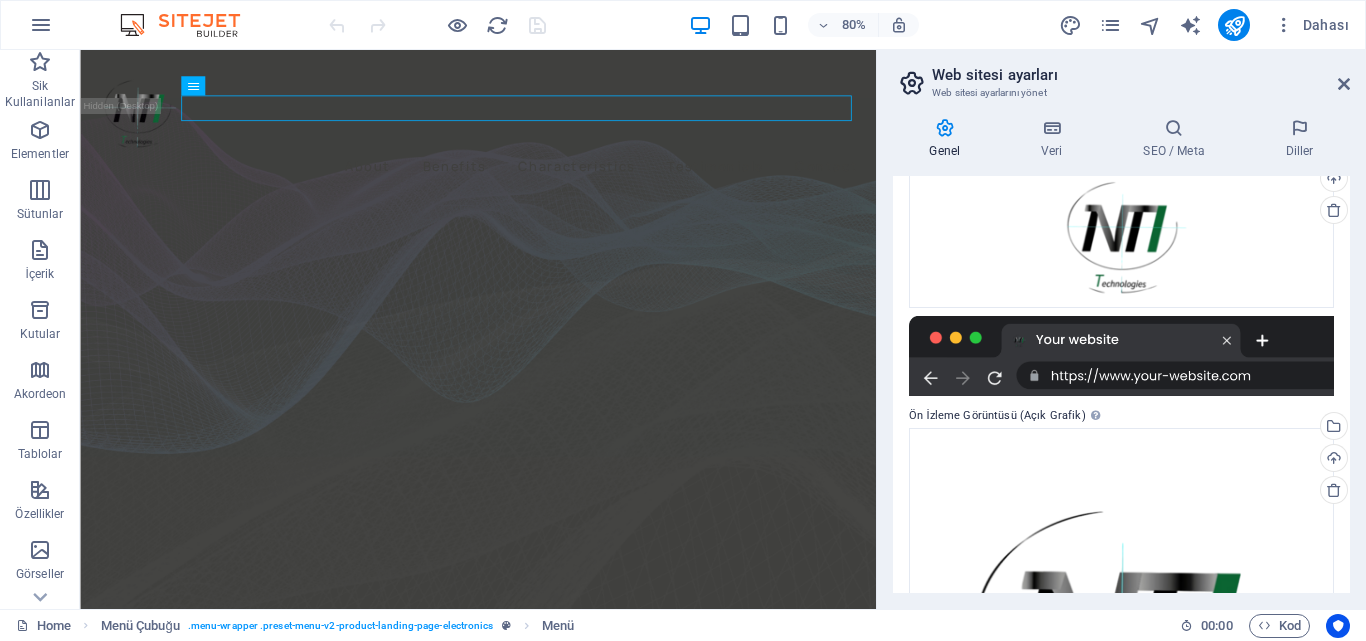 scroll, scrollTop: 0, scrollLeft: 0, axis: both 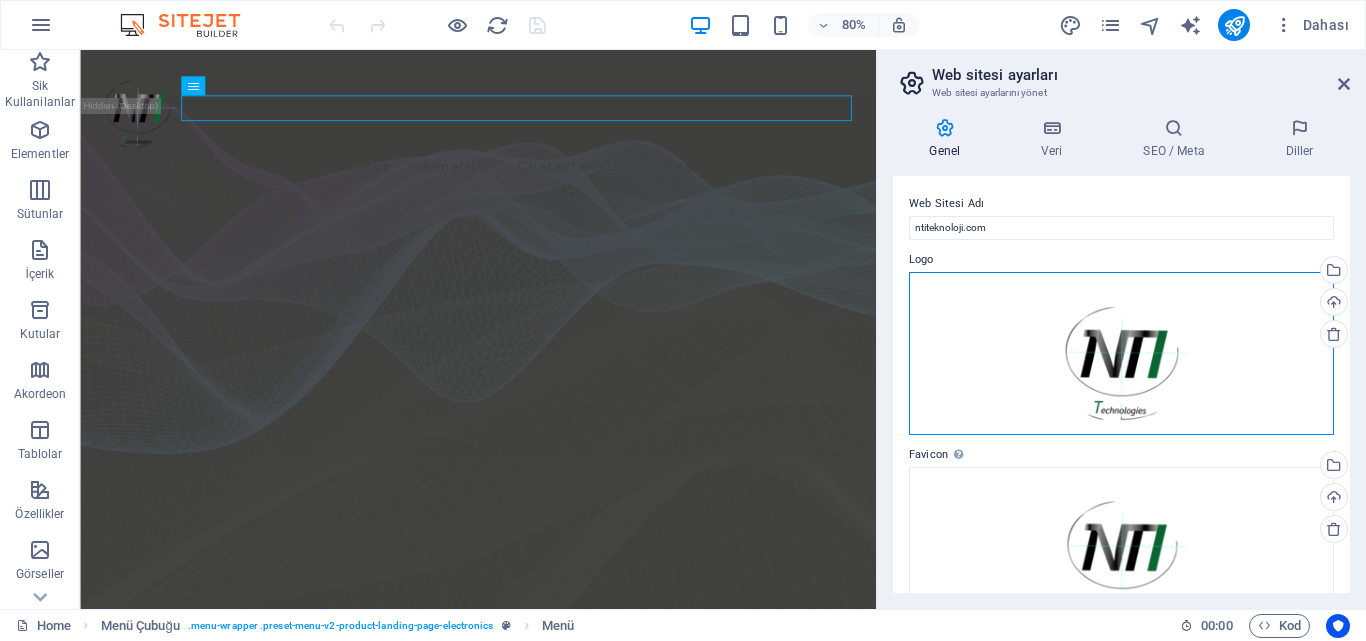 click on "Dosyaları buraya sürükleyin, dosyaları seçmek için tıklayın veya Dosyalardan ya da ücretsiz stok fotoğraf ve videolarımızdan dosyalar seçin" at bounding box center [1121, 354] 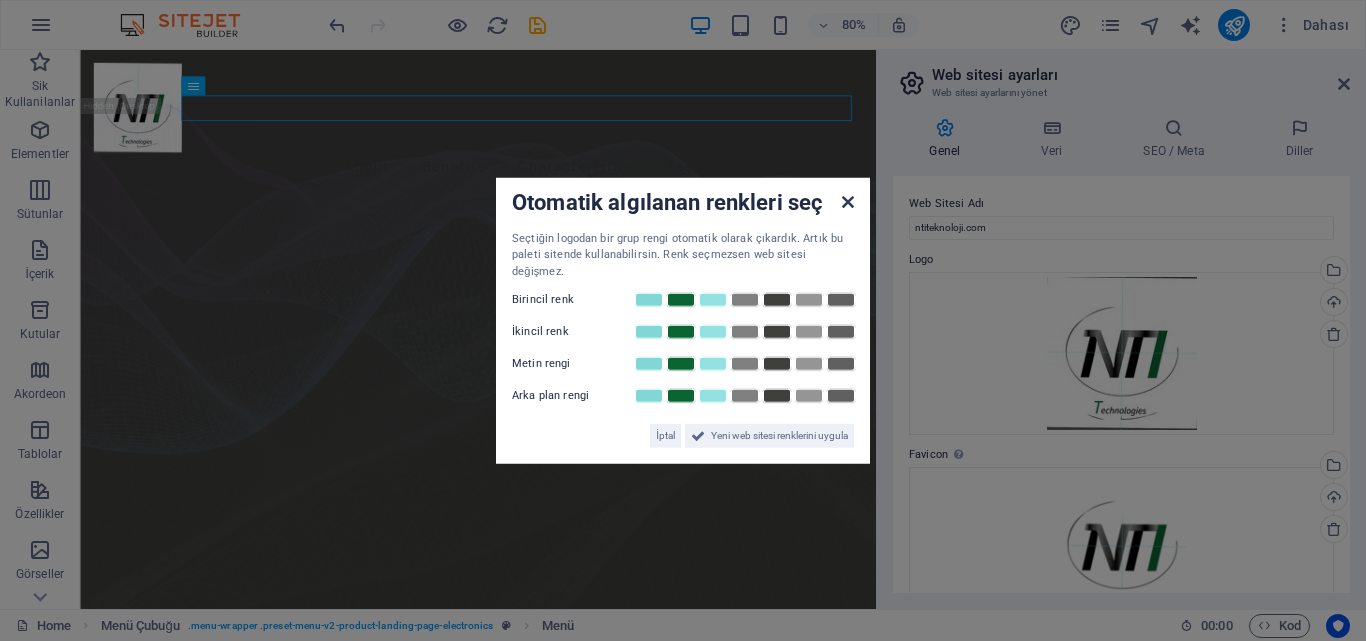 drag, startPoint x: 849, startPoint y: 206, endPoint x: 970, endPoint y: 202, distance: 121.0661 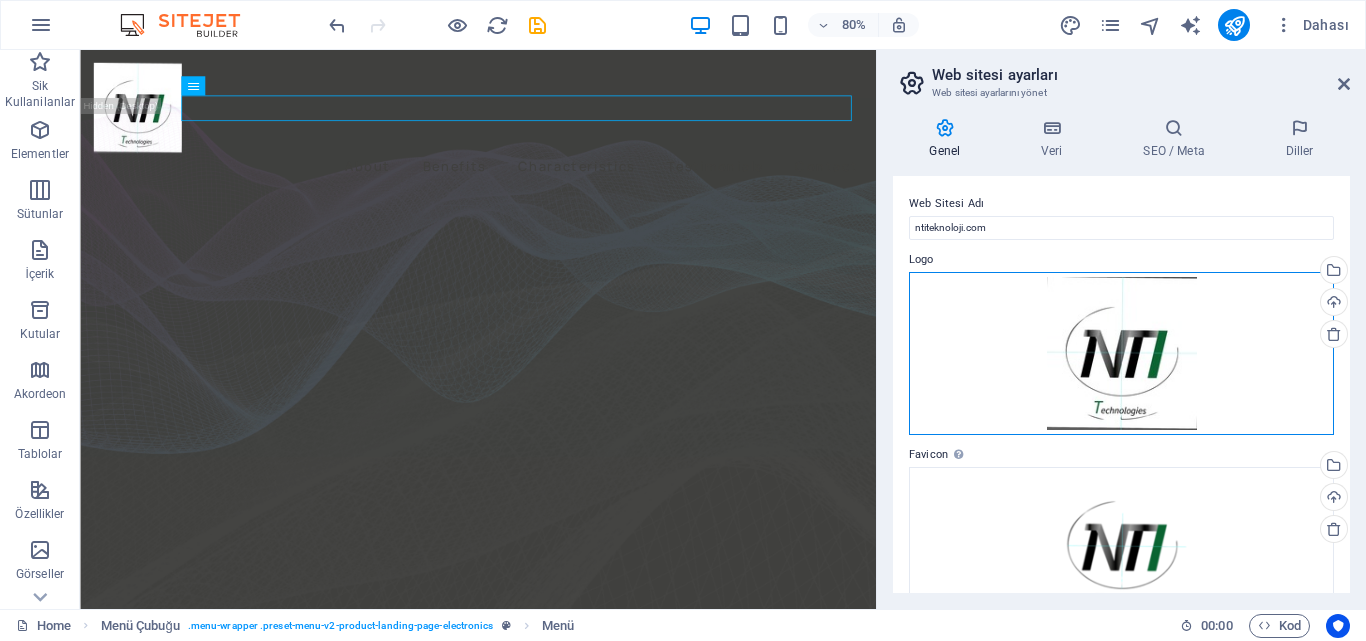 click on "Dosyaları buraya sürükleyin, dosyaları seçmek için tıklayın veya Dosyalardan ya da ücretsiz stok fotoğraf ve videolarımızdan dosyalar seçin" at bounding box center [1121, 354] 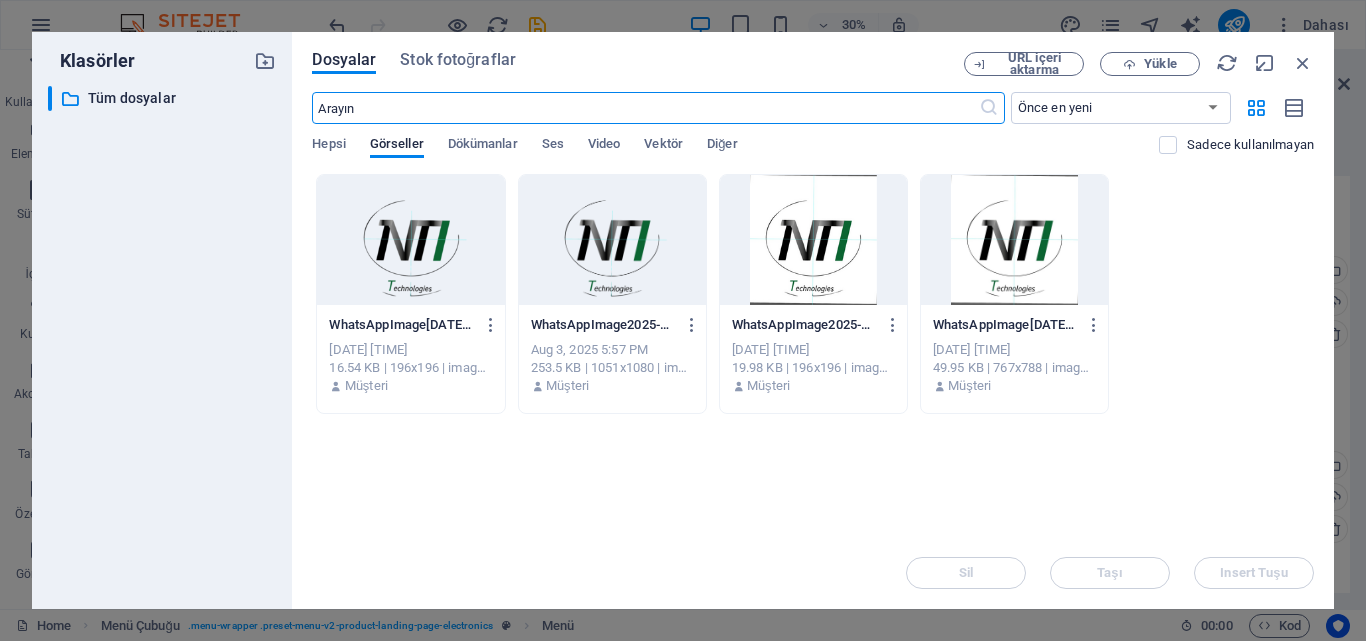 click at bounding box center (612, 240) 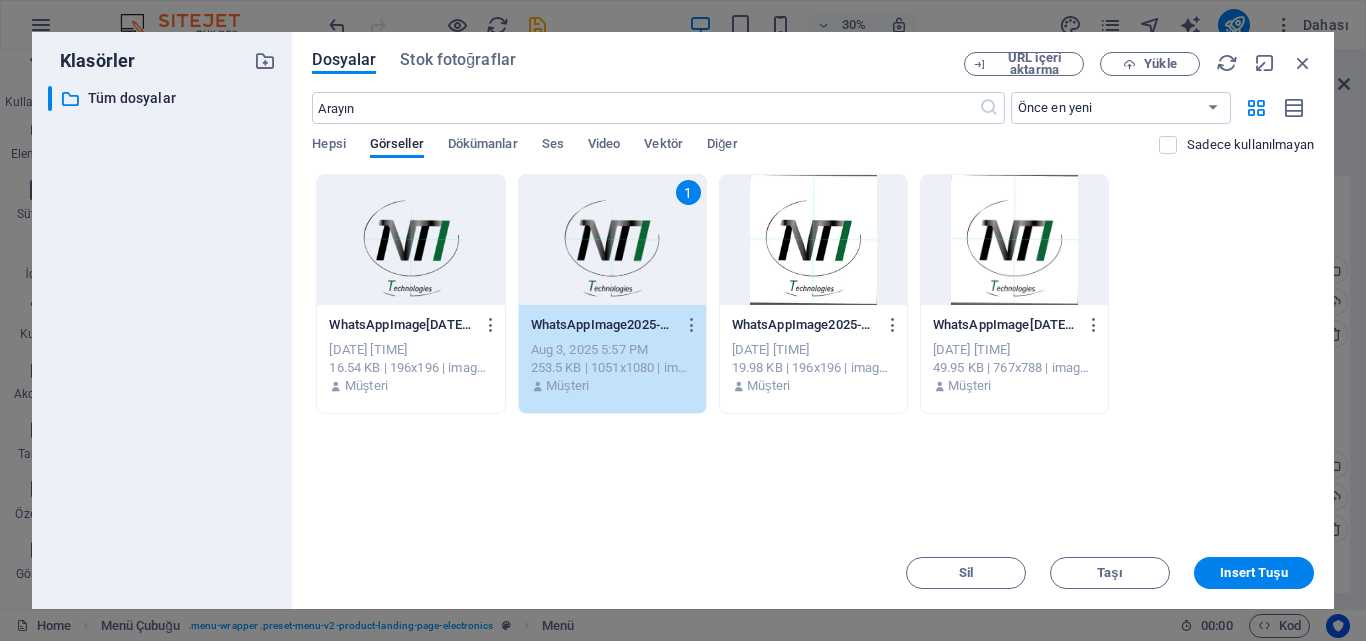 click on "1" at bounding box center [612, 240] 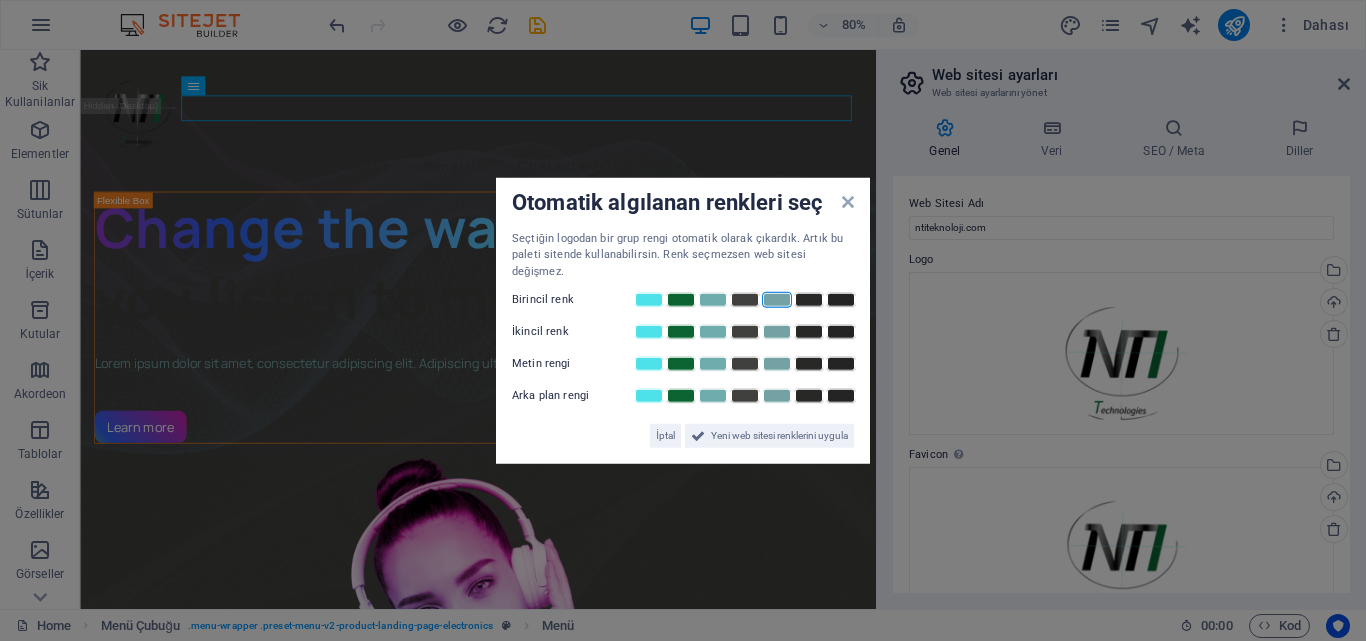click at bounding box center (777, 300) 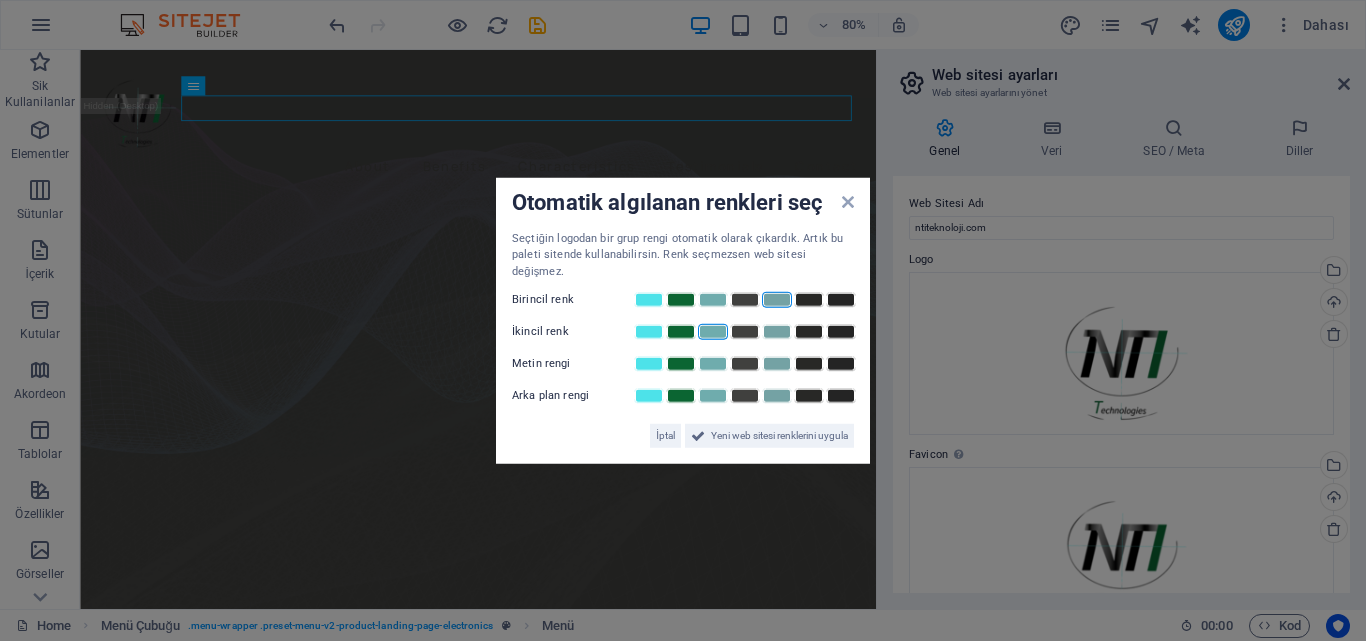 click at bounding box center (713, 332) 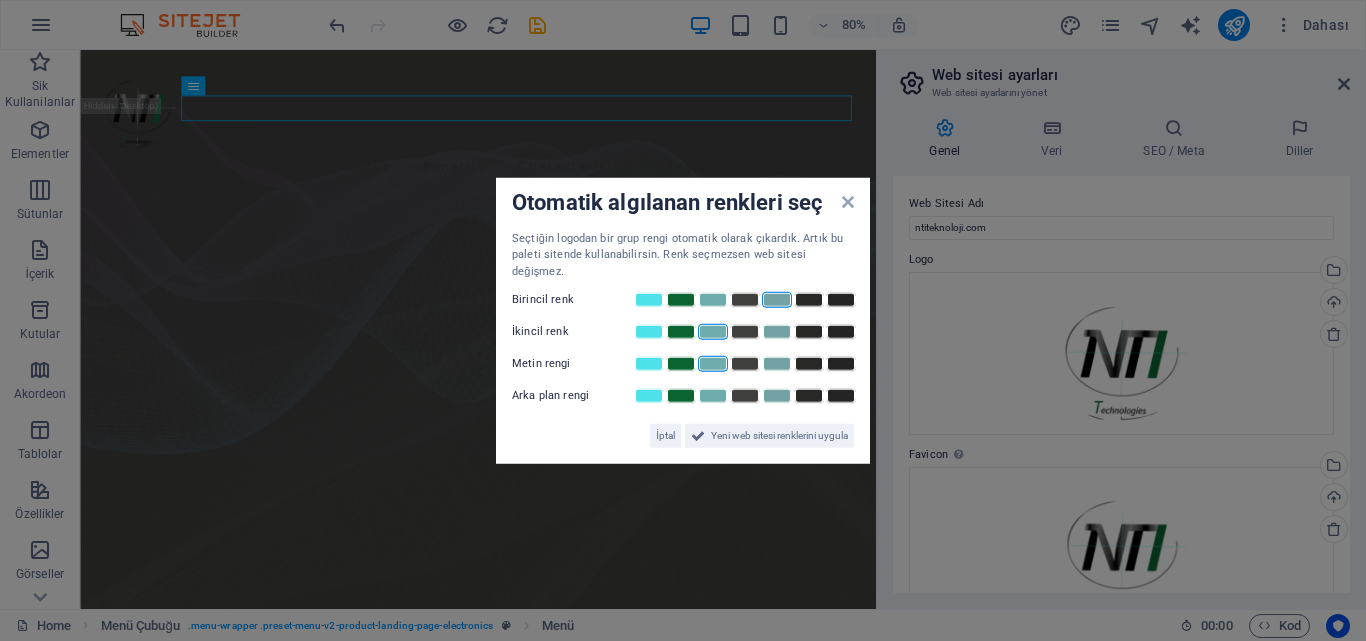 click at bounding box center (713, 364) 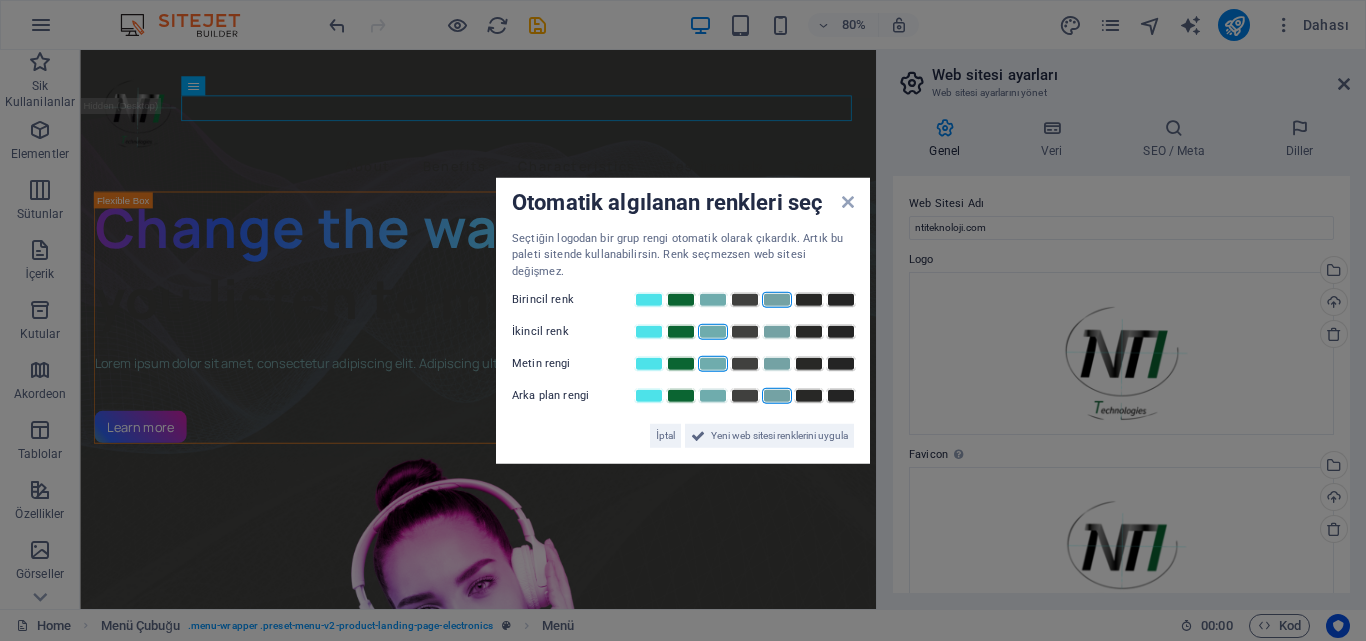 click at bounding box center (777, 396) 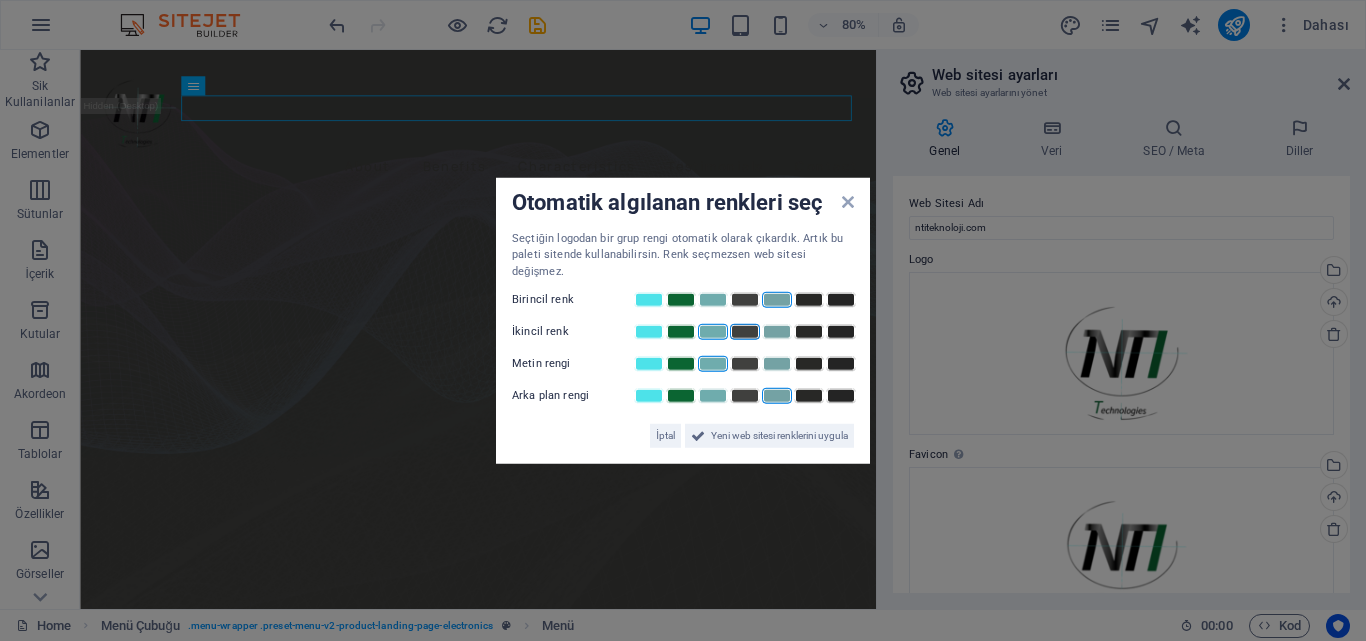 click at bounding box center (745, 332) 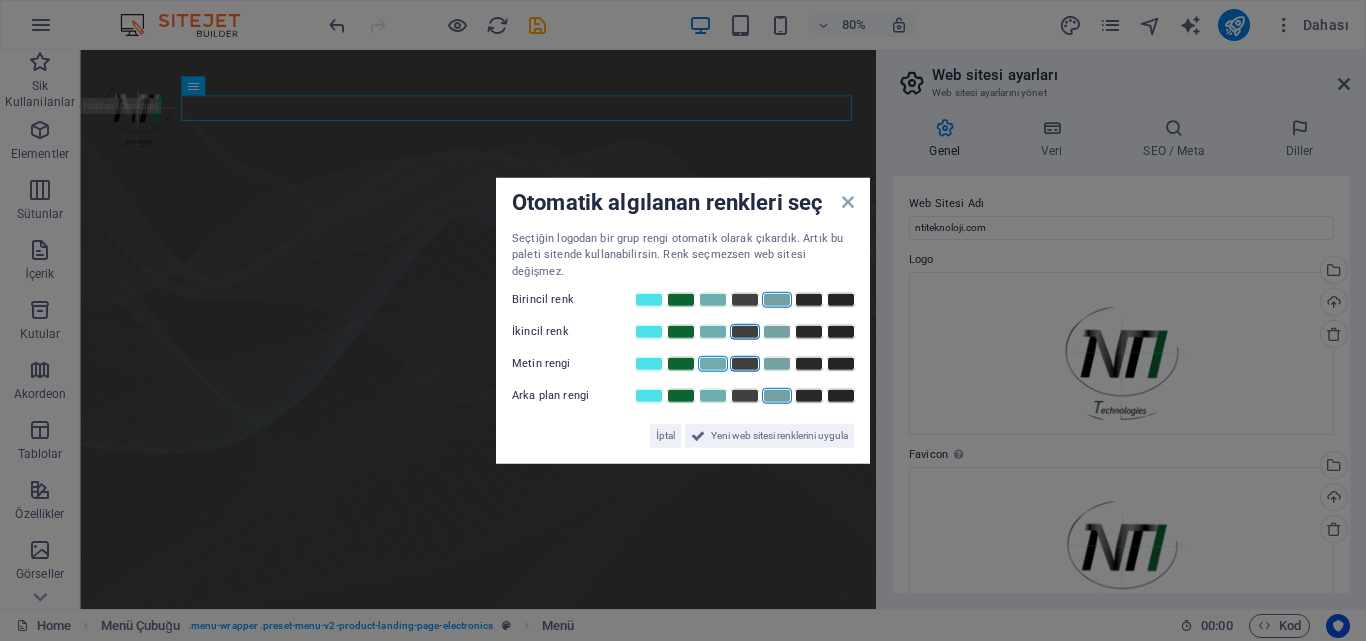 click at bounding box center (745, 364) 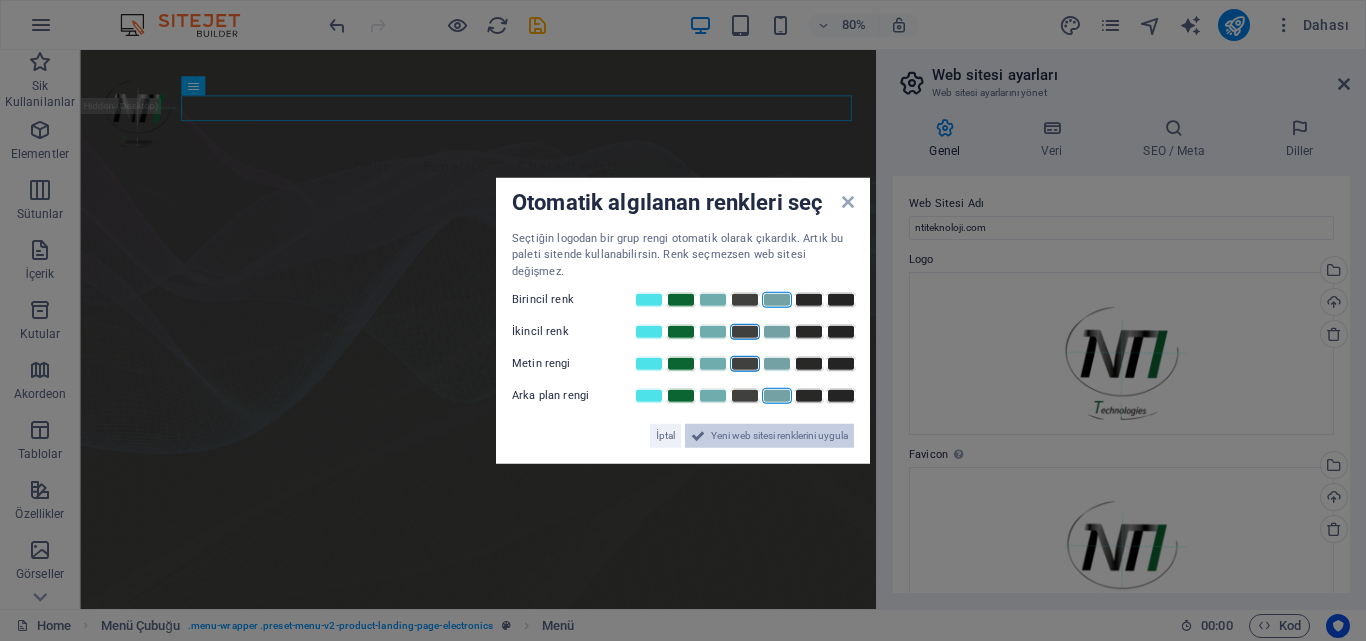 click on "Yeni web sitesi renklerini uygula" at bounding box center [779, 436] 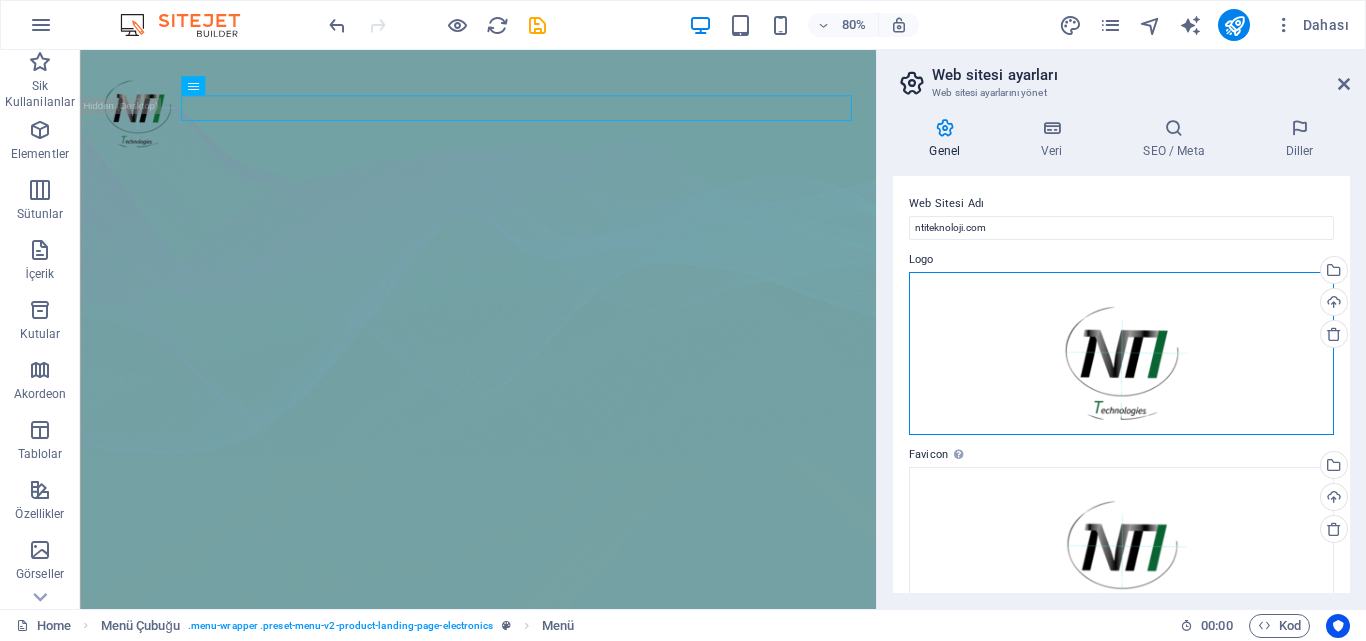 click on "Dosyaları buraya sürükleyin, dosyaları seçmek için tıklayın veya Dosyalardan ya da ücretsiz stok fotoğraf ve videolarımızdan dosyalar seçin" at bounding box center (1121, 354) 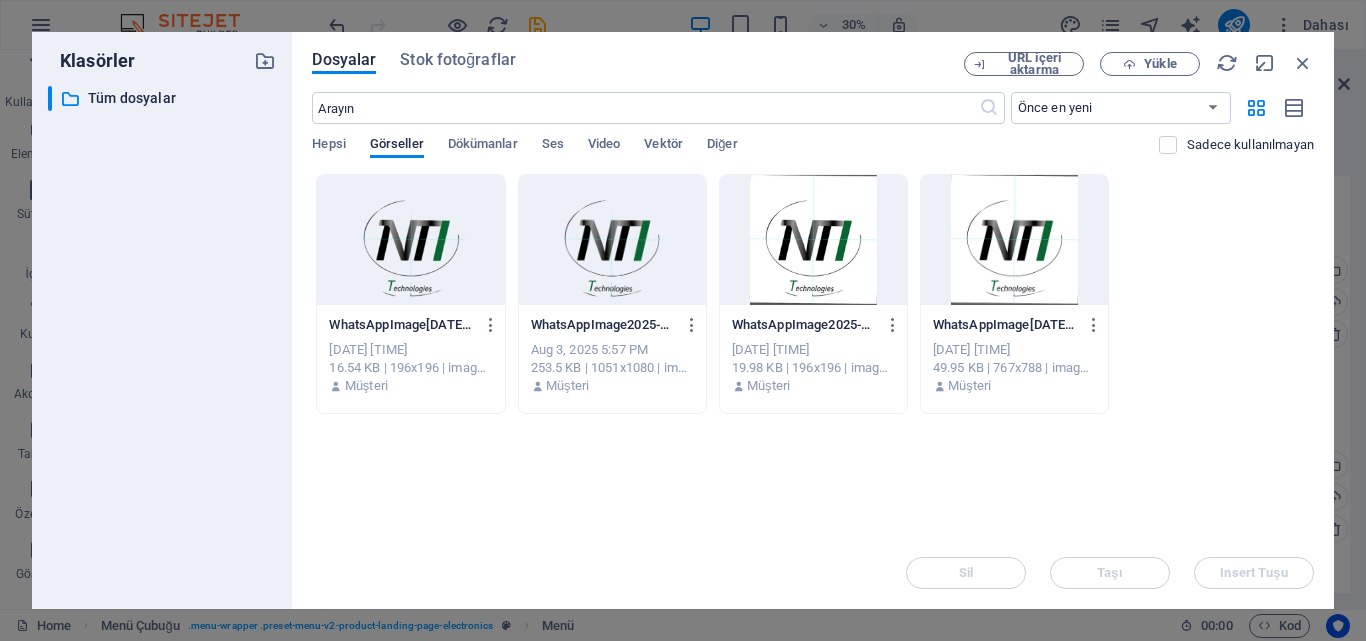 click at bounding box center (612, 240) 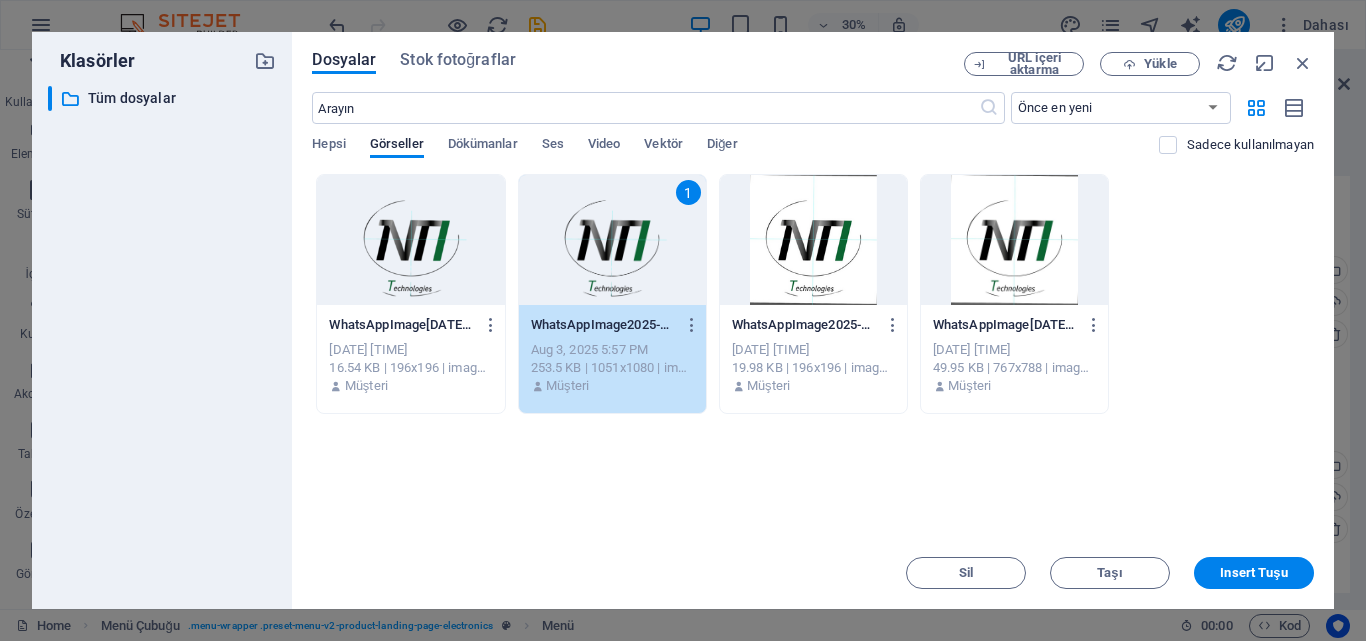 click on "1" at bounding box center (612, 240) 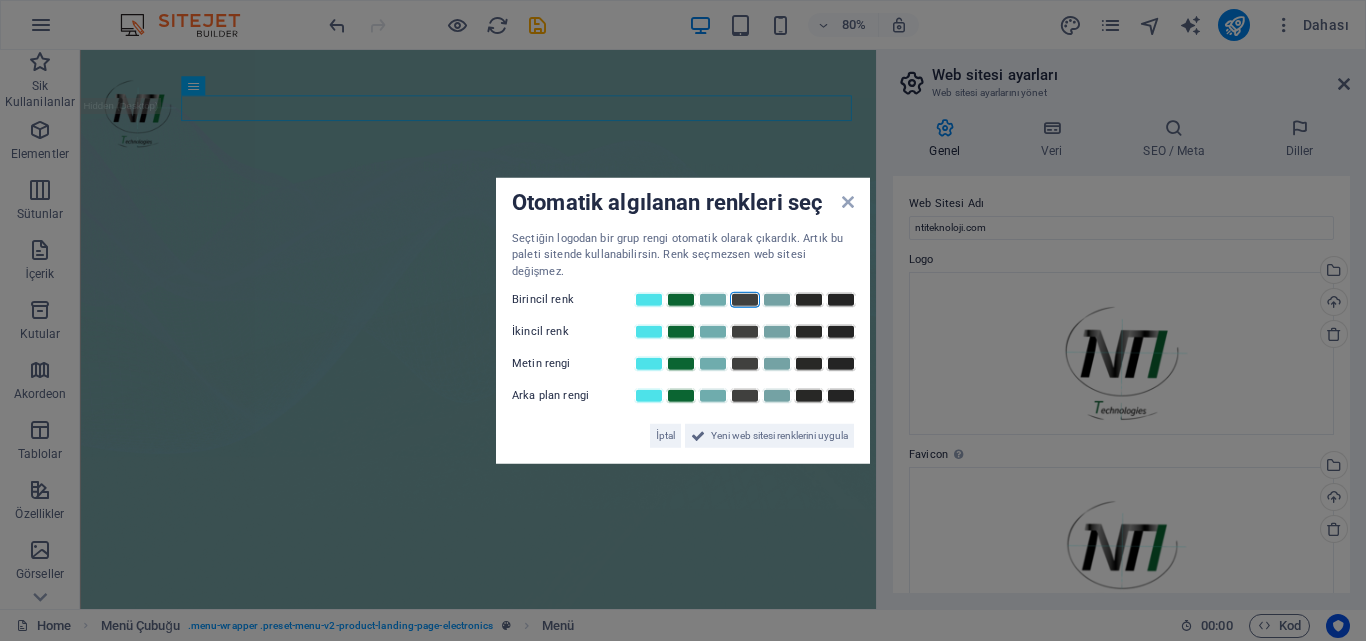 click at bounding box center (745, 300) 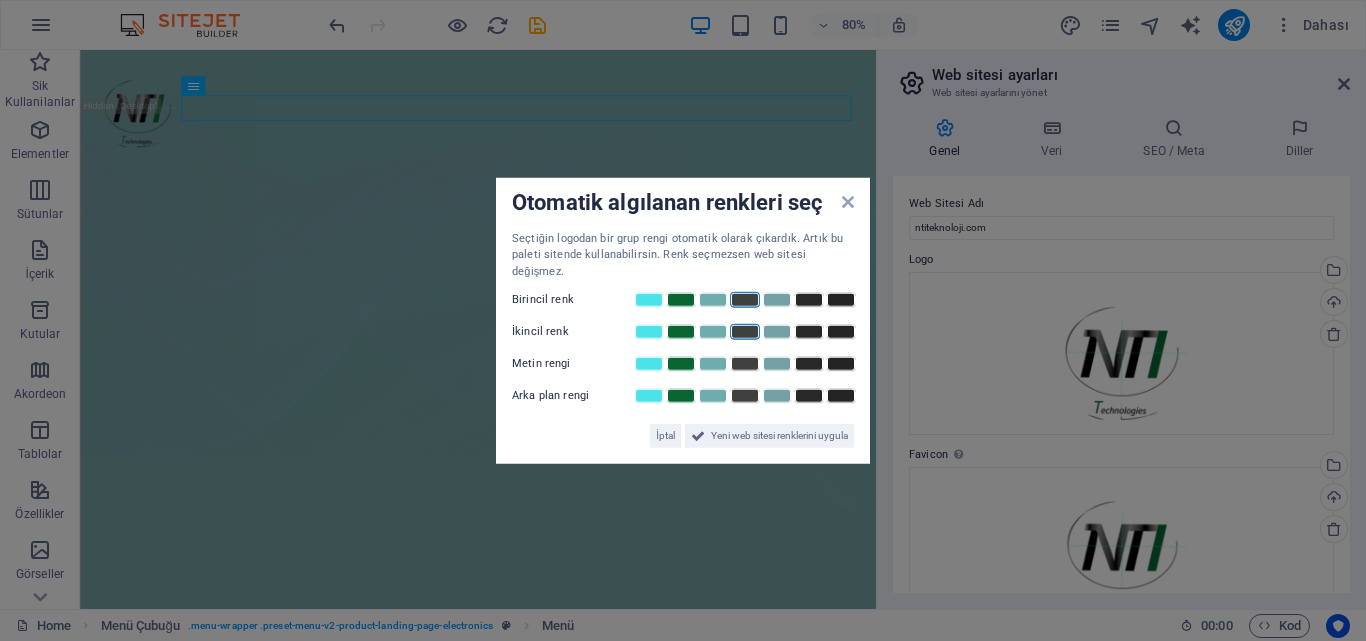 click at bounding box center (745, 332) 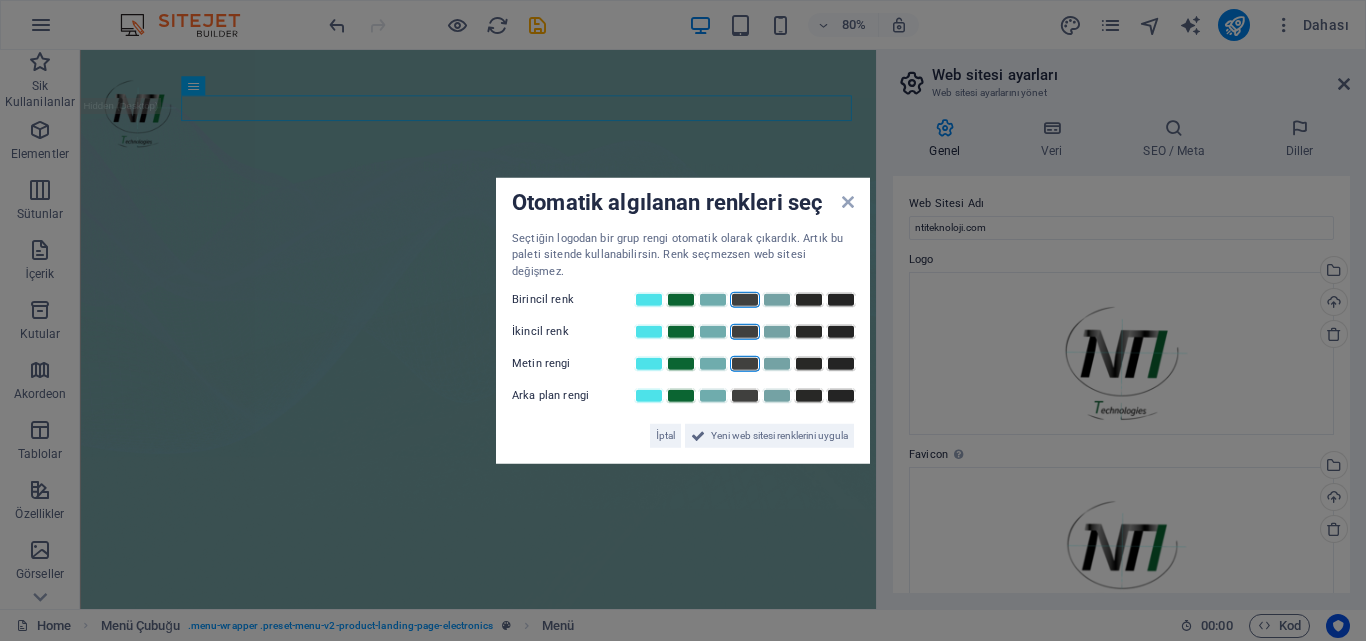 click at bounding box center (745, 364) 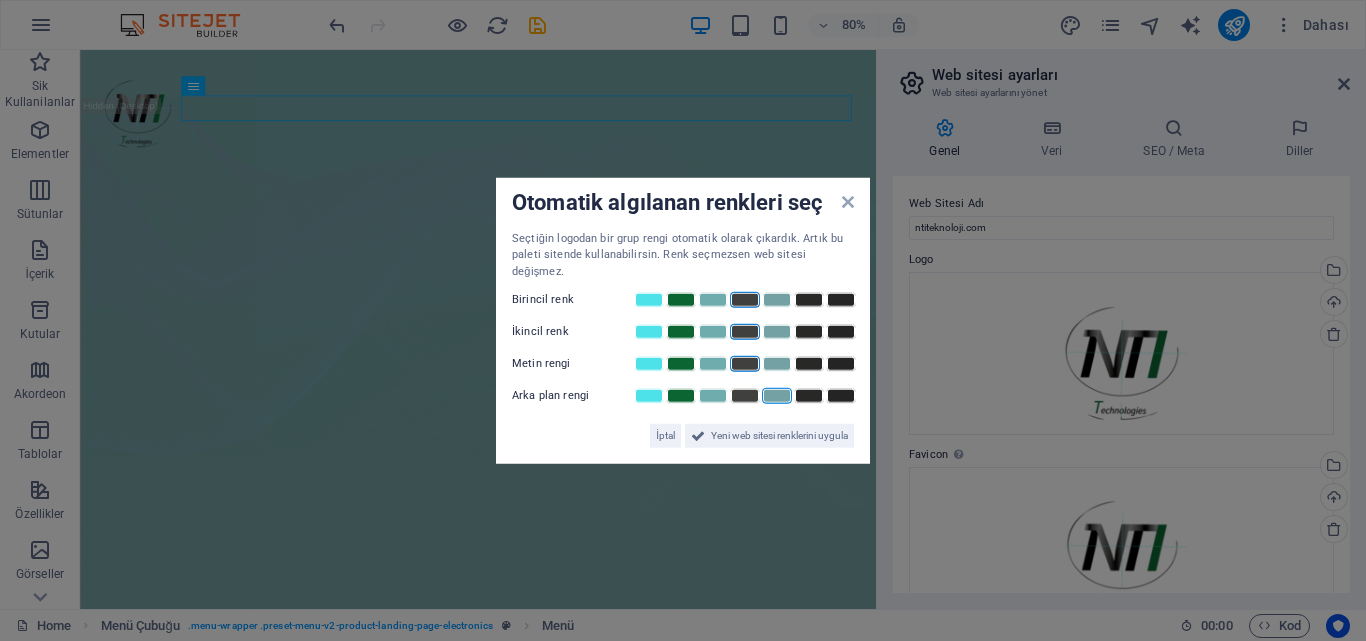 click at bounding box center [777, 396] 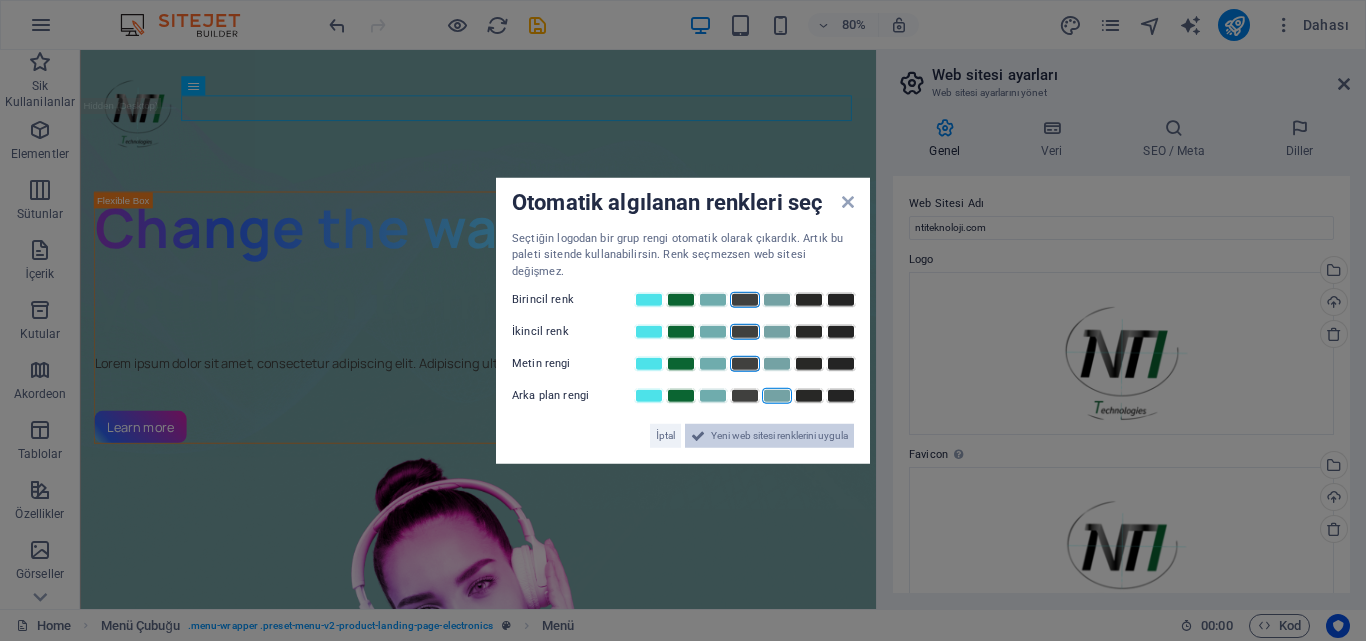 click on "Yeni web sitesi renklerini uygula" at bounding box center [779, 436] 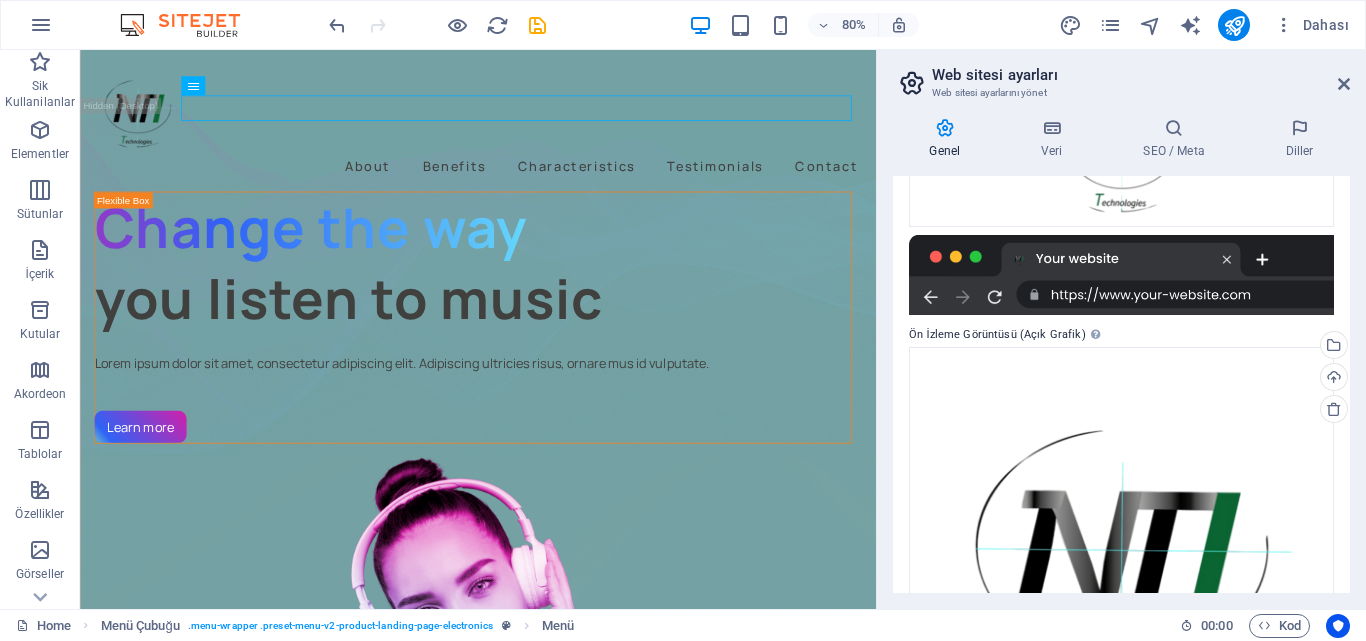 scroll, scrollTop: 581, scrollLeft: 0, axis: vertical 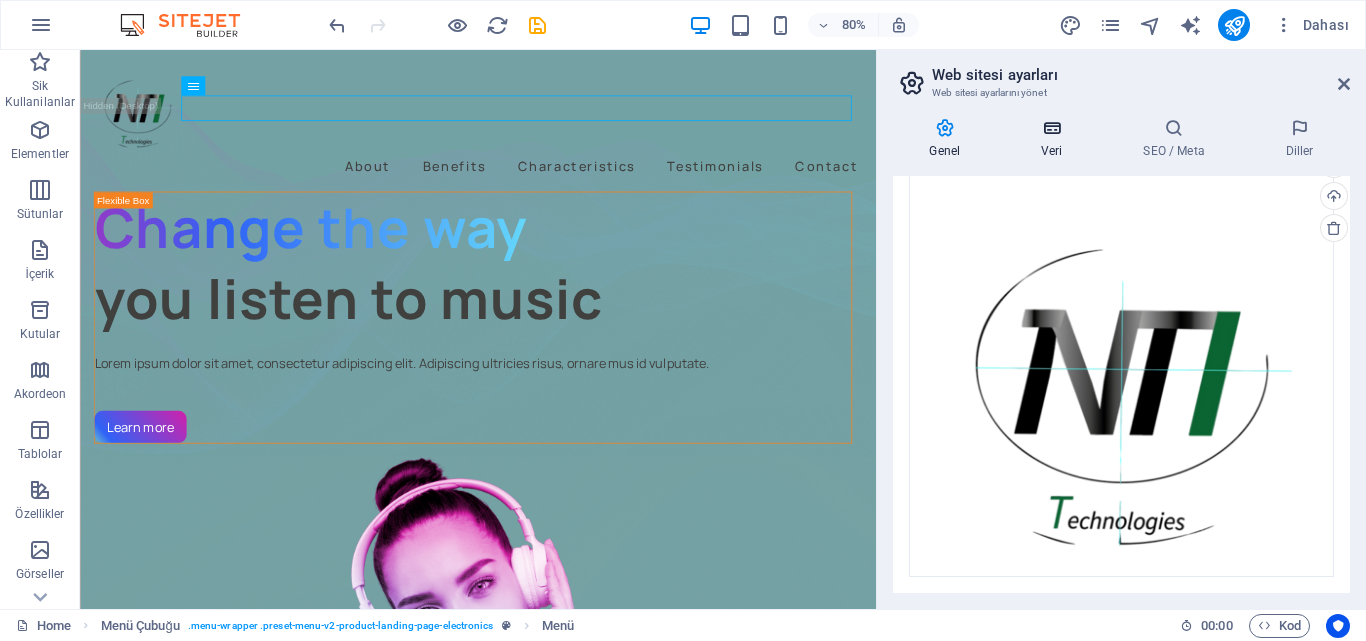 click on "Veri" at bounding box center (1056, 139) 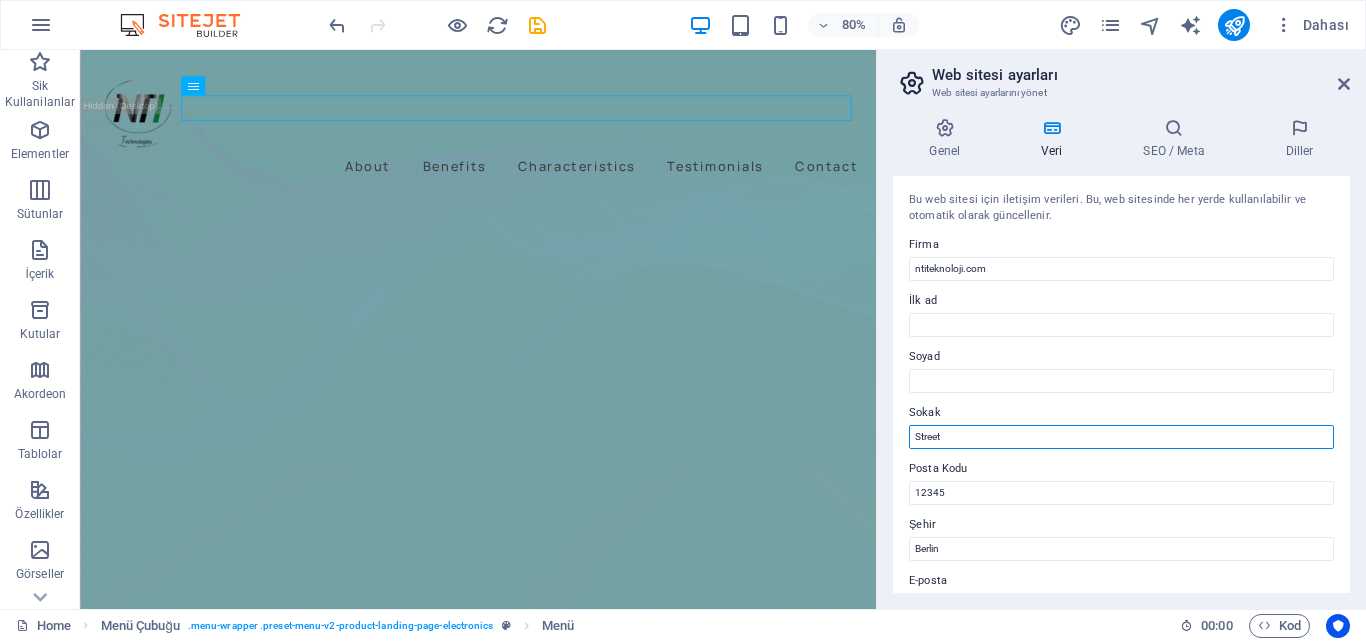 click on "Street" at bounding box center (1121, 437) 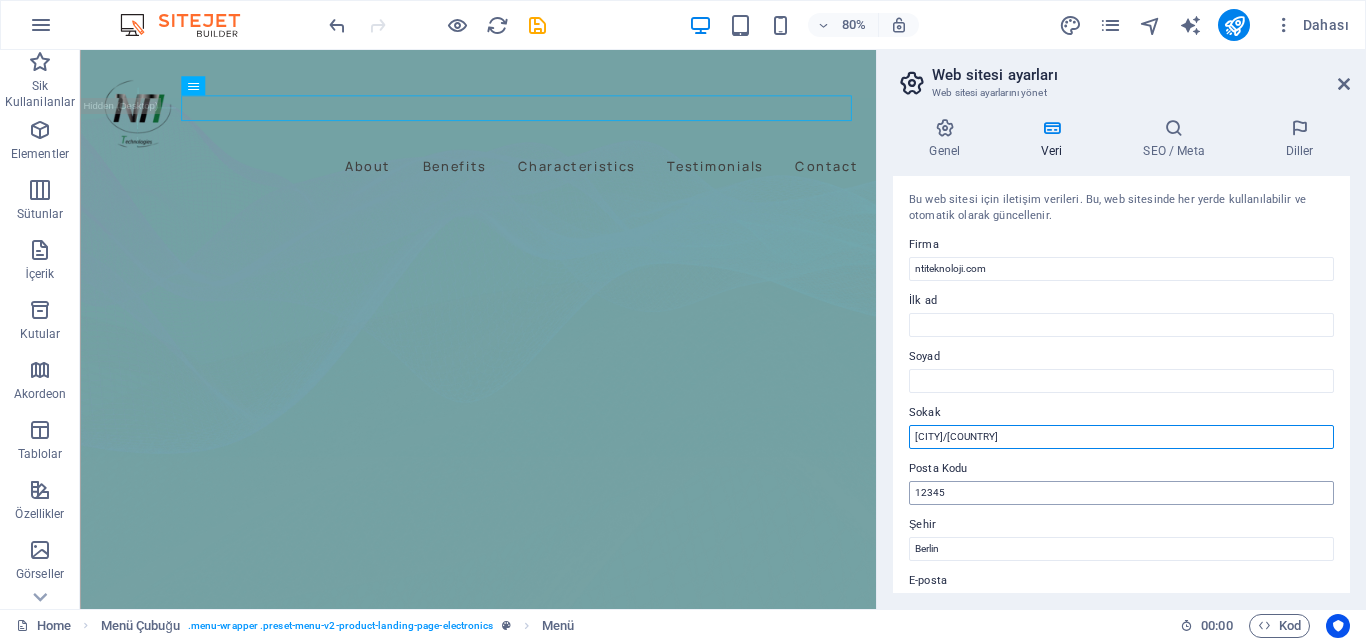 type on "[CITY]/[COUNTRY]" 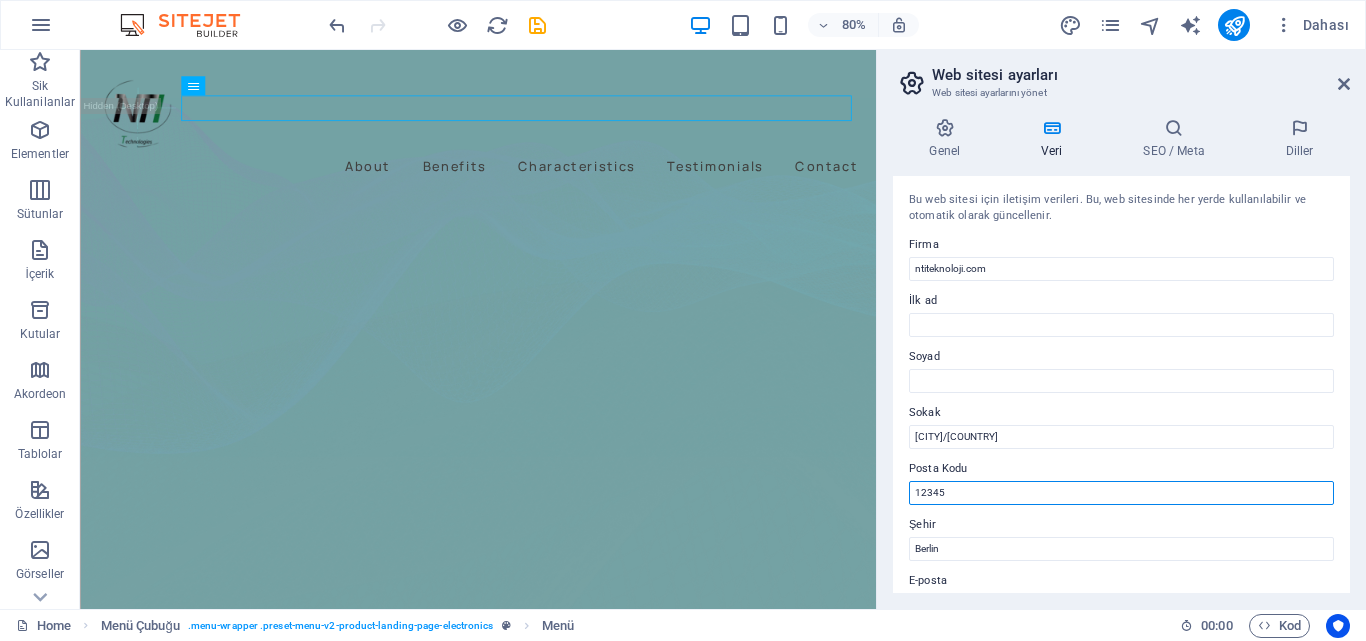 click on "12345" at bounding box center [1121, 493] 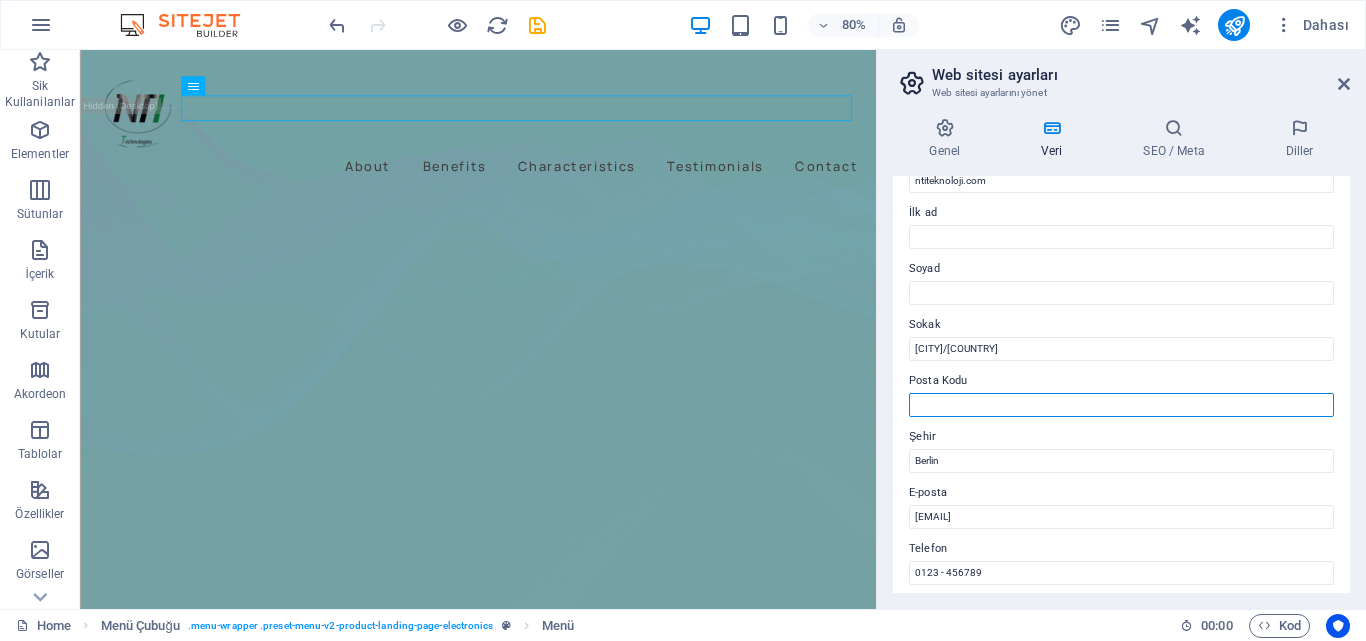 scroll, scrollTop: 200, scrollLeft: 0, axis: vertical 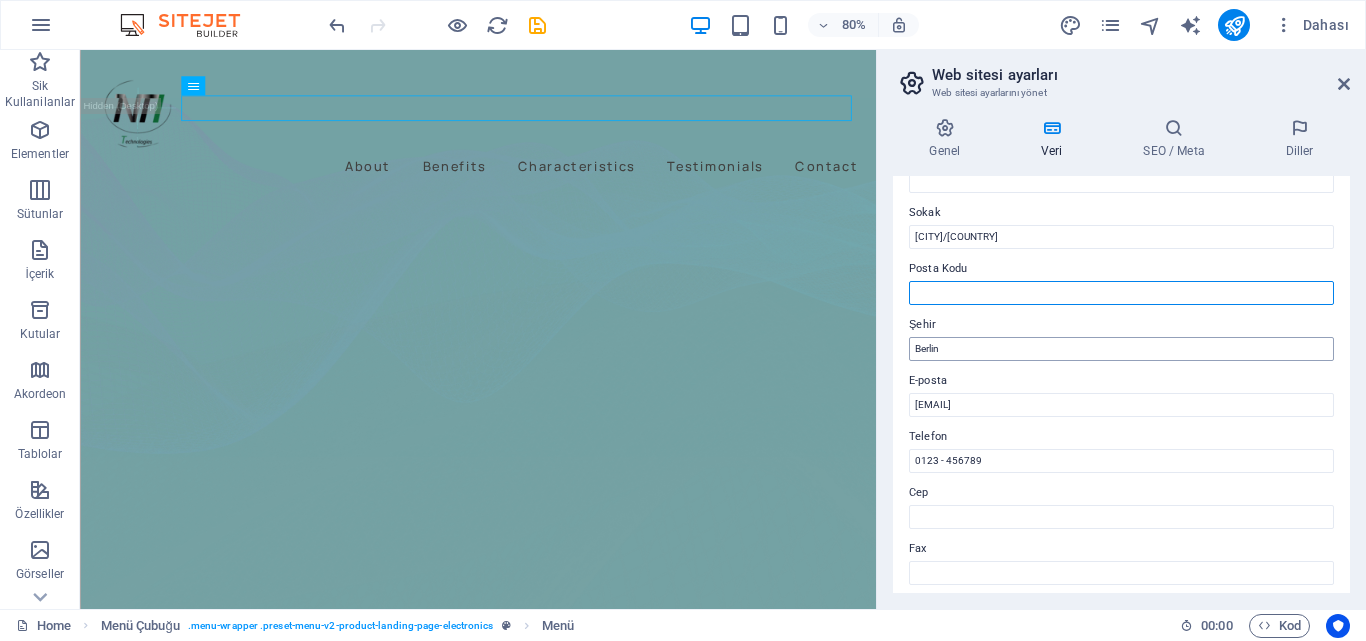type 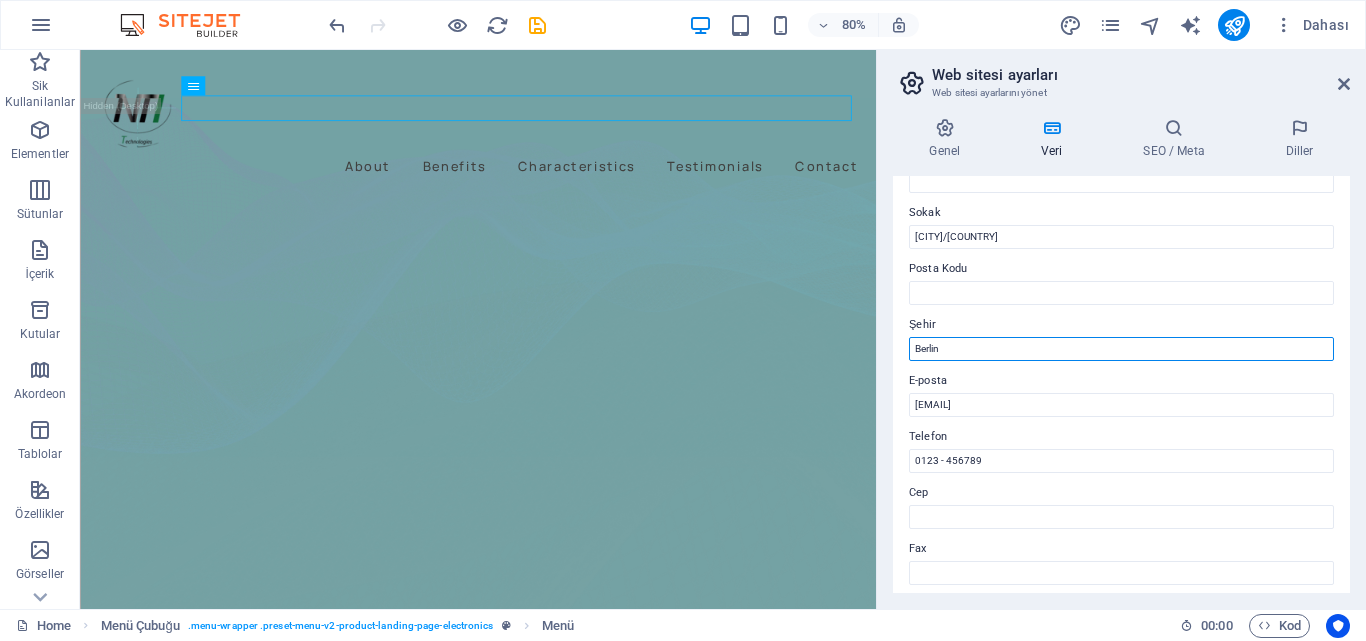 drag, startPoint x: 1043, startPoint y: 401, endPoint x: 1068, endPoint y: 432, distance: 39.824615 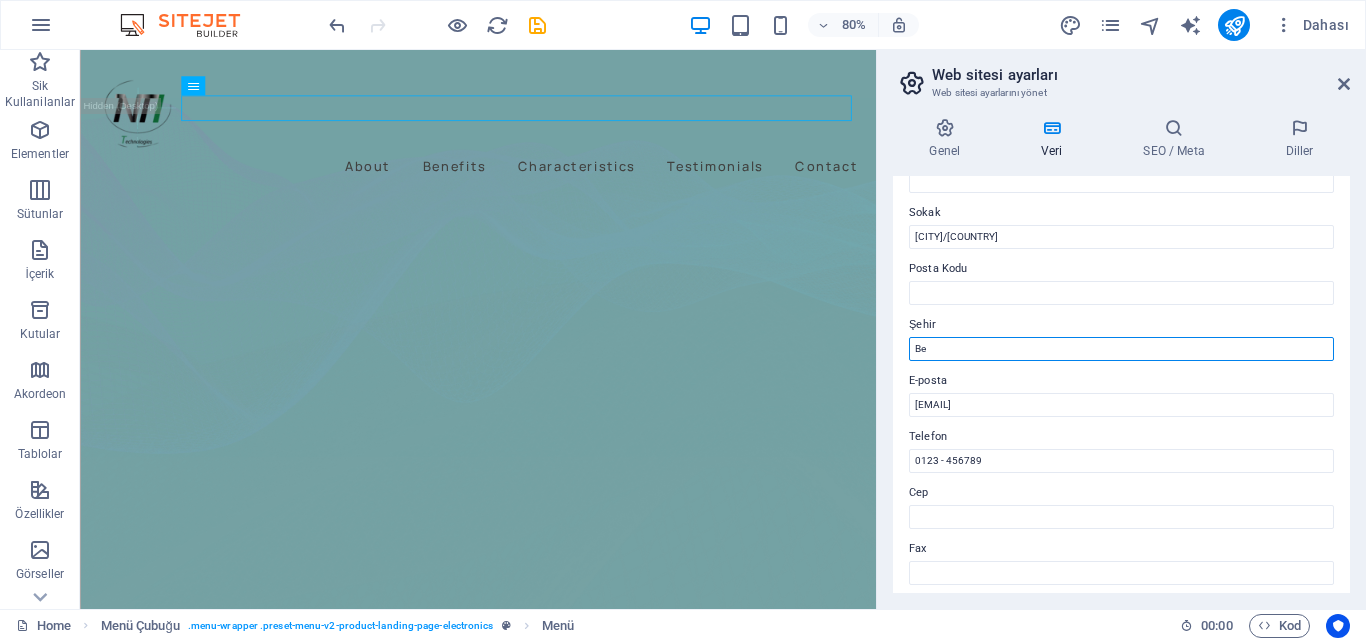 type on "B" 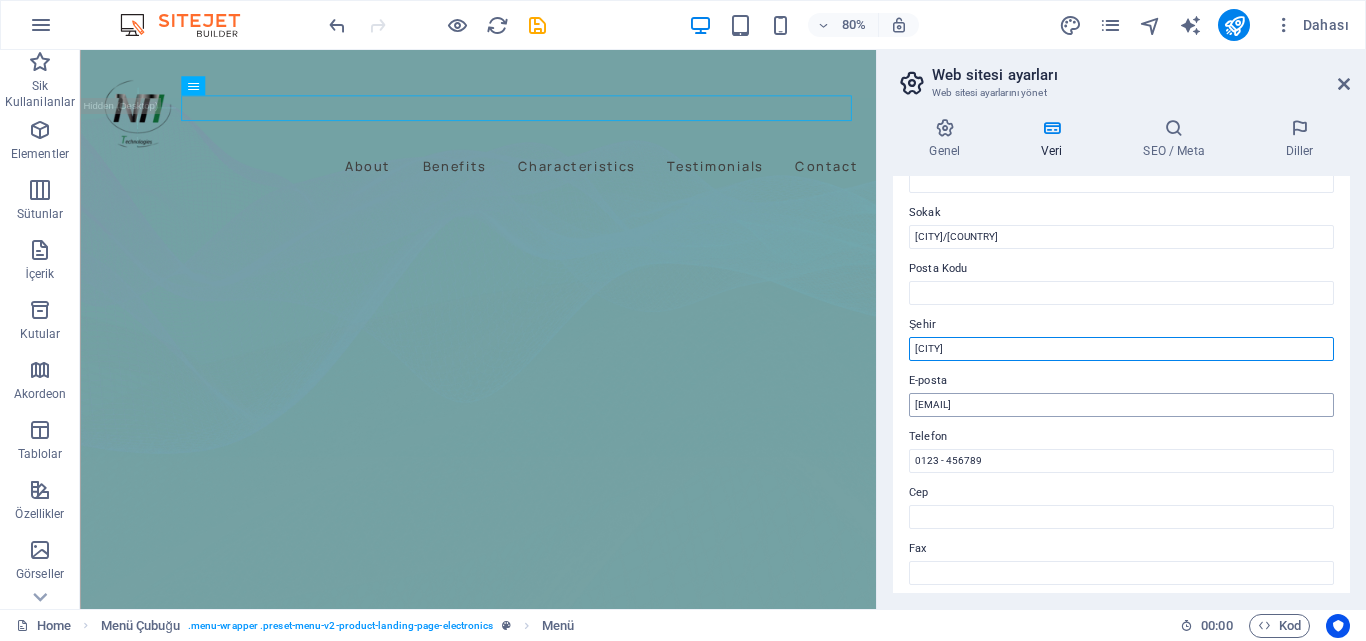 type on "[CITY]" 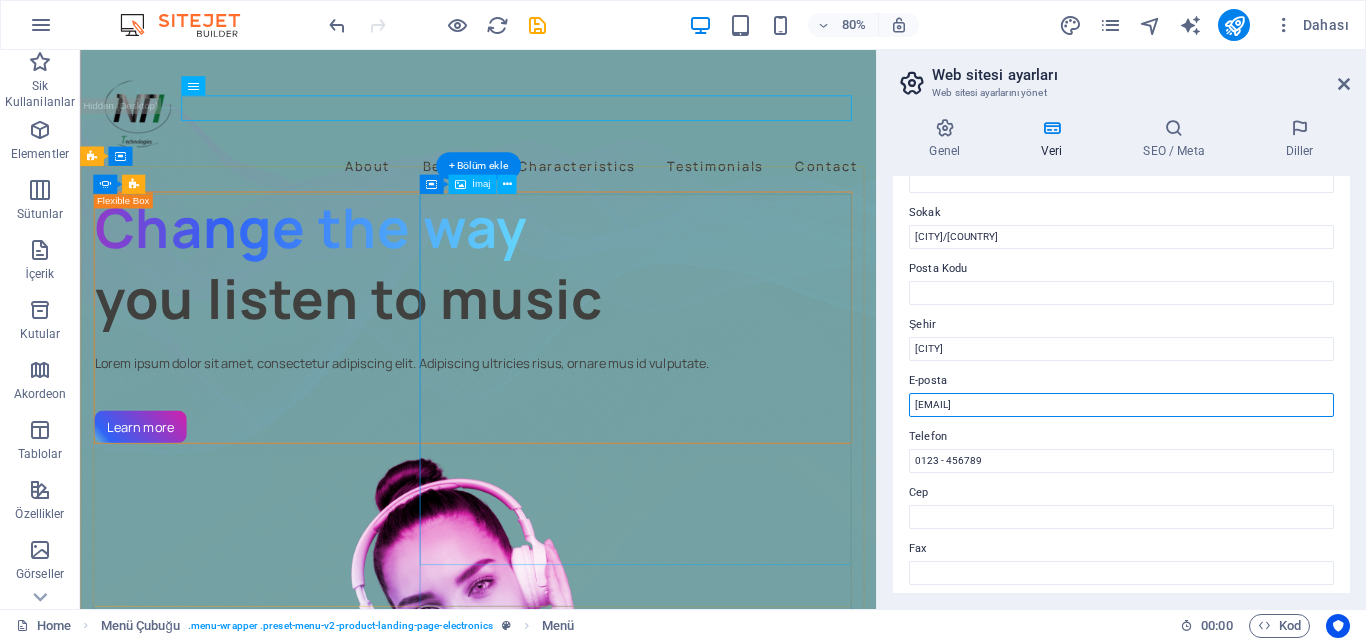drag, startPoint x: 1250, startPoint y: 465, endPoint x: 1005, endPoint y: 507, distance: 248.57393 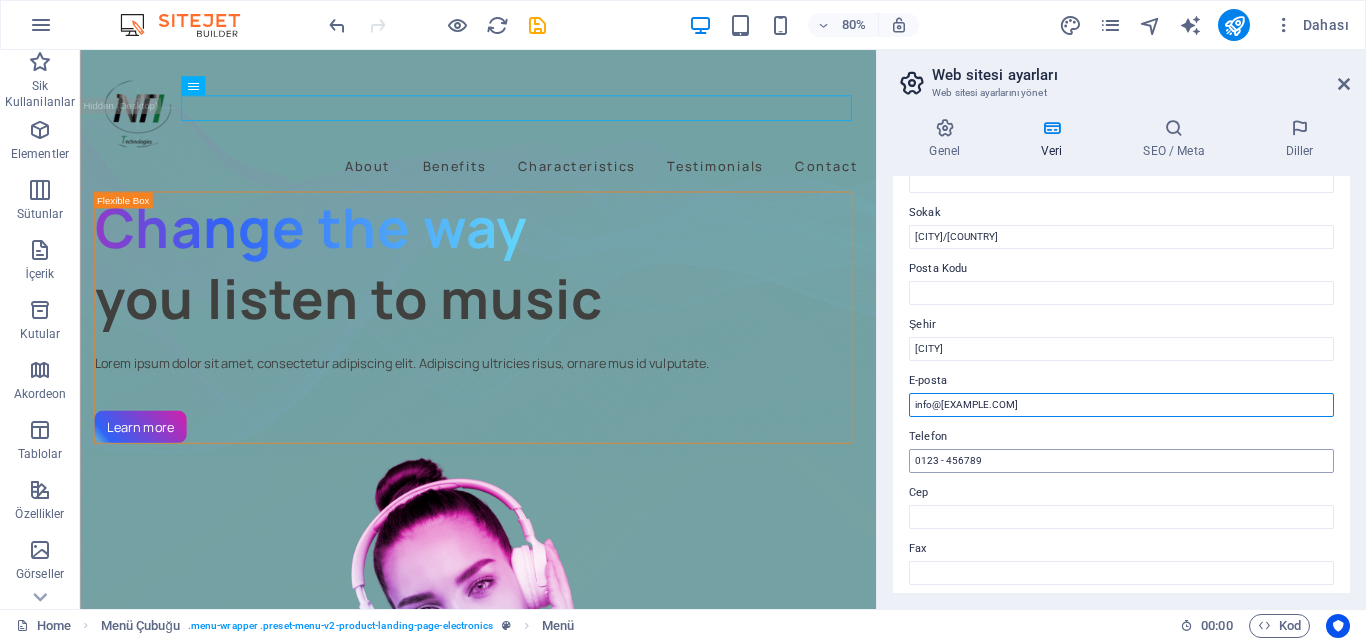 type on "info@example.com" 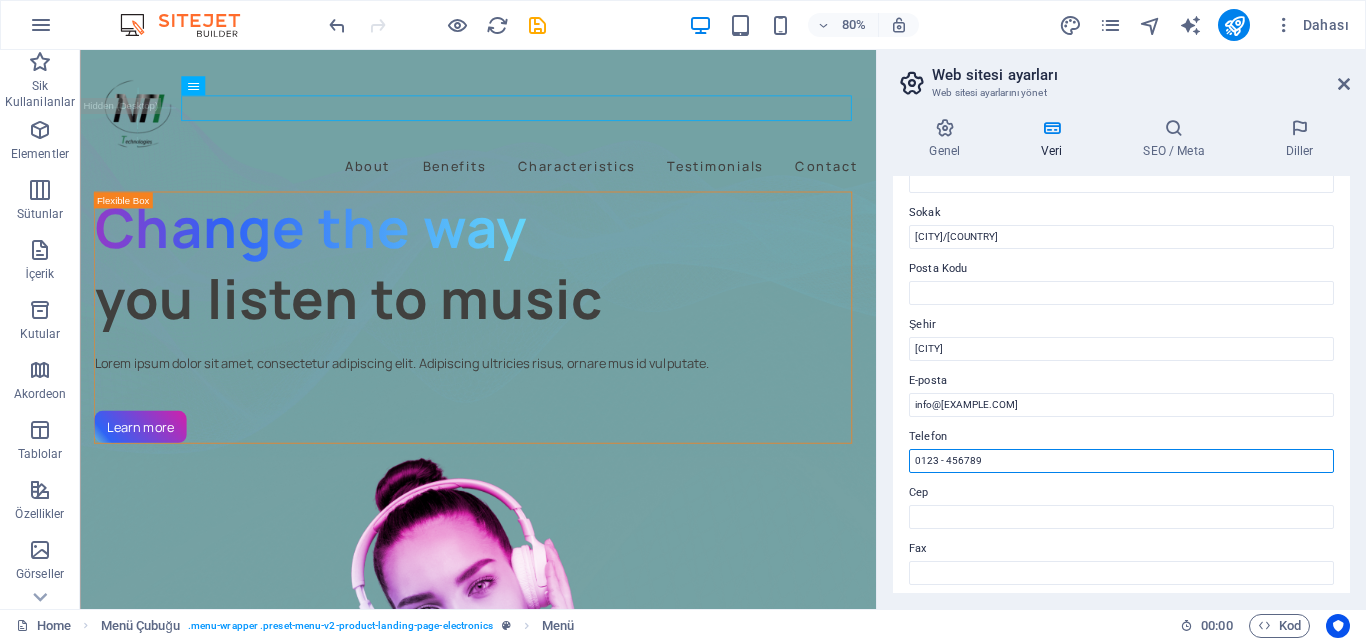 click on "0123 - 456789" at bounding box center [1121, 461] 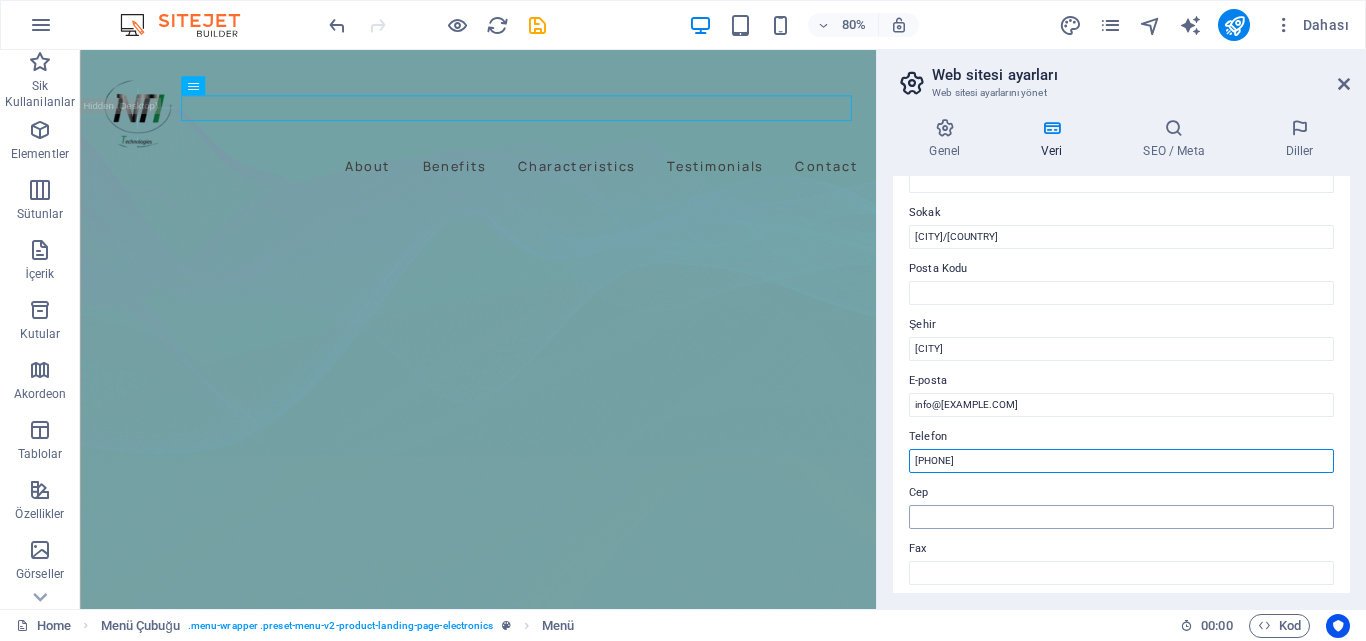 type on "[PHONE]" 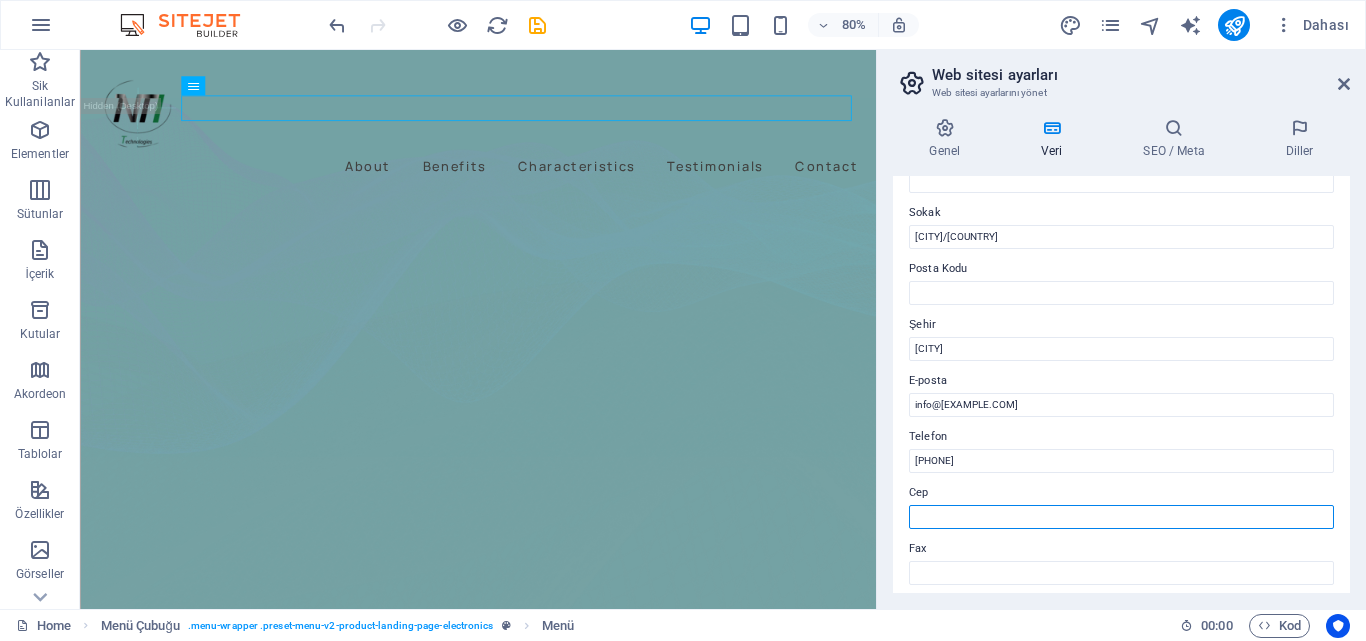 click on "Cep" at bounding box center (1121, 517) 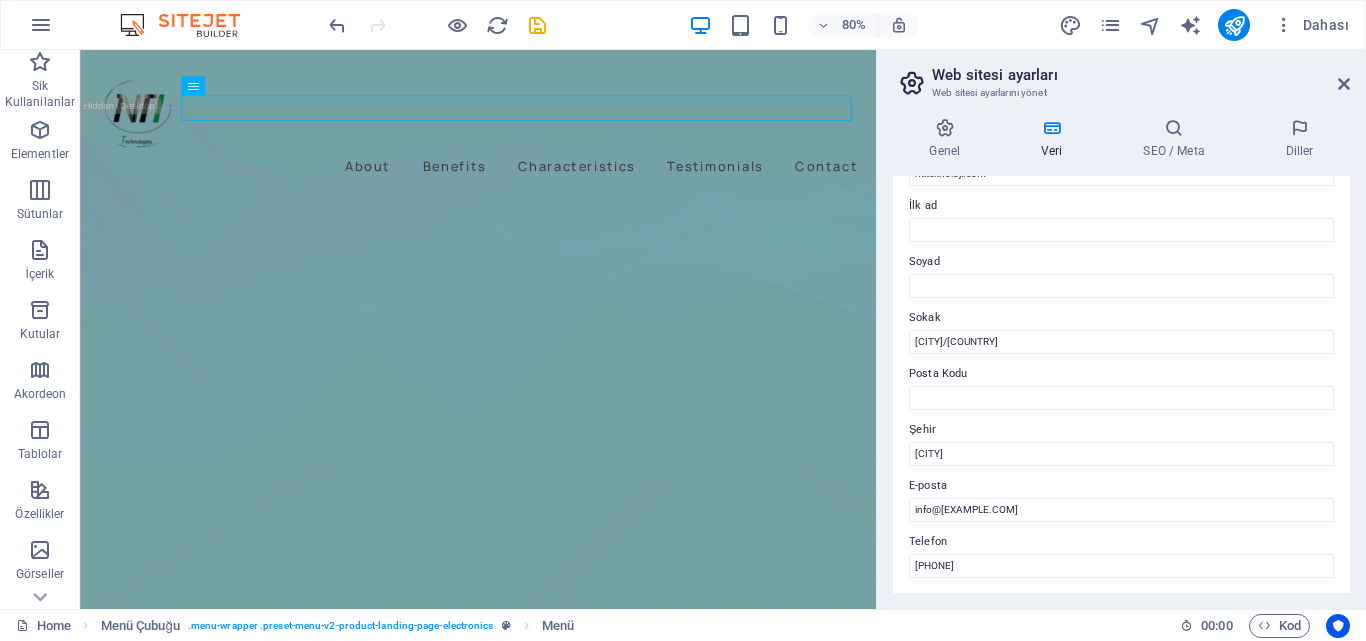 scroll, scrollTop: 0, scrollLeft: 0, axis: both 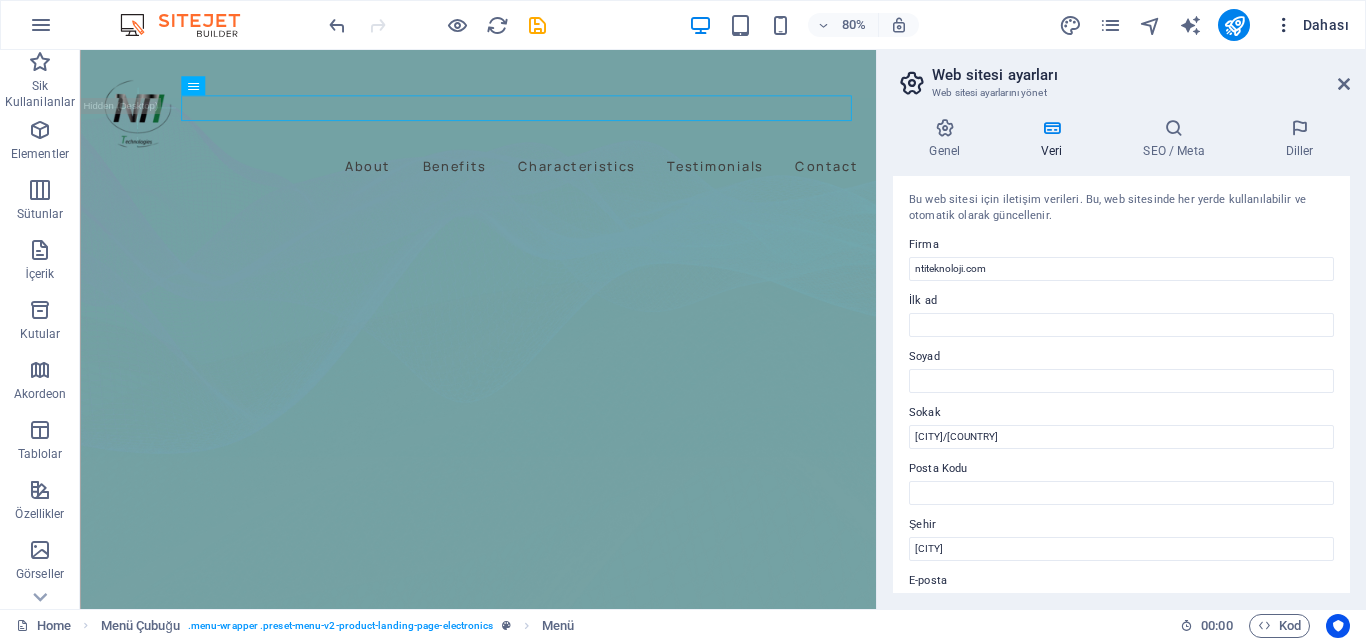 type on "+90 553 175 03 09" 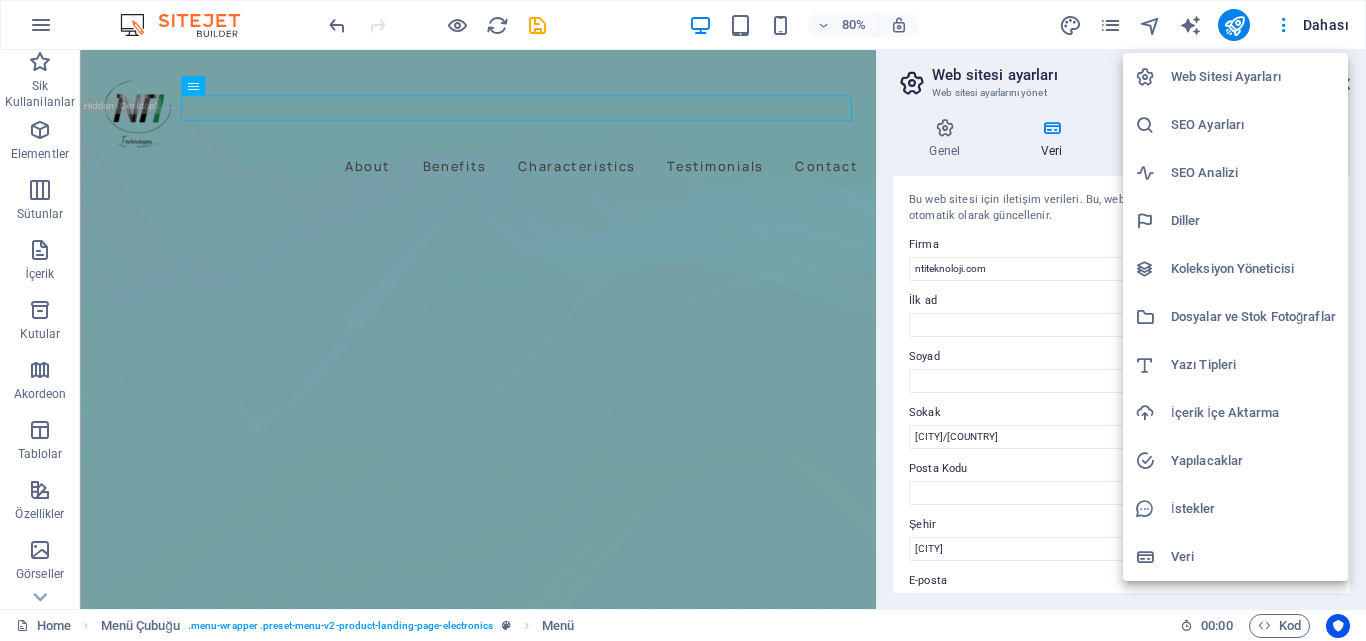 click at bounding box center [683, 320] 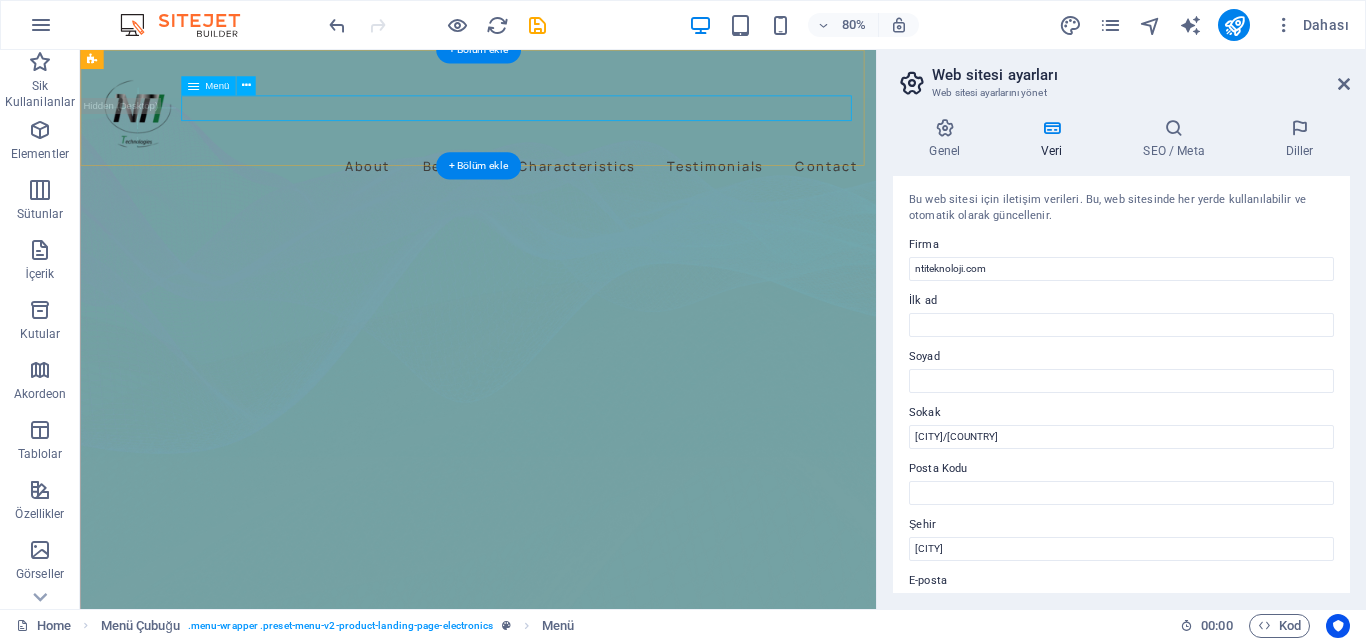 click on "About Benefits Characteristics Testimonials Contact" at bounding box center (577, 195) 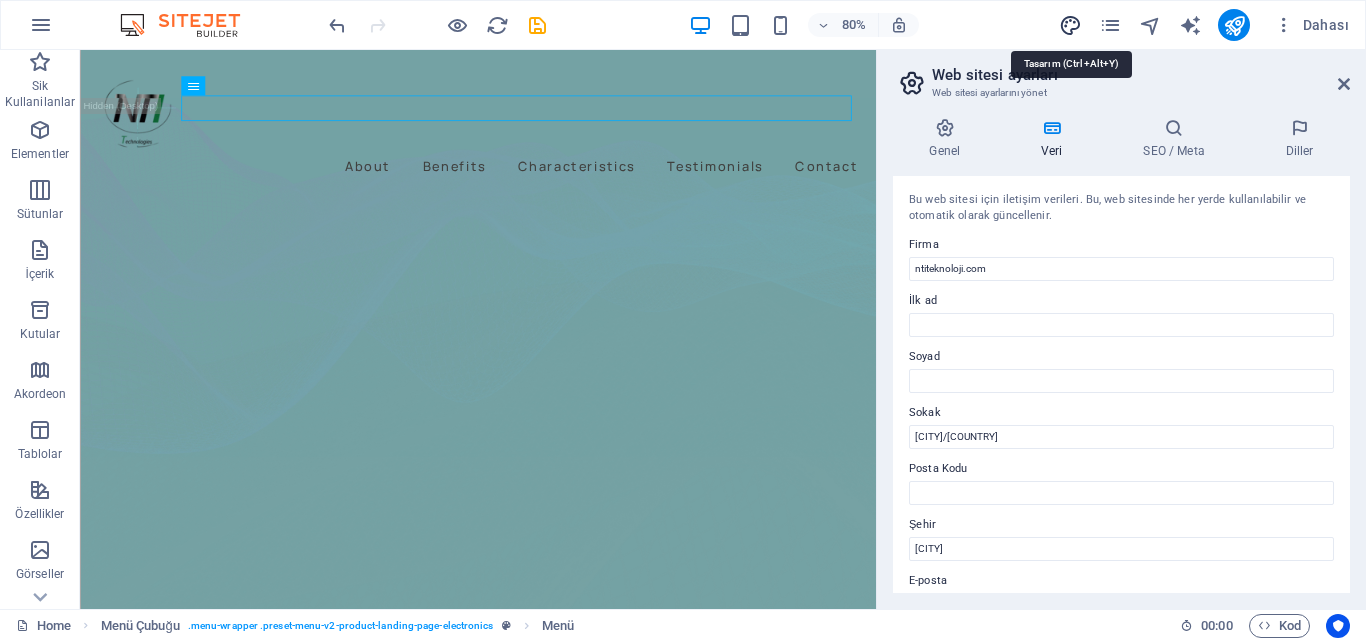 click at bounding box center [1070, 25] 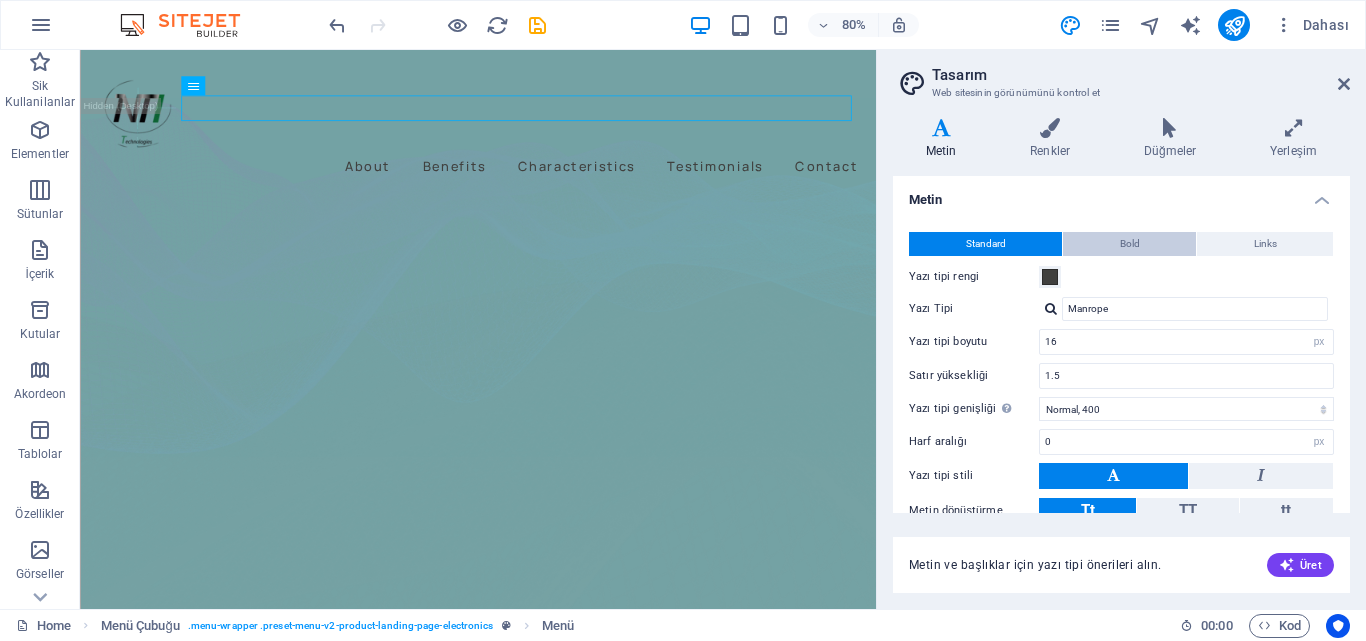 click on "Bold" at bounding box center [1129, 244] 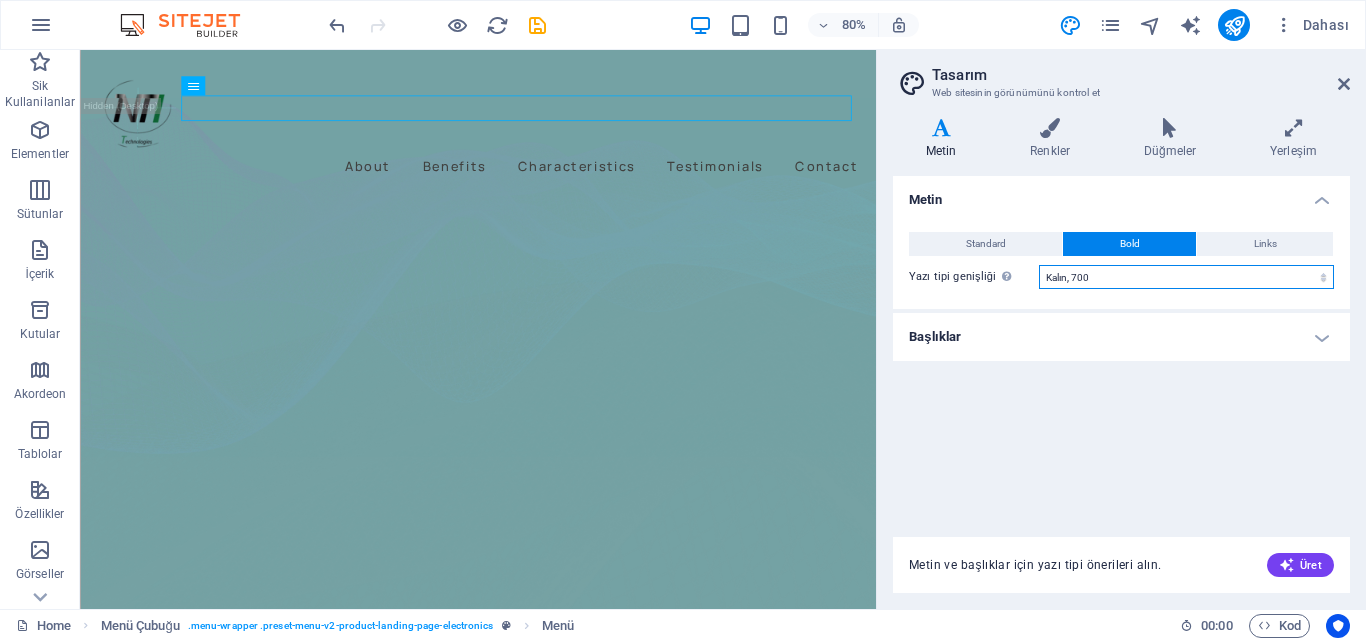 click on "İncecik, 100 Çok ince, 200 İnce, 300 Normal, 400 Orta, 500 Yarı kalın, 600 Kalın, 700 Çok kalın, 800 Siyah, 900" at bounding box center (1186, 277) 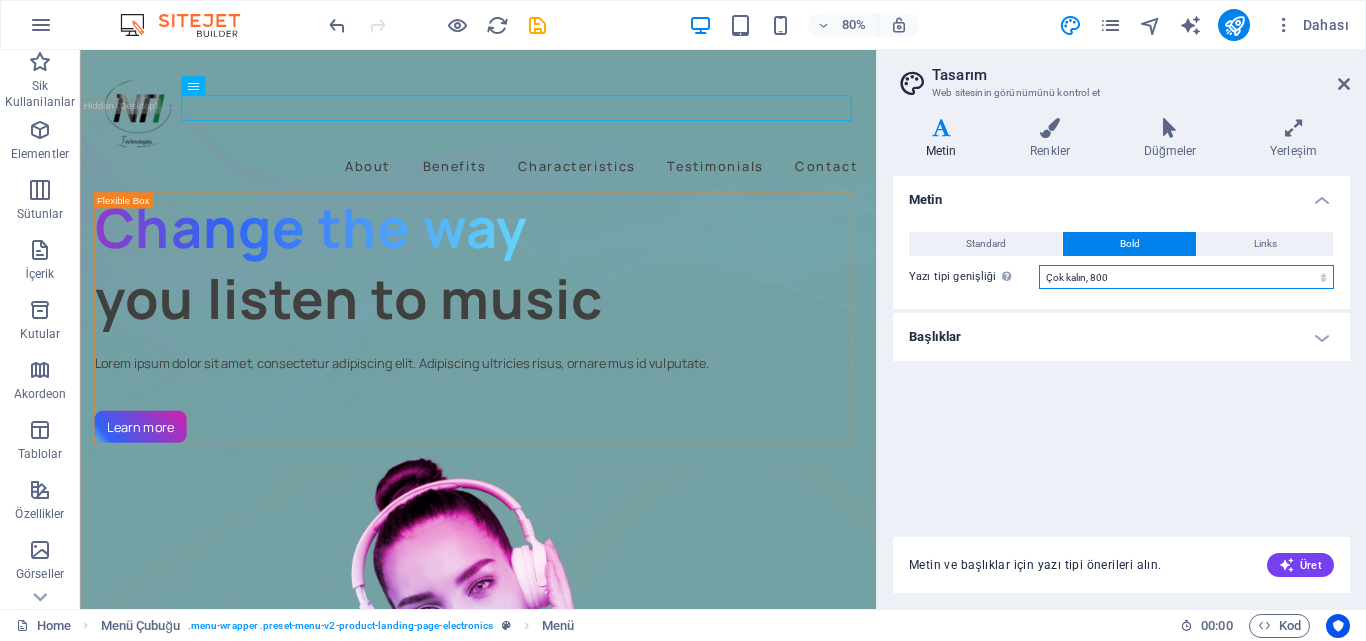 click on "İncecik, 100 Çok ince, 200 İnce, 300 Normal, 400 Orta, 500 Yarı kalın, 600 Kalın, 700 Çok kalın, 800 Siyah, 900" at bounding box center [1186, 277] 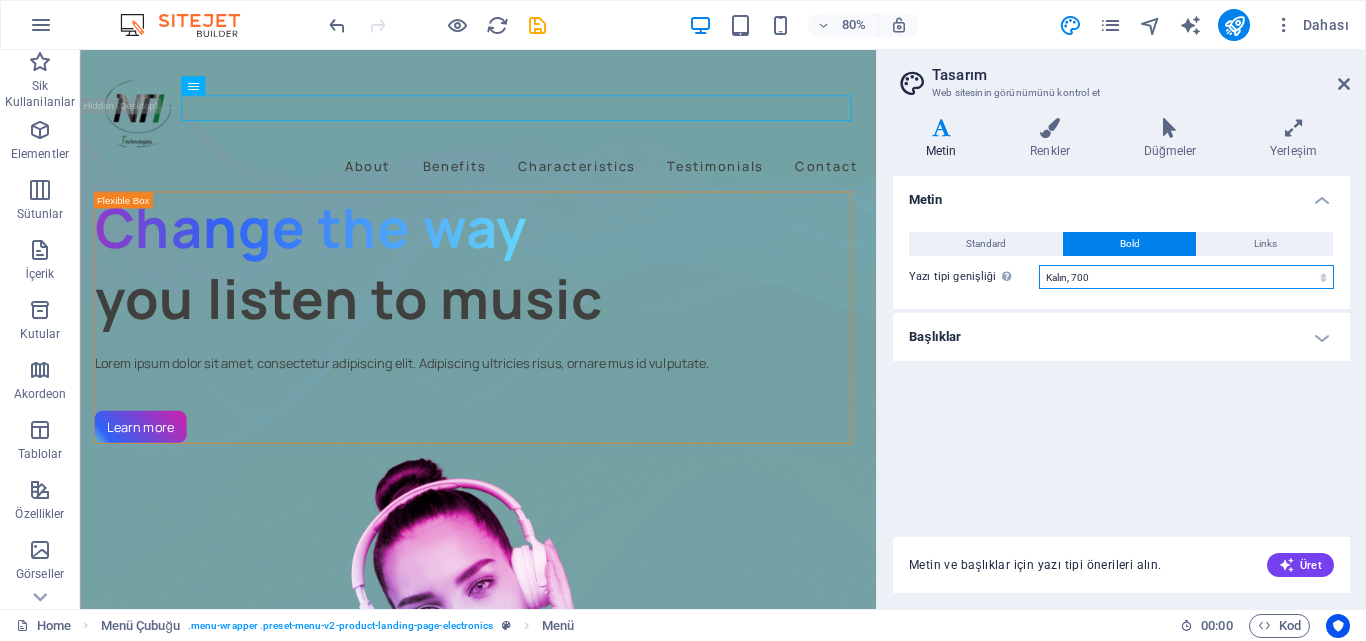 click on "İncecik, 100 Çok ince, 200 İnce, 300 Normal, 400 Orta, 500 Yarı kalın, 600 Kalın, 700 Çok kalın, 800 Siyah, 900" at bounding box center [1186, 277] 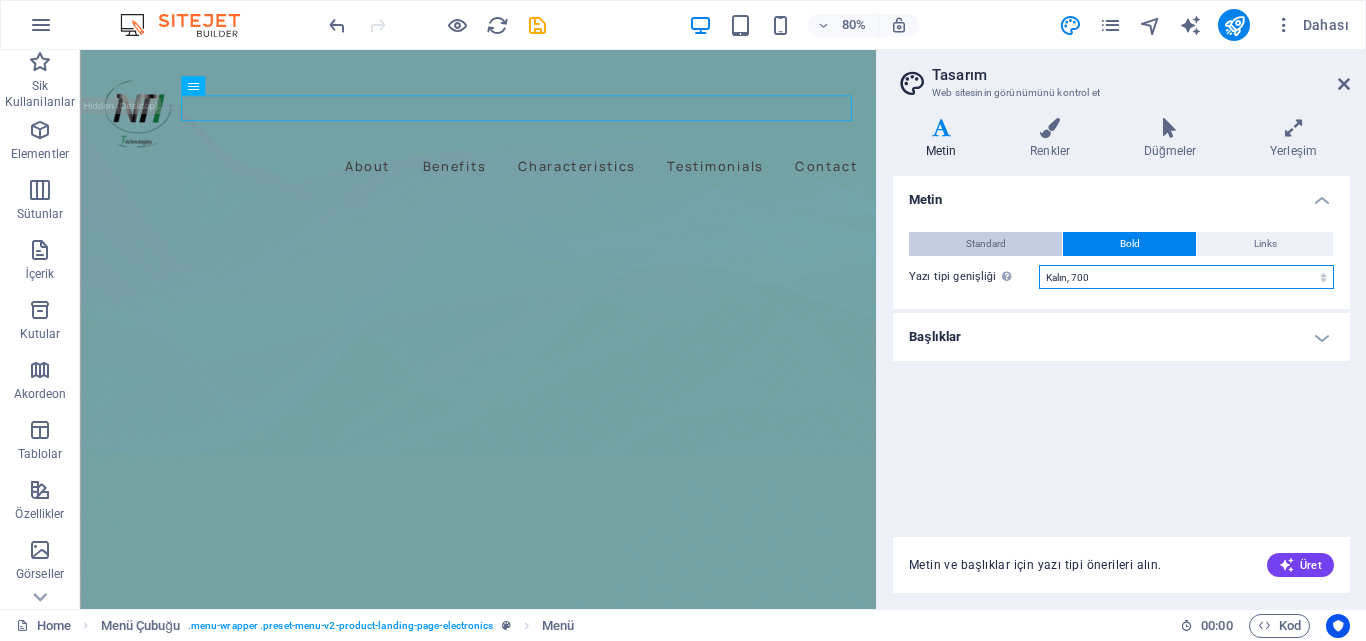 select on "700" 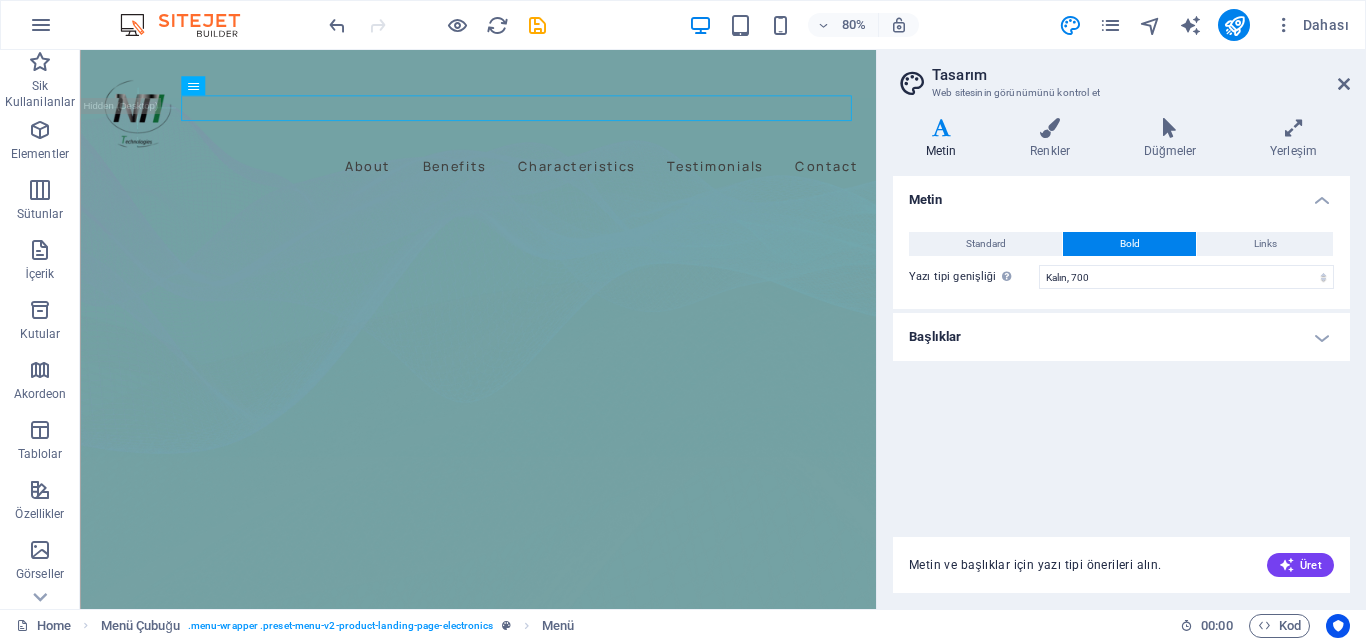 click on "Metin Standard Bold Links Yazı tipi rengi Yazı Tipi Manrope Yazı tipi boyutu 16 rem px Satır yüksekliği 1.5 Yazı tipi genişliği Yazı tipi genişliğini düzgün bir şekilde görüntülemek için etkinleştirilmesi gerekebilir.  Yazı Tiplerini Yönet İncecik, 100 Çok ince, 200 İnce, 300 Normal, 400 Orta, 500 Yarı kalın, 600 Kalın, 700 Çok kalın, 800 Siyah, 900 Harf aralığı 0 rem px Yazı tipi stili Metin dönüştürme Tt TT tt Metin hizalama Yazı tipi genişliği Yazı tipi genişliğini düzgün bir şekilde görüntülemek için etkinleştirilmesi gerekebilir.  Yazı Tiplerini Yönet İncecik, 100 Çok ince, 200 İnce, 300 Normal, 400 Orta, 500 Yarı kalın, 600 Kalın, 700 Çok kalın, 800 Siyah, 900 Default Hover / Active Yazı tipi rengi Yazı tipi rengi Süsleme Hiçbiri Süsleme Hiçbiri Geçiş süresi 0.3 s Geçiş işlevi Yavaşlat İçeri Yavaşlat Dışarı Yavaşlat İçeri Yavaşlat/Dışarı Yavaşlat Doğrusal Başlıklar Hepsi H1/Metin Logosu H2 H3 H4 H5 H6 Yazı Tipi" at bounding box center [1121, 344] 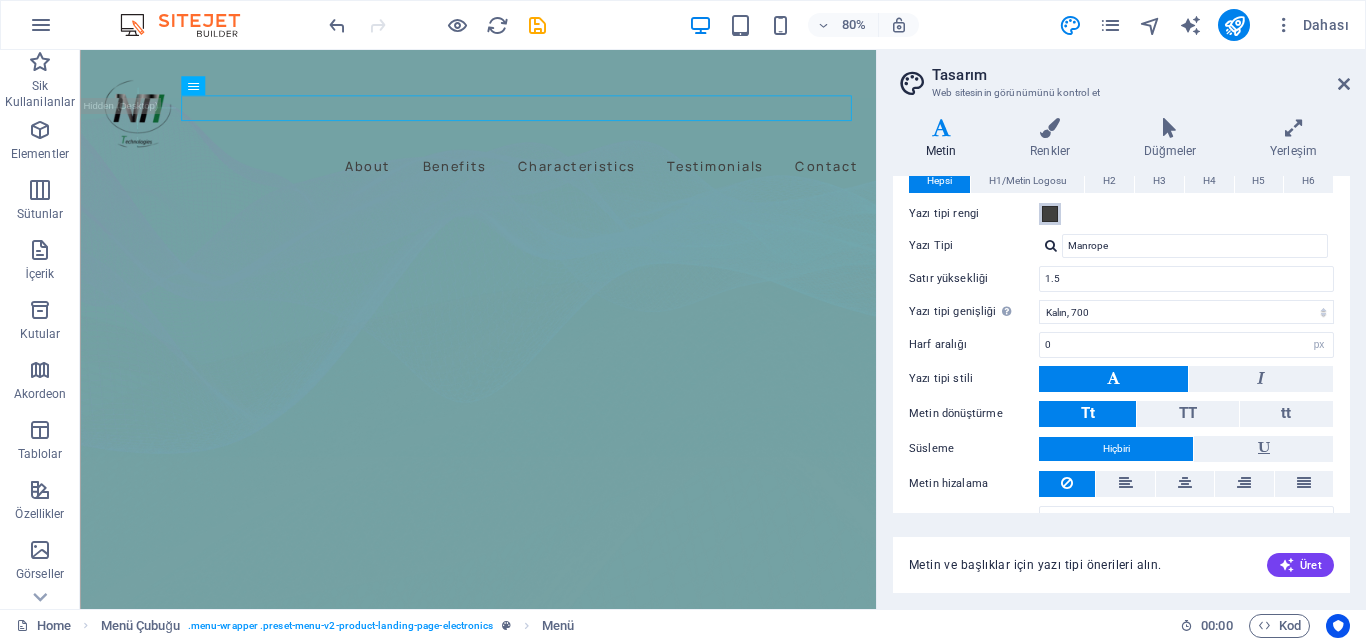 scroll, scrollTop: 239, scrollLeft: 0, axis: vertical 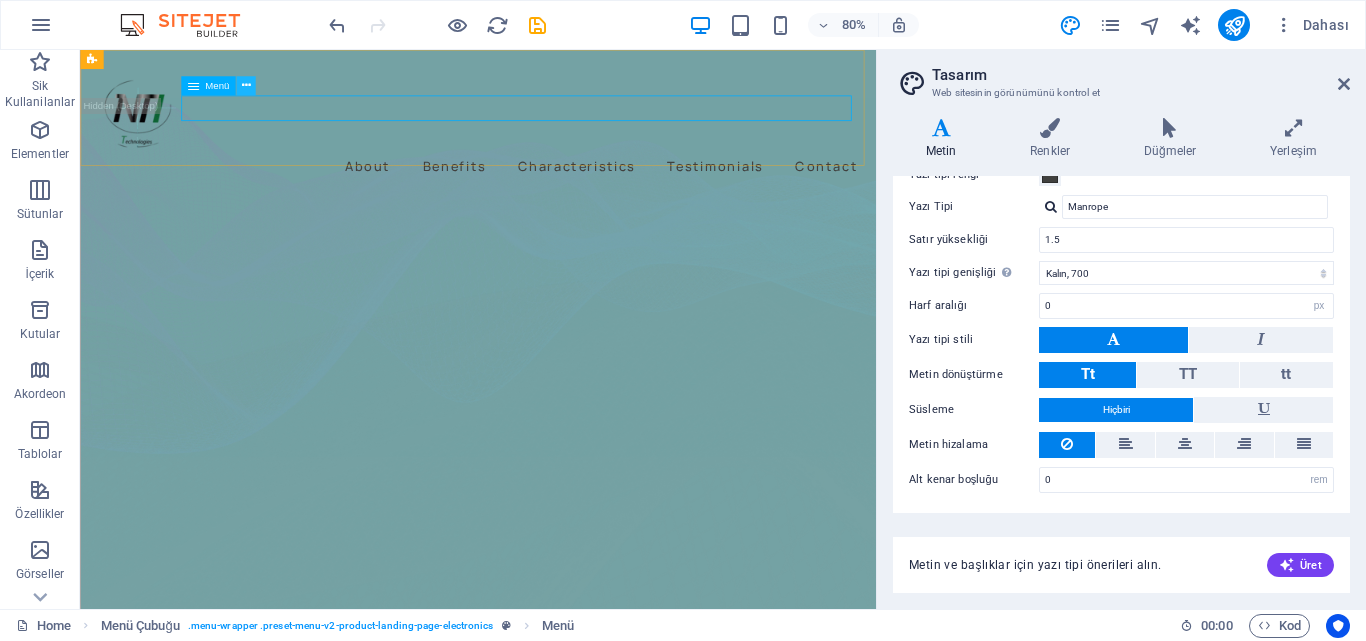 click at bounding box center (245, 85) 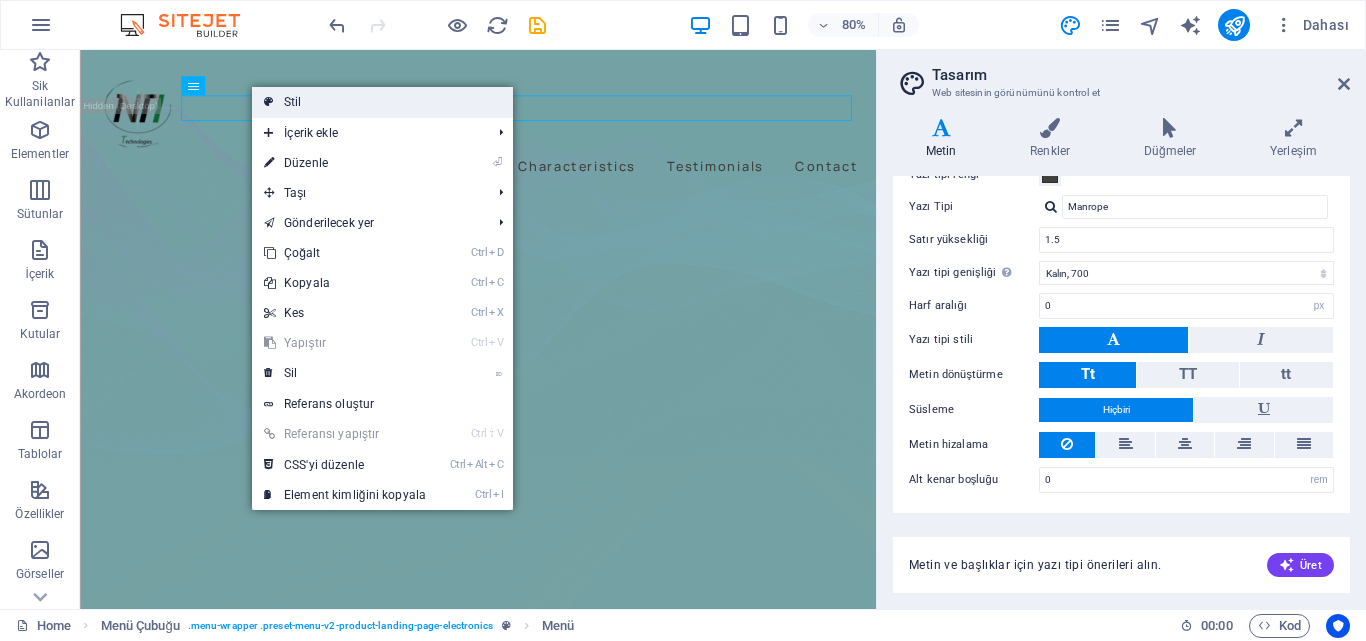 click on "Stil" at bounding box center [382, 102] 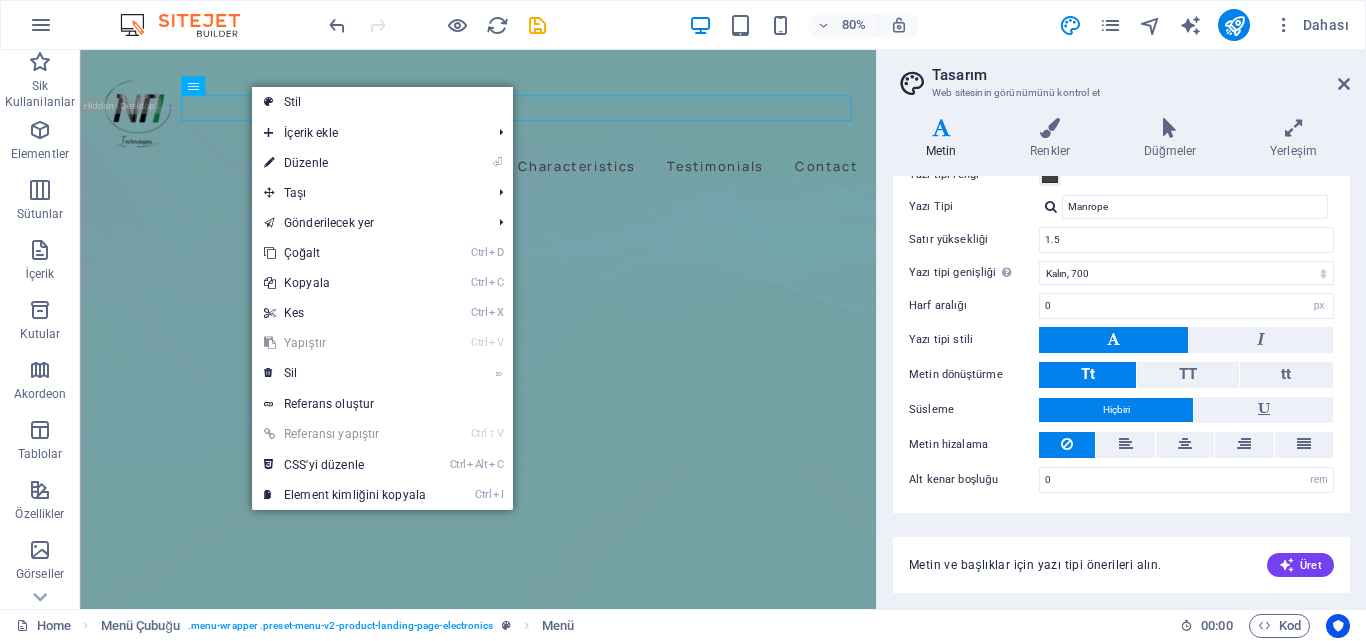 select on "rem" 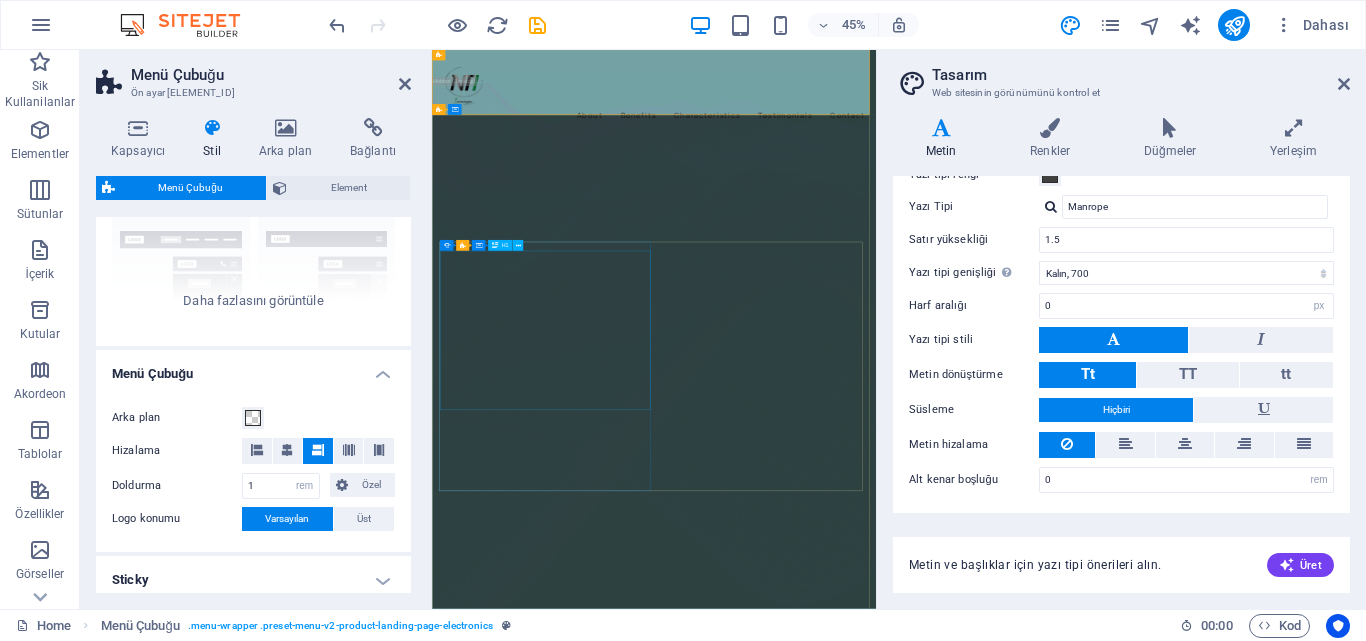 scroll, scrollTop: 206, scrollLeft: 0, axis: vertical 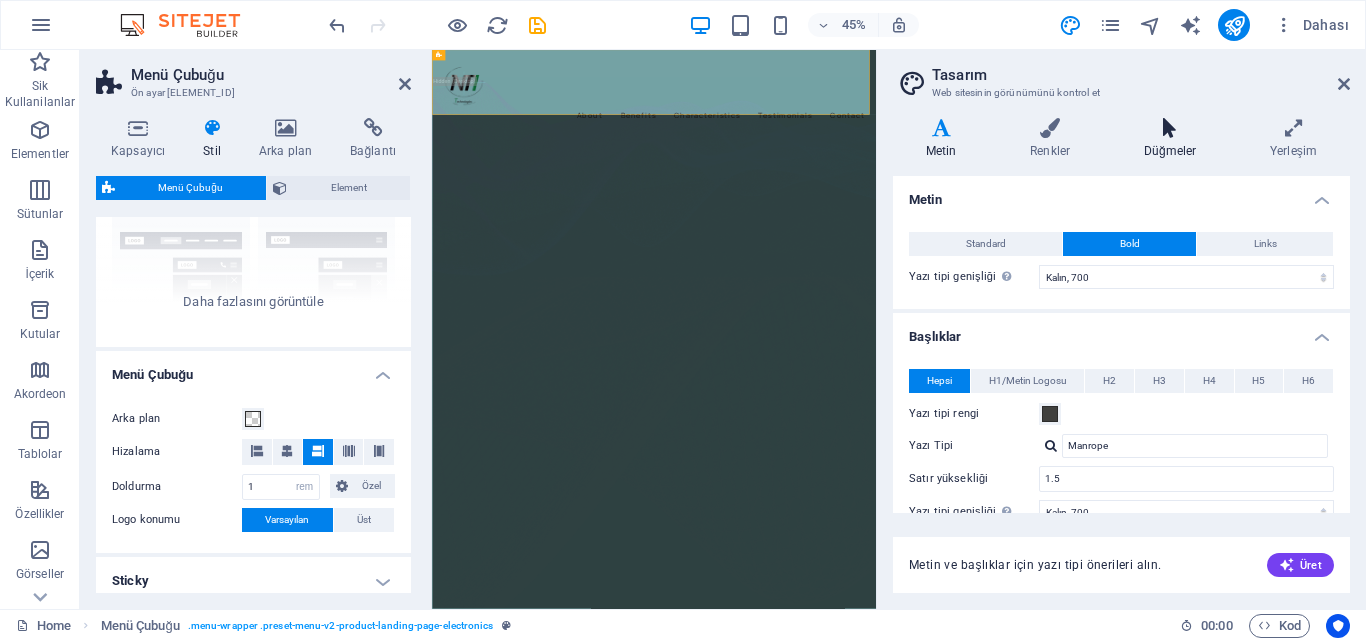 click at bounding box center [1170, 128] 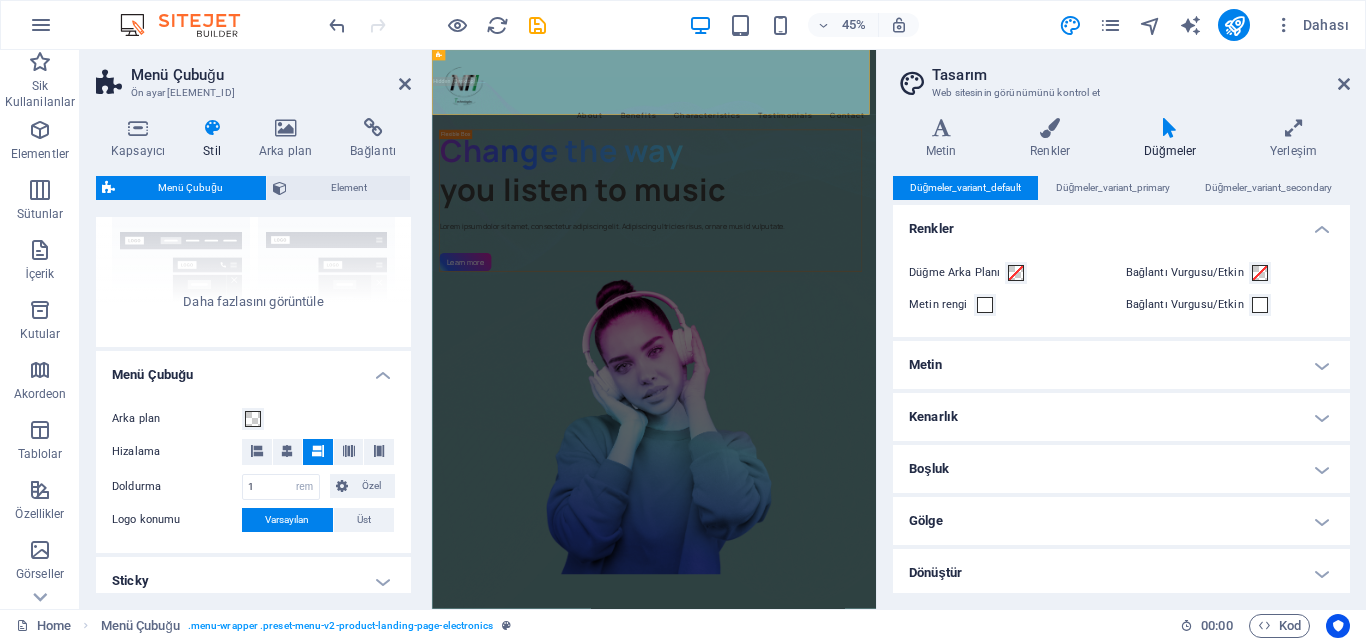 click on "Metin" at bounding box center (1121, 365) 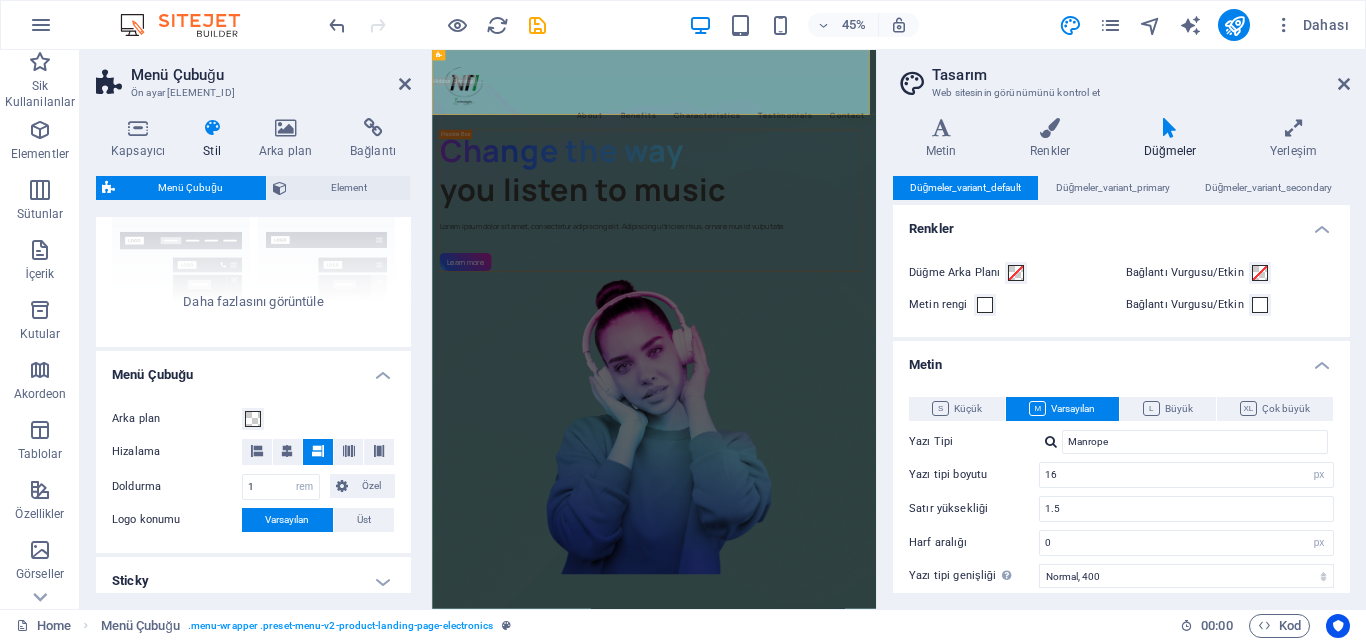 click on "Metin" at bounding box center [1121, 359] 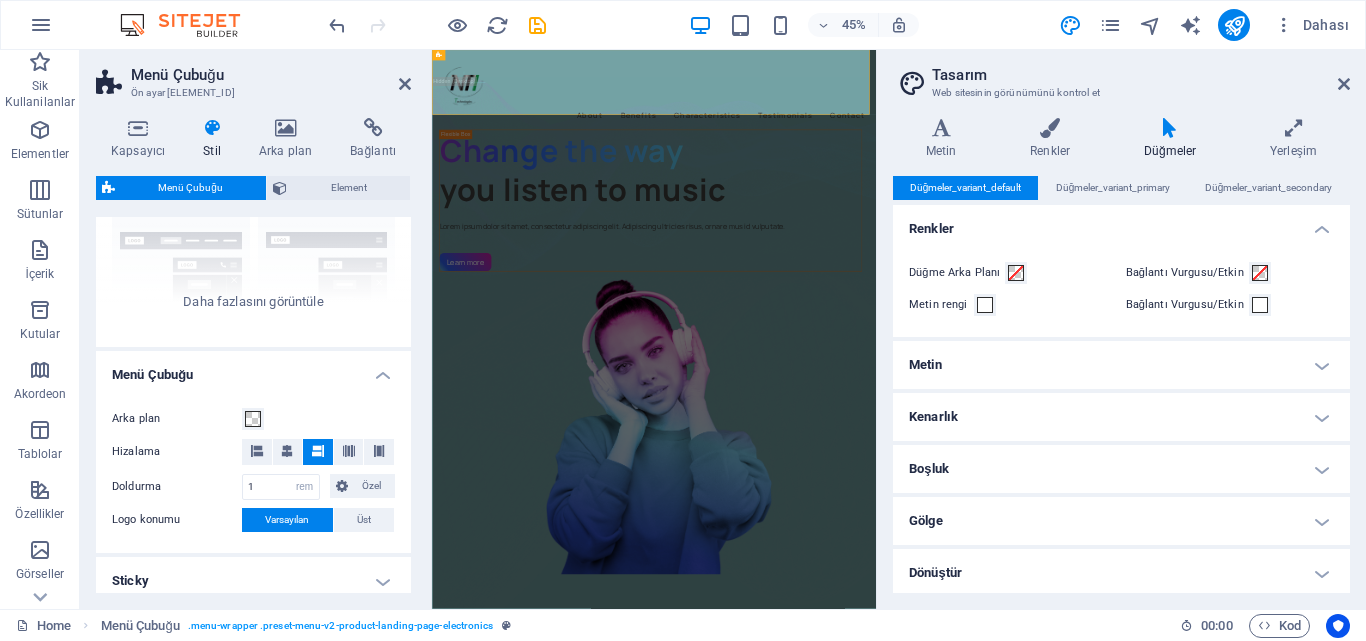 click on "Kenarlık" at bounding box center (1121, 417) 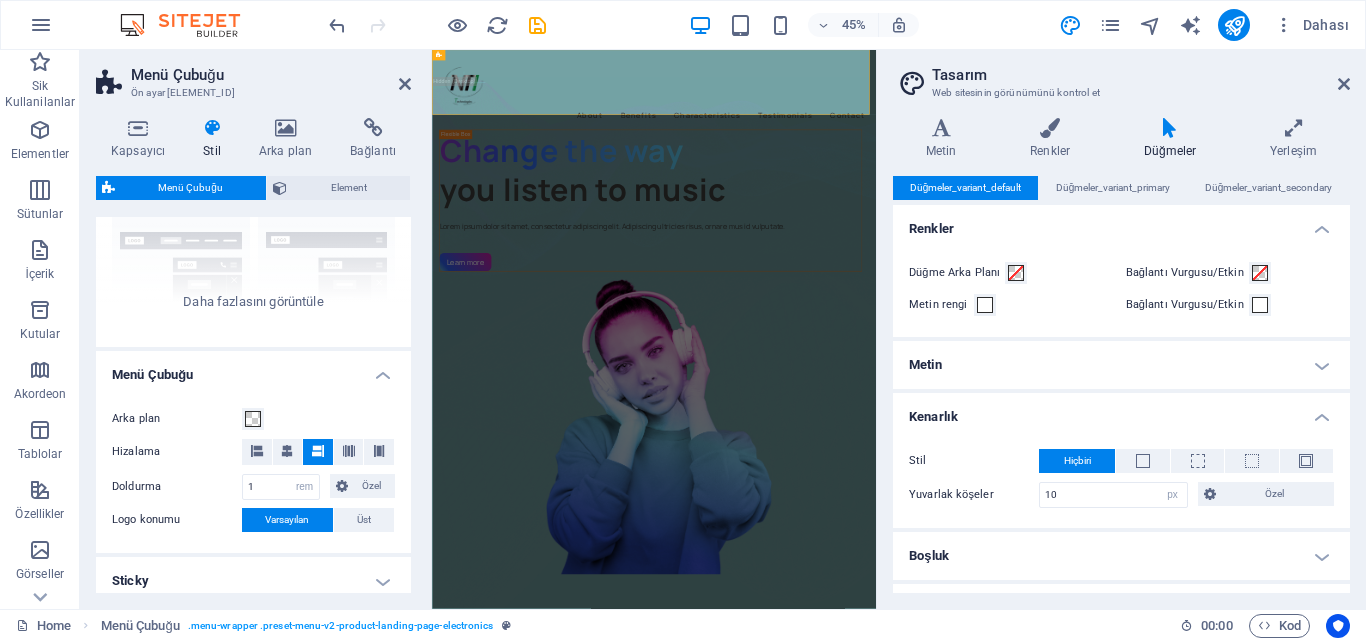 click on "Kenarlık" at bounding box center (1121, 411) 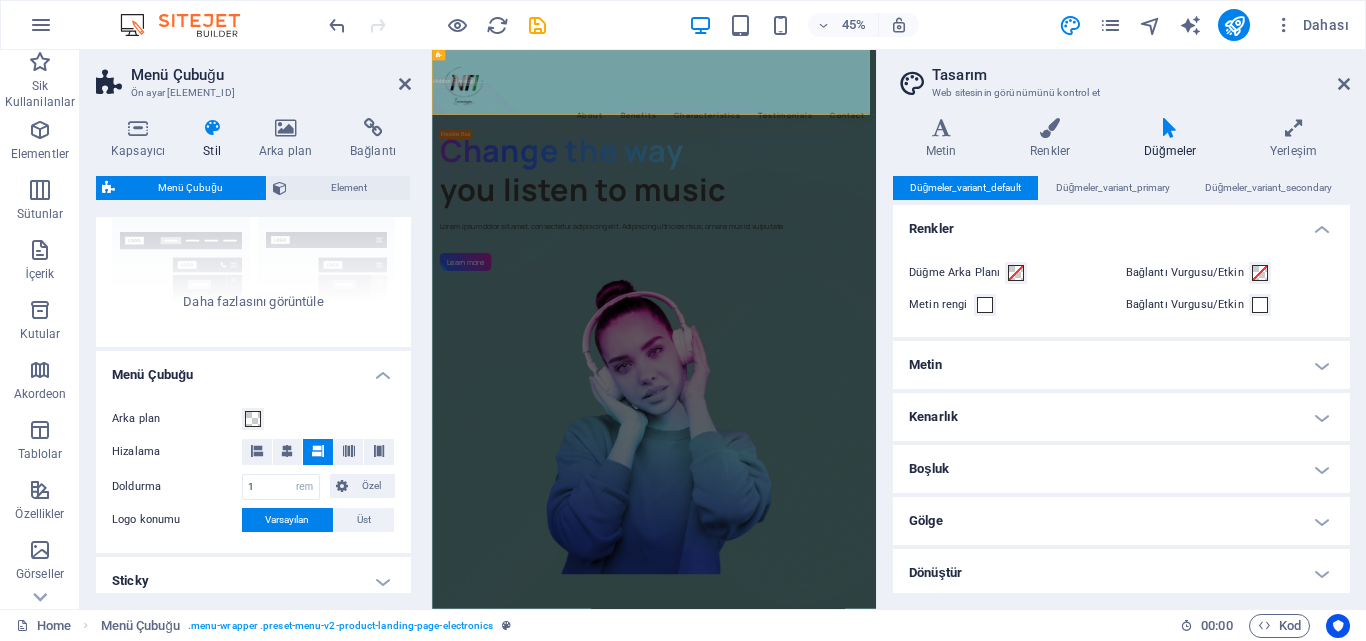 click on "Boşluk" at bounding box center (1121, 469) 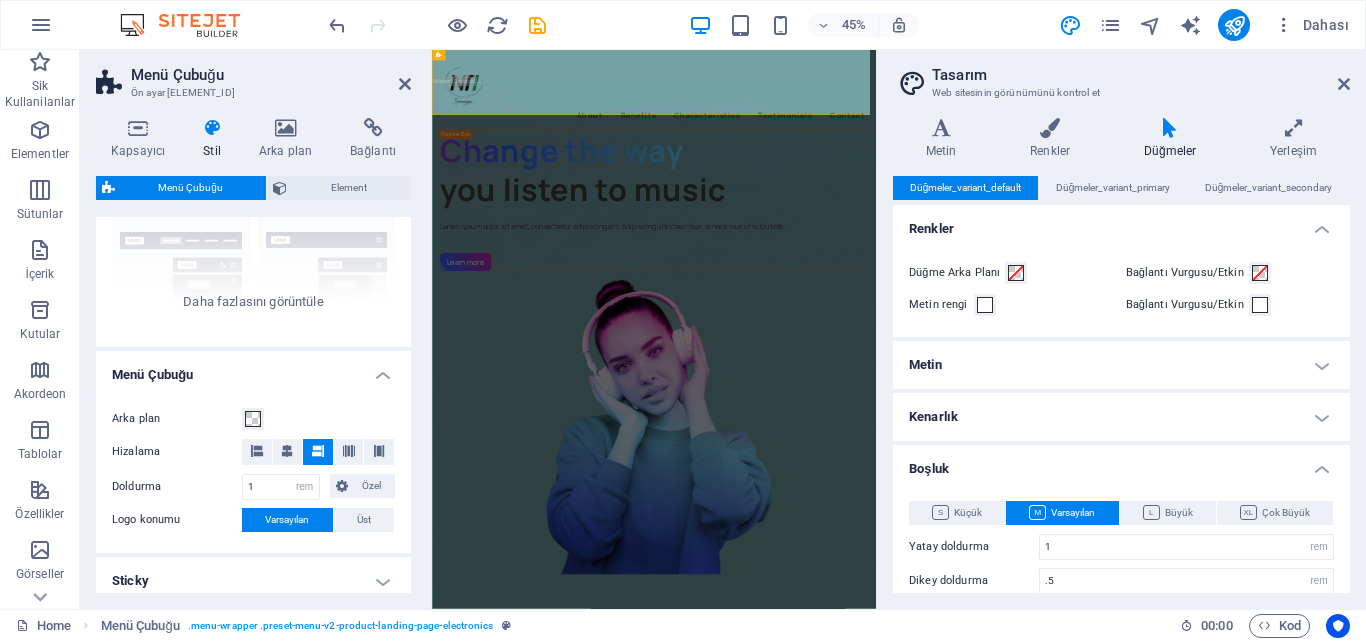 click on "Boşluk" at bounding box center [1121, 463] 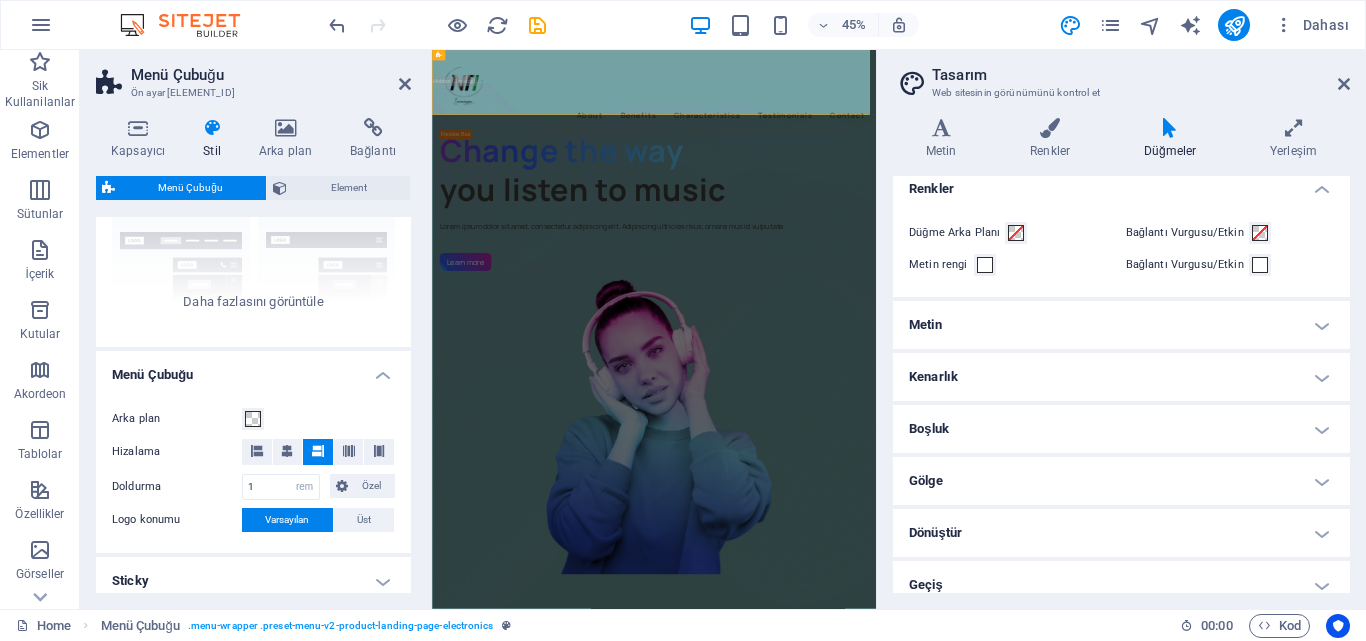 scroll, scrollTop: 56, scrollLeft: 0, axis: vertical 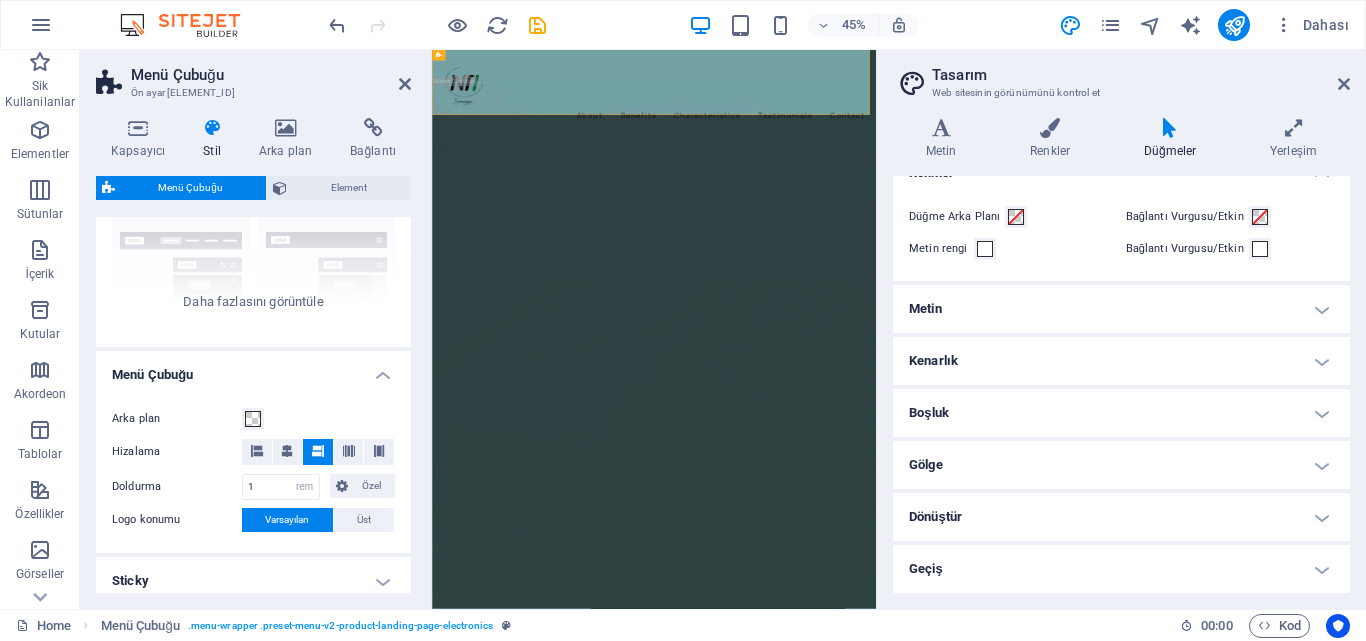 click on "Geçiş" at bounding box center (1121, 569) 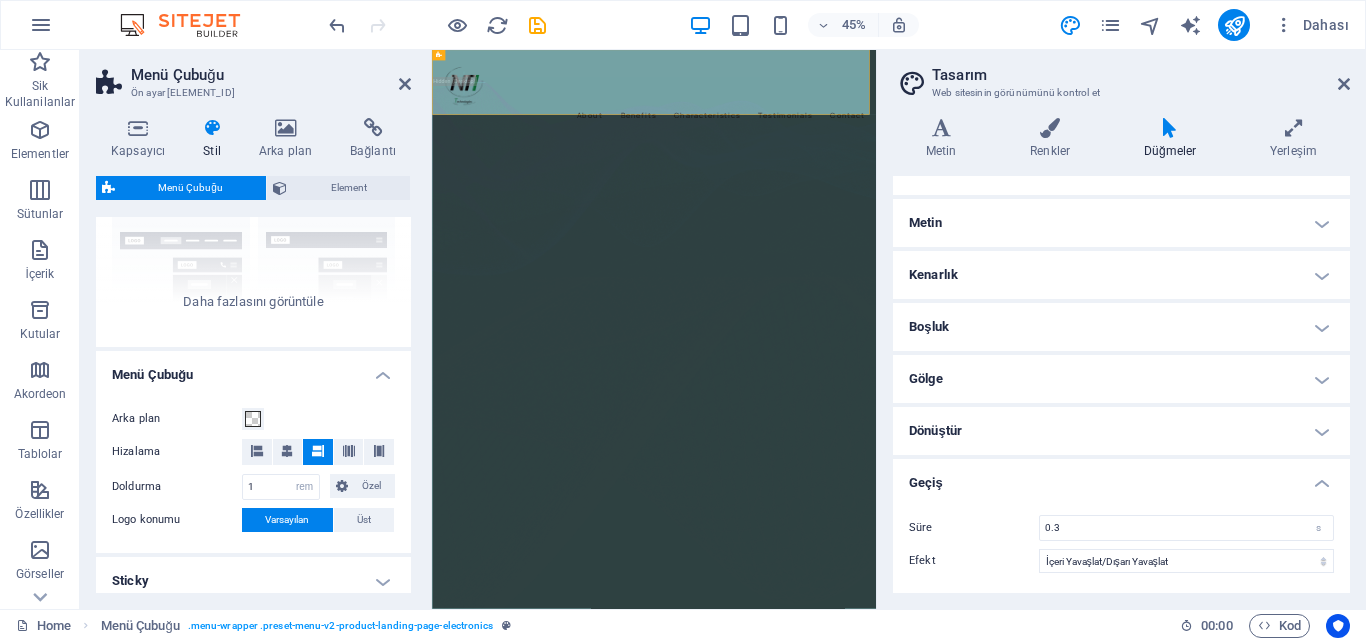 scroll, scrollTop: 0, scrollLeft: 0, axis: both 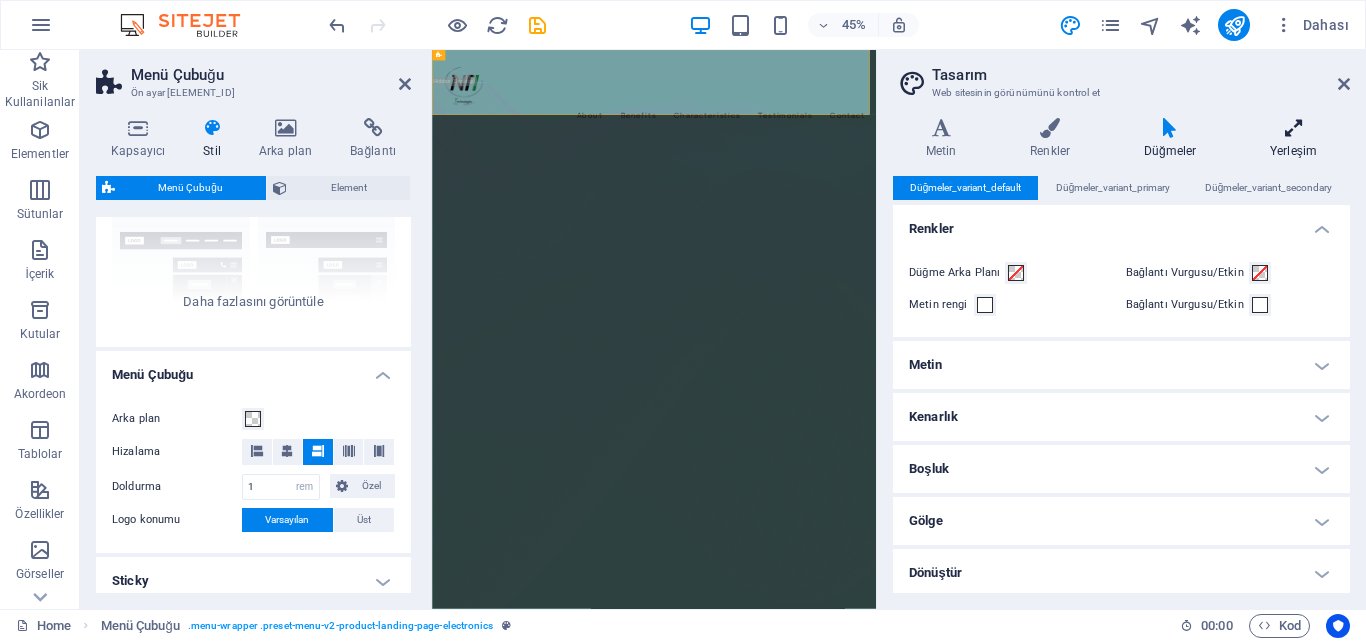click at bounding box center [1293, 128] 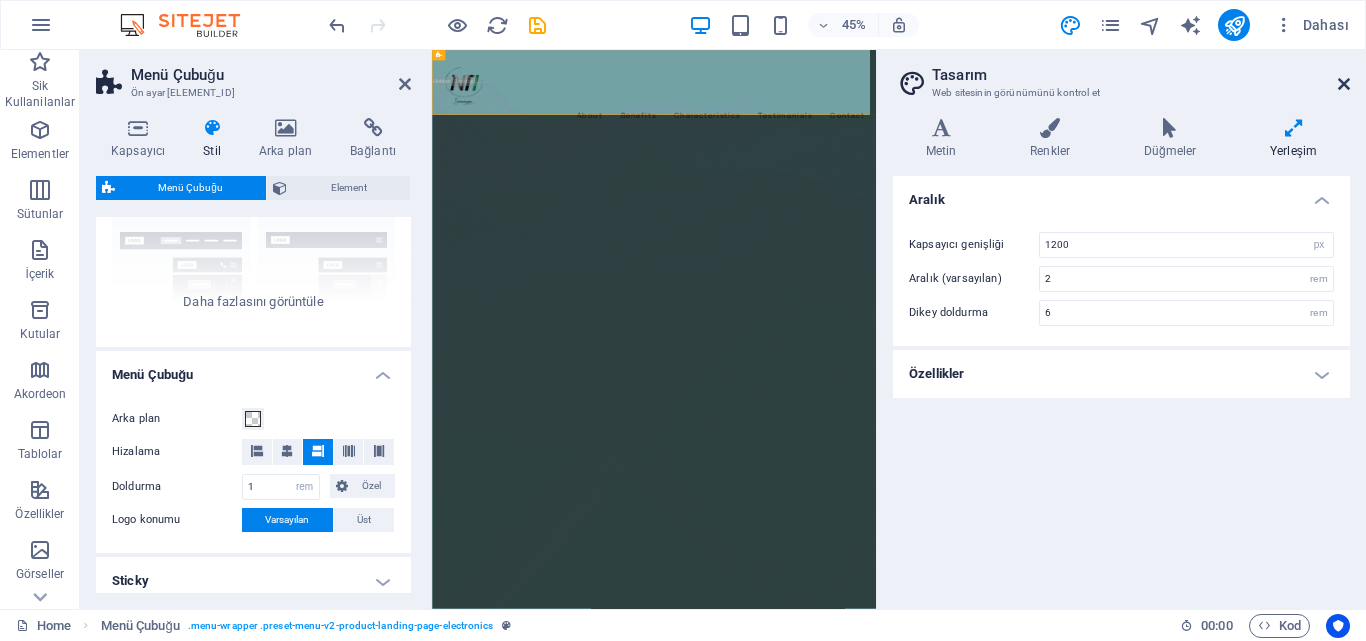 click at bounding box center [1344, 84] 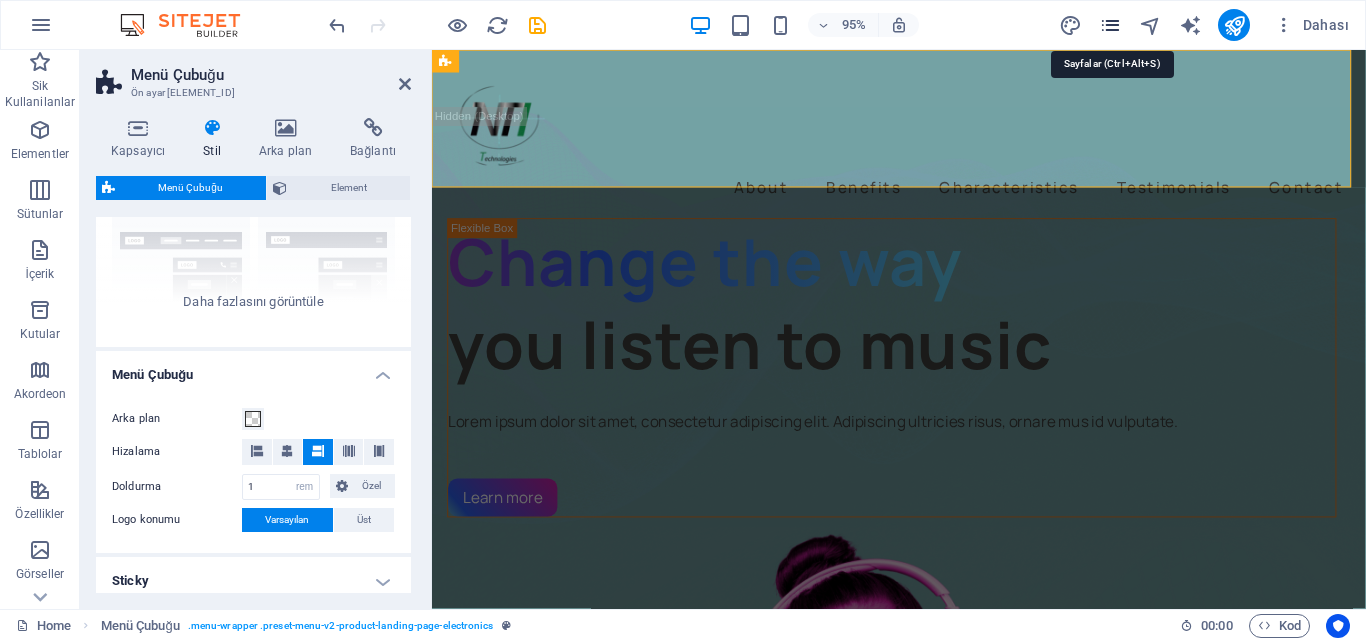 click at bounding box center [1110, 25] 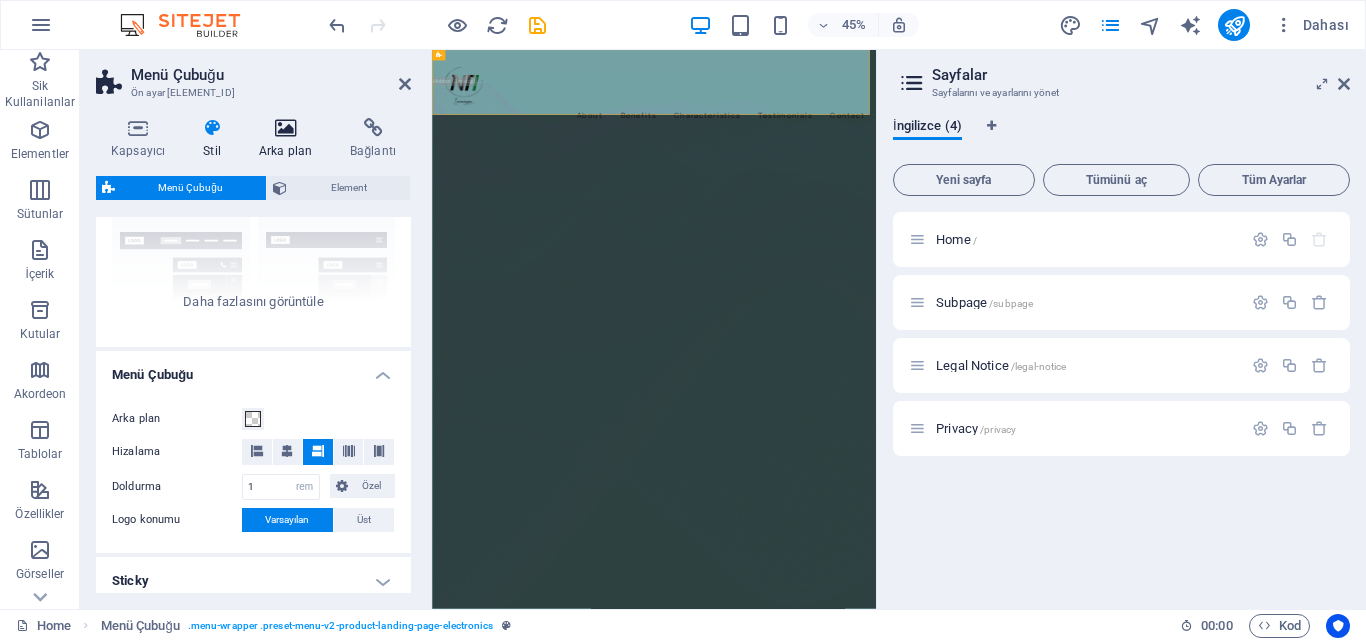 click on "Arka plan" at bounding box center [289, 139] 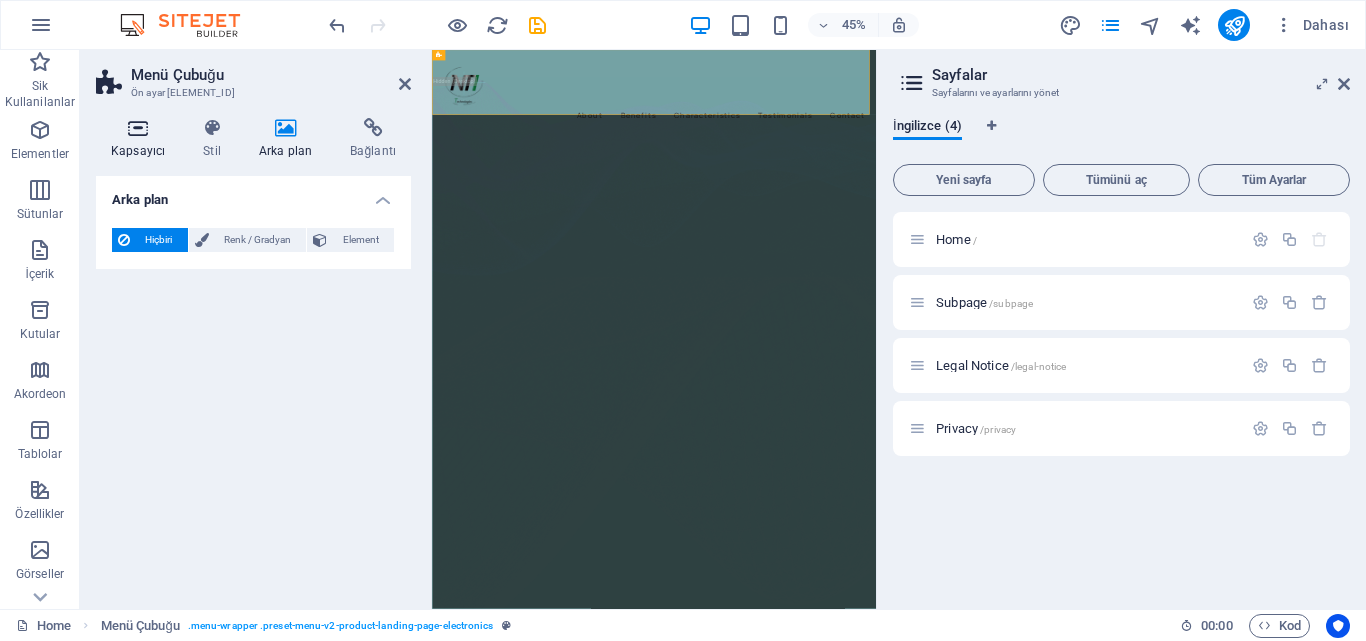 click at bounding box center (138, 128) 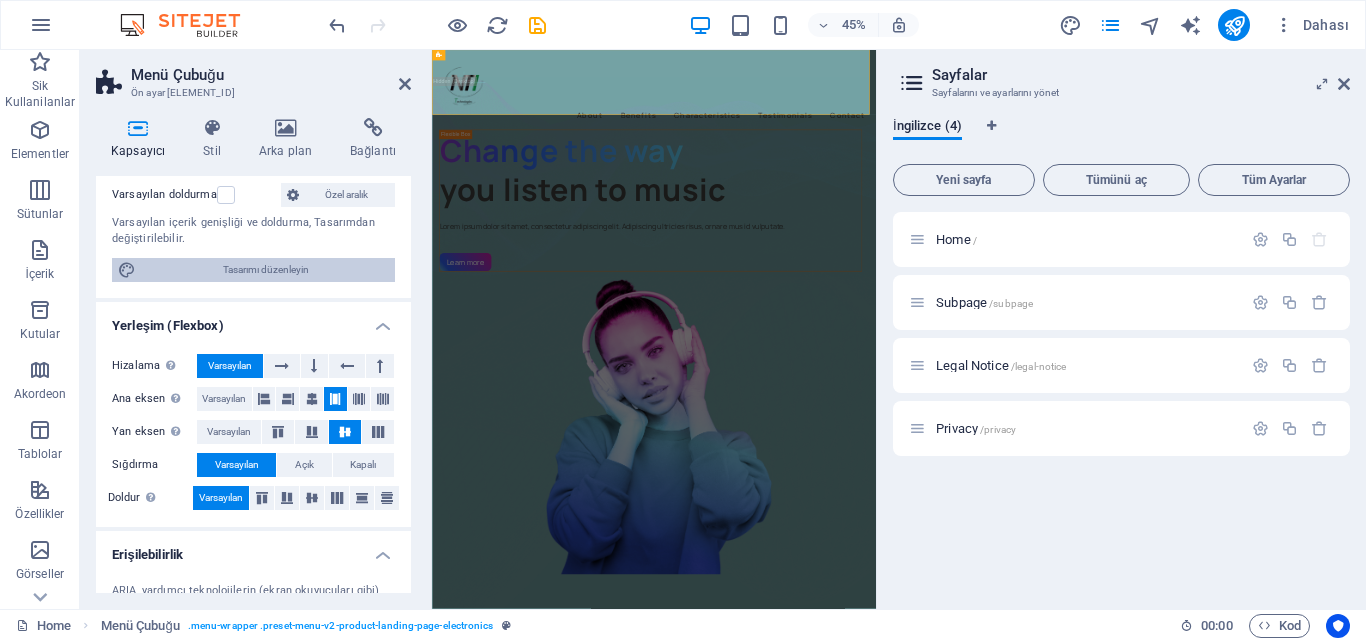 scroll, scrollTop: 0, scrollLeft: 0, axis: both 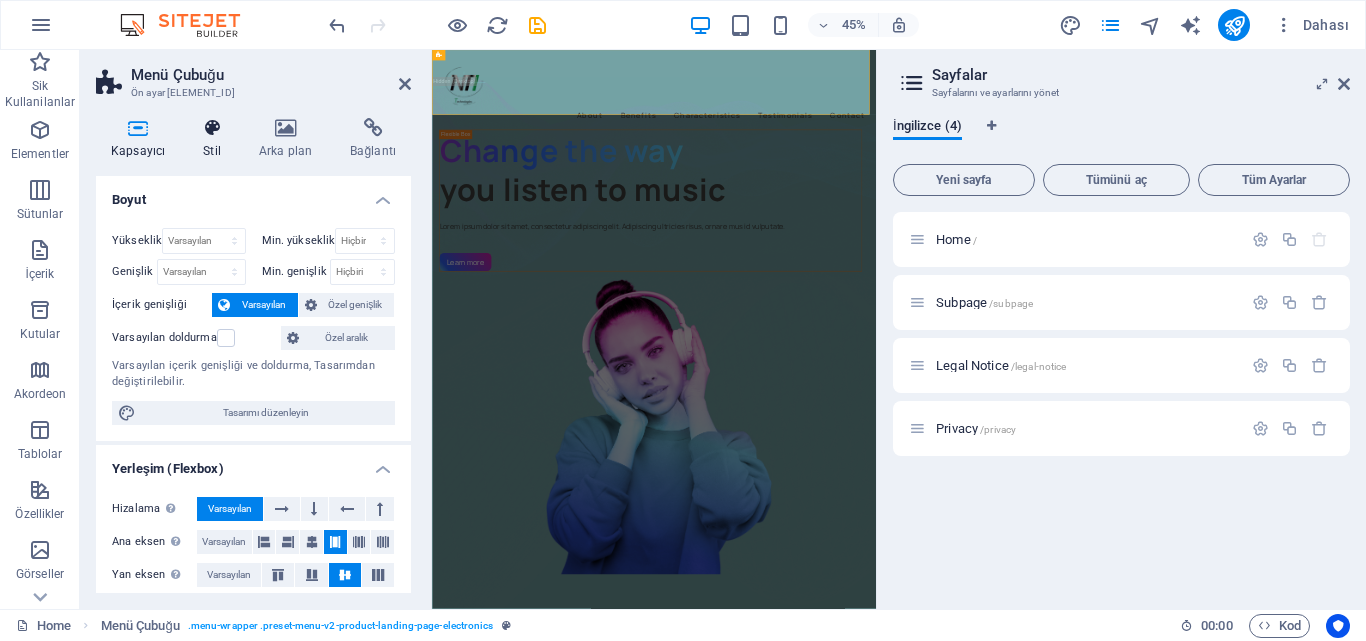 click on "Stil" at bounding box center [216, 139] 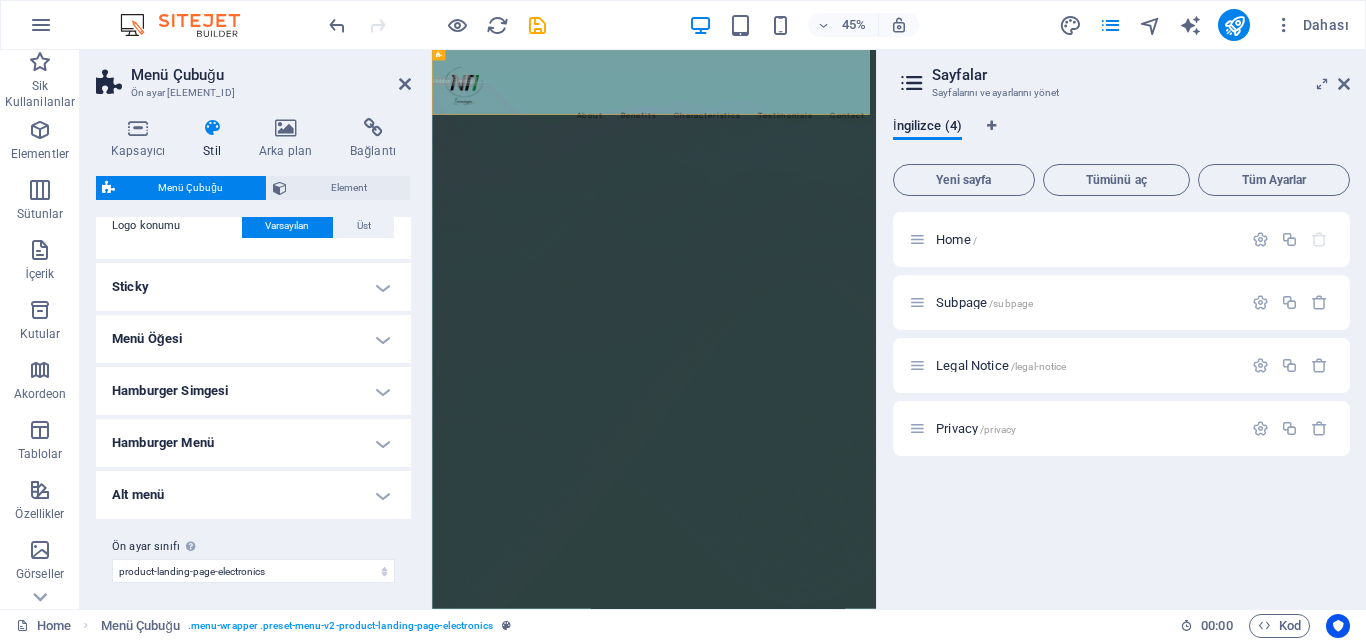 scroll, scrollTop: 506, scrollLeft: 0, axis: vertical 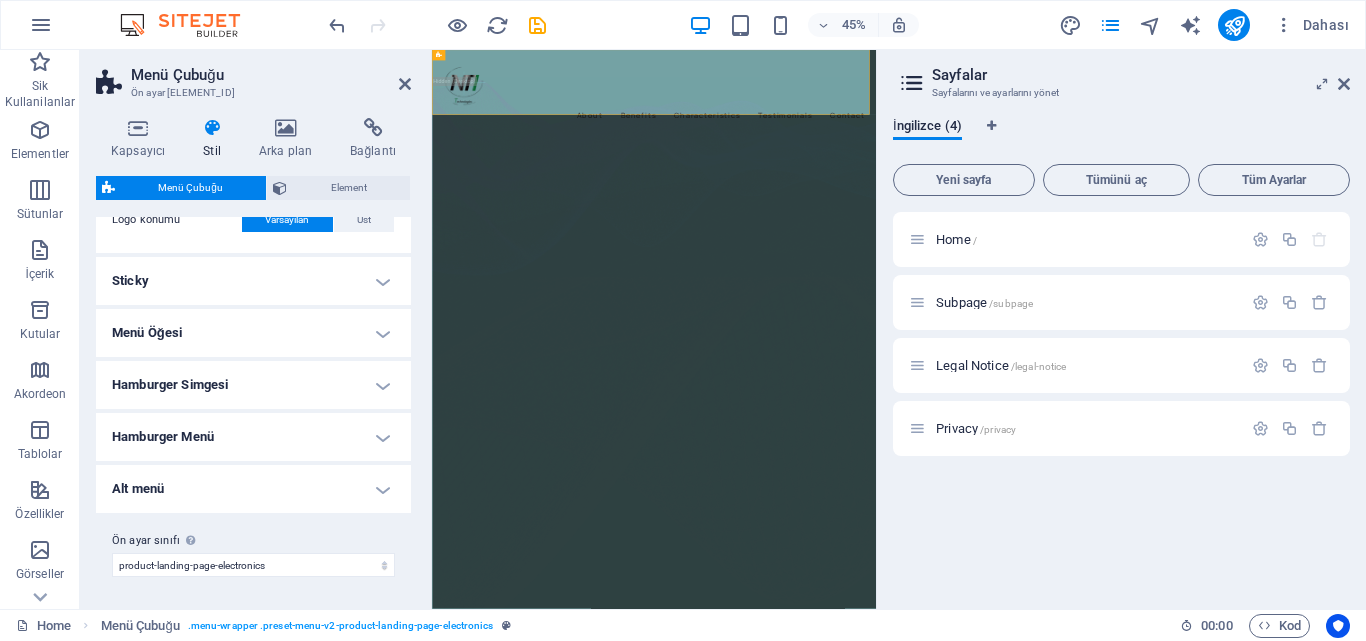click on "Menü Öğesi" at bounding box center (253, 333) 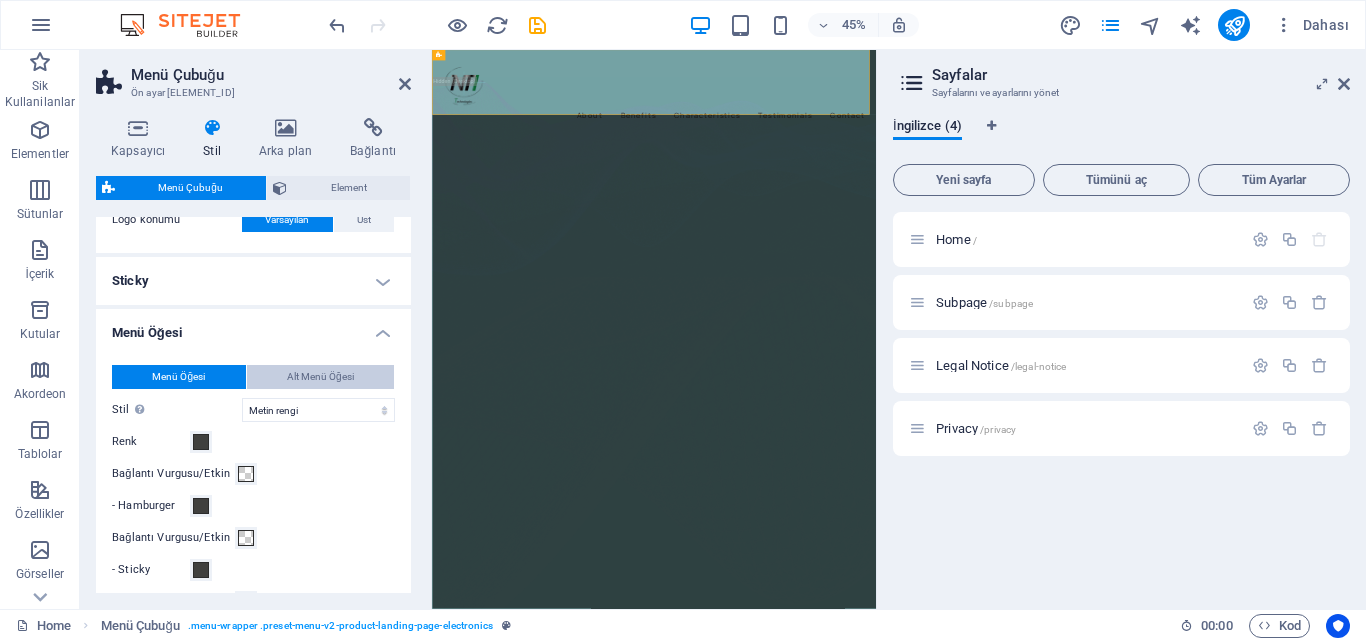 click on "Alt Menü Öğesi" at bounding box center [320, 377] 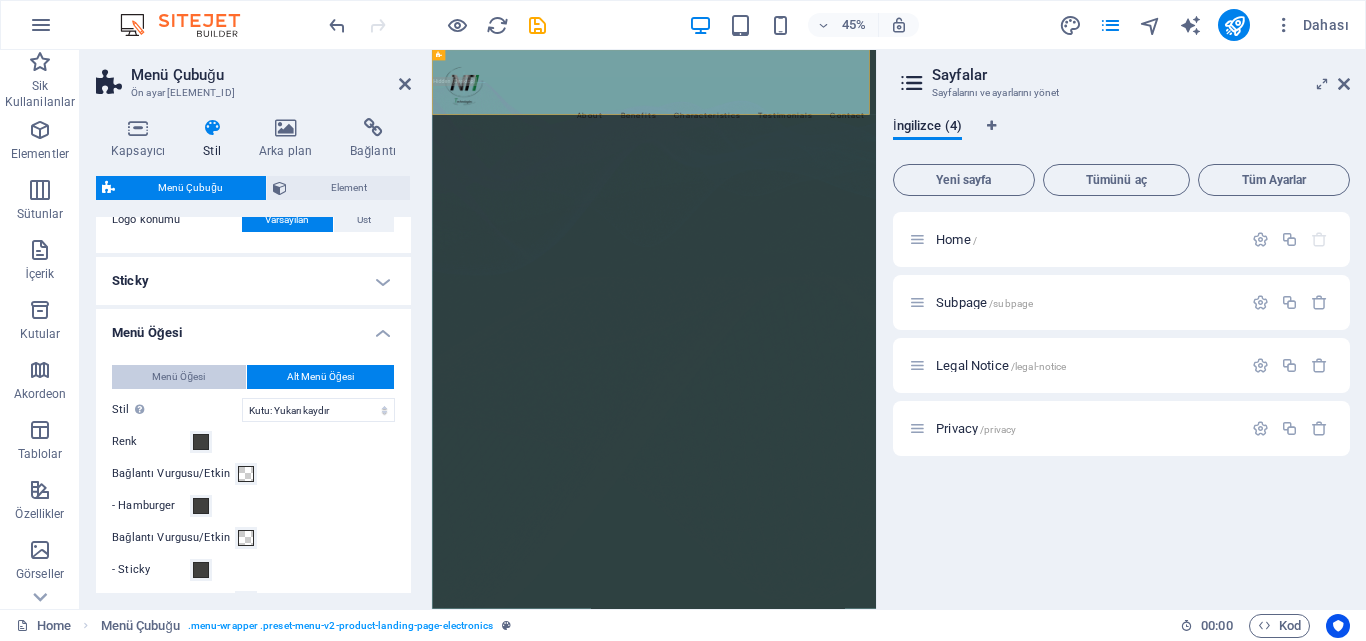 click on "Menü Öğesi" at bounding box center (178, 377) 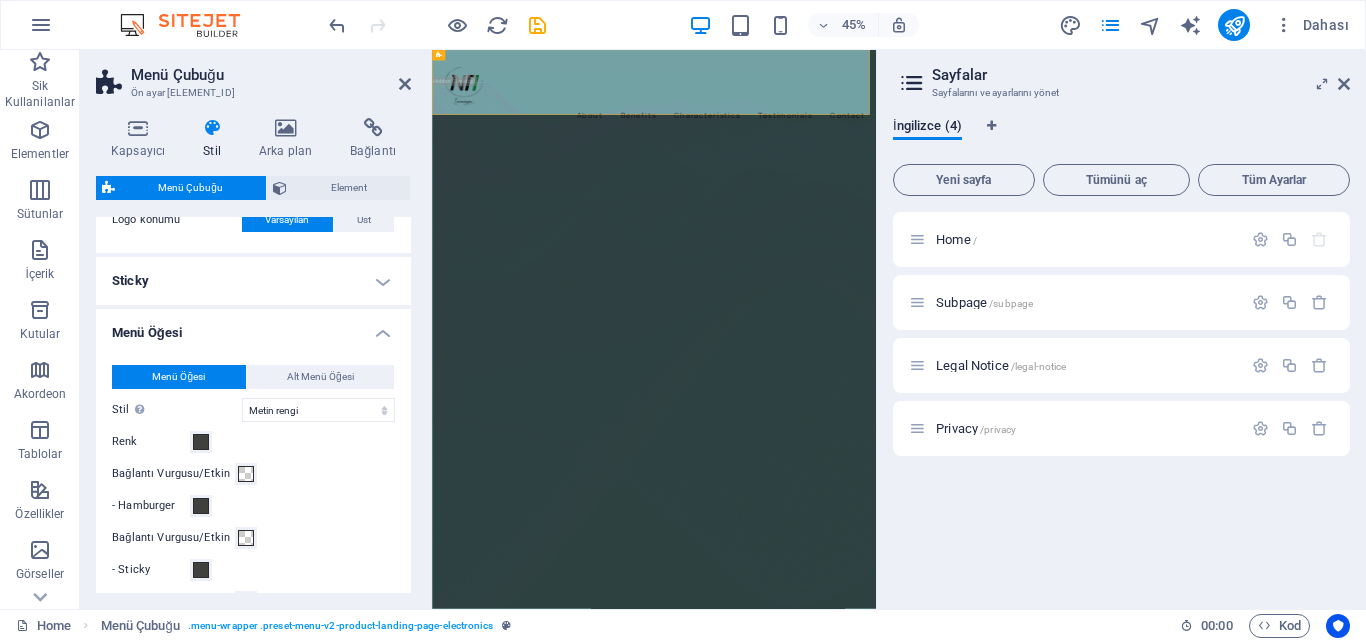 click on "Sticky" at bounding box center [253, 281] 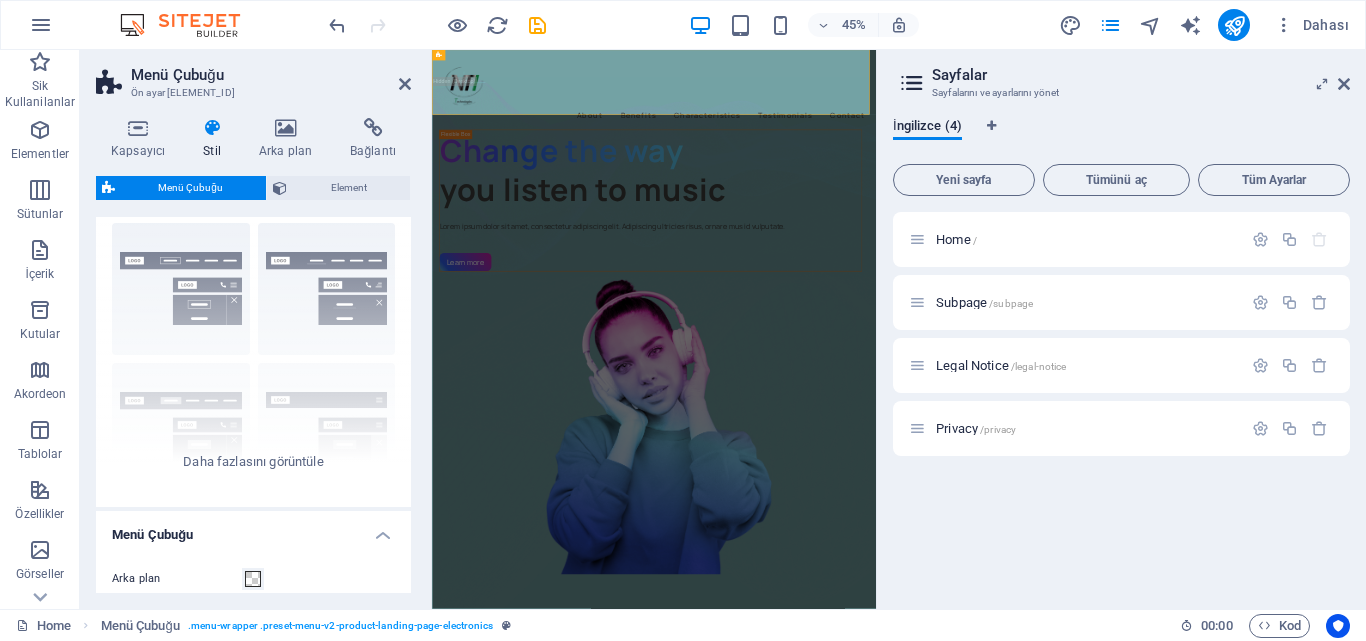 scroll, scrollTop: 0, scrollLeft: 0, axis: both 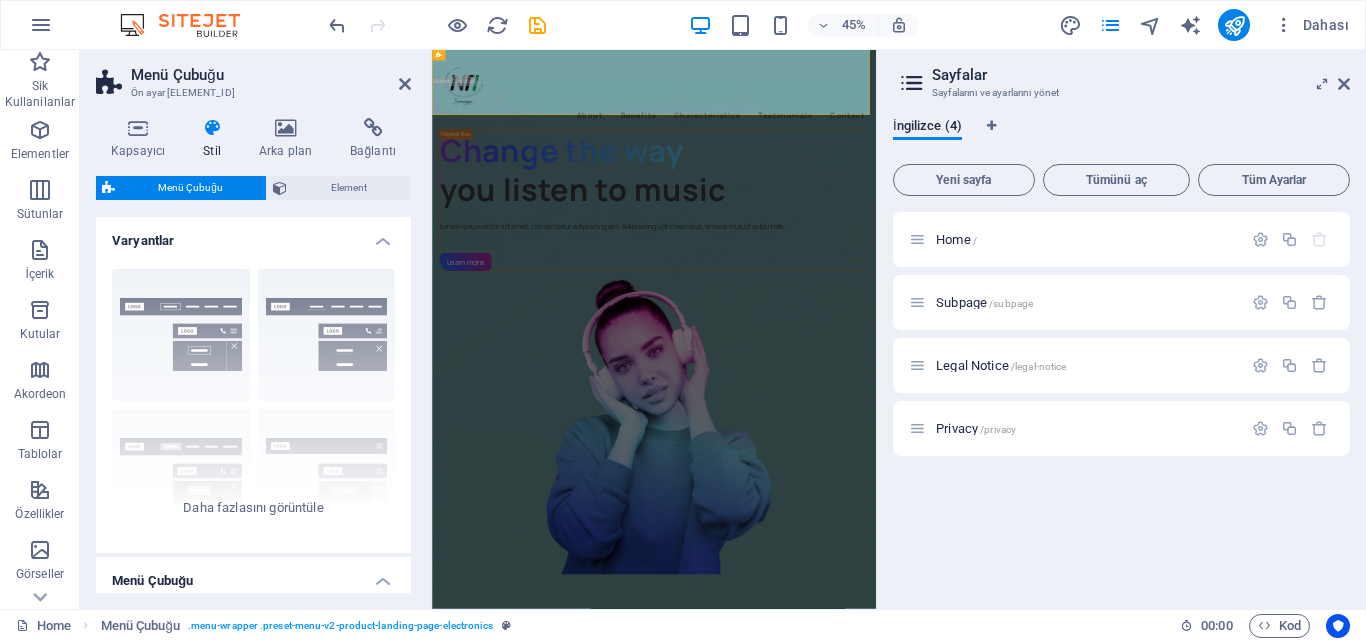 click on "Varyantlar" at bounding box center [253, 235] 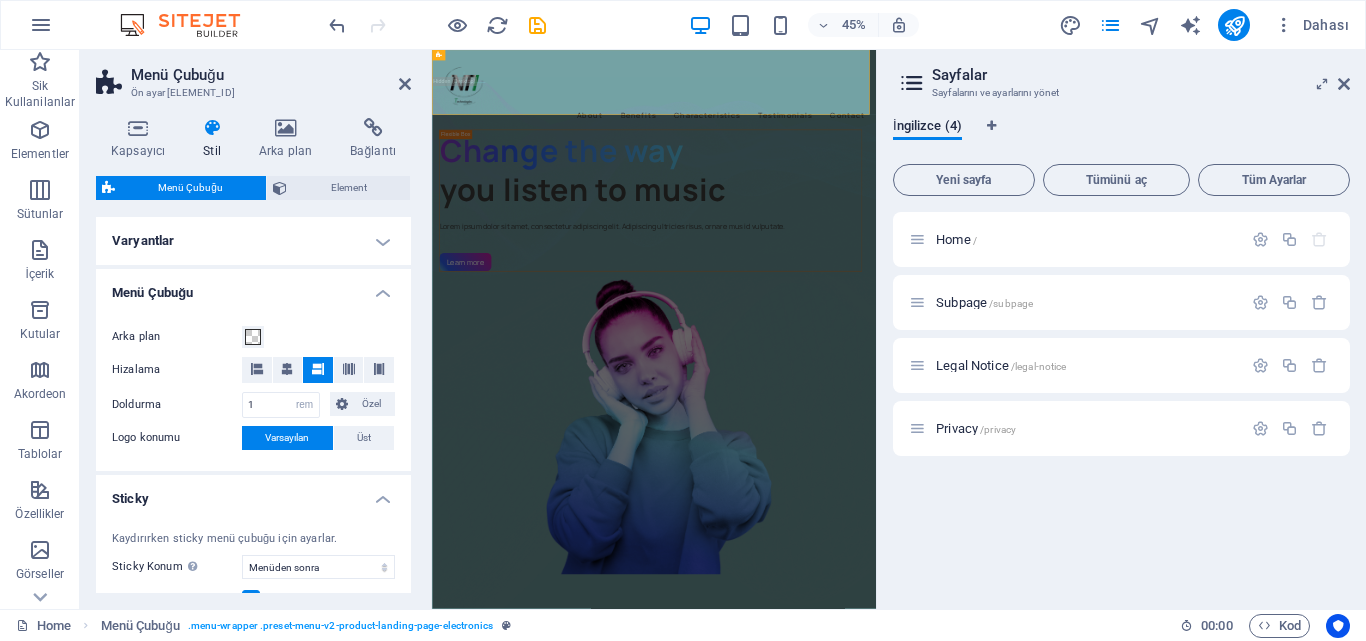click on "Varyantlar" at bounding box center [253, 241] 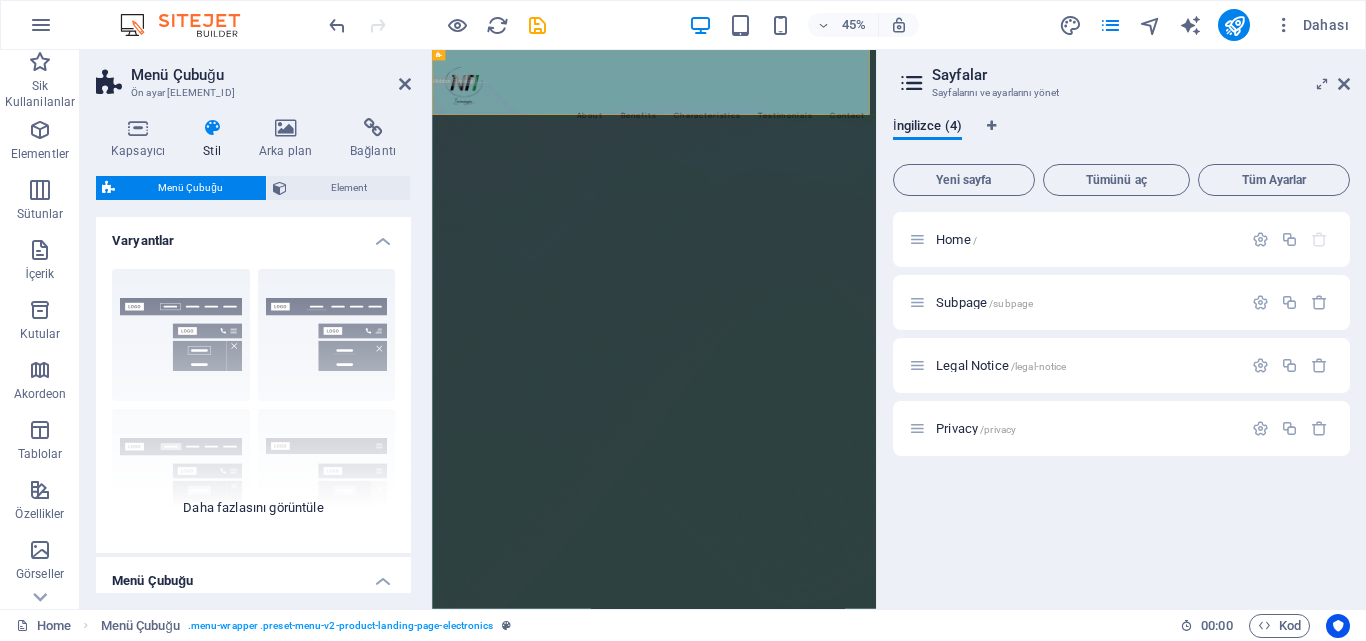 click on "Kenarlık Ortalandı Varsayılan Sabit Loki Tetikleyici Geniş XXL" at bounding box center (253, 403) 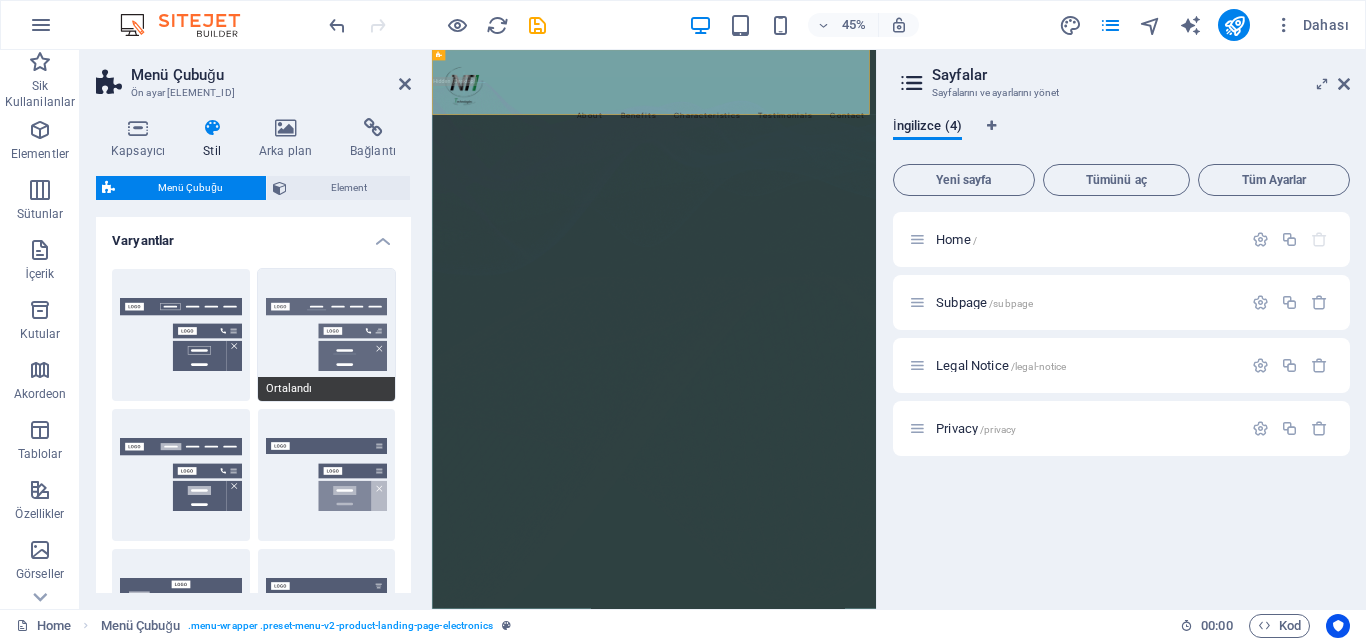 click on "Ortalandı" at bounding box center [327, 335] 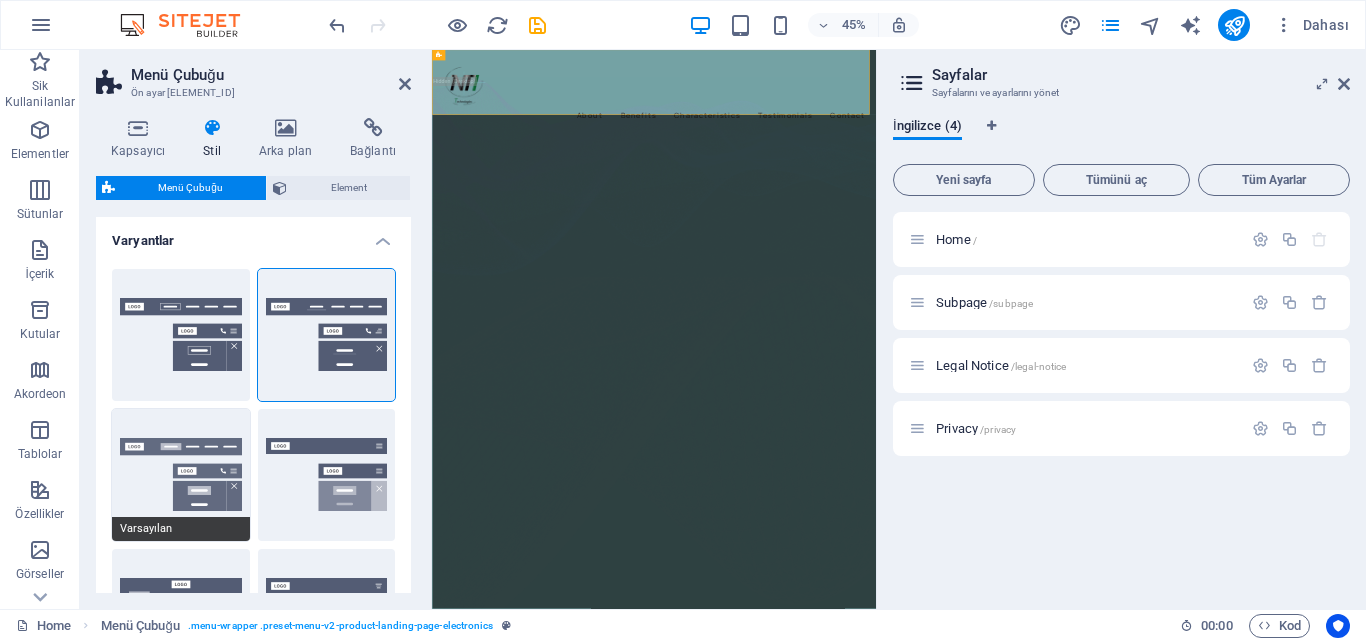 select on "400" 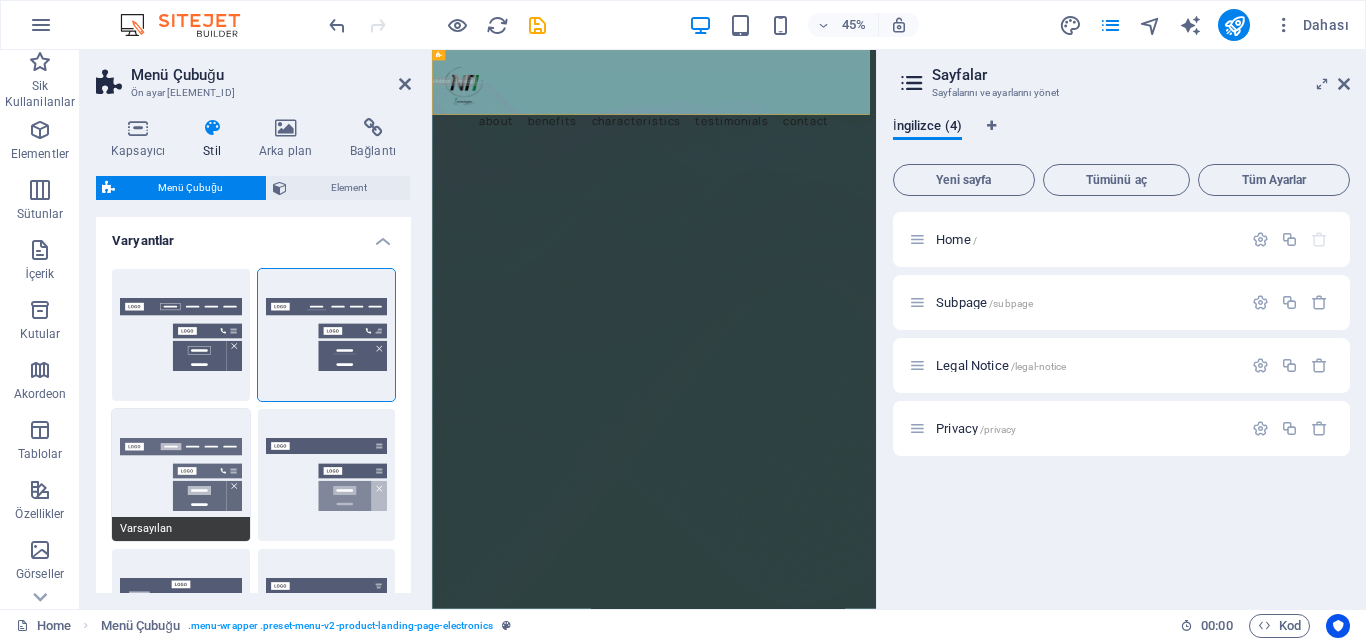 click on "Varsayılan" at bounding box center [181, 475] 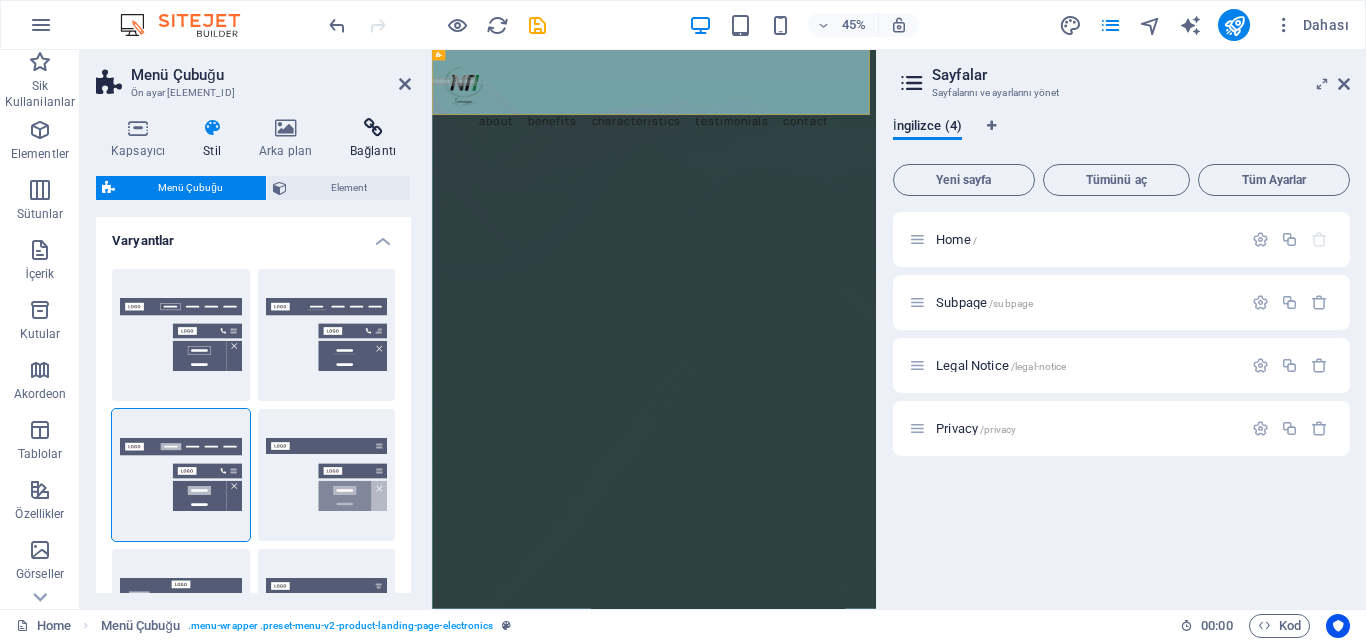 type 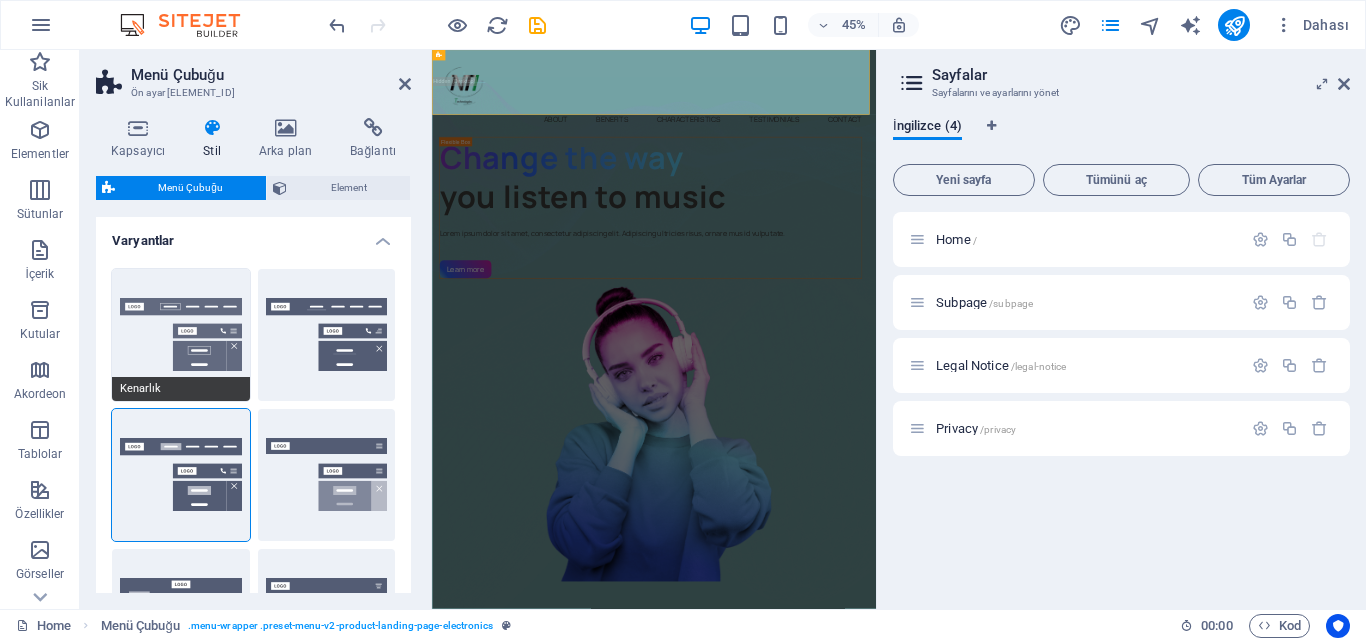 click on "Kenarlık" at bounding box center (181, 335) 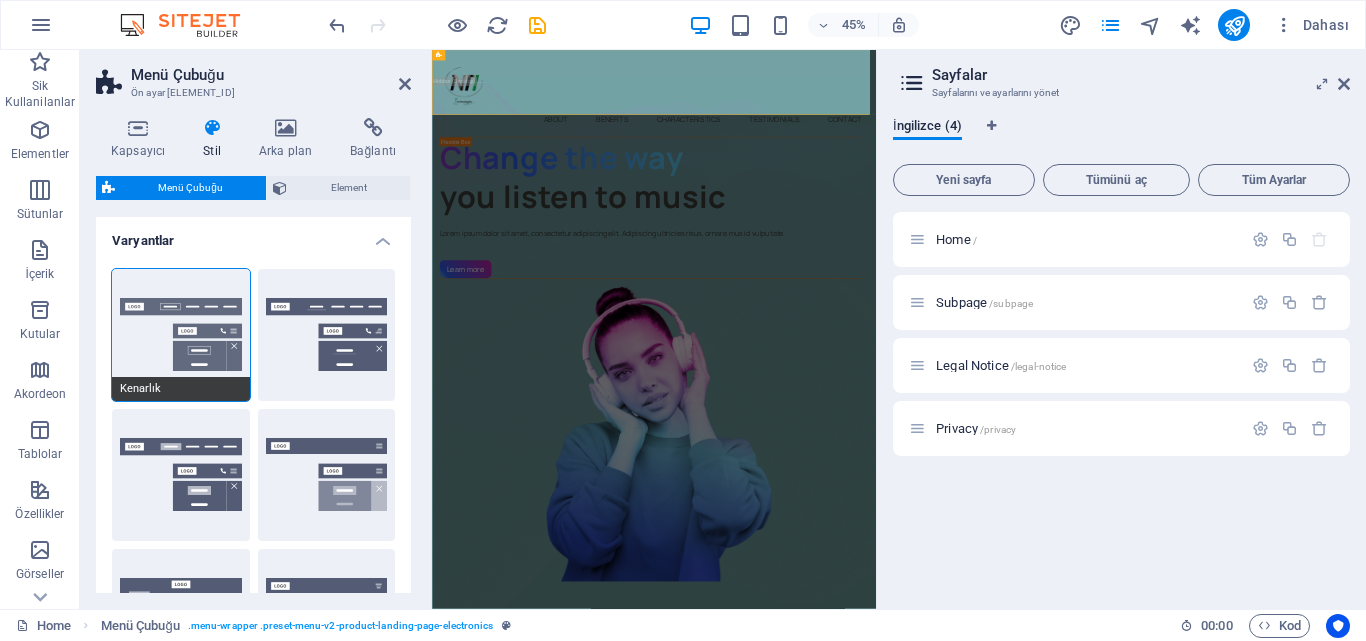 select on "400" 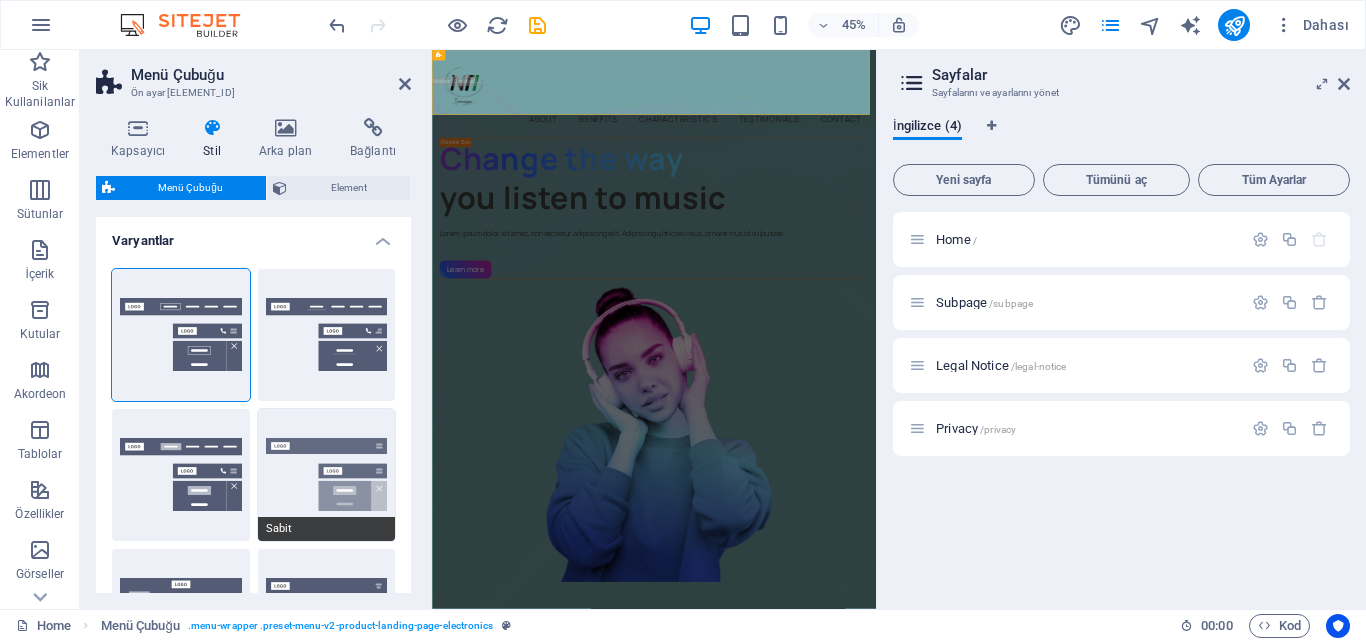 click on "Sabit" at bounding box center [327, 475] 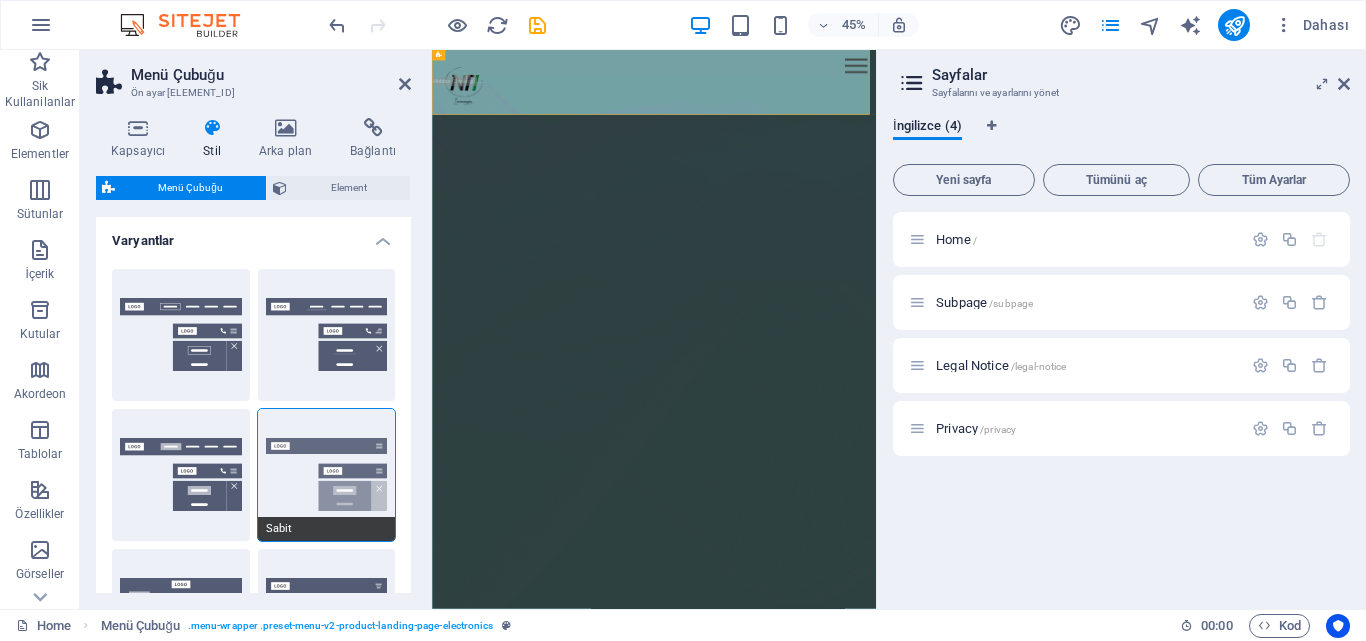 scroll, scrollTop: 100, scrollLeft: 0, axis: vertical 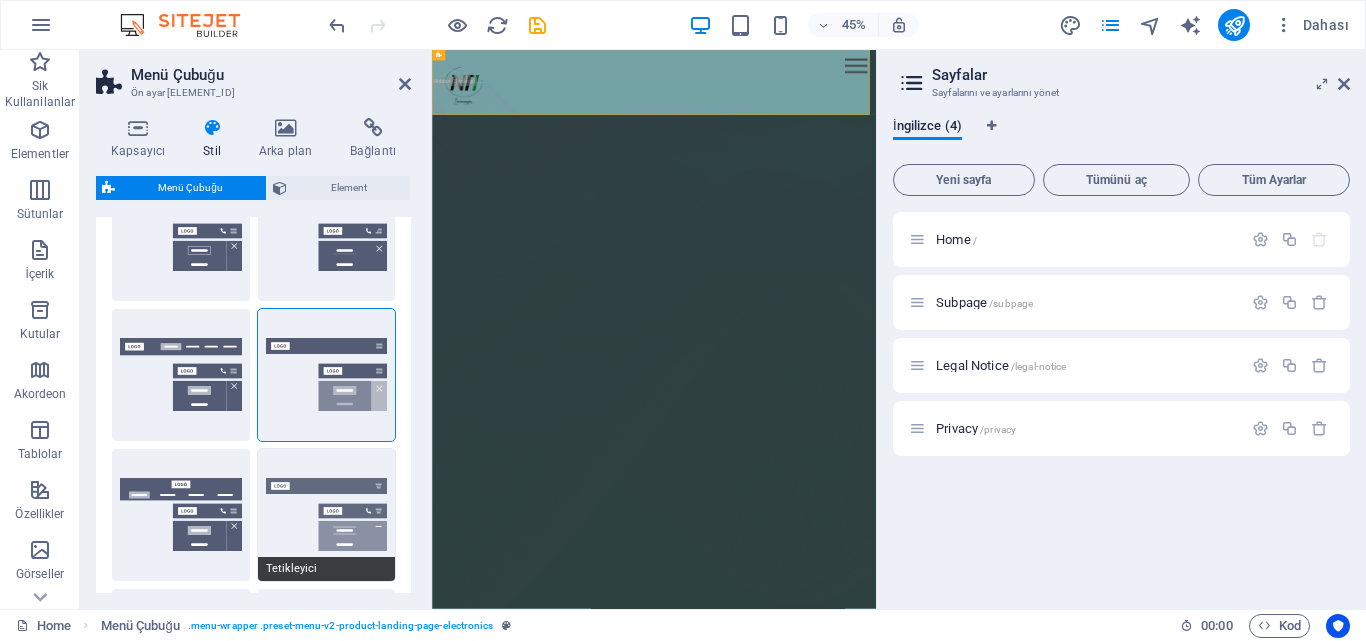 click on "Tetikleyici" at bounding box center (327, 515) 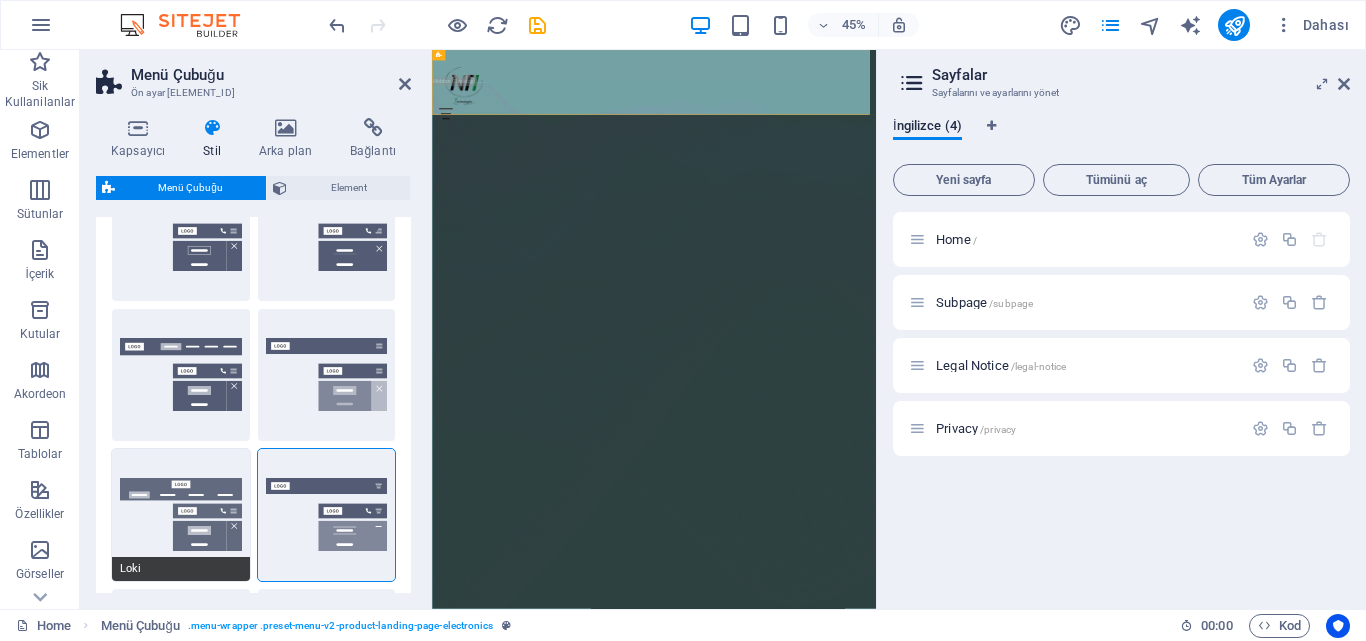 click on "Loki" at bounding box center [181, 515] 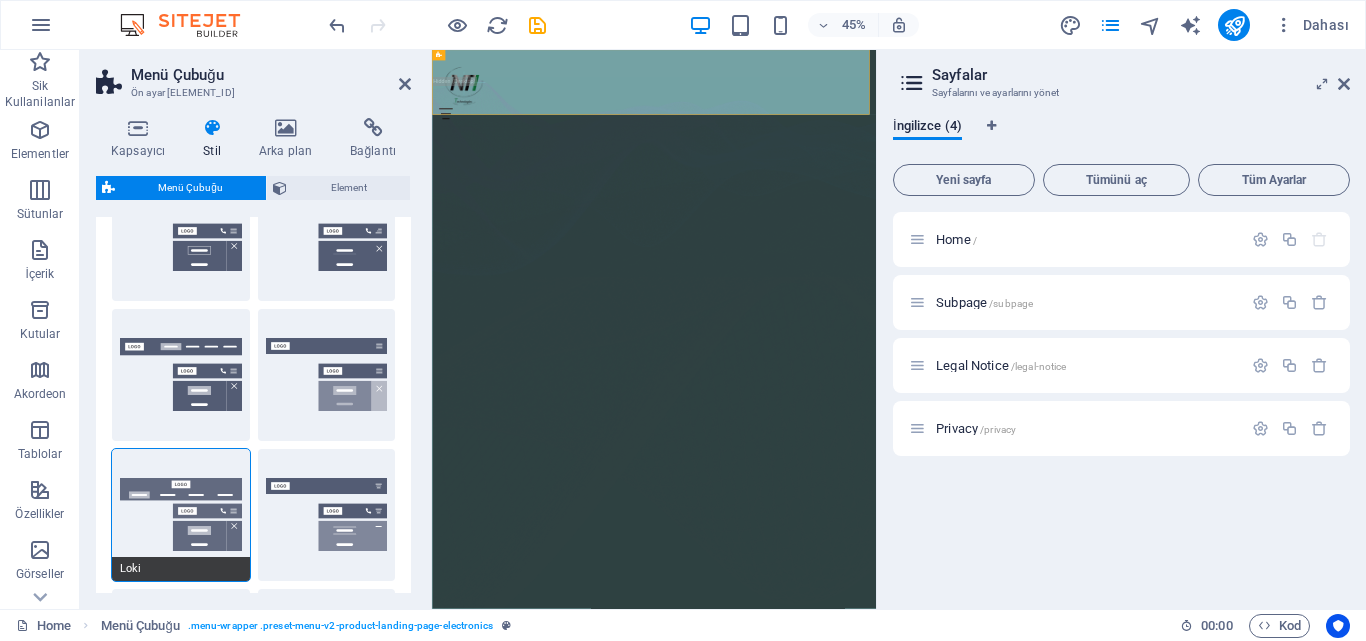 type on "16" 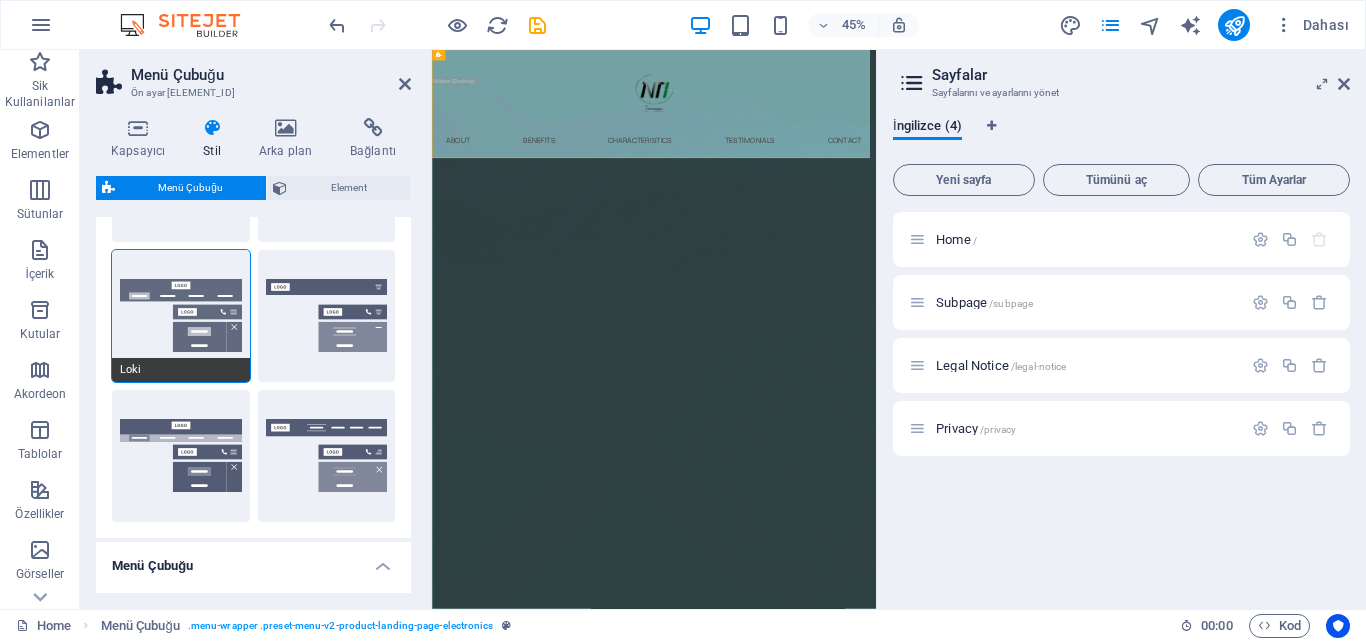 scroll, scrollTop: 300, scrollLeft: 0, axis: vertical 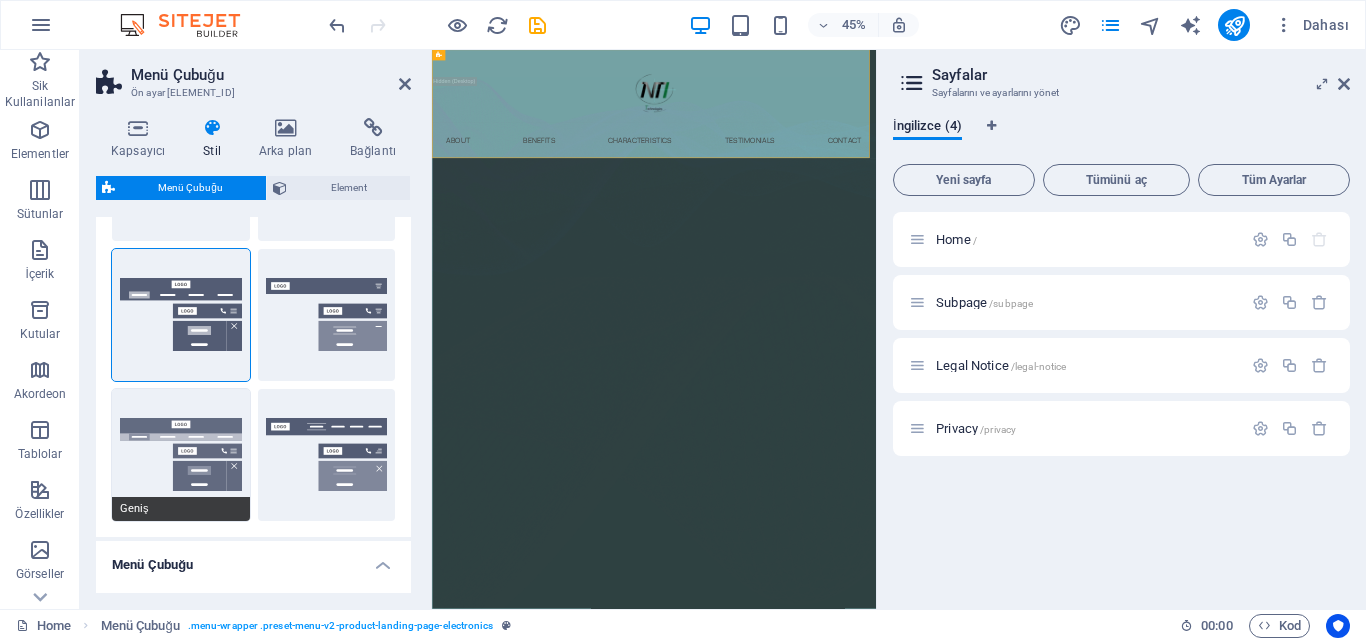 click on "Geniş" at bounding box center [181, 455] 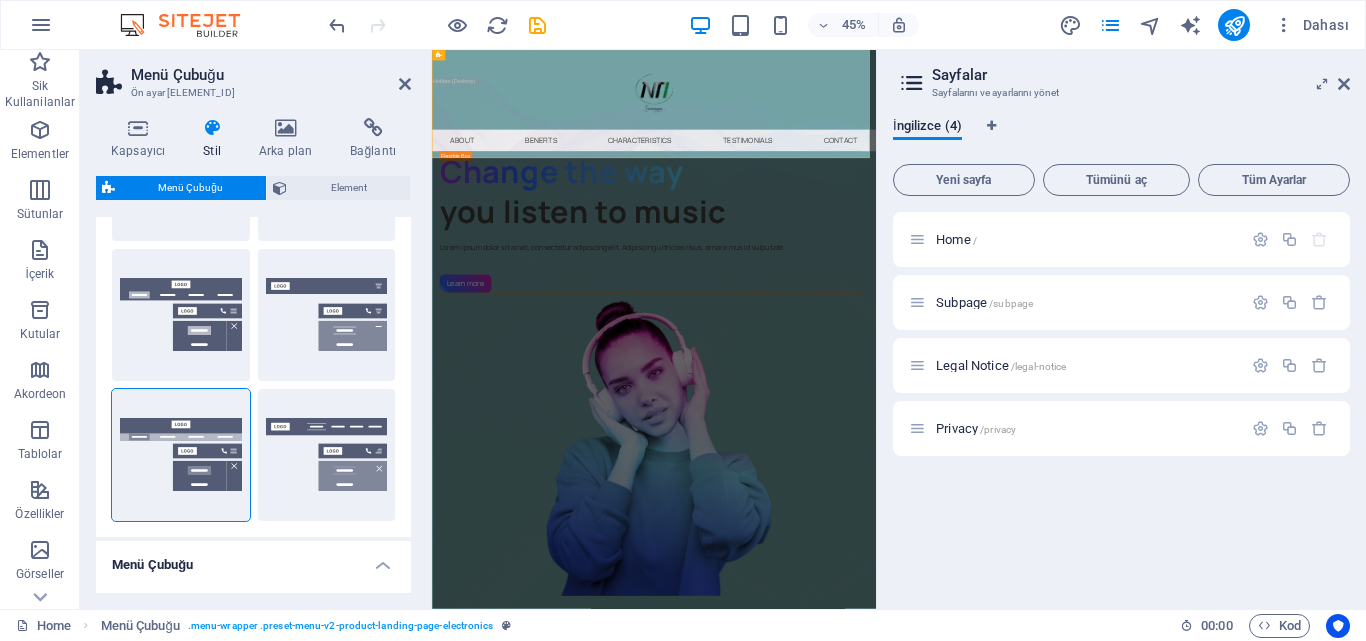type on "16" 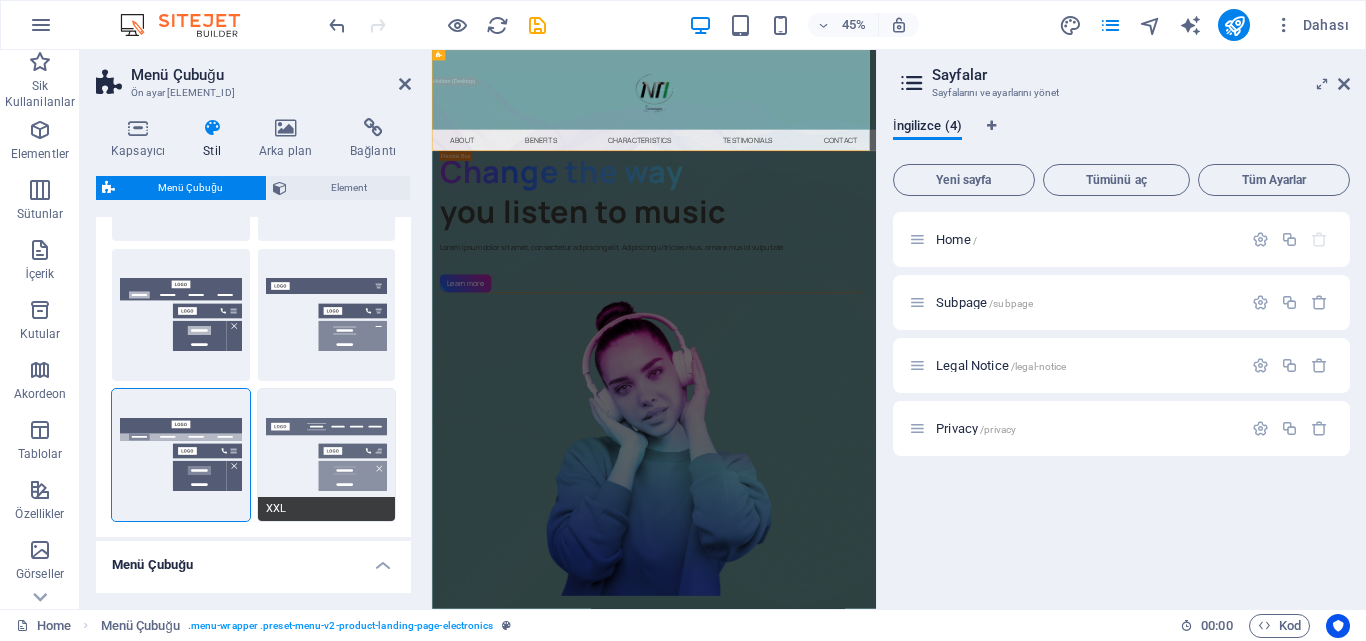 click on "XXL" at bounding box center (327, 455) 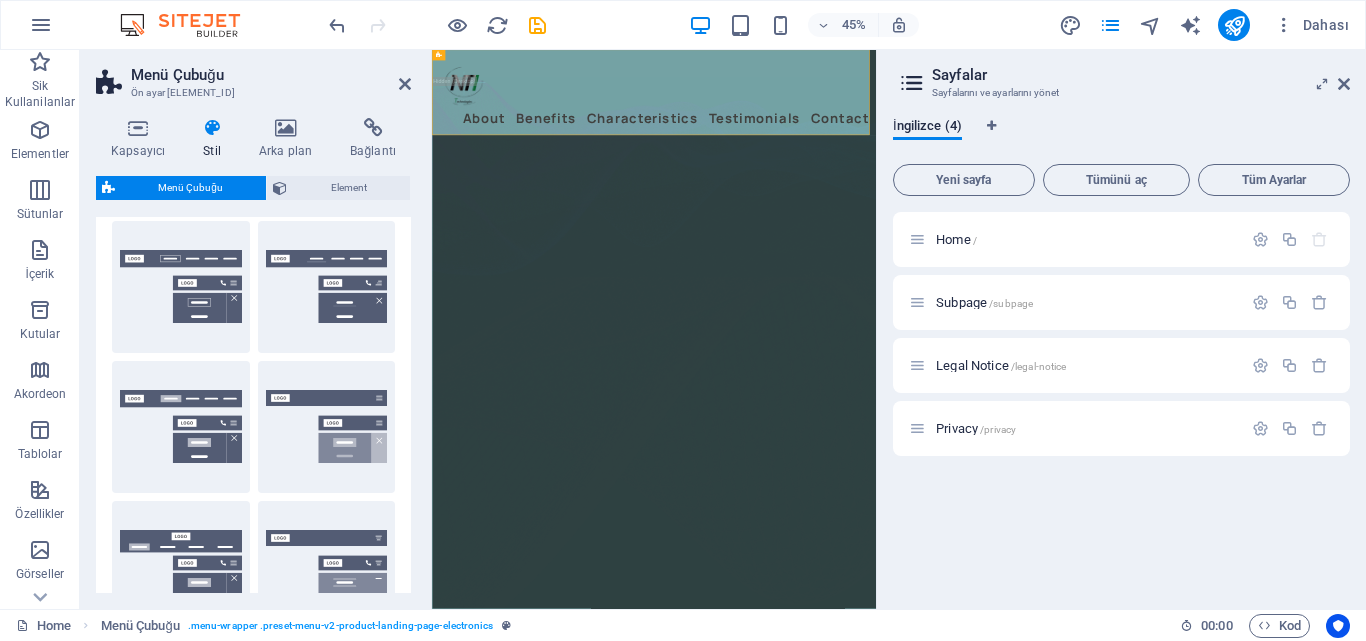 scroll, scrollTop: 0, scrollLeft: 0, axis: both 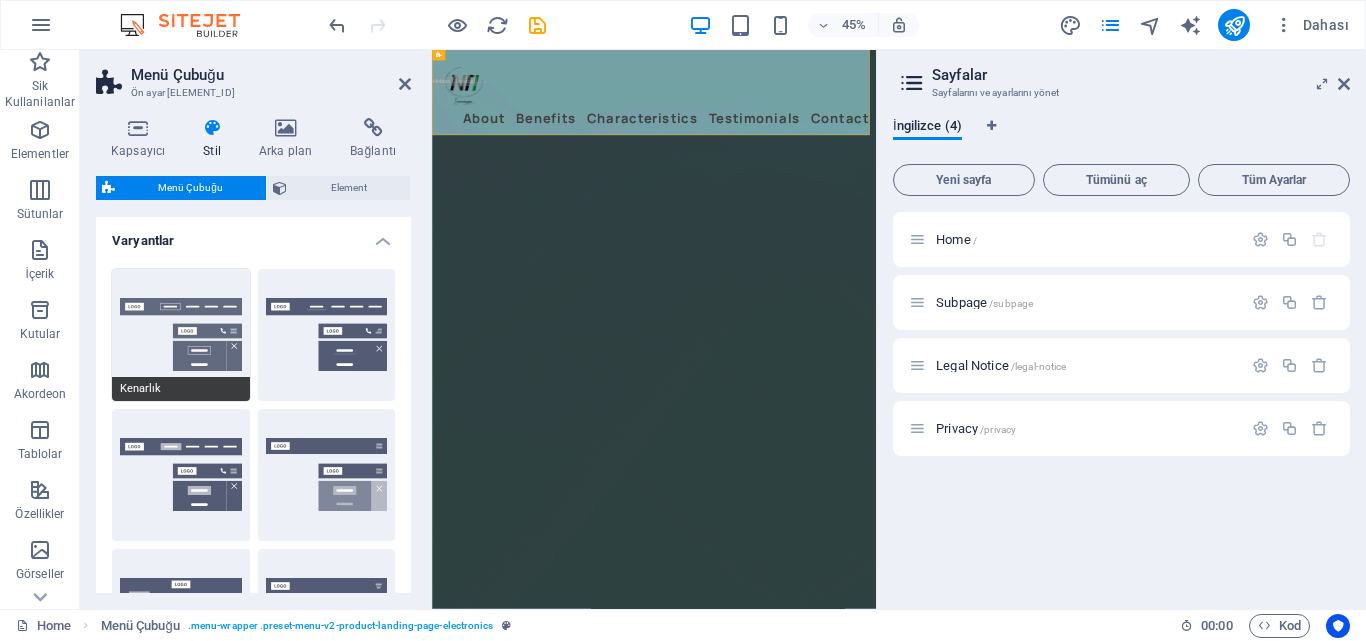 click on "Kenarlık" at bounding box center [181, 335] 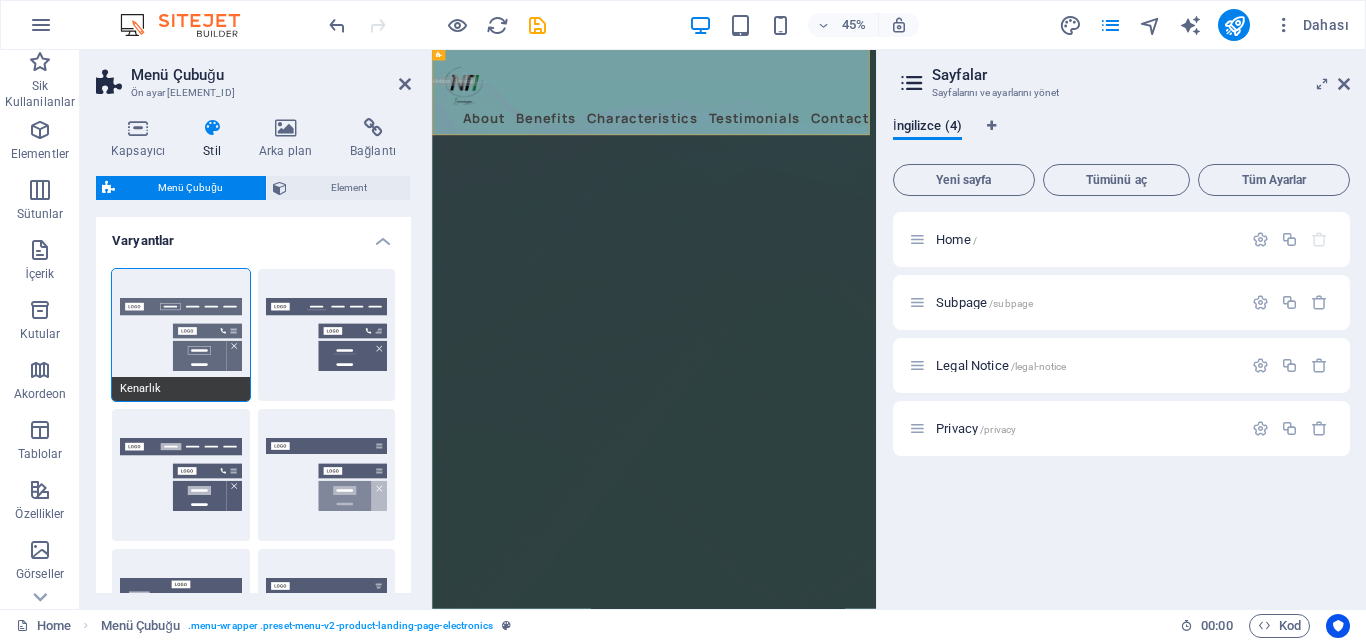 select on "400" 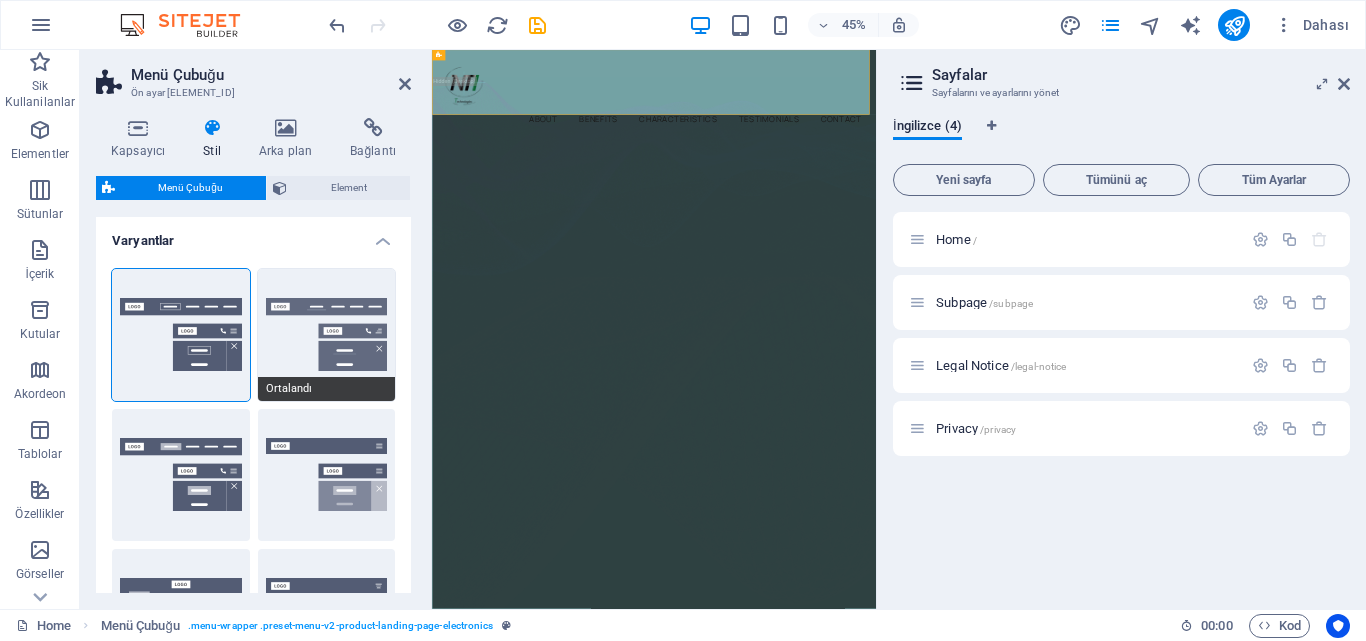 click on "Ortalandı" at bounding box center (327, 335) 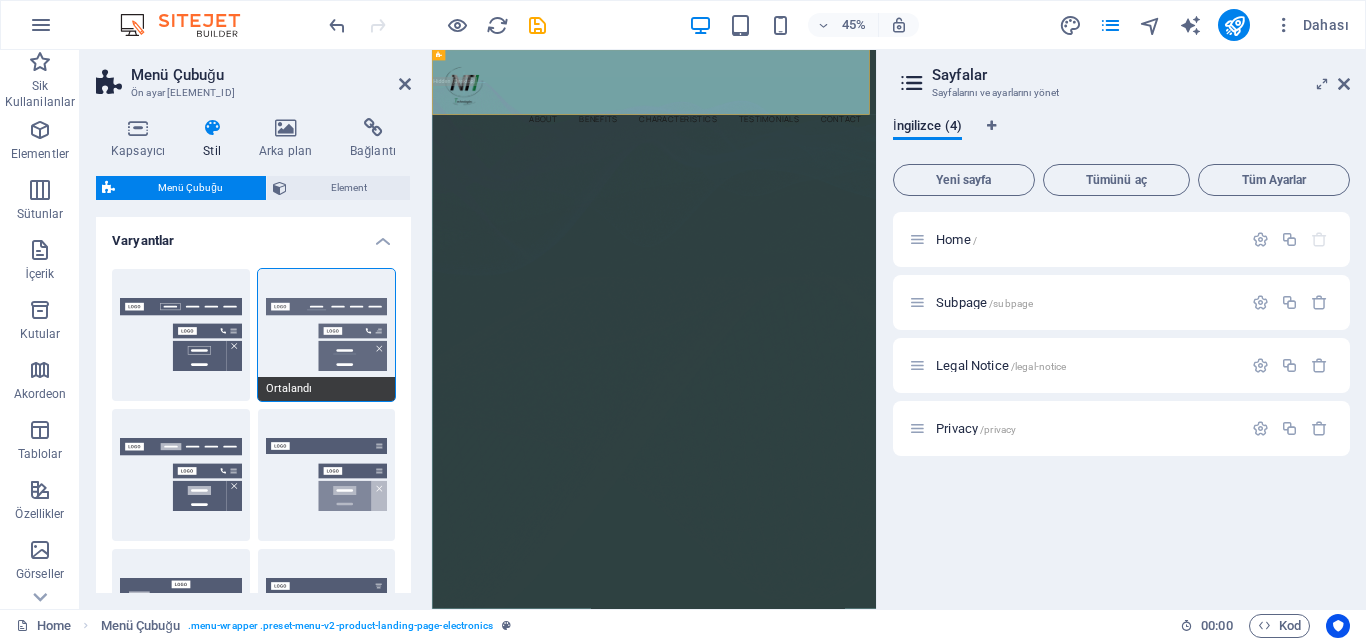 select on "400" 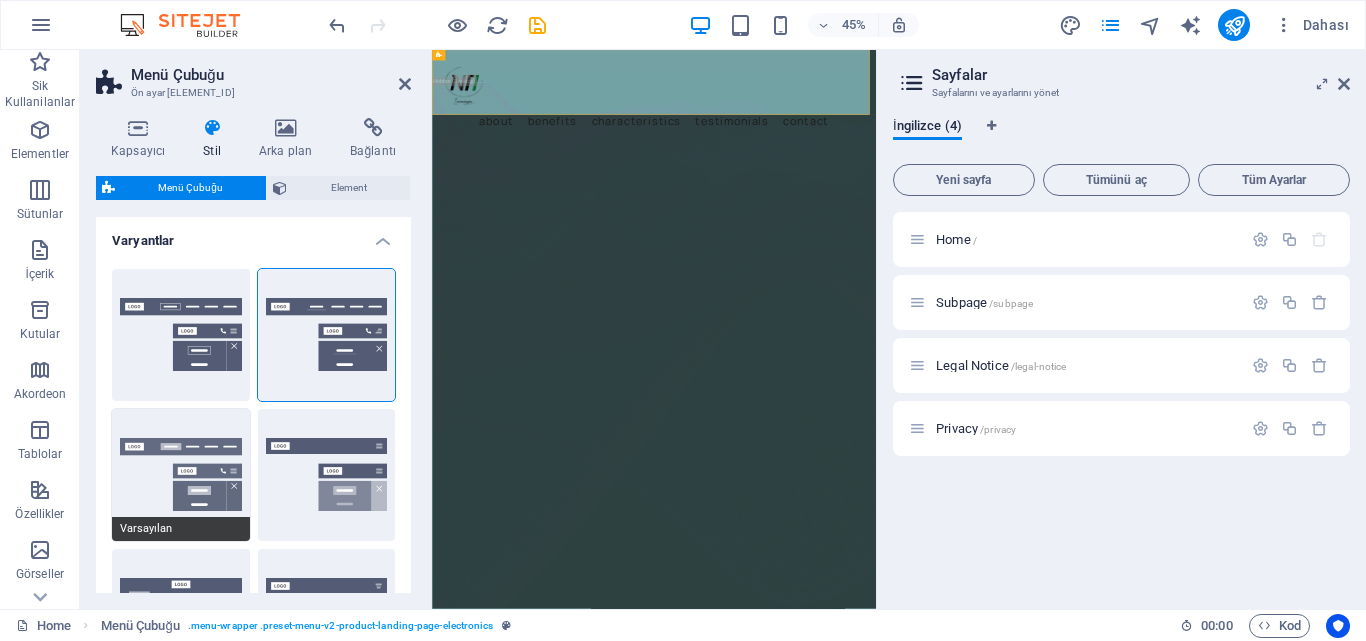 click on "Varsayılan" at bounding box center [181, 475] 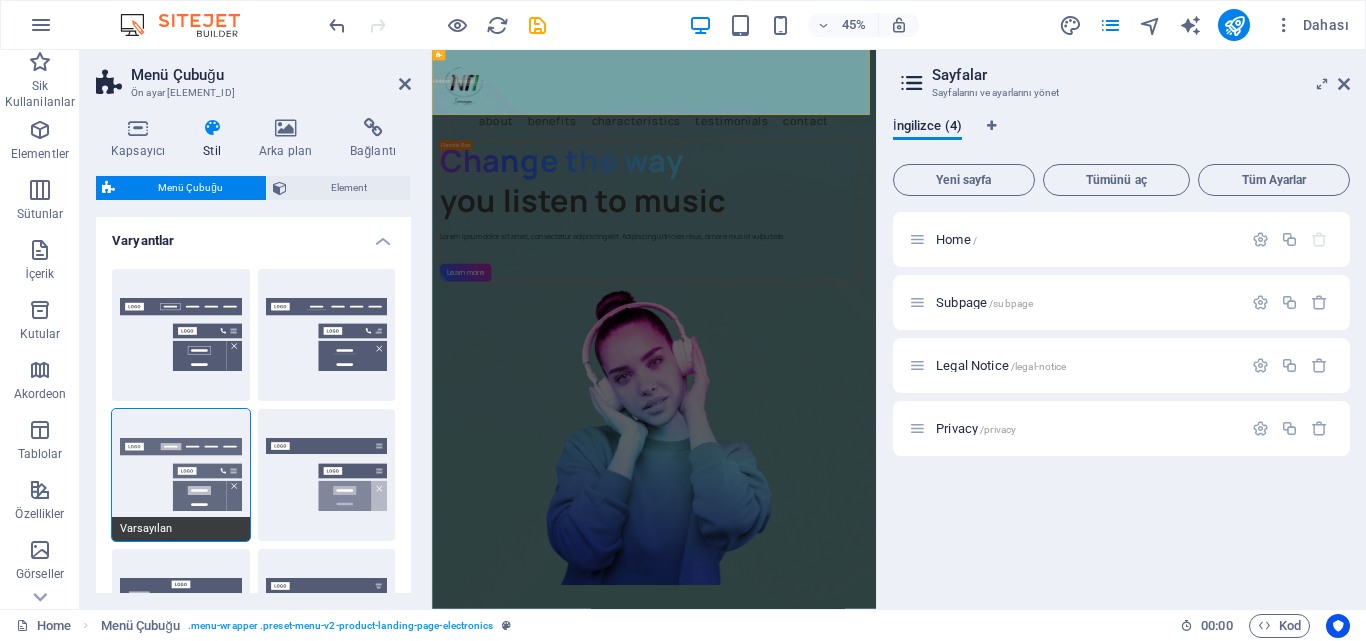 type 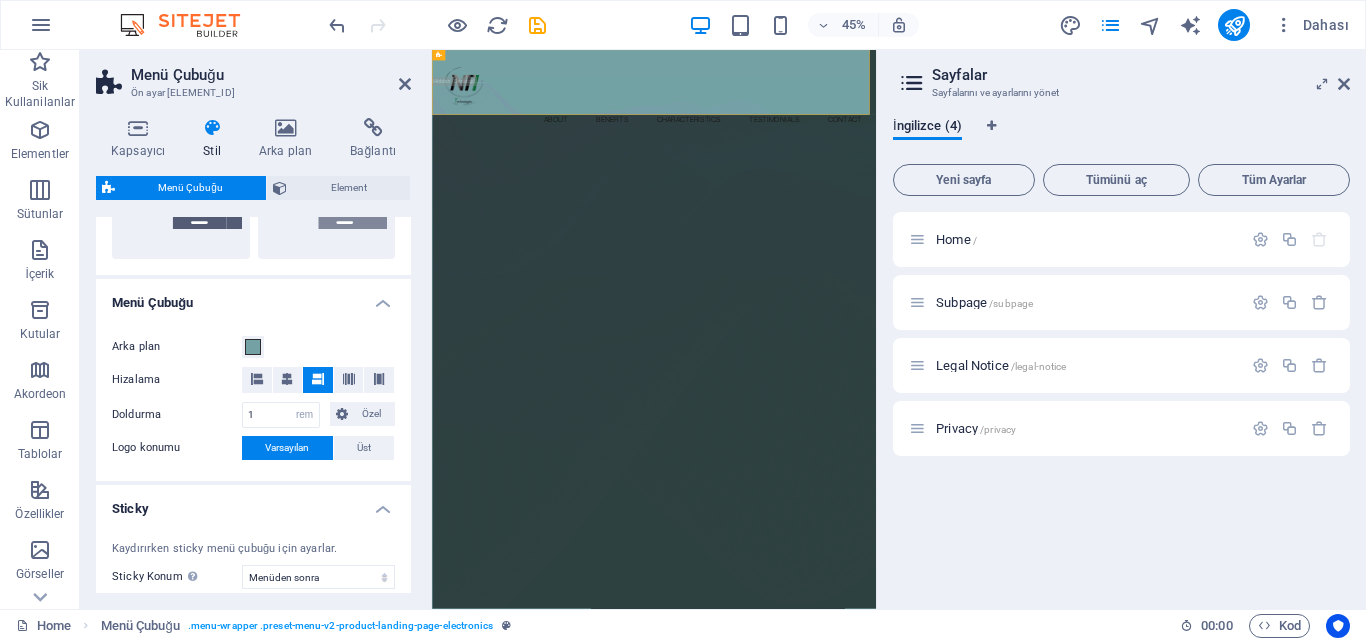 scroll, scrollTop: 600, scrollLeft: 0, axis: vertical 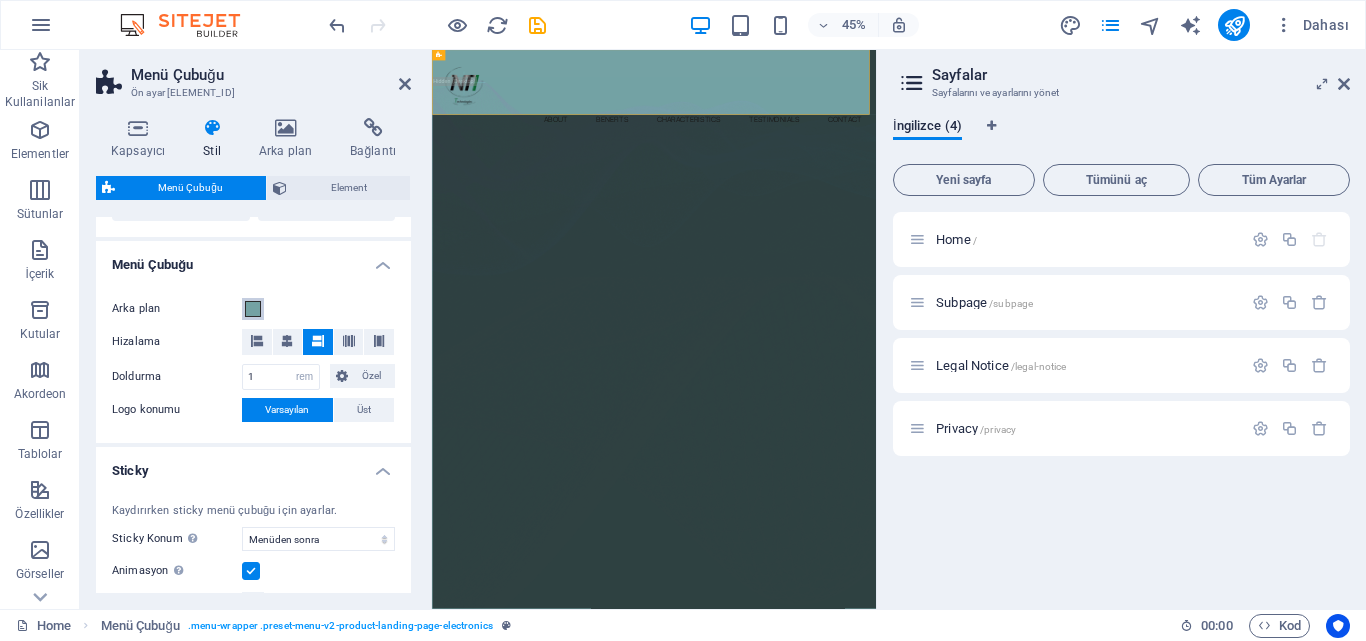 click at bounding box center [253, 309] 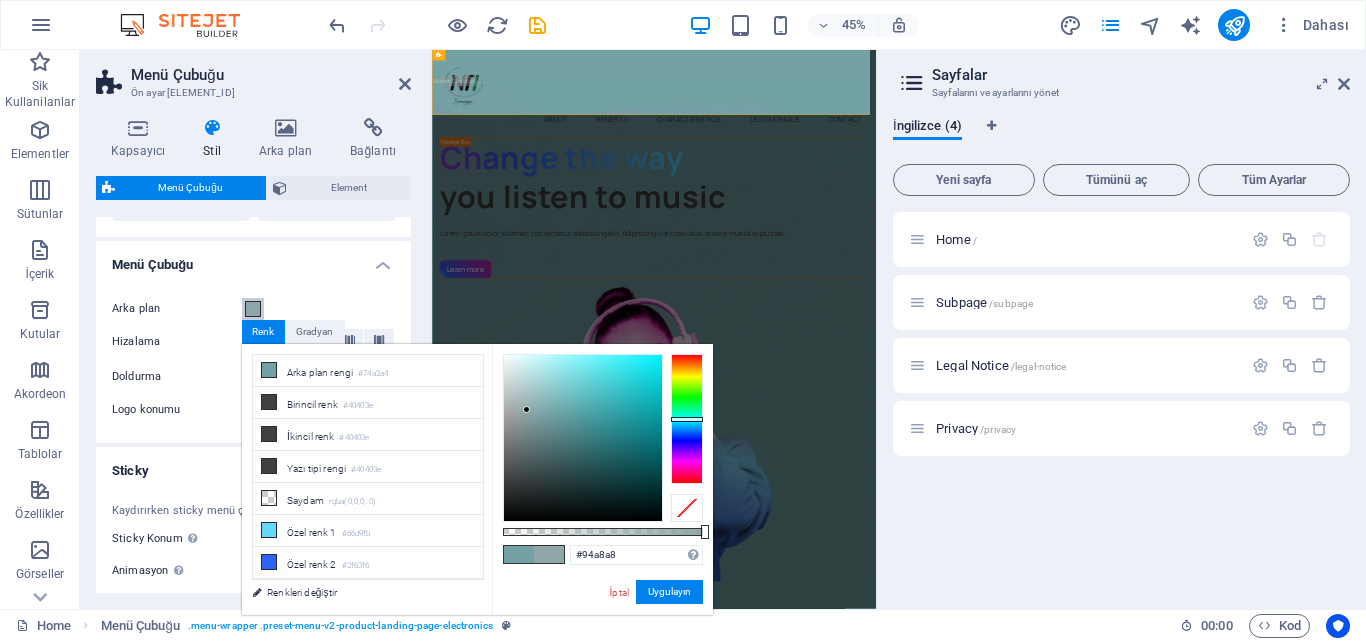 type on "#95a8a8" 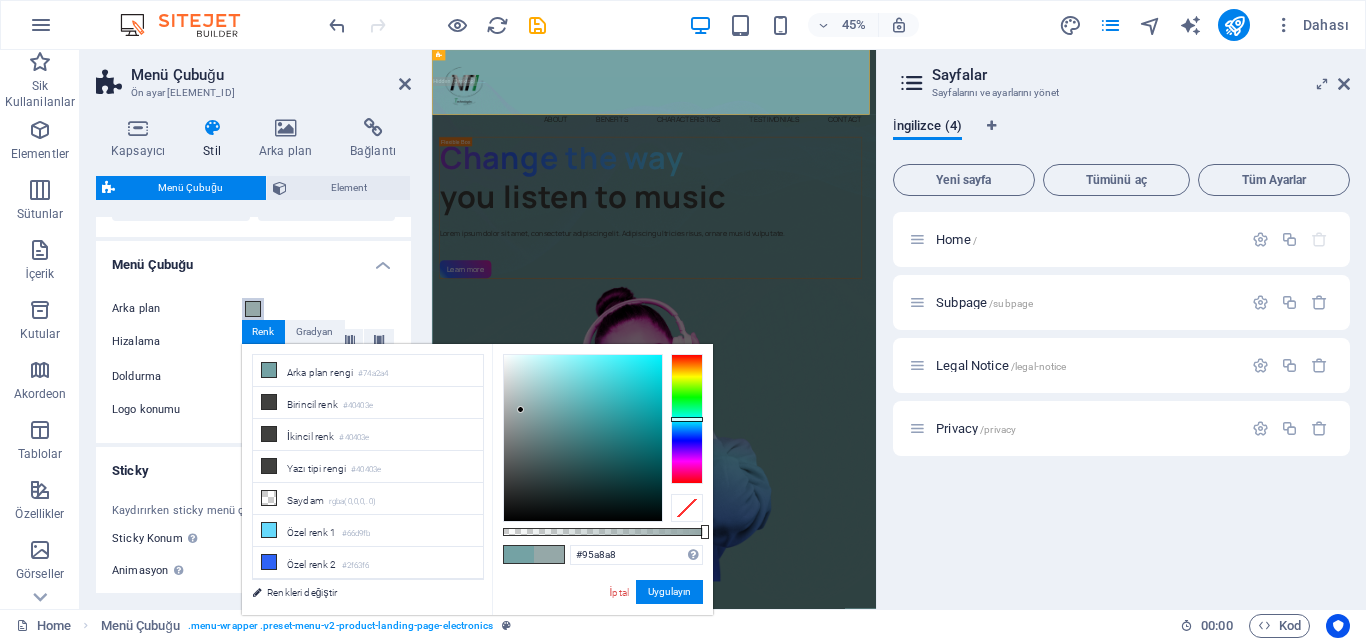 drag, startPoint x: 547, startPoint y: 412, endPoint x: 521, endPoint y: 410, distance: 26.076809 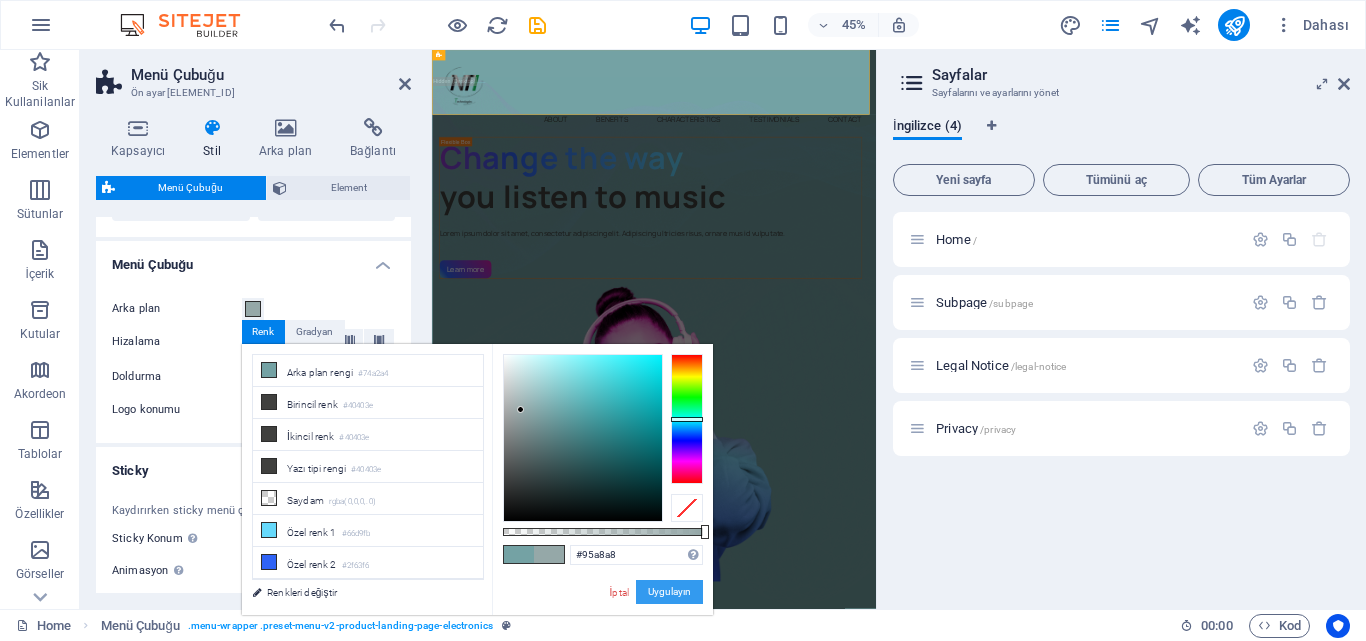 click on "Uygulayın" at bounding box center [669, 592] 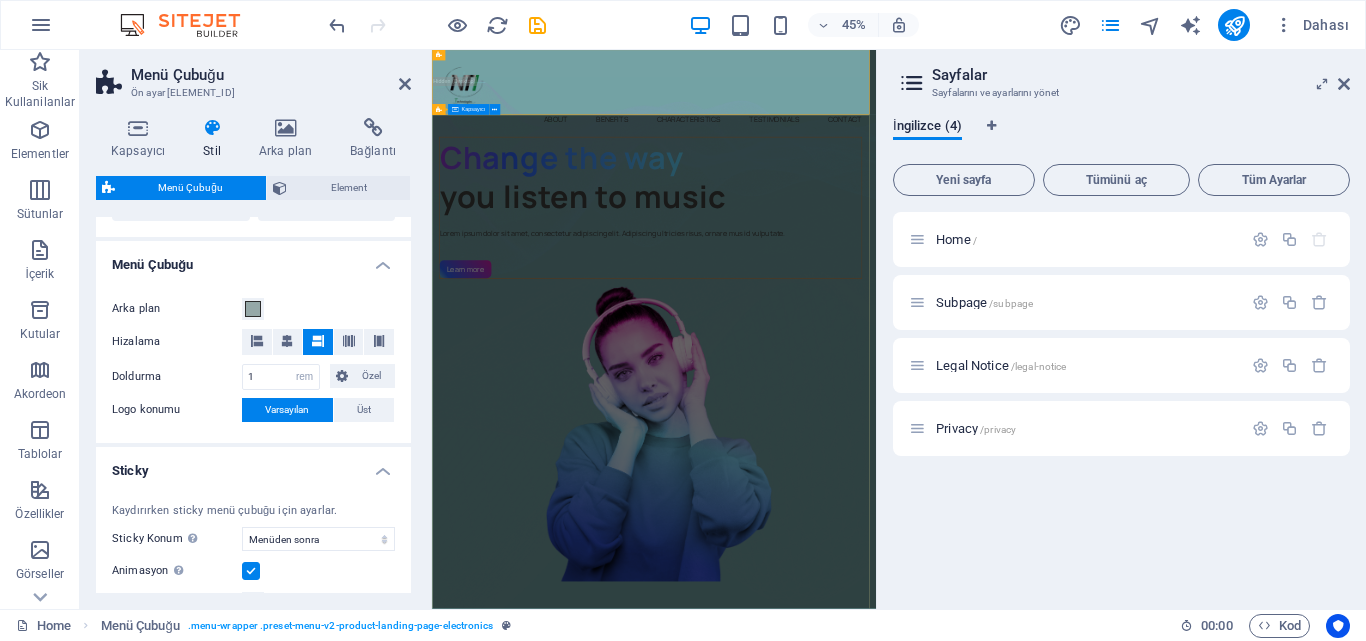 type 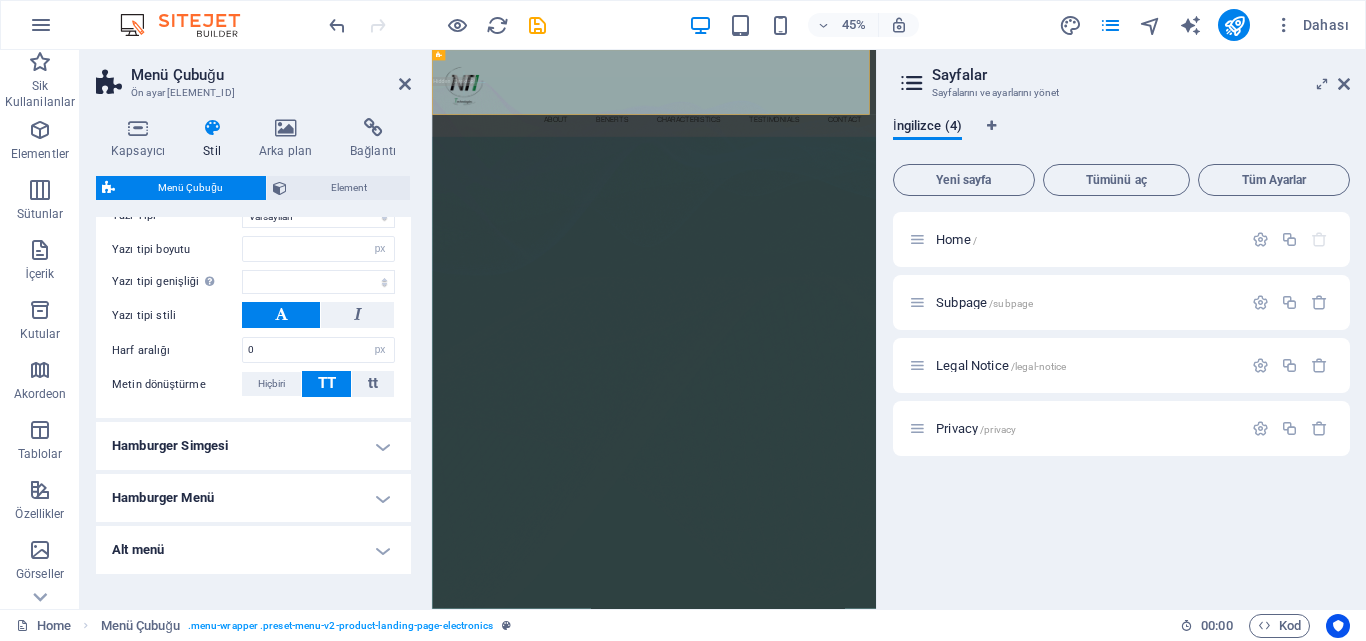 scroll, scrollTop: 1787, scrollLeft: 0, axis: vertical 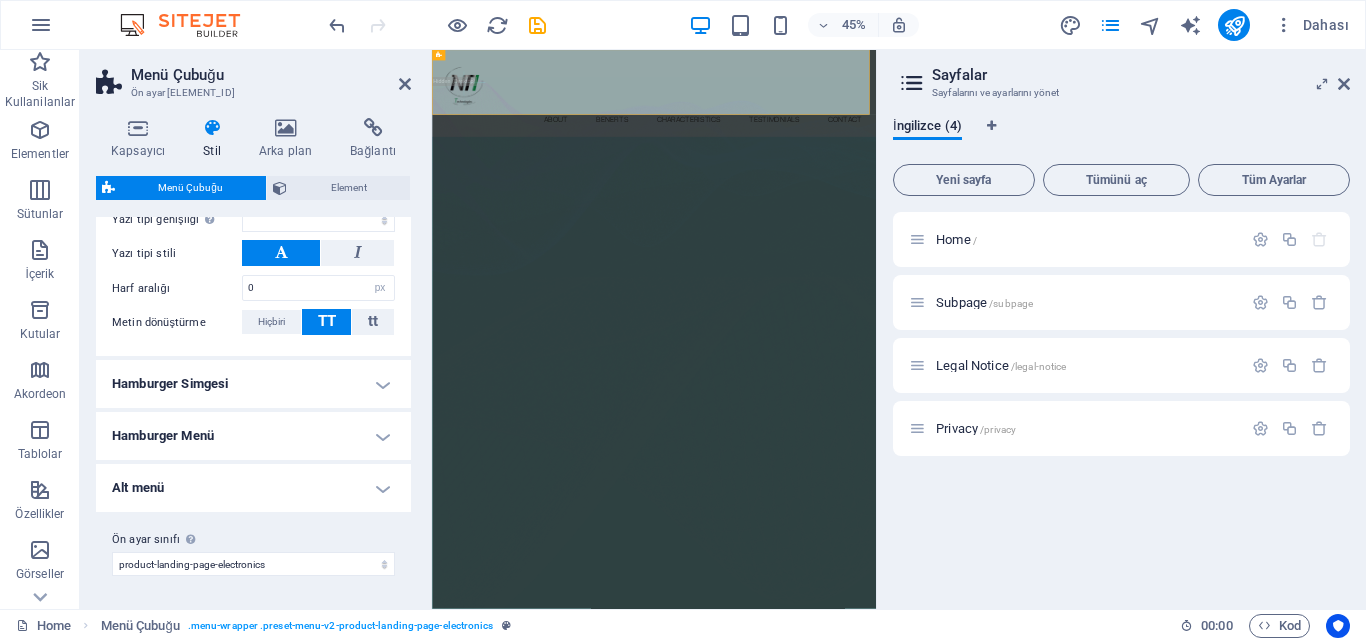 click on "Hamburger Simgesi" at bounding box center (253, 384) 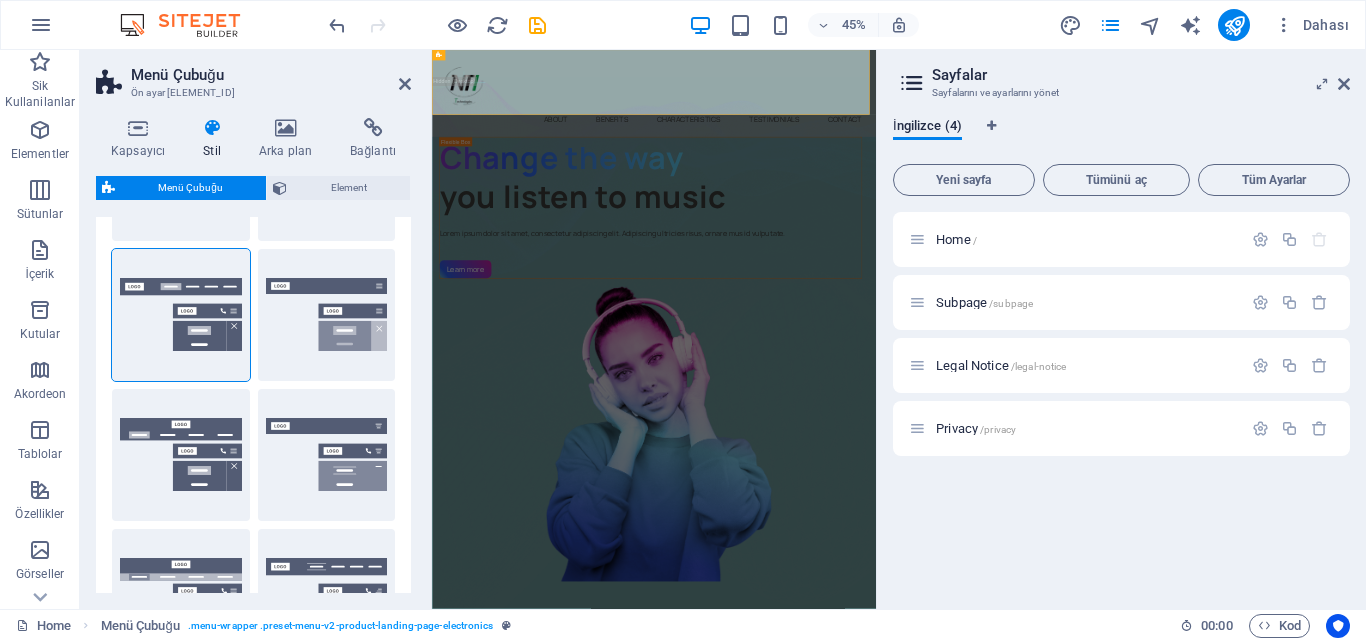 scroll, scrollTop: 0, scrollLeft: 0, axis: both 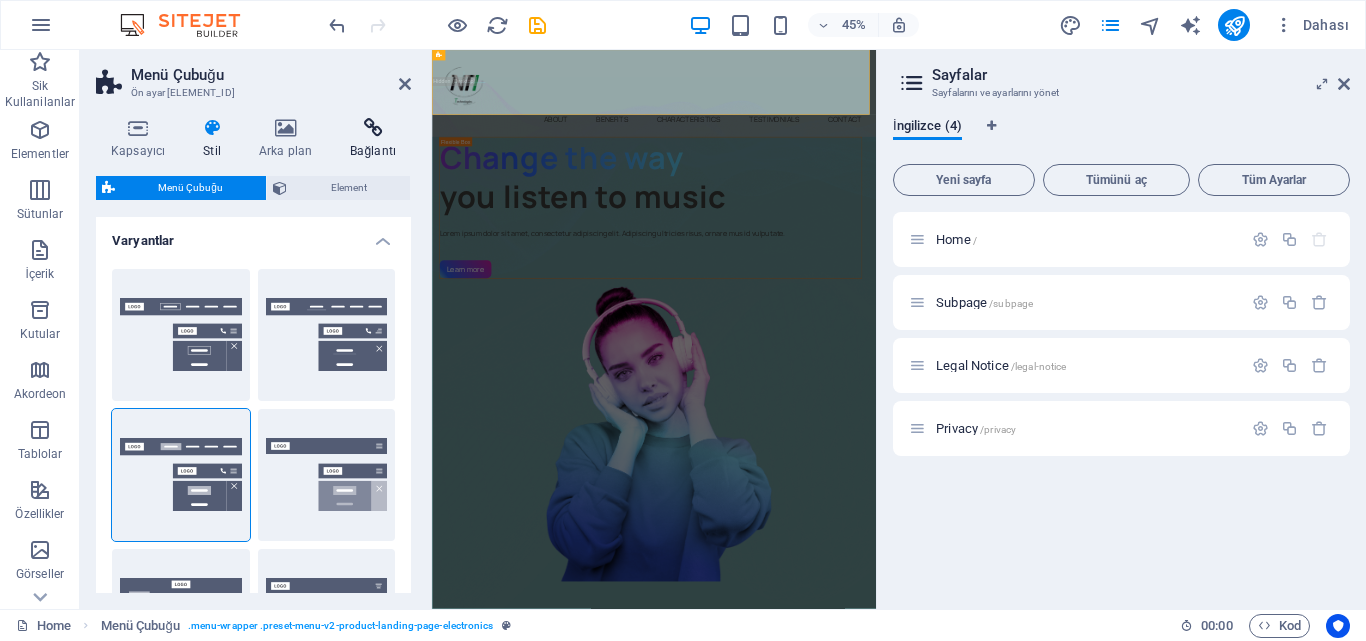 click at bounding box center [373, 128] 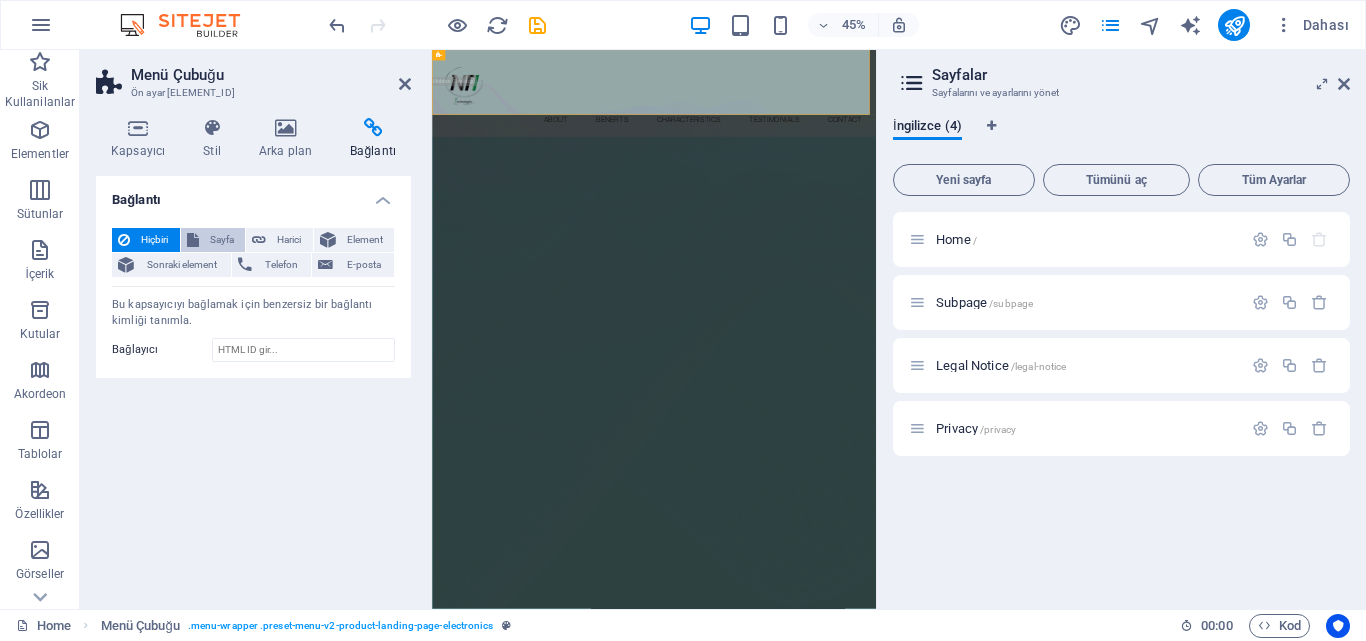 click on "Sayfa" at bounding box center (222, 240) 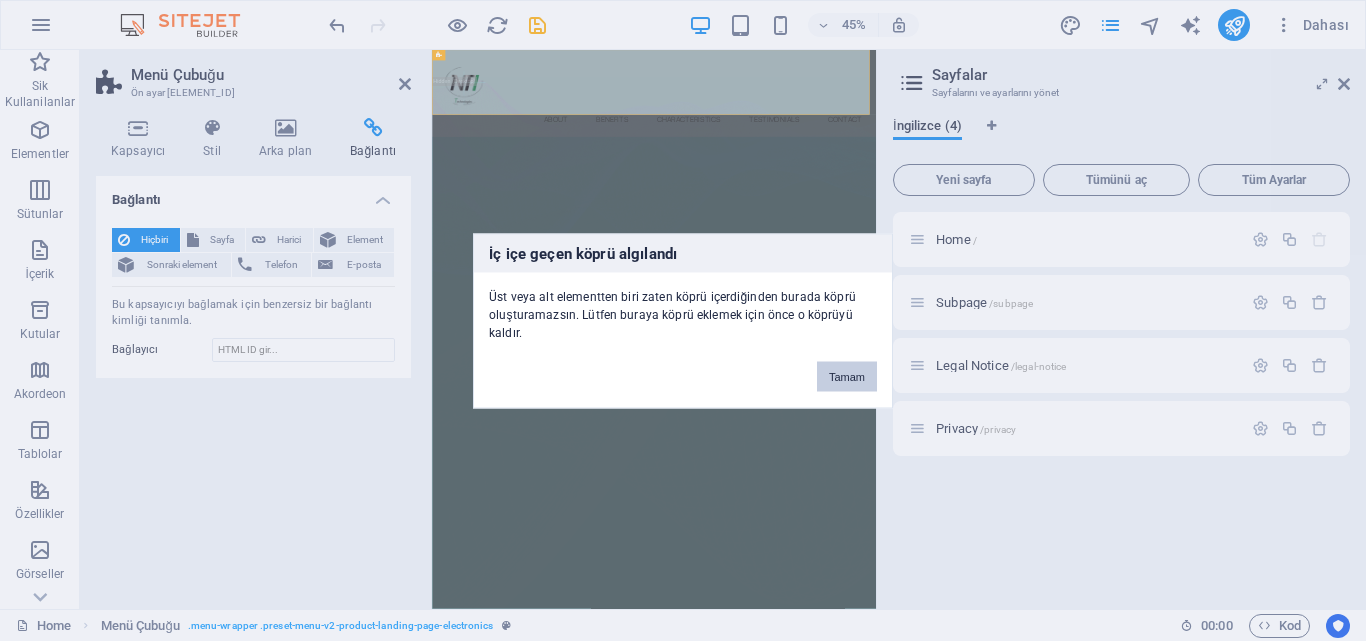 click on "Tamam" at bounding box center (847, 376) 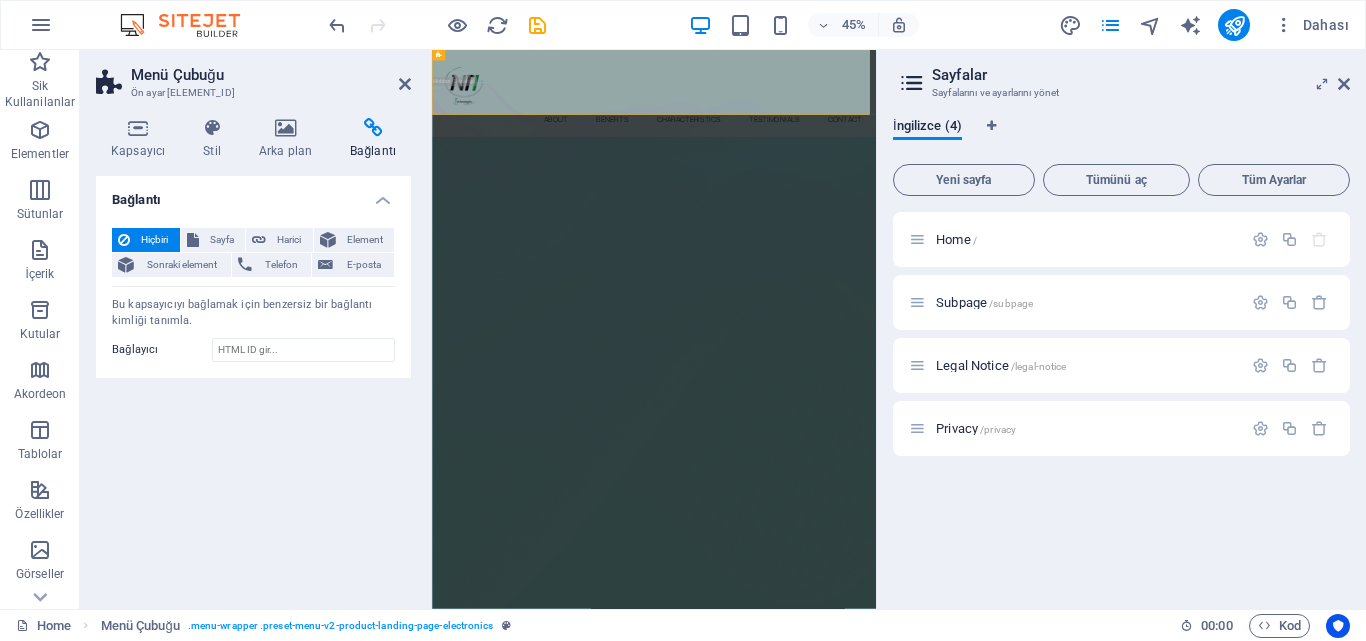 click on "Menü Çubuğu Ön ayar #ed-787506135" at bounding box center (253, 76) 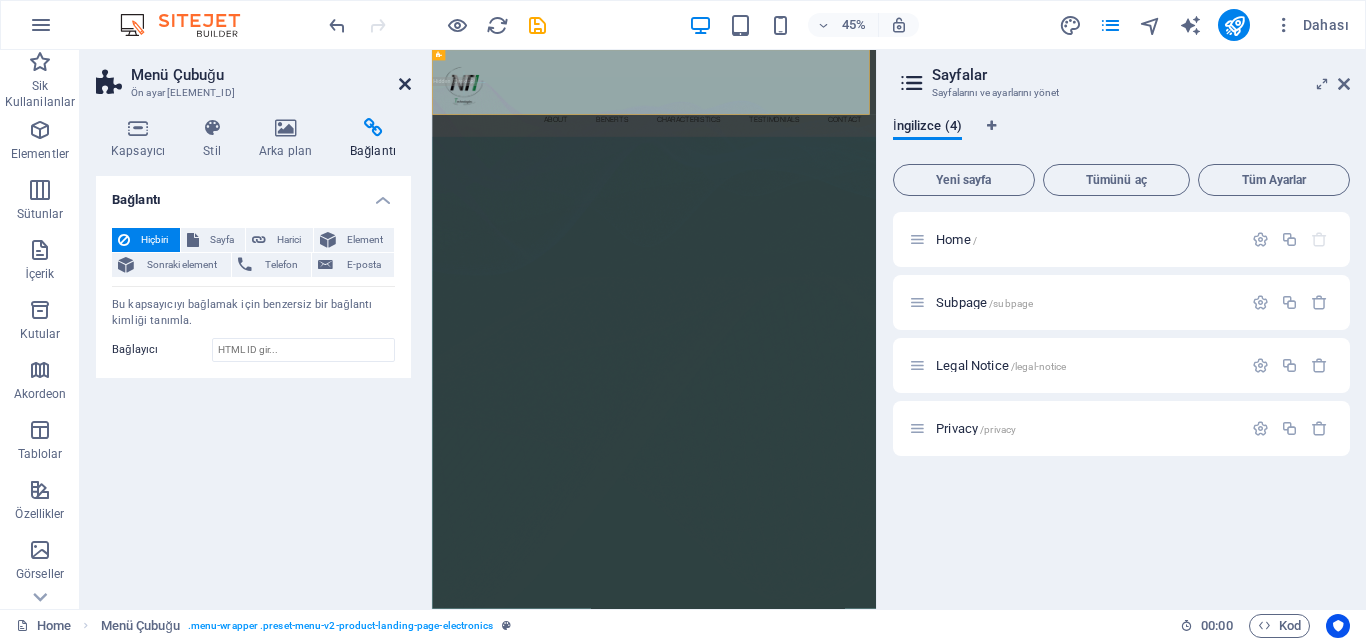 click at bounding box center (405, 84) 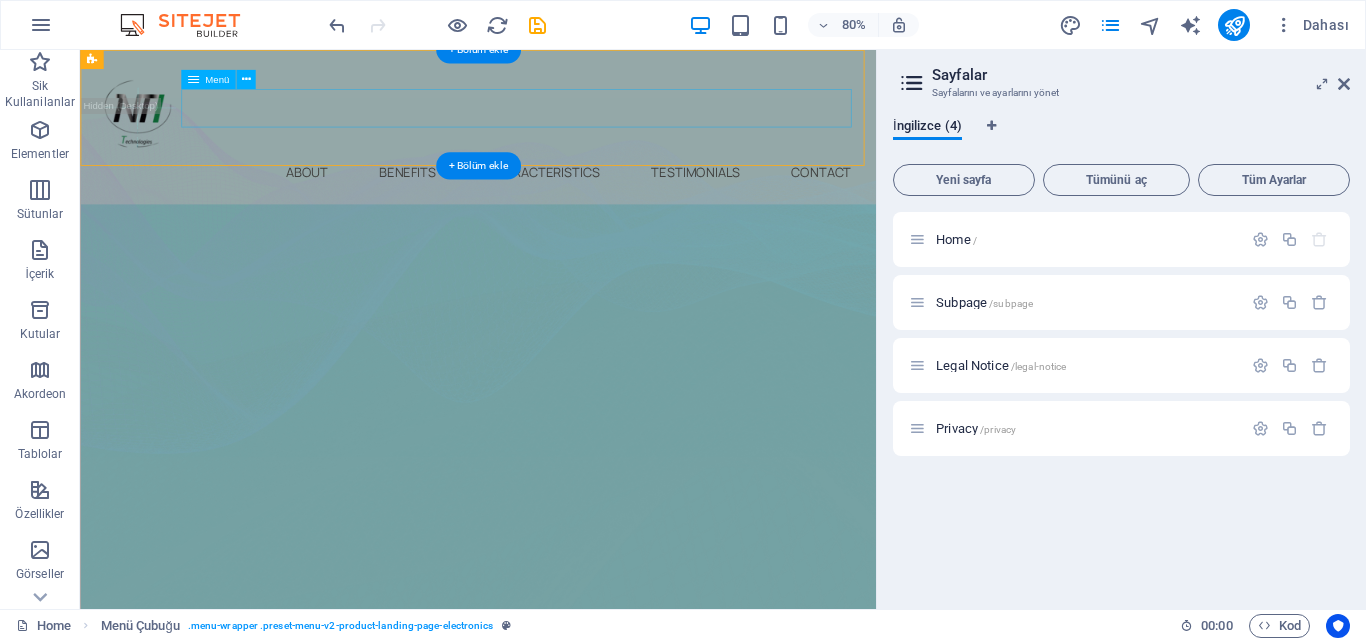 click on "About Benefits Characteristics Testimonials Contact" at bounding box center [577, 203] 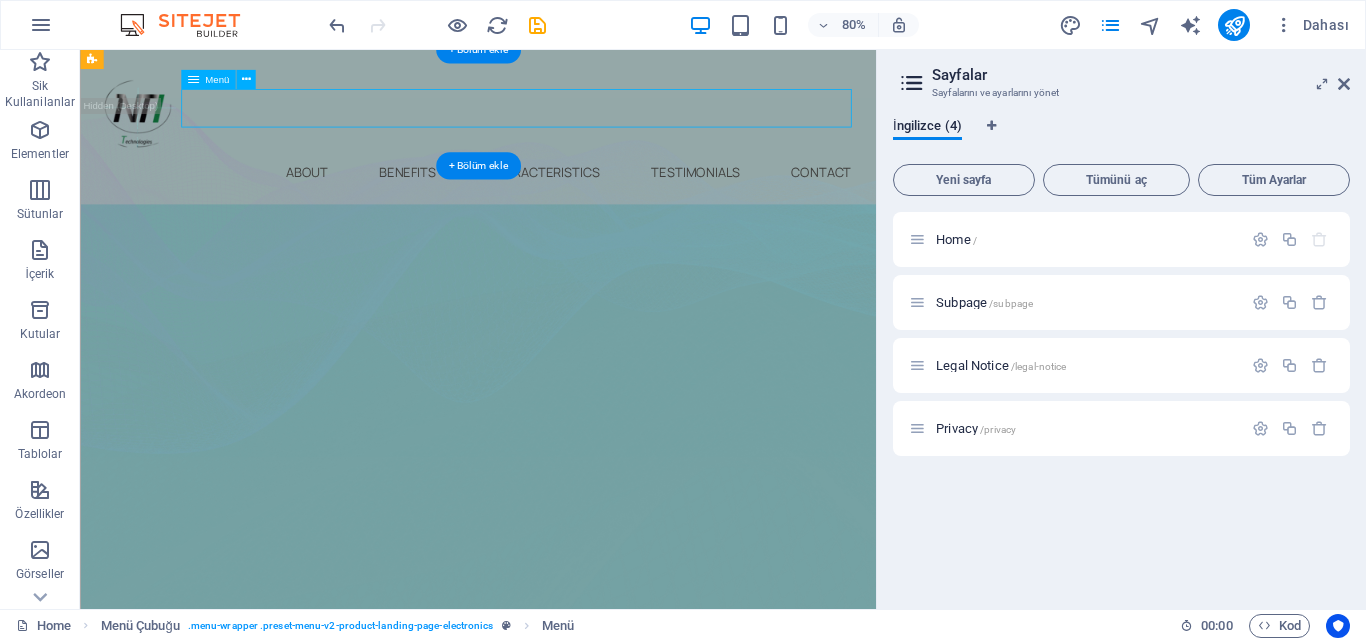click on "About Benefits Characteristics Testimonials Contact" at bounding box center [577, 203] 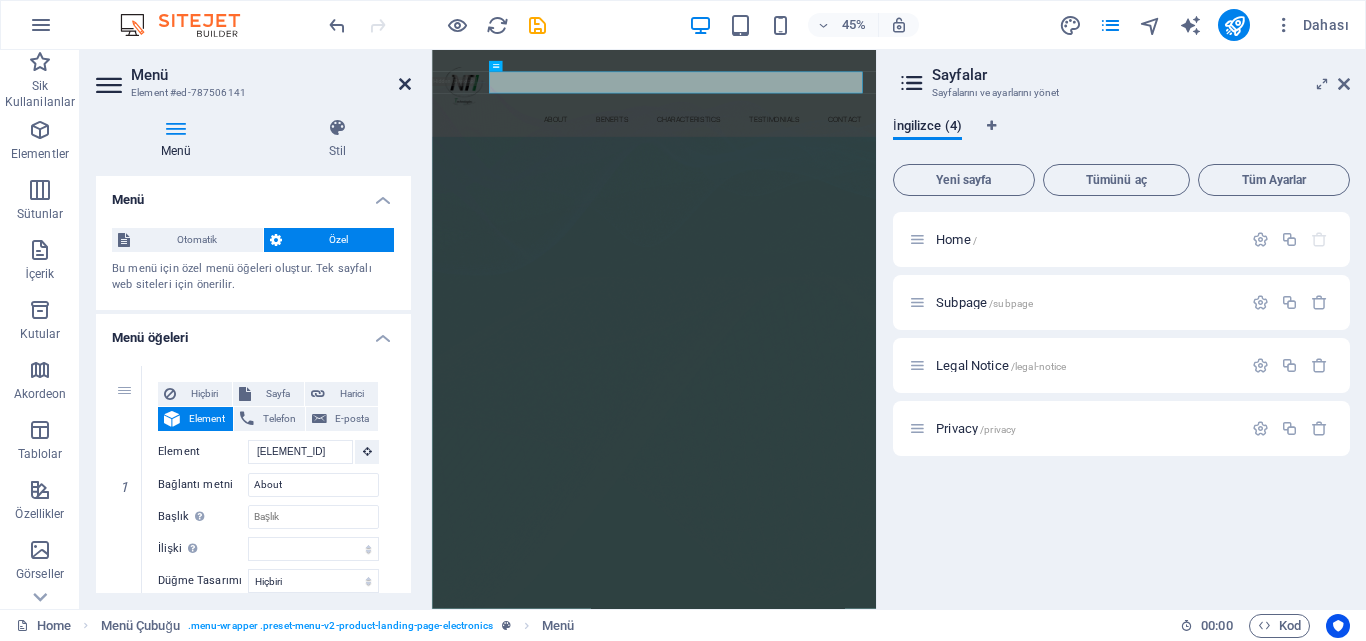 click at bounding box center (405, 84) 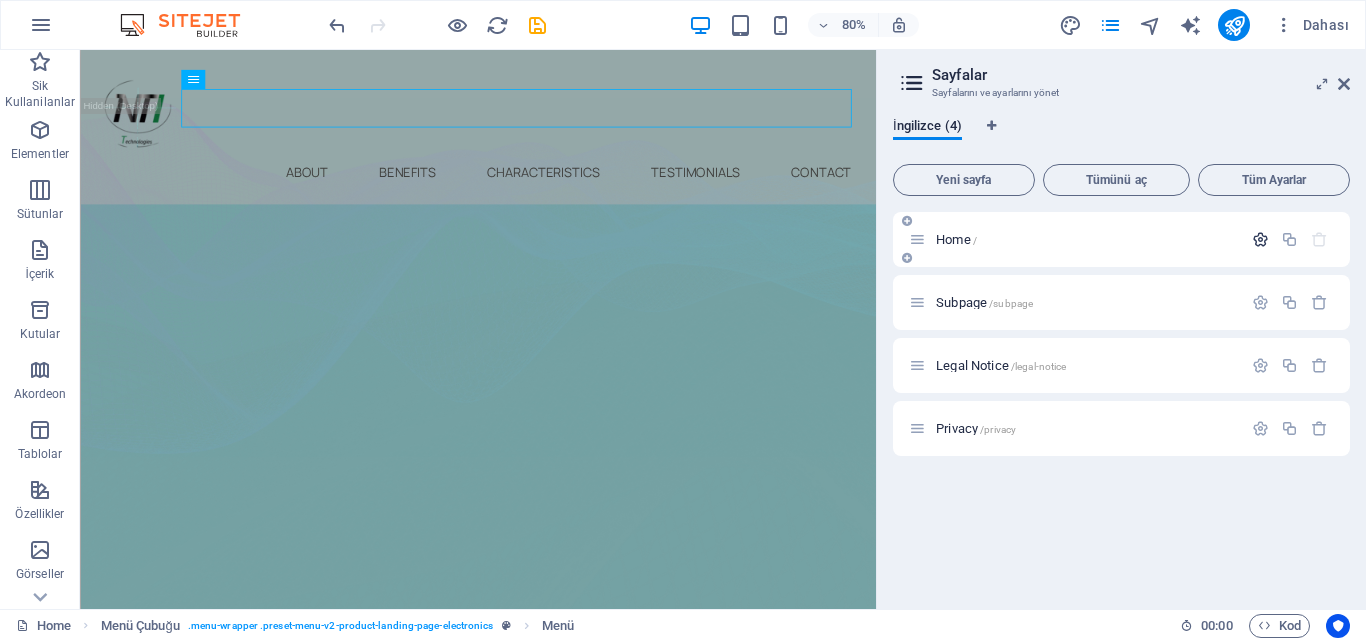 click at bounding box center (1260, 239) 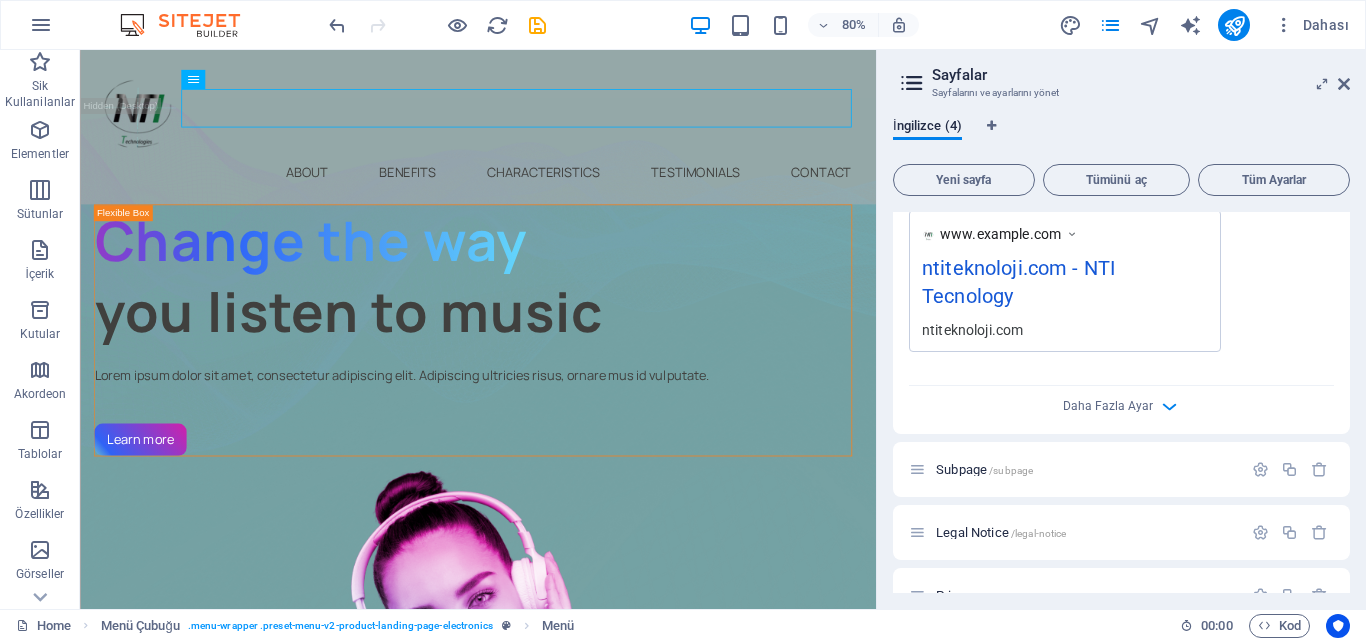 scroll, scrollTop: 644, scrollLeft: 0, axis: vertical 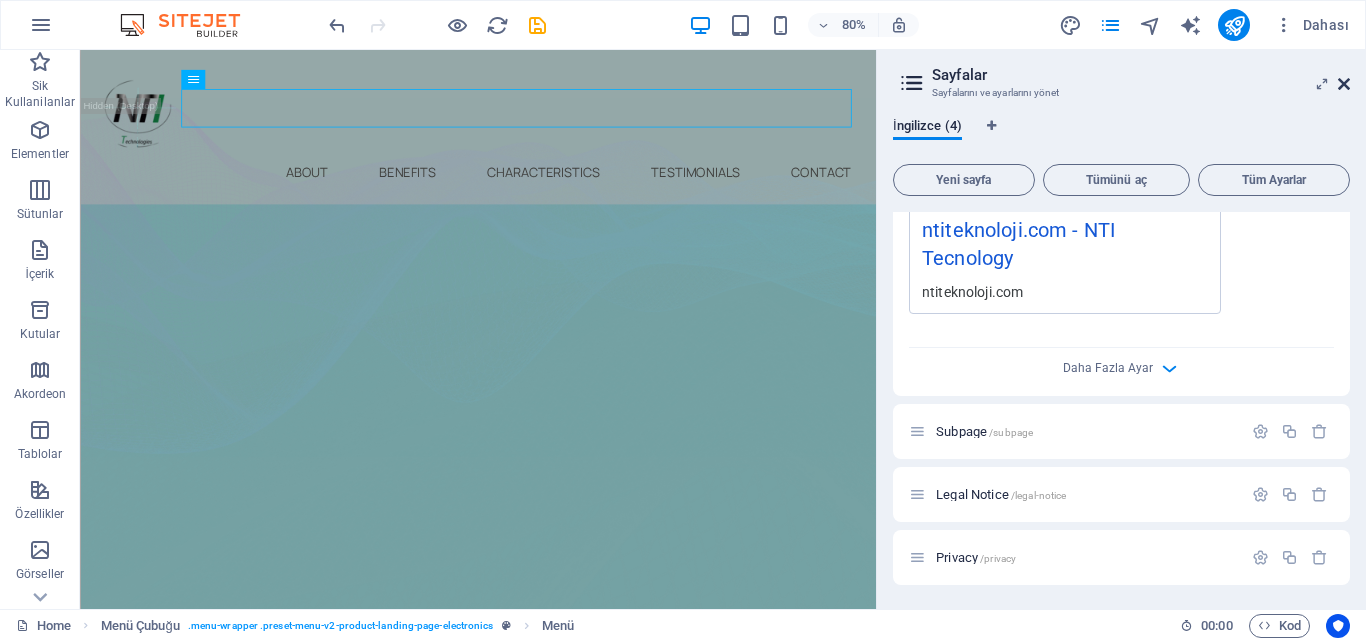 click at bounding box center [1344, 84] 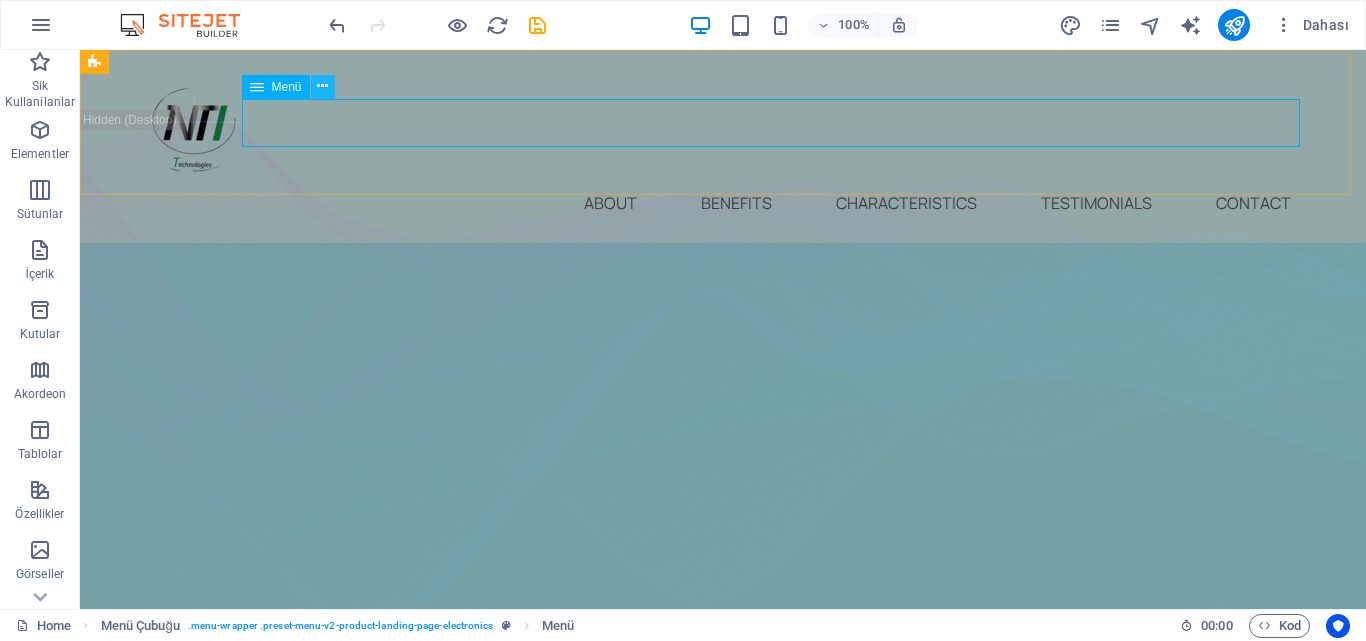 click at bounding box center (323, 87) 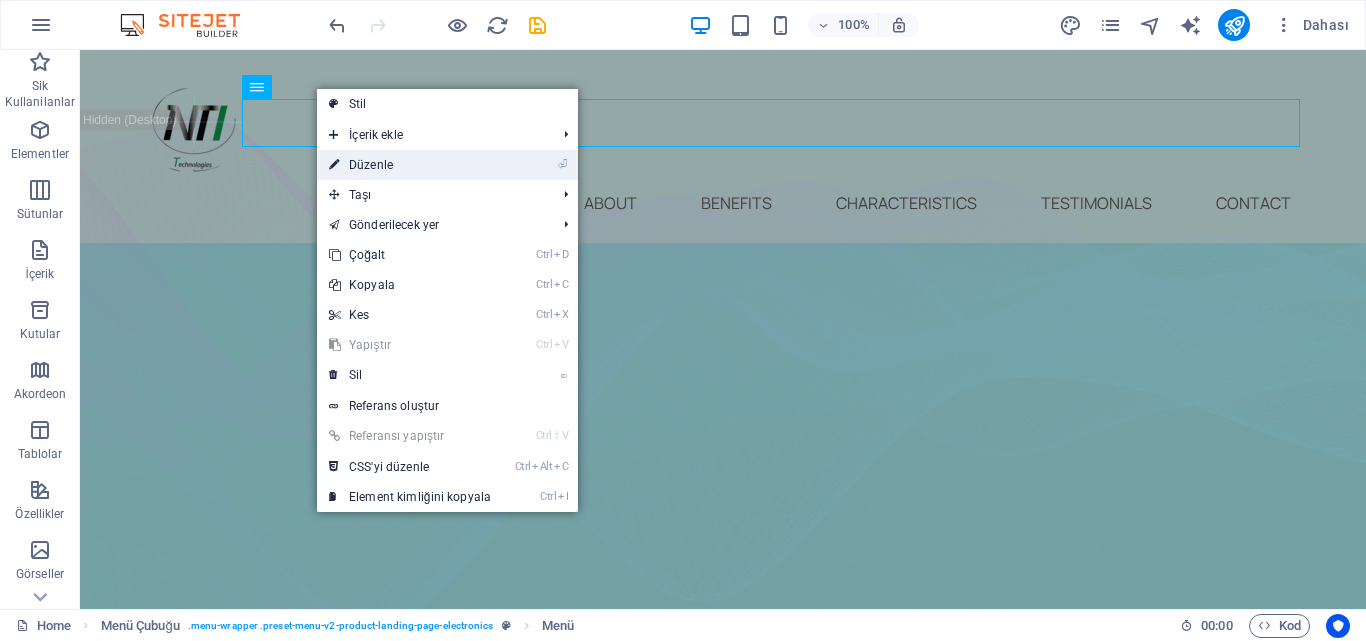 click on "⏎  Düzenle" at bounding box center (410, 165) 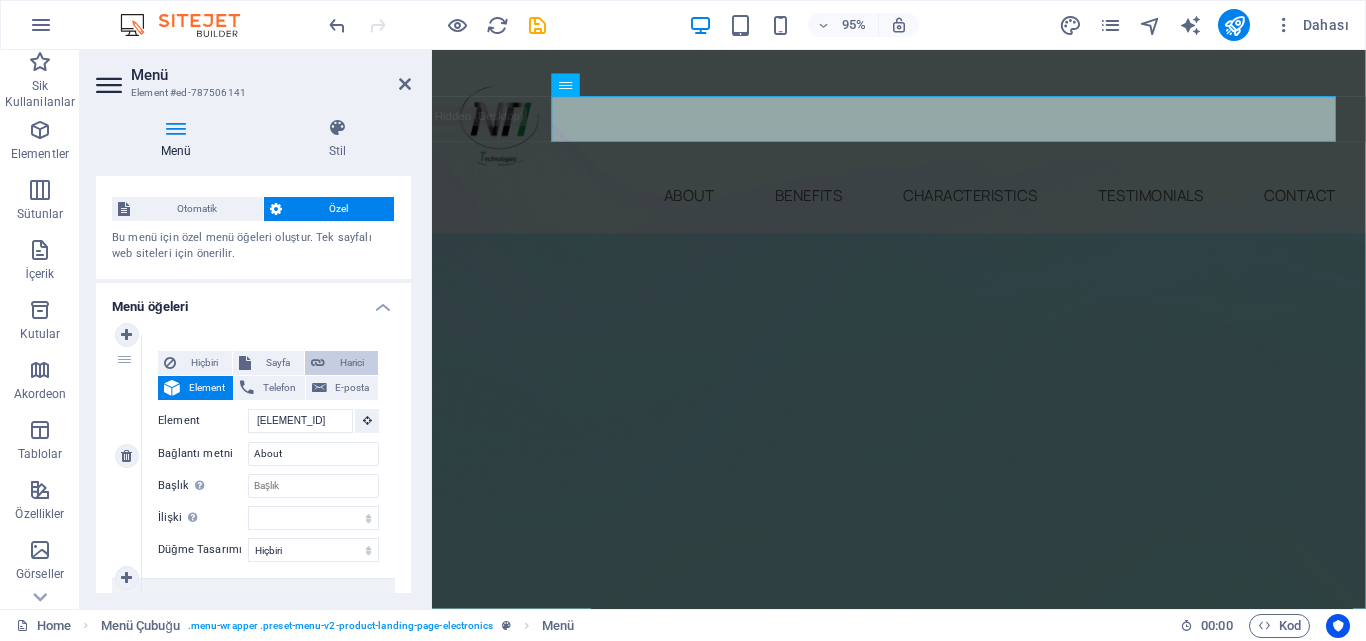 scroll, scrollTop: 0, scrollLeft: 0, axis: both 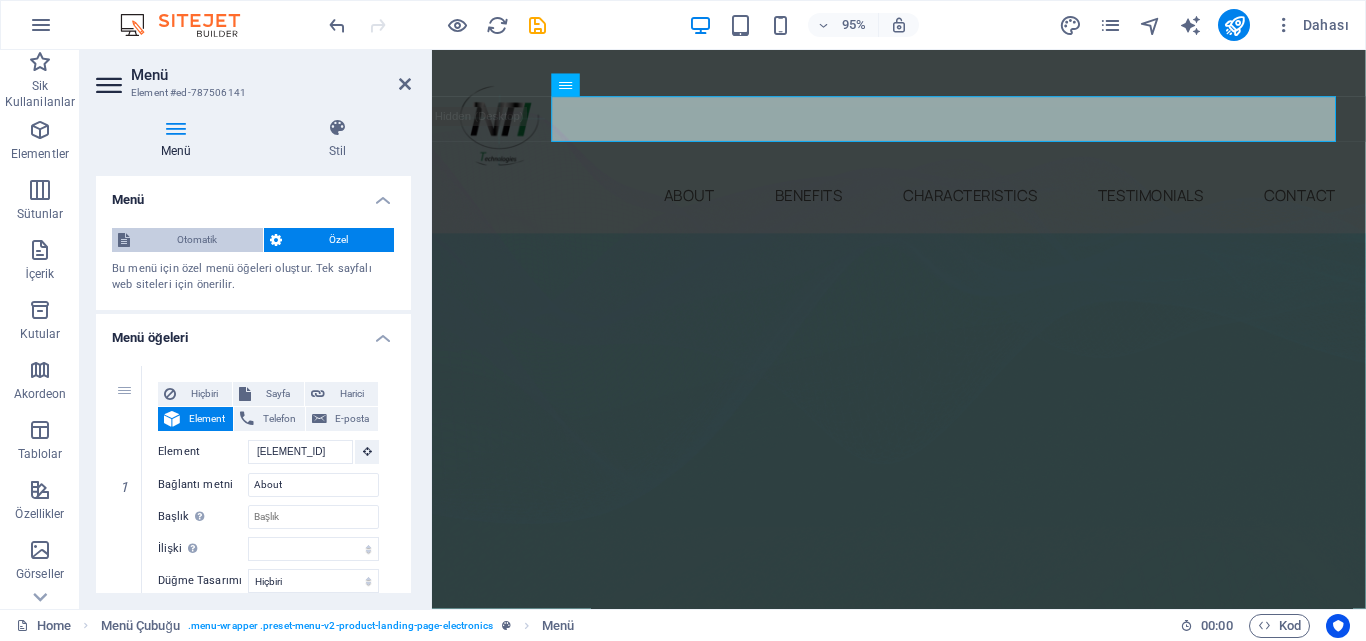 click on "Otomatik" at bounding box center (196, 240) 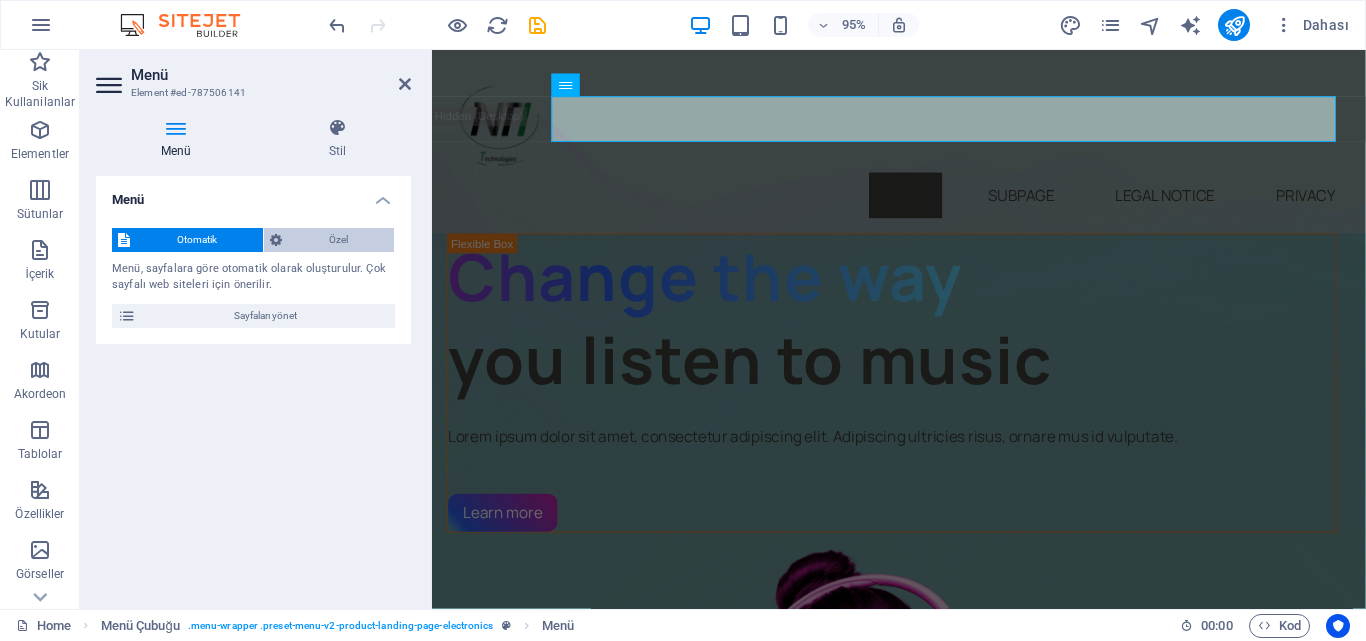 click on "Özel" at bounding box center [338, 240] 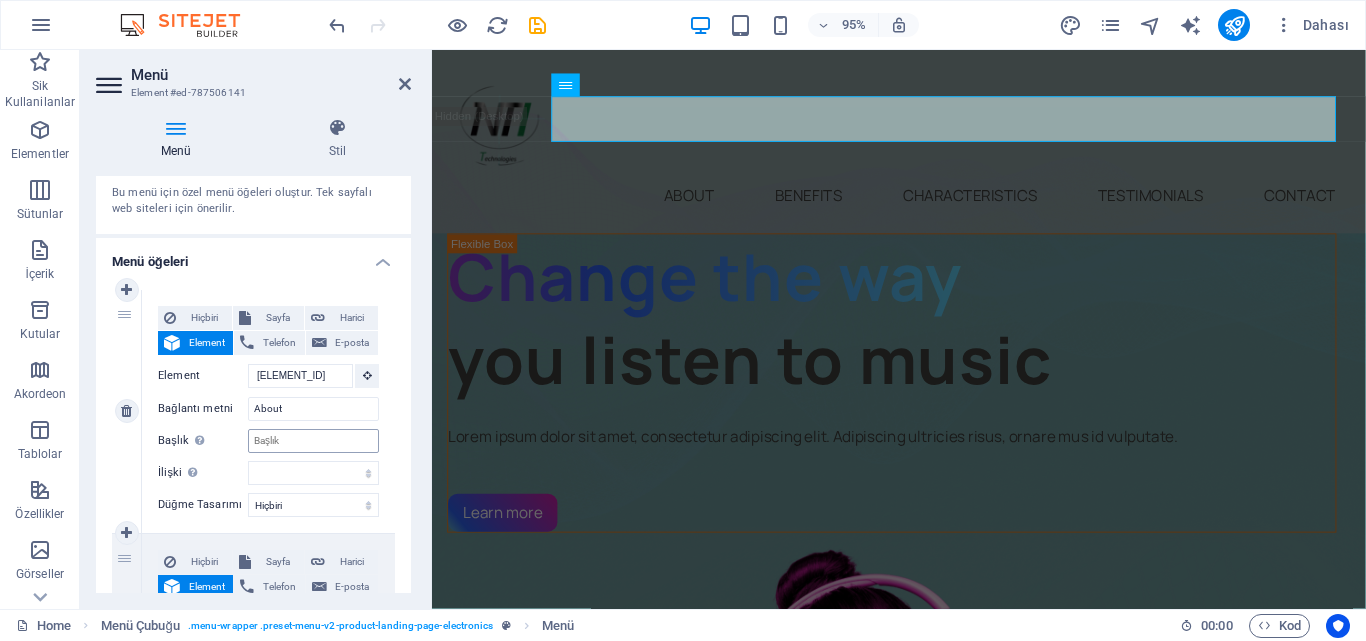 scroll, scrollTop: 100, scrollLeft: 0, axis: vertical 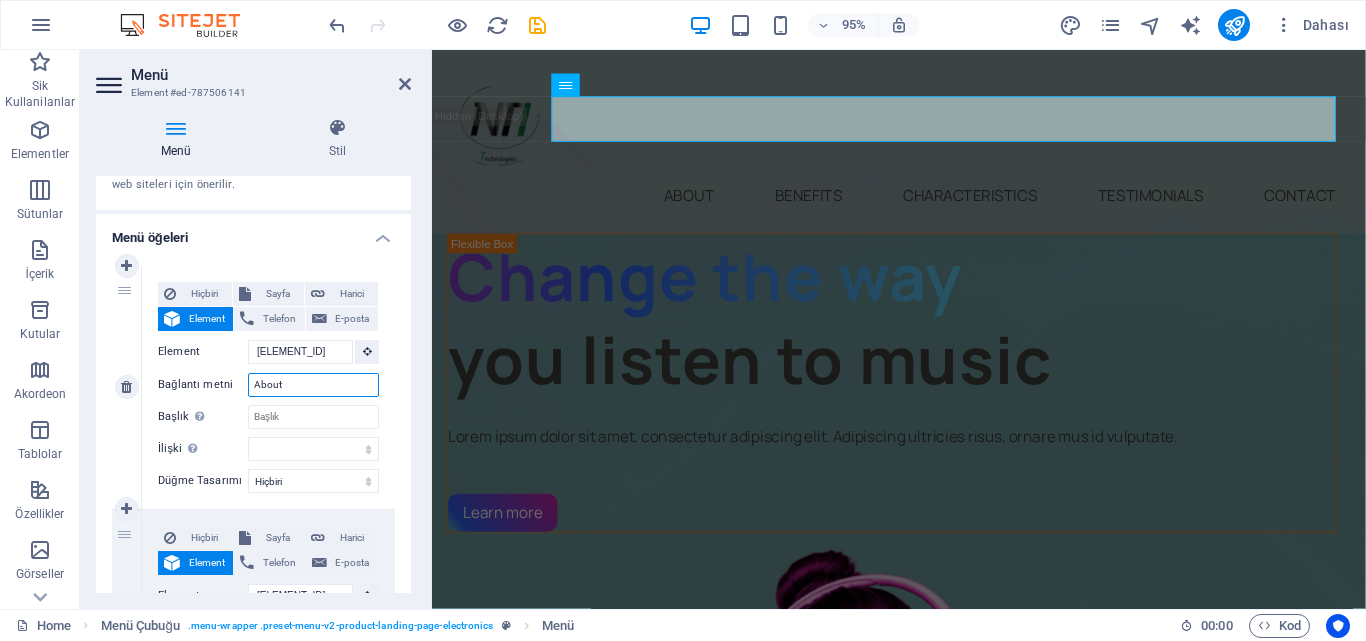 drag, startPoint x: 282, startPoint y: 382, endPoint x: 239, endPoint y: 383, distance: 43.011627 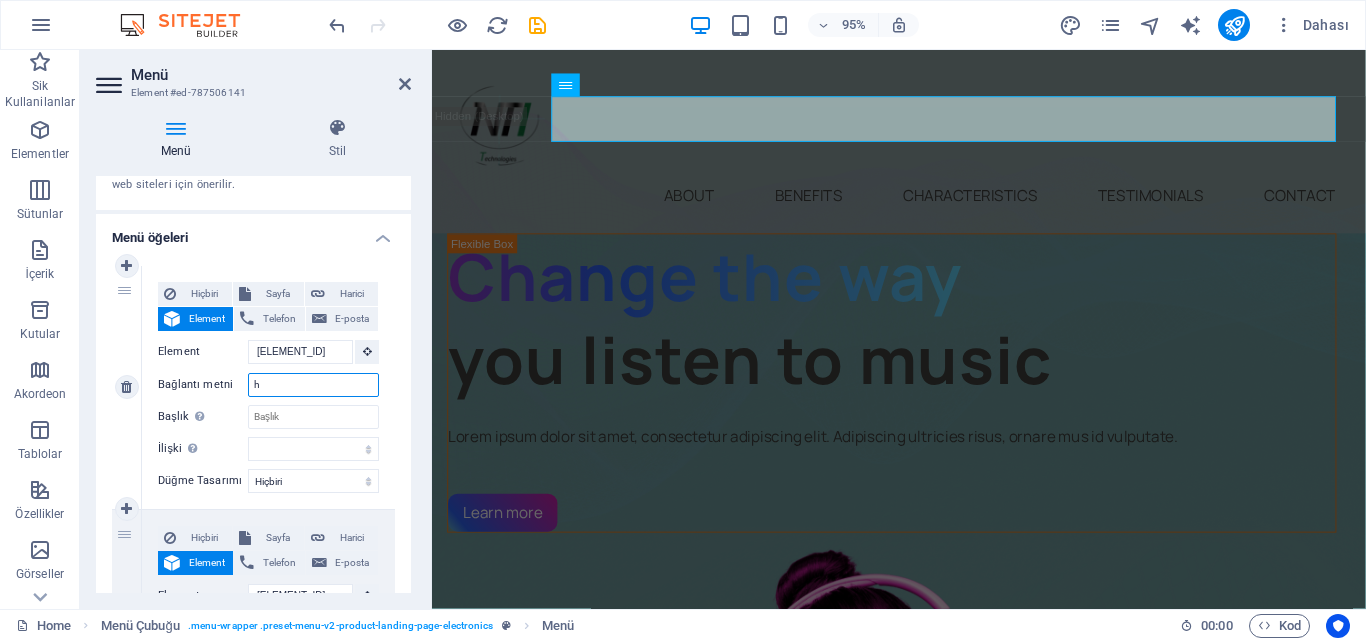 type on "ha" 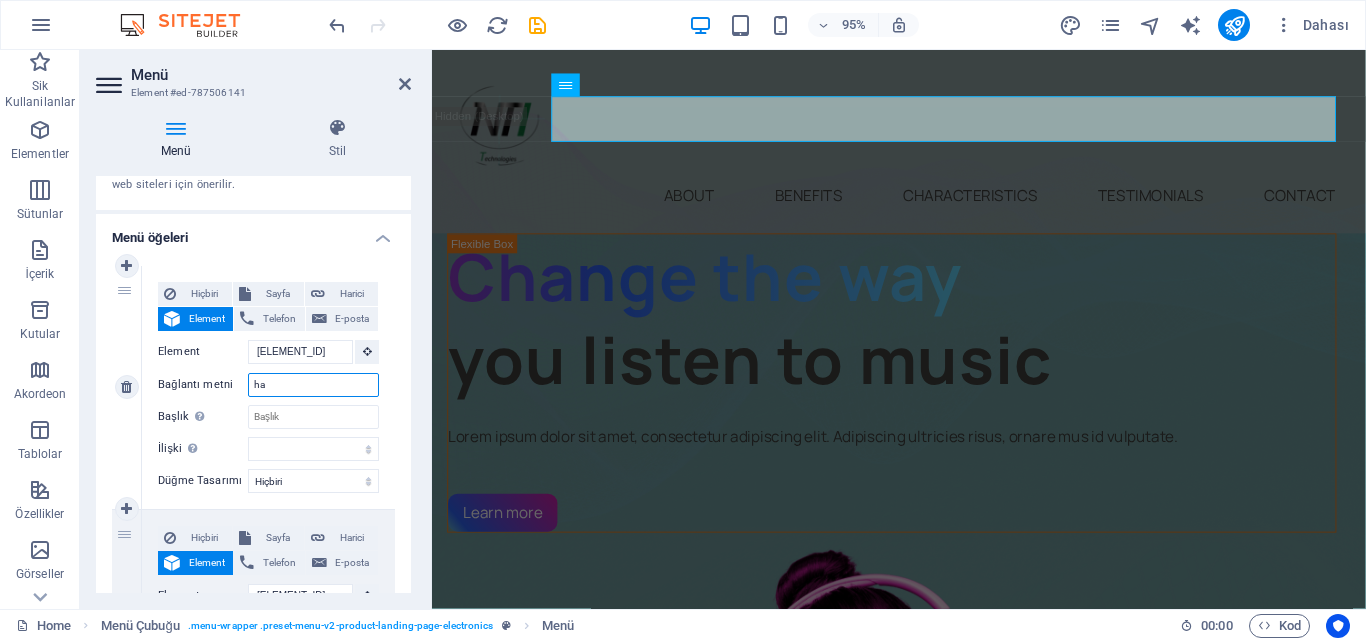 select 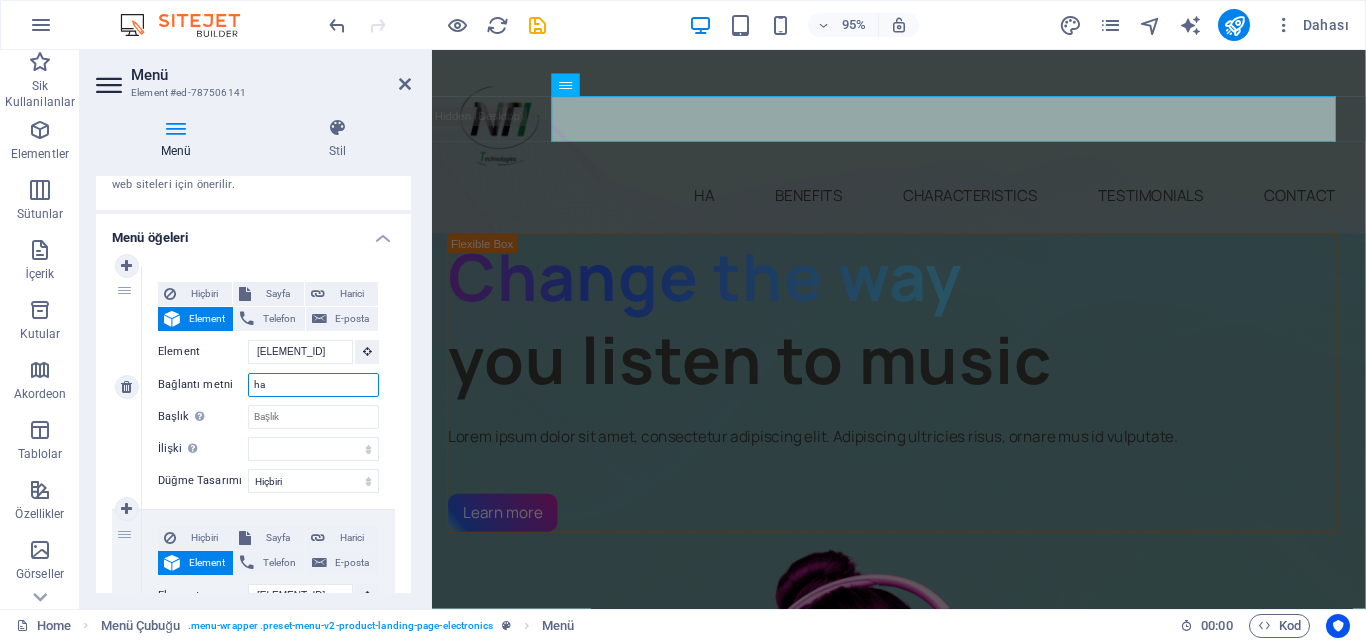 type on "h" 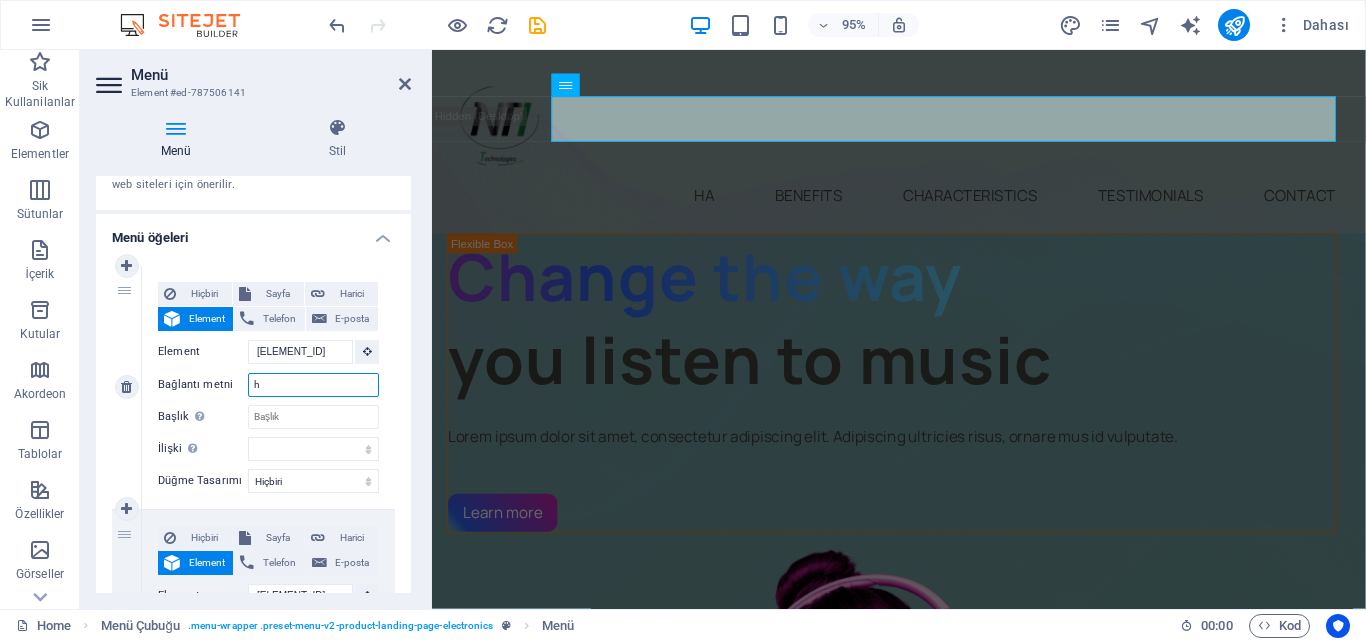 type 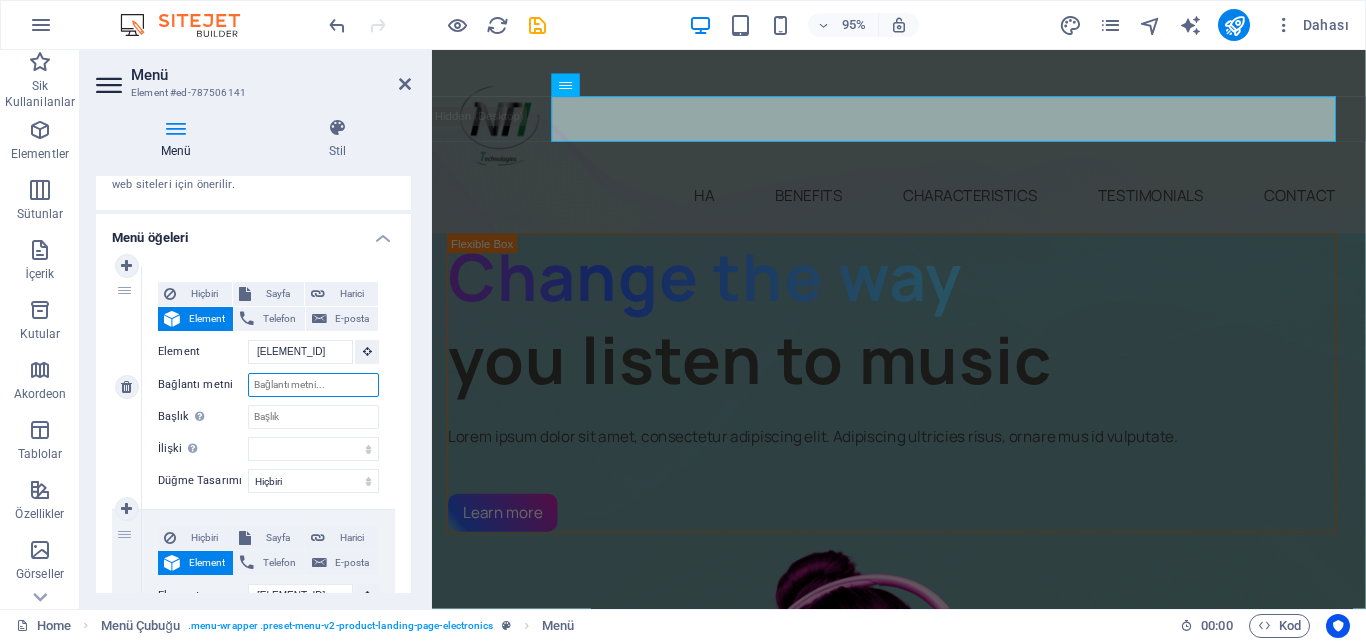 select 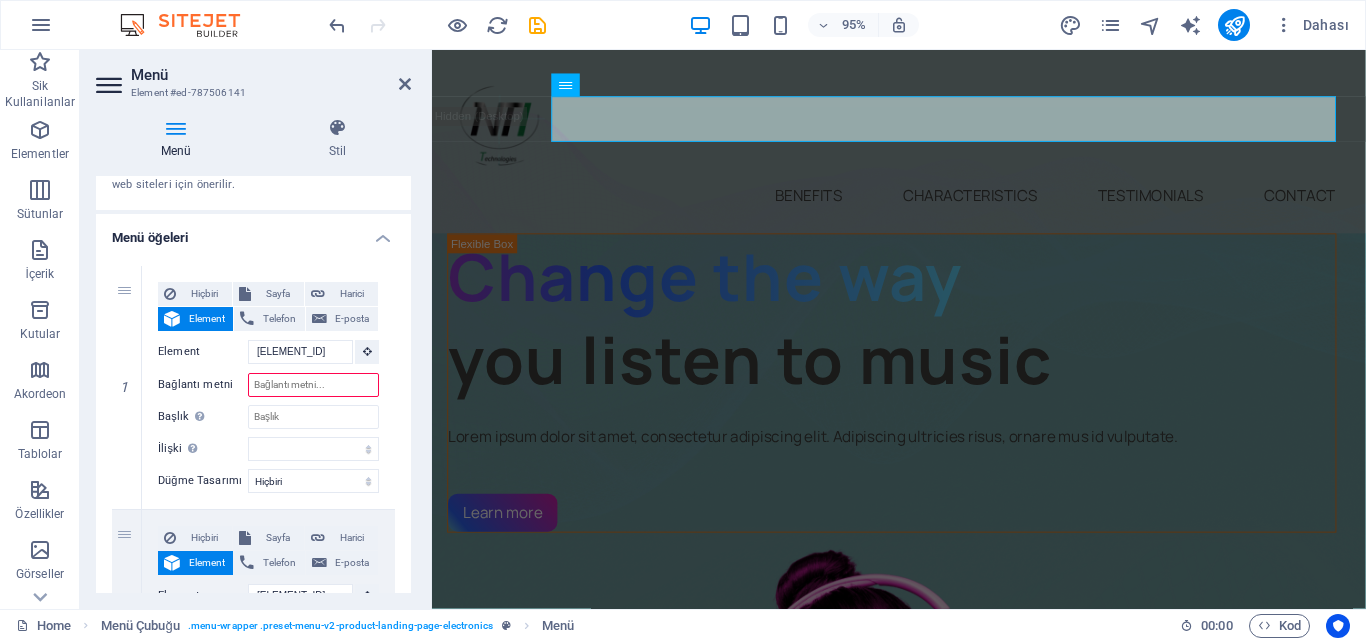 type 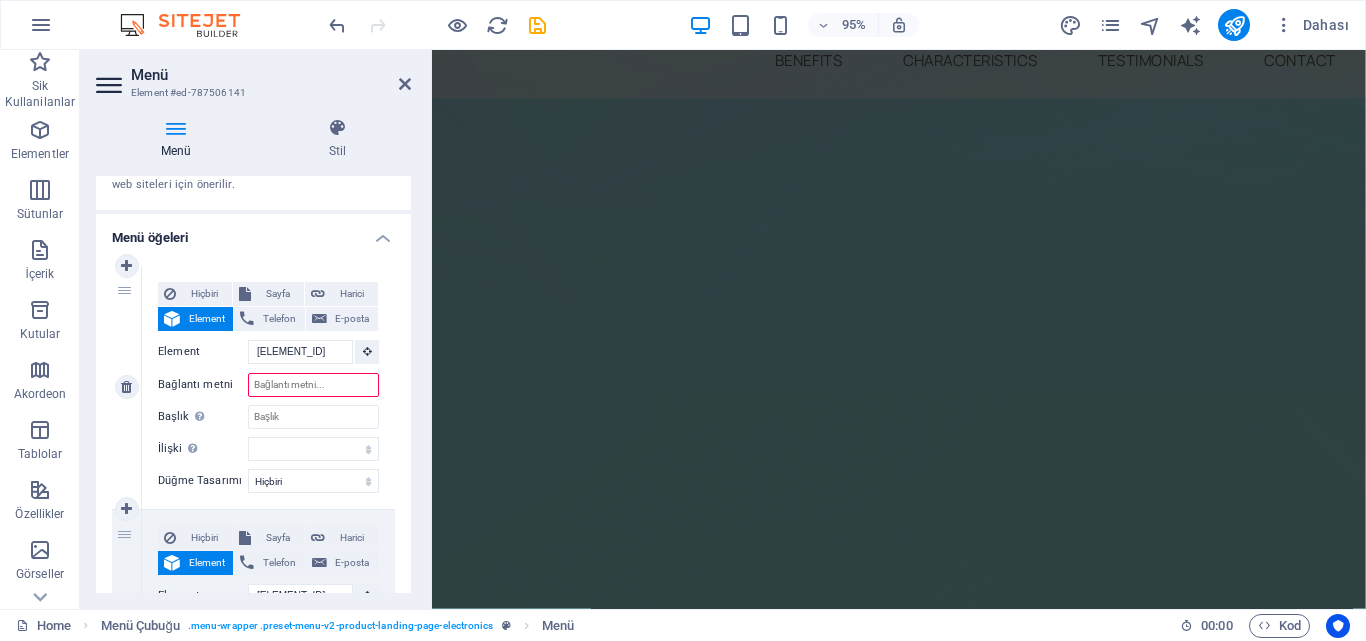 scroll, scrollTop: 0, scrollLeft: 0, axis: both 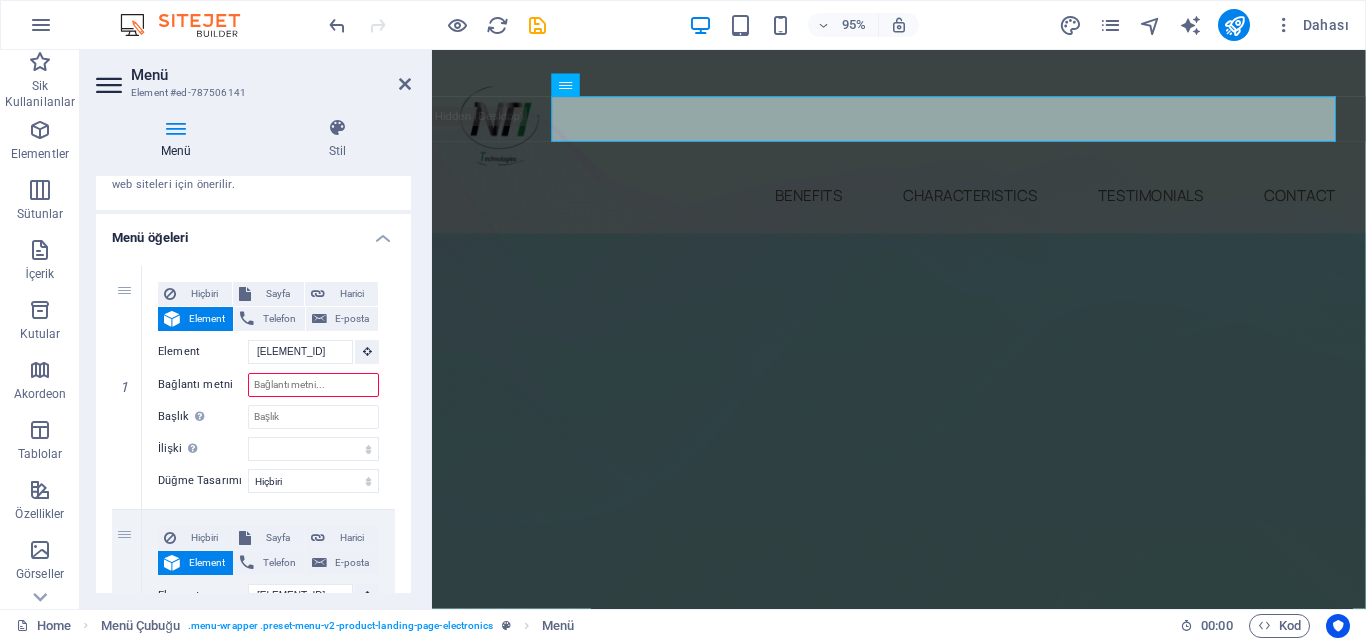 click on "Menü" at bounding box center (180, 139) 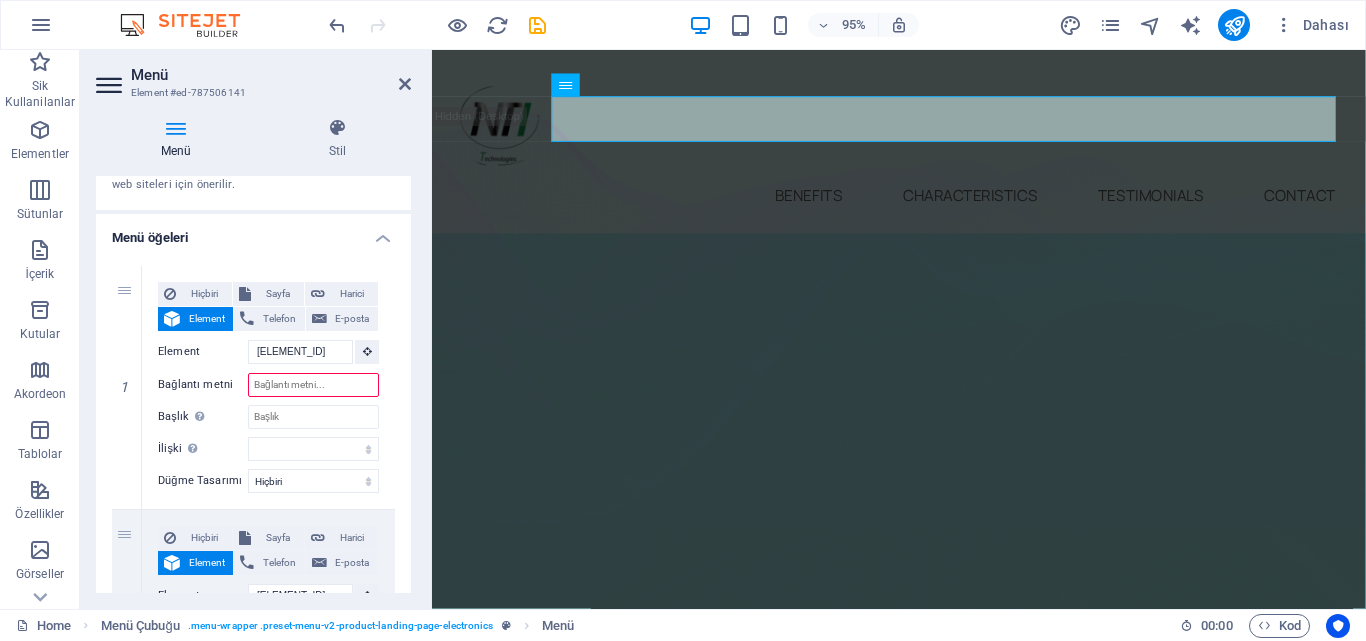 scroll, scrollTop: 0, scrollLeft: 0, axis: both 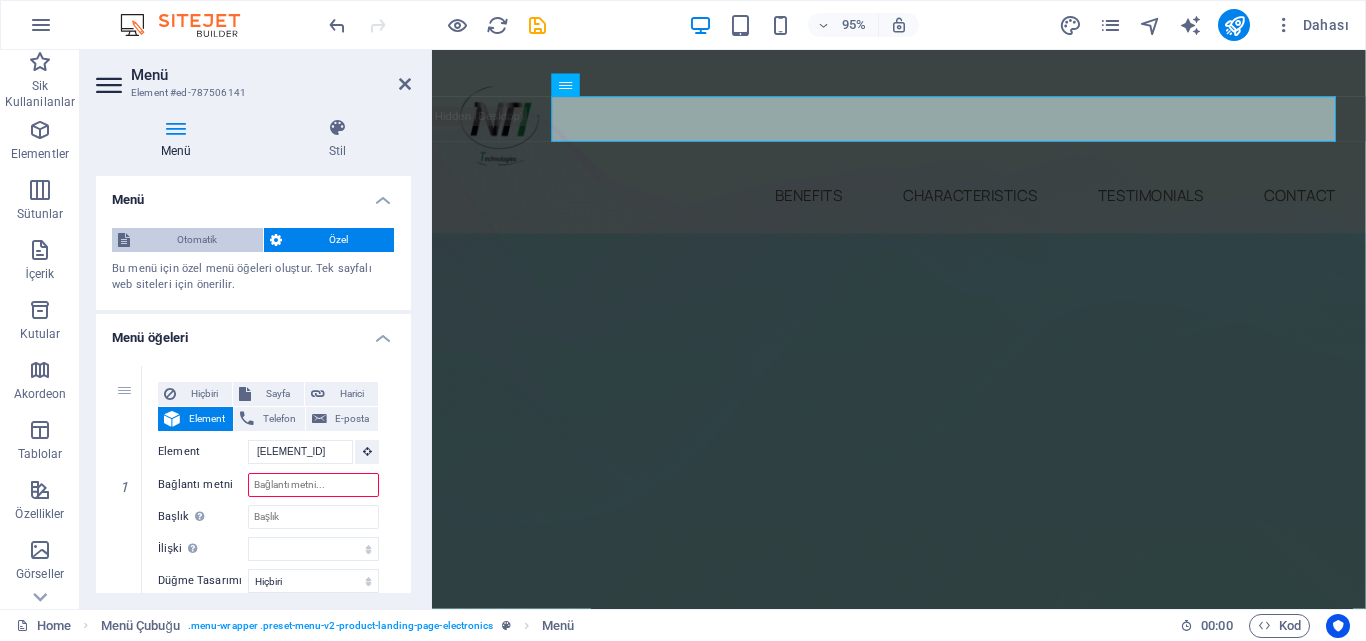 click on "Otomatik" at bounding box center [196, 240] 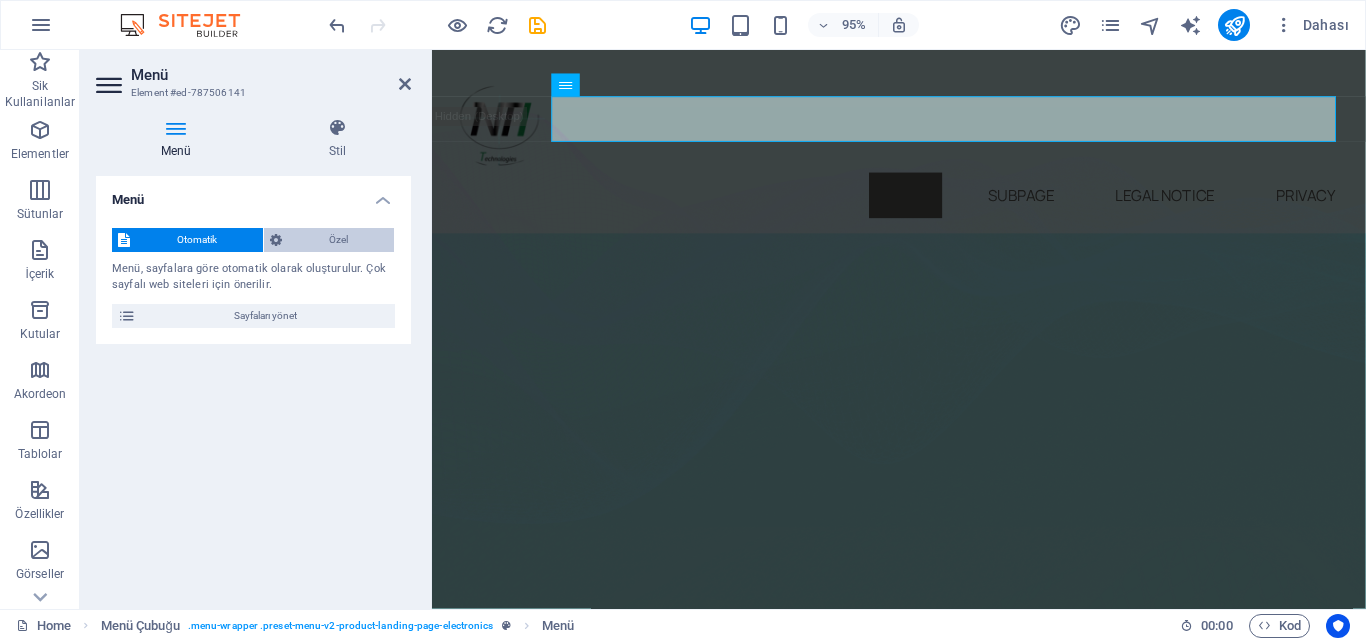 click on "Özel" at bounding box center [338, 240] 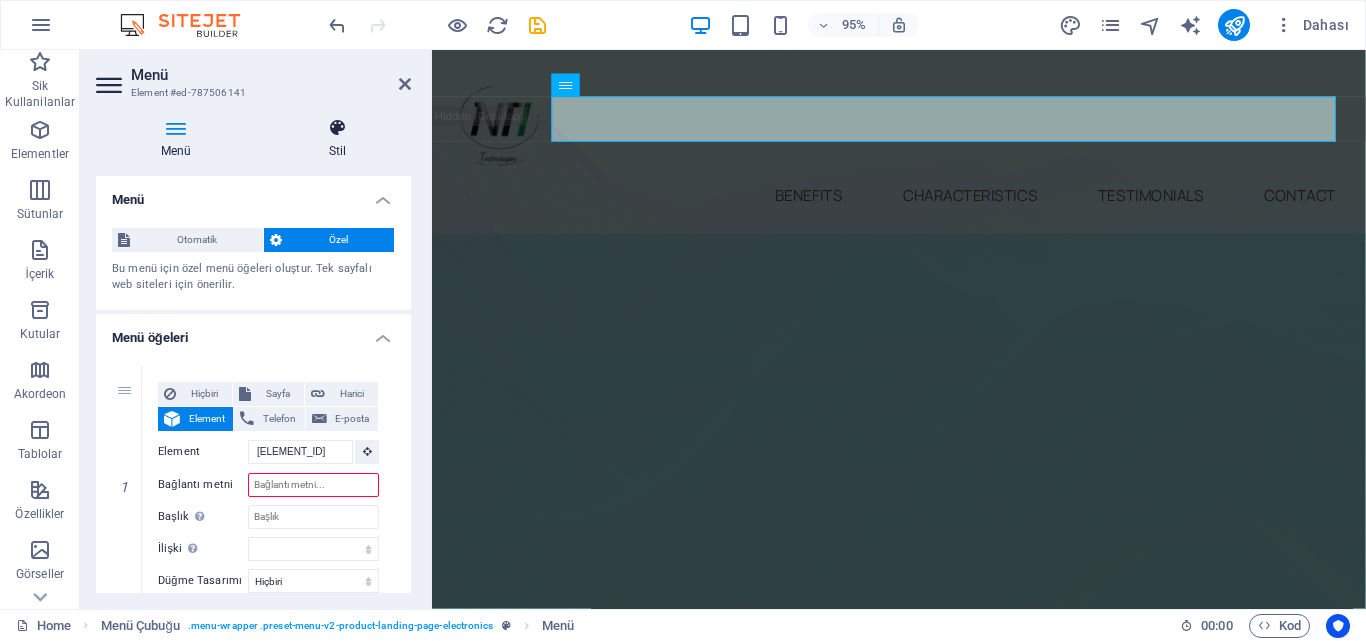 click on "Stil" at bounding box center [337, 139] 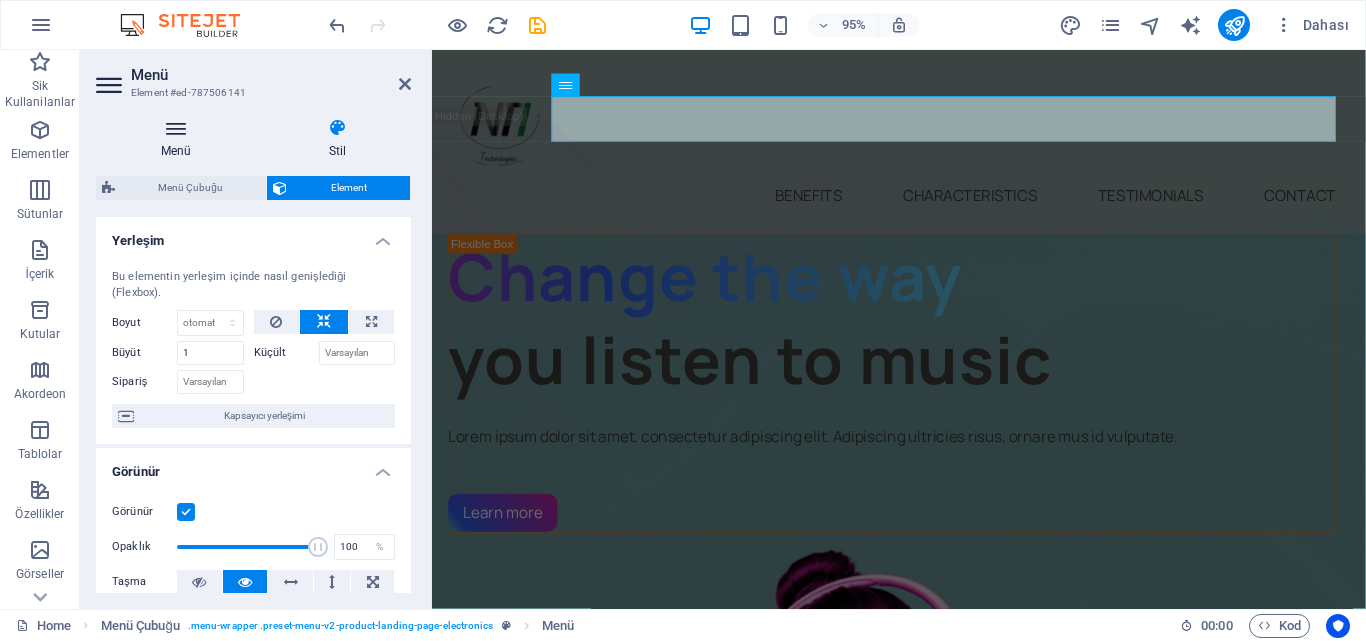 click at bounding box center [176, 128] 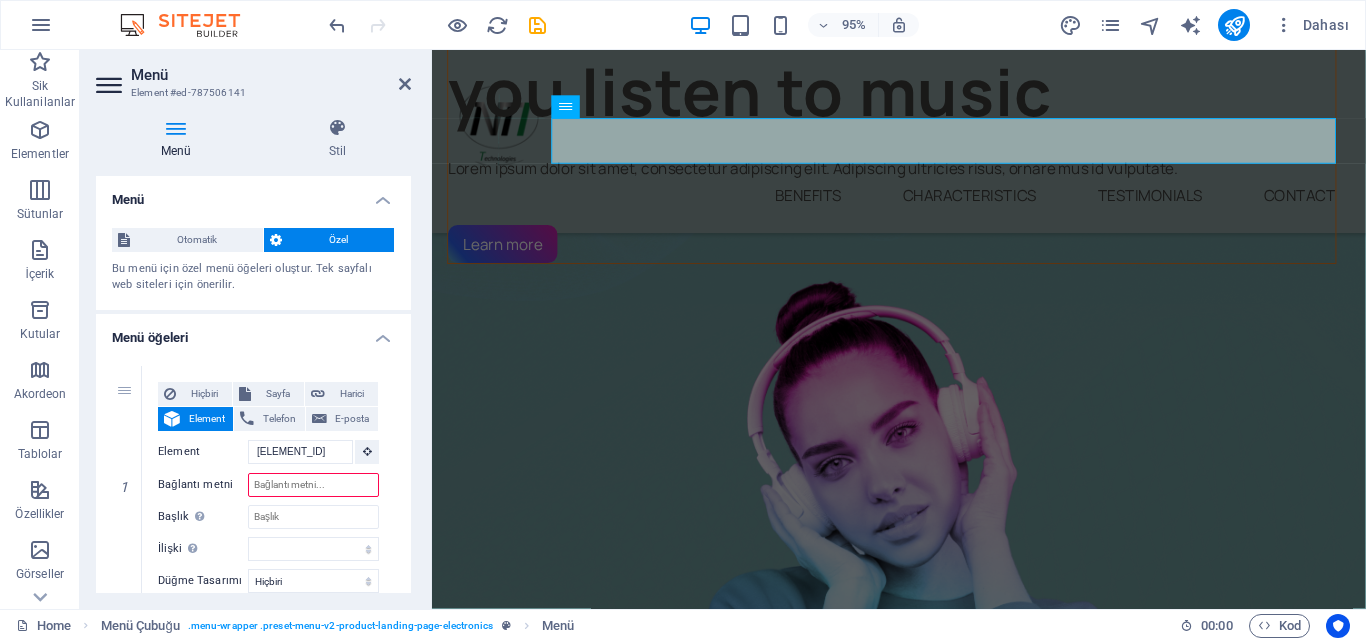 scroll, scrollTop: 0, scrollLeft: 0, axis: both 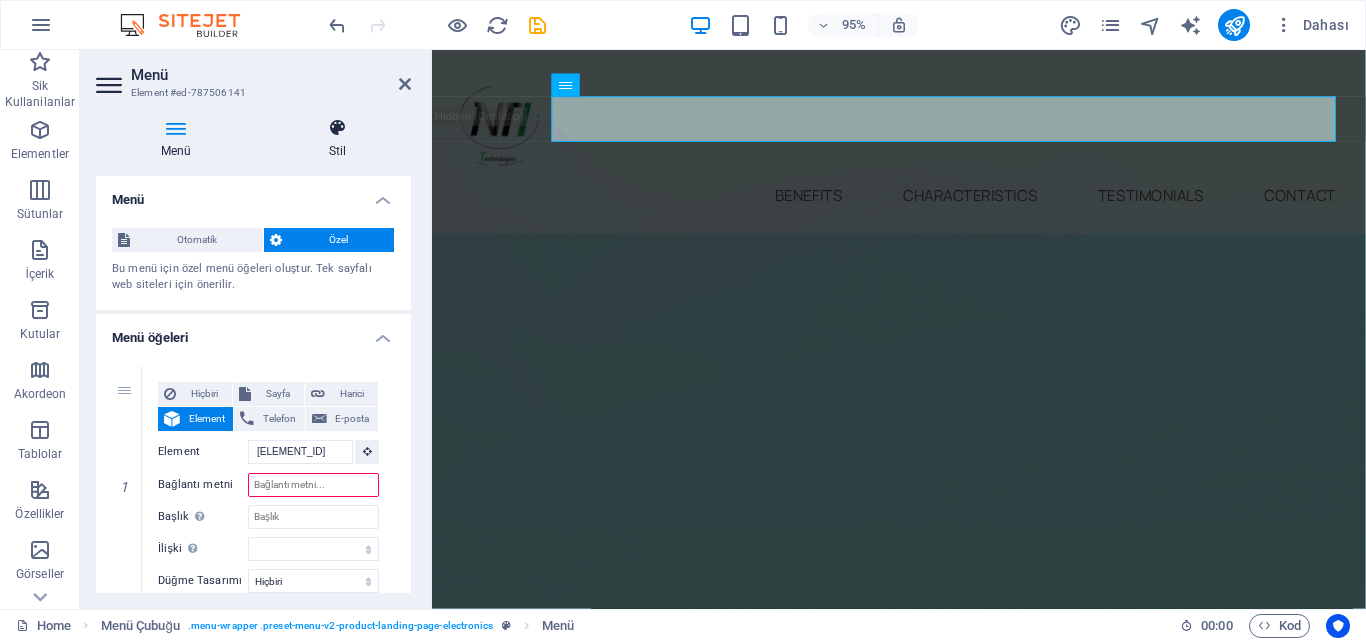 click on "Stil" at bounding box center (337, 139) 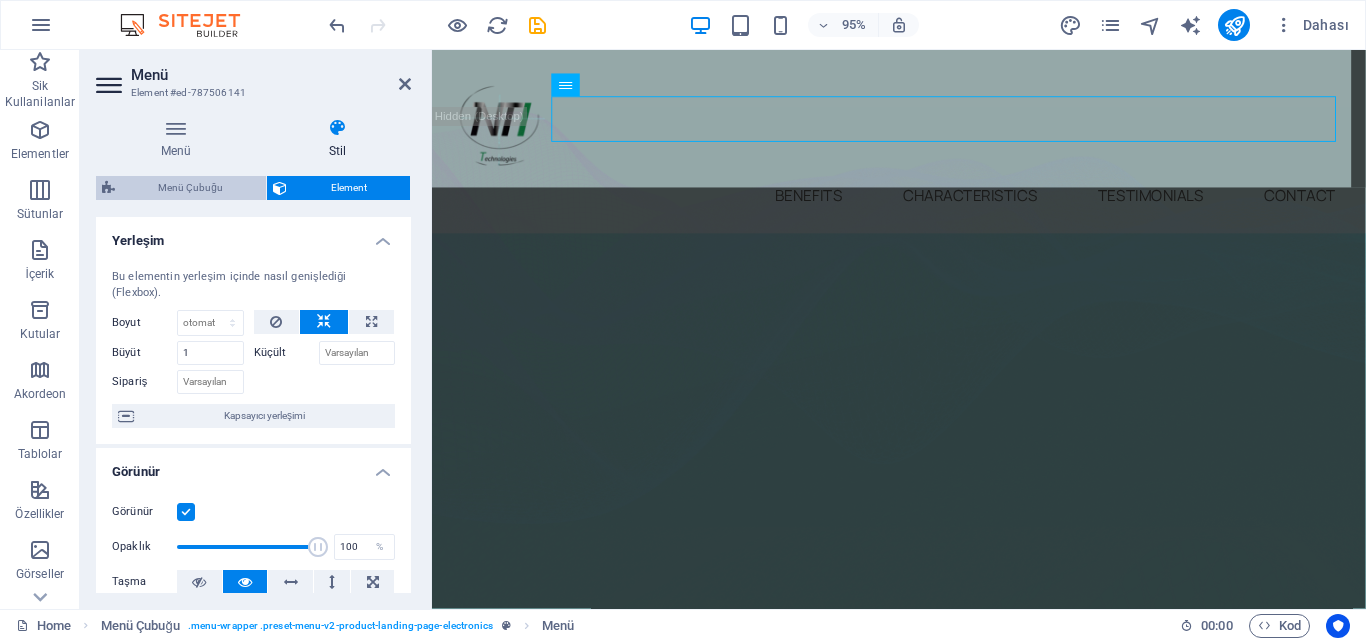 click on "Menü Çubuğu" at bounding box center (190, 188) 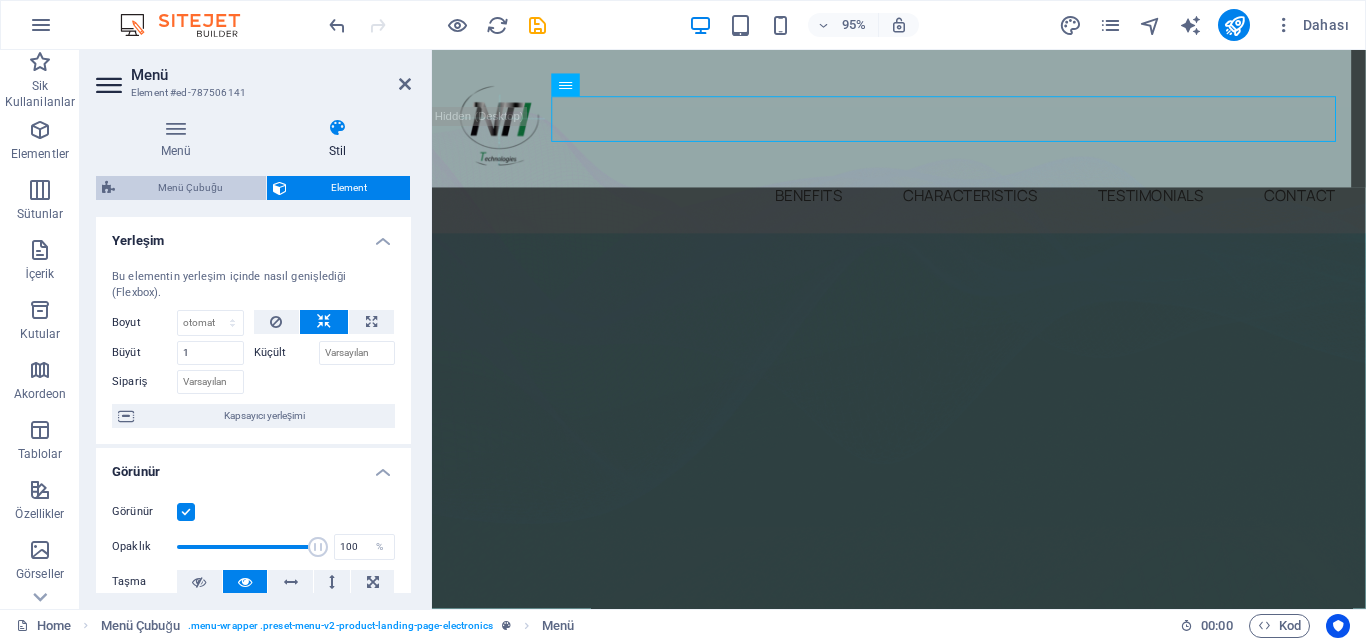 select on "rem" 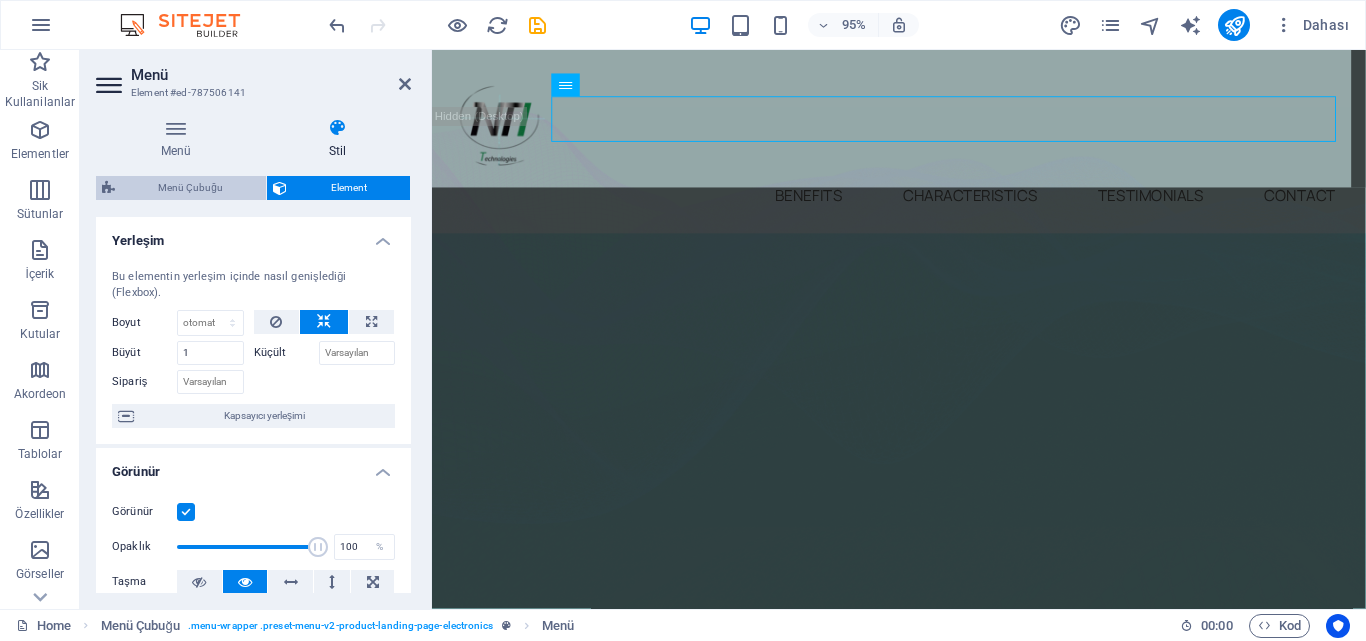 select on "rem" 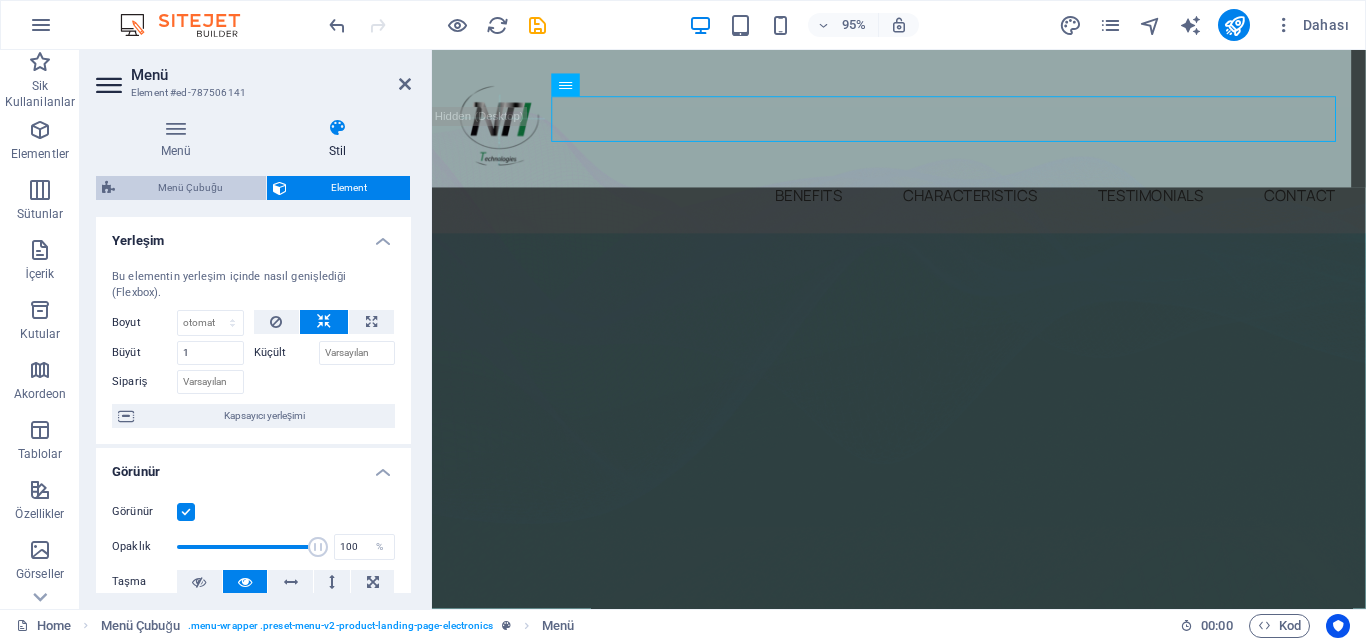 select on "rem" 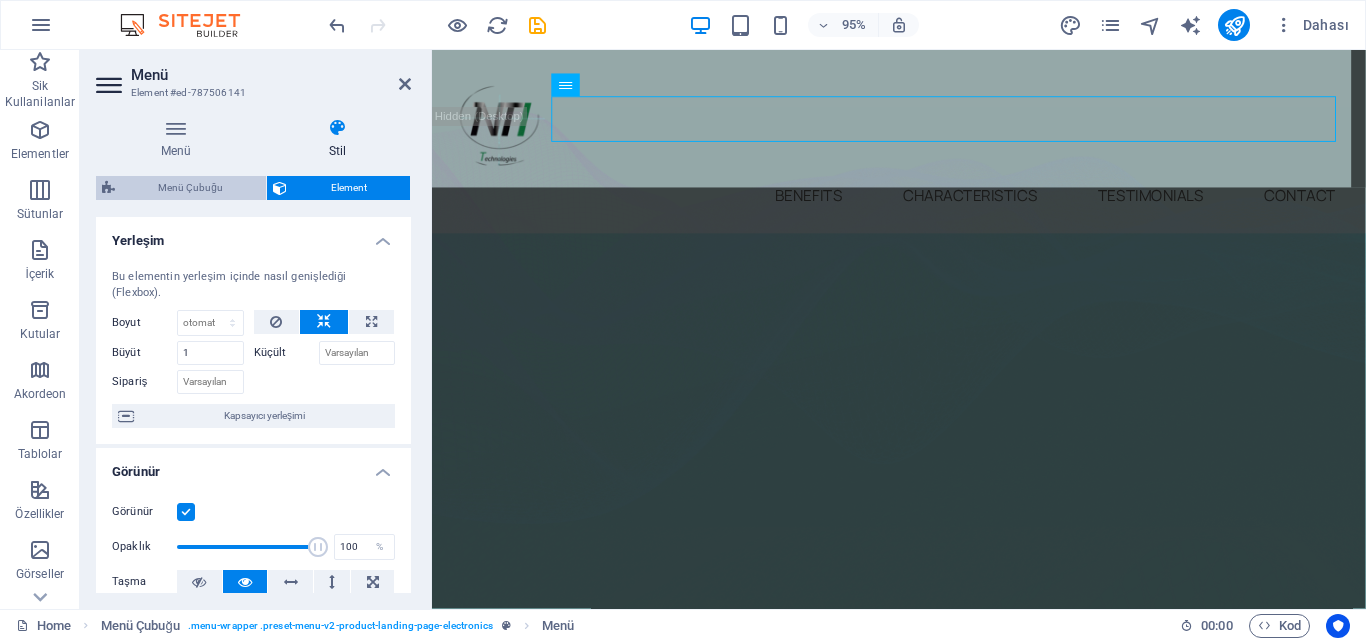 select on "px" 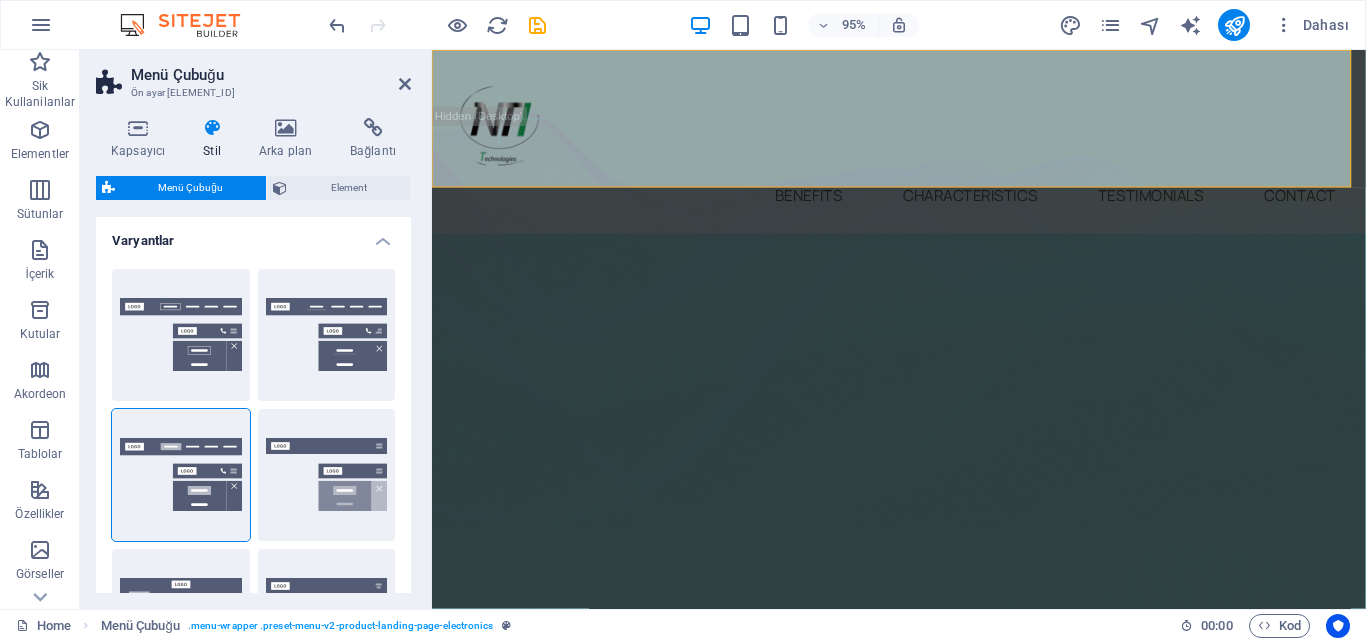 type 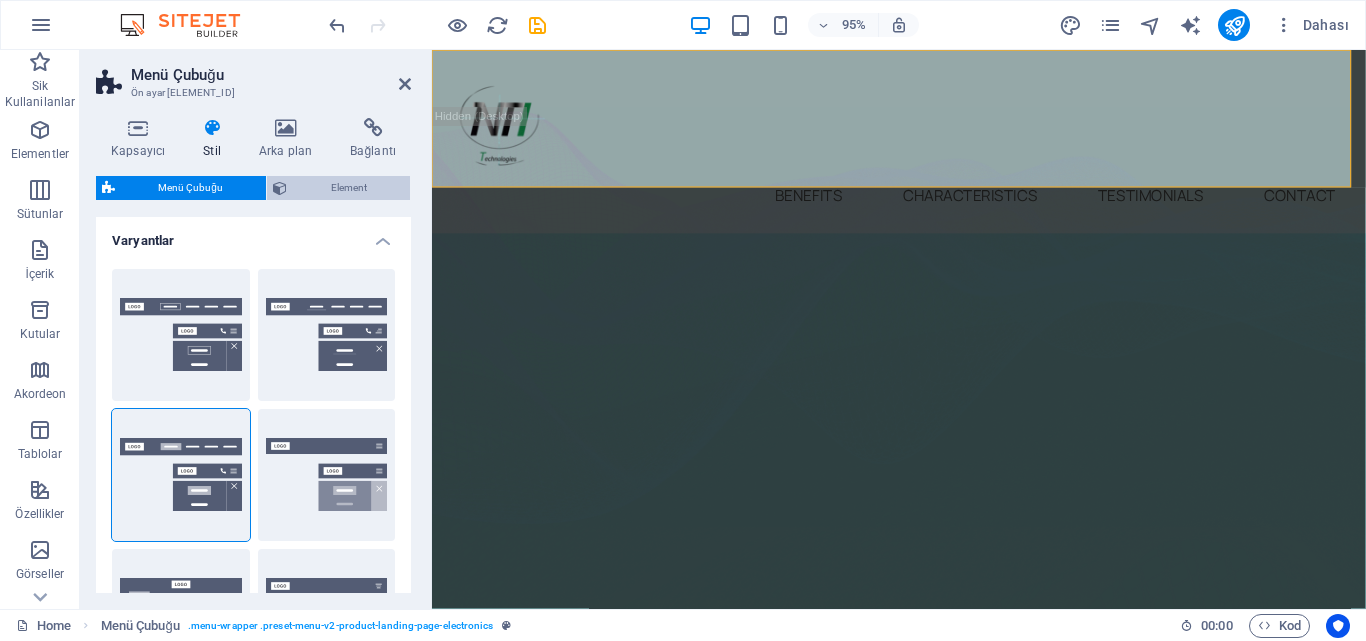 click on "Element" at bounding box center [348, 188] 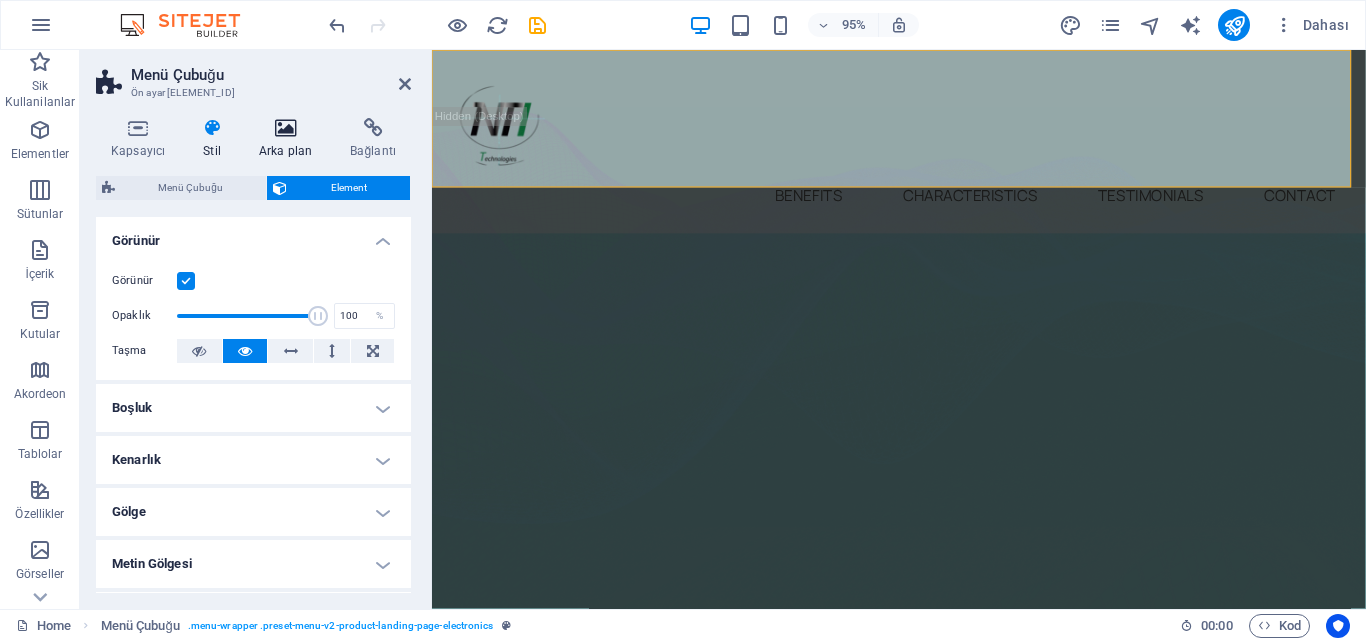 click on "Arka plan" at bounding box center [289, 139] 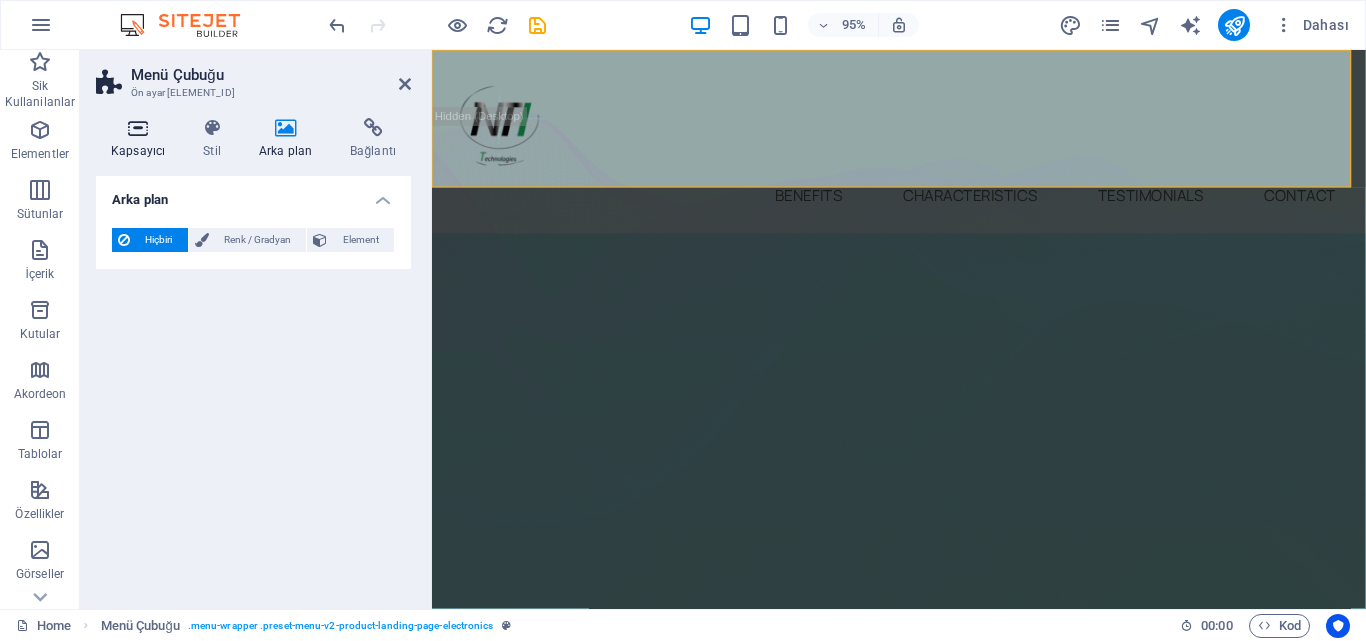 click at bounding box center [138, 128] 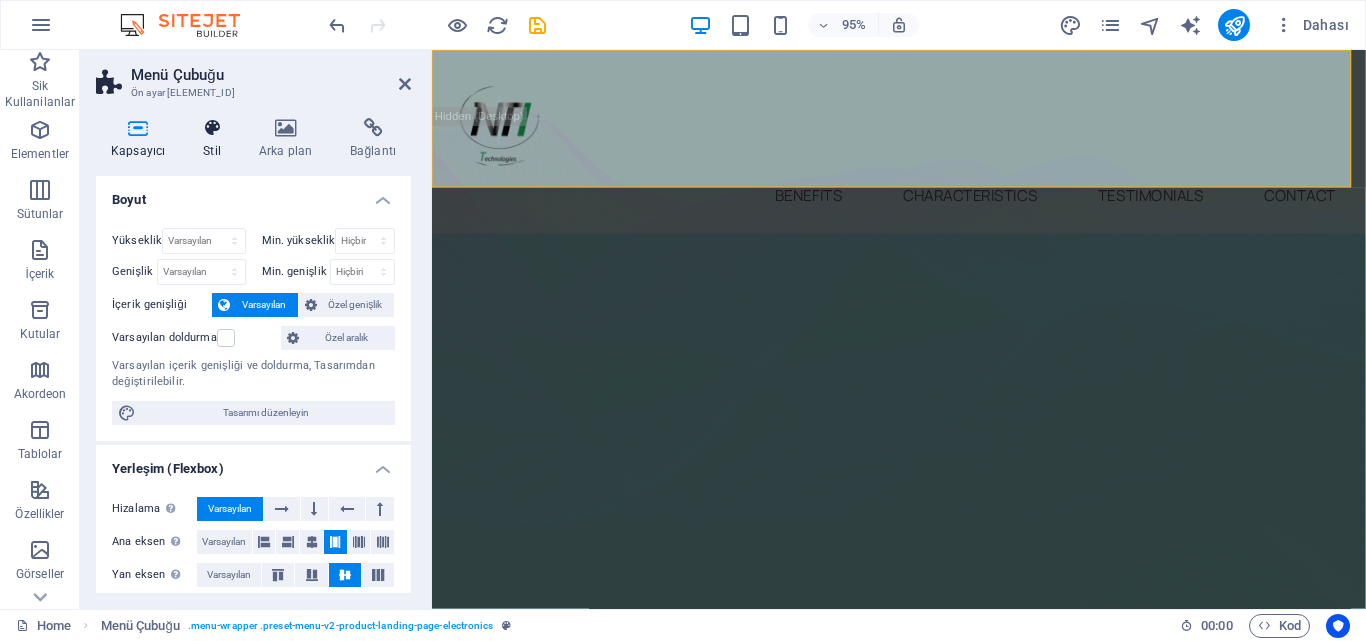 click on "Stil" at bounding box center [216, 139] 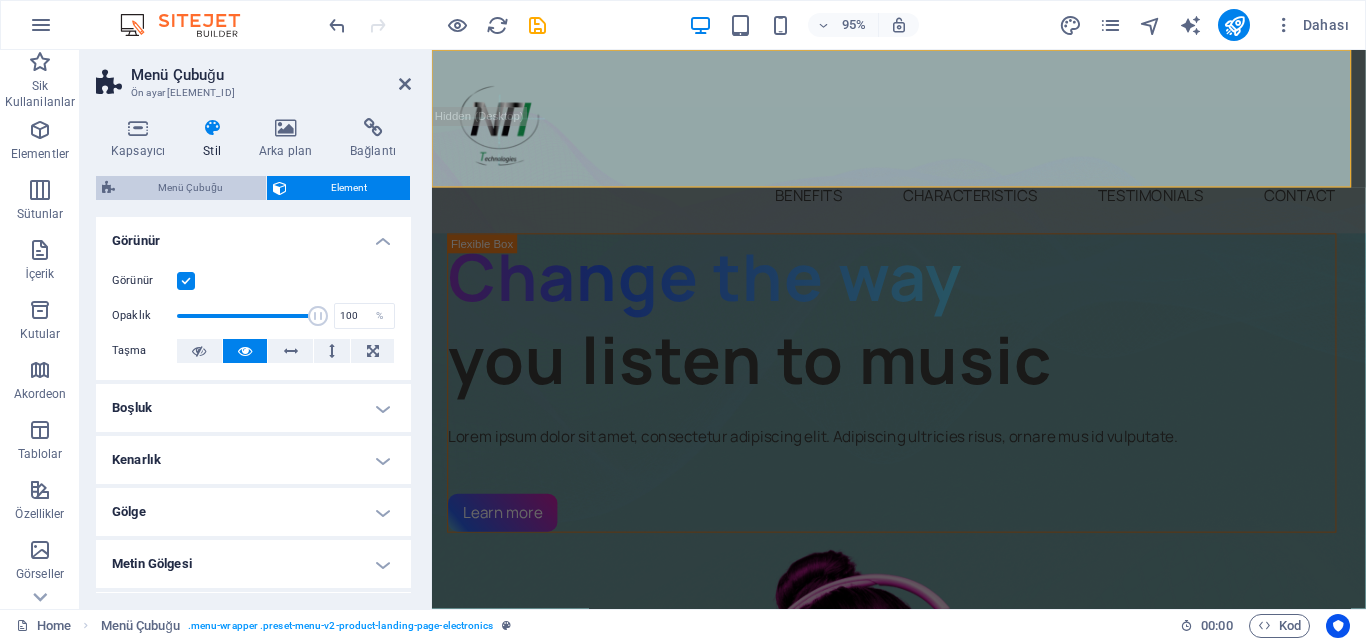 click on "Menü Çubuğu" at bounding box center [190, 188] 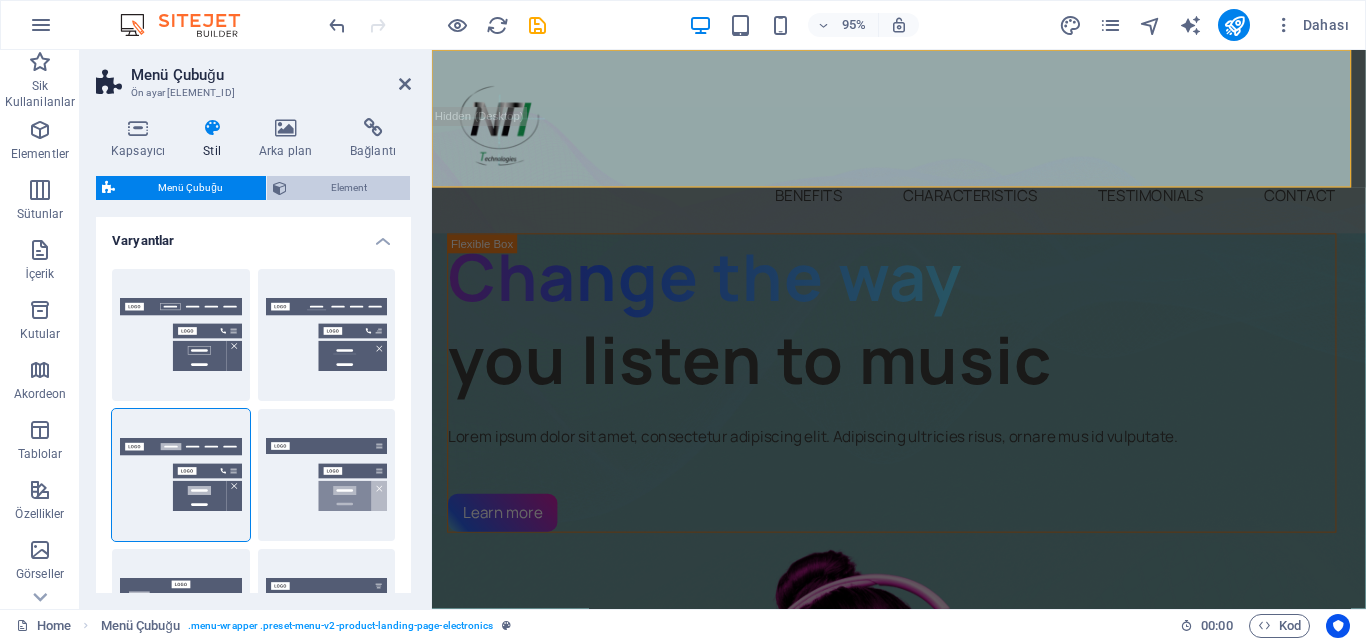 click on "Element" at bounding box center (348, 188) 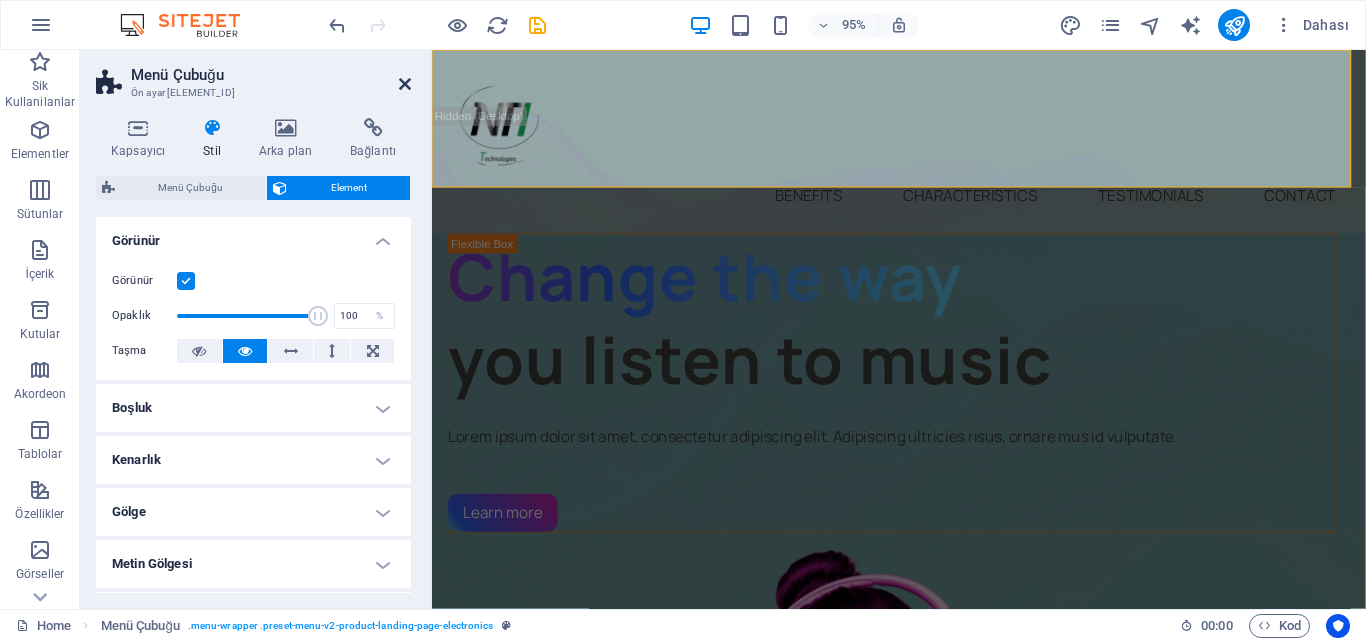 click at bounding box center [405, 84] 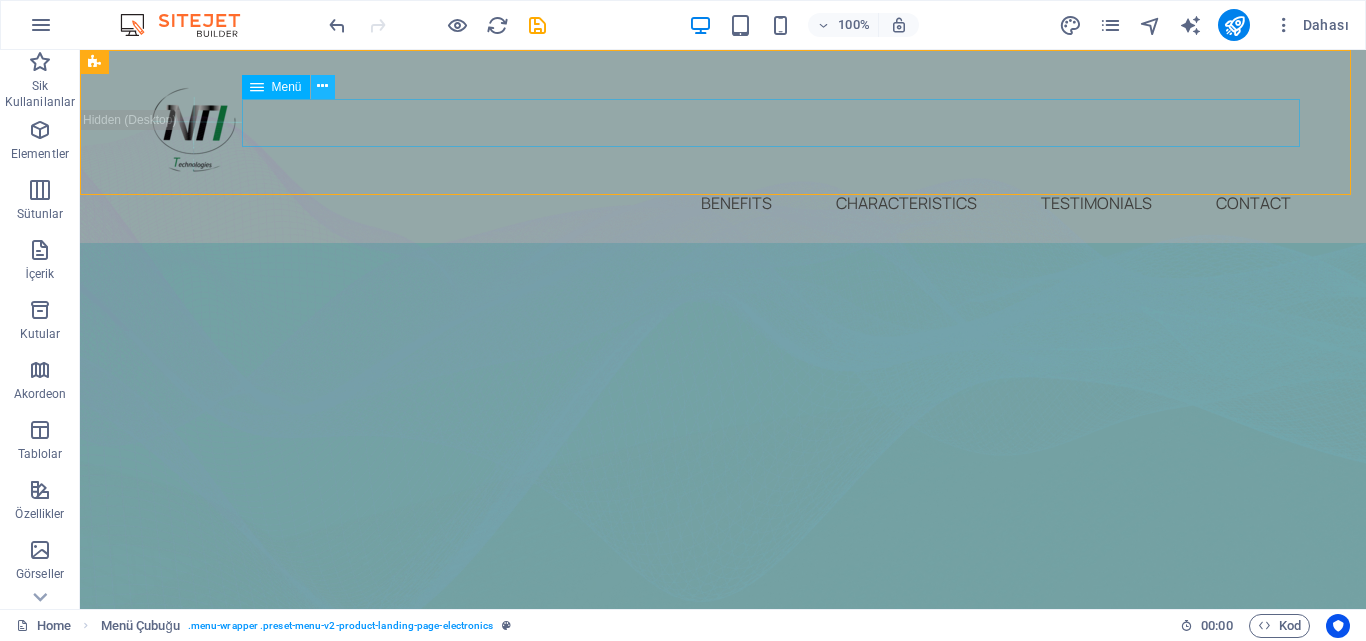 click at bounding box center [323, 87] 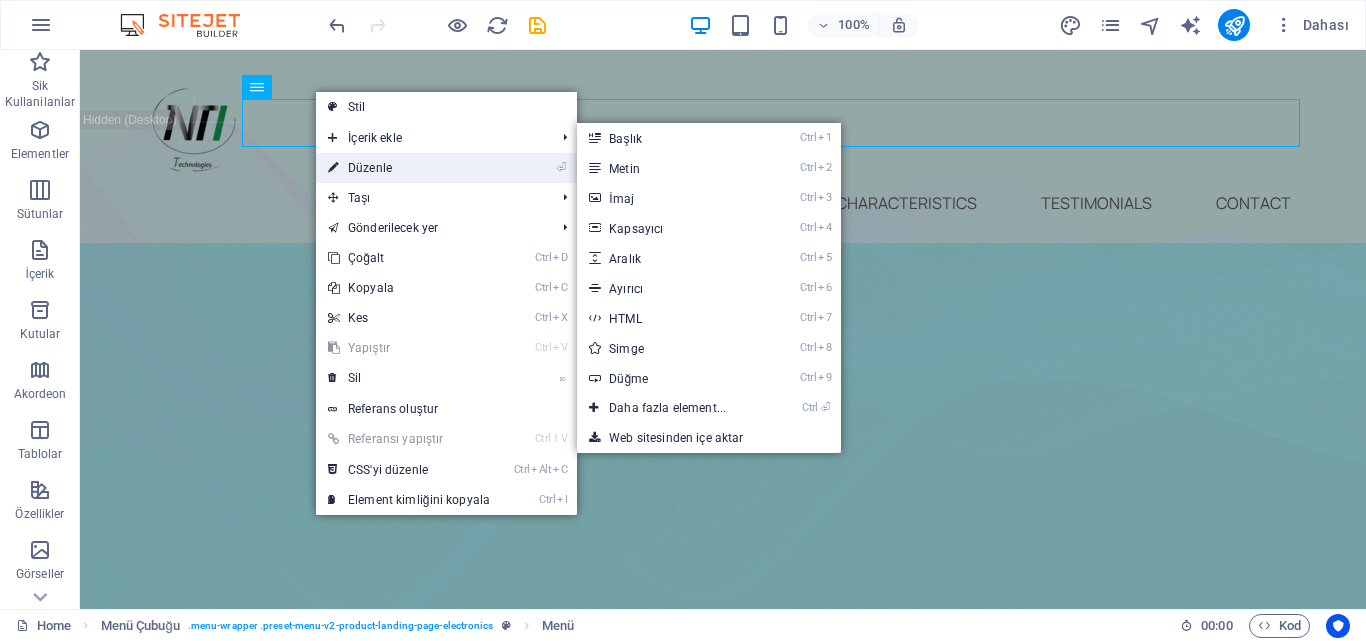 click on "⏎  Düzenle" at bounding box center (409, 168) 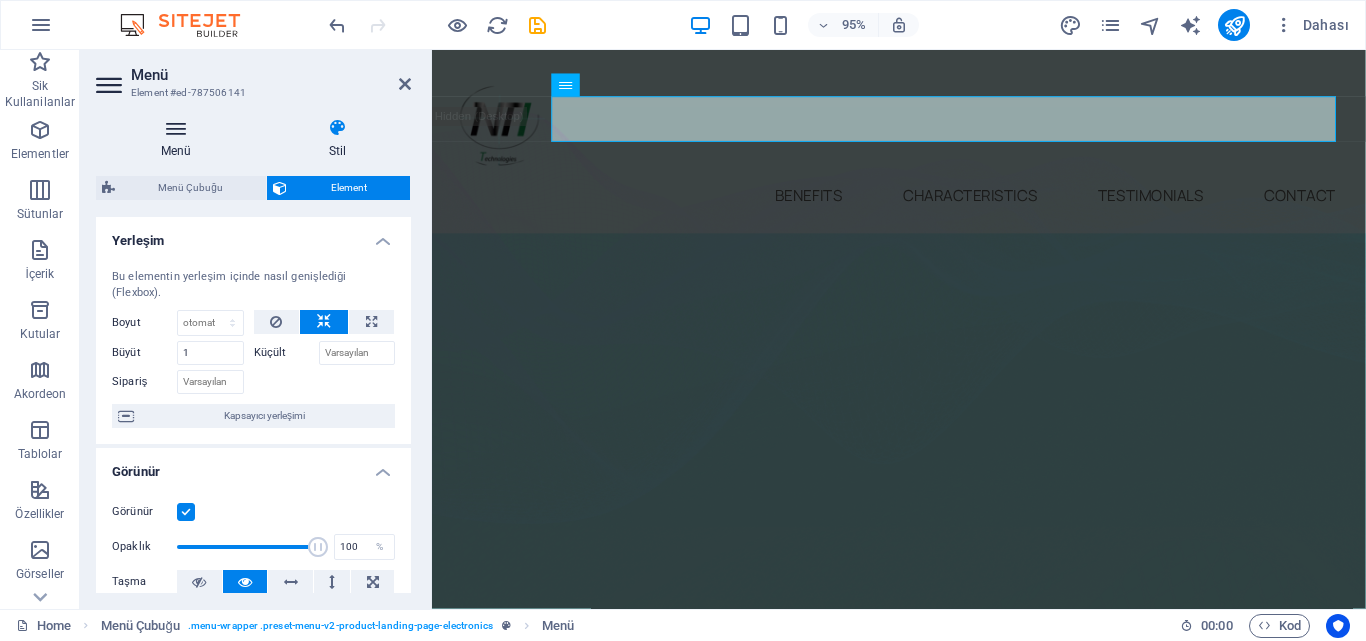 click at bounding box center (176, 128) 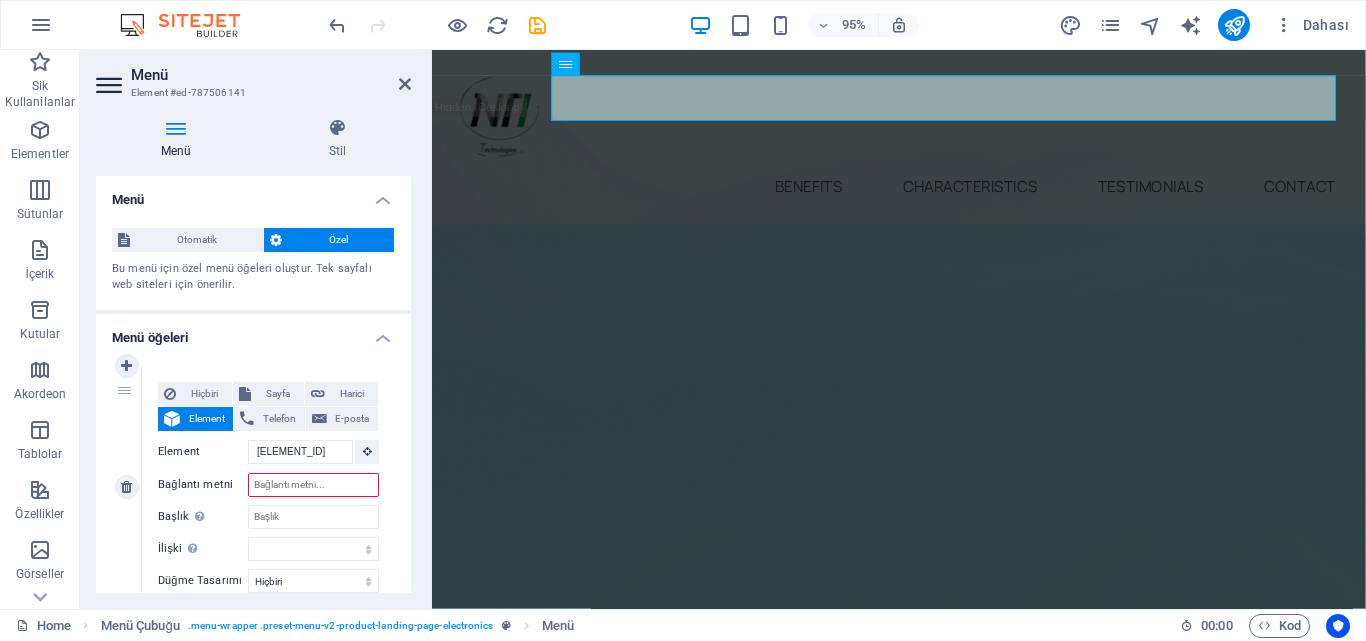 scroll, scrollTop: 0, scrollLeft: 0, axis: both 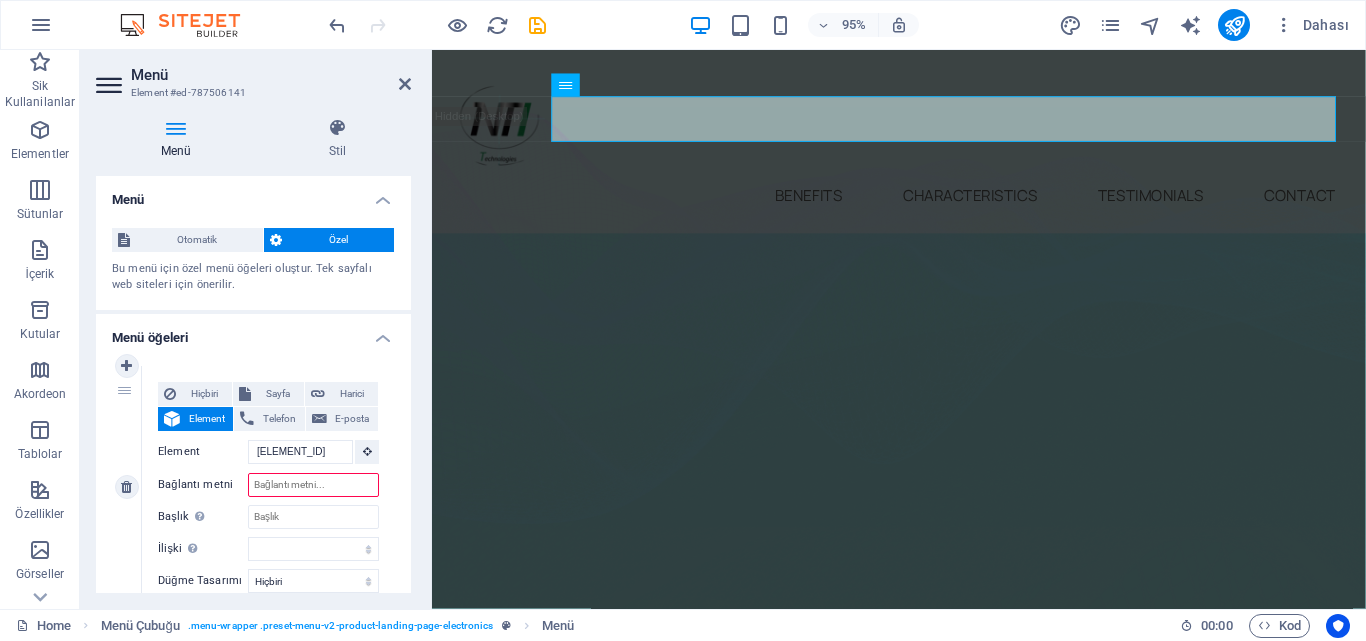 click on "Bağlantı metni" at bounding box center [313, 485] 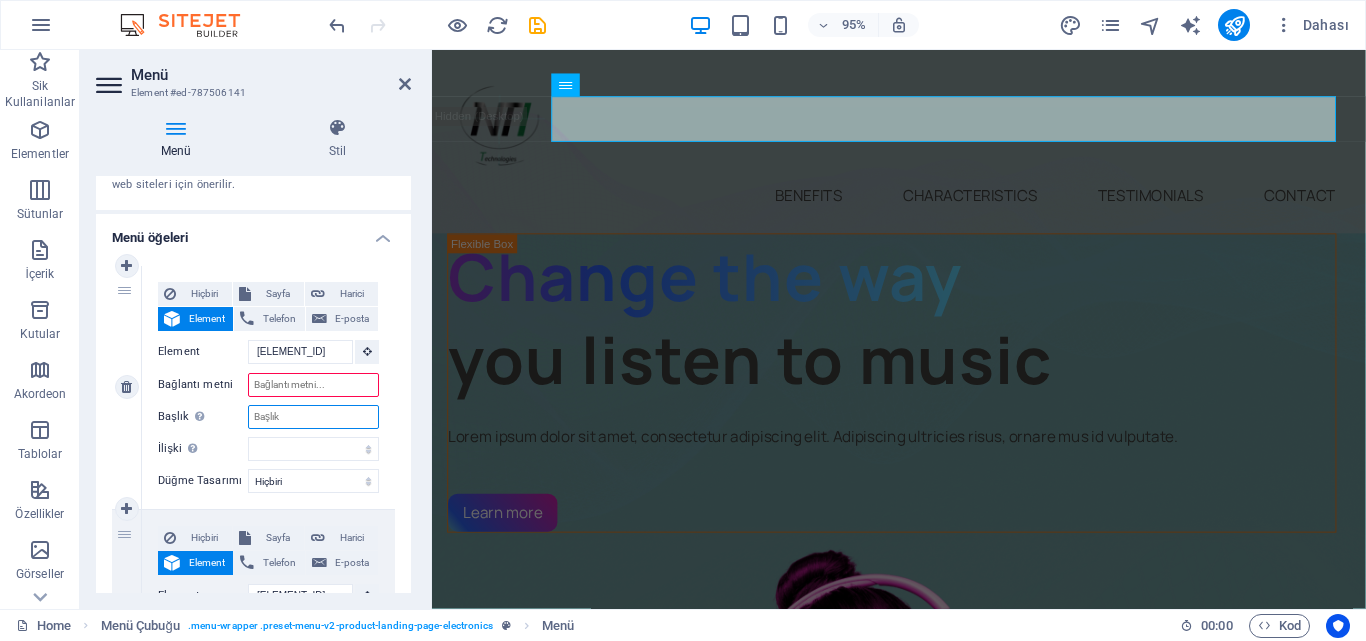 click on "Başlık Ek bağlantı tanımının bağlantı metniyle aynı olmaması gerekir. Başlık, genellikle fare elementin üzerine geldiğinde bir araç ipucu metni olarak gösterilir. Belirsizse boş bırak." at bounding box center (313, 417) 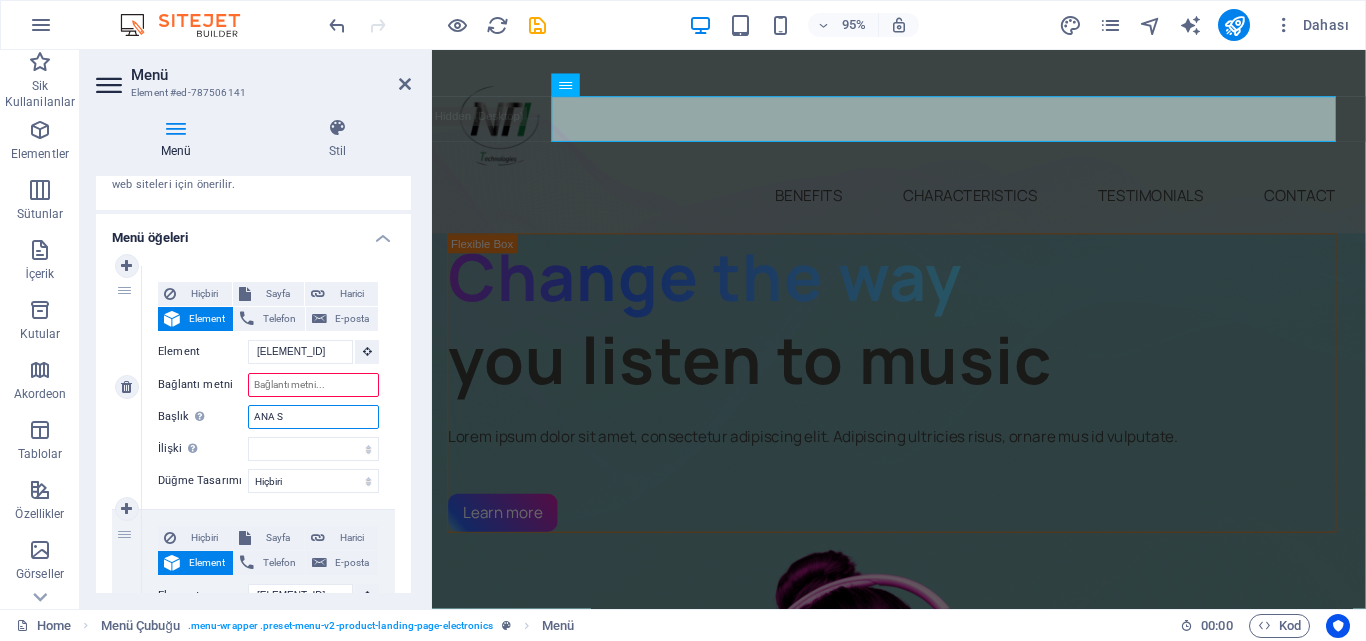 type on "ANA SA" 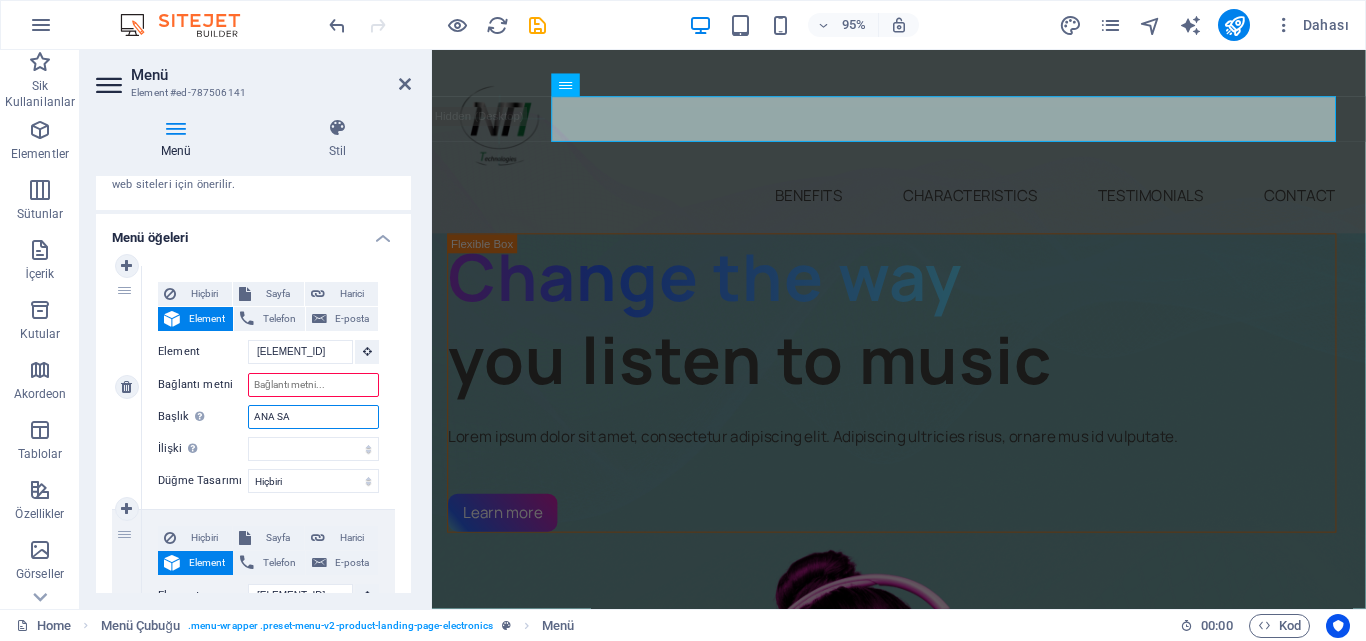 select 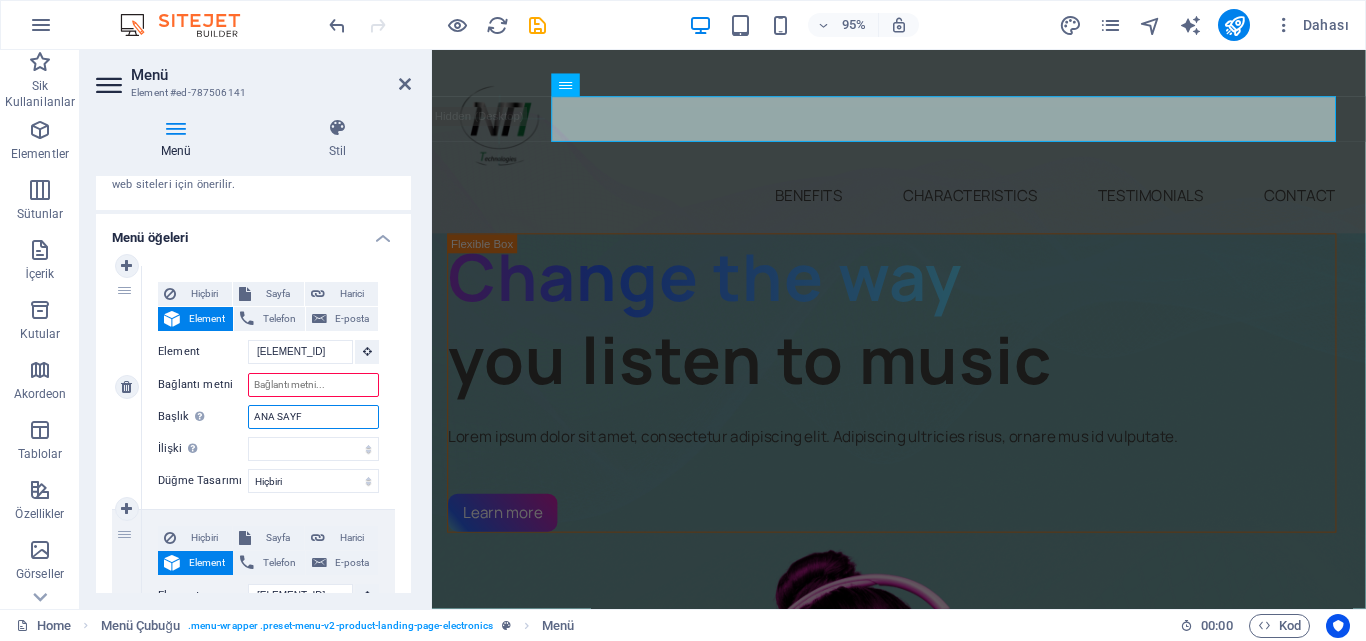 type on "ANA SAYFA" 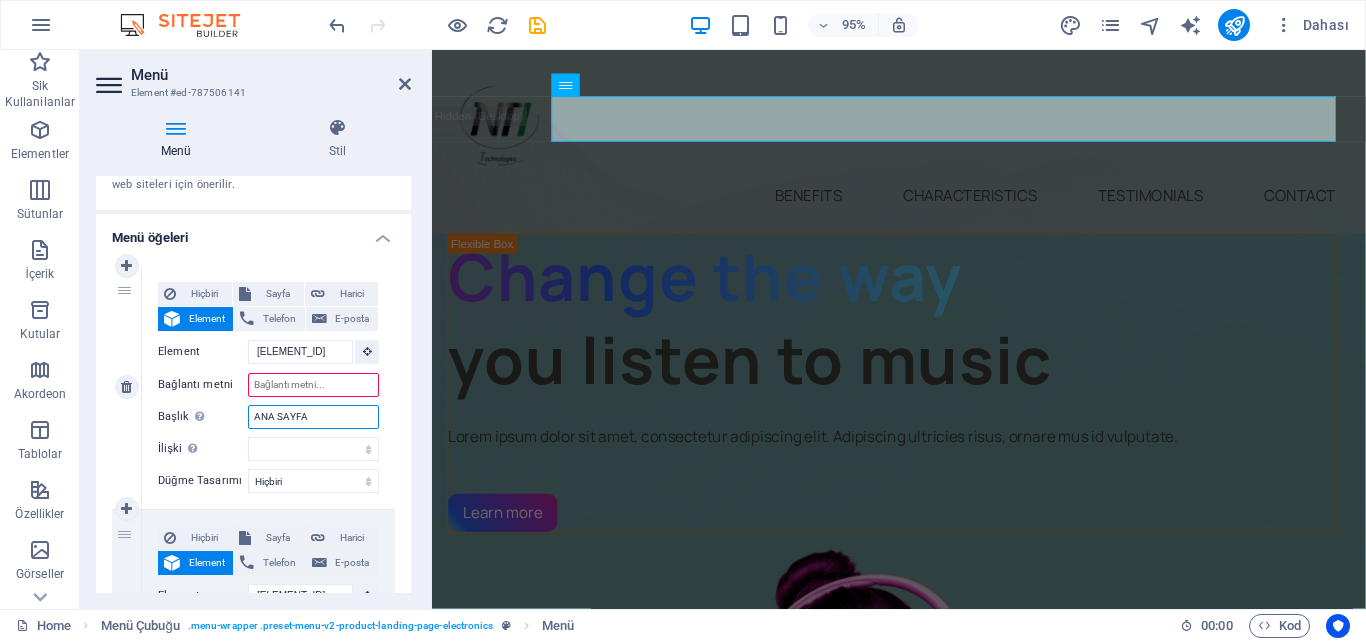 select 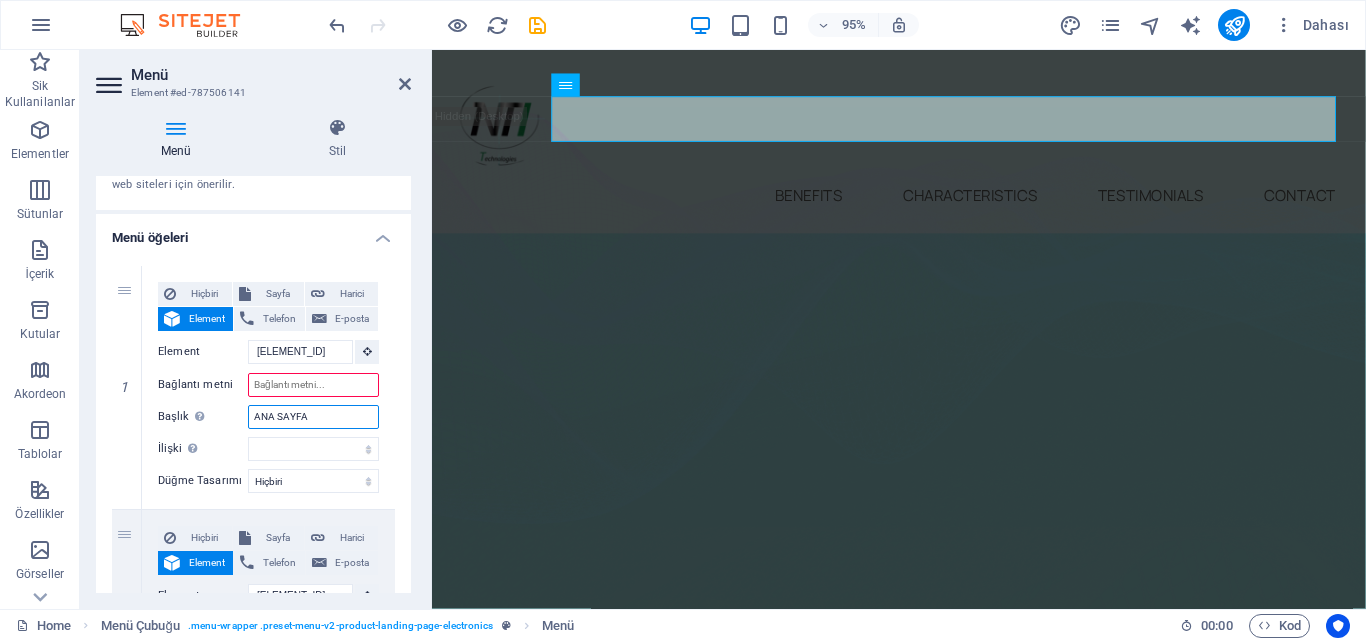 type 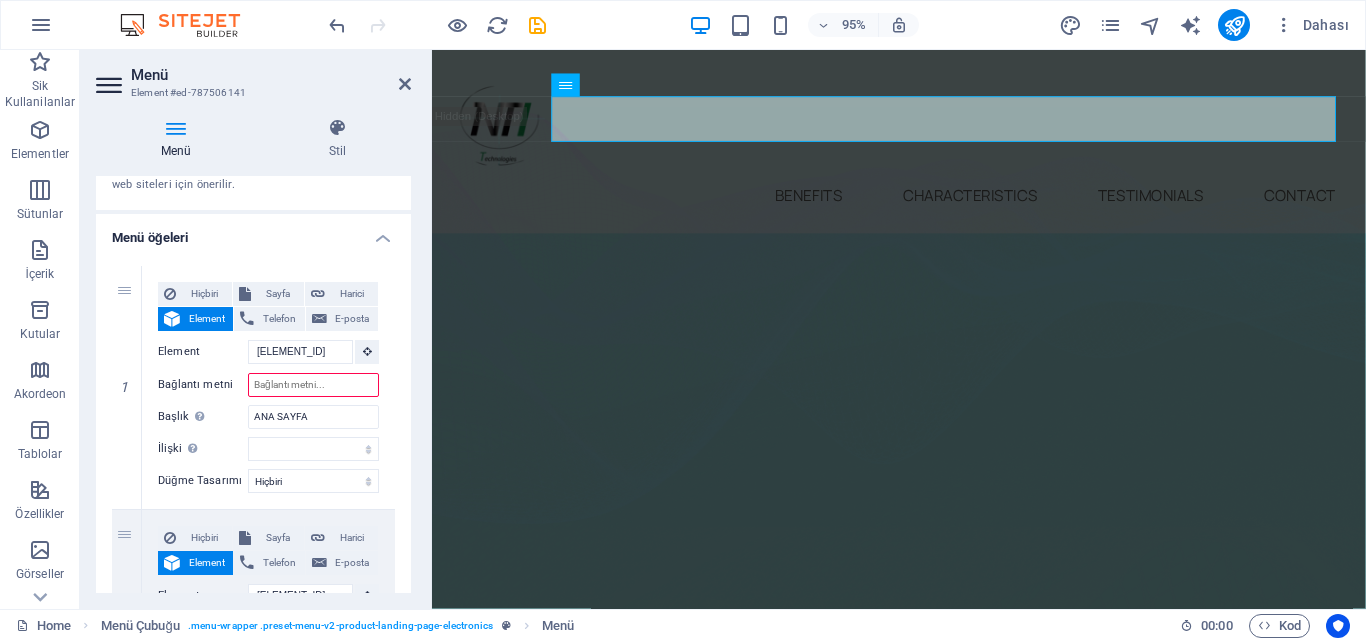 click on "1 Hiçbiri Sayfa Harici Element Telefon E-posta Sayfa Home Subpage Legal Notice Privacy Element #ed-787506246
URL Telefon E-posta Bağlantı metni Bağlantı hedefi Yeni sekme Aynı sekme Kaplama Başlık Ek bağlantı tanımının bağlantı metniyle aynı olmaması gerekir. Başlık, genellikle fare elementin üzerine geldiğinde bir araç ipucu metni olarak gösterilir. Belirsizse boş bırak. ANA SAYFA İlişki Bu bağlantının bağlantı hedefiyle ilişkisini  ayarlar. Örneğin; "nofollow" (izleme) değeri, arama motorlarına bağlantıyı izleme talimatı verir. Boş bırakılabilir. alternate oluşturan bookmark harici yardım lisans ileri nofollow noreferrer noopener önceki arayın etiket Düğme Tasarımı Hiçbiri Varsayılan Birincil İkincil 2 Hiçbiri Sayfa Harici Element Telefon E-posta Sayfa Home Subpage Legal Notice Privacy Element #ed-787506270
URL Telefon E-posta Bağlantı metni Benefits Bağlantı hedefi Yeni sekme Aynı sekme Kaplama 3 4" at bounding box center [253, 875] 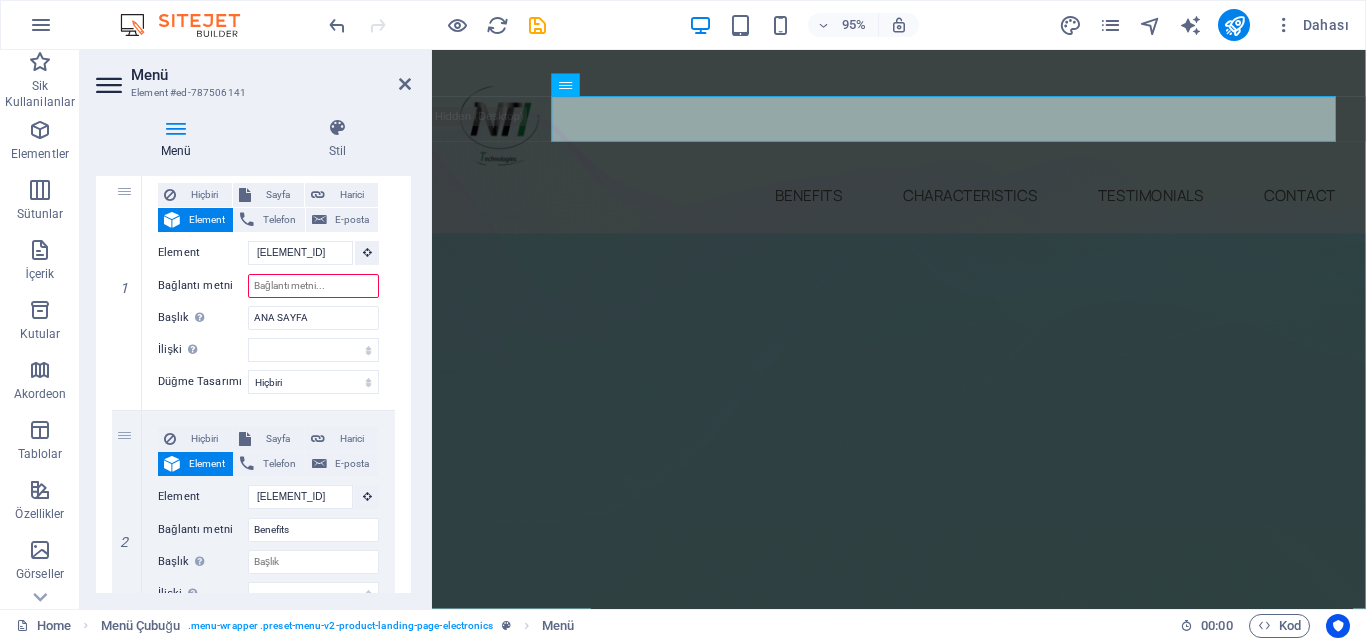 scroll, scrollTop: 200, scrollLeft: 0, axis: vertical 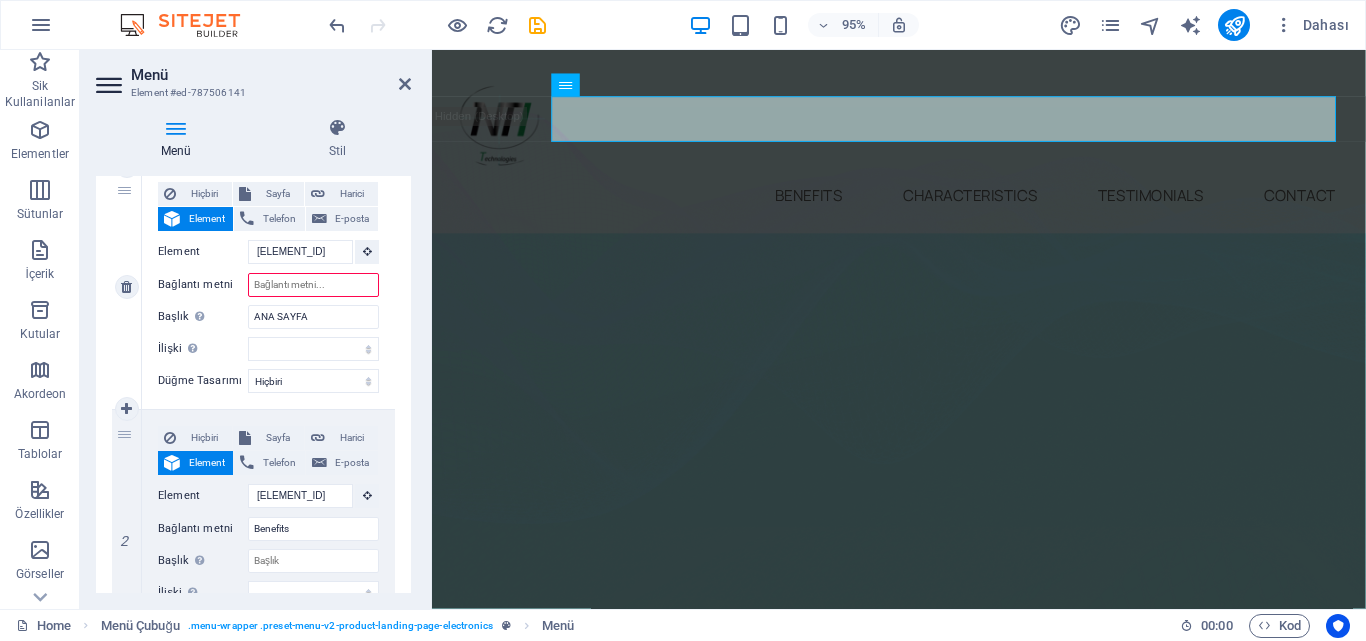 click on "Bağlantı metni" at bounding box center [313, 285] 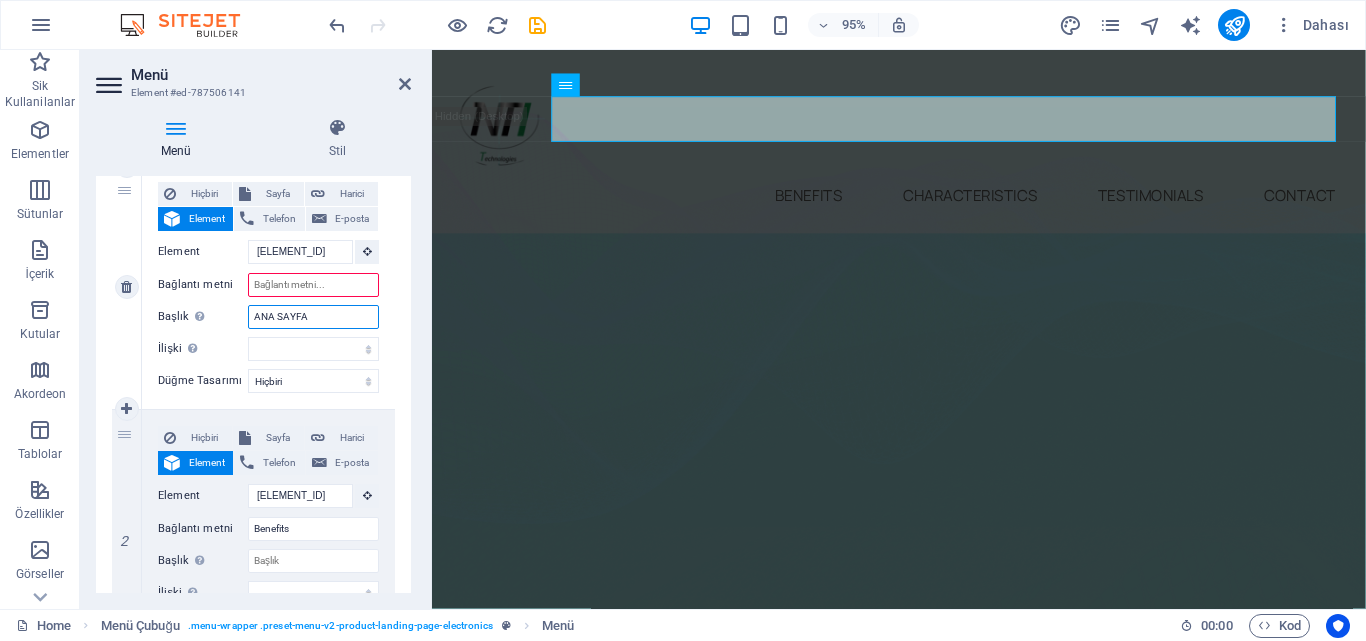 drag, startPoint x: 315, startPoint y: 314, endPoint x: 241, endPoint y: 312, distance: 74.02702 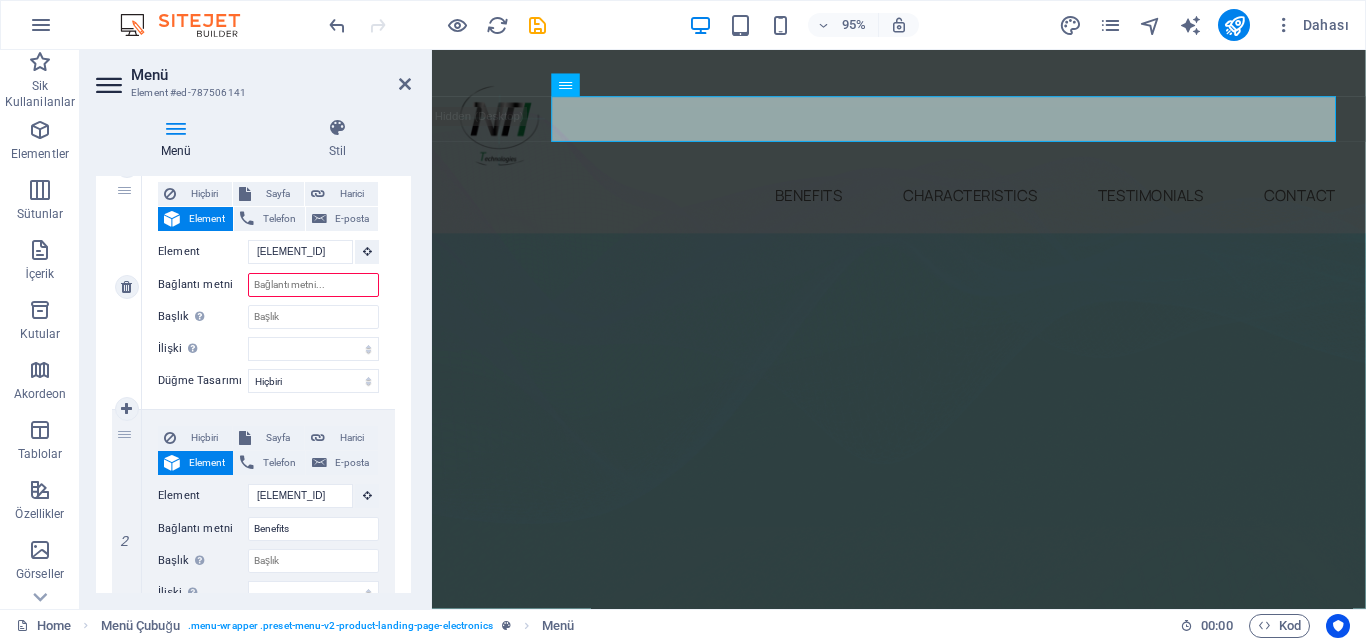 click on "Bağlantı metni" at bounding box center (313, 285) 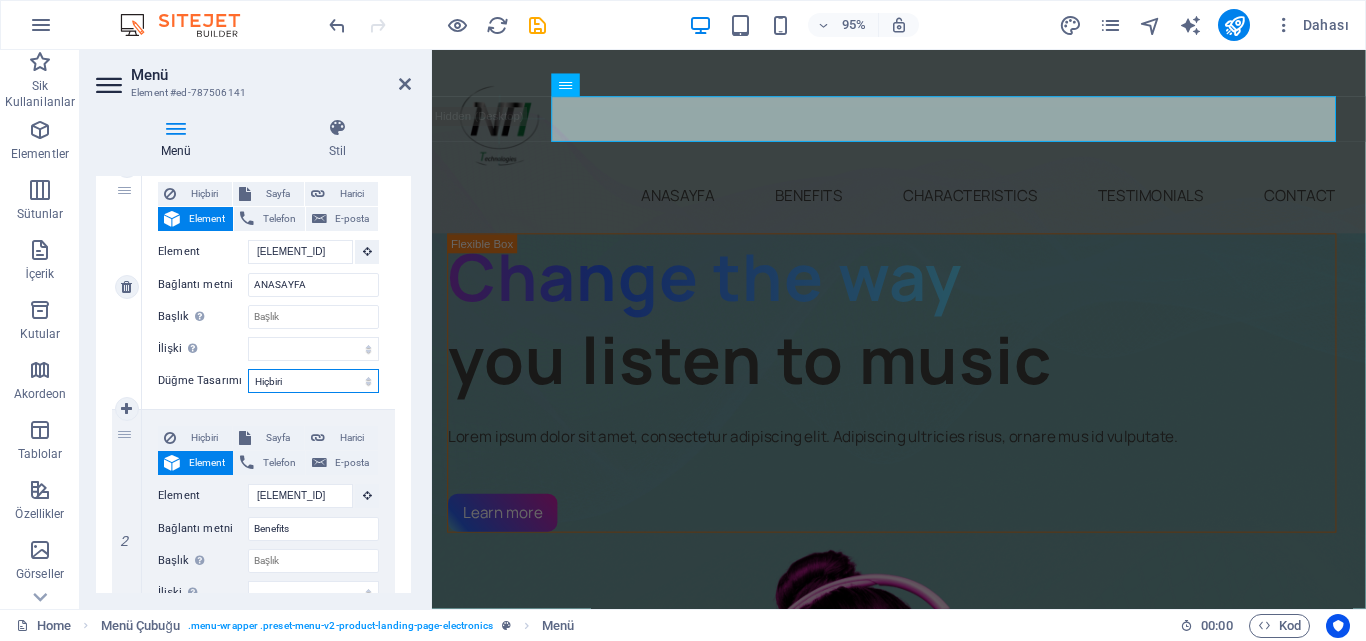 click on "Hiçbiri Varsayılan Birincil İkincil" at bounding box center [313, 381] 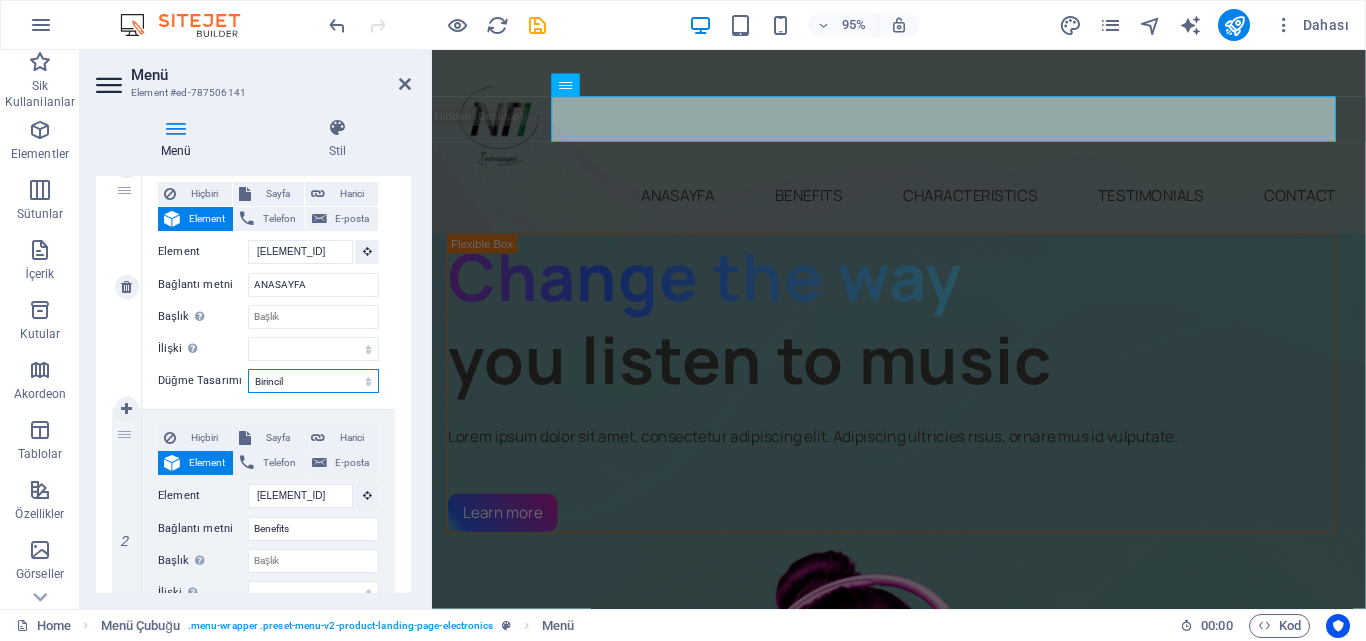 click on "Hiçbiri Varsayılan Birincil İkincil" at bounding box center [313, 381] 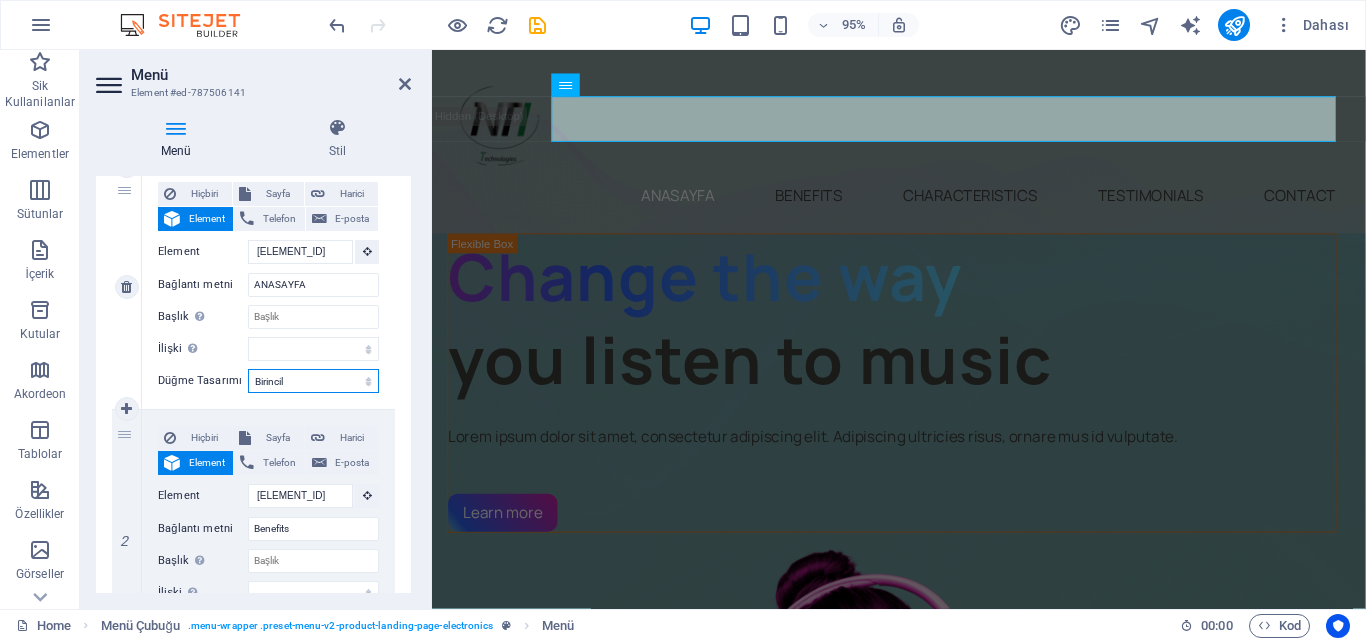 click on "Hiçbiri Varsayılan Birincil İkincil" at bounding box center [313, 381] 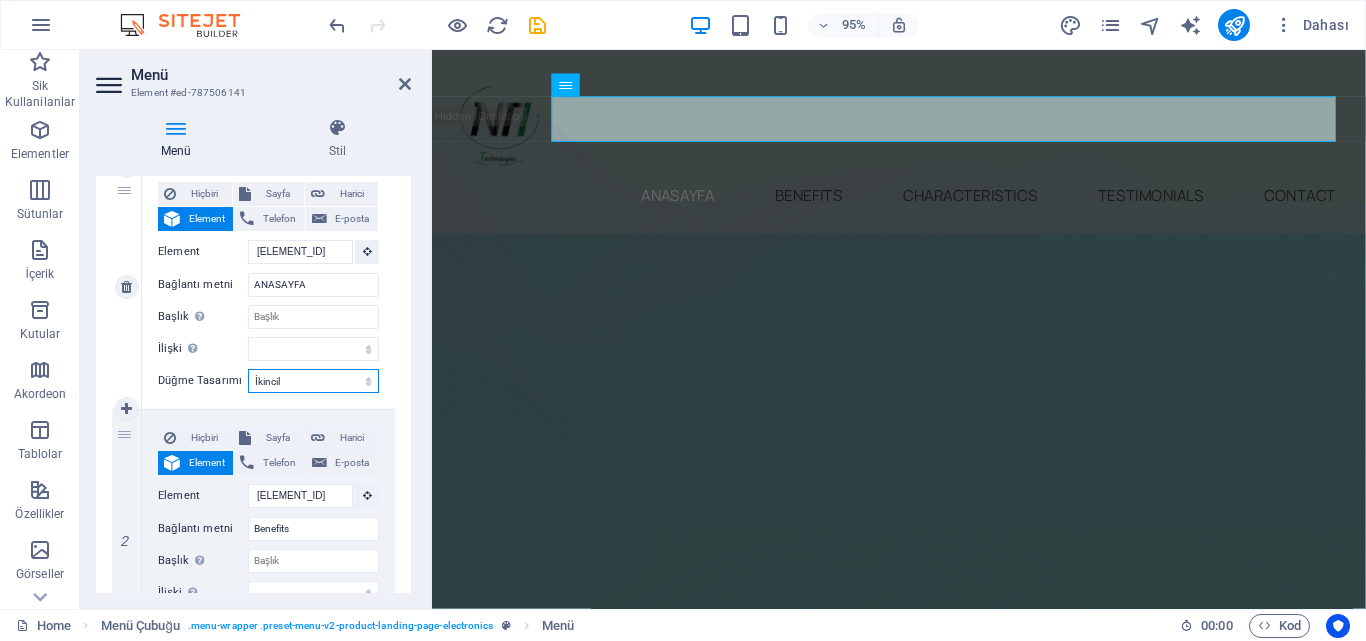 click on "Hiçbiri Varsayılan Birincil İkincil" at bounding box center (313, 381) 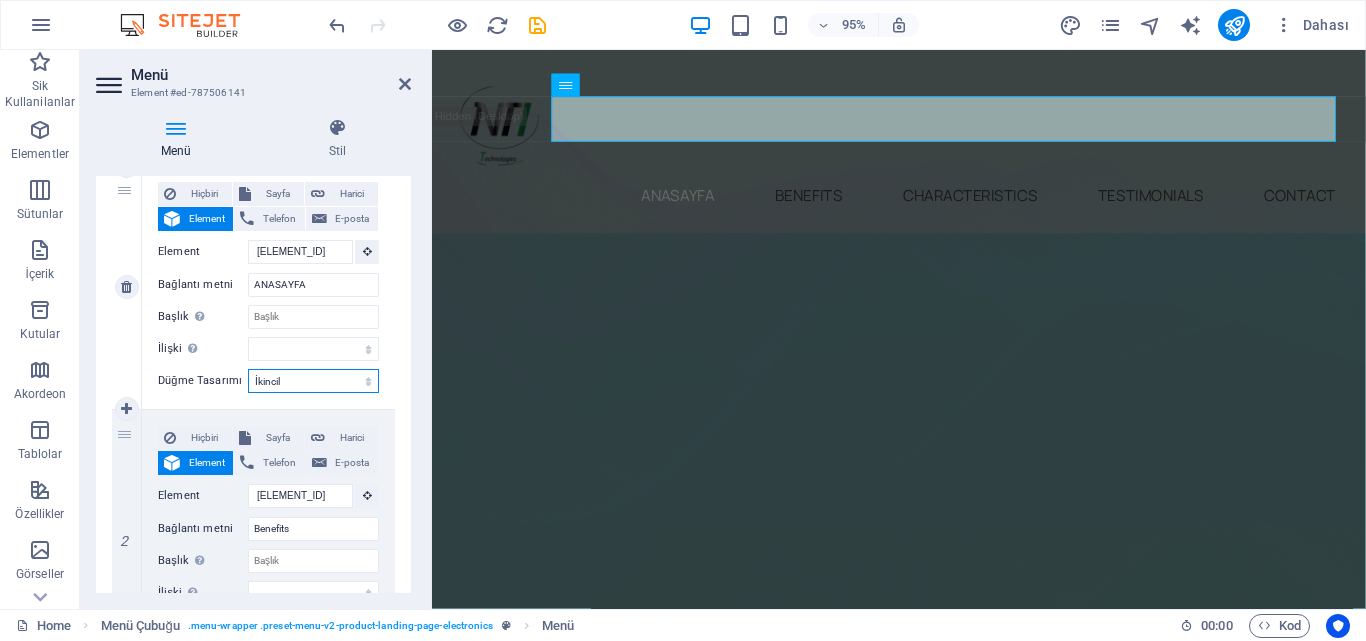 click on "Hiçbiri Varsayılan Birincil İkincil" at bounding box center (313, 381) 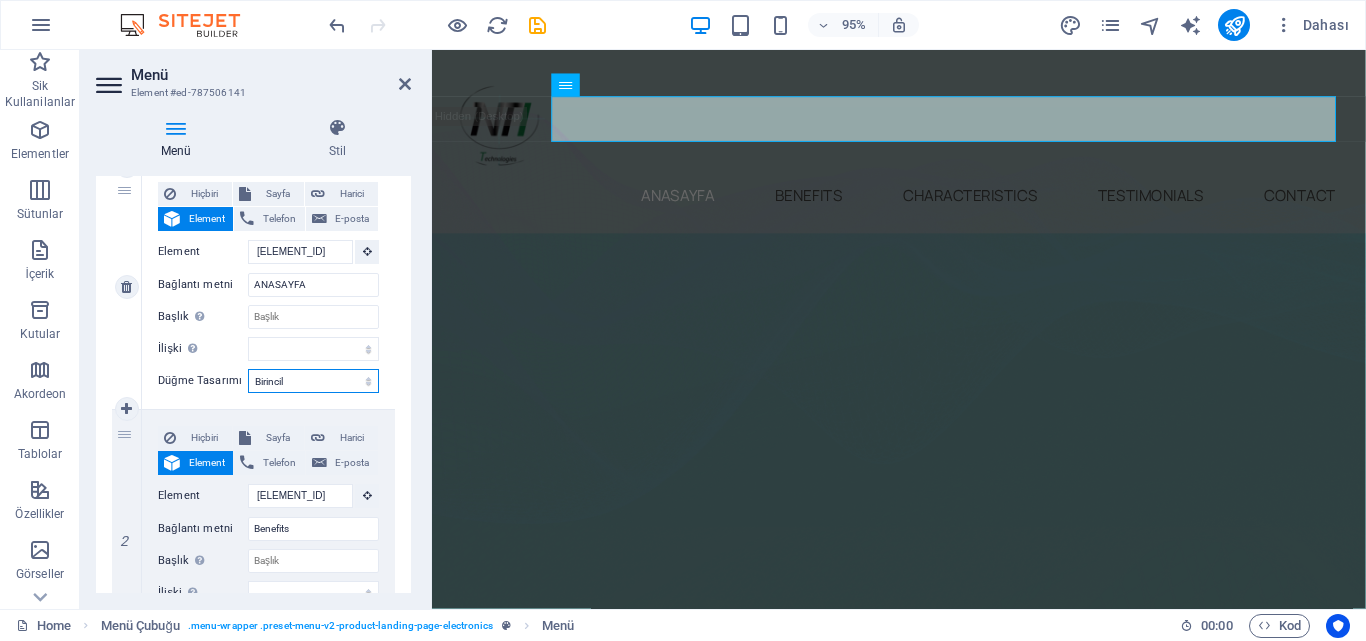 click on "Hiçbiri Varsayılan Birincil İkincil" at bounding box center [313, 381] 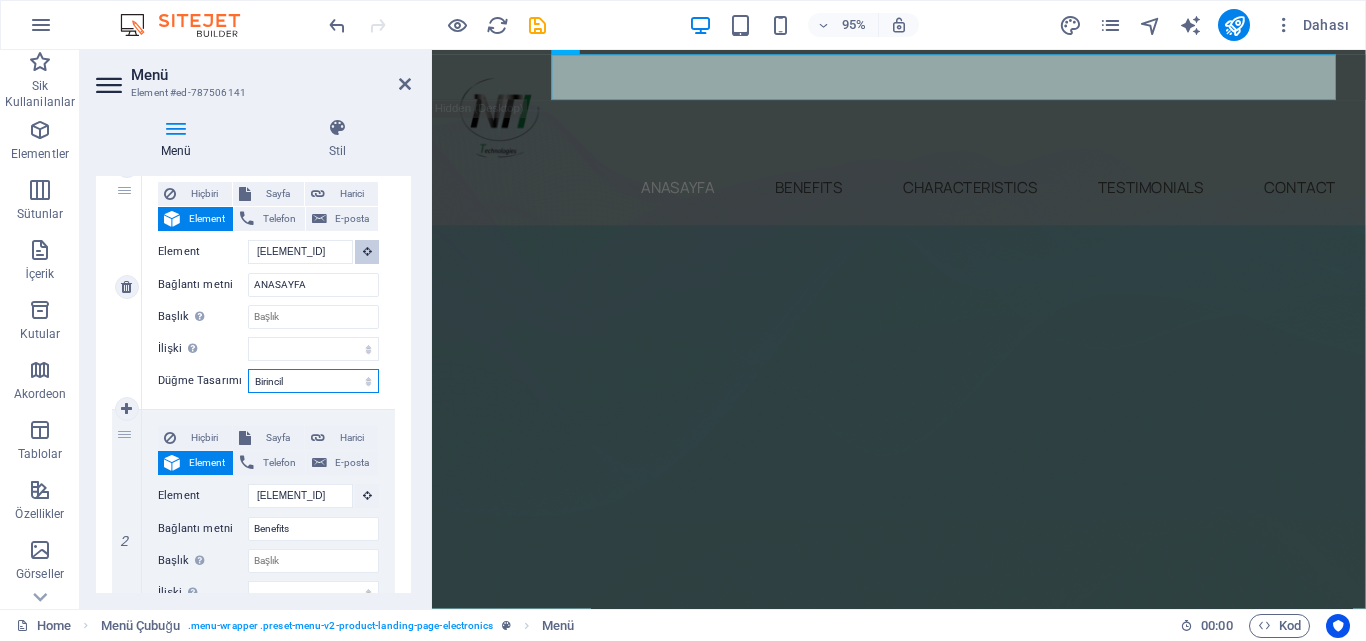 scroll, scrollTop: 0, scrollLeft: 0, axis: both 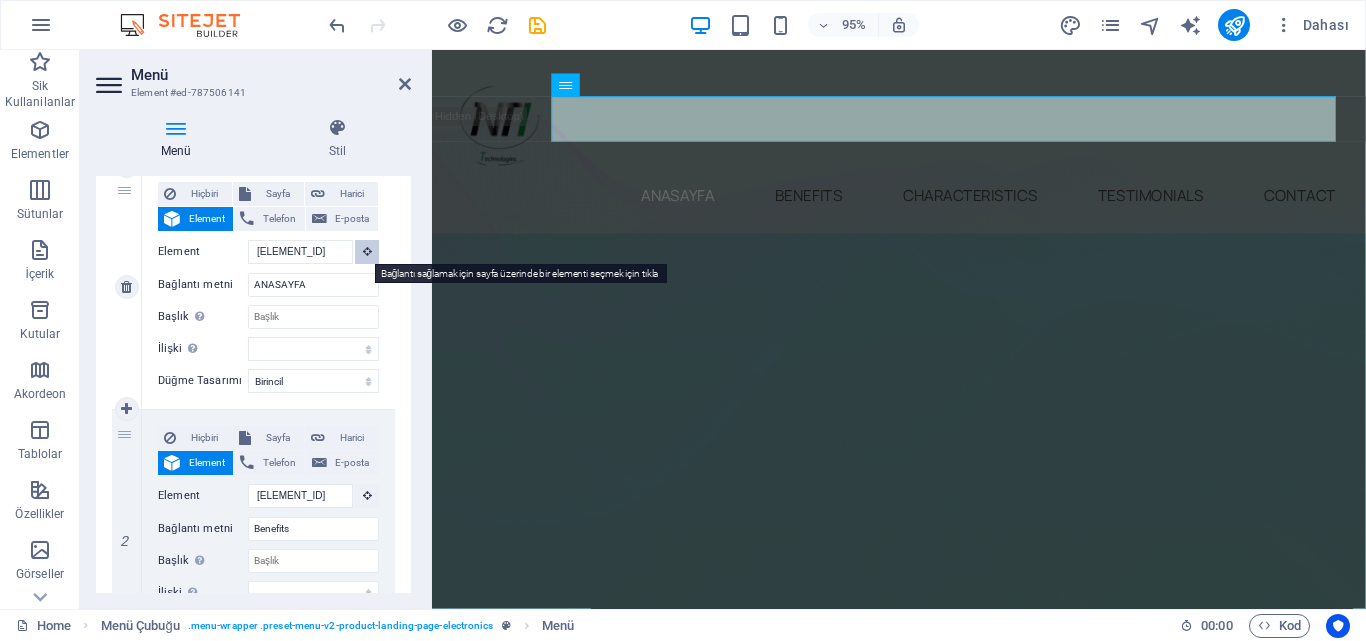 click at bounding box center (367, 252) 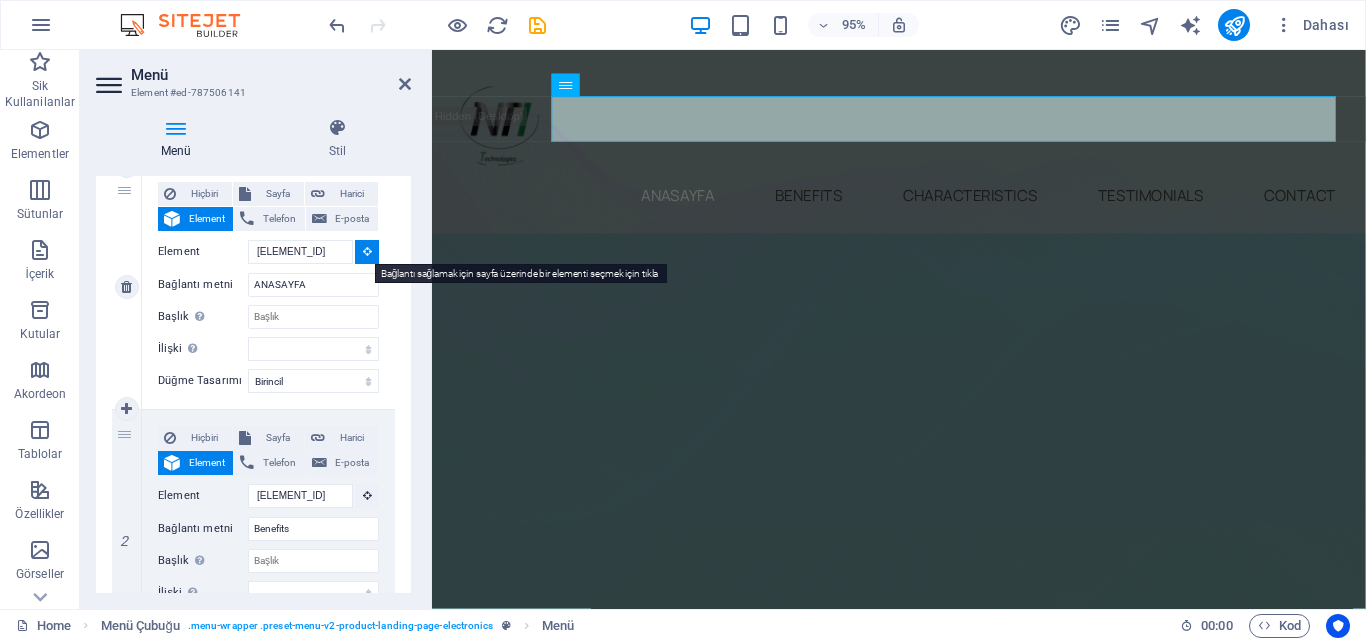 click at bounding box center (367, 252) 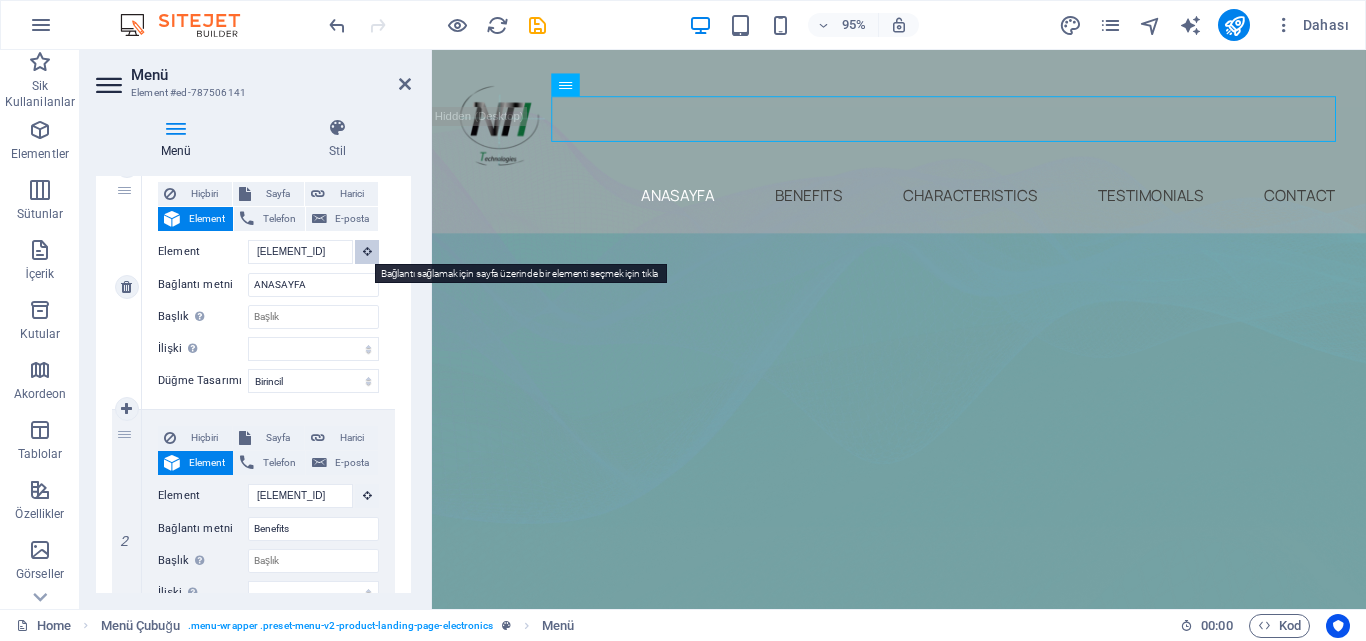 click at bounding box center (367, 252) 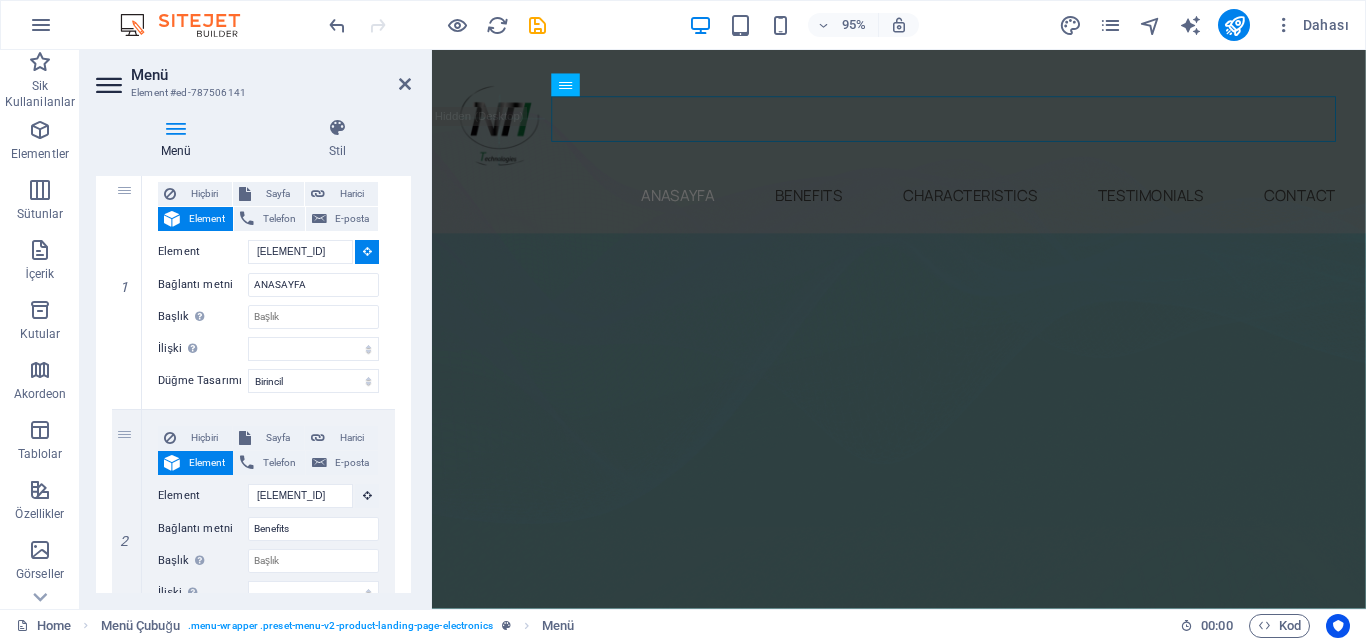click on "1 Hiçbiri Sayfa Harici Element Telefon E-posta Sayfa Home Subpage Legal Notice Privacy Element #ed-787506246
URL Telefon E-posta Bağlantı metni ANASAYFA Bağlantı hedefi Yeni sekme Aynı sekme Kaplama Başlık Ek bağlantı tanımının bağlantı metniyle aynı olmaması gerekir. Başlık, genellikle fare elementin üzerine geldiğinde bir araç ipucu metni olarak gösterilir. Belirsizse boş bırak. İlişki Bu bağlantının bağlantı hedefiyle ilişkisini  ayarlar. Örneğin; "nofollow" (izleme) değeri, arama motorlarına bağlantıyı izleme talimatı verir. Boş bırakılabilir. alternate oluşturan bookmark harici yardım lisans ileri nofollow noreferrer noopener önceki arayın etiket Düğme Tasarımı Hiçbiri Varsayılan Birincil İkincil 2 Hiçbiri Sayfa Harici Element Telefon E-posta Sayfa Home Subpage Legal Notice Privacy Element #ed-787506270
URL Telefon E-posta Bağlantı metni Benefits Bağlantı hedefi Yeni sekme Aynı sekme Kaplama ileri" at bounding box center [253, 775] 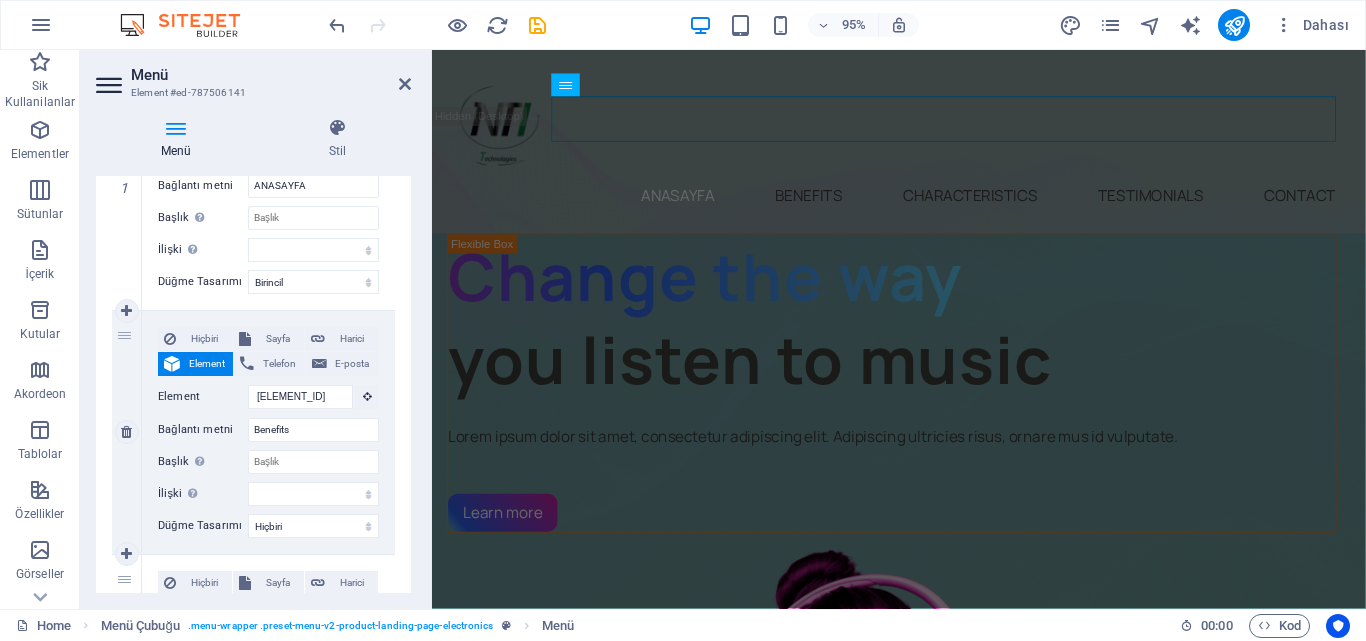scroll, scrollTop: 300, scrollLeft: 0, axis: vertical 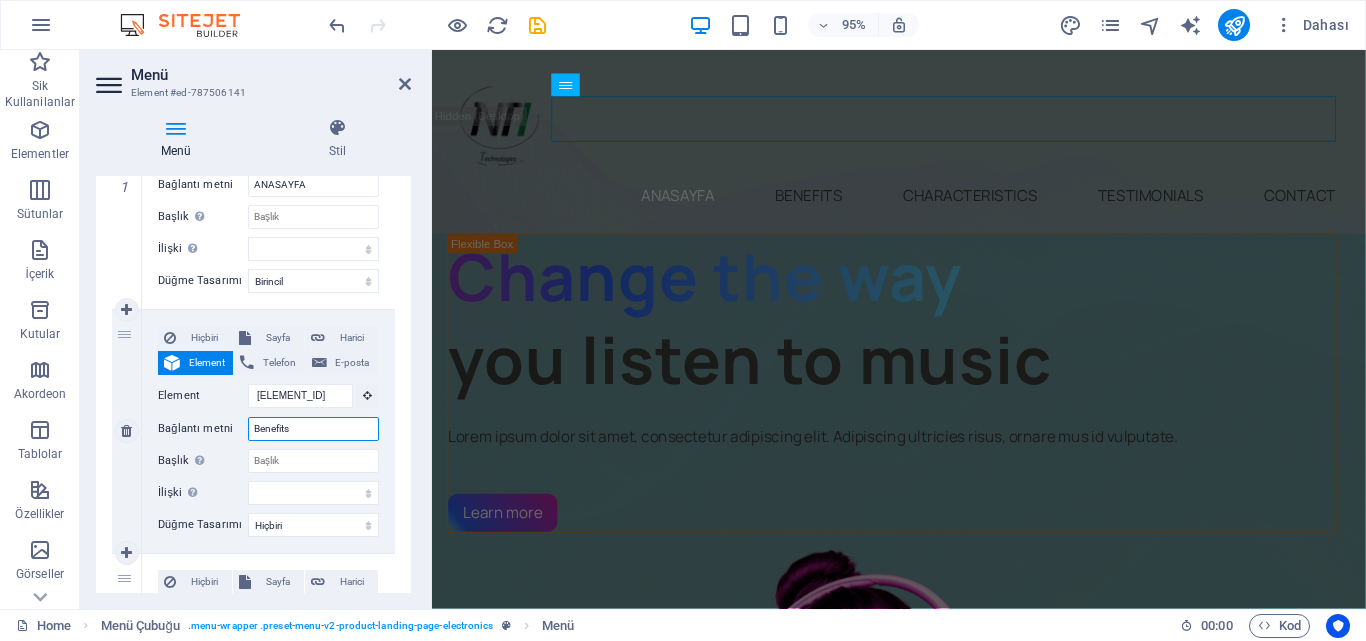 drag, startPoint x: 299, startPoint y: 432, endPoint x: 238, endPoint y: 424, distance: 61.522354 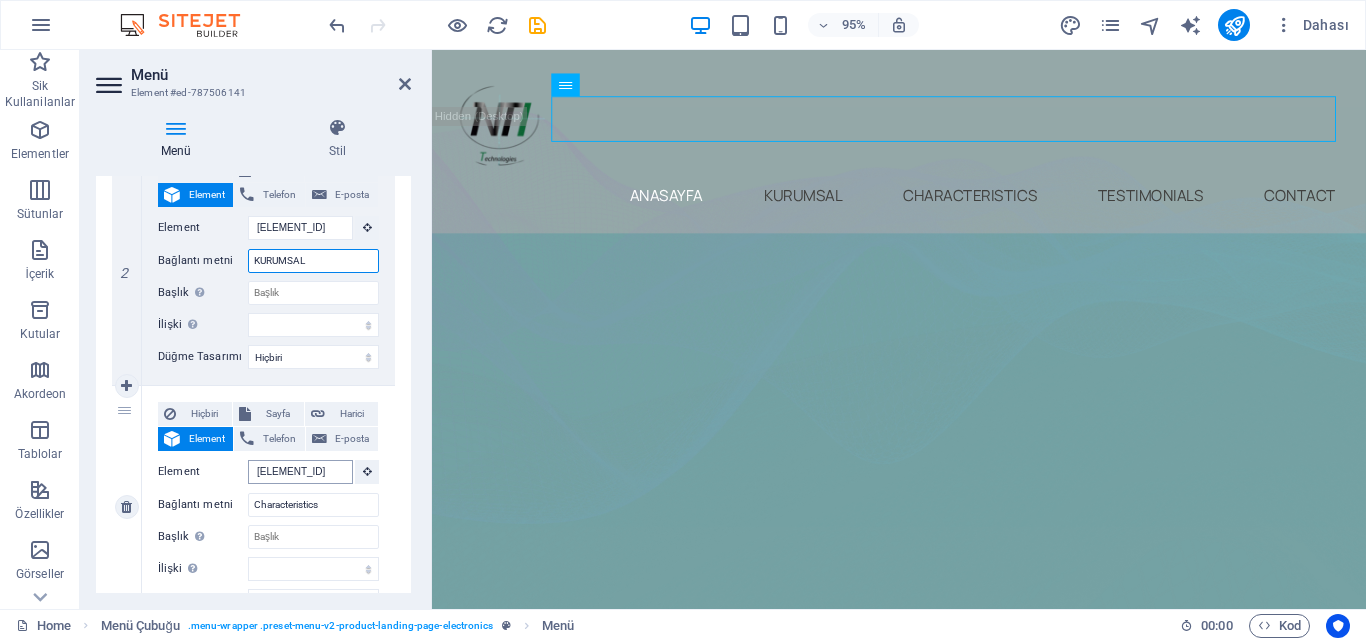 scroll, scrollTop: 500, scrollLeft: 0, axis: vertical 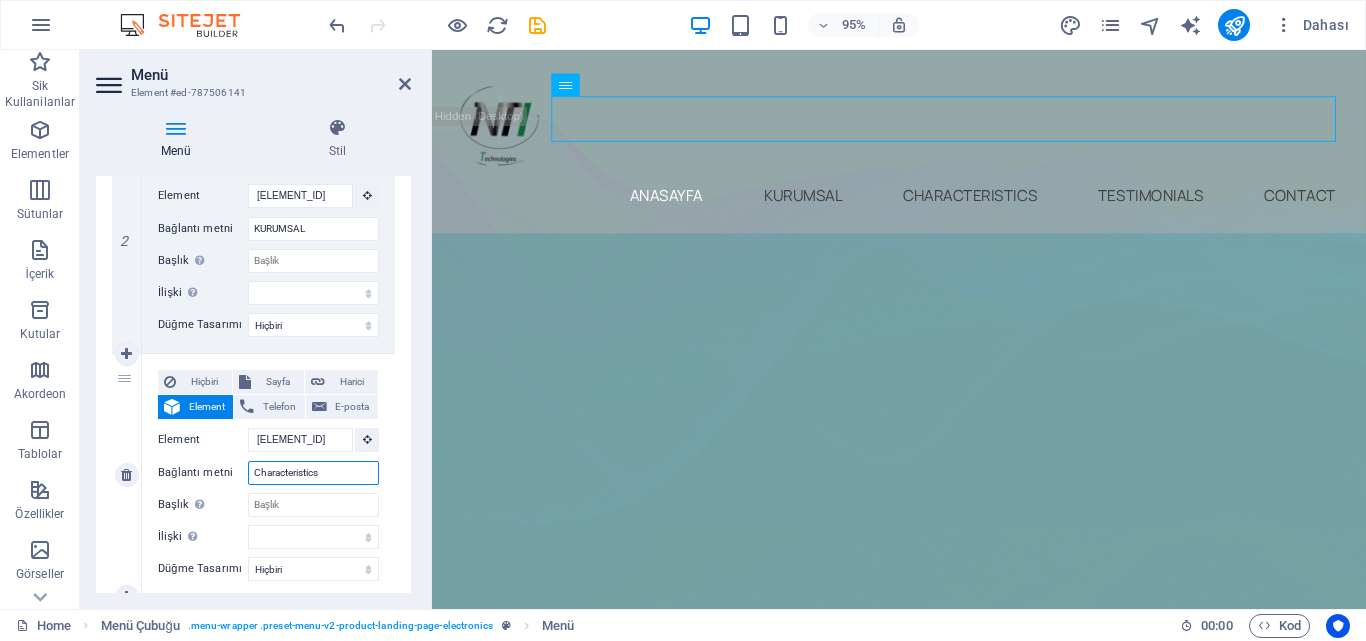 drag, startPoint x: 324, startPoint y: 470, endPoint x: 205, endPoint y: 467, distance: 119.03781 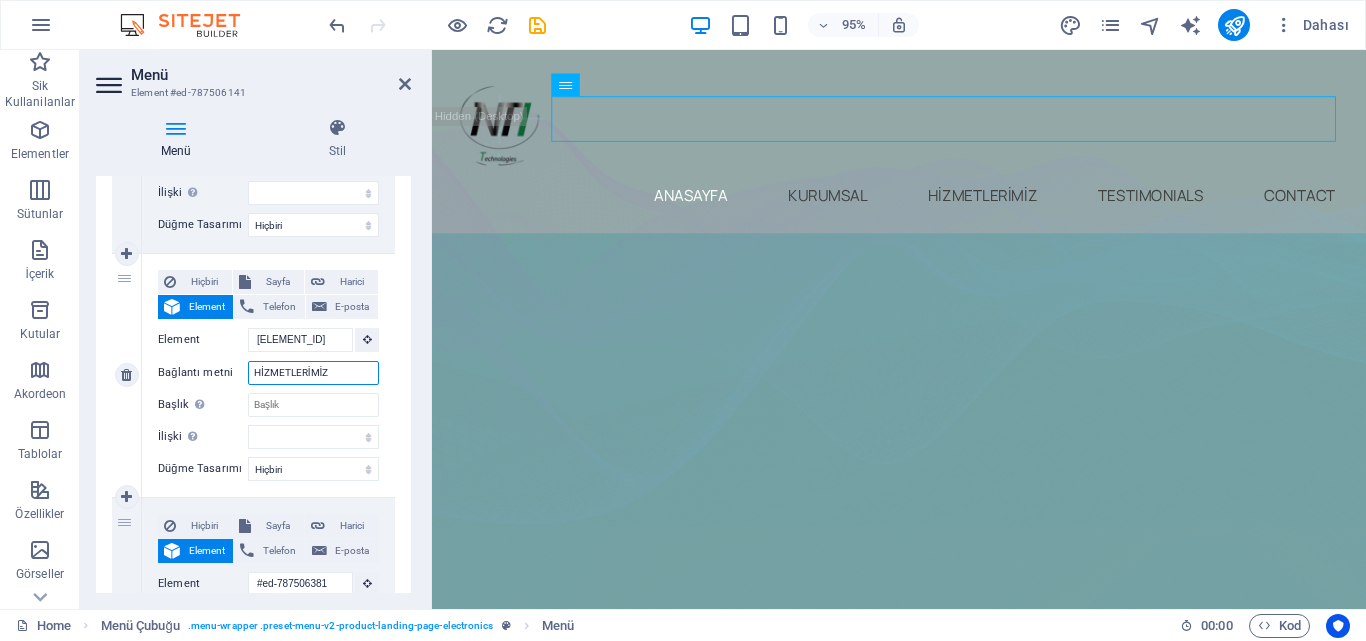 scroll, scrollTop: 700, scrollLeft: 0, axis: vertical 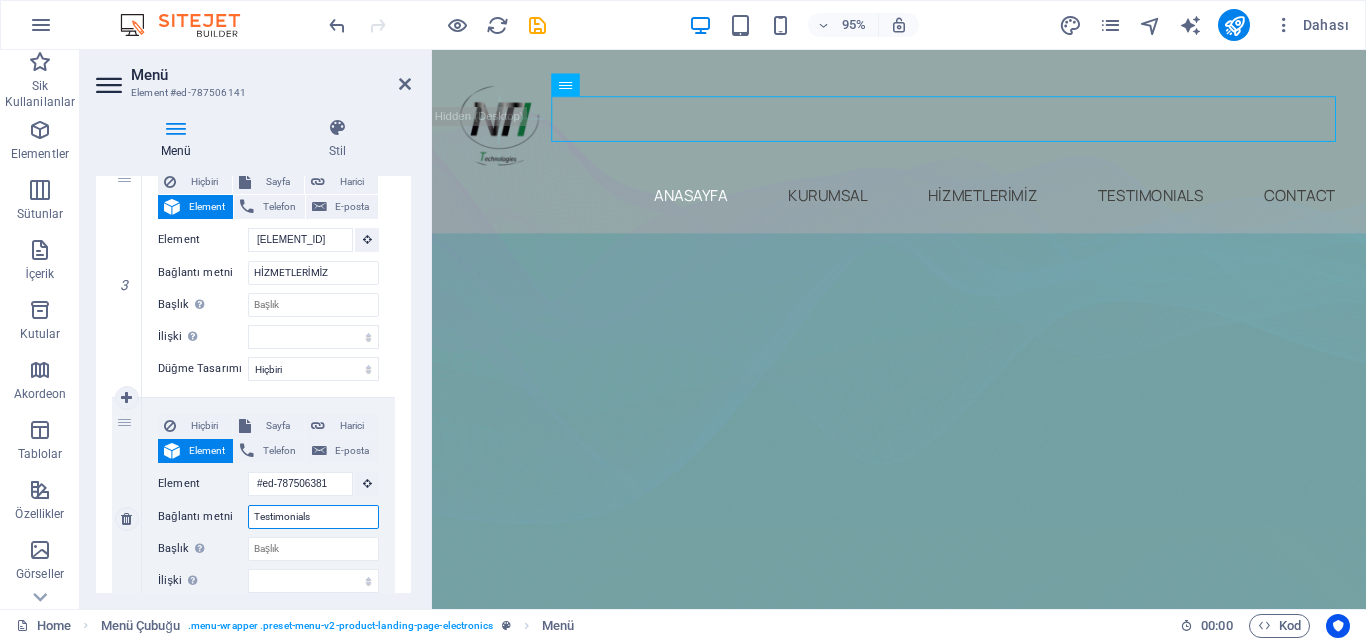 drag, startPoint x: 328, startPoint y: 520, endPoint x: 222, endPoint y: 514, distance: 106.16968 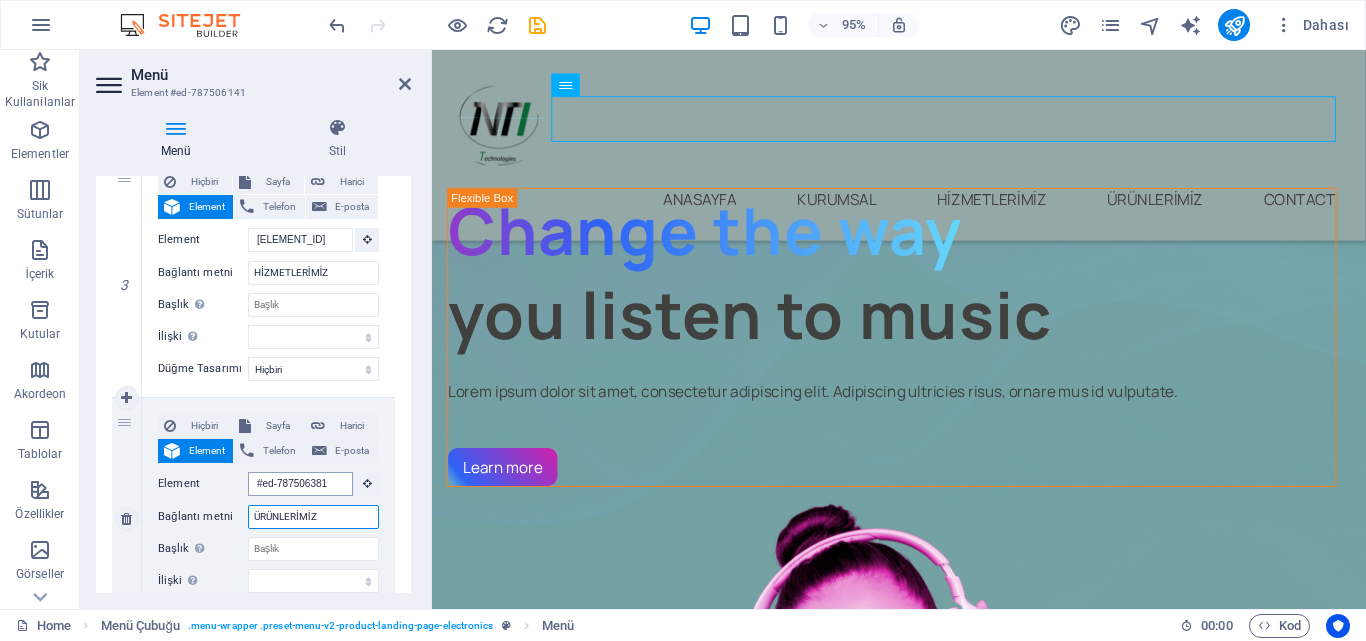 scroll, scrollTop: 370, scrollLeft: 0, axis: vertical 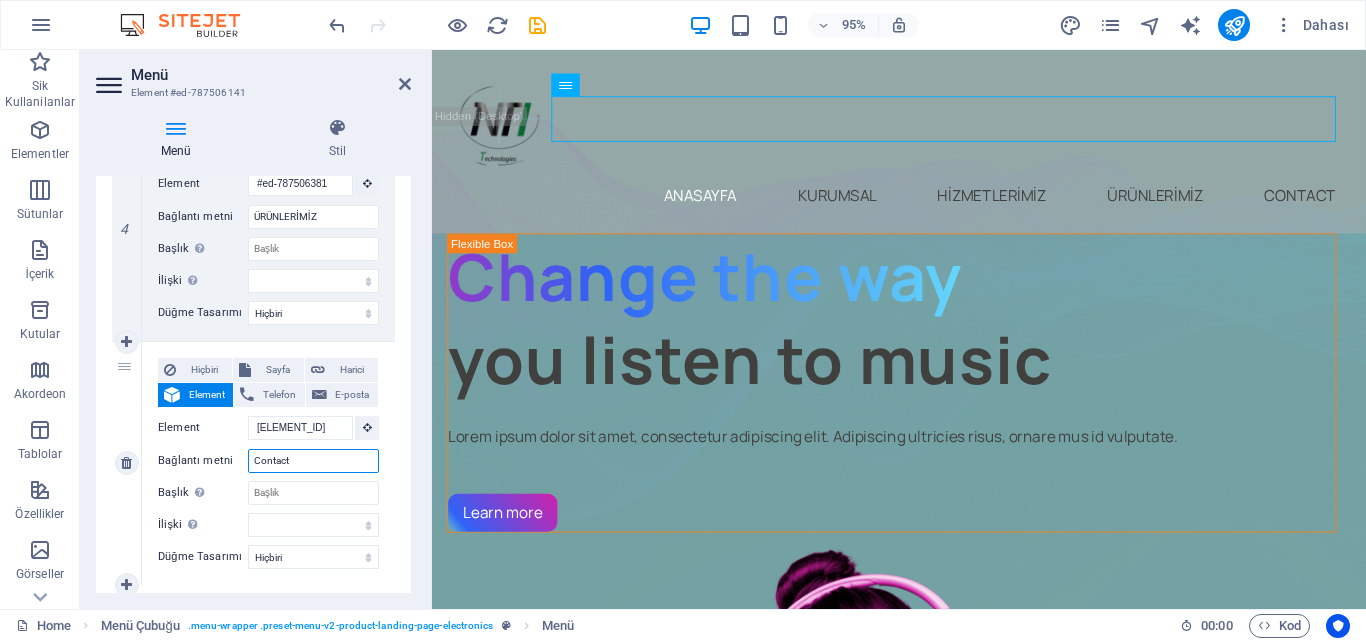 drag, startPoint x: 299, startPoint y: 464, endPoint x: 200, endPoint y: 468, distance: 99.08077 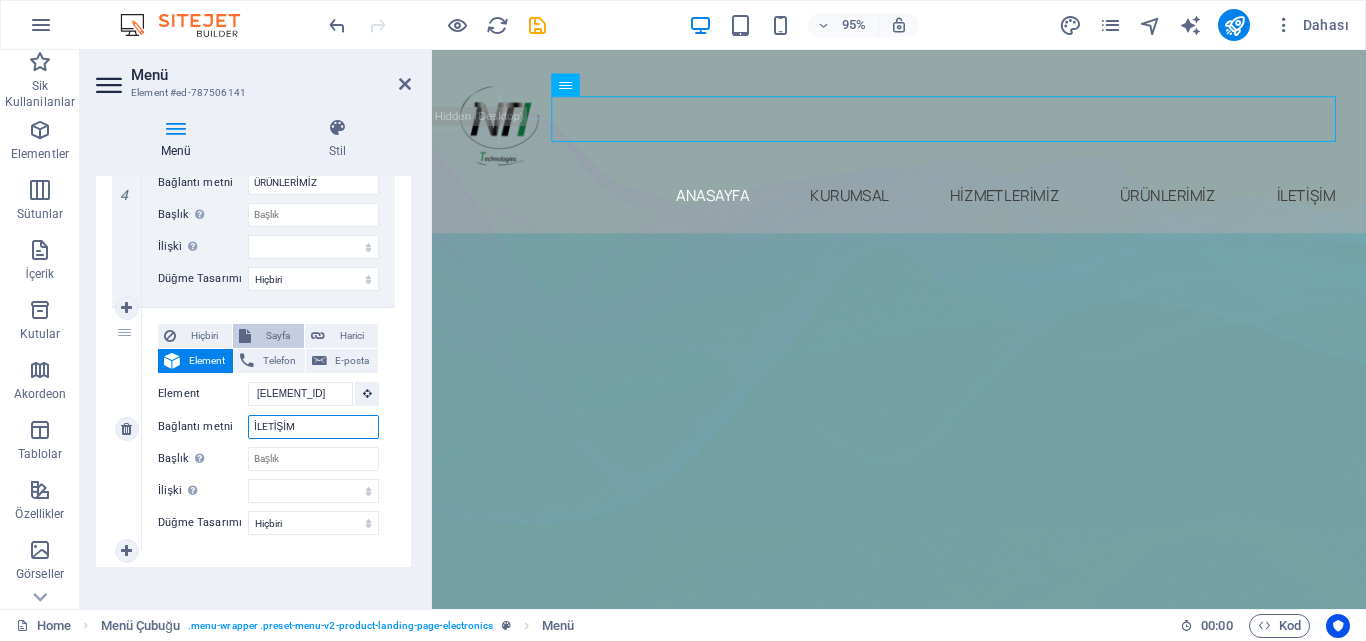scroll, scrollTop: 1048, scrollLeft: 0, axis: vertical 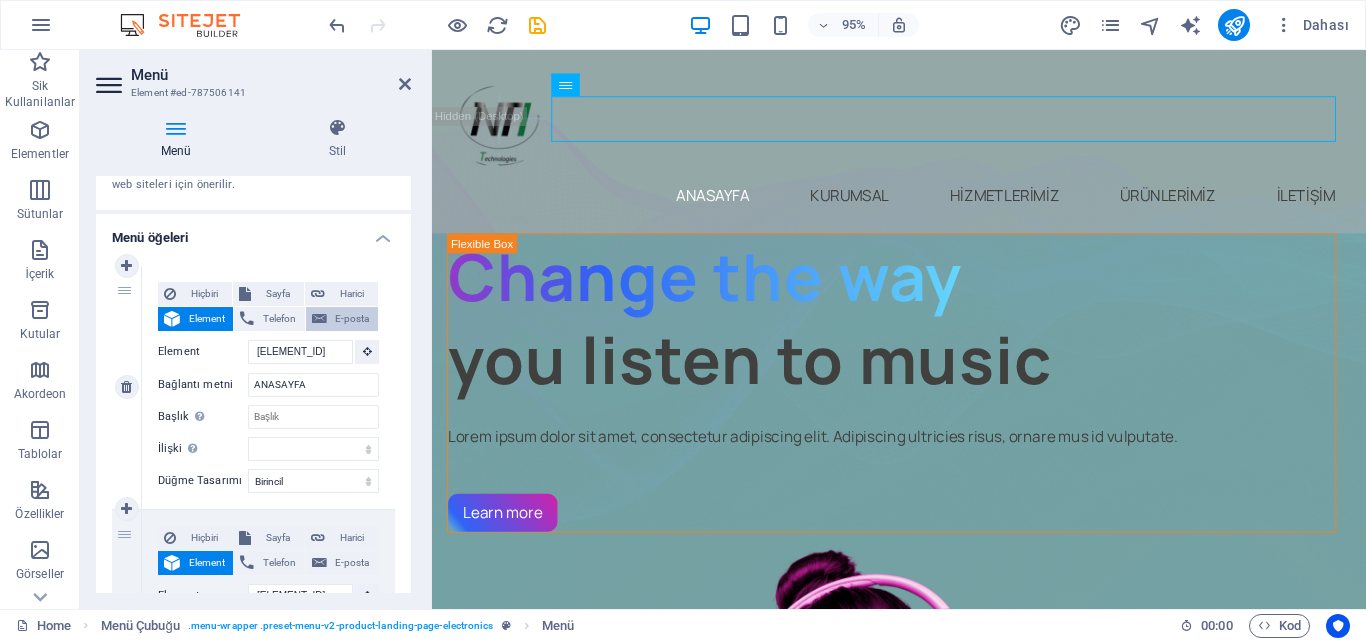 click on "E-posta" at bounding box center (342, 319) 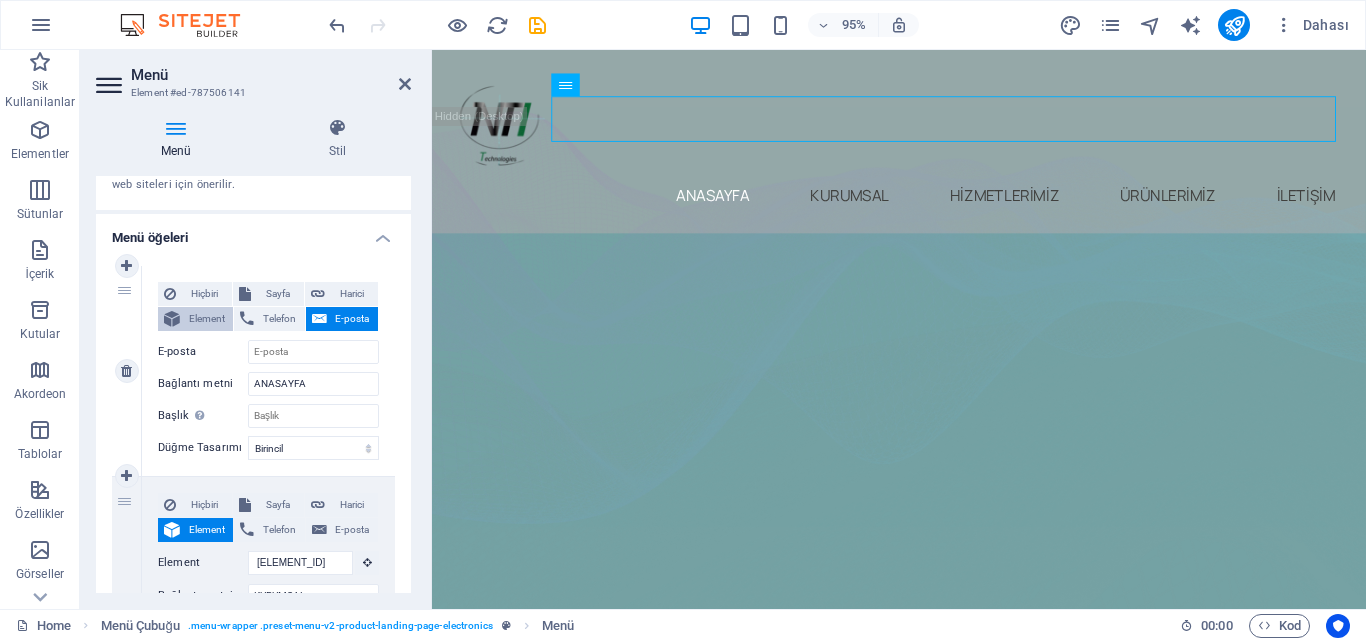 click on "Element" at bounding box center [206, 319] 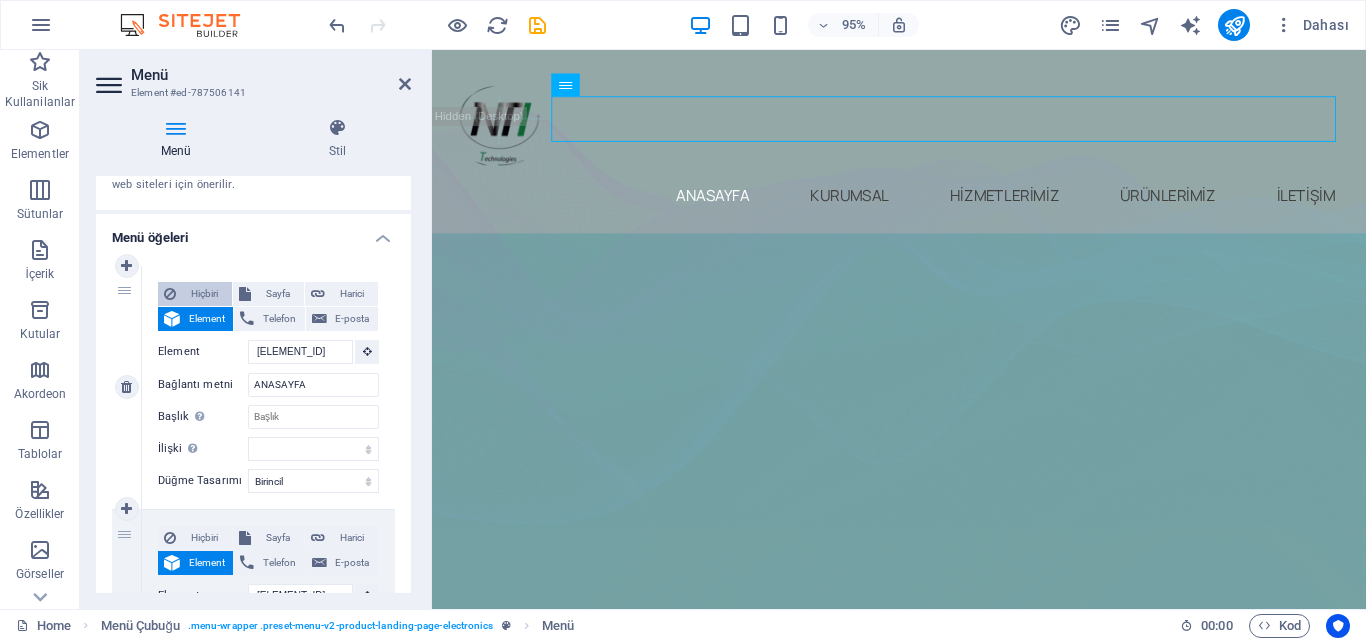 click on "Hiçbiri" at bounding box center [204, 294] 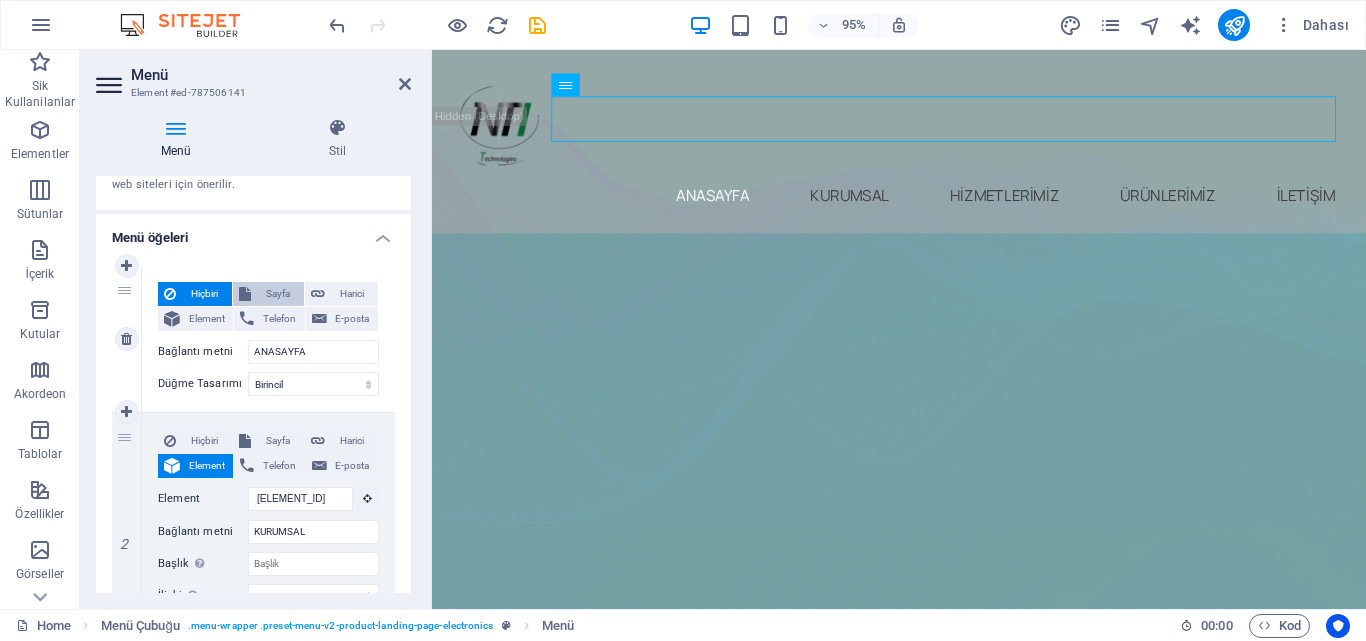 click on "Sayfa" at bounding box center [268, 294] 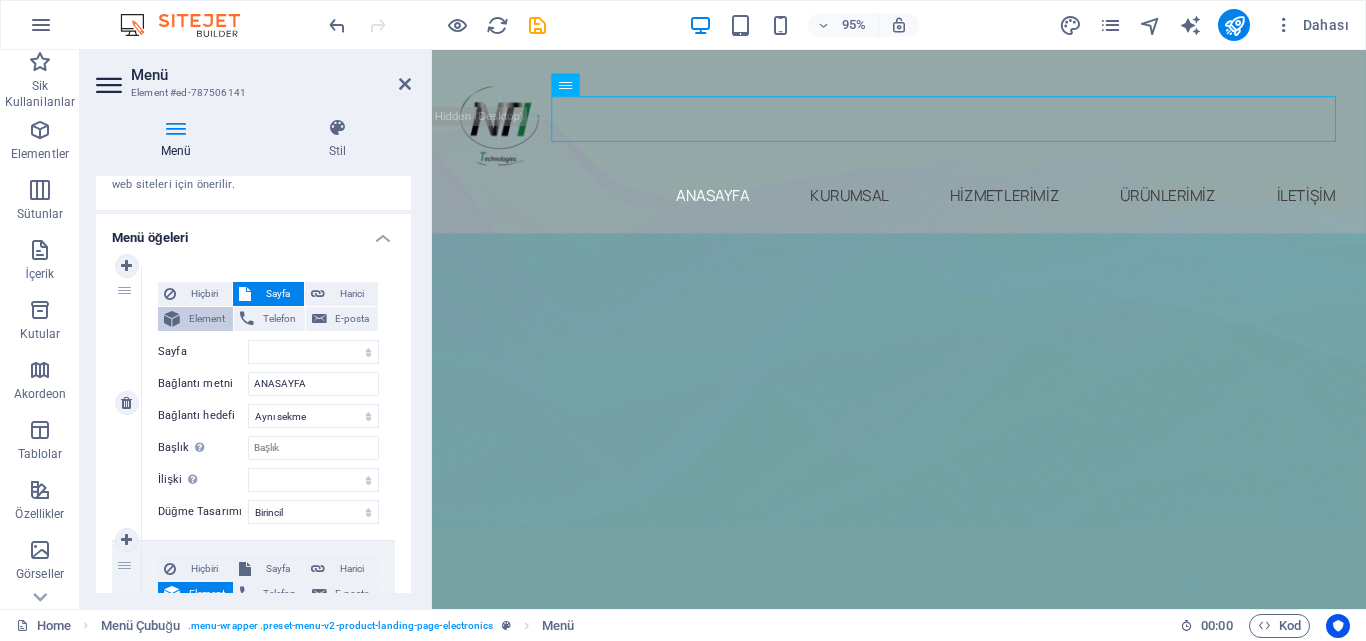 click on "Element" at bounding box center [206, 319] 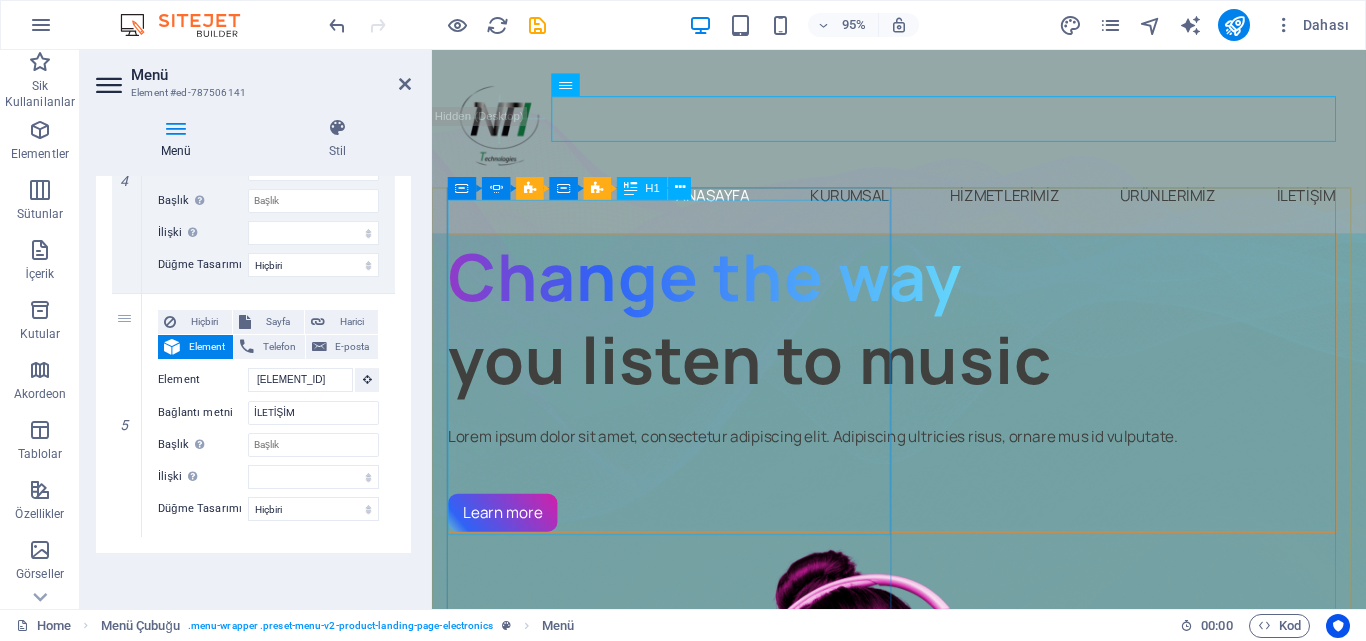 click on "Change the way you listen to music" at bounding box center (916, 332) 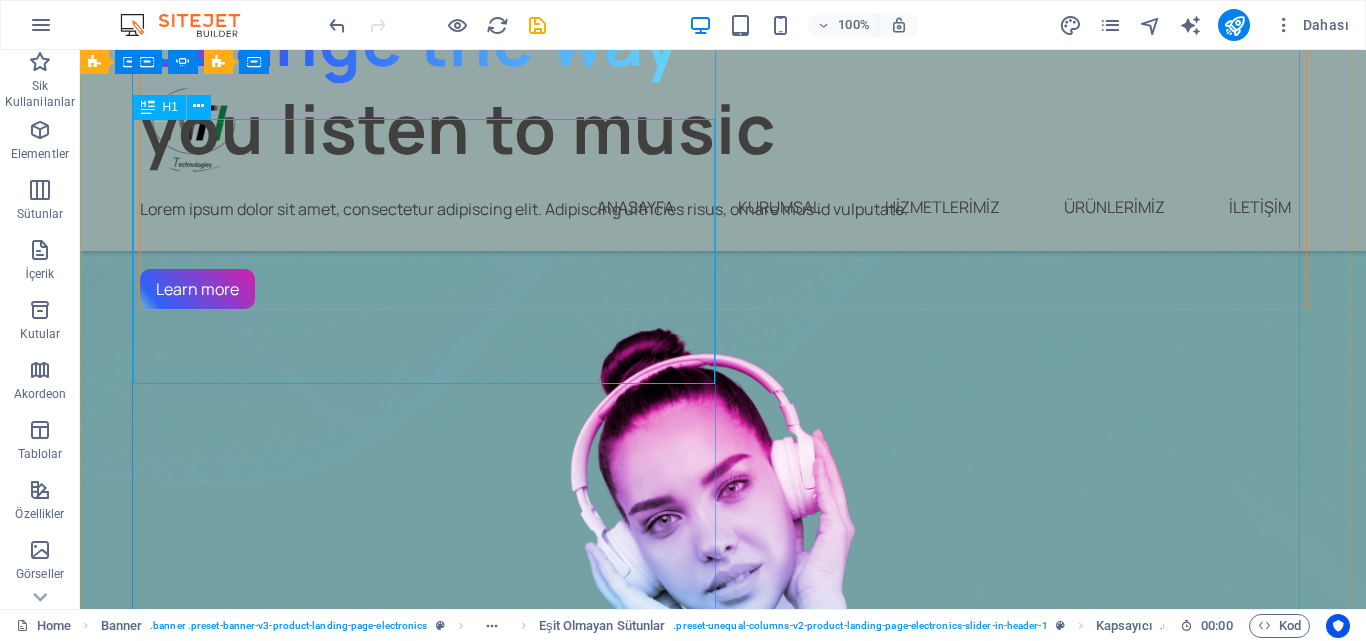click on "Change the way you listen to music" at bounding box center (723, 84) 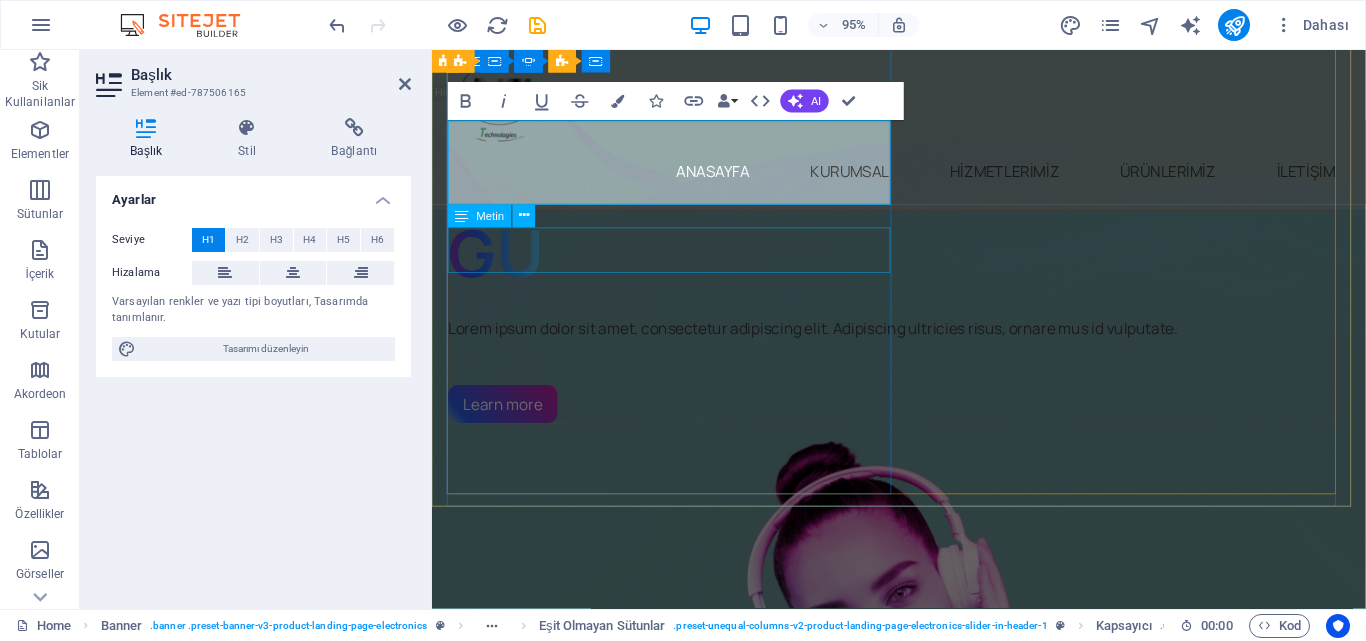 scroll, scrollTop: 0, scrollLeft: 0, axis: both 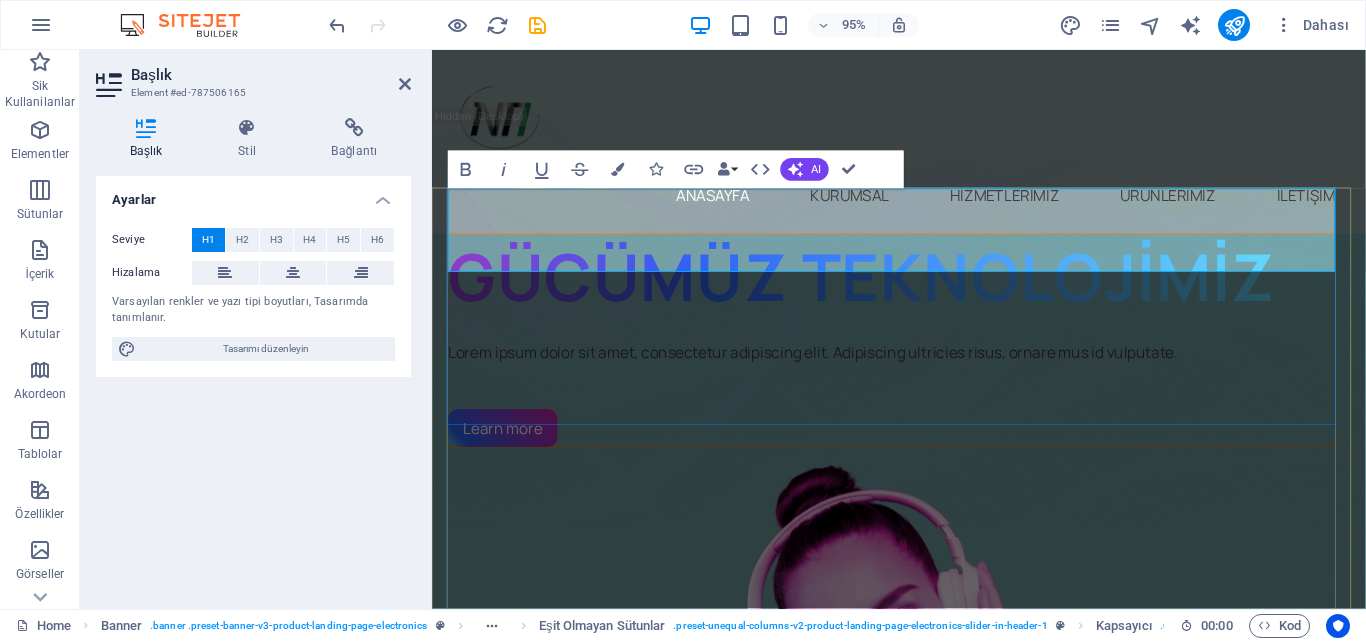 click on "GÜCÜMÜZ TEKNOLOJİMİZ" at bounding box center (884, 288) 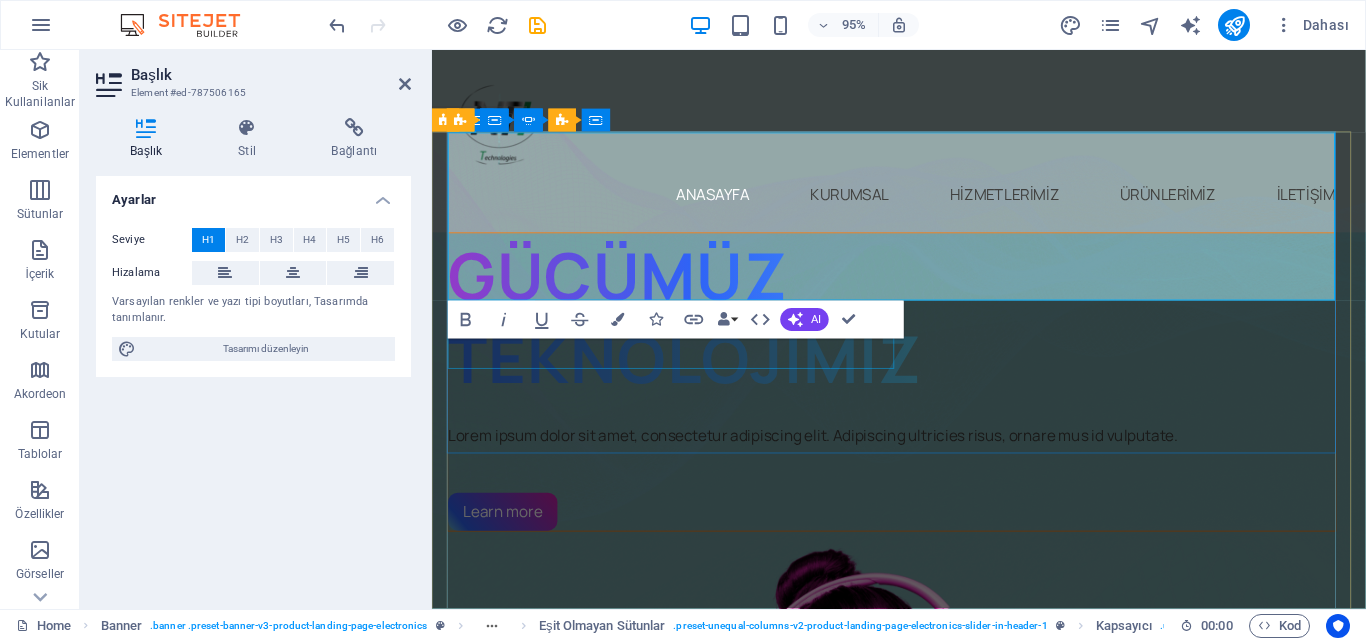 scroll, scrollTop: 0, scrollLeft: 0, axis: both 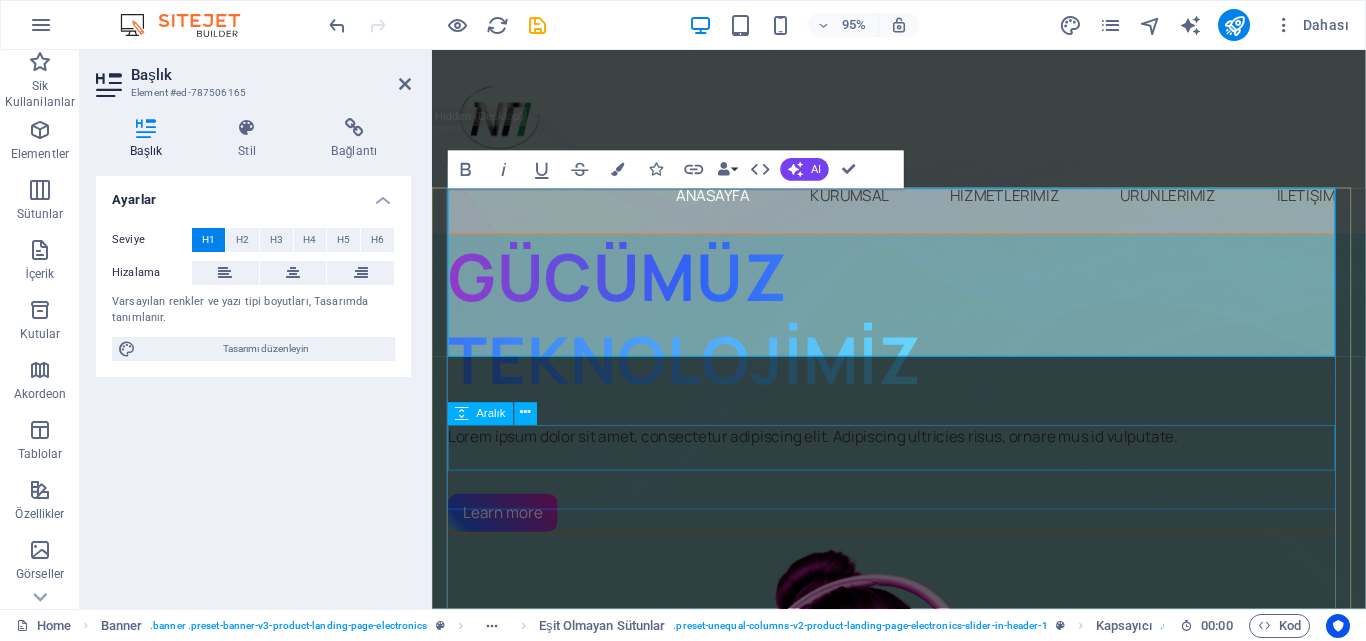 click at bounding box center (916, 493) 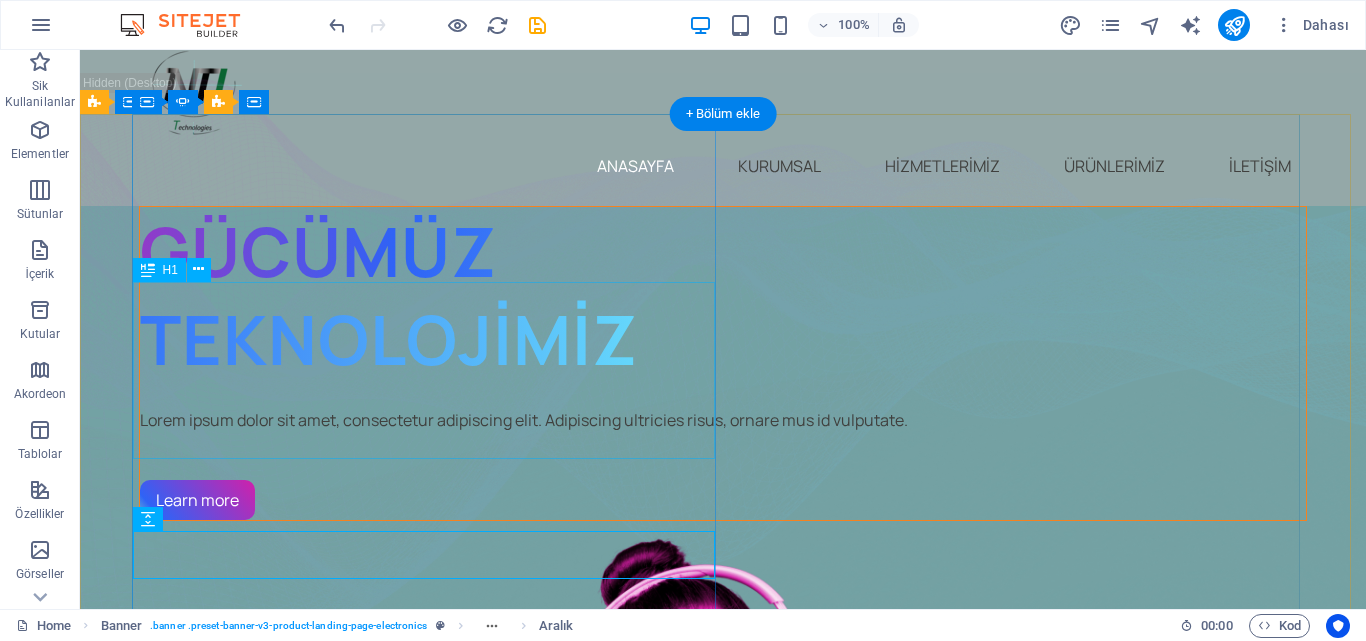 scroll, scrollTop: 0, scrollLeft: 0, axis: both 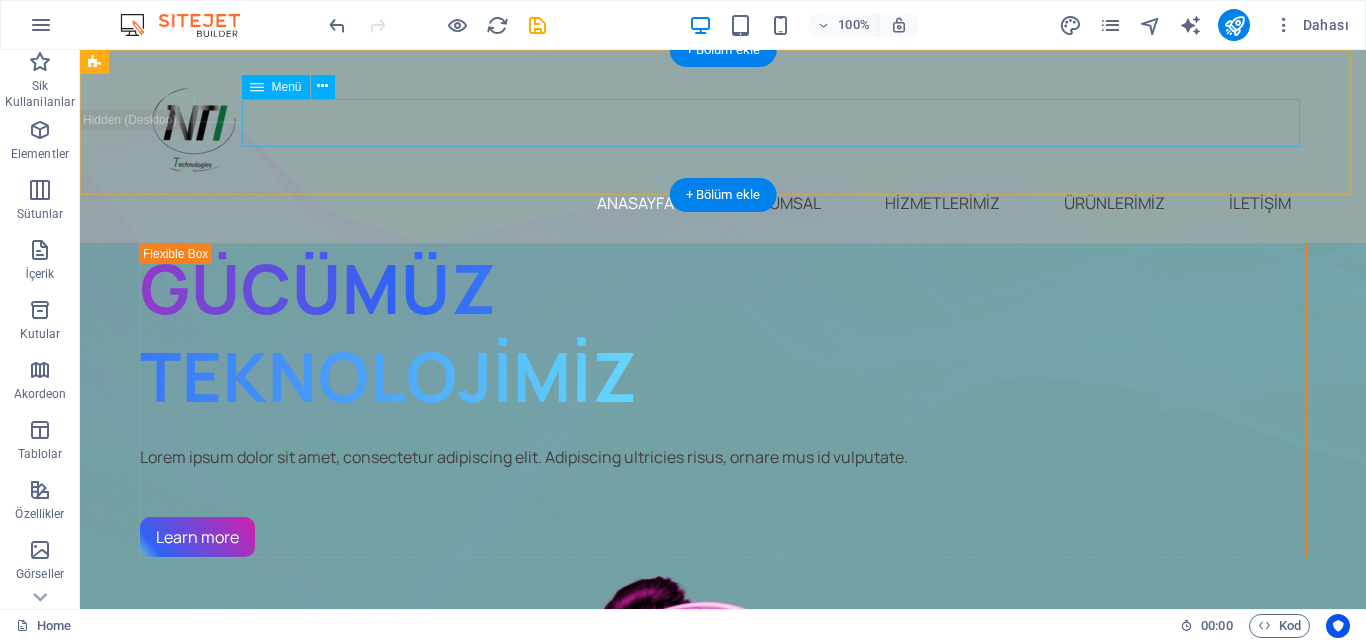 click on "ANASAYFA KURUMSAL HİZMETLERİMİZ ÜRÜNLERİMİZ İLETİŞİM" at bounding box center [723, 203] 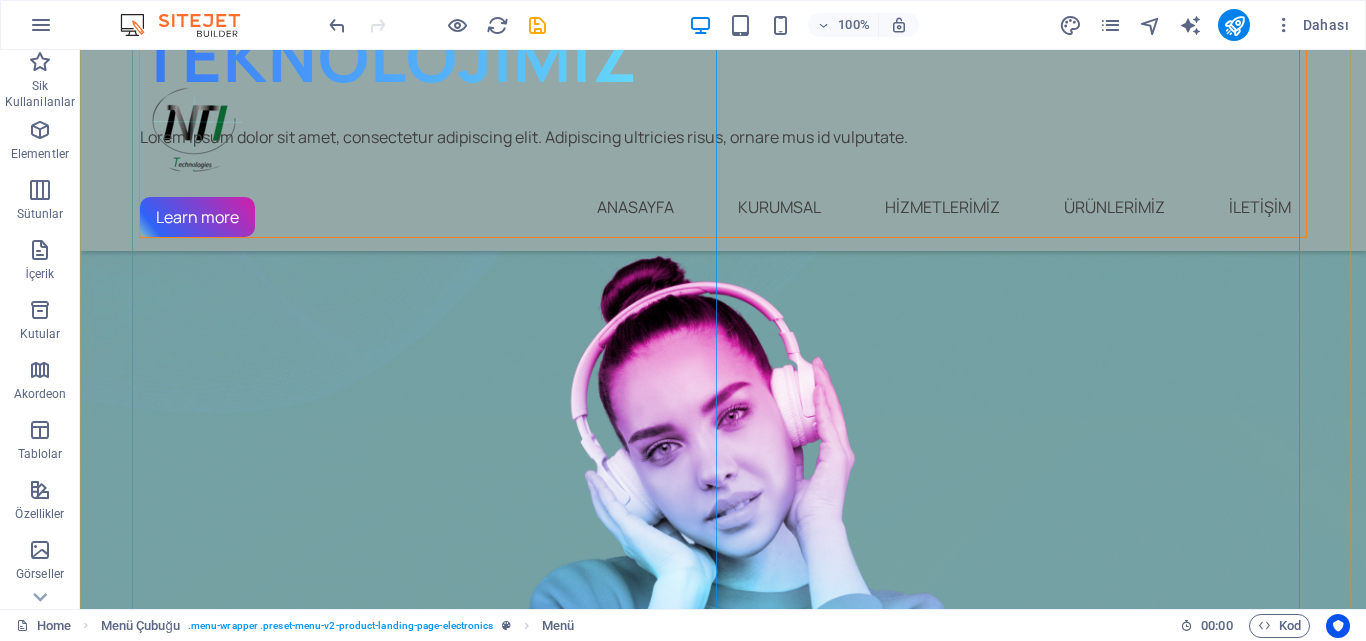 scroll, scrollTop: 300, scrollLeft: 0, axis: vertical 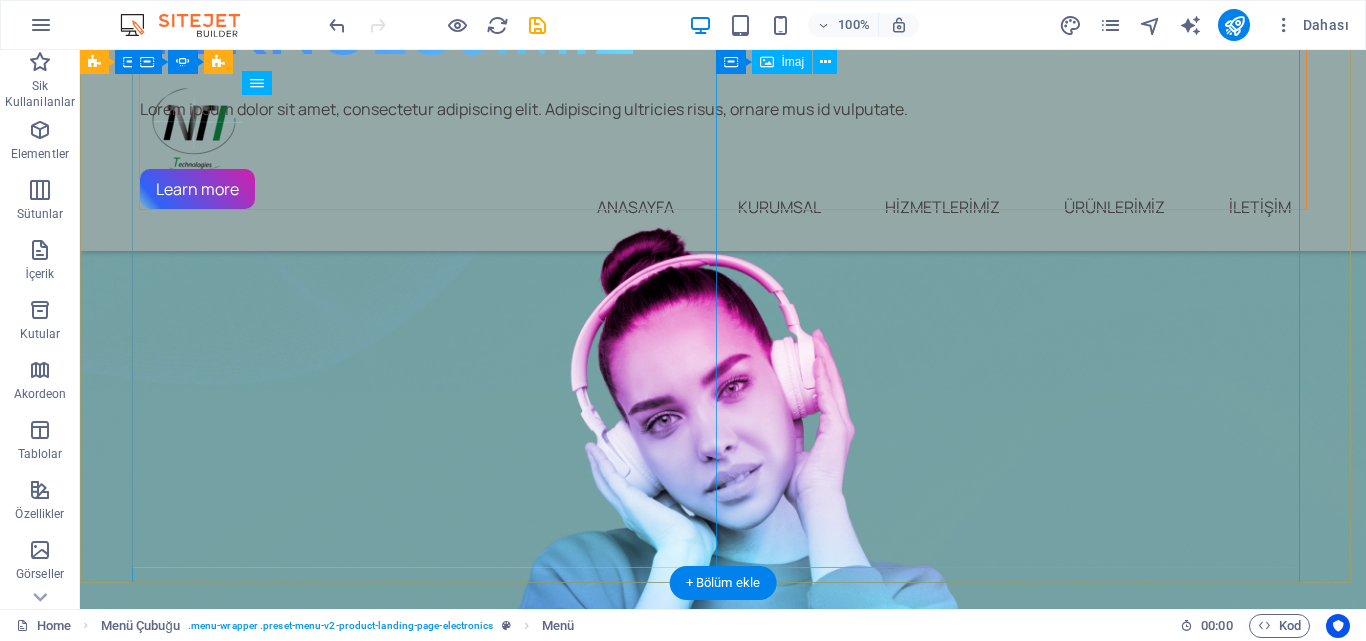 click at bounding box center (723, 546) 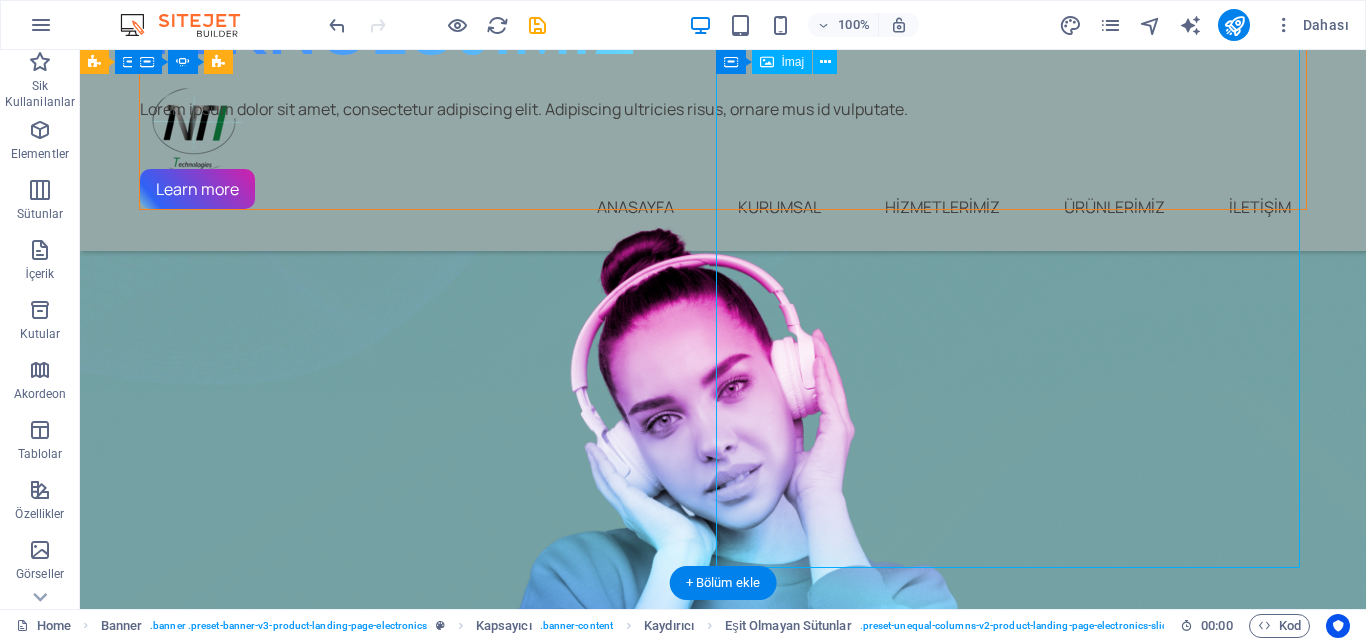 click at bounding box center [723, 546] 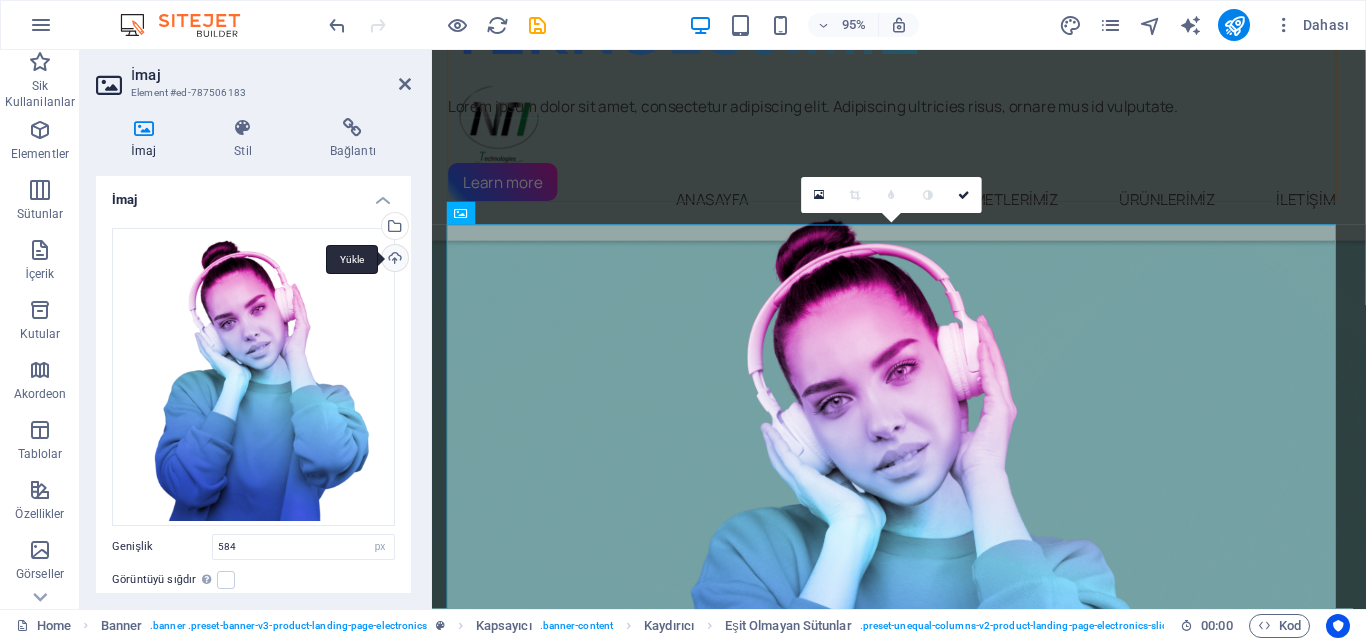click on "Yükle" at bounding box center [393, 260] 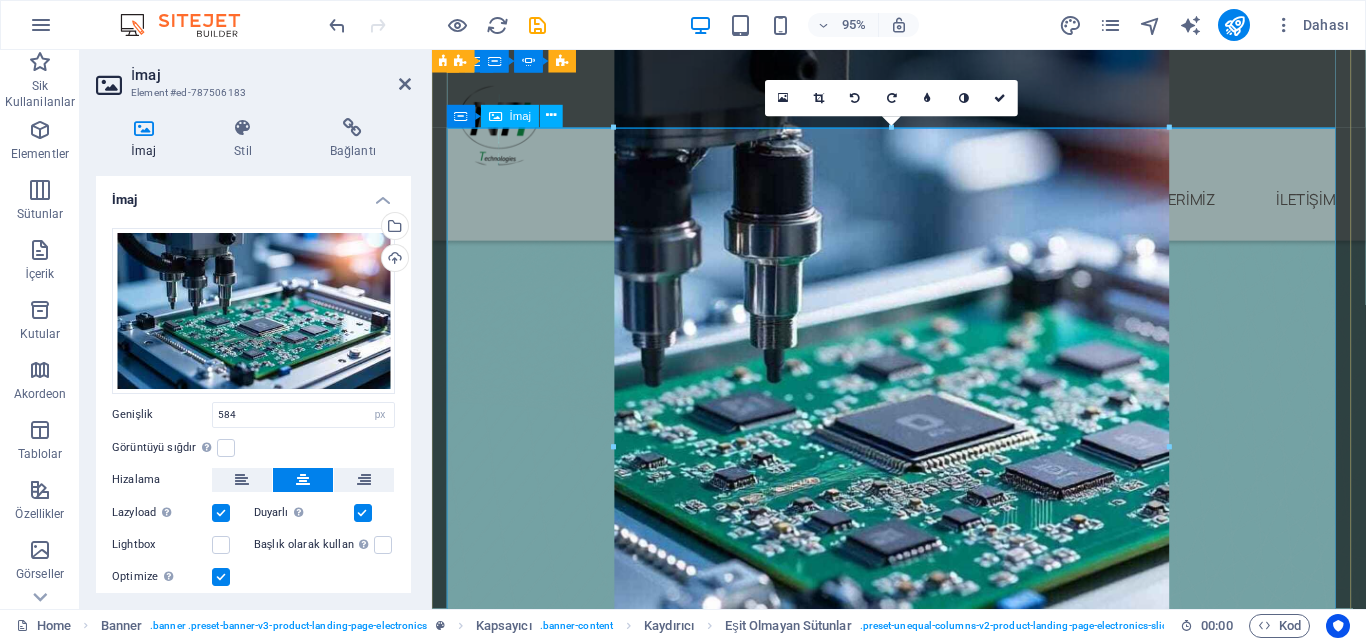 scroll, scrollTop: 500, scrollLeft: 0, axis: vertical 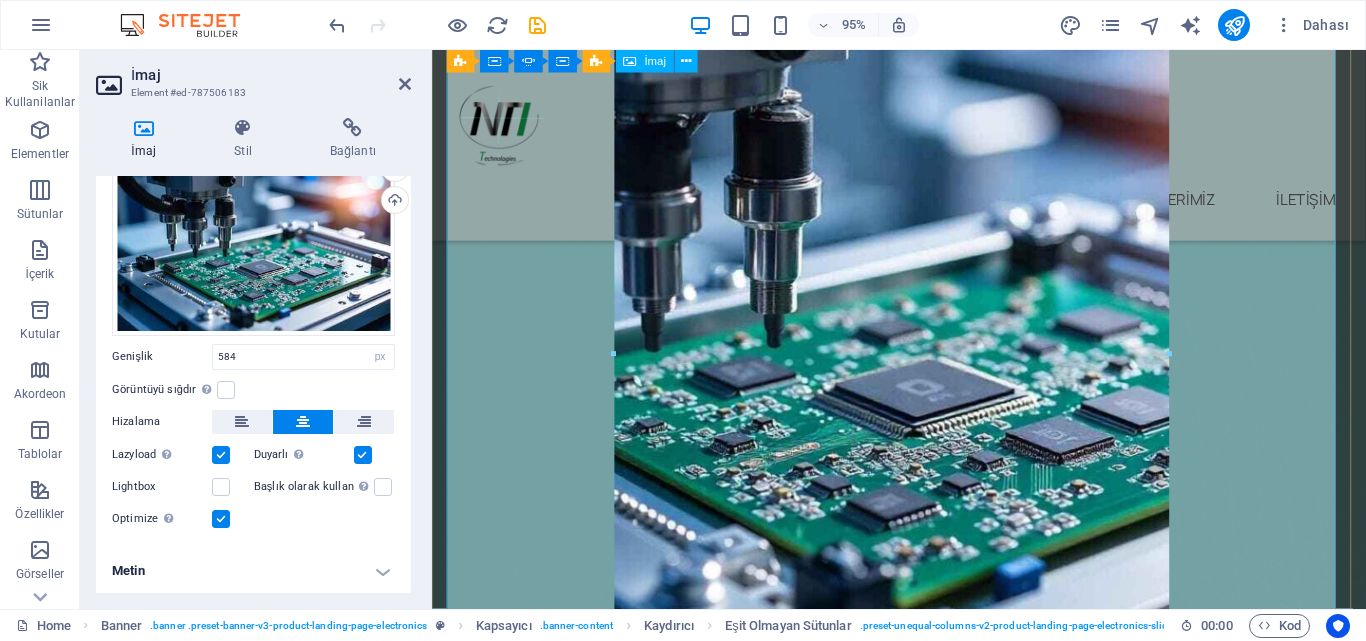 click at bounding box center (916, 347) 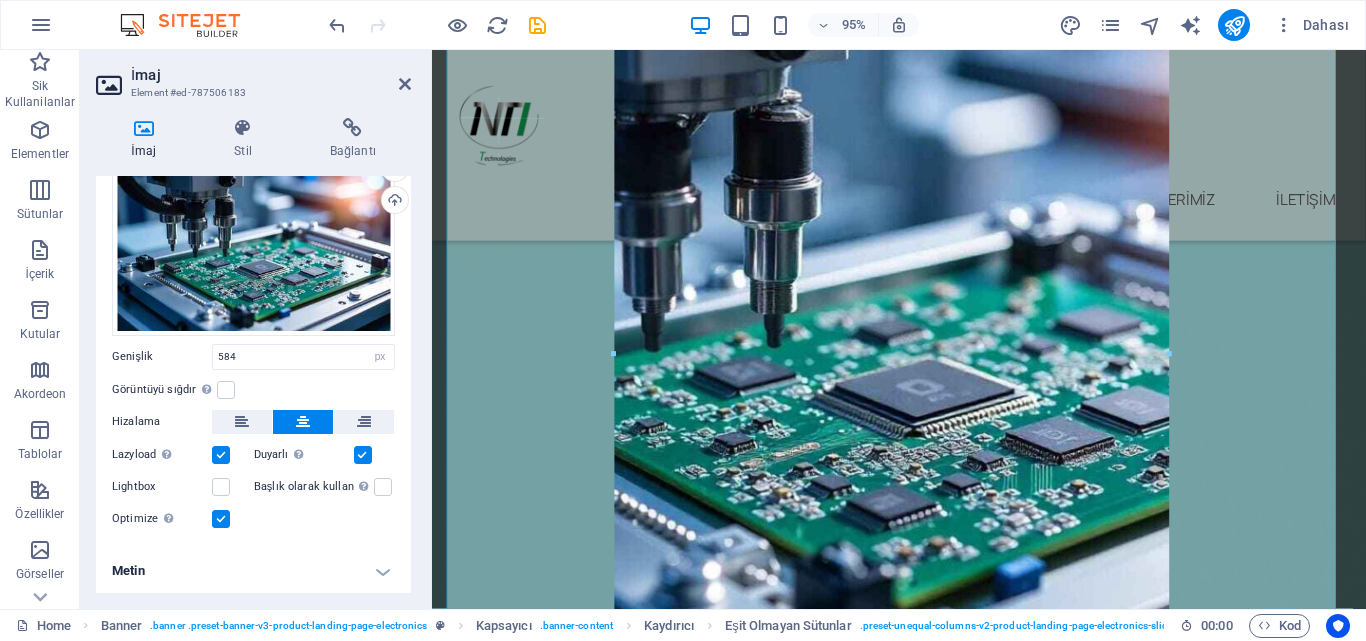 click on "İmaj Element #ed-787506183" at bounding box center [253, 76] 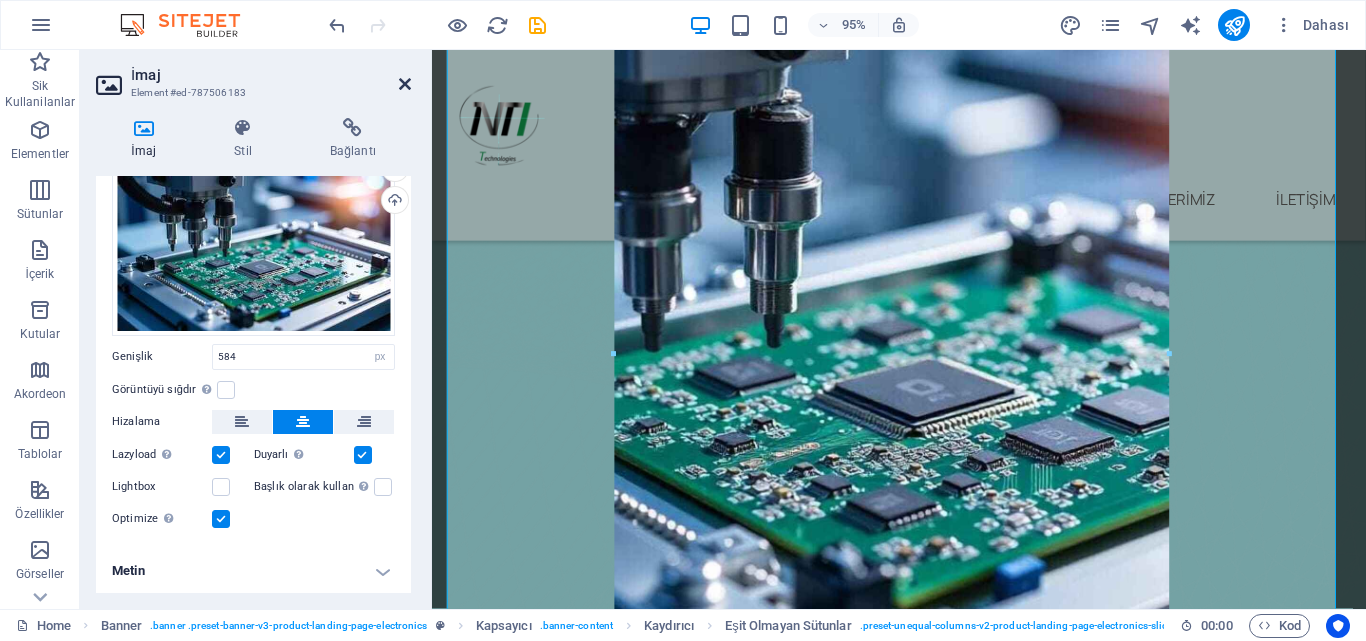 click at bounding box center (405, 84) 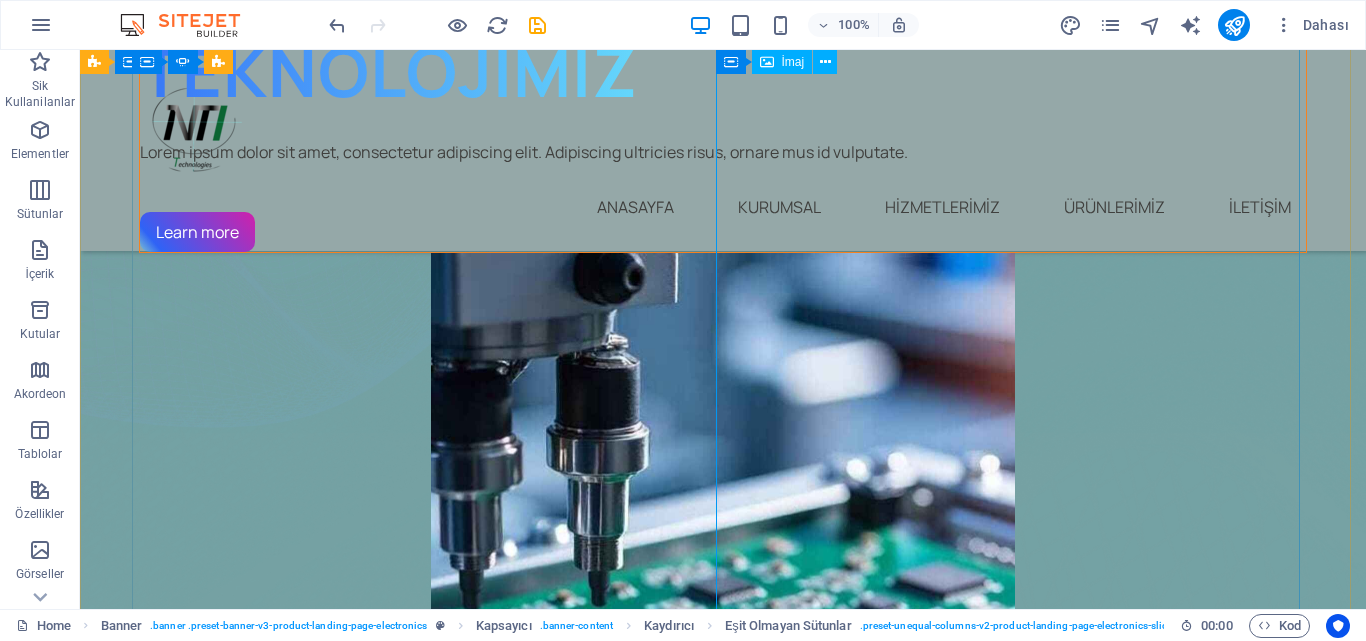 scroll, scrollTop: 300, scrollLeft: 0, axis: vertical 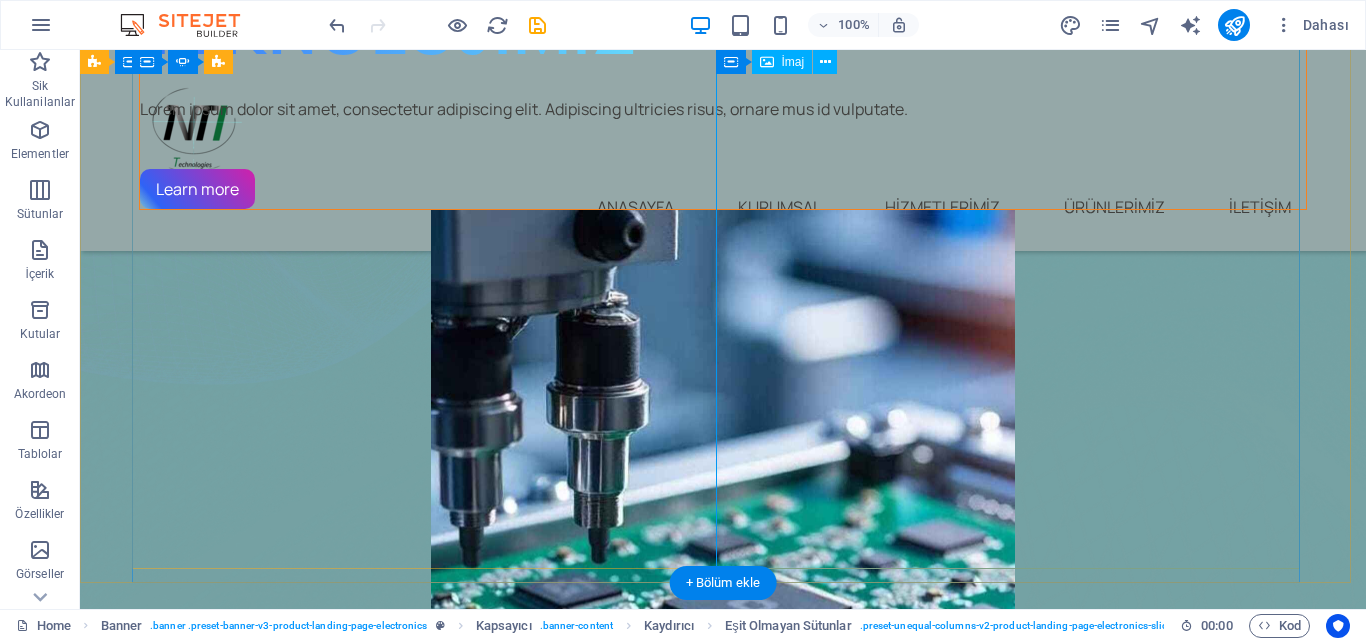 click at bounding box center [723, 547] 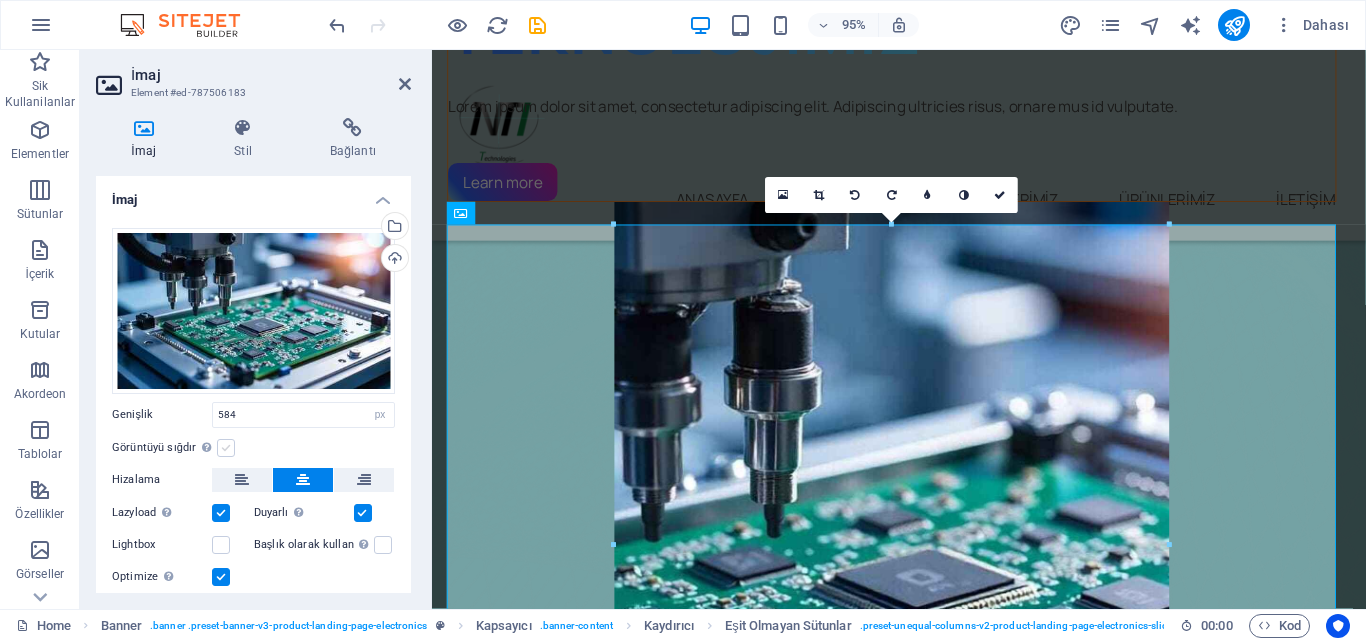 click at bounding box center (226, 448) 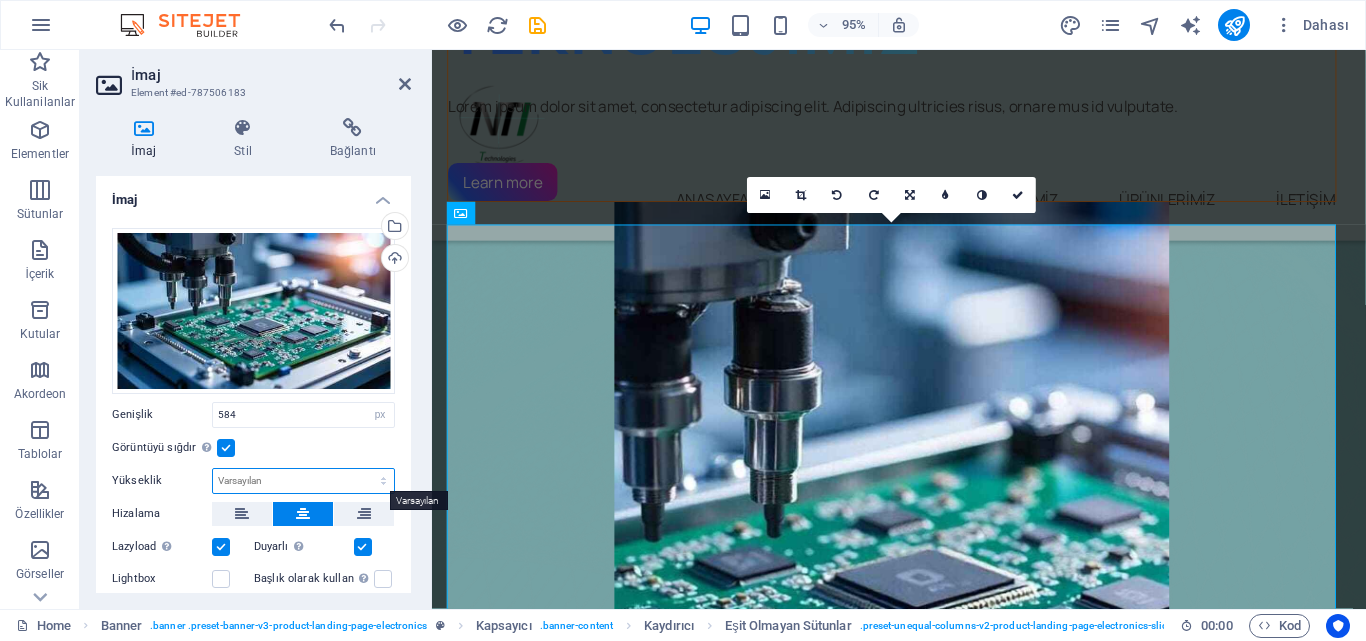 click on "Varsayılan otomatik px" at bounding box center [303, 481] 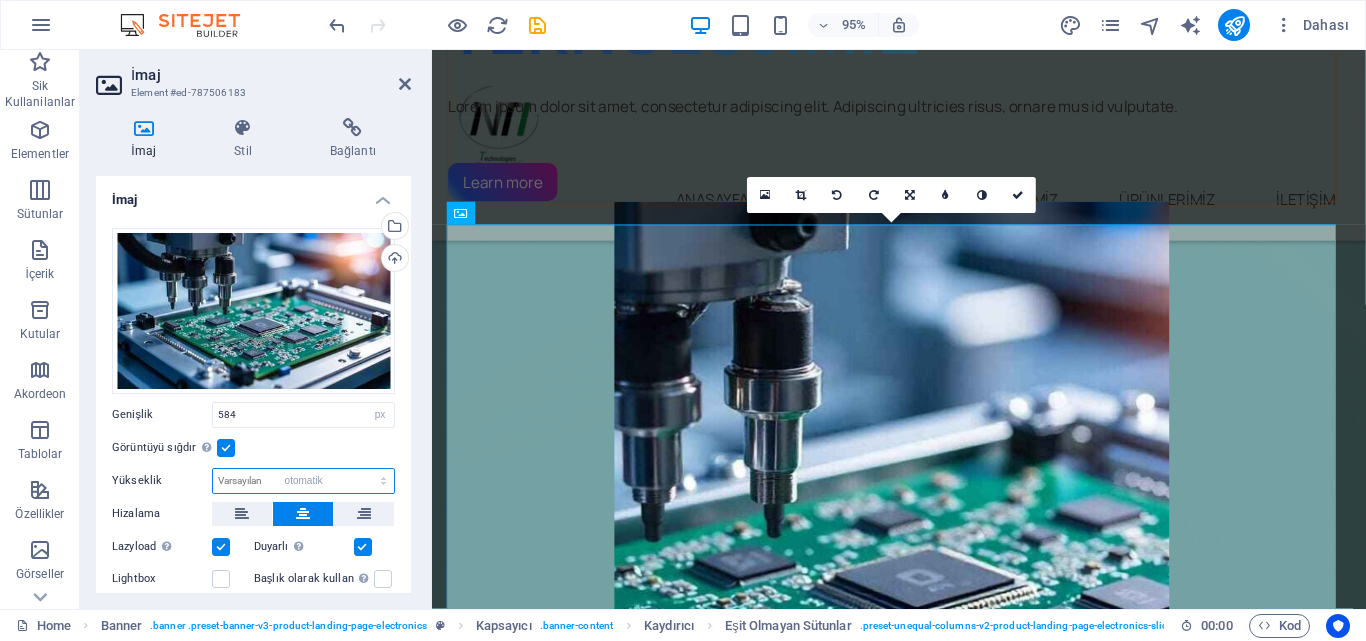 click on "Varsayılan otomatik px" at bounding box center (303, 481) 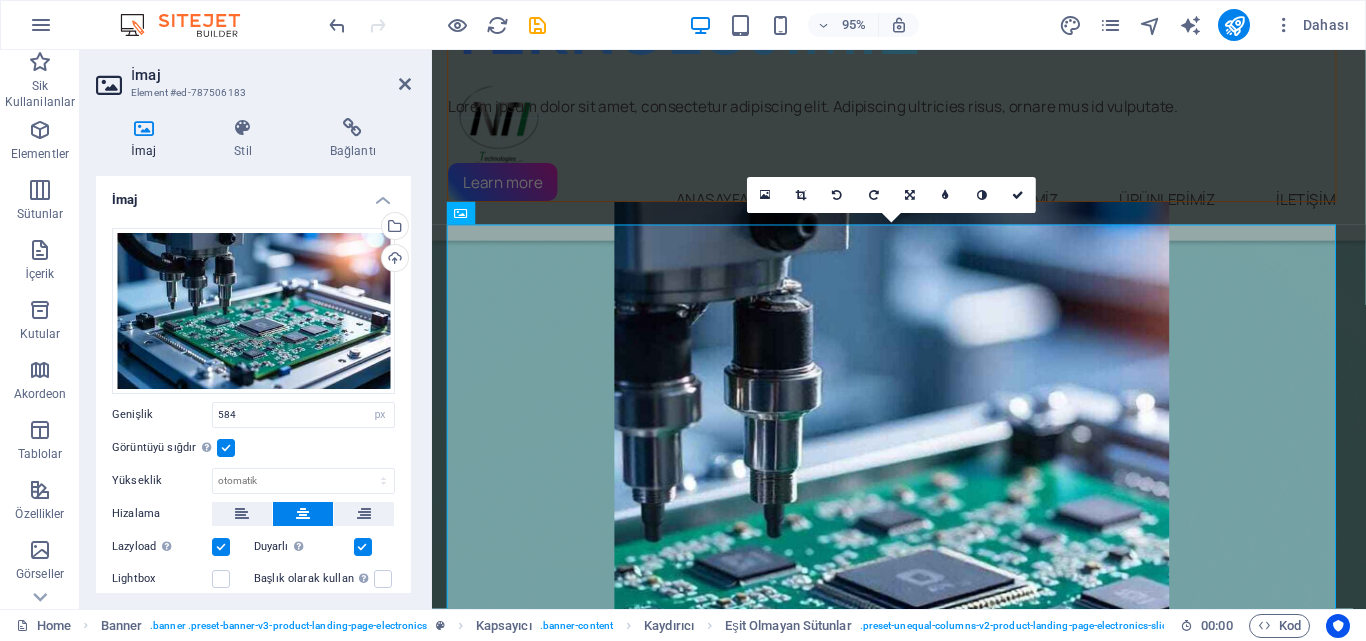 click on "İmaj Element #ed-787506183 İmaj Stil Bağlantı İmaj Dosyaları buraya sürükleyin, dosyaları seçmek için tıklayın veya Dosyalardan ya da ücretsiz stok fotoğraf ve videolarımızdan dosyalar seçin Dosya yöneticisinden, stok fotoğraflardan dosyalar seçin veya dosya(lar) yükleyin Yükle Genişlik 584 Varsayılan otomatik px rem % em vh vw Görüntüyü sığdır Görüntüyü otomatik olarak sabit bir genişliğe ve yüksekliğe sığdır Yükseklik Varsayılan otomatik px Hizalama Lazyload Sayfa yüklendikten sonra görüntülerin yüklenmesi, sayfa hızını artırır. Duyarlı Retina görüntüsünü ve akıllı telefon için optimize edilmiş boyutları otomatik olarak yükle. Lightbox Başlık olarak kullan Görüntü, bir H1 başlık etiketine sığdırılacak. Alternatif metne H1 başlığının genişliğini vermek için kullanışlıdır, ör. logo için. Belirsizse işaretlemeden bırak. Optimize Görseller, sayfa hızını iyileştirmek için sıkıştırılmıştır. Konum Yön Özel" at bounding box center (256, 329) 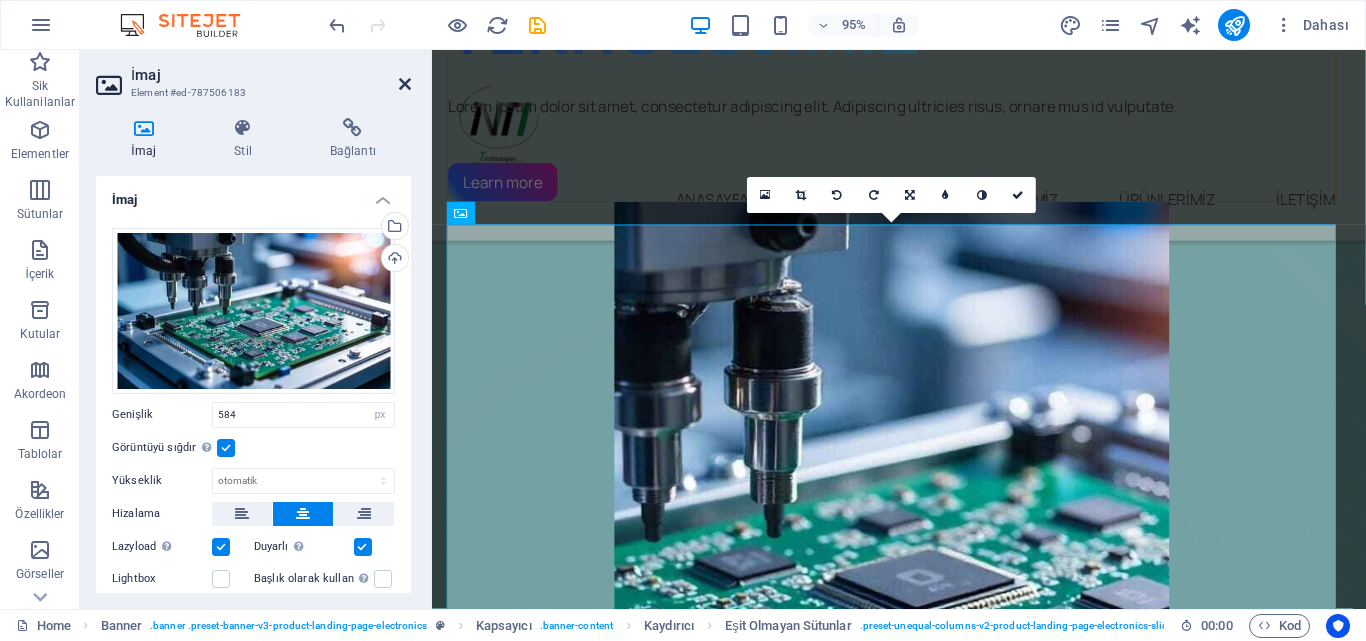 click at bounding box center (405, 84) 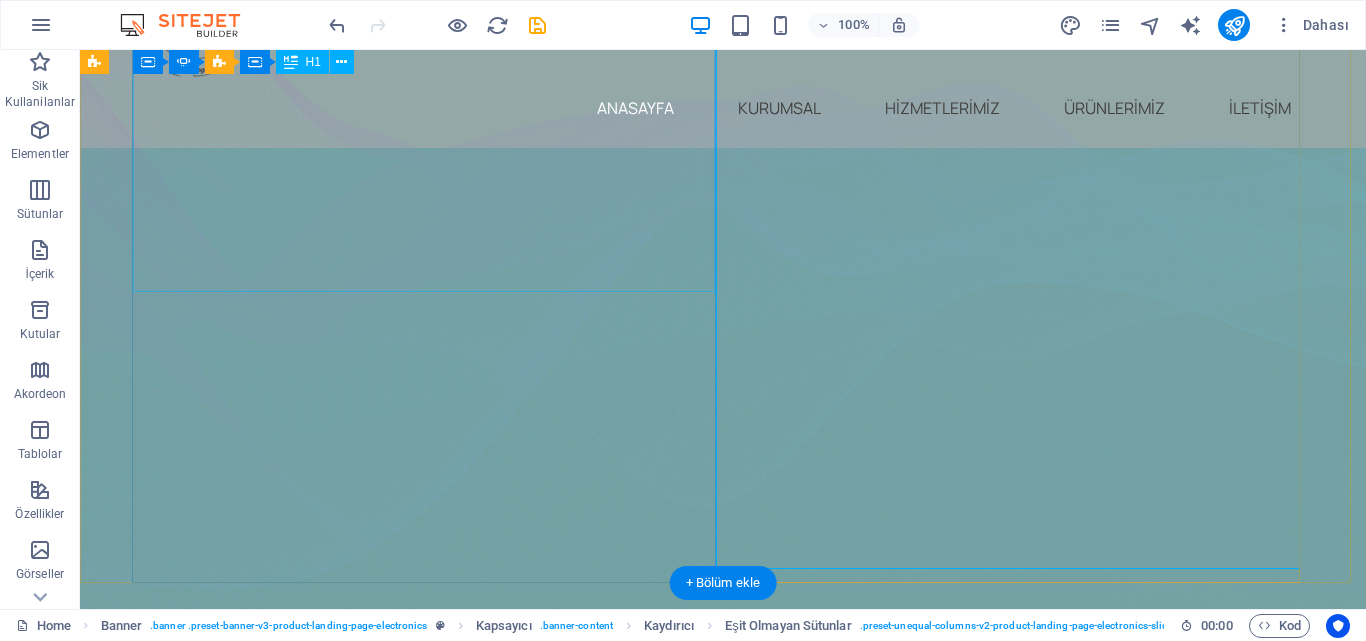 scroll, scrollTop: 0, scrollLeft: 0, axis: both 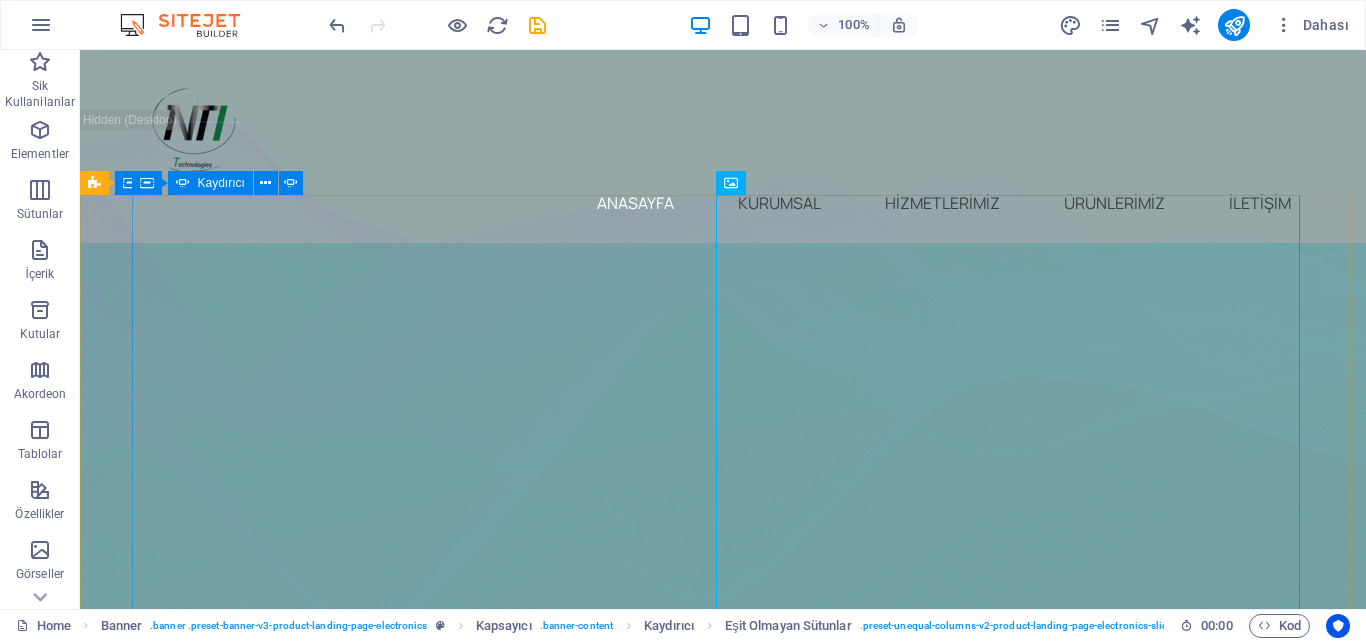 click at bounding box center (183, 183) 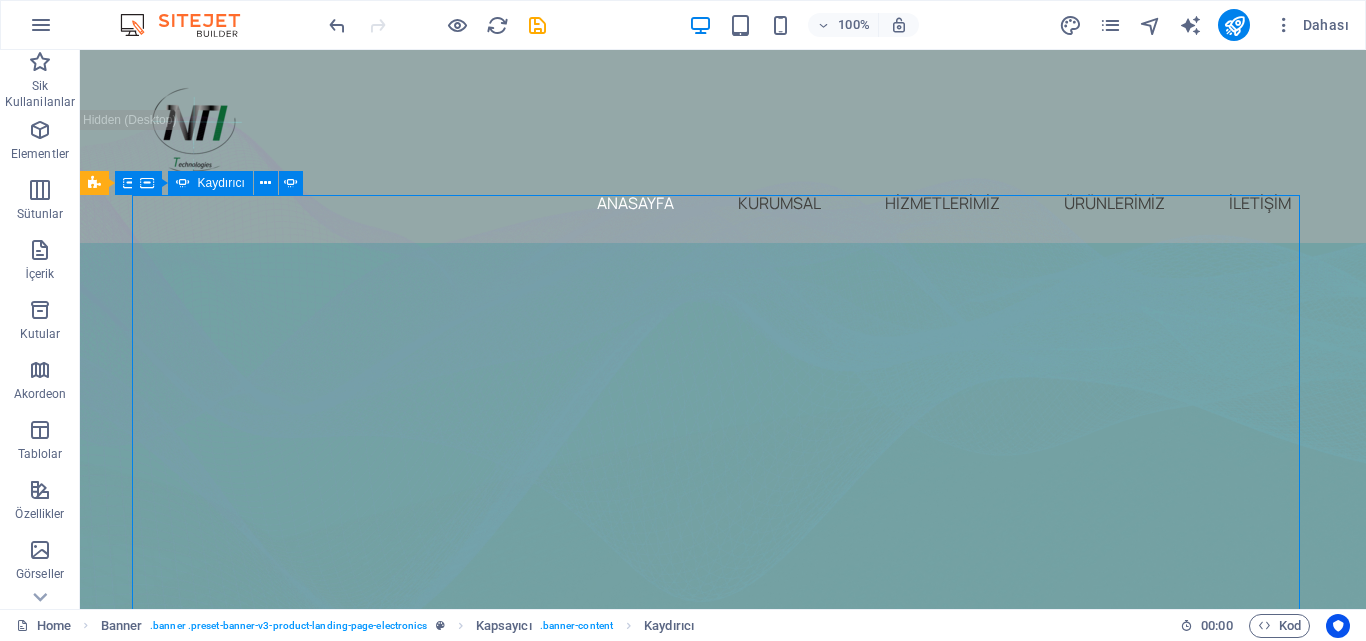 click on "Kaydırıcı" at bounding box center [210, 183] 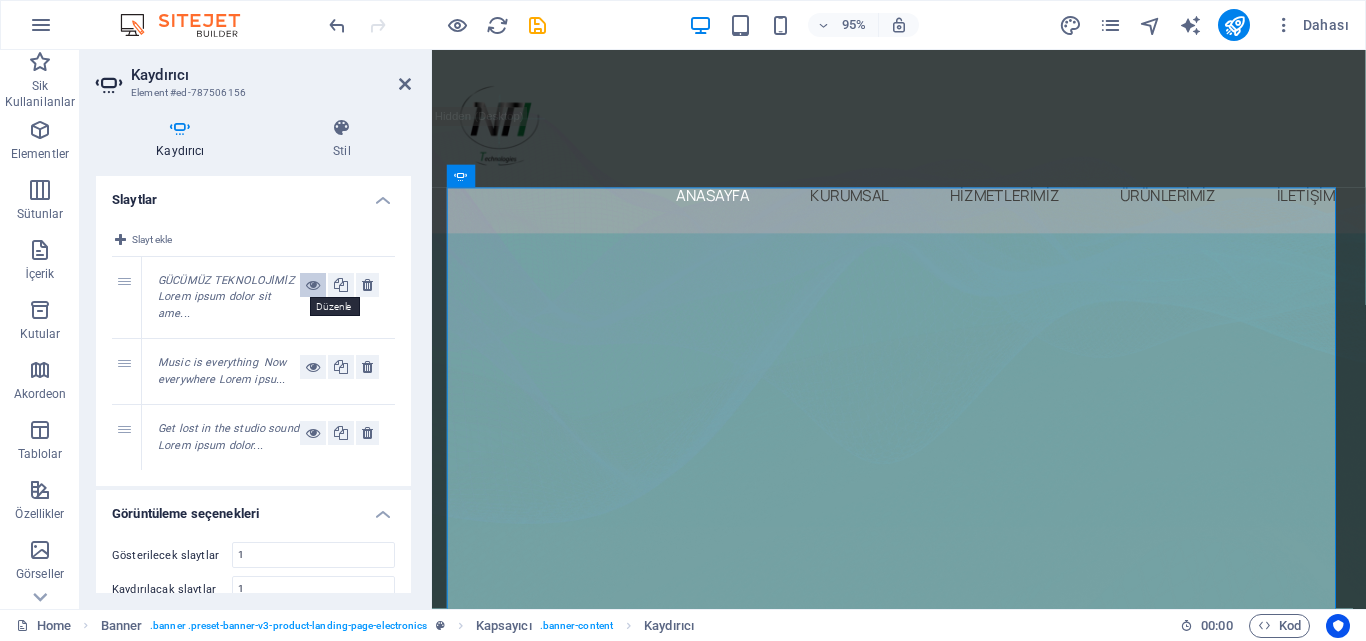 click at bounding box center [313, 285] 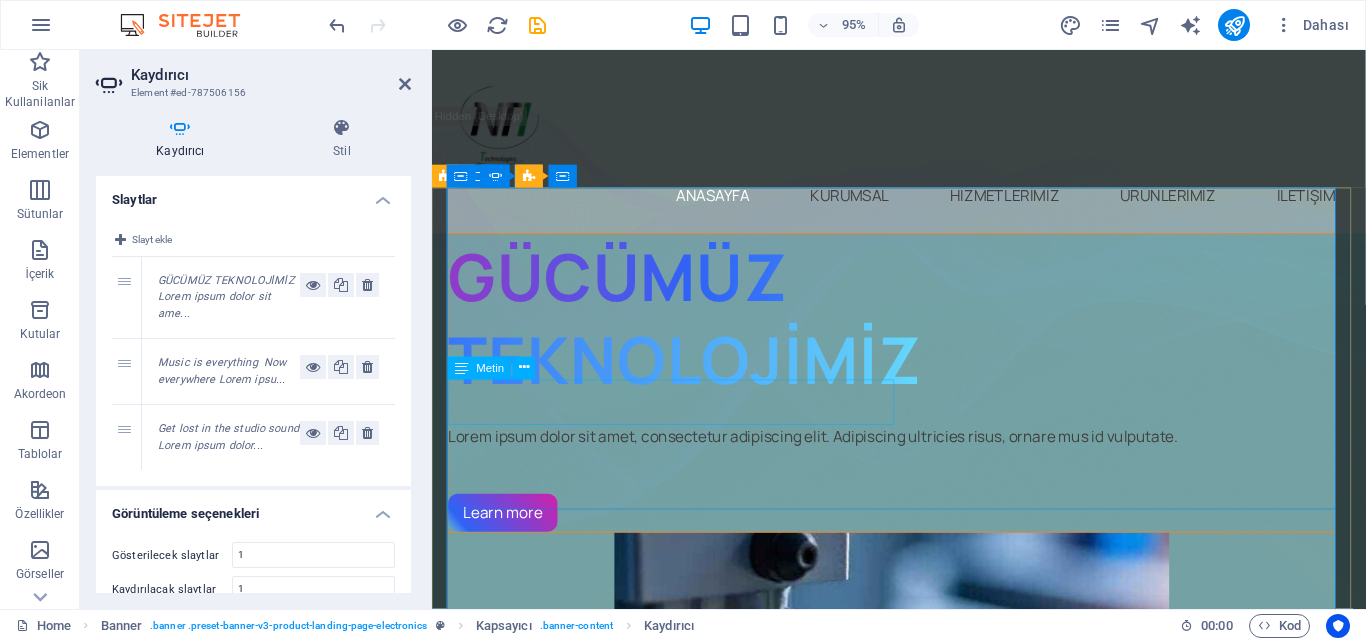 scroll, scrollTop: 100, scrollLeft: 0, axis: vertical 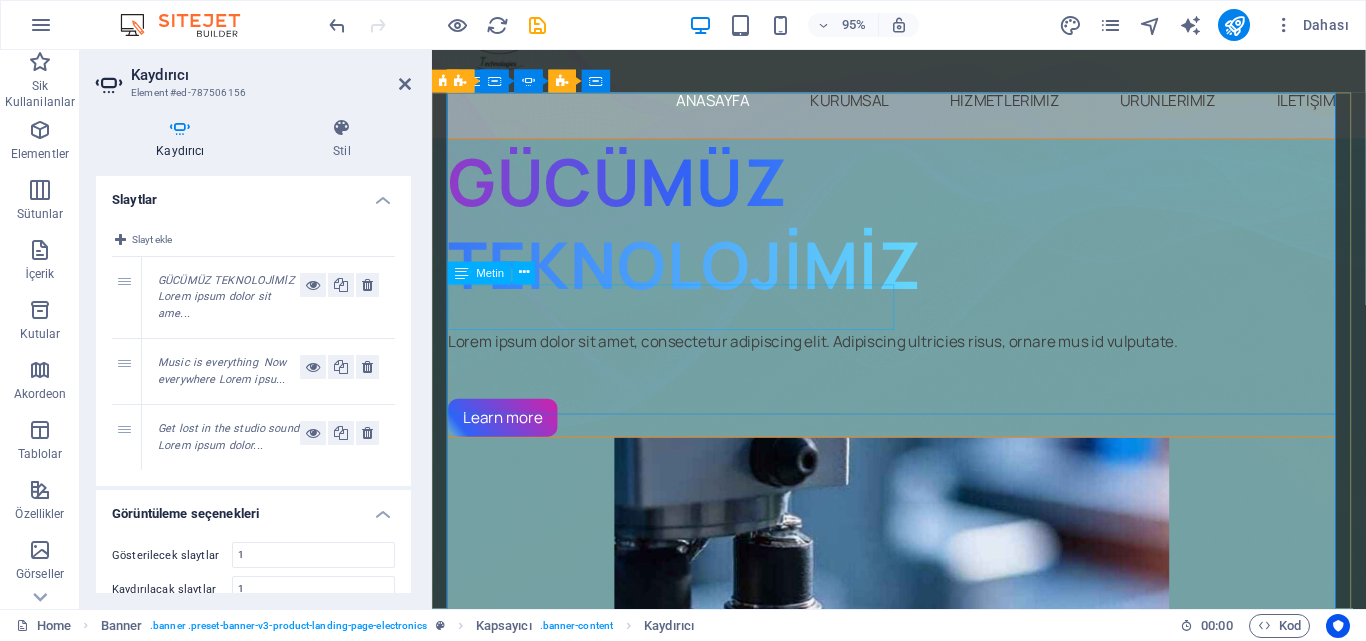 click on "Lorem ipsum dolor sit amet, consectetur adipiscing elit. Adipiscing ultricies risus, ornare mus id vulputate." at bounding box center (916, 357) 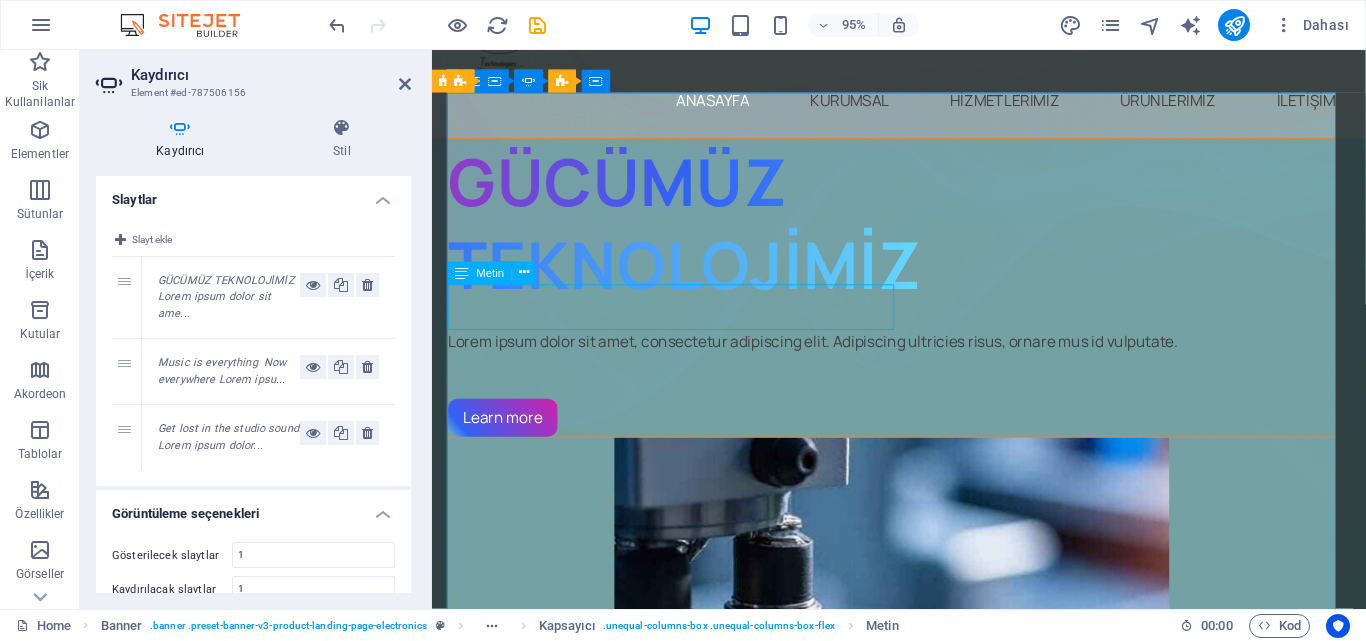 click on "Lorem ipsum dolor sit amet, consectetur adipiscing elit. Adipiscing ultricies risus, ornare mus id vulputate." at bounding box center [916, 357] 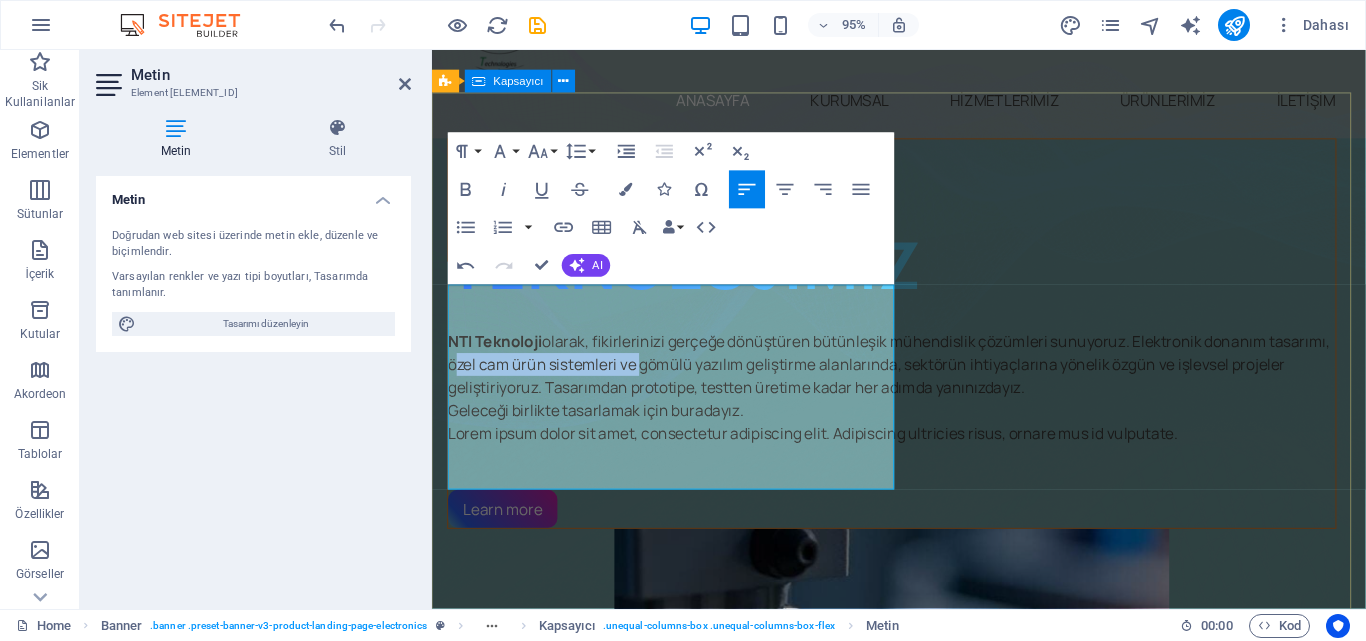 drag, startPoint x: 646, startPoint y: 354, endPoint x: 440, endPoint y: 360, distance: 206.08736 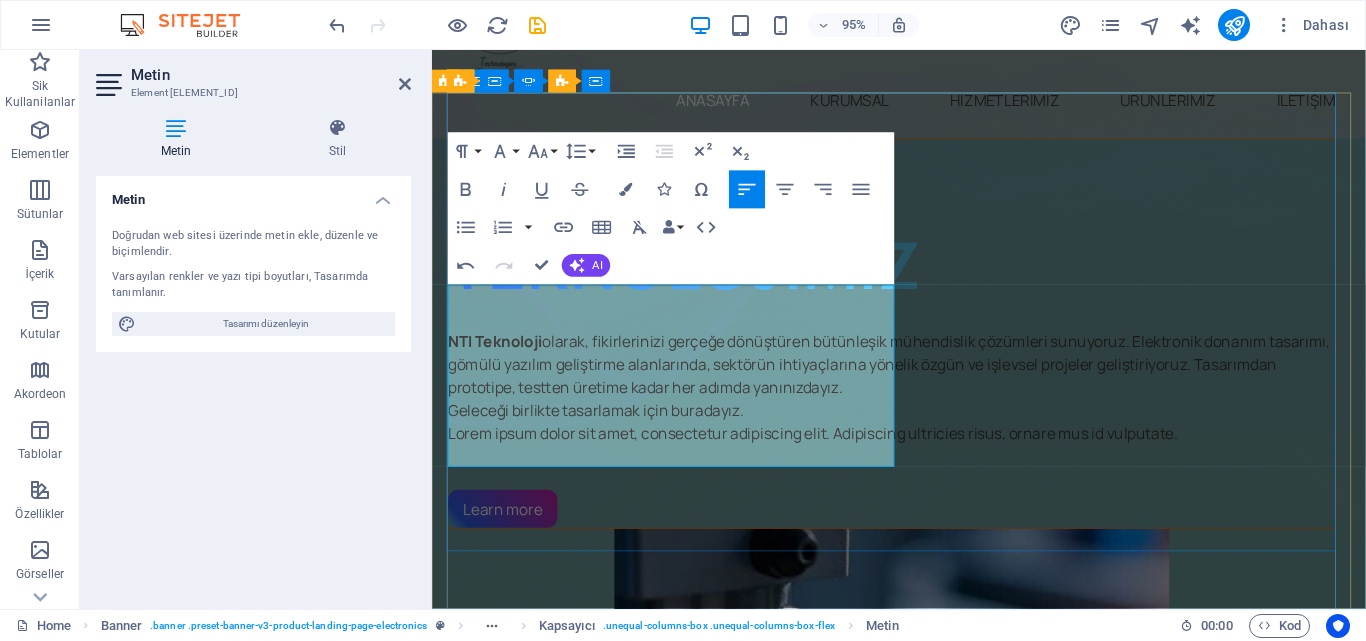 click on "NTI Teknoloji  olarak, fikirlerinizi gerçeğe dönüştüren bütünleşik mühendislik çözümleri sunuyoruz. Elektronik donanım tasarımı, gömülü yazılım geliştirme alanlarında, sektörün ihtiyaçlarına yönelik özgün ve işlevsel projeler geliştiriyoruz. Tasarımdan prototipe, testten üretime kadar her adımda yanınızdayız." at bounding box center (916, 381) 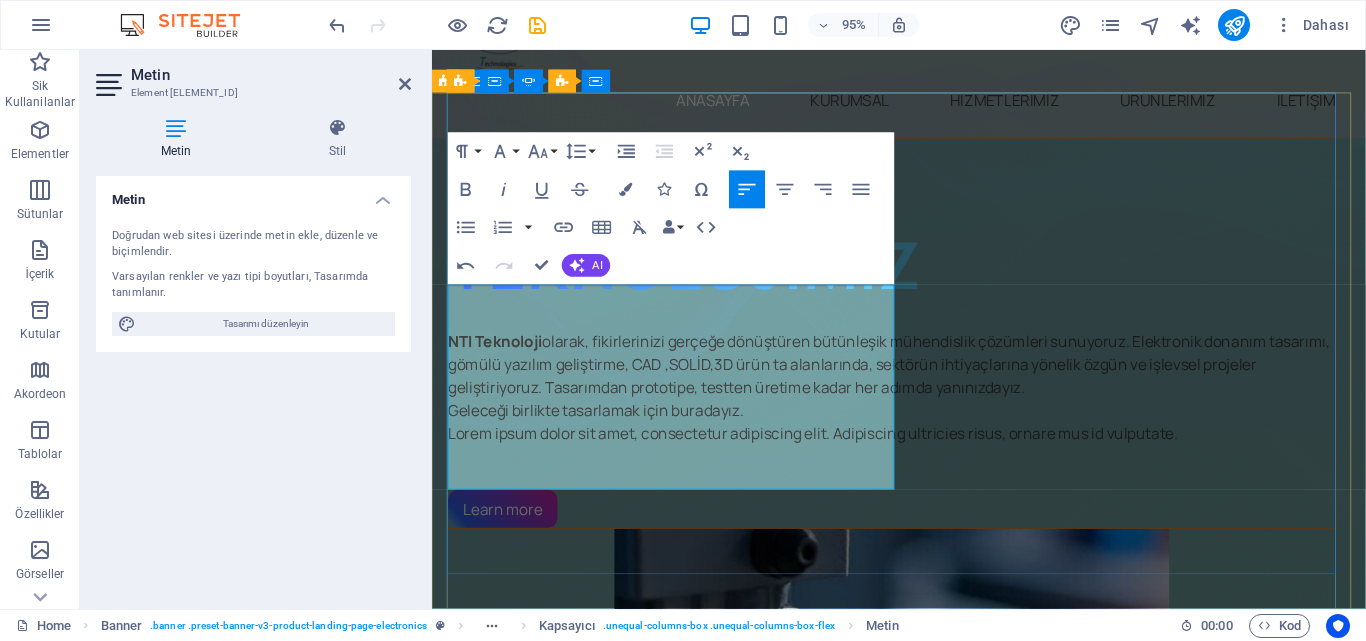 click on "NTI Teknoloji  olarak, fikirlerinizi gerçeğe dönüştüren bütünleşik mühendislik çözümleri sunuyoruz. Elektronik donanım tasarımı, gömülü yazılım geliştirme, CAD ,SOLİD,  3D ürün ta alanlarında, sektörün ihtiyaçlarına yönelik özgün ve işlevsel projeler geliştiriyoruz. Tasarımdan prototipe, testten üretime kadar her adımda yanınızdayız." at bounding box center [916, 381] 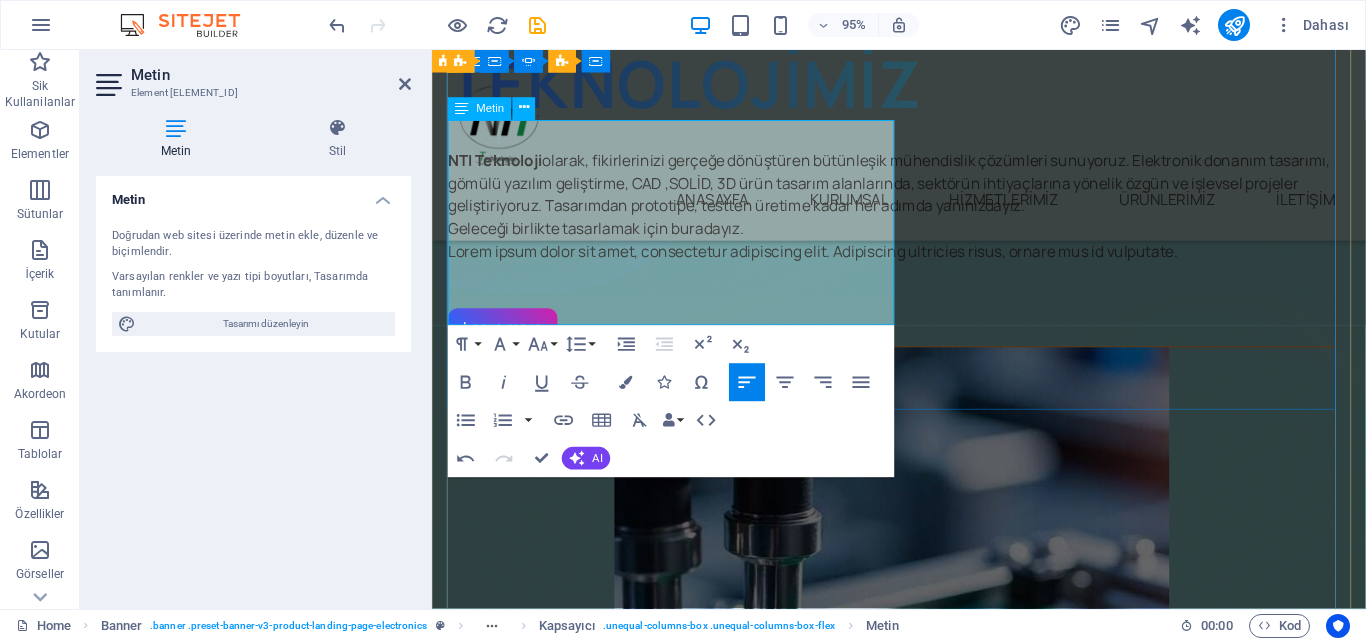 scroll, scrollTop: 200, scrollLeft: 0, axis: vertical 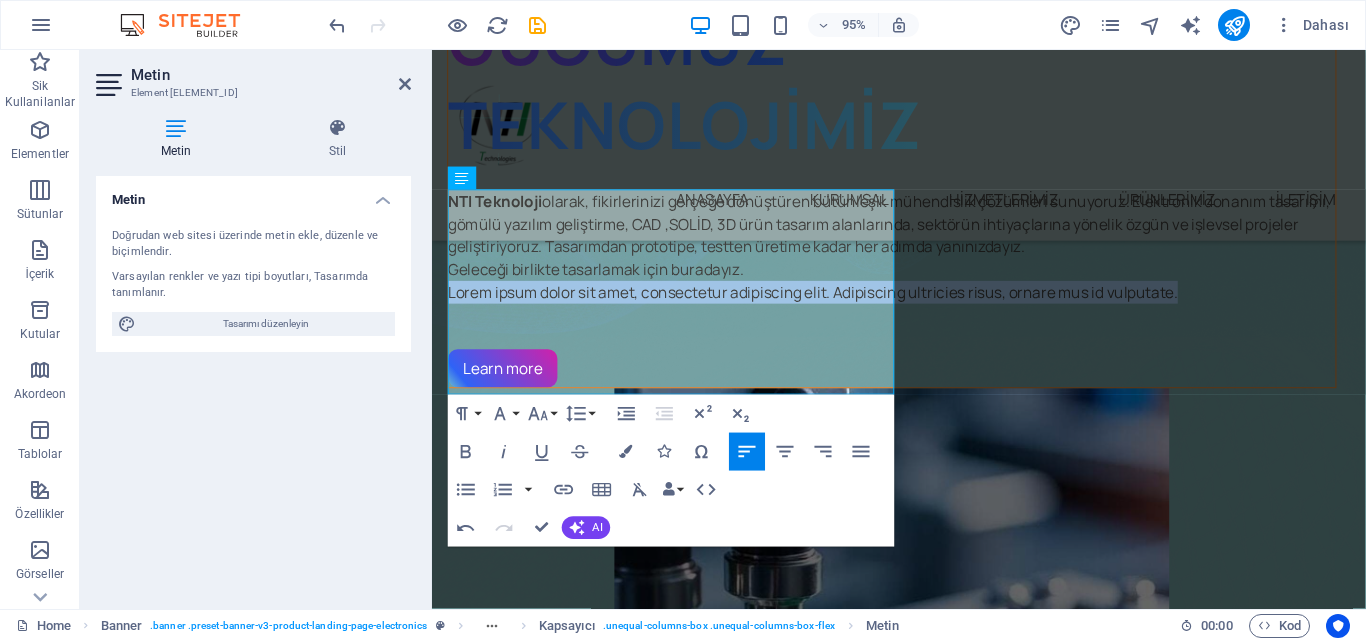drag, startPoint x: 824, startPoint y: 403, endPoint x: 388, endPoint y: 371, distance: 437.17273 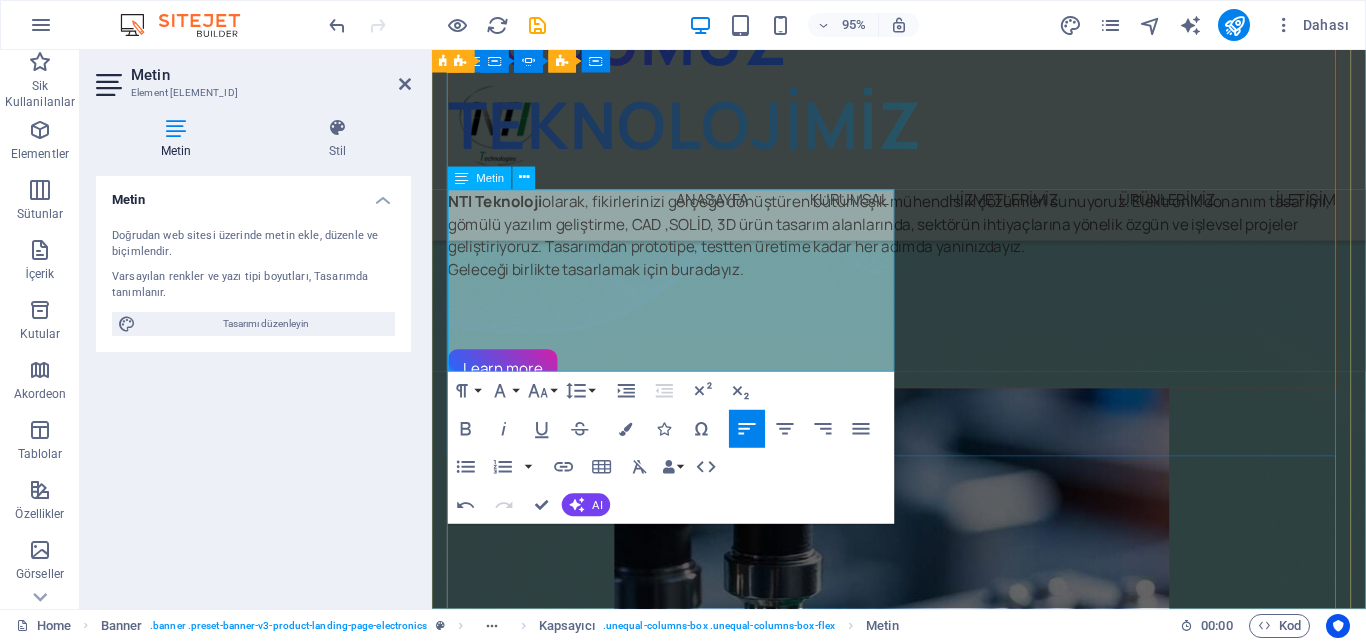 click on "NTI Teknoloji  olarak, fikirlerinizi gerçeğe dönüştüren bütünleşik mühendislik çözümleri sunuyoruz. Elektronik donanım tasarımı, gömülü yazılım geliştirme, CAD ,SOLİD, 3D ürün tasarım alanlarında, sektörün ihtiyaçlarına yönelik özgün ve işlevsel projeler geliştiriyoruz. Tasarımdan prototipe, testten üretime kadar her adımda yanınızdayız." at bounding box center [916, 233] 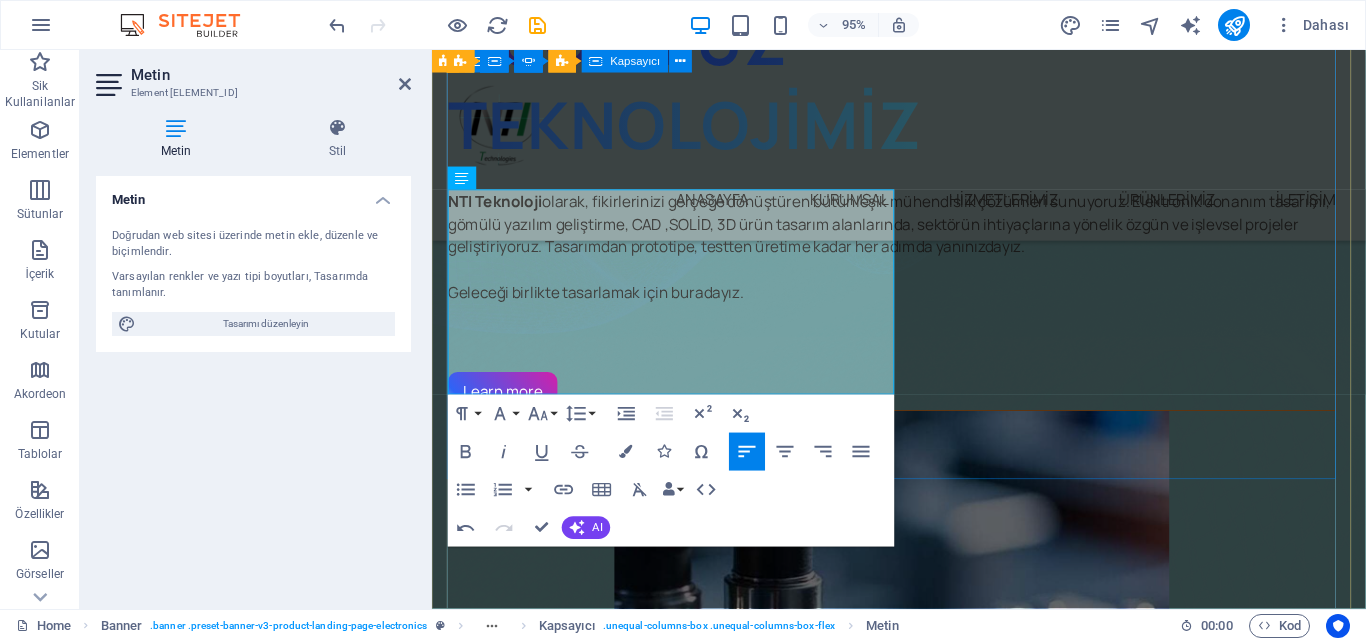 click on "GÜCÜMÜZ  TEKNOLOJİMİZ NTI Teknoloji  olarak, fikirlerinizi gerçeğe dönüştüren bütünleşik mühendislik çözümleri sunuyoruz. Elektronik donanım tasarımı, gömülü yazılım geliştirme, CAD ,SOLİD, 3D ürün tasarım alanlarında, sektörün ihtiyaçlarına yönelik özgün ve işlevsel projeler geliştiriyoruz. Tasarımdan prototipe, testten üretime kadar her adımda yanınızdayız. Geleceği birlikte tasarlamak için buradayız. Learn more" at bounding box center [916, 212] 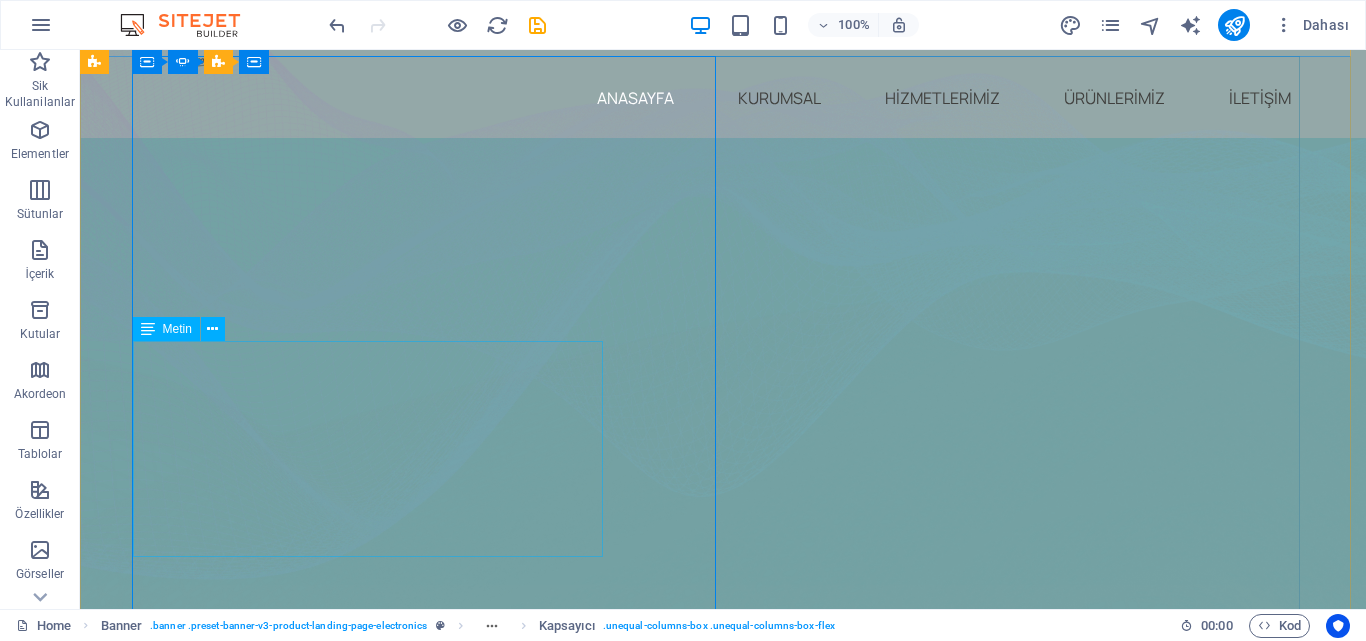 scroll, scrollTop: 100, scrollLeft: 0, axis: vertical 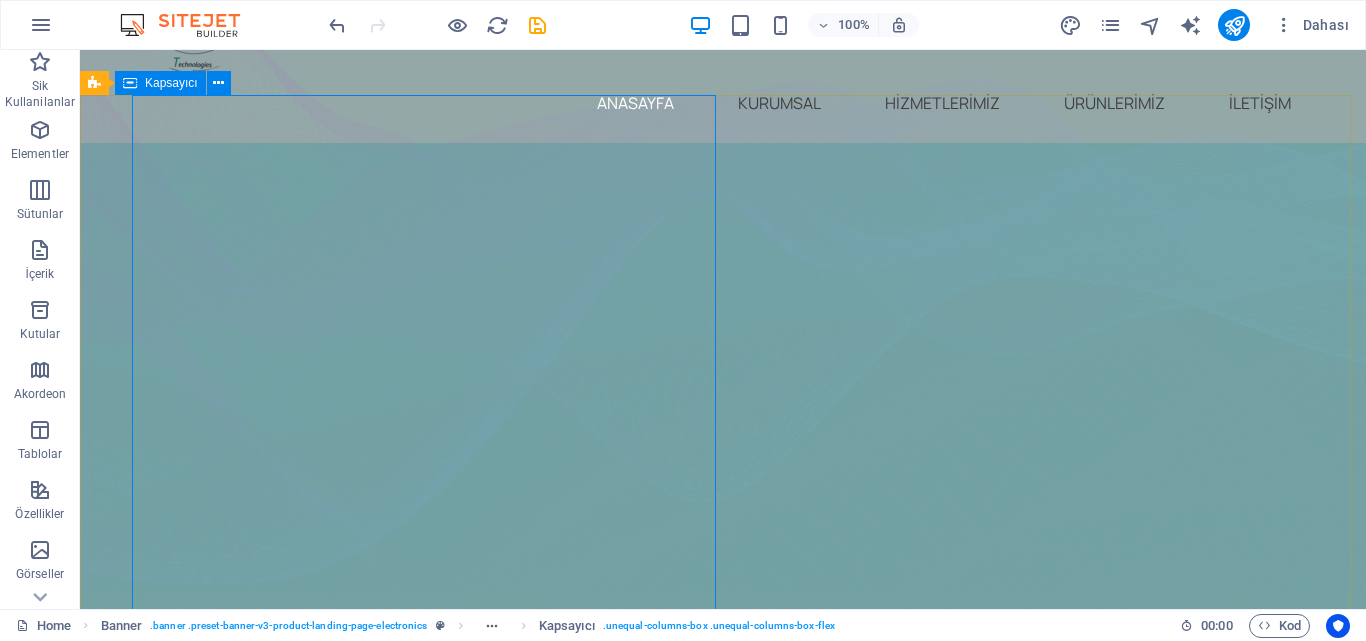 click on "Kapsayıcı" at bounding box center (171, 83) 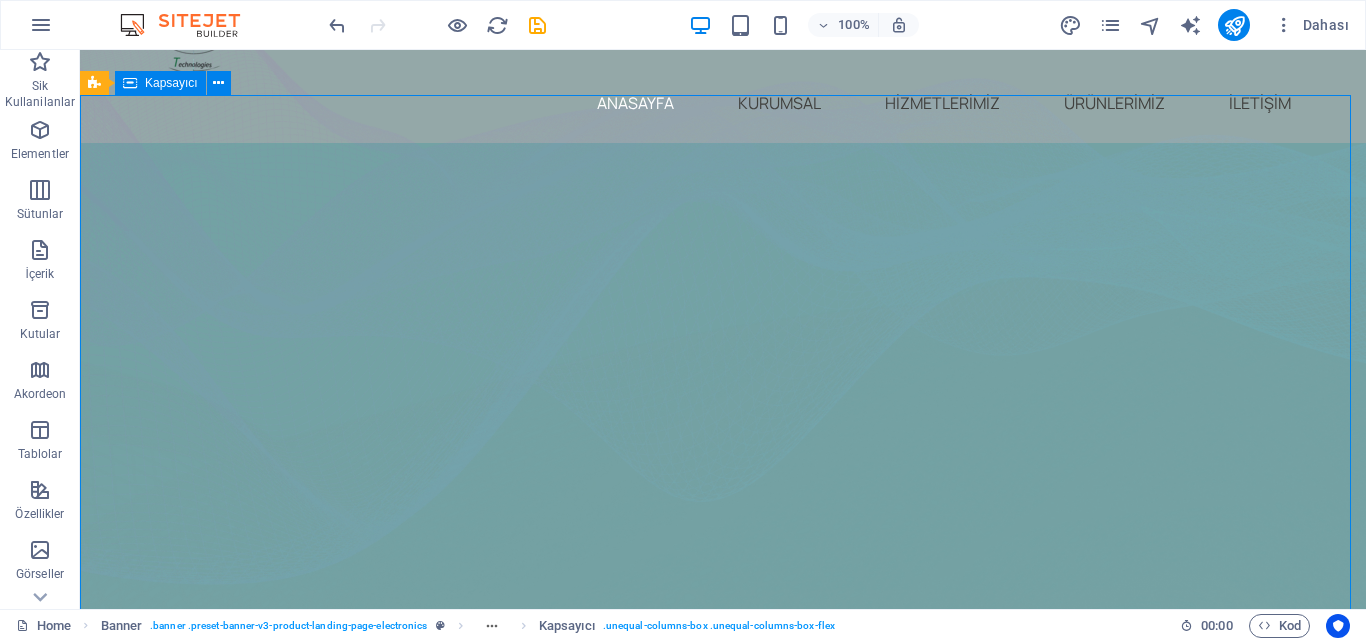 click on "Kapsayıcı" at bounding box center [171, 83] 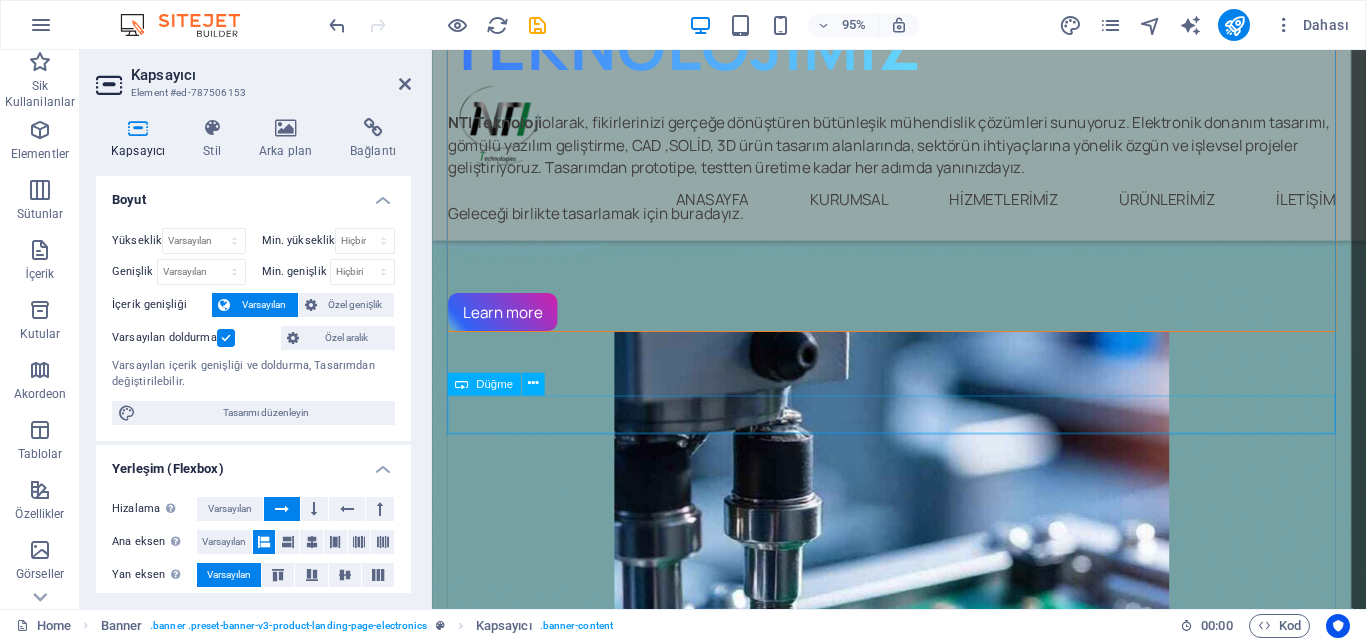 scroll, scrollTop: 300, scrollLeft: 0, axis: vertical 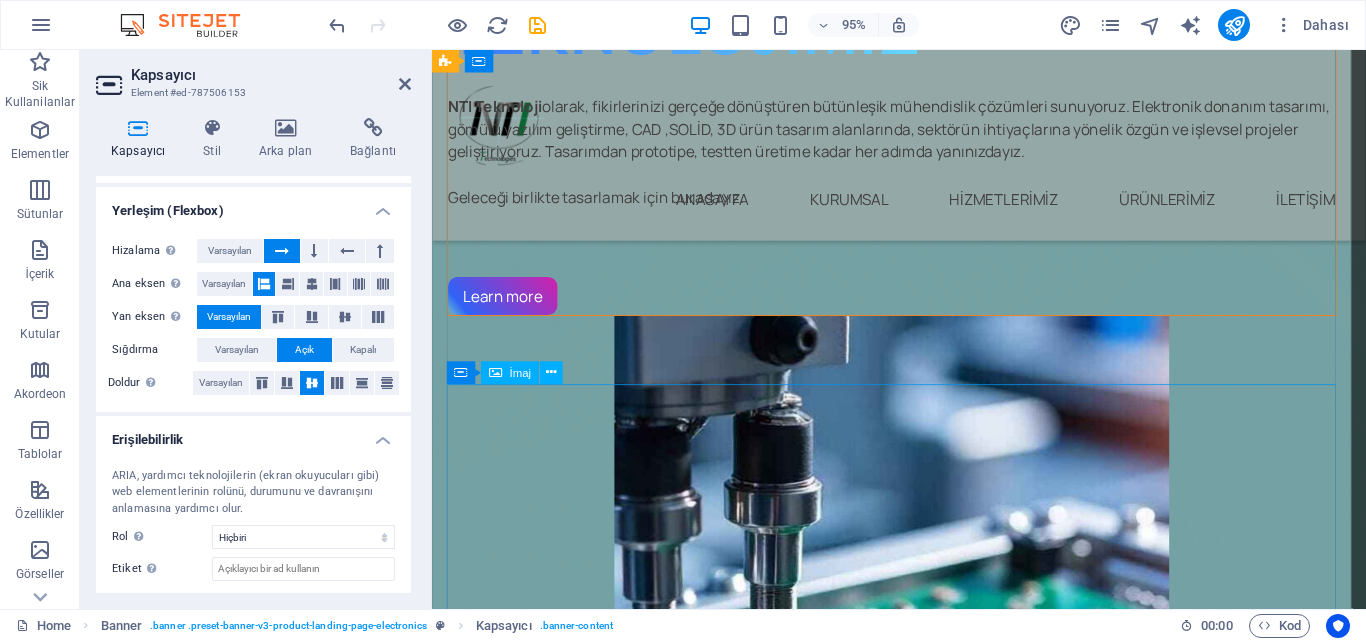 click at bounding box center (916, 667) 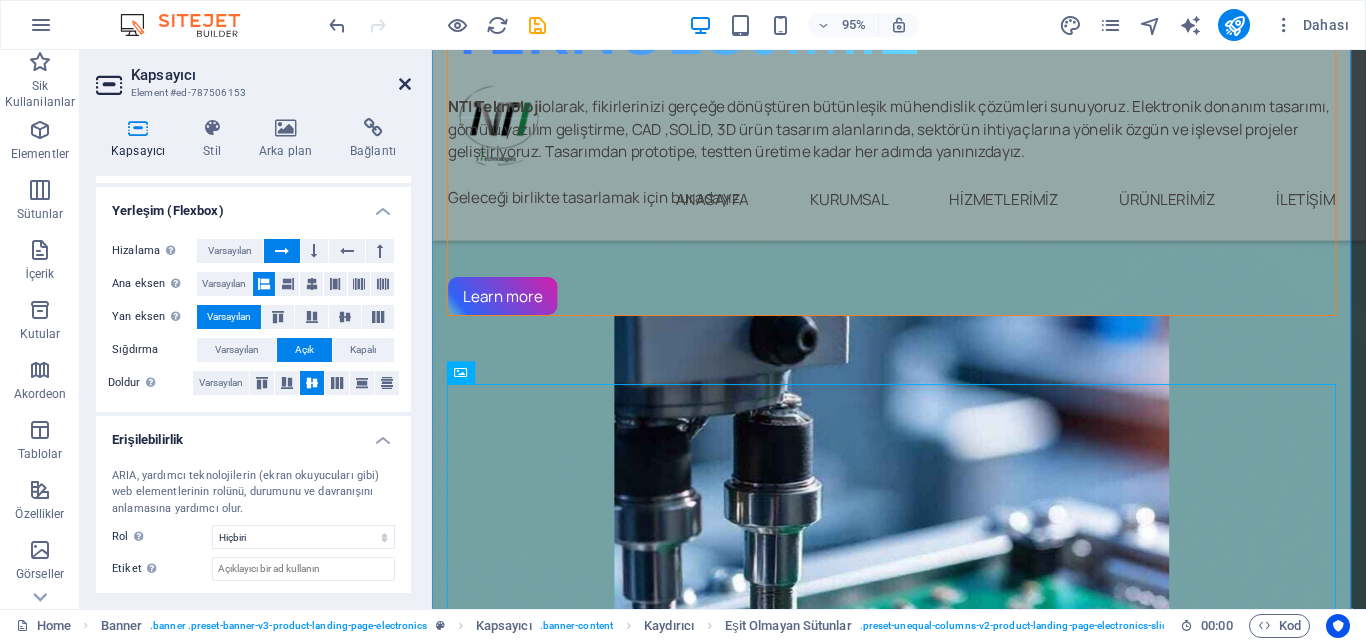click at bounding box center (405, 84) 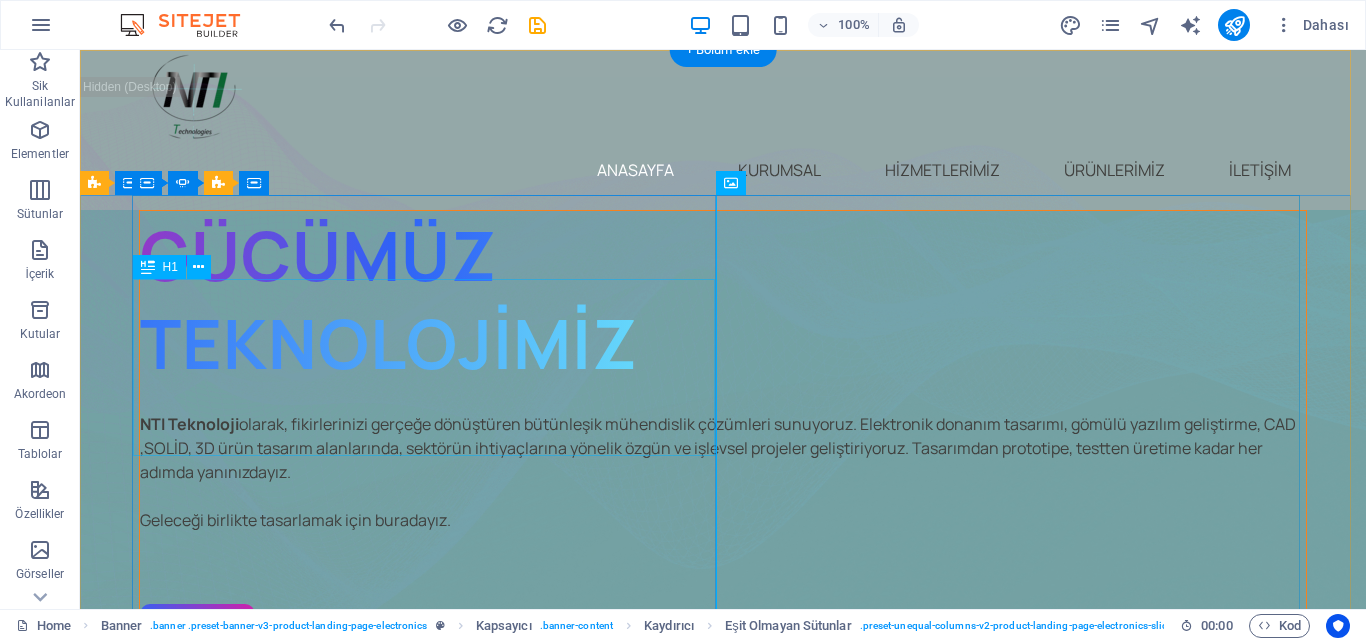 scroll, scrollTop: 0, scrollLeft: 0, axis: both 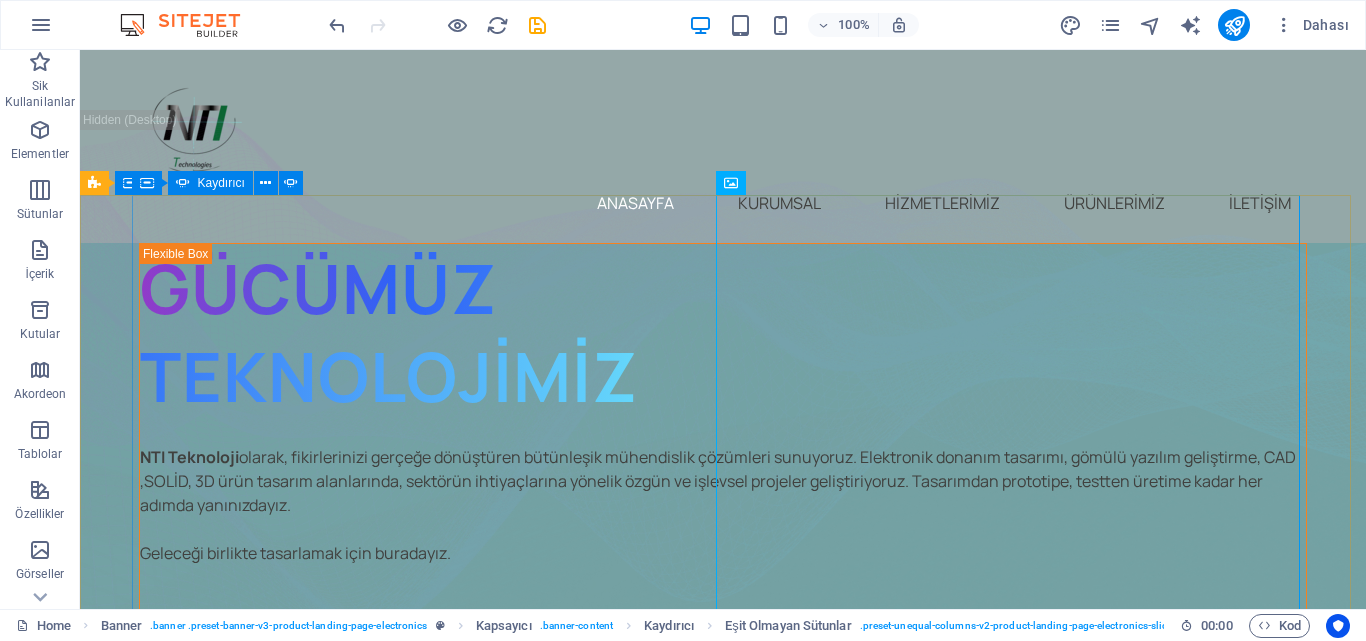 click at bounding box center (183, 183) 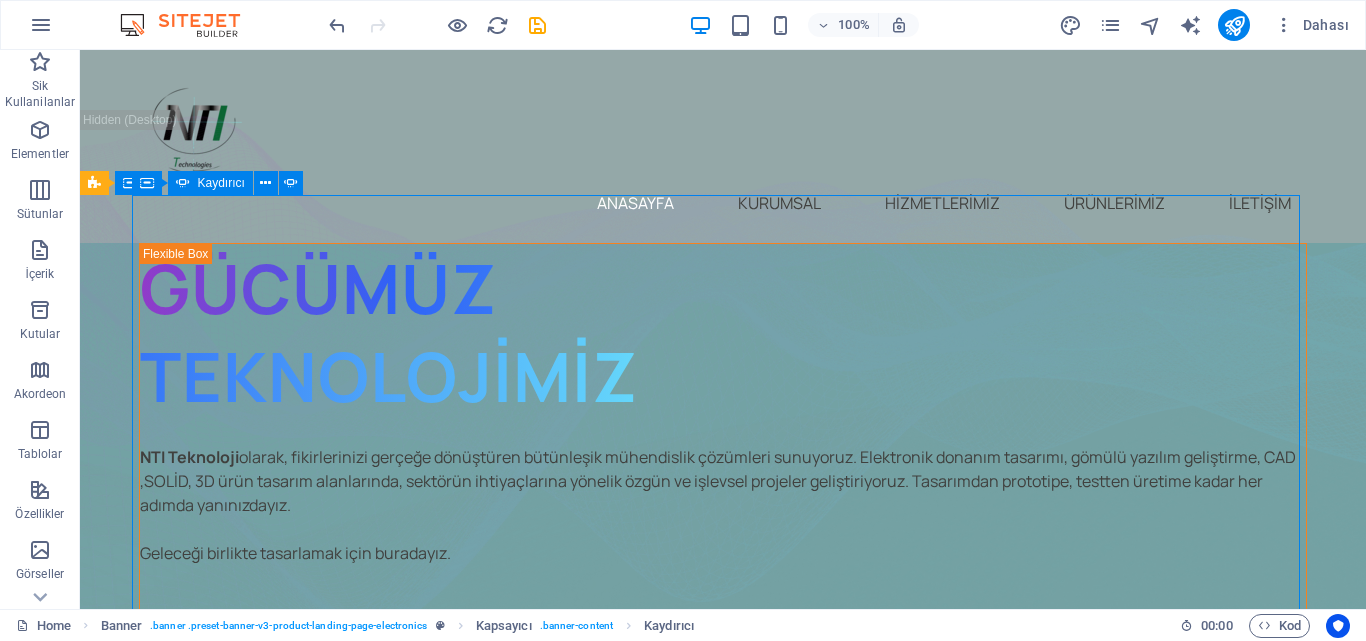 click at bounding box center (183, 183) 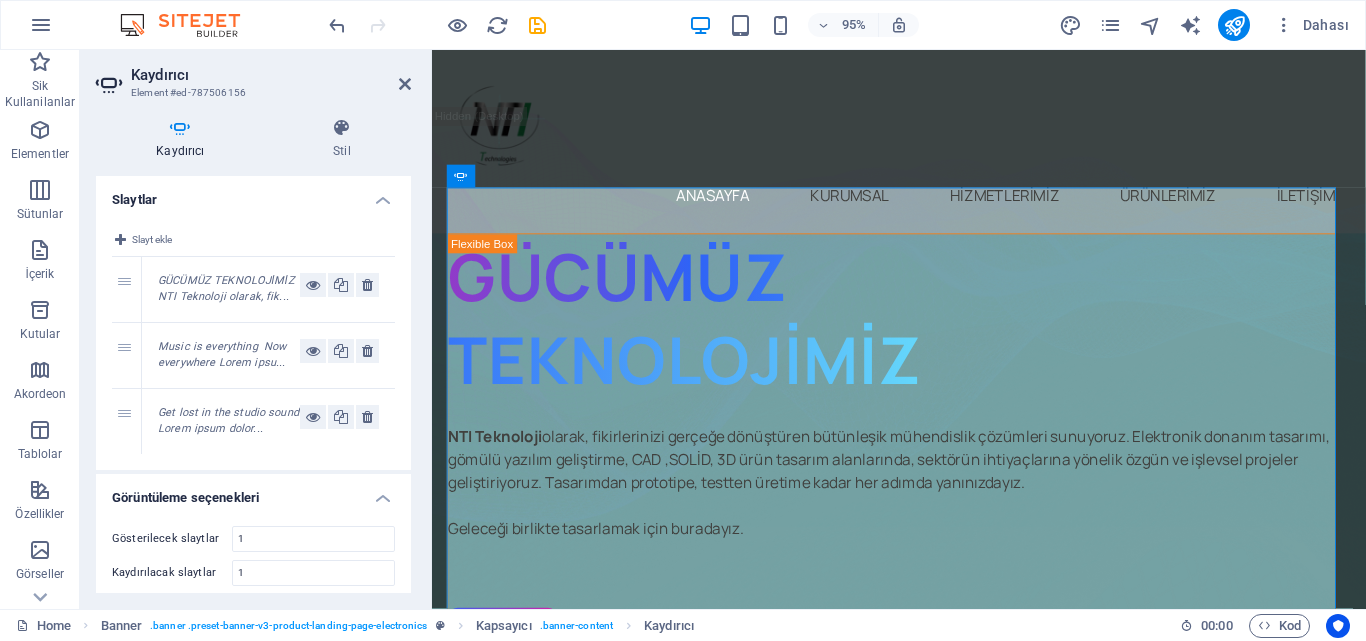 click on "Music is everything
Now everywhere
Lorem ipsu..." at bounding box center (222, 355) 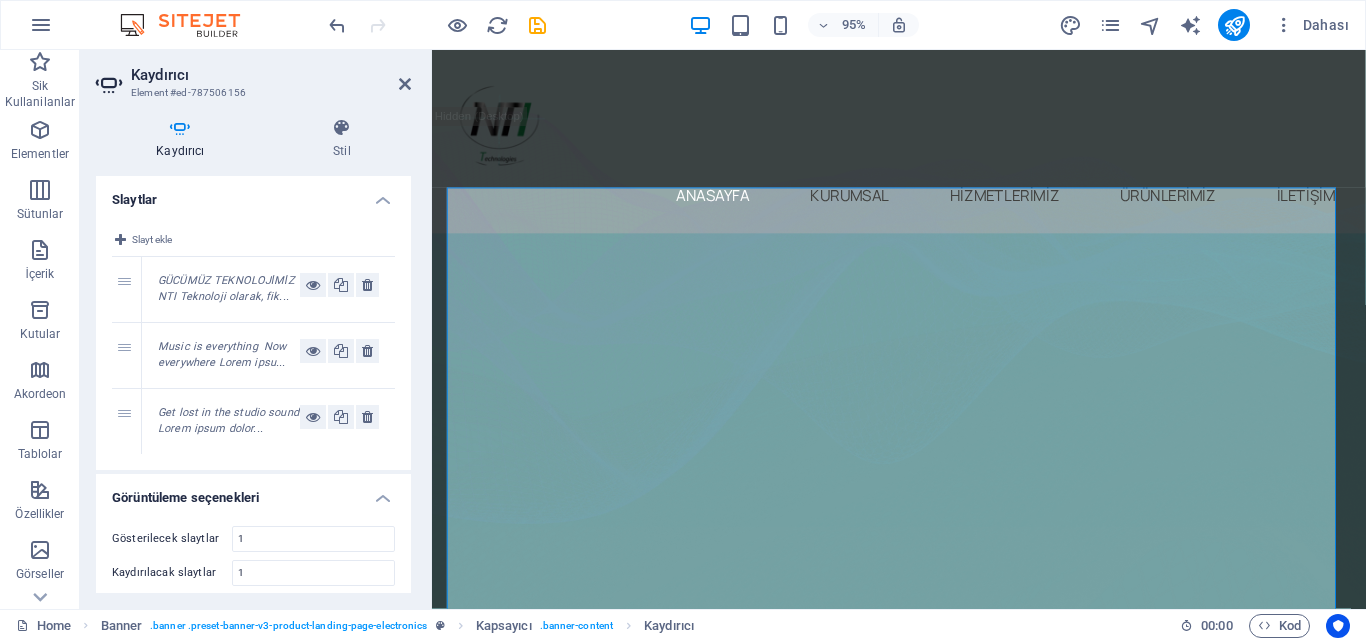 click on "GÜCÜMÜZ
TEKNOLOJİMİZ
NTI Teknoloji olarak, fik..." at bounding box center (226, 289) 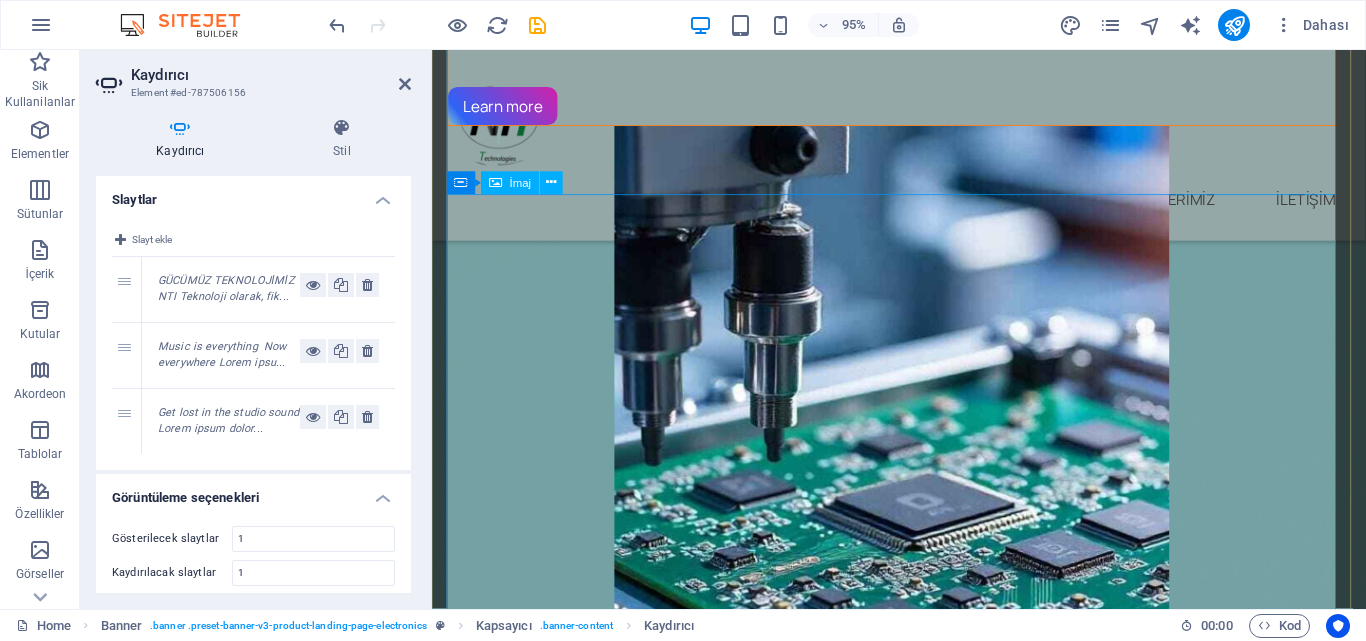 scroll, scrollTop: 600, scrollLeft: 0, axis: vertical 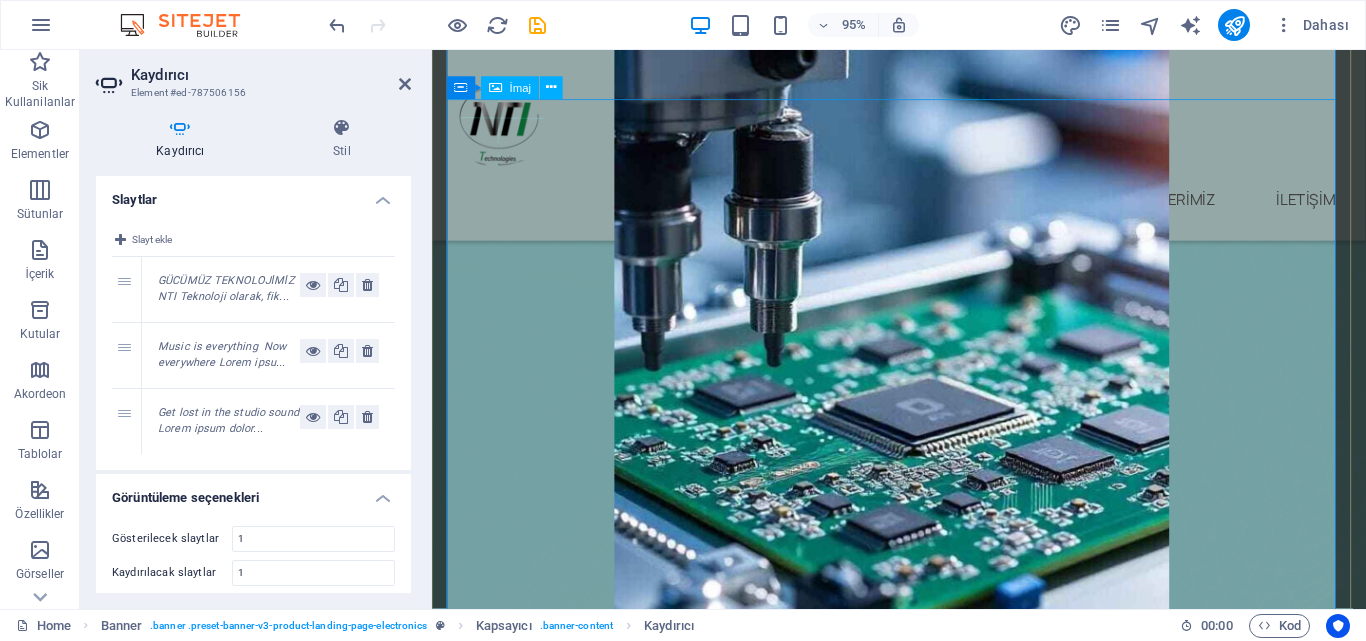click at bounding box center [916, 367] 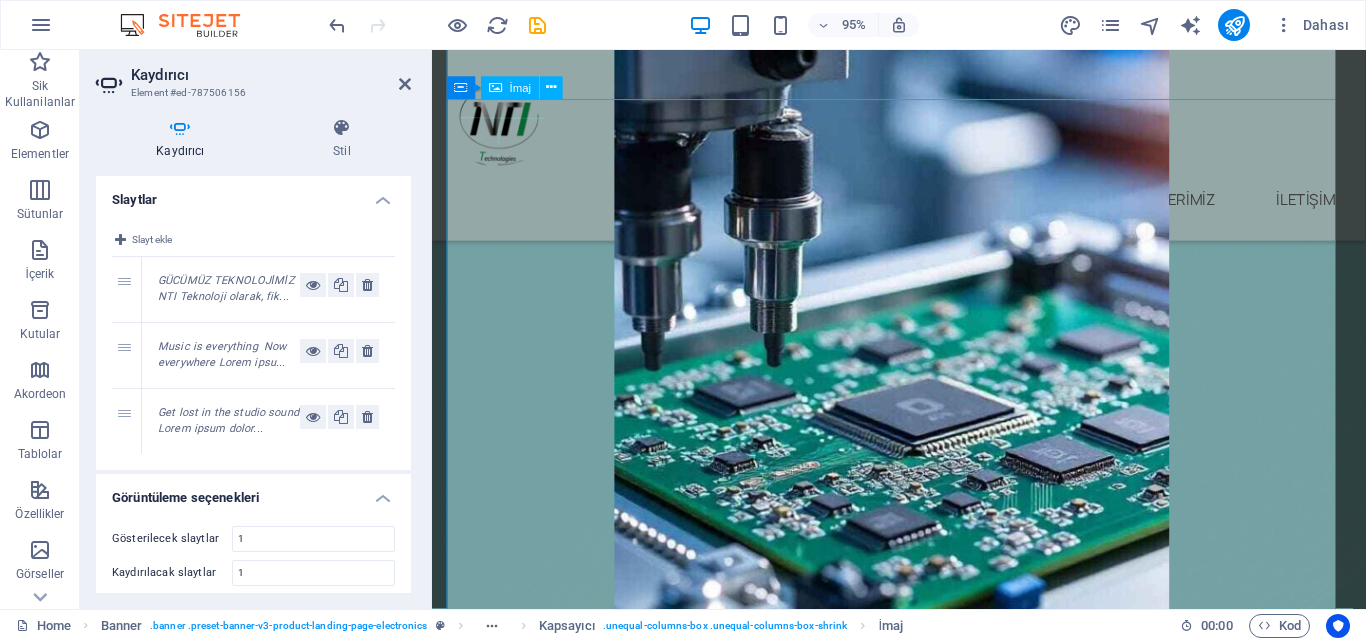 click at bounding box center (916, 367) 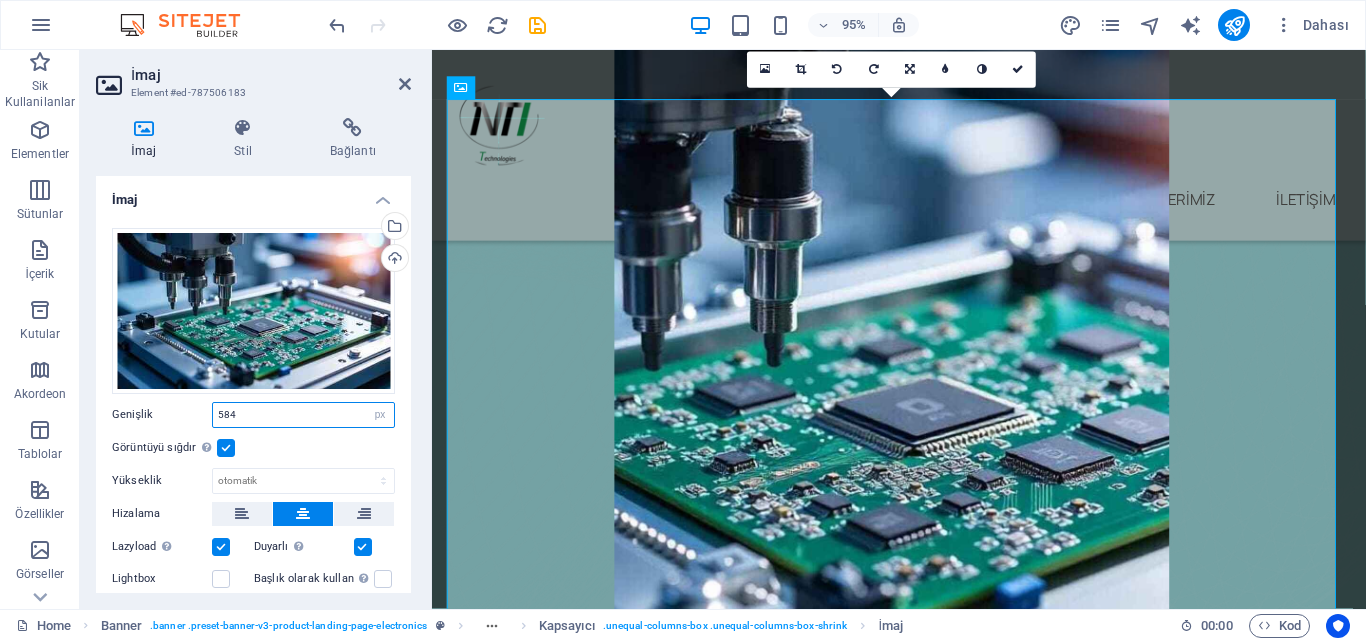 click on "584" at bounding box center [303, 415] 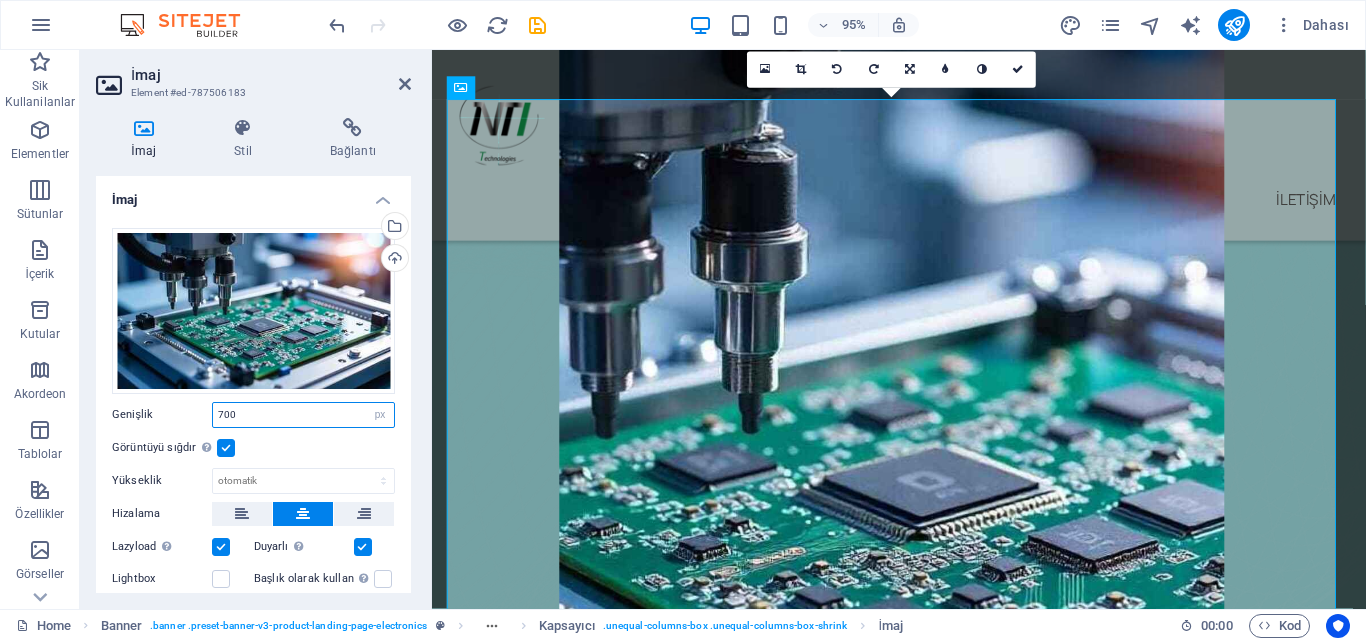 click on "700" at bounding box center [303, 415] 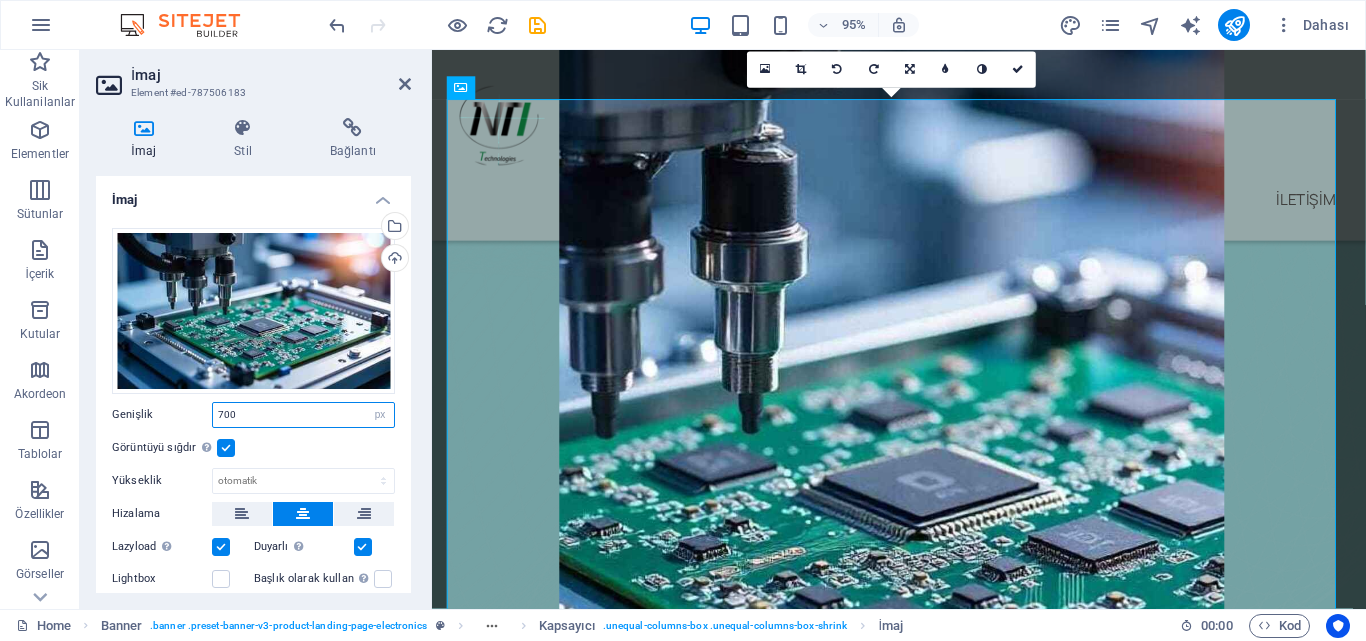 click on "700" at bounding box center (303, 415) 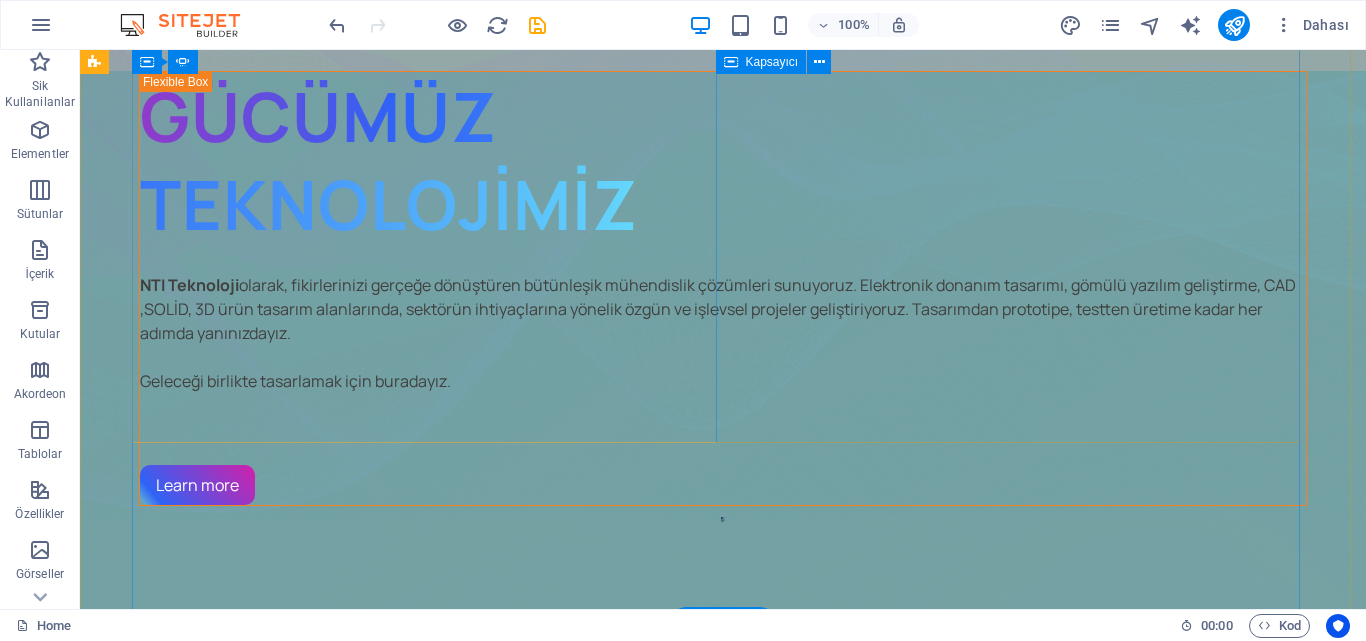 scroll, scrollTop: 100, scrollLeft: 0, axis: vertical 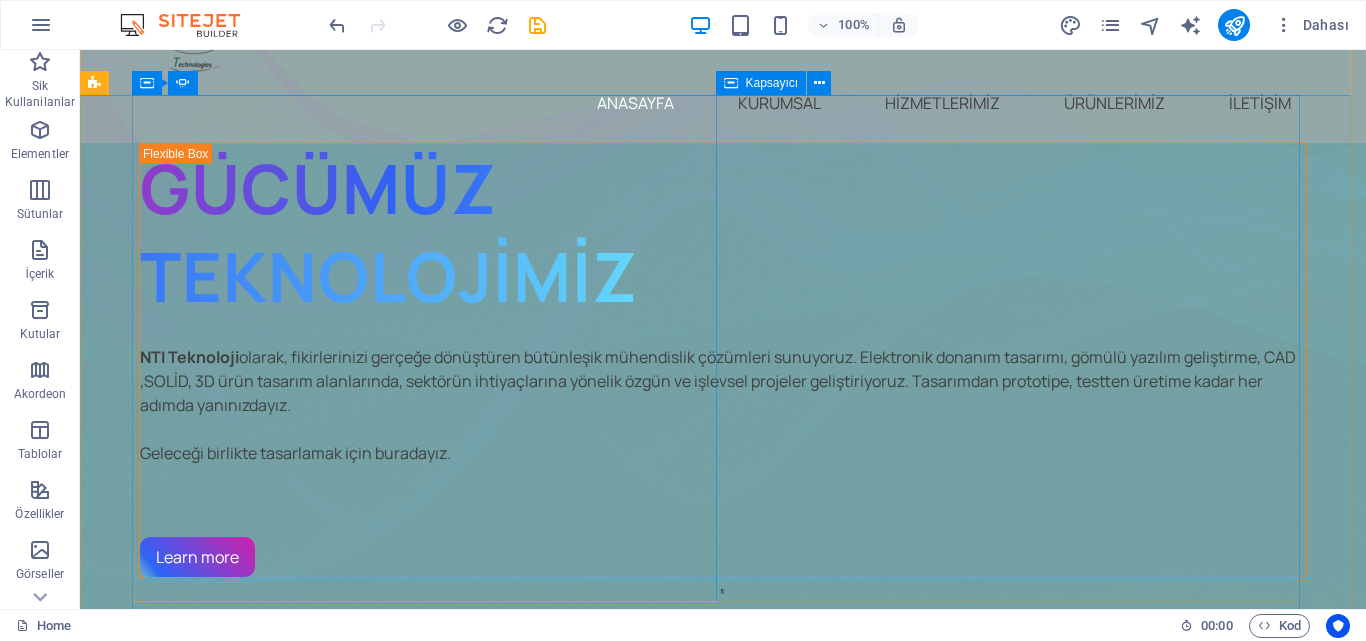 click at bounding box center [723, 590] 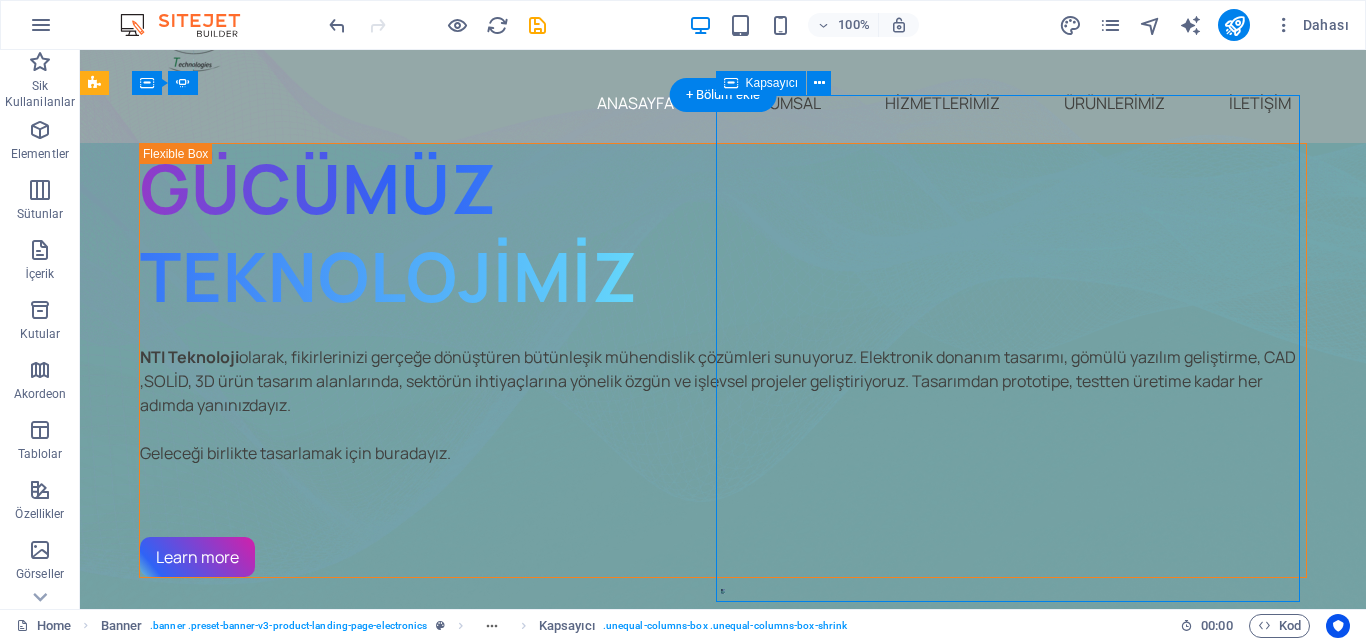 click at bounding box center [723, 590] 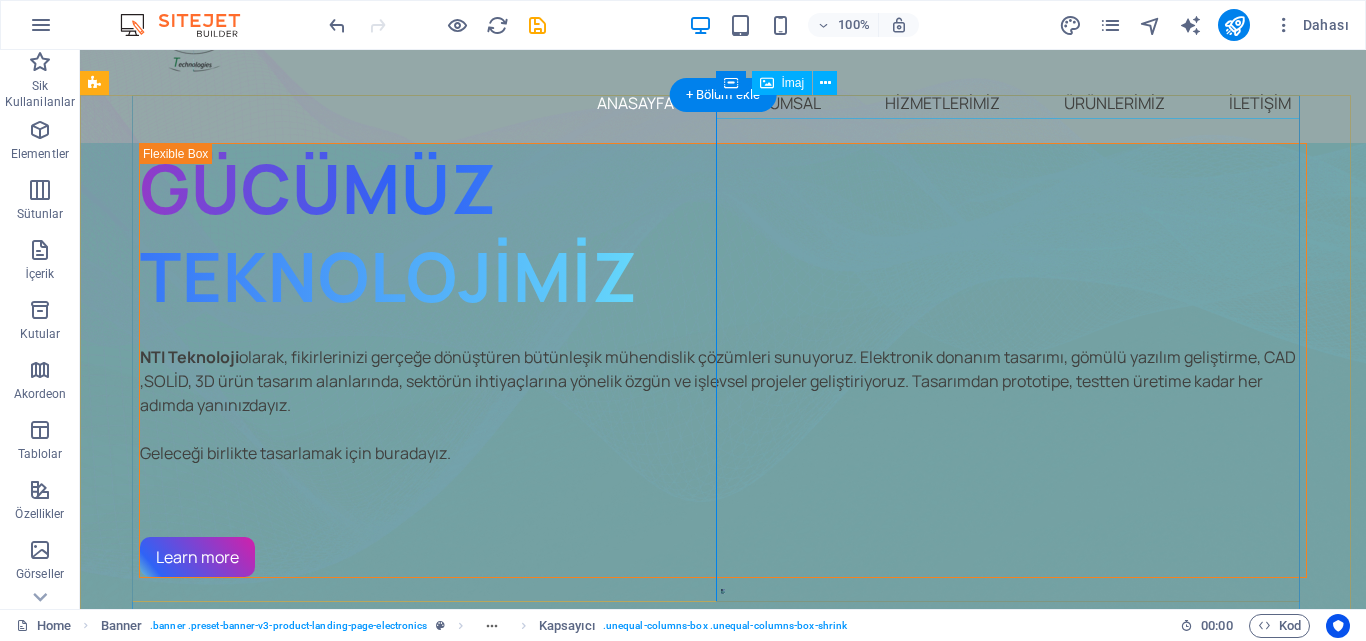 click at bounding box center (723, 590) 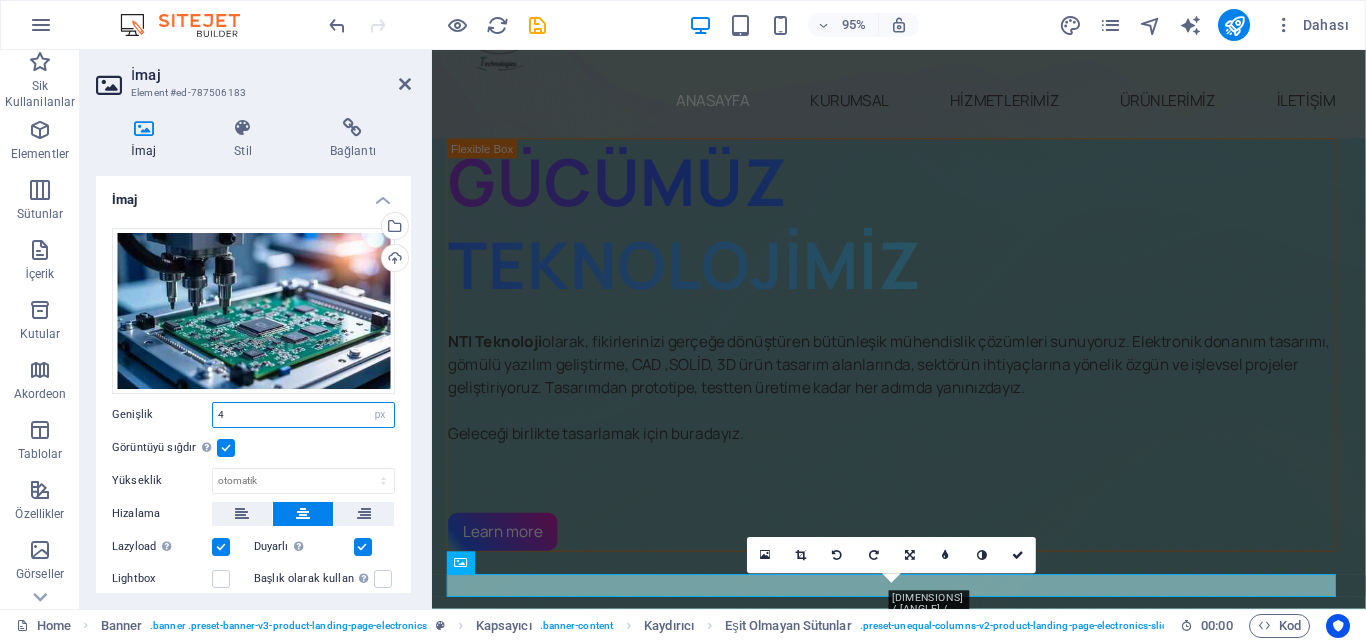 click on "4" at bounding box center (303, 415) 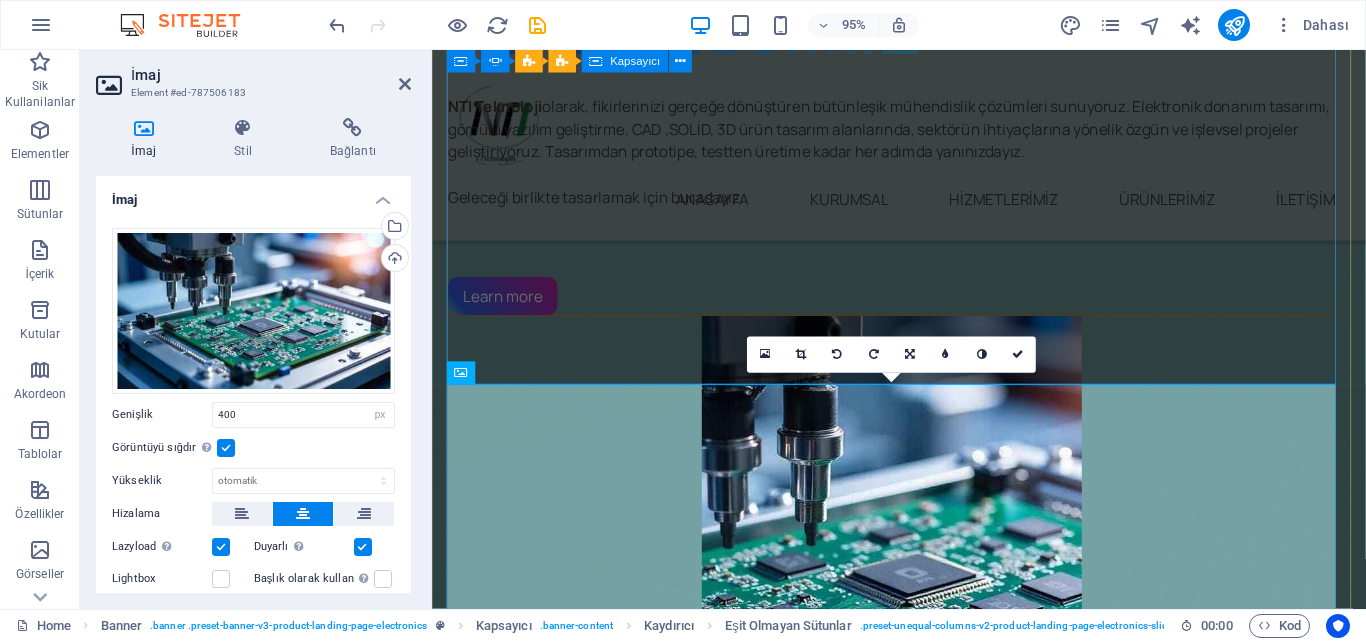 scroll, scrollTop: 600, scrollLeft: 0, axis: vertical 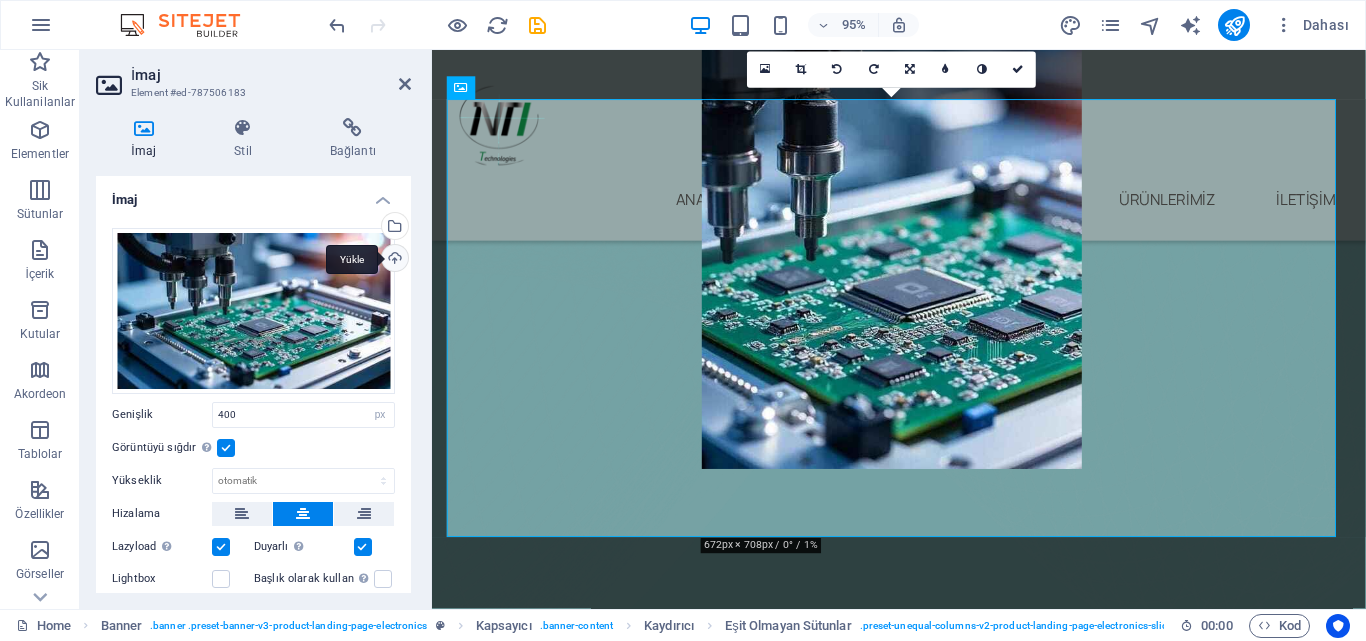 click on "Yükle" at bounding box center [393, 260] 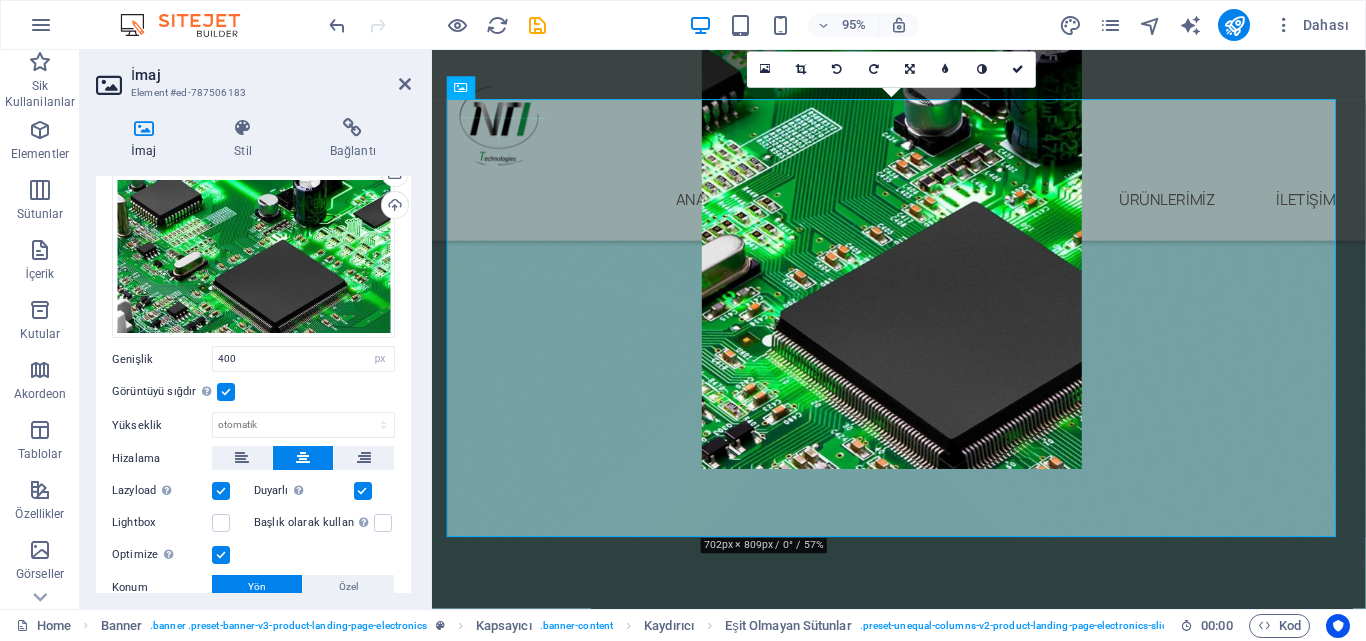 scroll, scrollTop: 100, scrollLeft: 0, axis: vertical 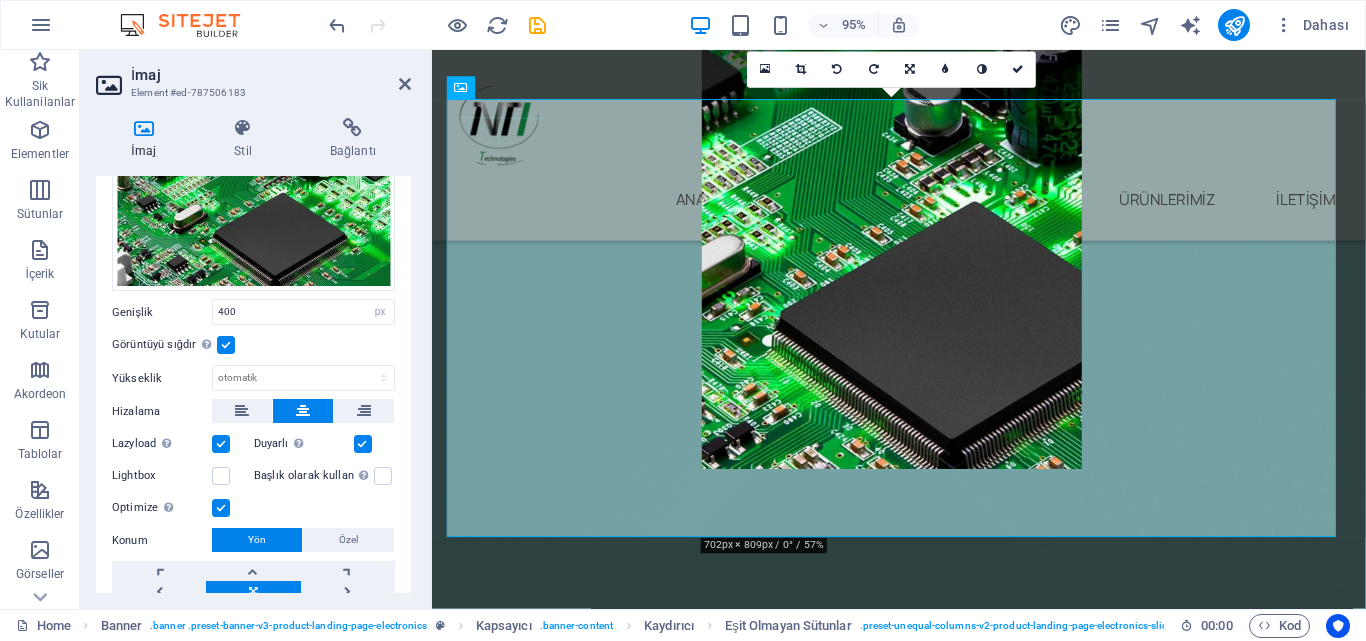 click at bounding box center (221, 508) 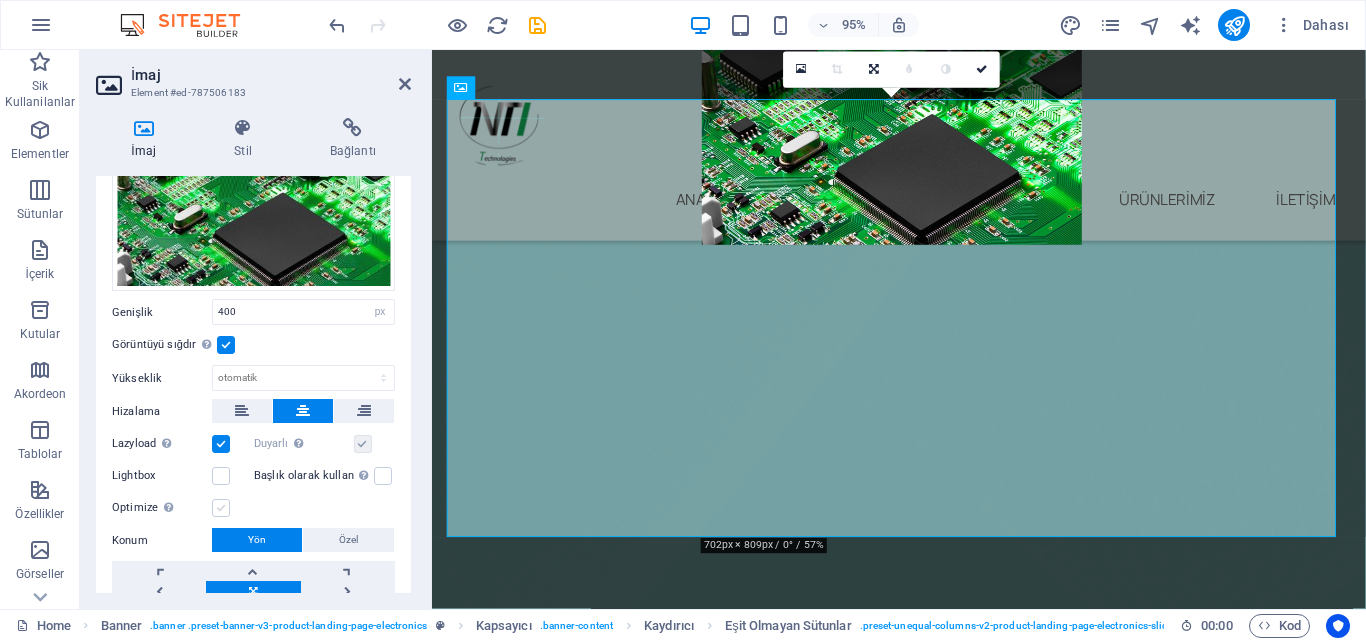 click at bounding box center (221, 508) 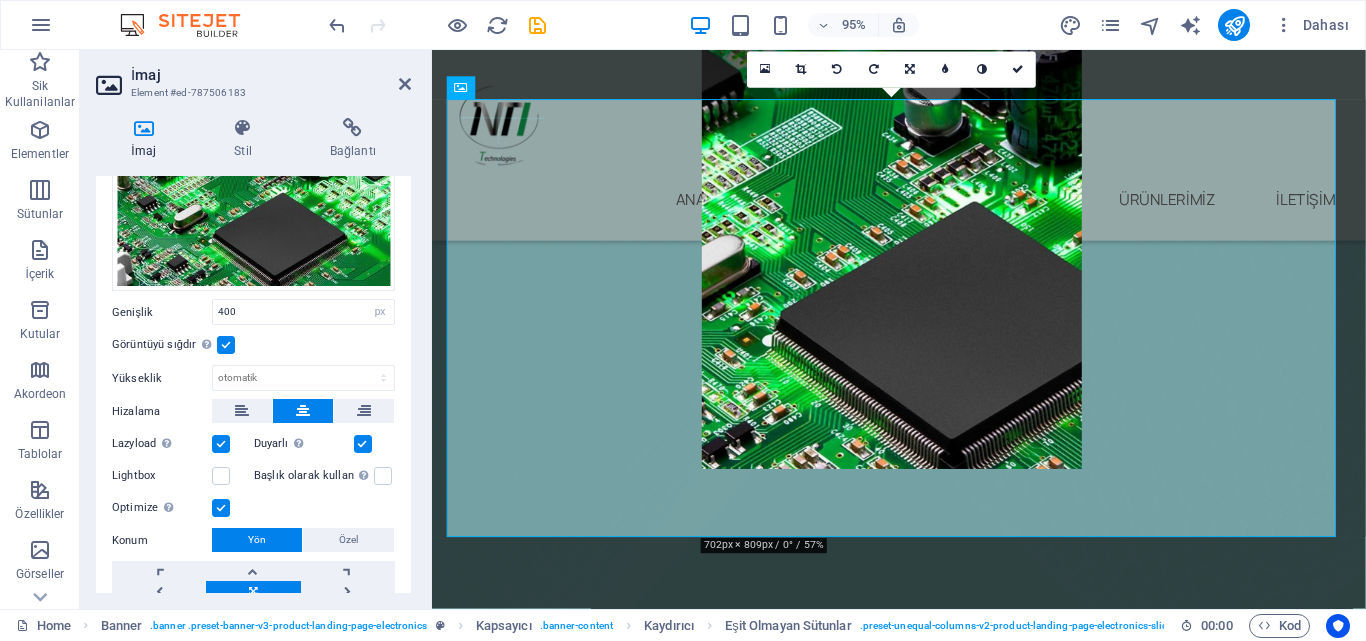 click at bounding box center [221, 508] 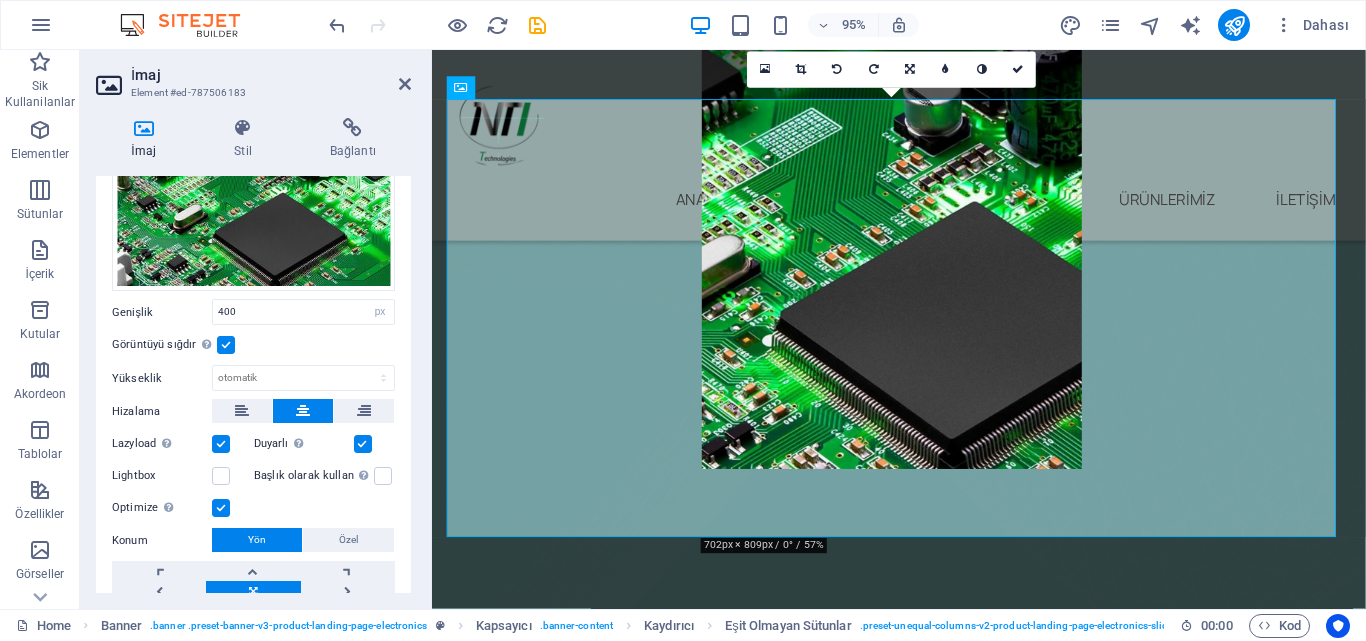 click on "Optimize Görseller, sayfa hızını iyileştirmek için sıkıştırılmıştır." at bounding box center [0, 0] 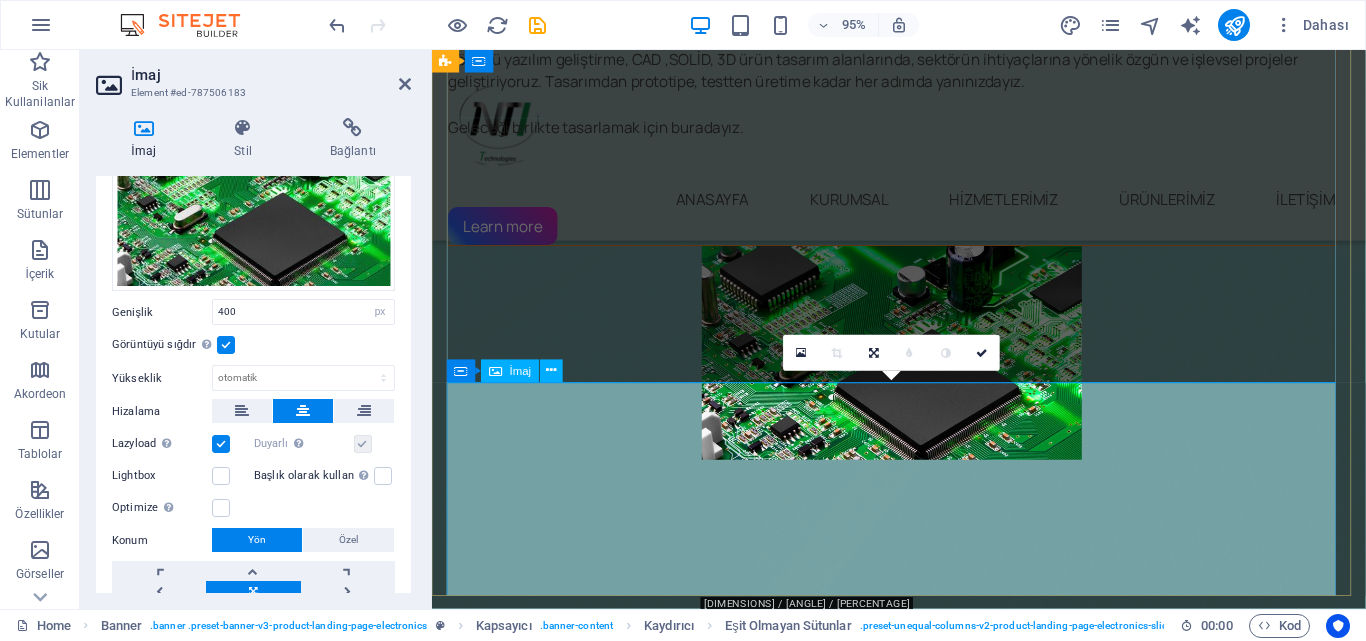 scroll, scrollTop: 400, scrollLeft: 0, axis: vertical 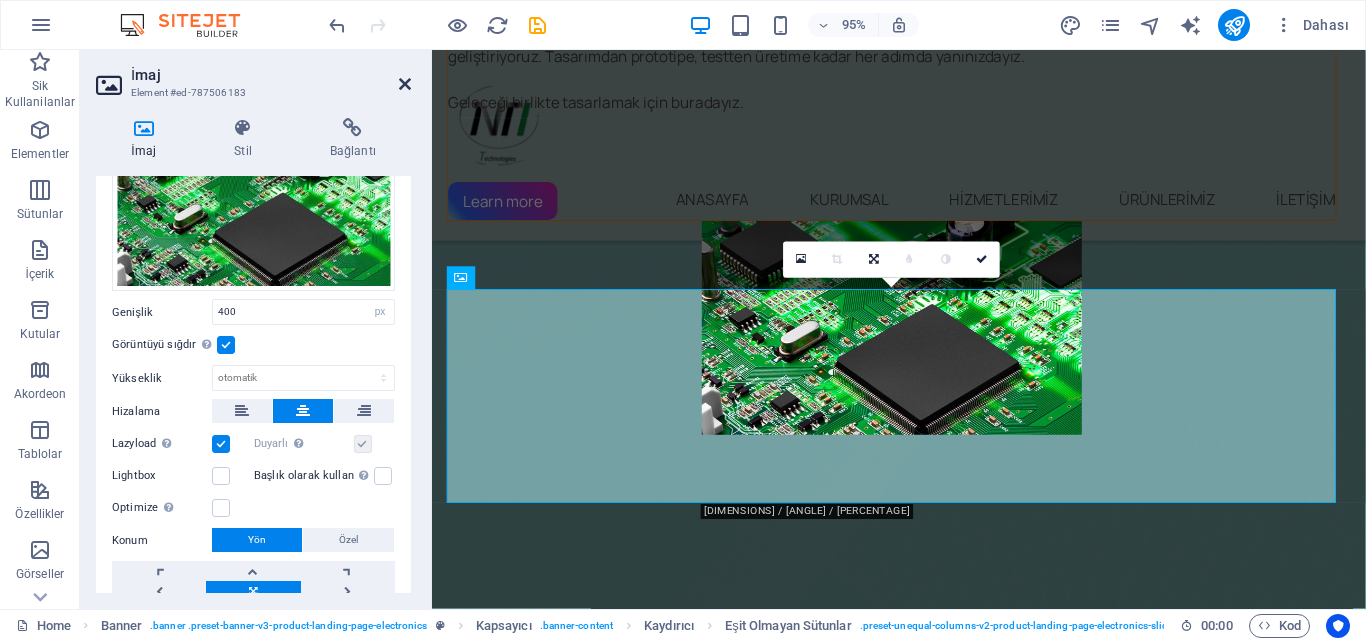 drag, startPoint x: 398, startPoint y: 86, endPoint x: 327, endPoint y: 40, distance: 84.59905 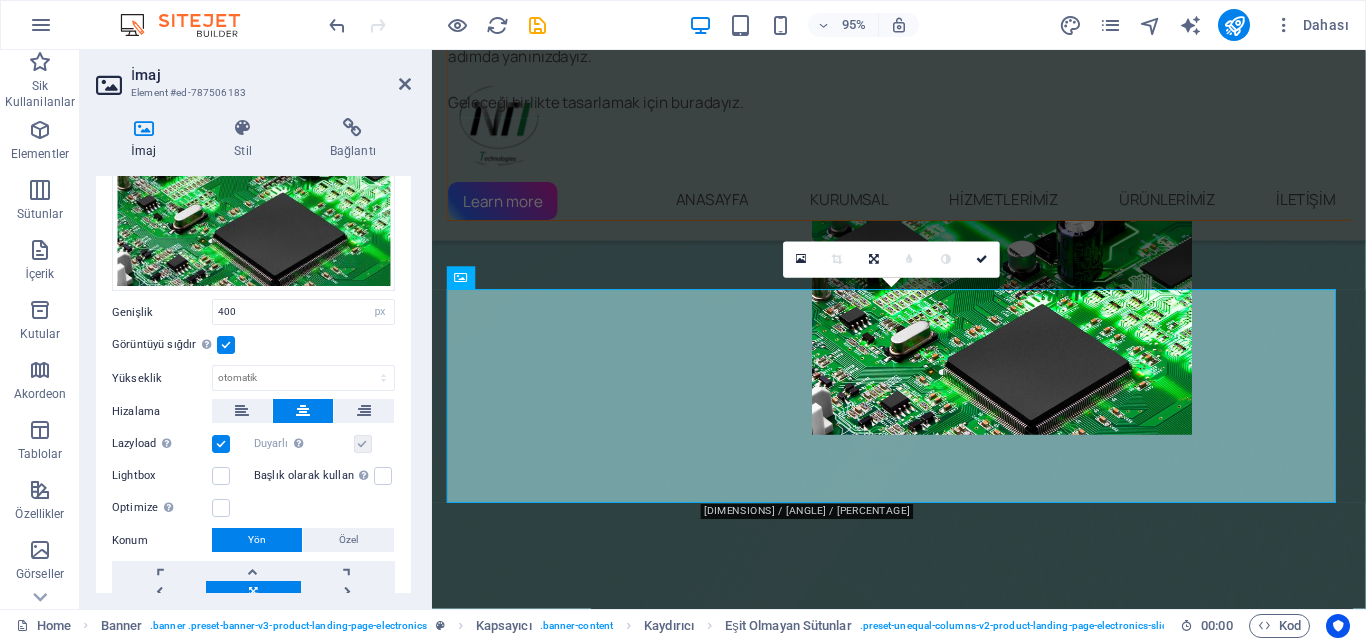 scroll, scrollTop: 0, scrollLeft: 0, axis: both 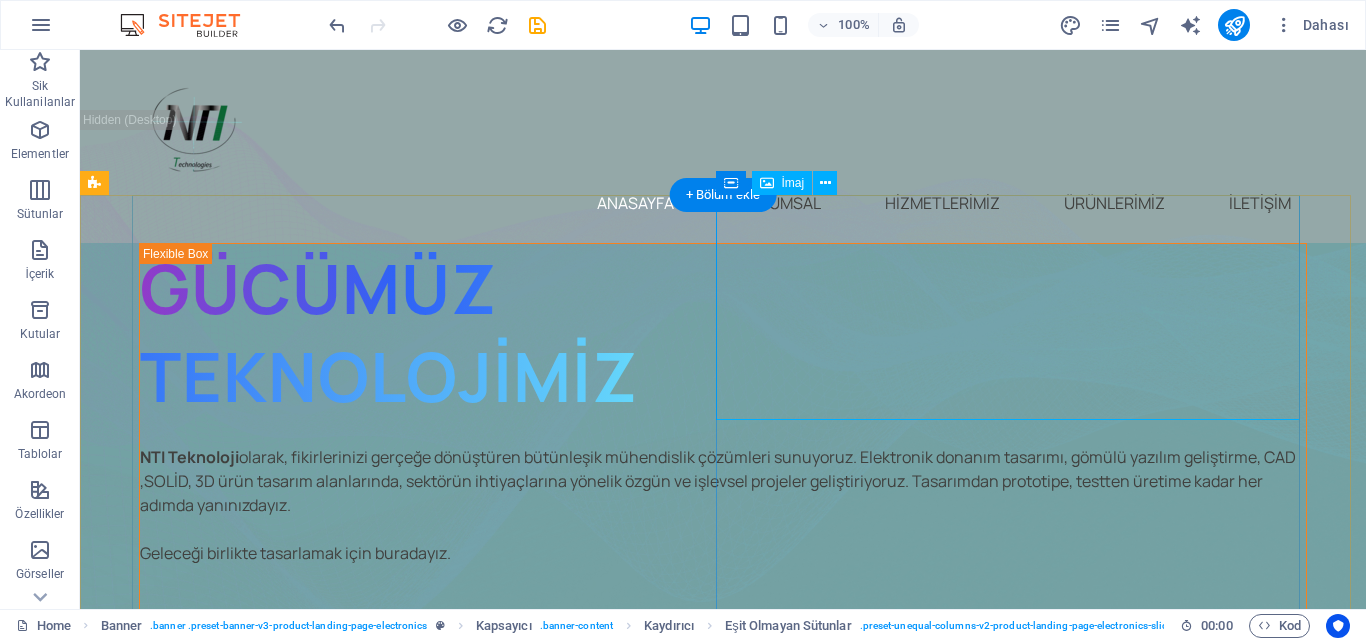 click at bounding box center [723, 790] 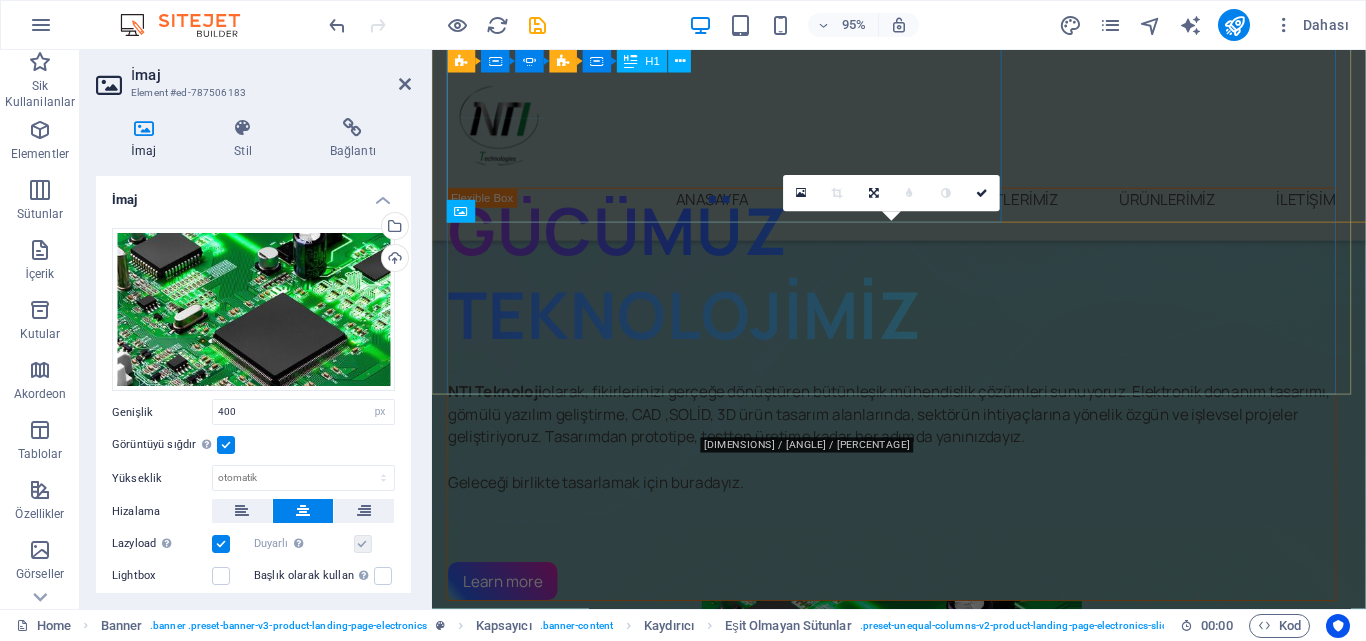 scroll, scrollTop: 470, scrollLeft: 0, axis: vertical 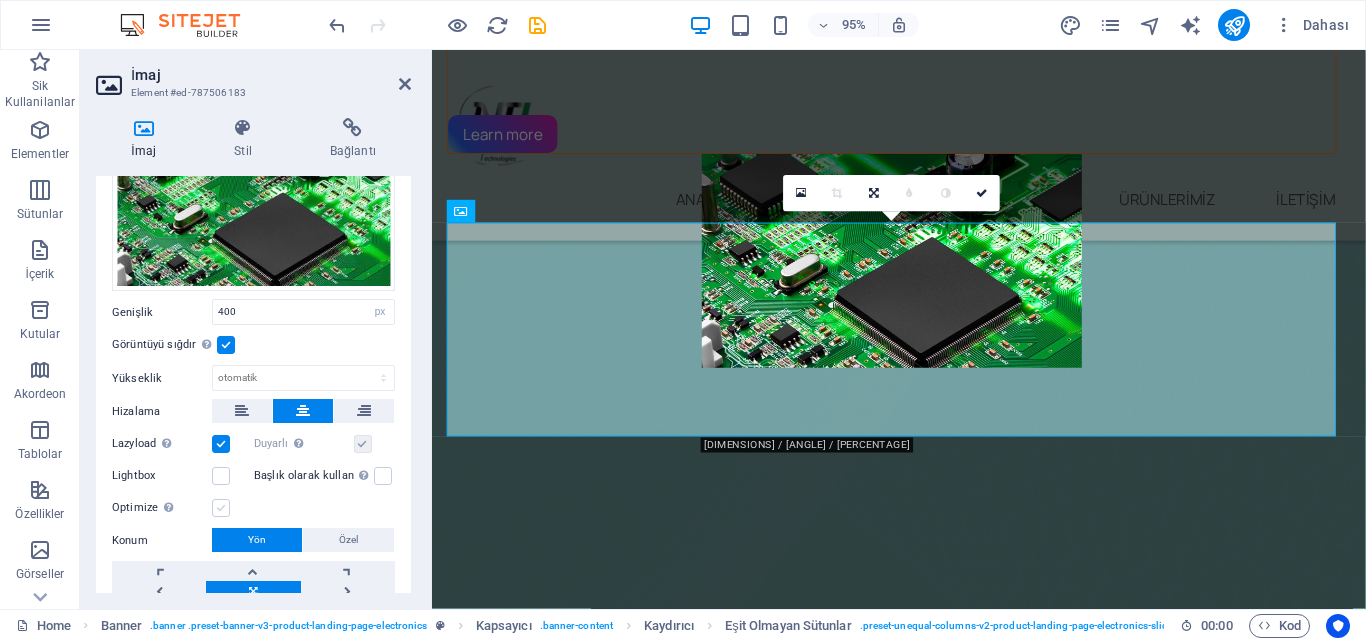 click at bounding box center (221, 508) 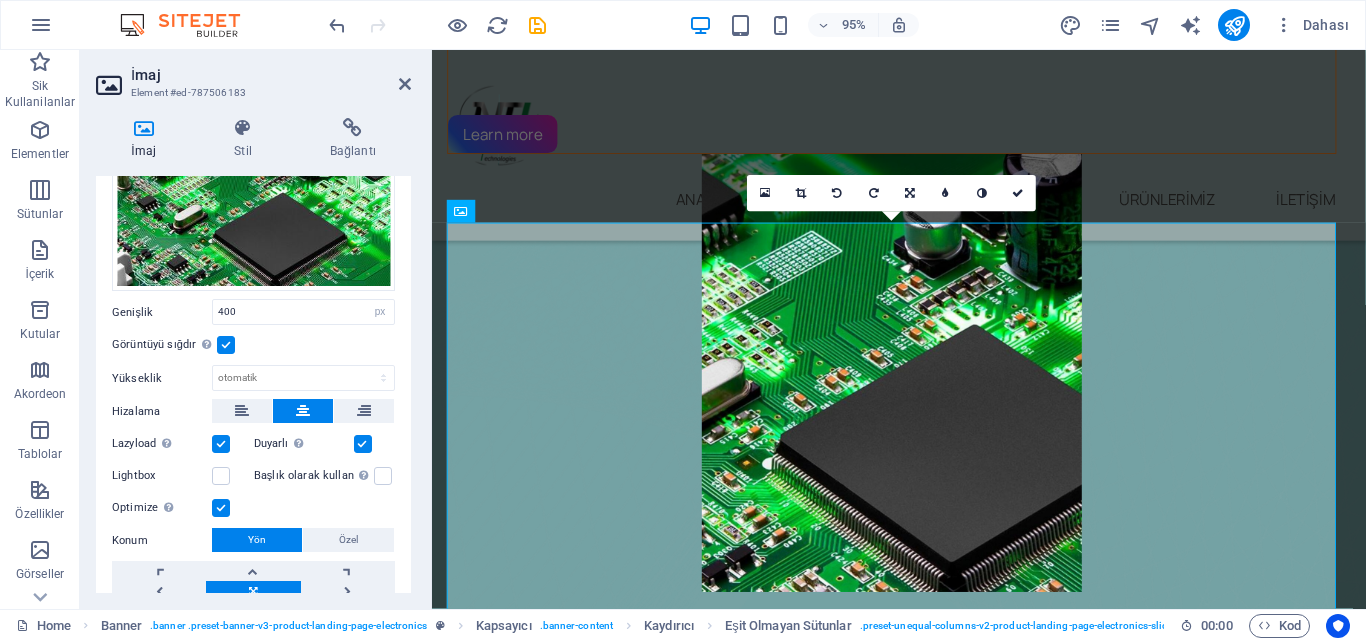 scroll, scrollTop: 190, scrollLeft: 0, axis: vertical 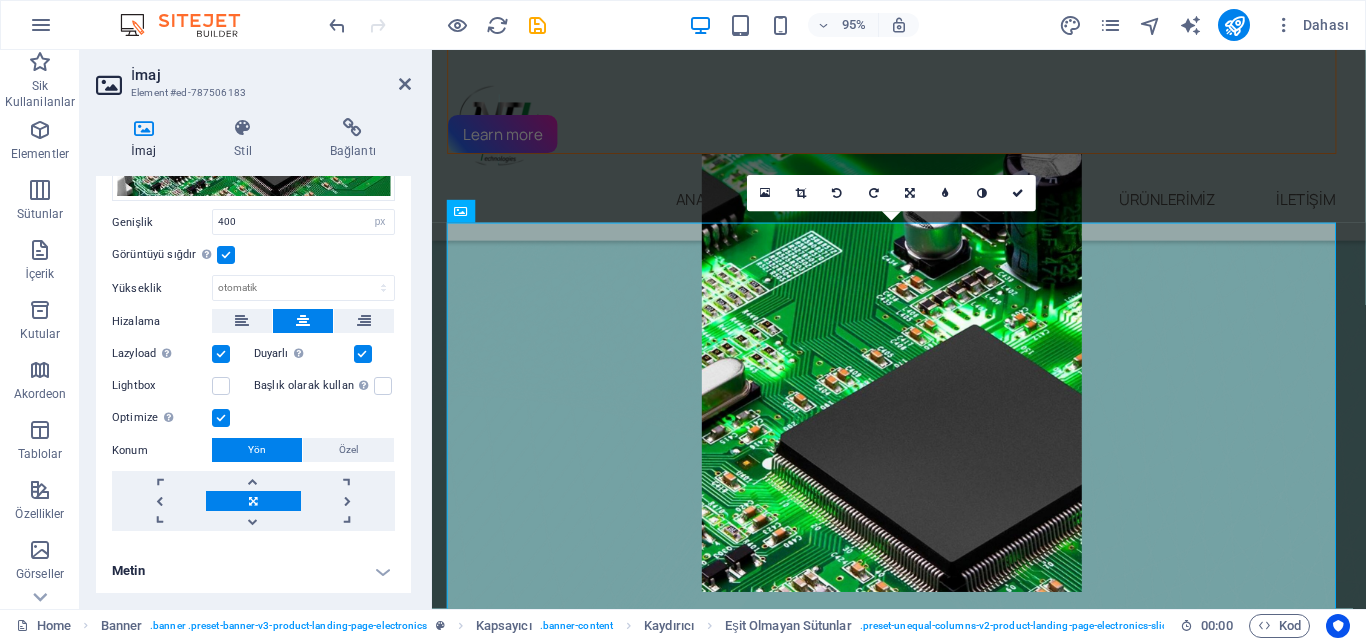 click on "Metin" at bounding box center (253, 571) 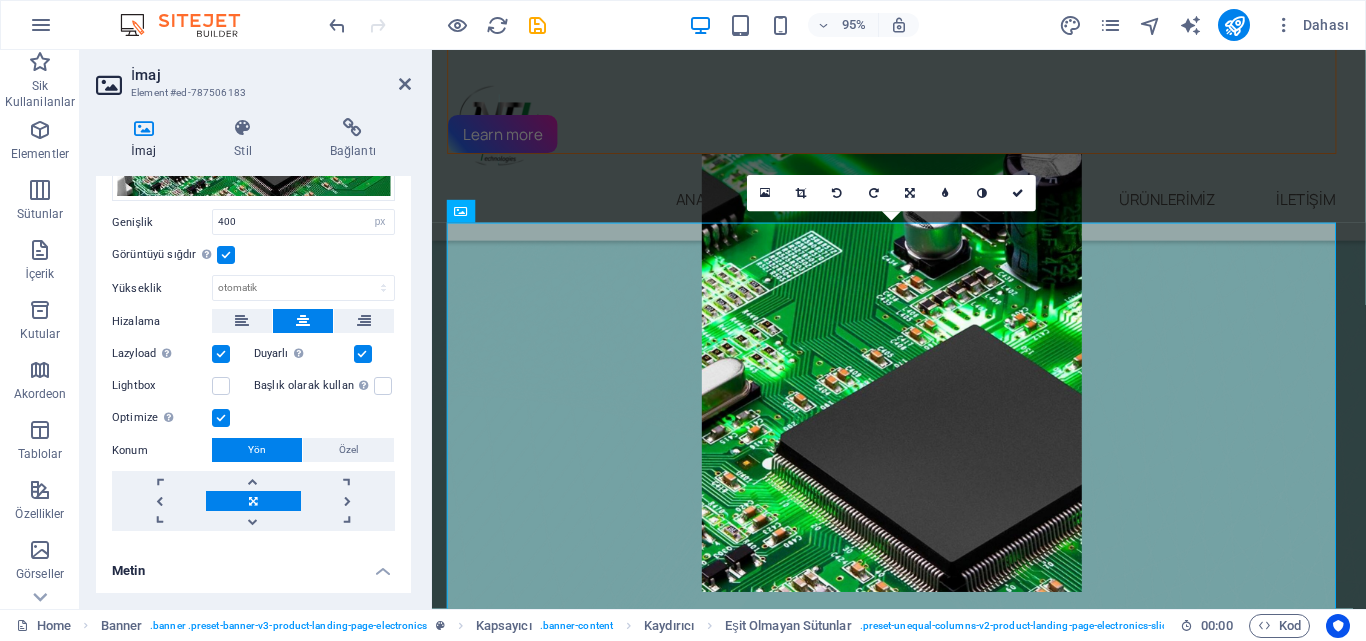 scroll, scrollTop: 378, scrollLeft: 0, axis: vertical 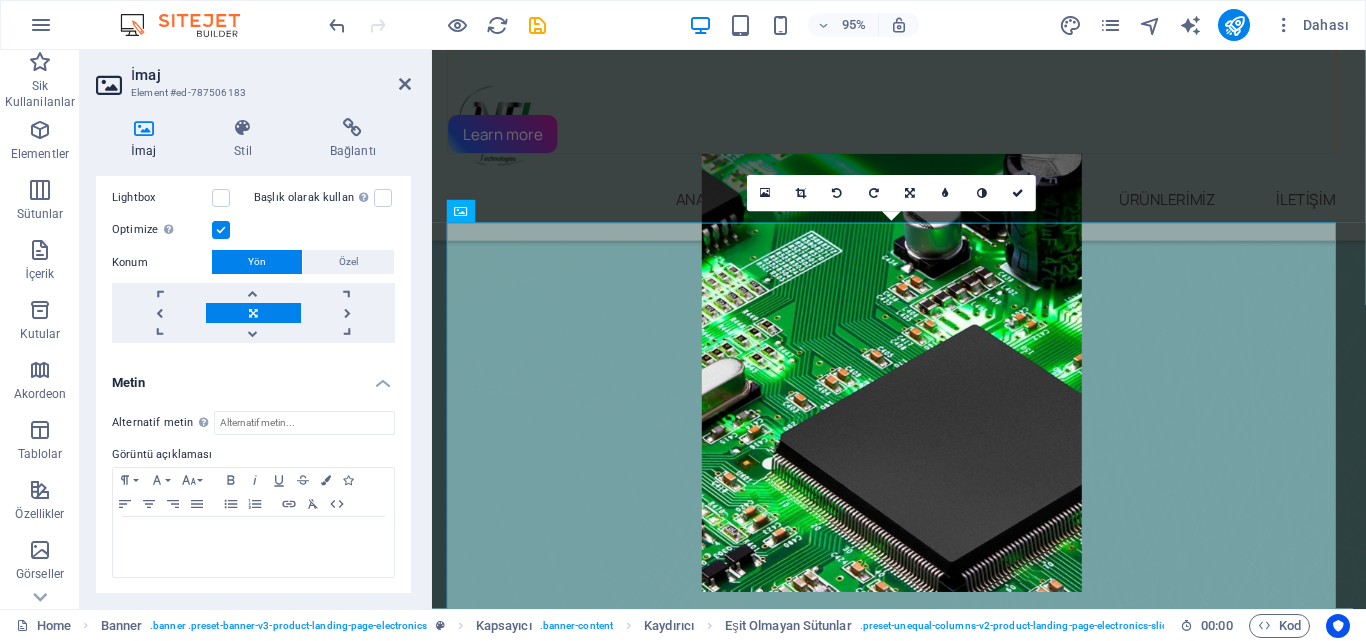 click on "Metin" at bounding box center [253, 377] 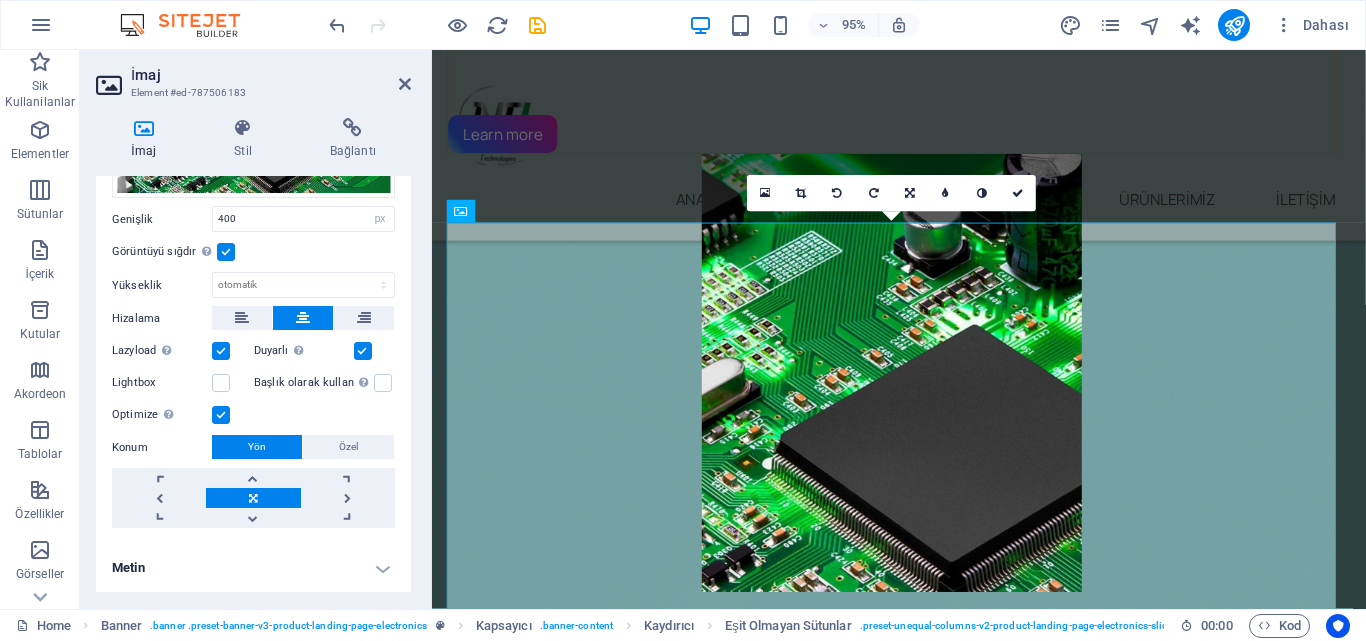 scroll, scrollTop: 190, scrollLeft: 0, axis: vertical 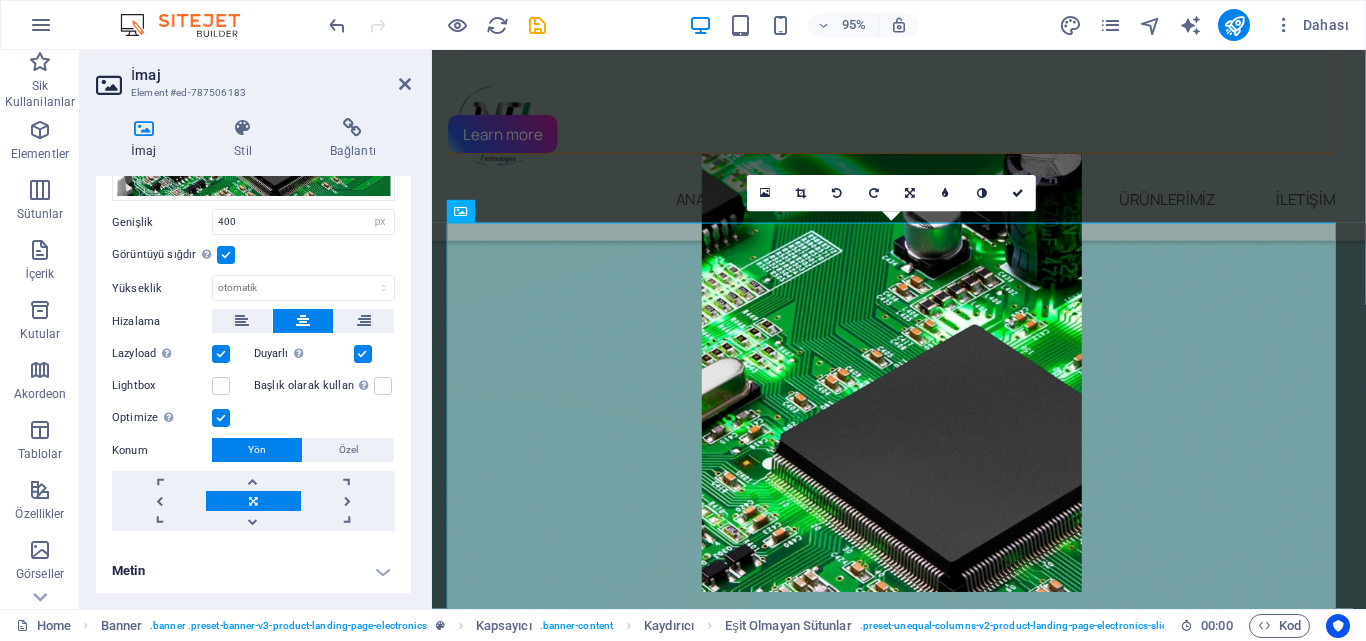 click at bounding box center (221, 354) 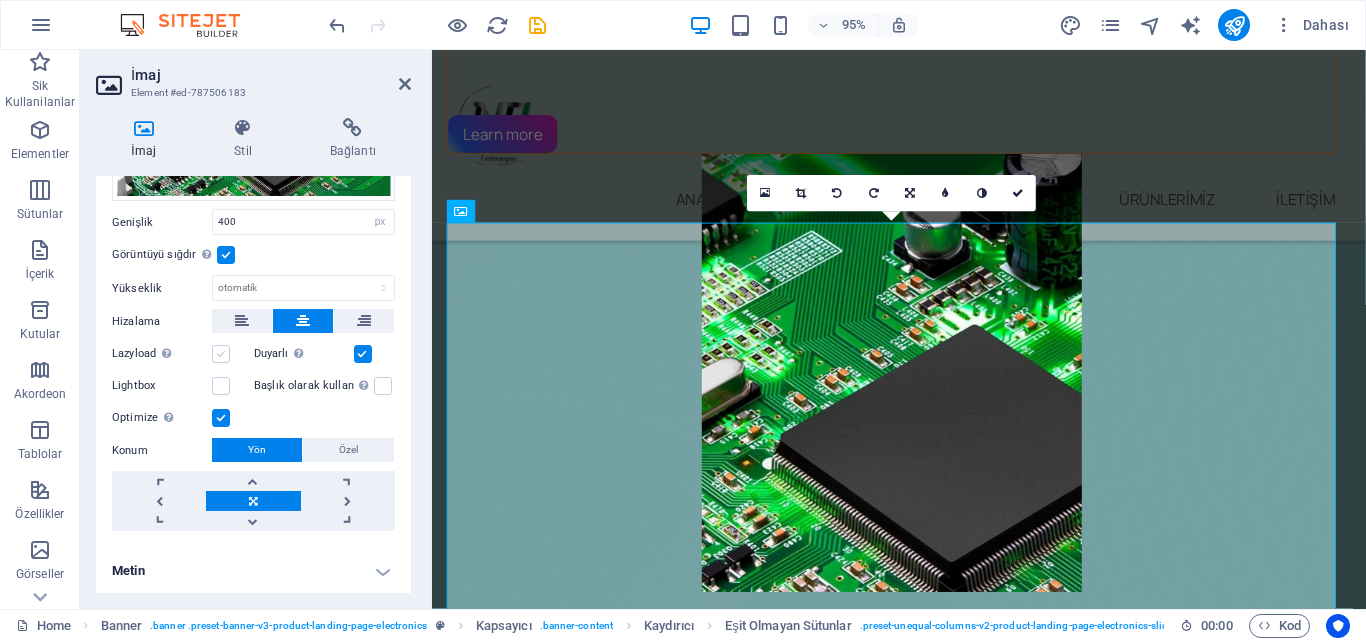 click at bounding box center (221, 354) 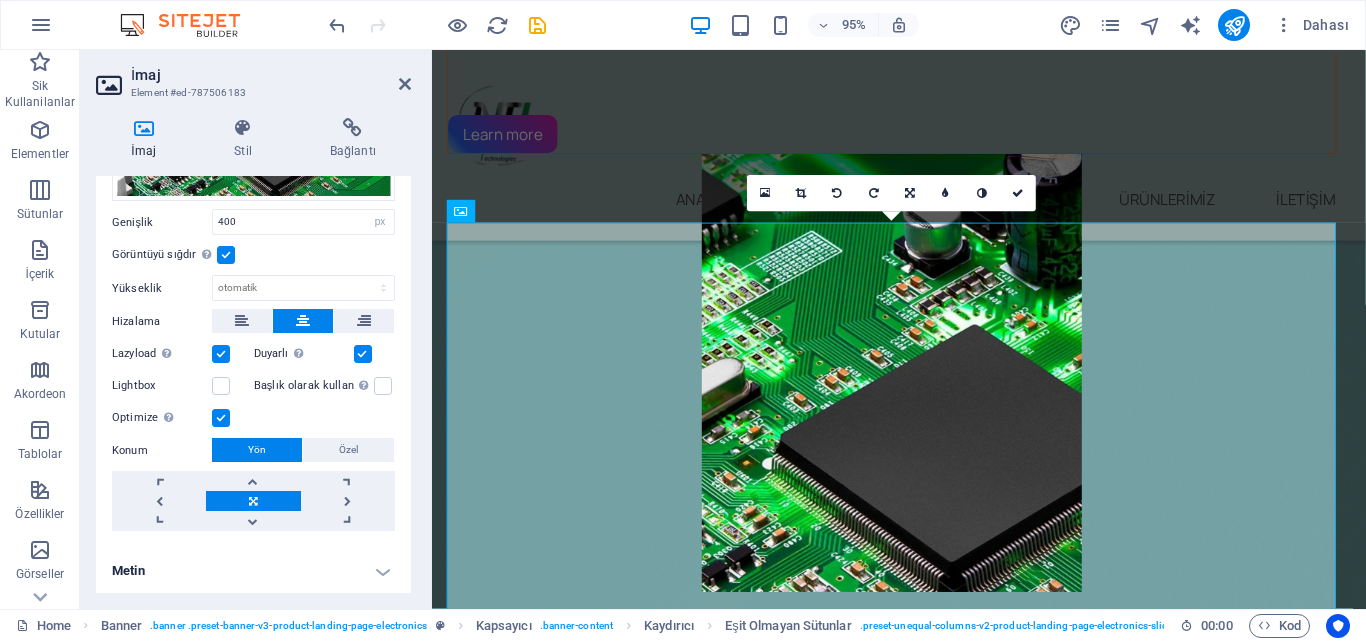 click at bounding box center (363, 354) 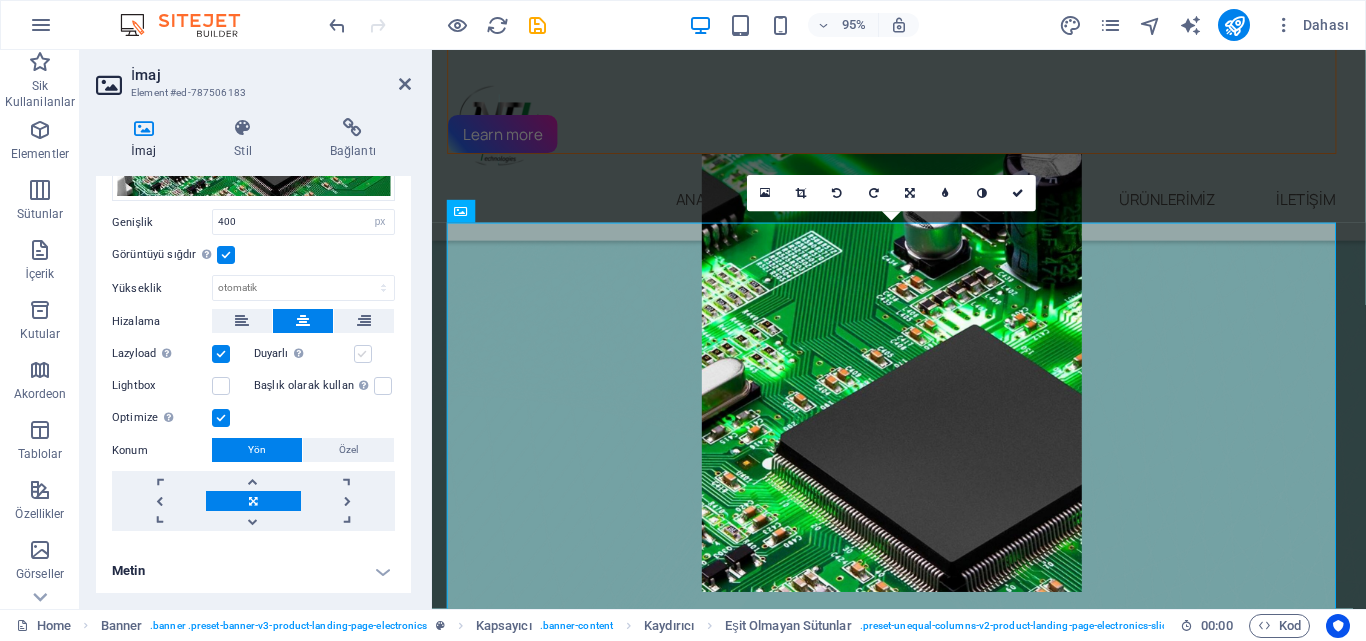 click at bounding box center (363, 354) 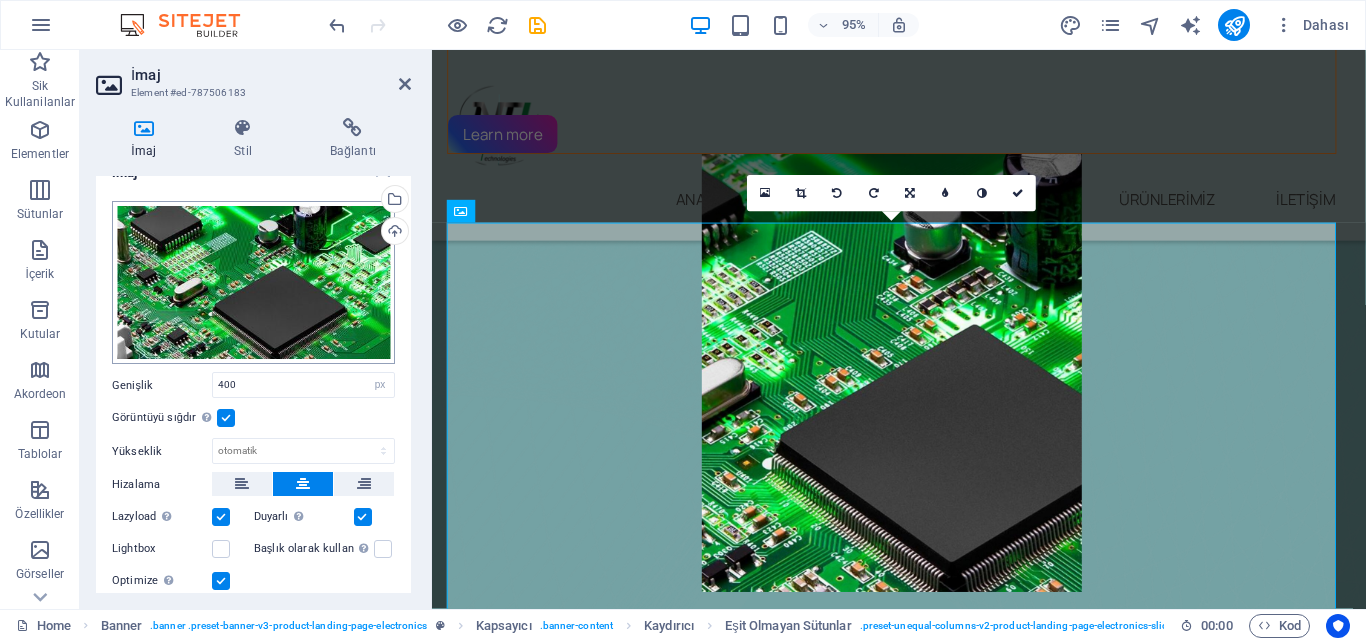 scroll, scrollTop: 0, scrollLeft: 0, axis: both 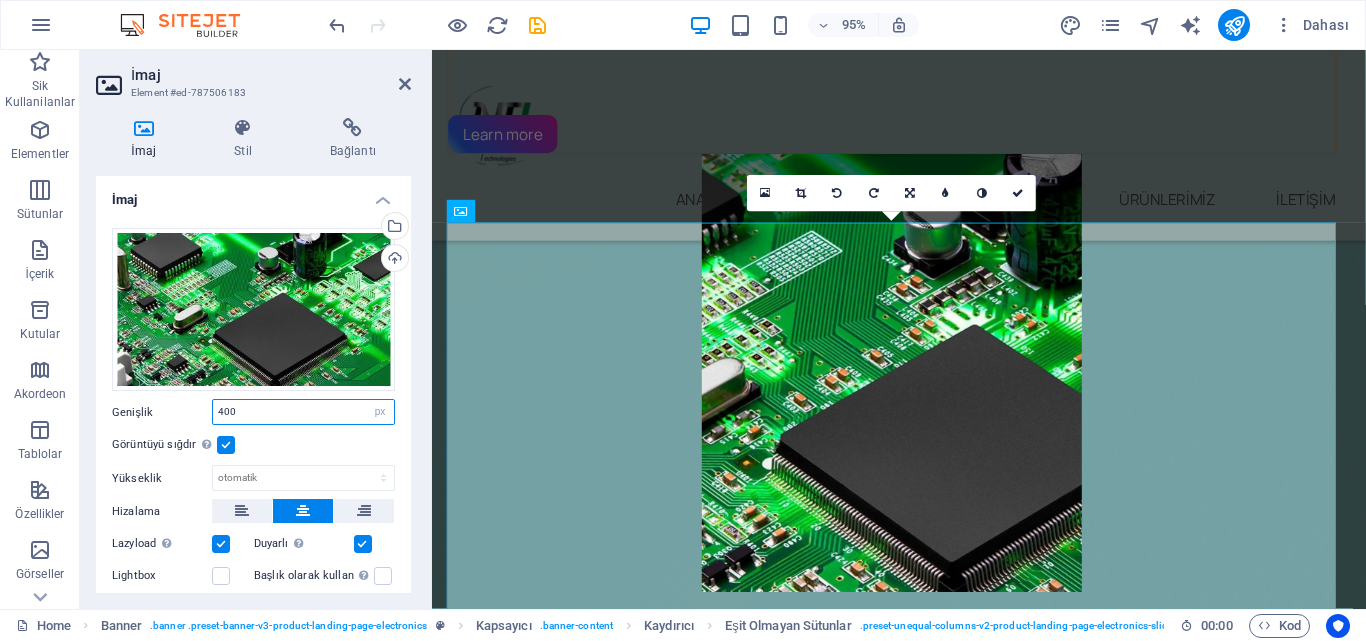 click on "400" at bounding box center [303, 412] 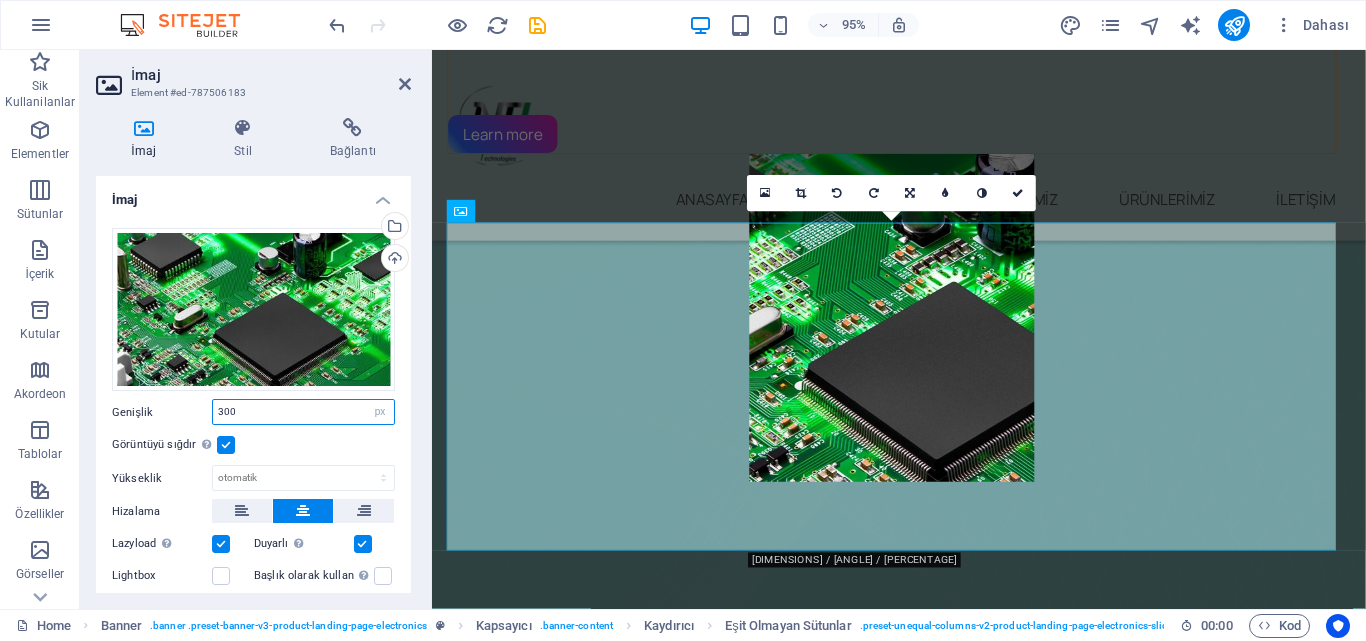 click on "300" at bounding box center (303, 412) 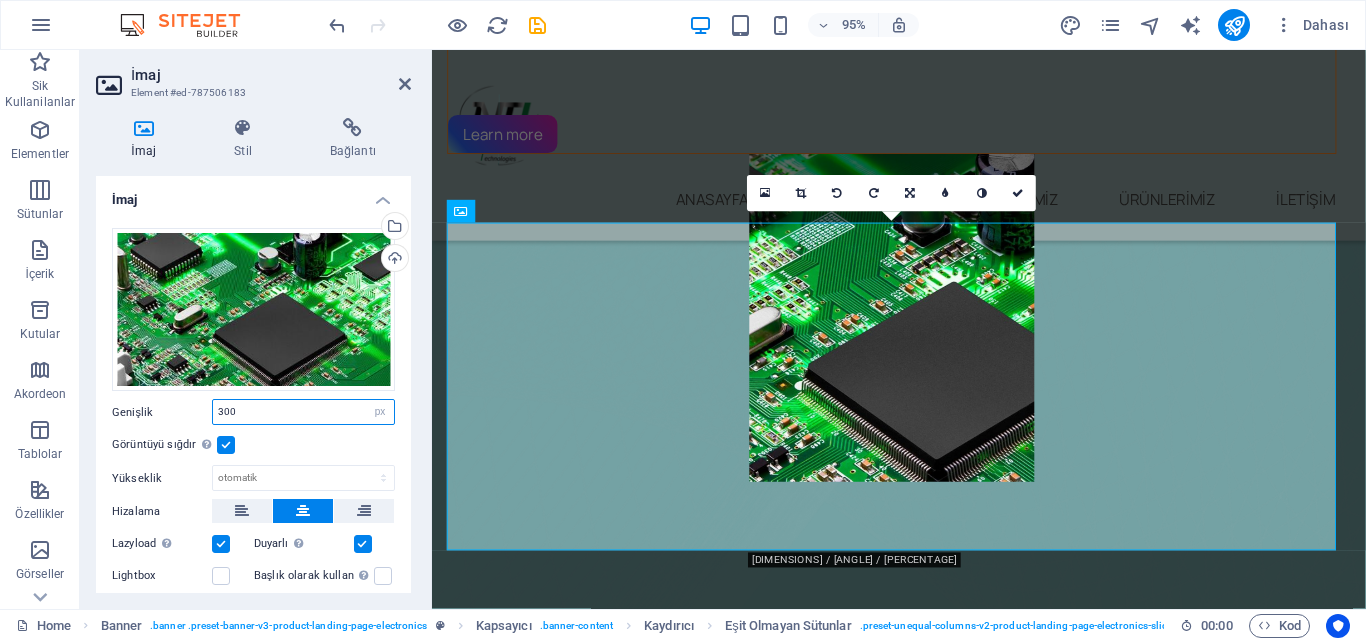 click on "300" at bounding box center (303, 412) 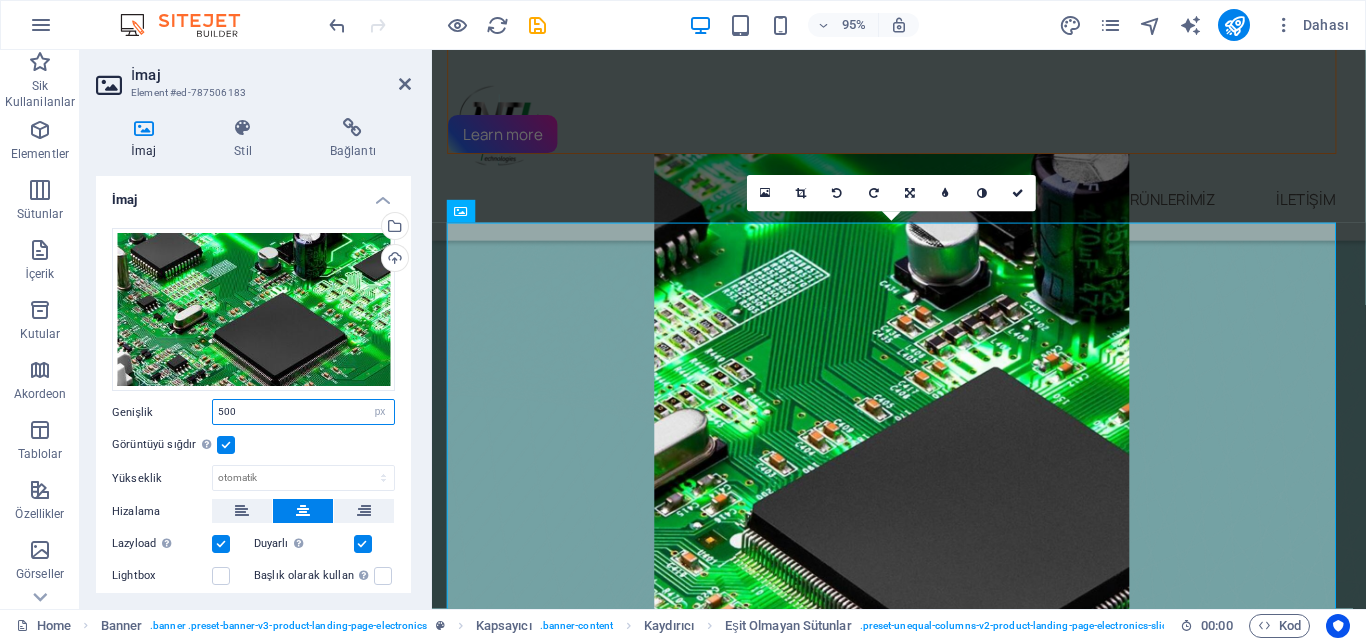click on "500" at bounding box center [303, 412] 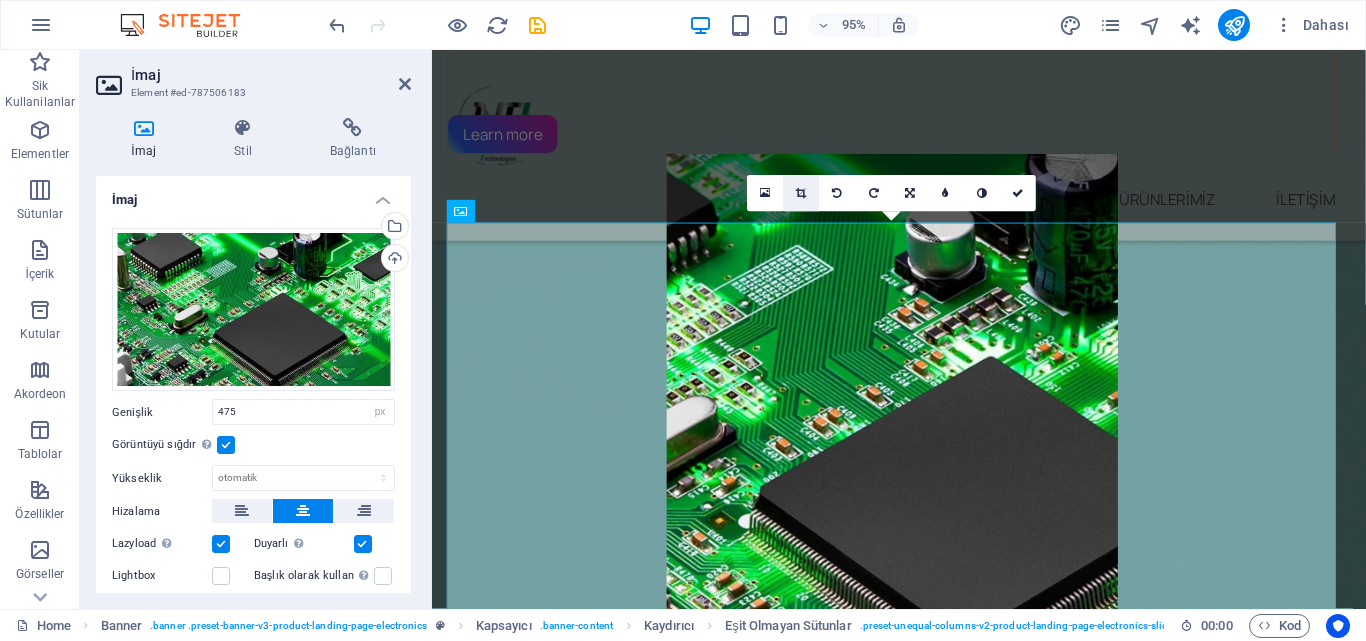 click at bounding box center (802, 193) 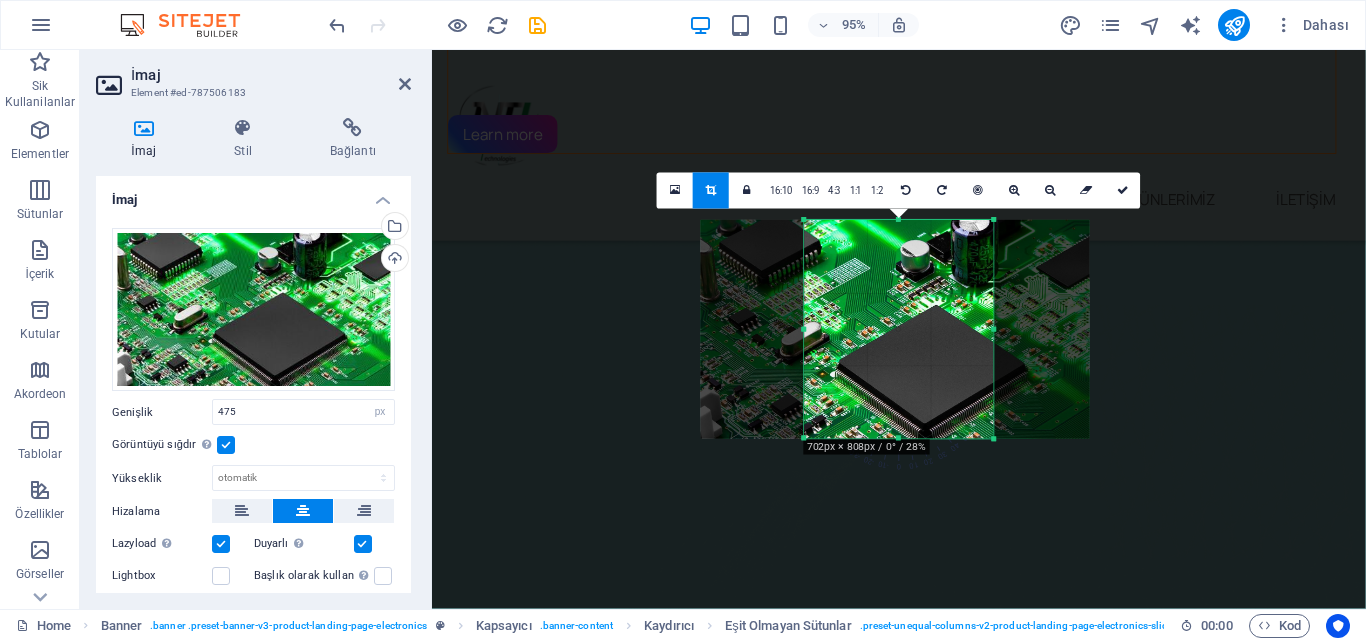 drag, startPoint x: 944, startPoint y: 324, endPoint x: 973, endPoint y: 321, distance: 29.15476 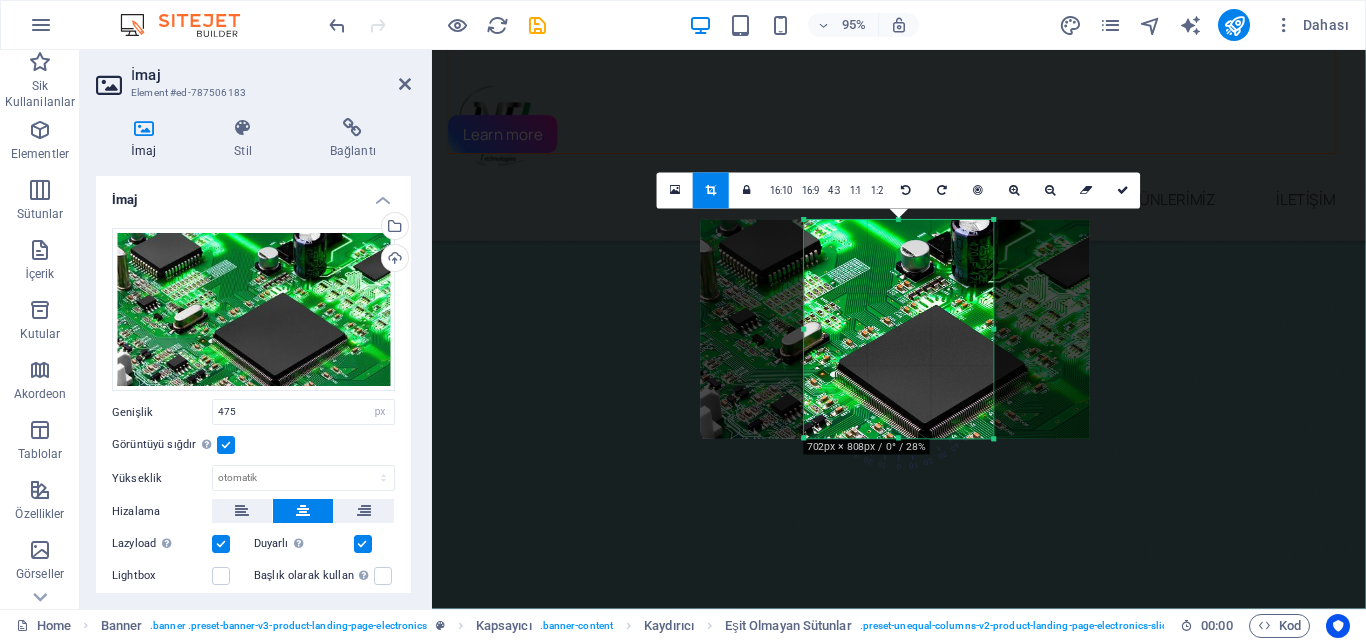 click at bounding box center (895, 329) 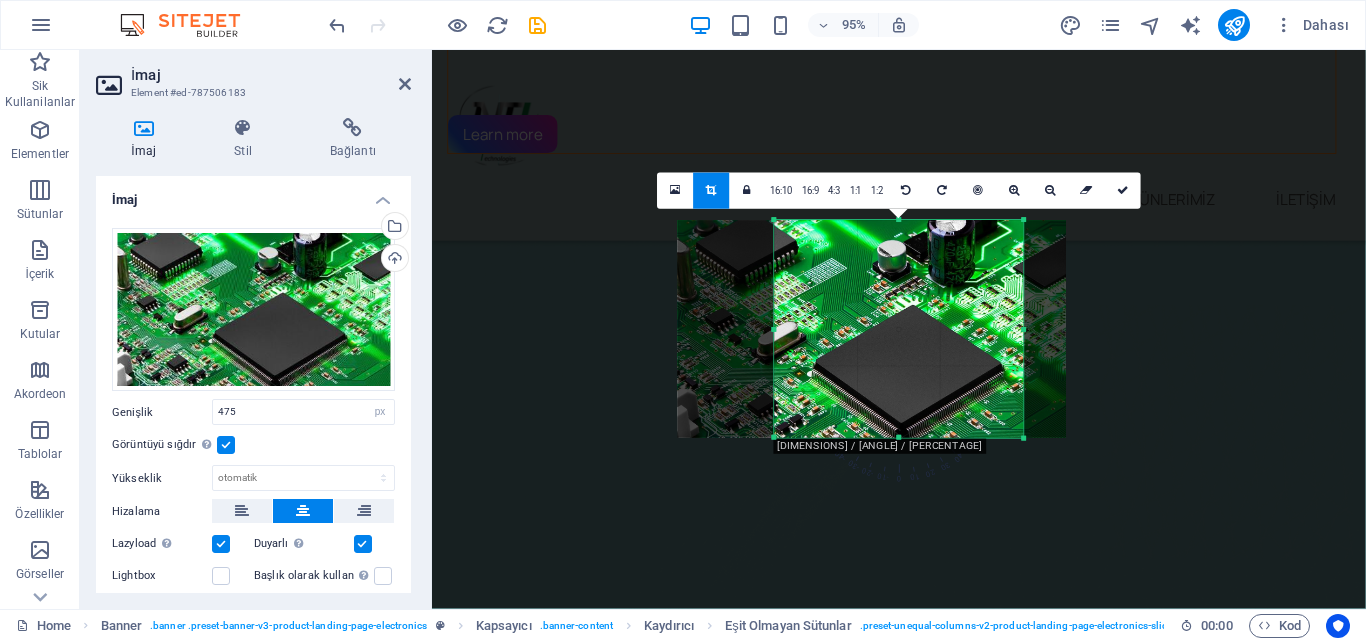 drag, startPoint x: 992, startPoint y: 328, endPoint x: 1057, endPoint y: 325, distance: 65.06919 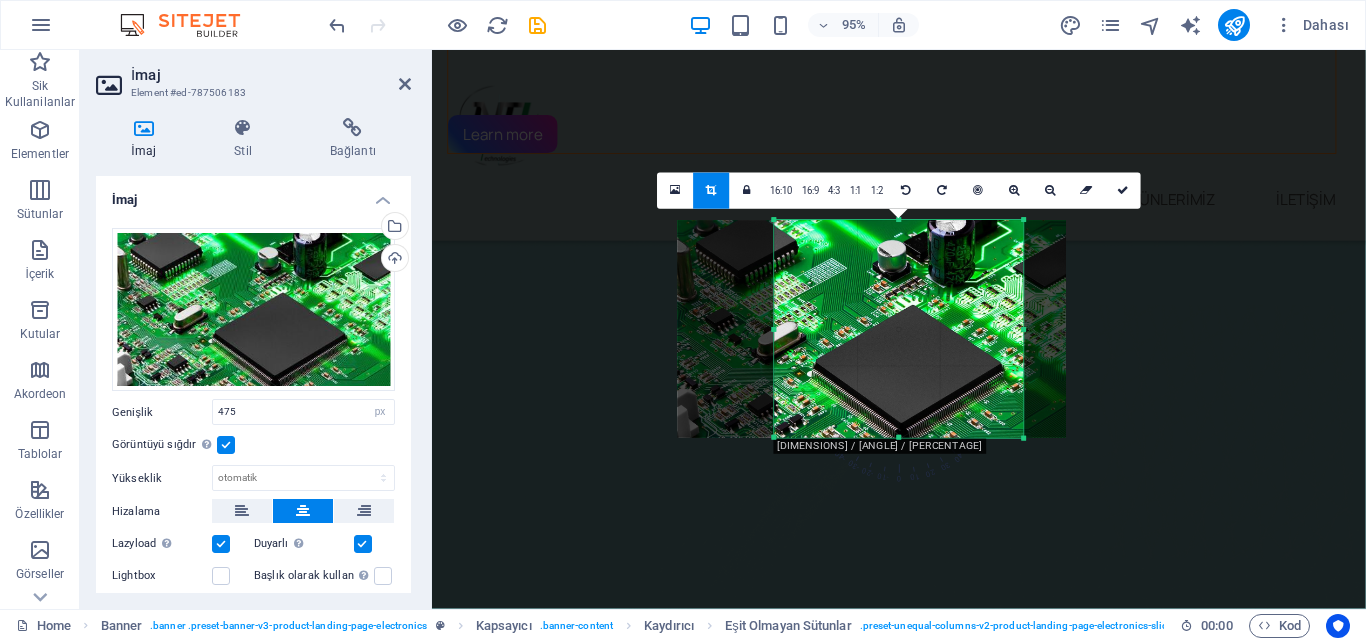 click on "180 170 160 150 140 130 120 110 100 90 80 70 60 50 40 30 20 10 0 -10 -20 -30 -40 -50 -60 -70 -80 -90 -100 -110 -120 -130 -140 -150 -160 -170 925px × 808px / 0° / 28% 16:10 16:9 4:3 1:1 1:2 0" at bounding box center [898, 330] 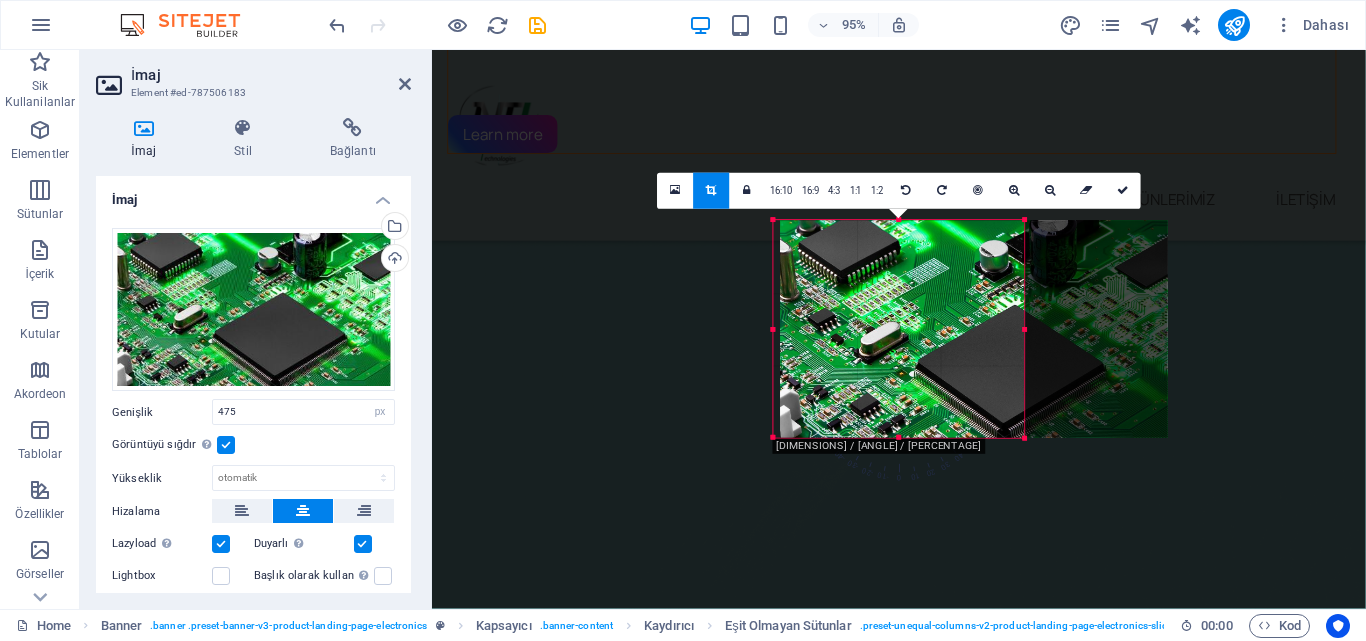 drag, startPoint x: 921, startPoint y: 343, endPoint x: 1025, endPoint y: 346, distance: 104.04326 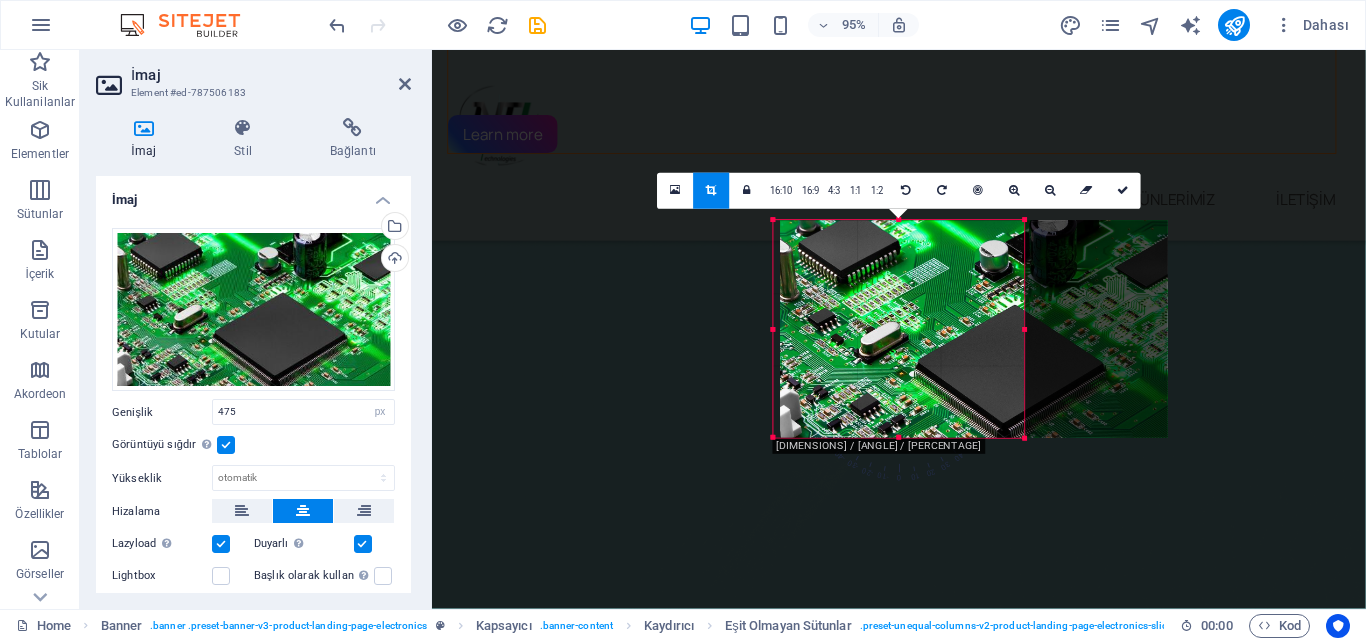 click on "180 170 160 150 140 130 120 110 100 90 80 70 60 50 40 30 20 10 0 -10 -20 -30 -40 -50 -60 -70 -80 -90 -100 -110 -120 -130 -140 -150 -160 -170 932px × 808px / 0° / 28% 16:10 16:9 4:3 1:1 1:2 0" at bounding box center (898, 330) 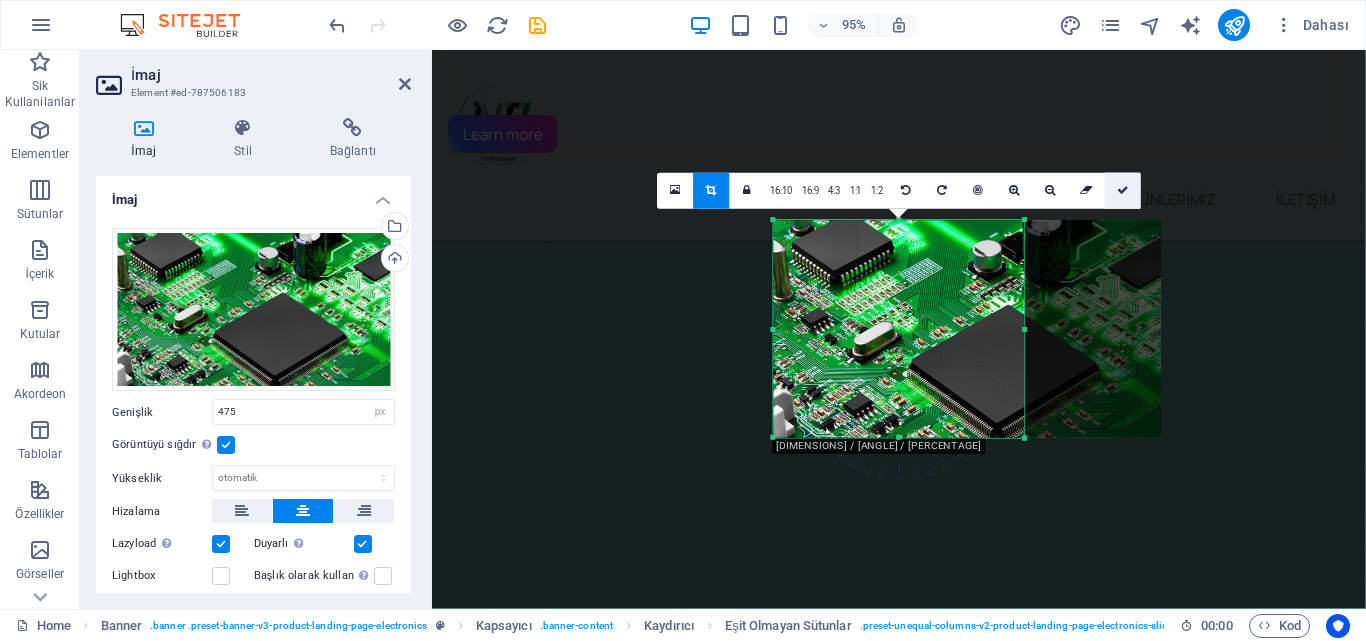 click at bounding box center [1123, 190] 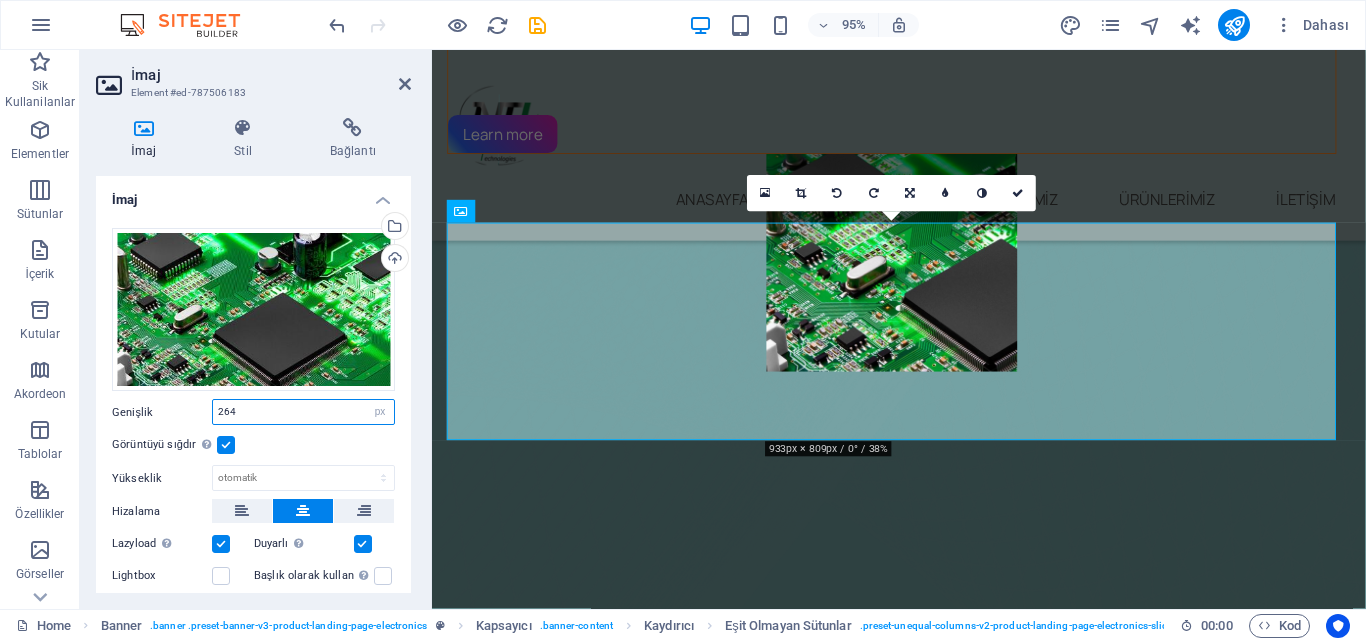 click on "264" at bounding box center (303, 412) 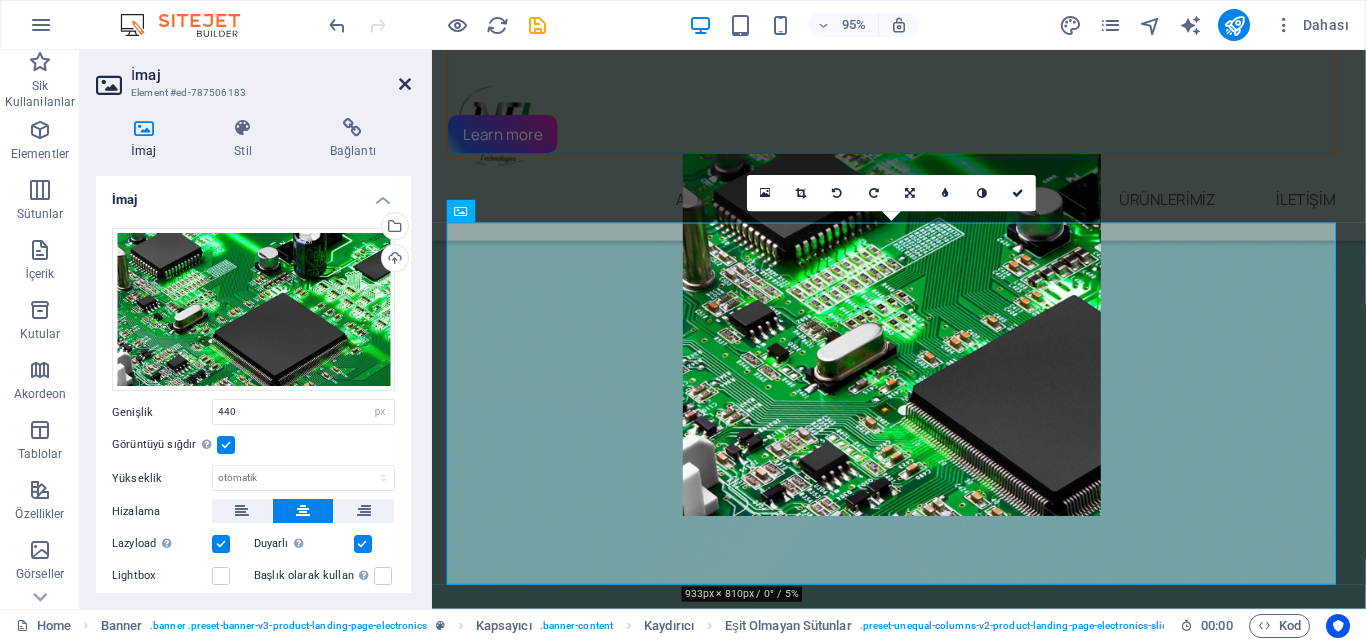 click on "İmaj Element #ed-787506183" at bounding box center [253, 76] 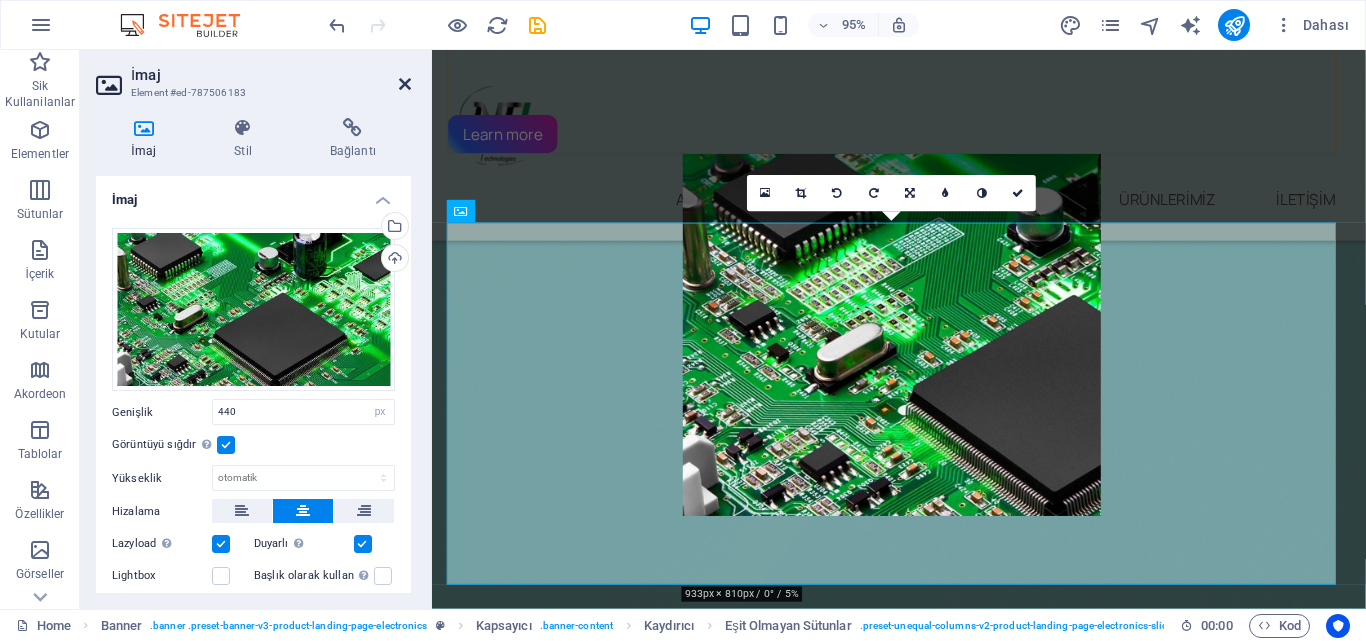 click at bounding box center [405, 84] 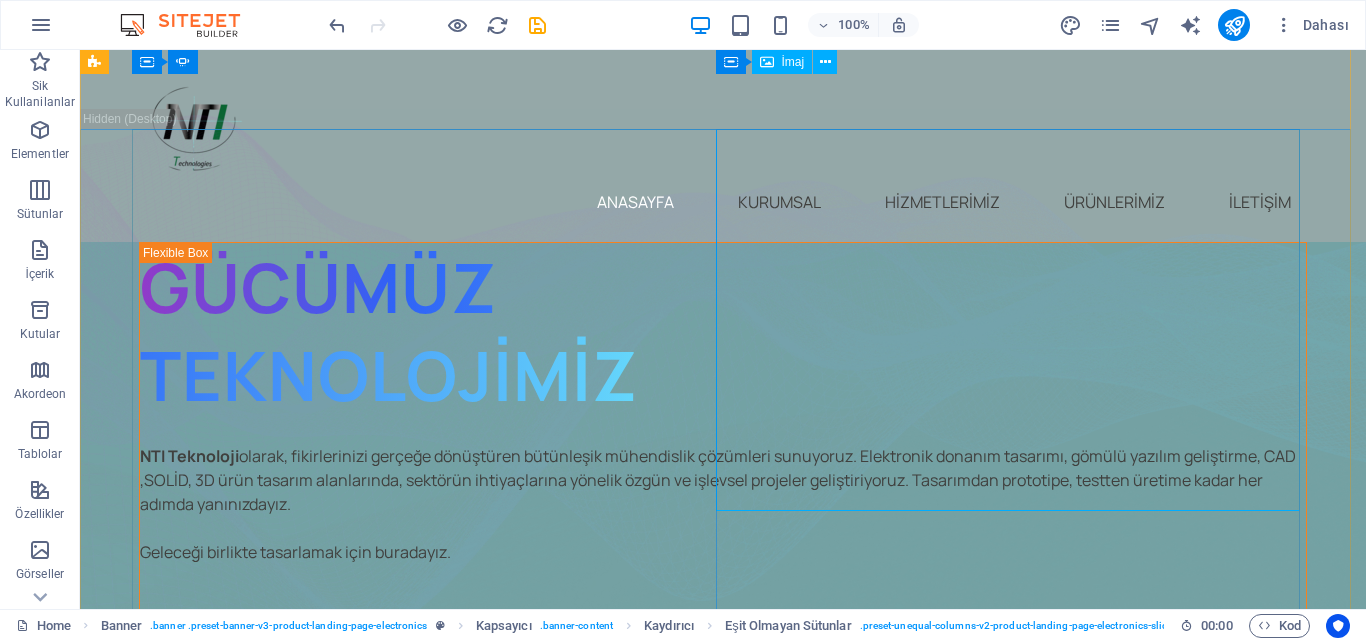 scroll, scrollTop: 0, scrollLeft: 0, axis: both 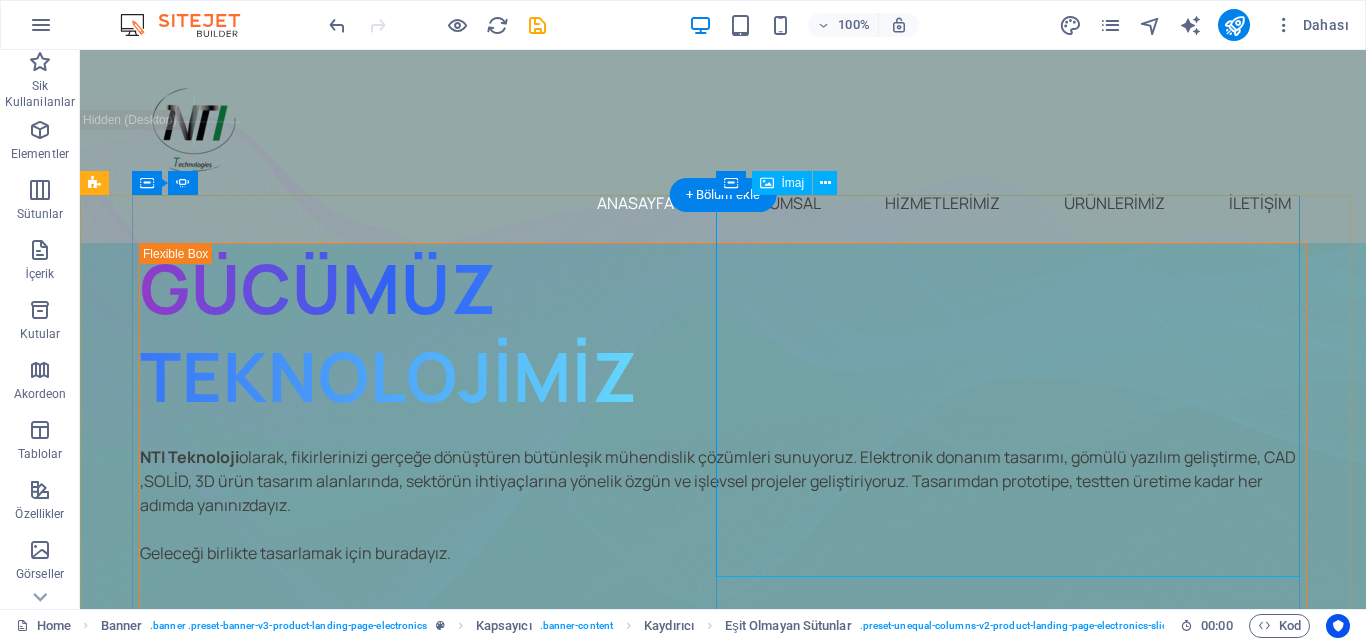 click at bounding box center [723, 869] 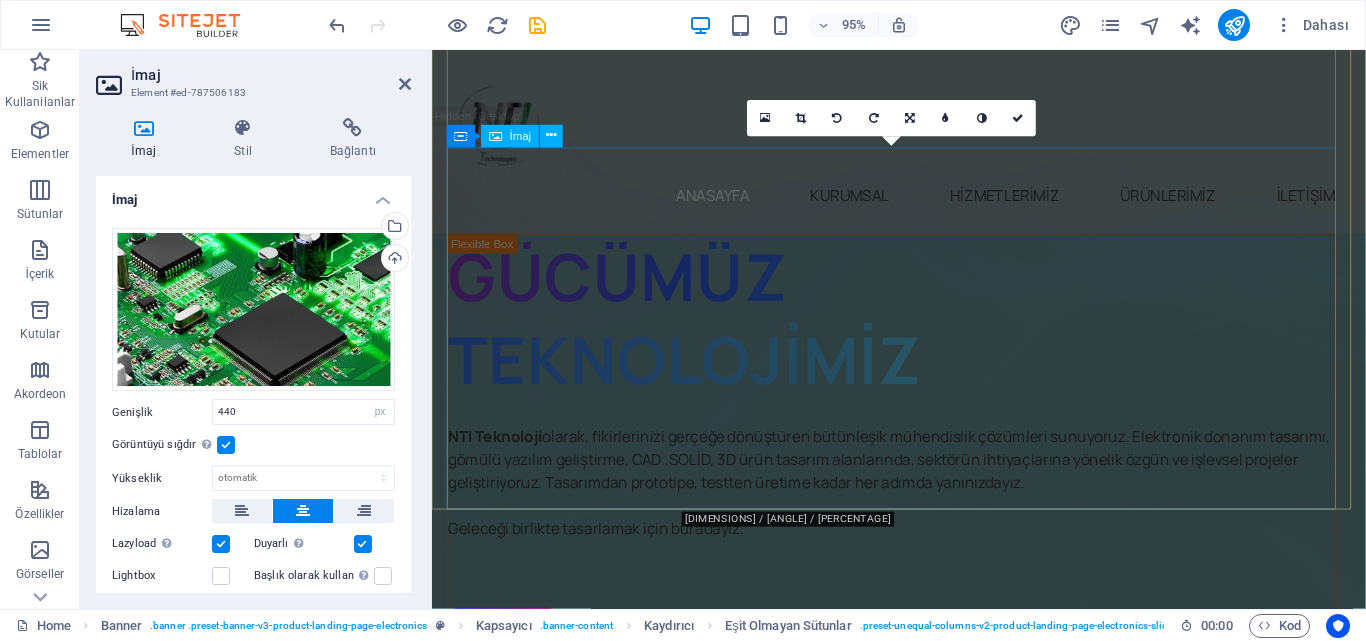 scroll, scrollTop: 549, scrollLeft: 0, axis: vertical 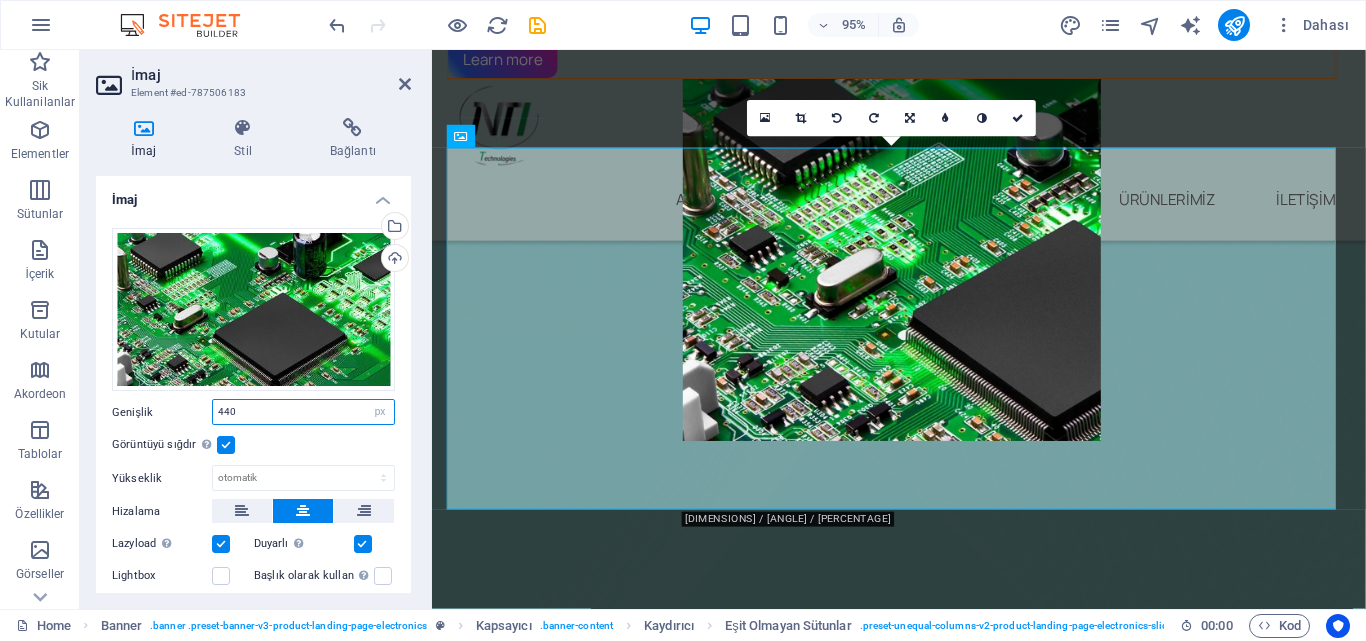 click on "440" at bounding box center [303, 412] 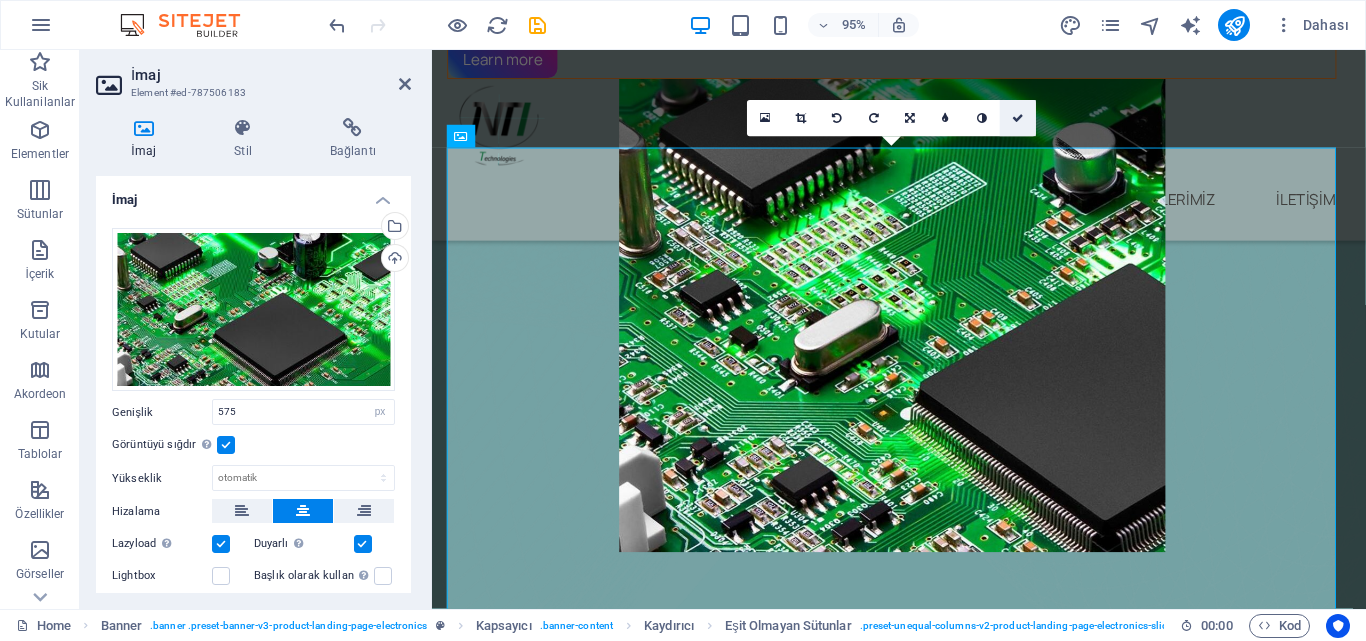 click at bounding box center (1018, 117) 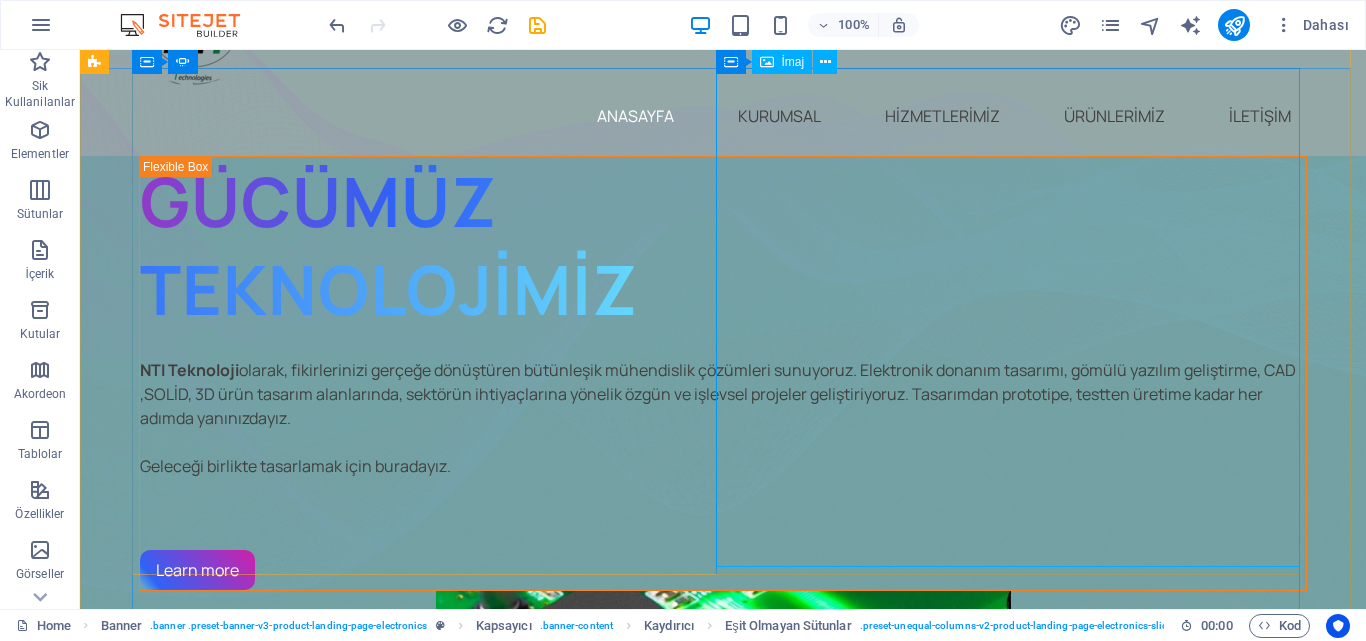 scroll, scrollTop: 0, scrollLeft: 0, axis: both 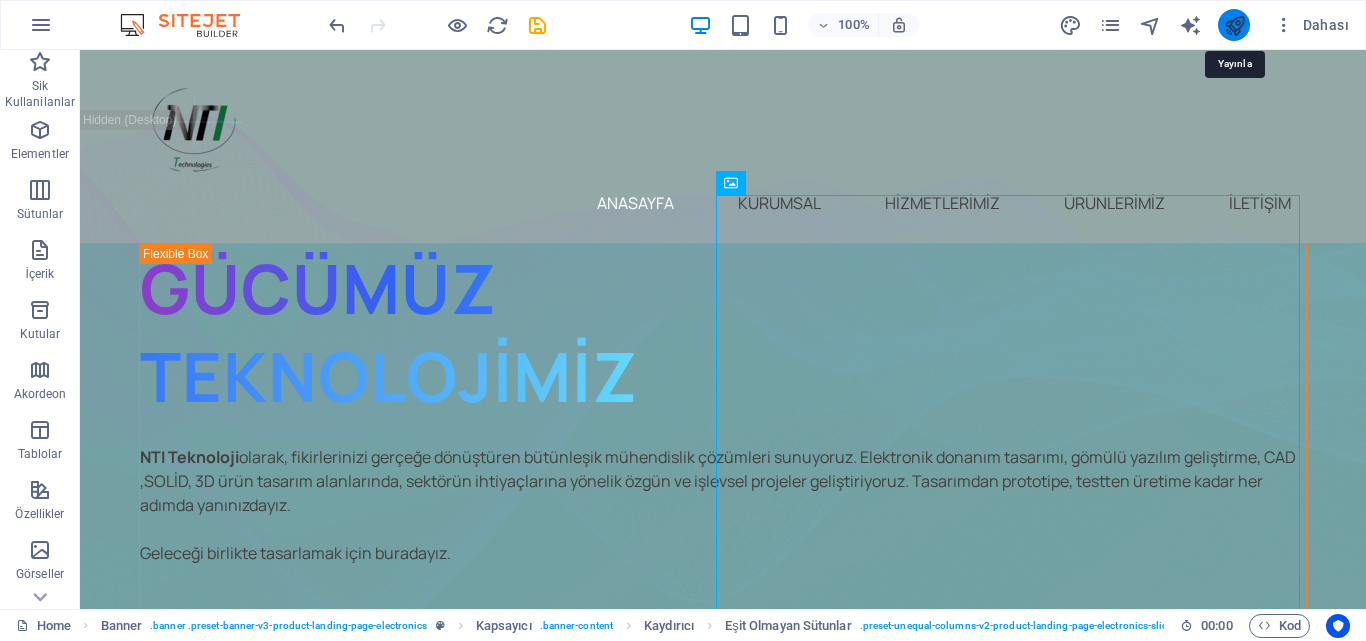 click at bounding box center (1234, 25) 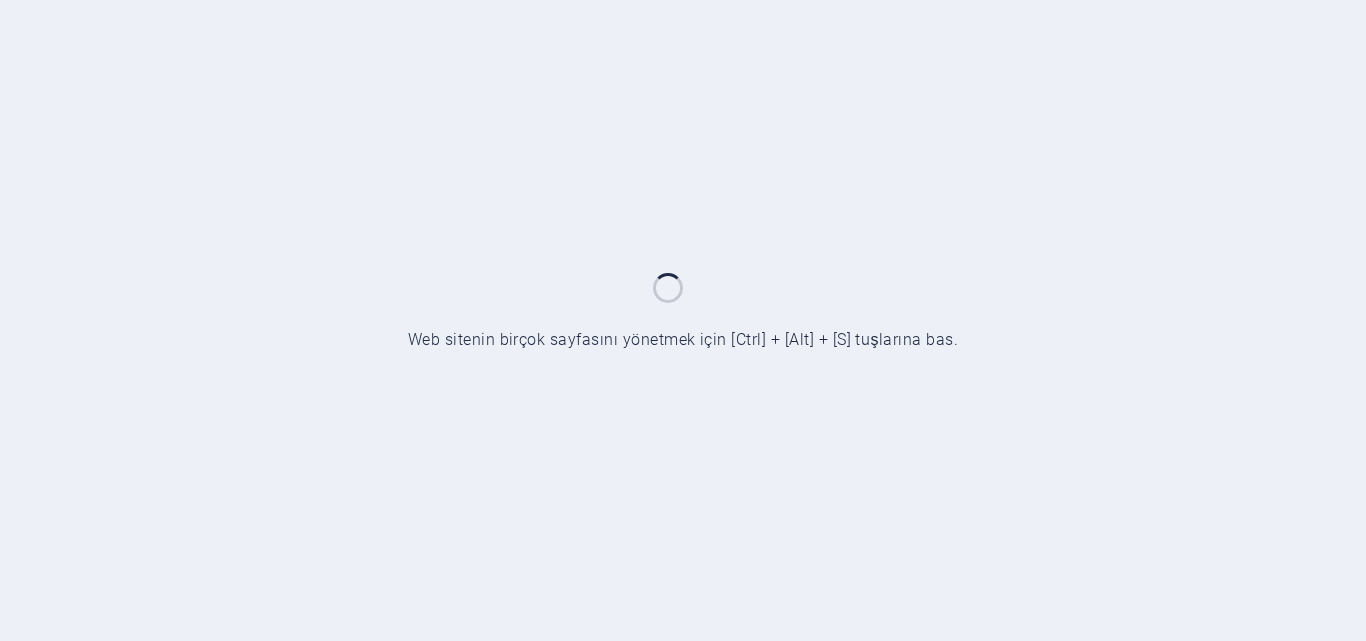 scroll, scrollTop: 0, scrollLeft: 0, axis: both 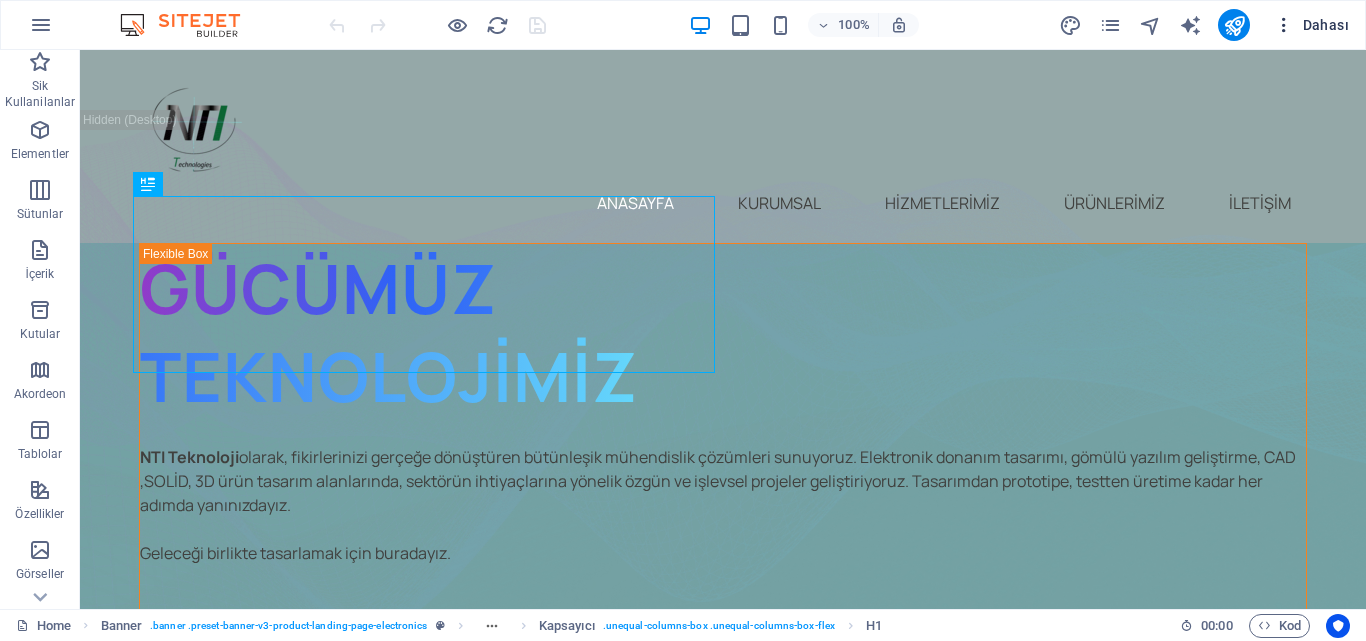 click at bounding box center [1284, 25] 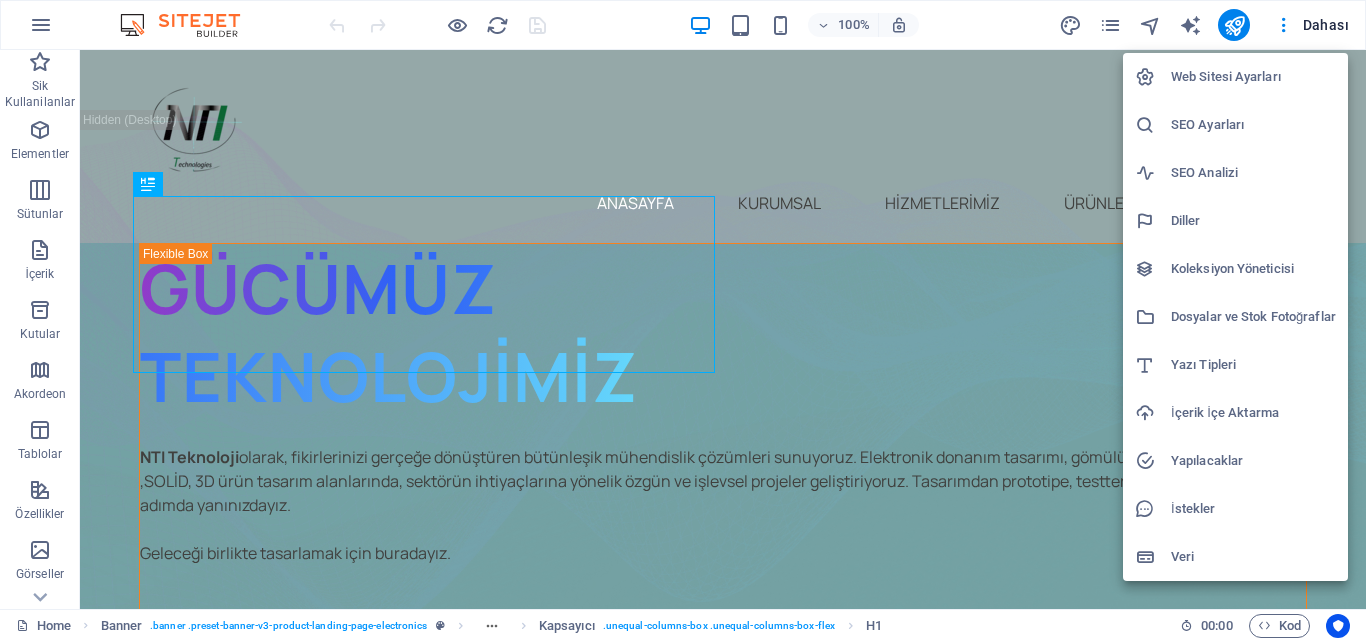 click on "Web Sitesi Ayarları" at bounding box center [1235, 77] 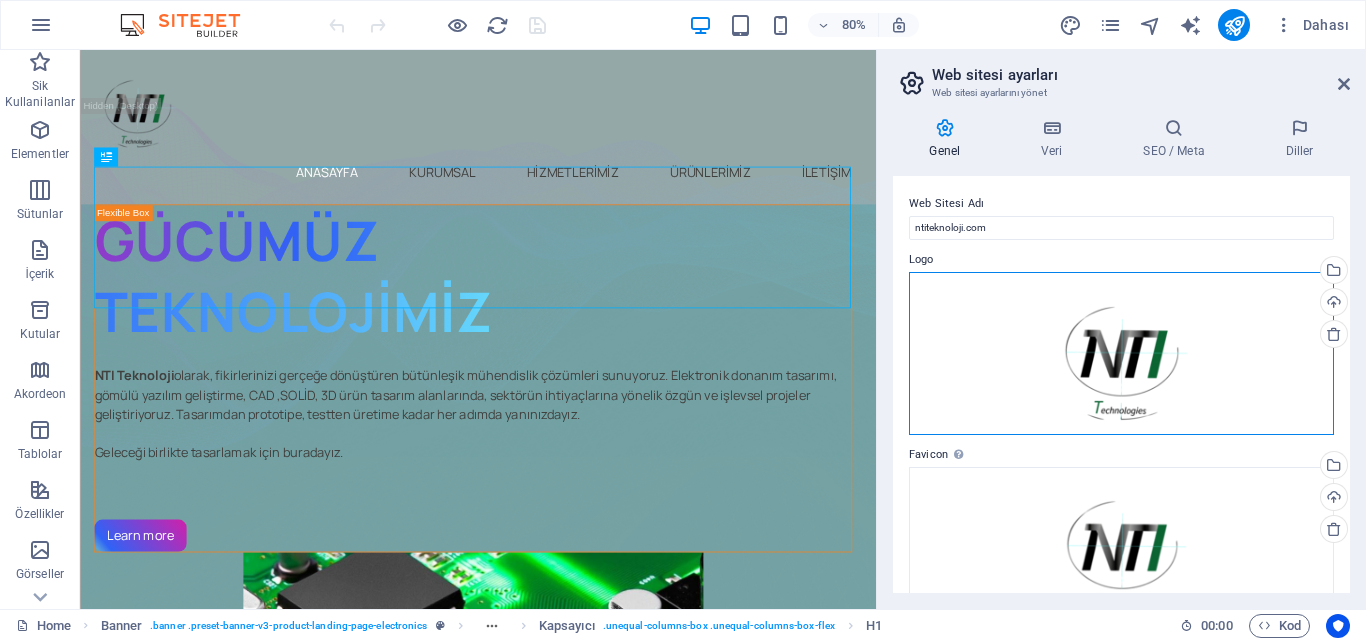 click on "Dosyaları buraya sürükleyin, dosyaları seçmek için tıklayın veya Dosyalardan ya da ücretsiz stok fotoğraf ve videolarımızdan dosyalar seçin" at bounding box center [1121, 354] 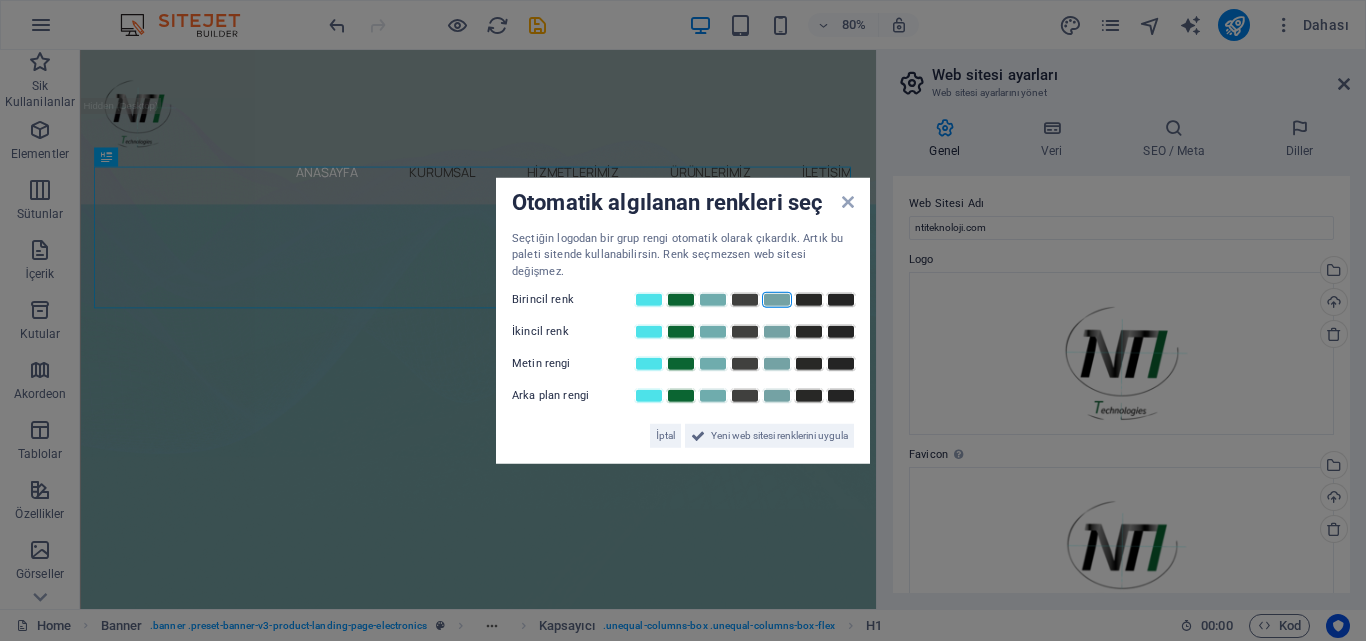 click at bounding box center (777, 300) 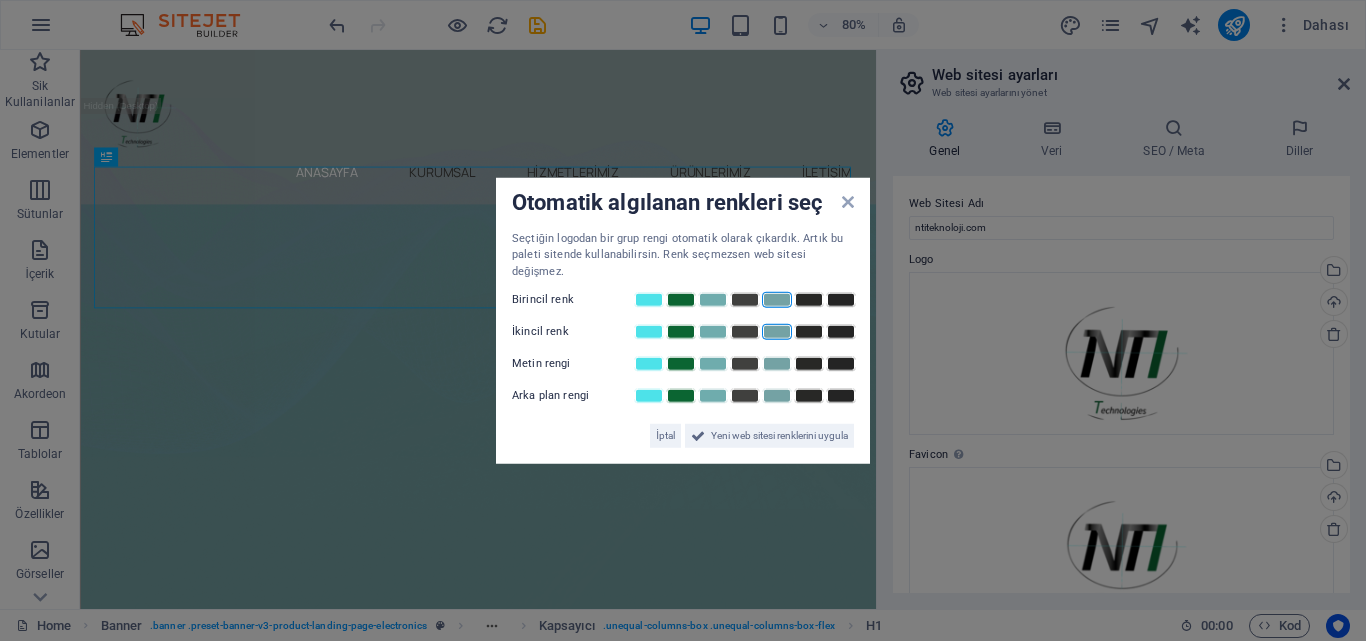 click at bounding box center [777, 332] 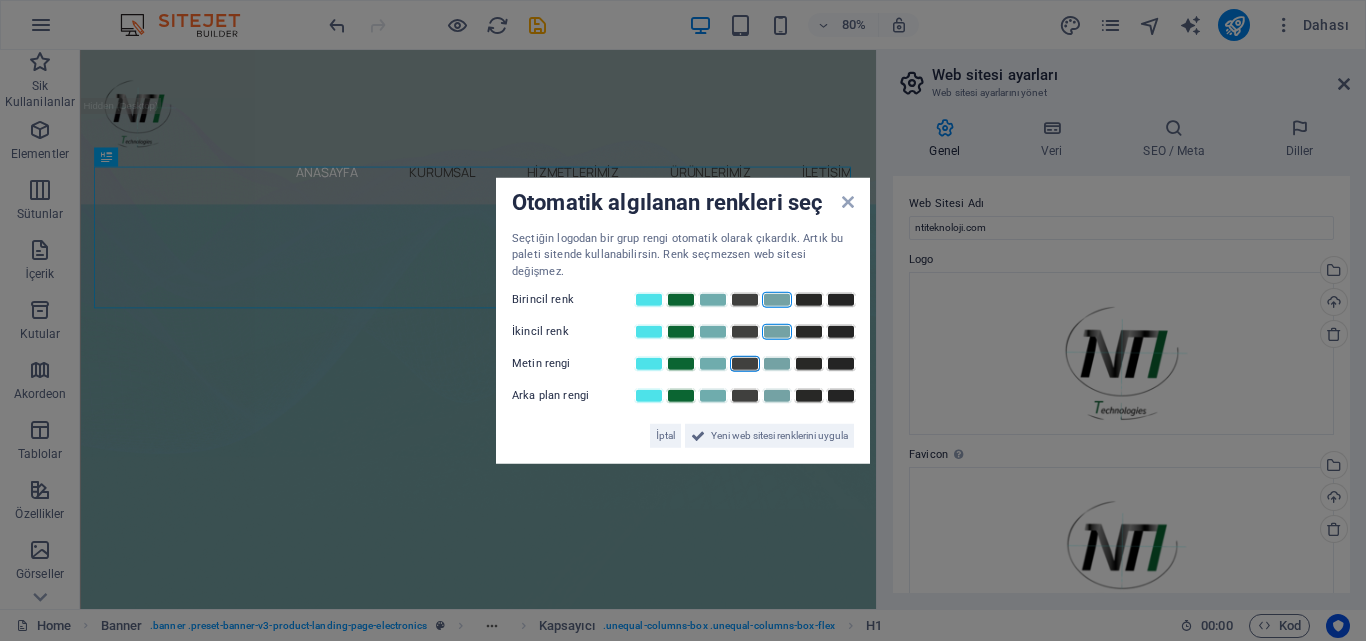 click at bounding box center (745, 364) 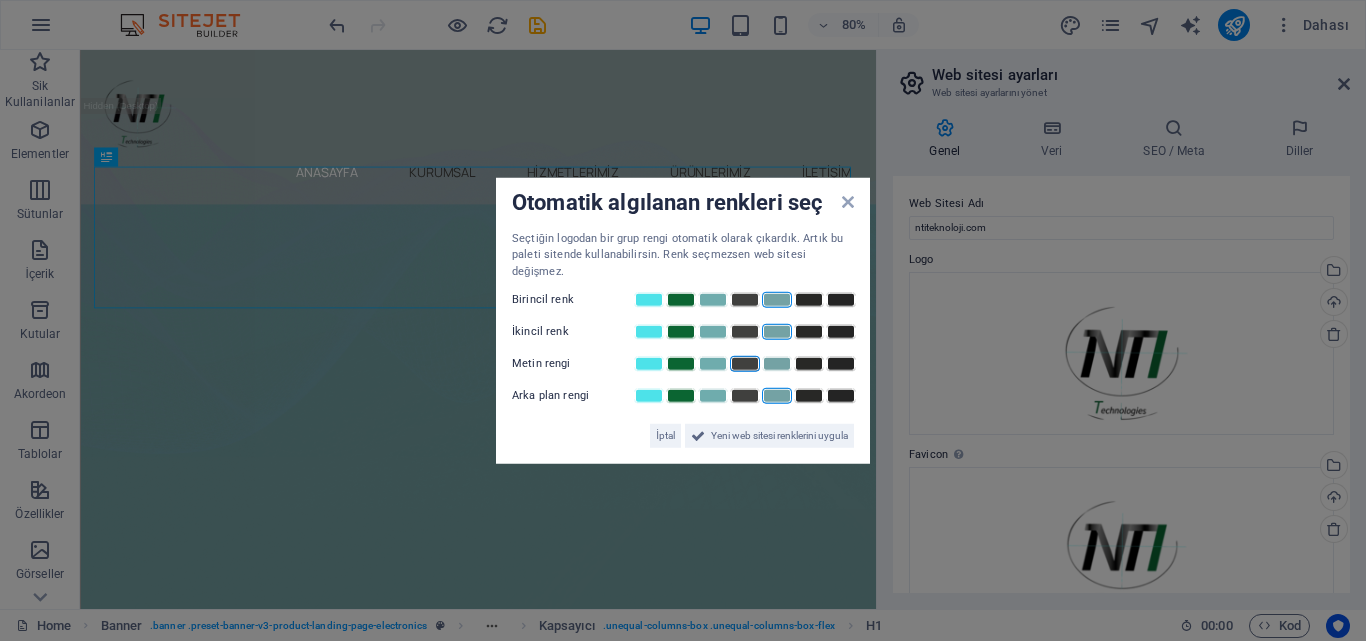 click at bounding box center [777, 396] 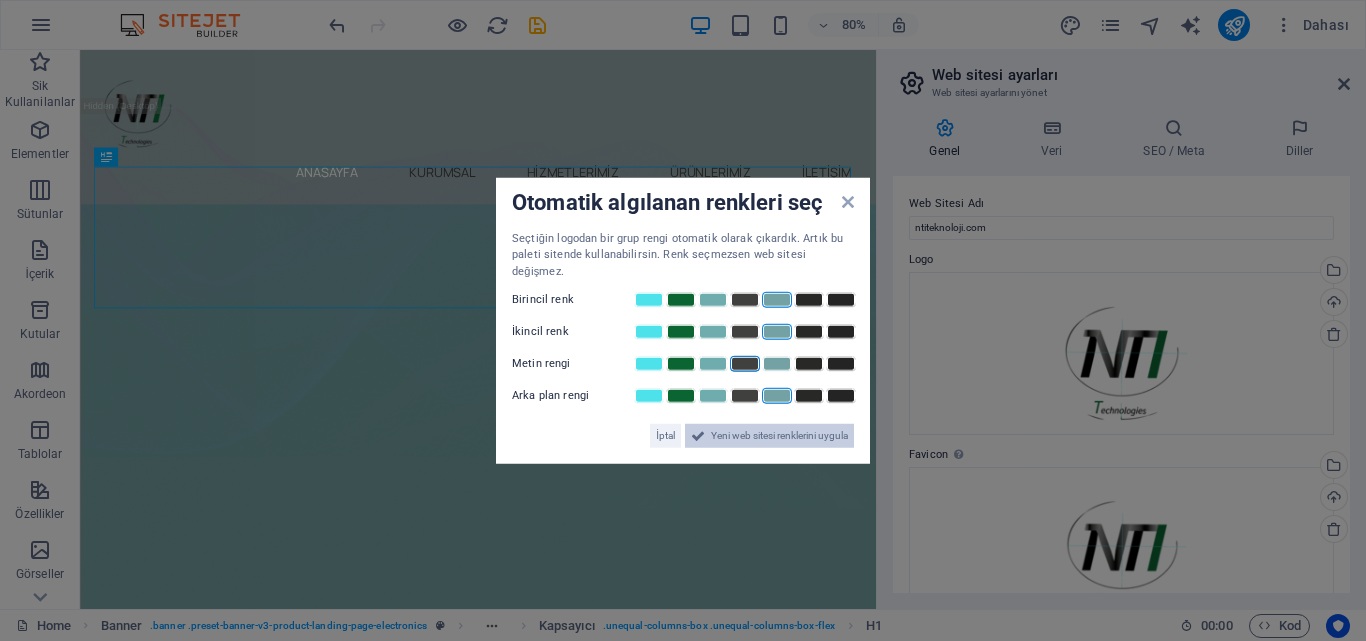 click on "Yeni web sitesi renklerini uygula" at bounding box center [779, 436] 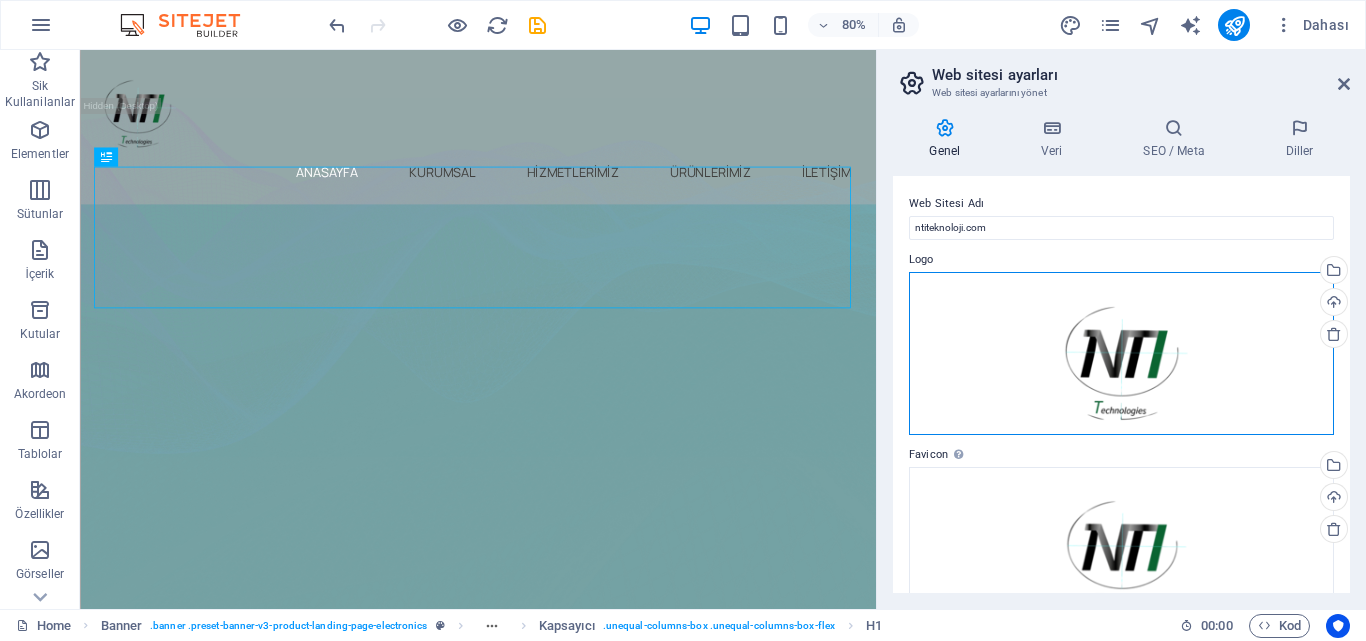 click on "Dosyaları buraya sürükleyin, dosyaları seçmek için tıklayın veya Dosyalardan ya da ücretsiz stok fotoğraf ve videolarımızdan dosyalar seçin" at bounding box center (1121, 354) 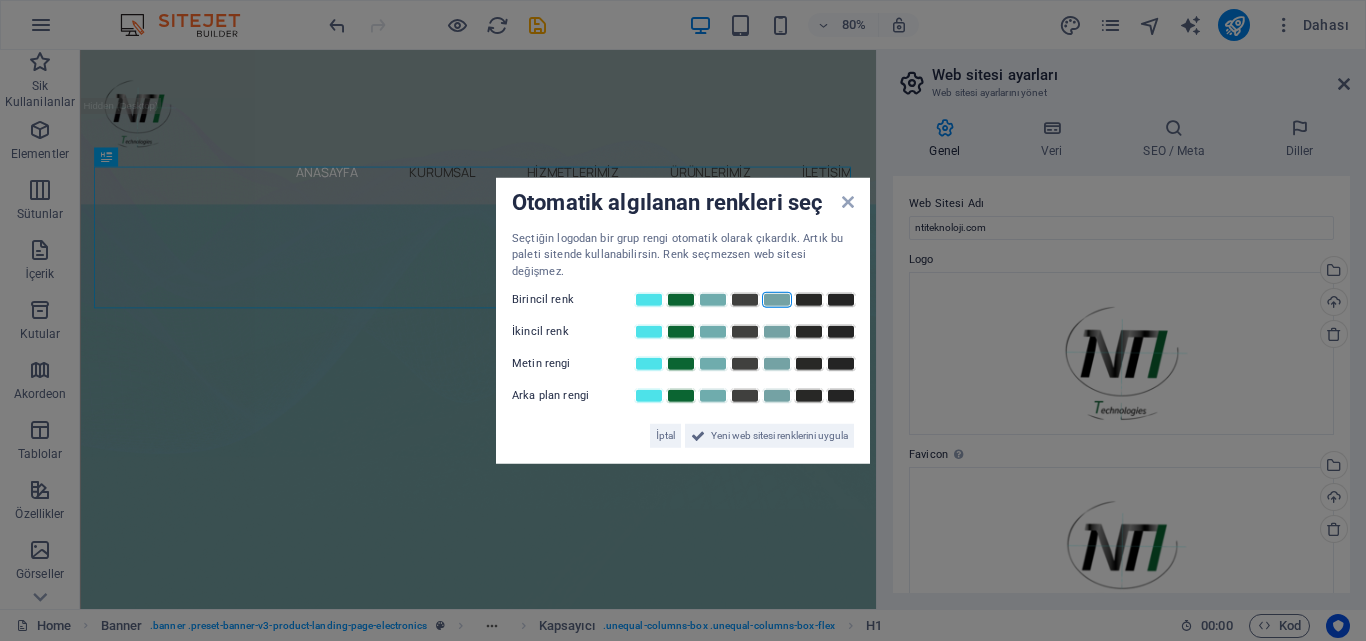 click at bounding box center [777, 300] 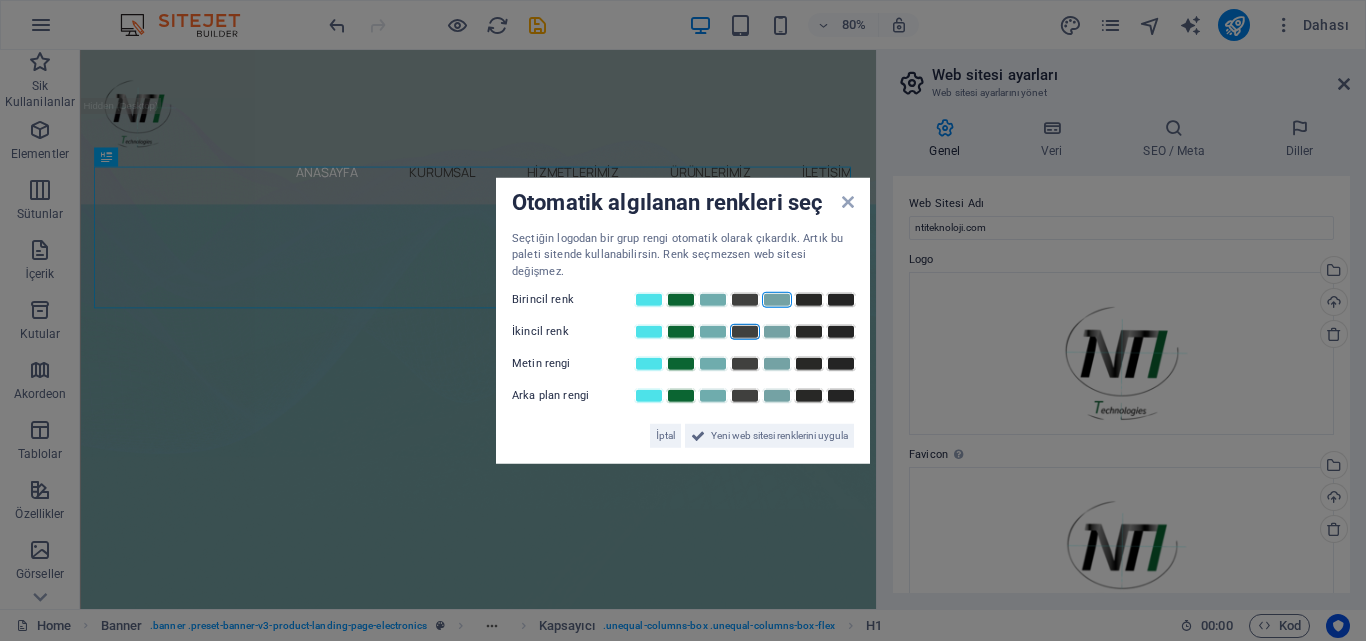 click at bounding box center (745, 332) 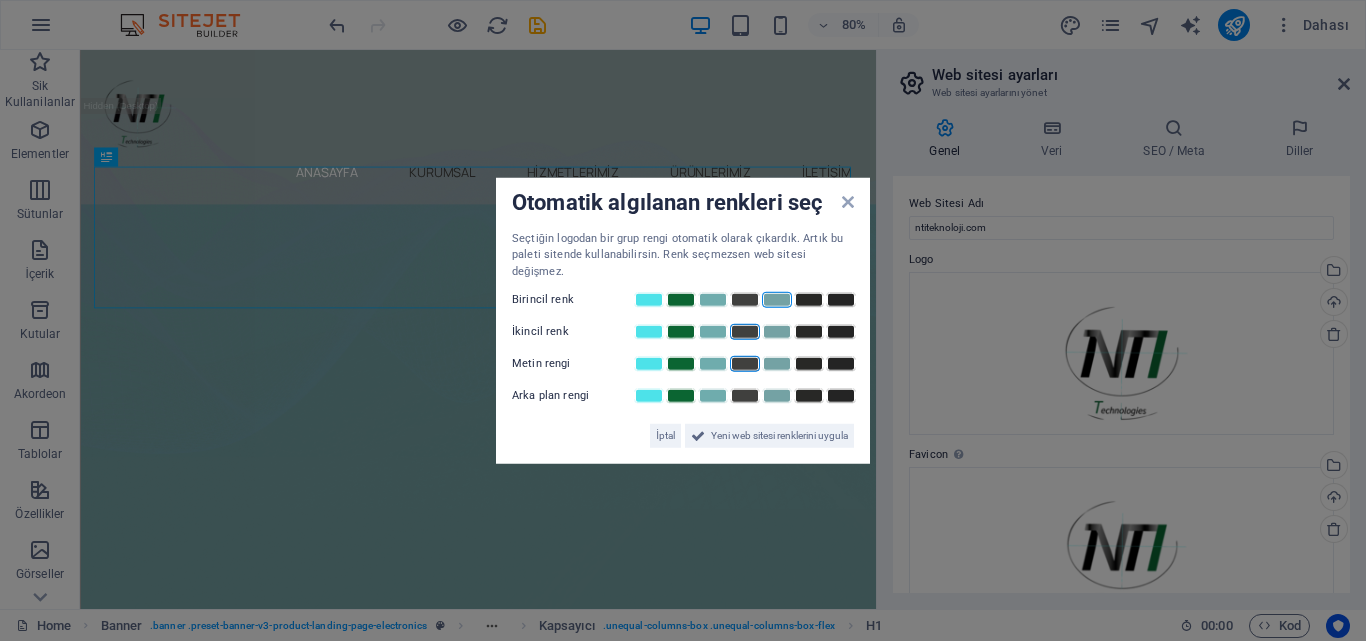 click at bounding box center (745, 364) 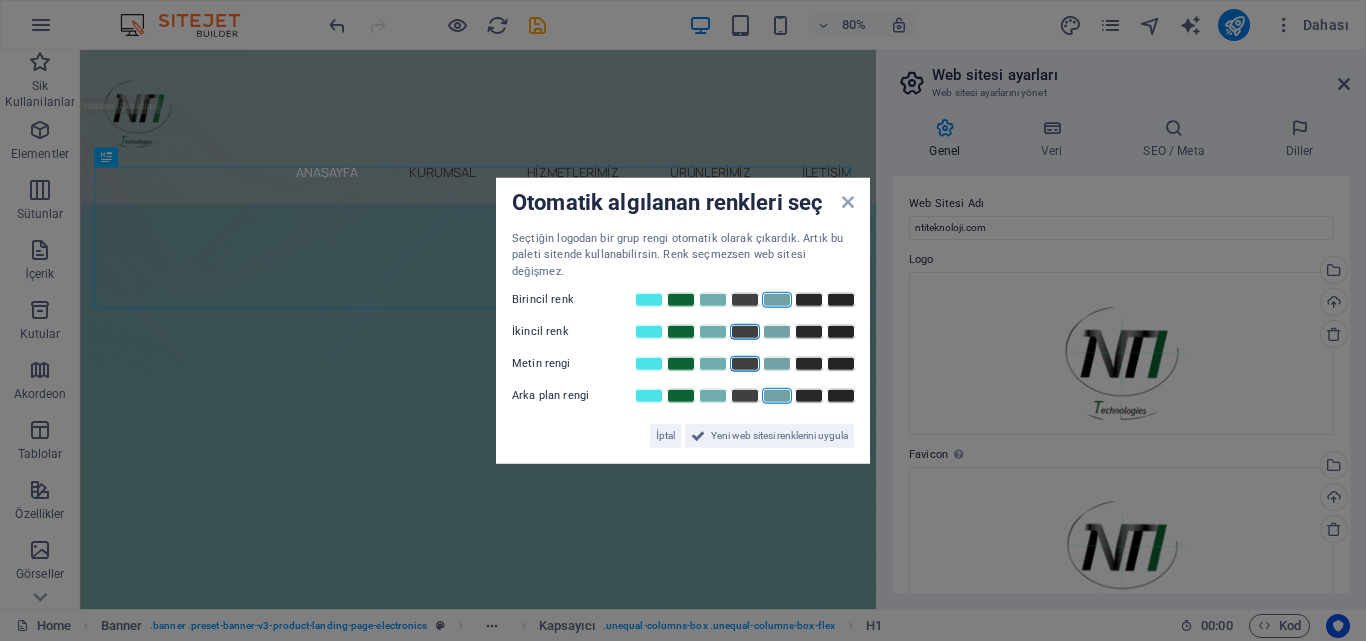 click at bounding box center [777, 396] 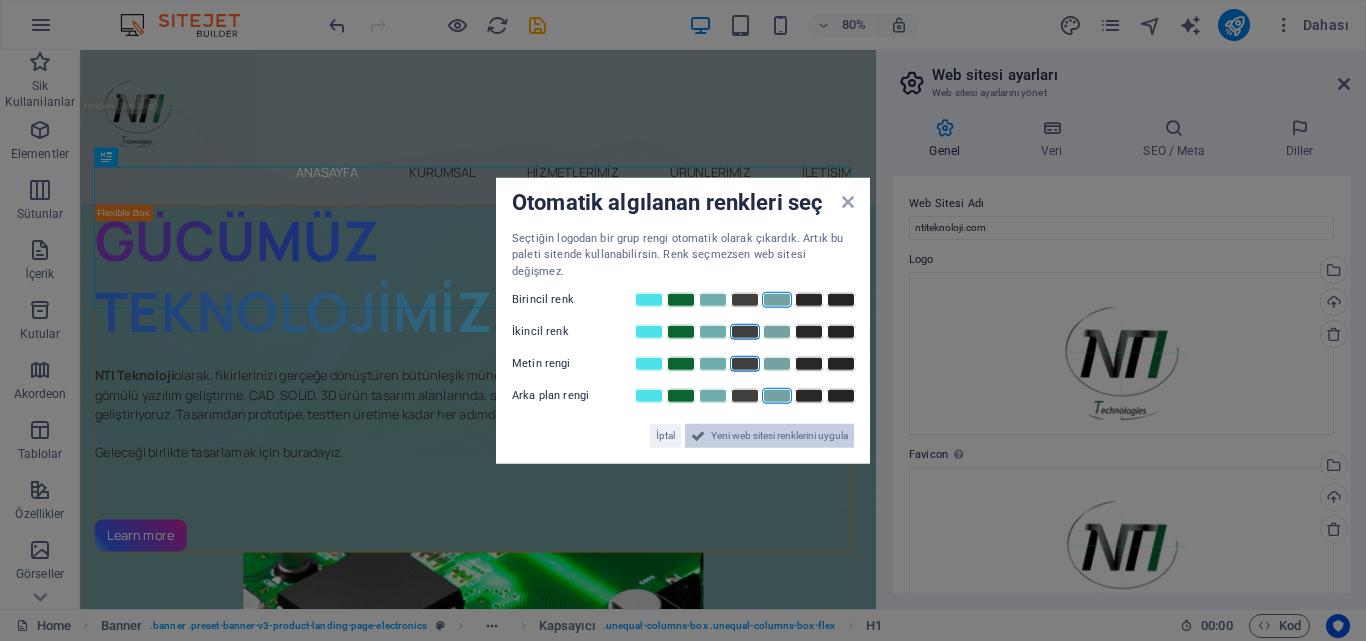 click on "Yeni web sitesi renklerini uygula" at bounding box center [779, 436] 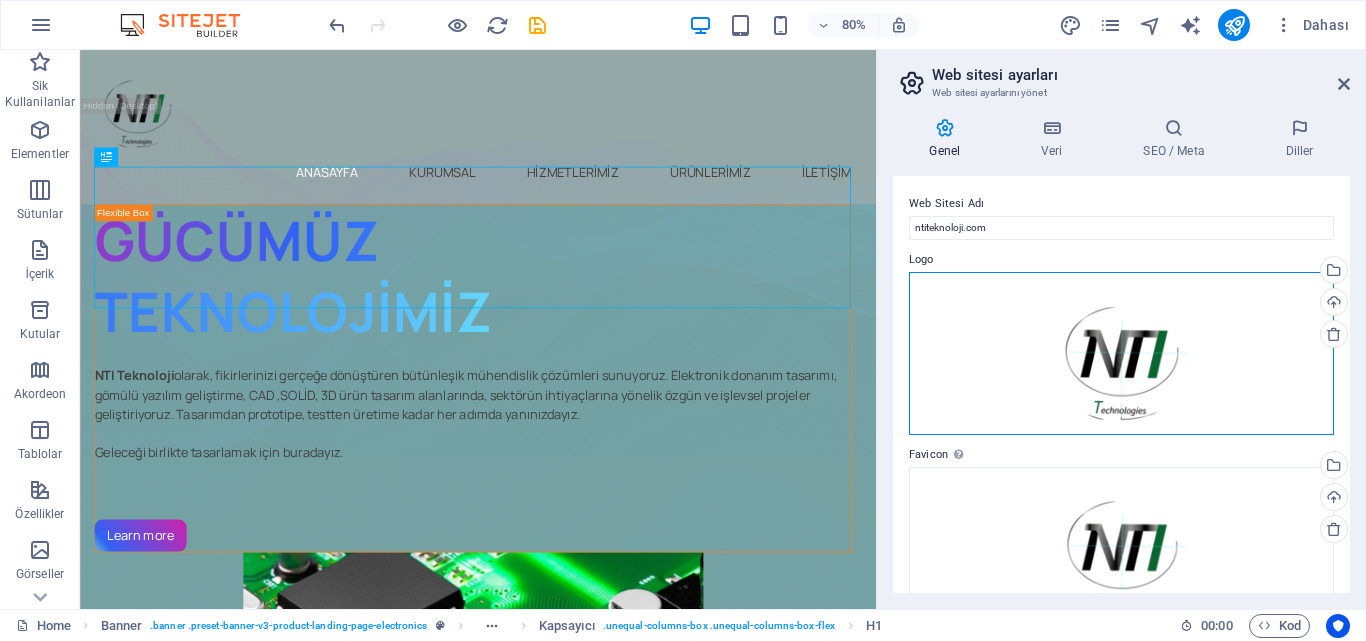 click on "Dosyaları buraya sürükleyin, dosyaları seçmek için tıklayın veya Dosyalardan ya da ücretsiz stok fotoğraf ve videolarımızdan dosyalar seçin" at bounding box center (1121, 354) 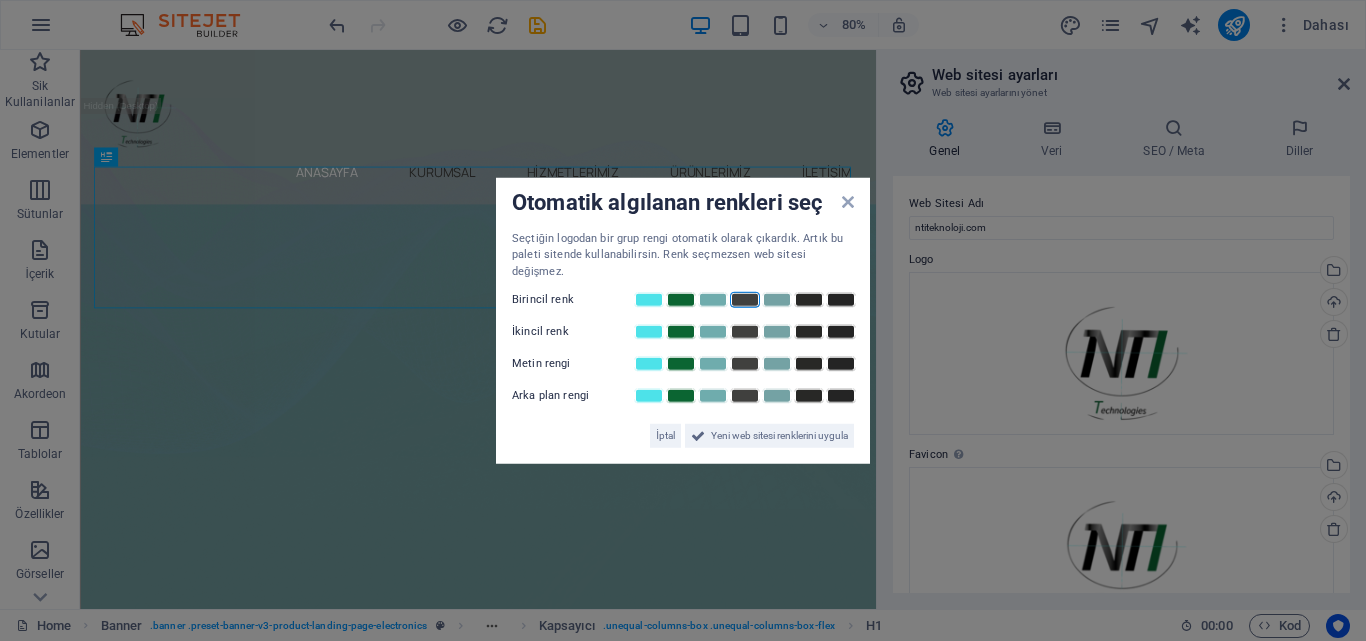 click at bounding box center (745, 300) 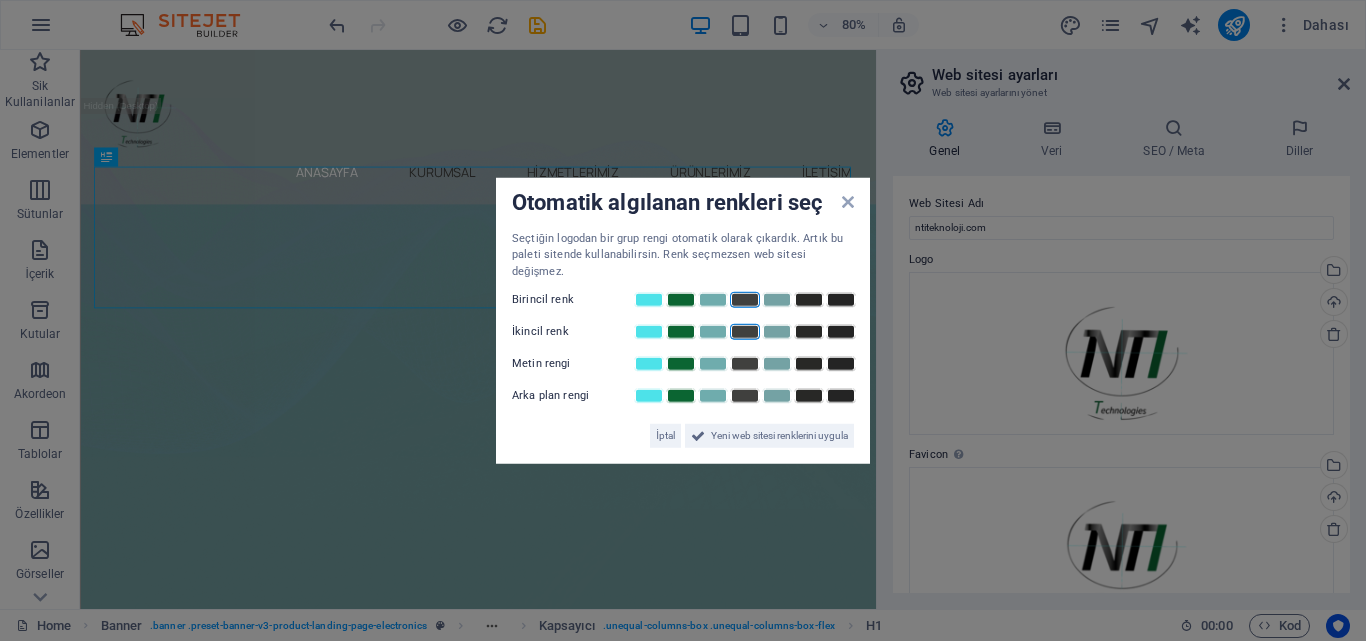 click at bounding box center [745, 332] 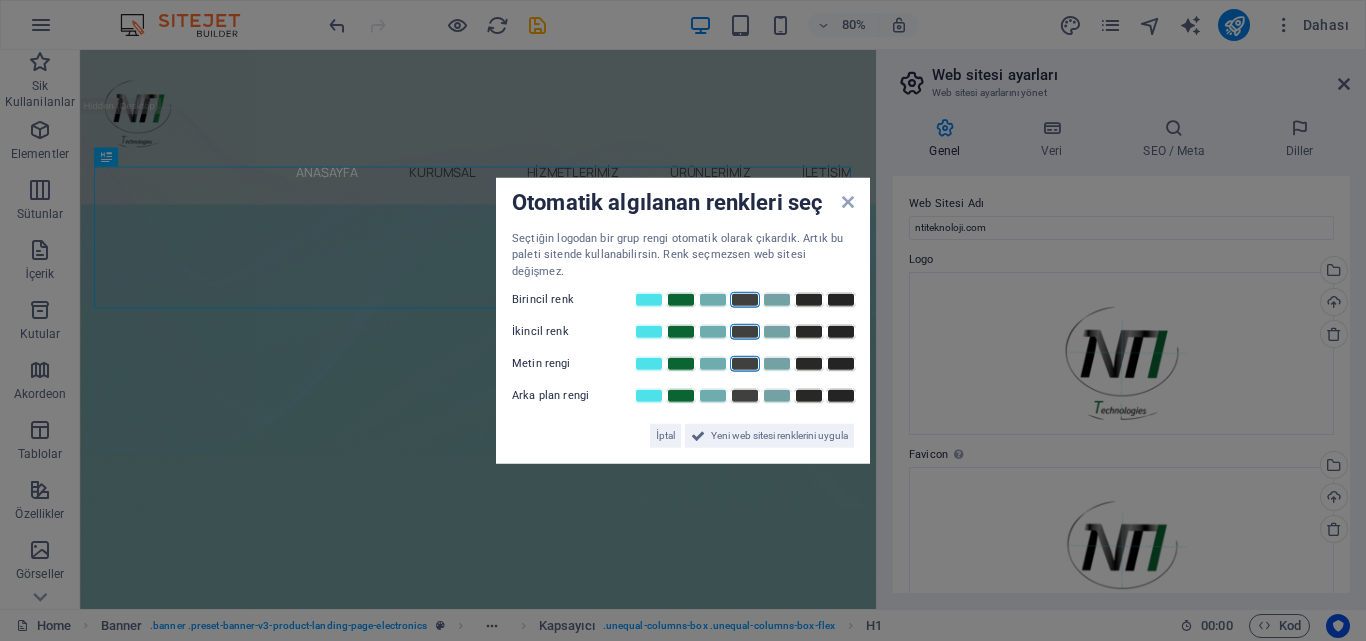 click at bounding box center [745, 364] 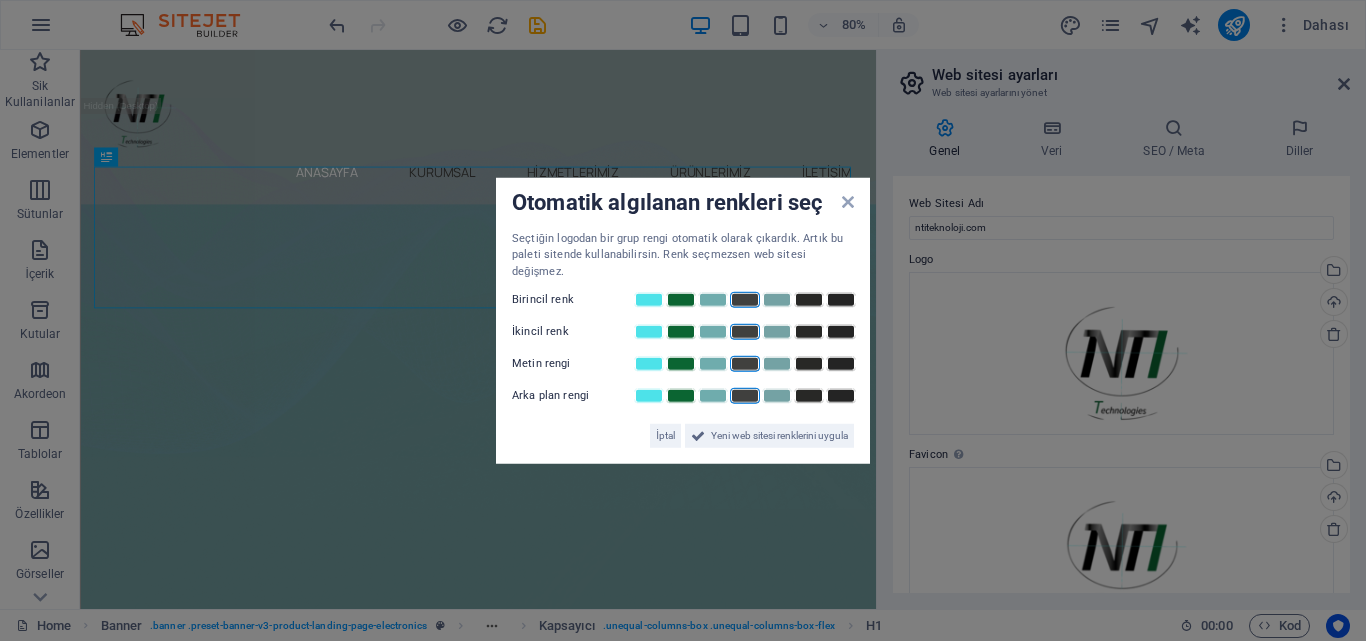 click at bounding box center [745, 396] 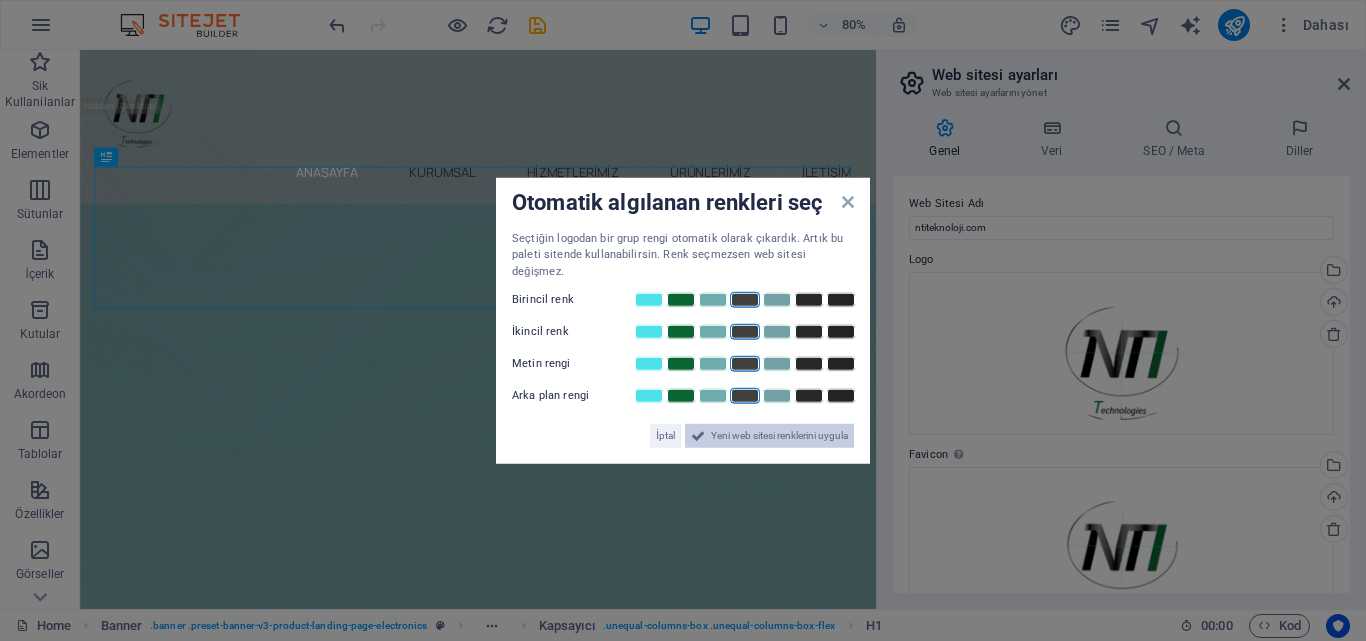 click on "Yeni web sitesi renklerini uygula" at bounding box center [779, 436] 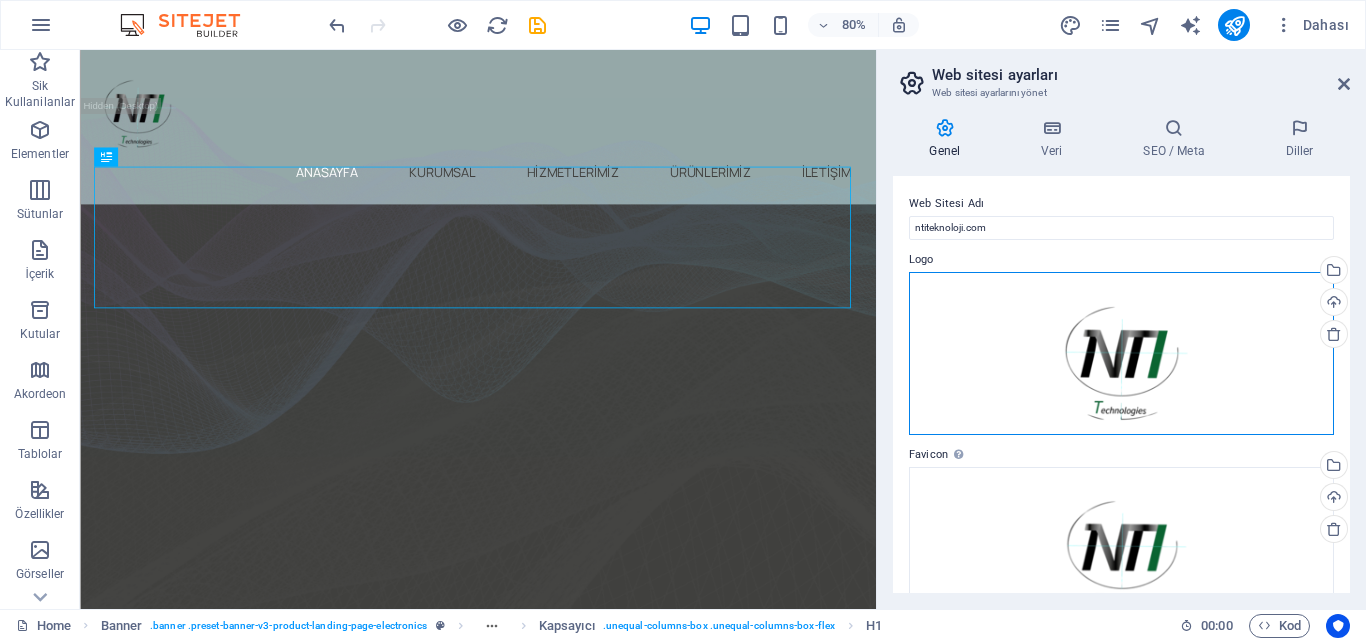 click on "Dosyaları buraya sürükleyin, dosyaları seçmek için tıklayın veya Dosyalardan ya da ücretsiz stok fotoğraf ve videolarımızdan dosyalar seçin" at bounding box center (1121, 354) 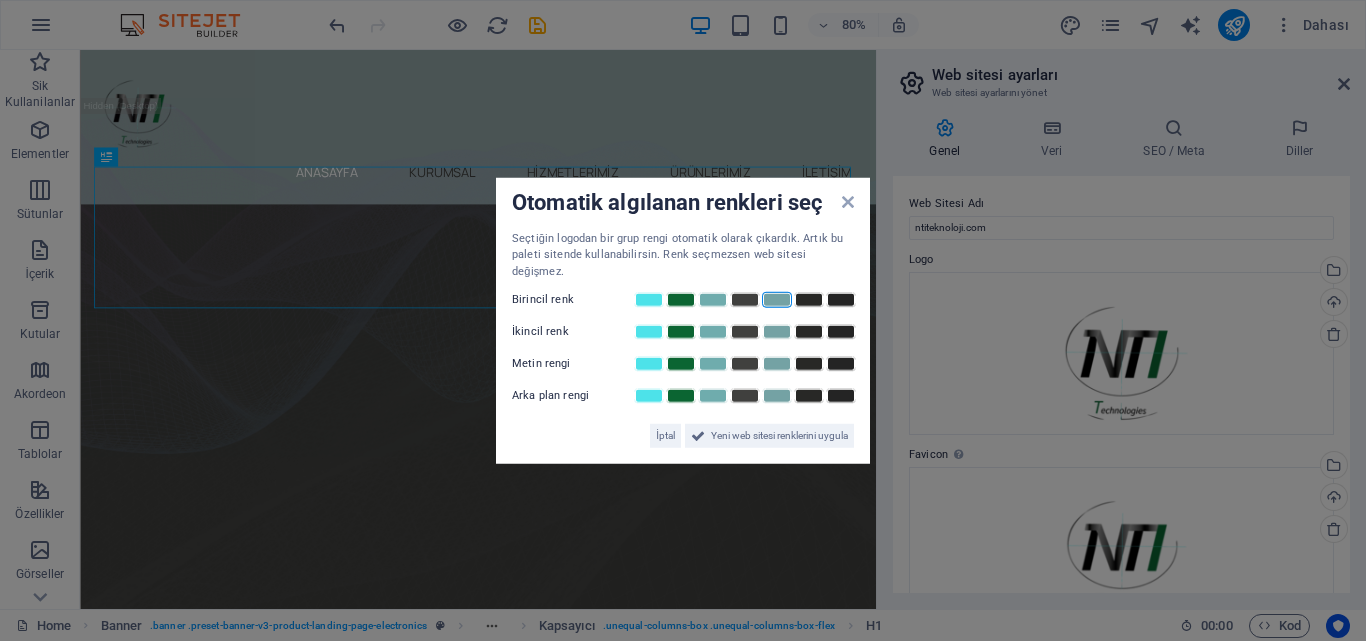 click at bounding box center [777, 300] 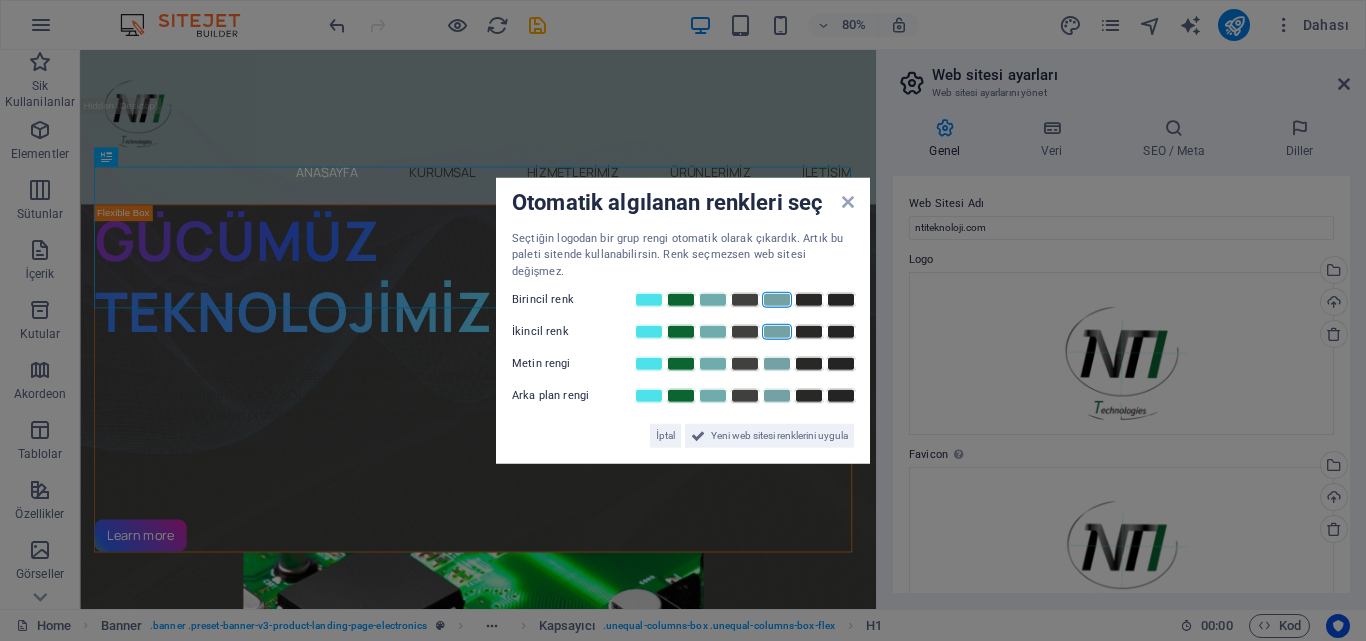 click at bounding box center (777, 332) 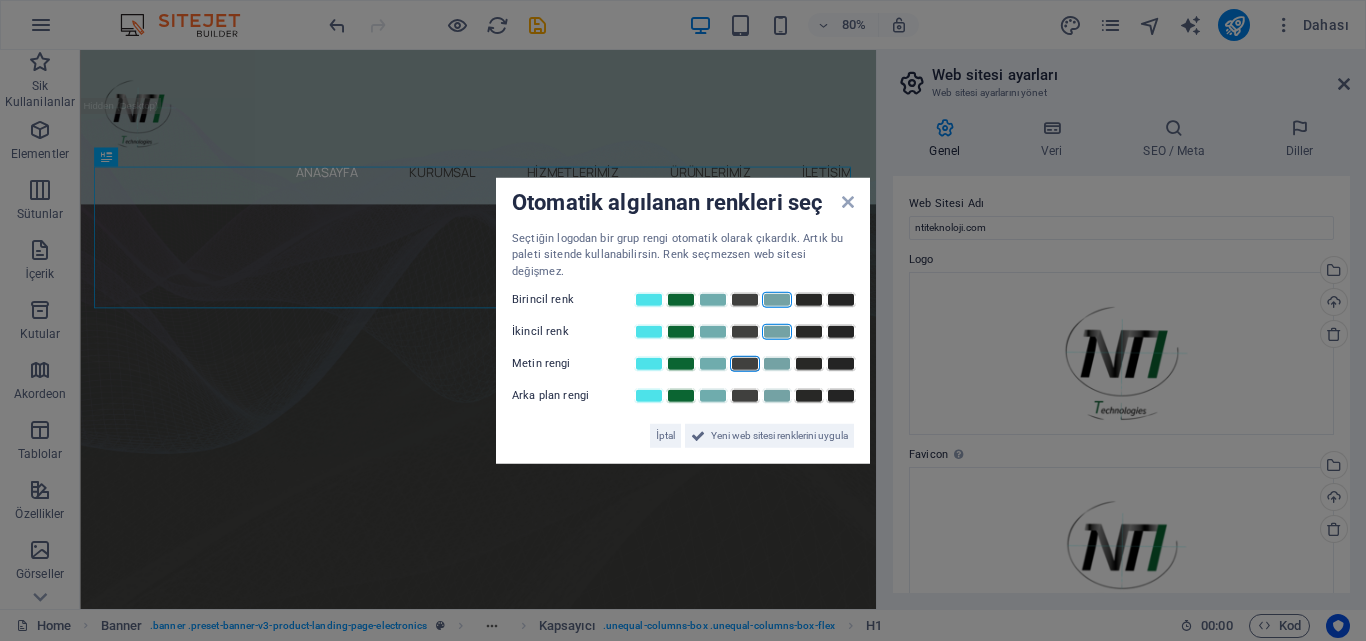 click at bounding box center [745, 364] 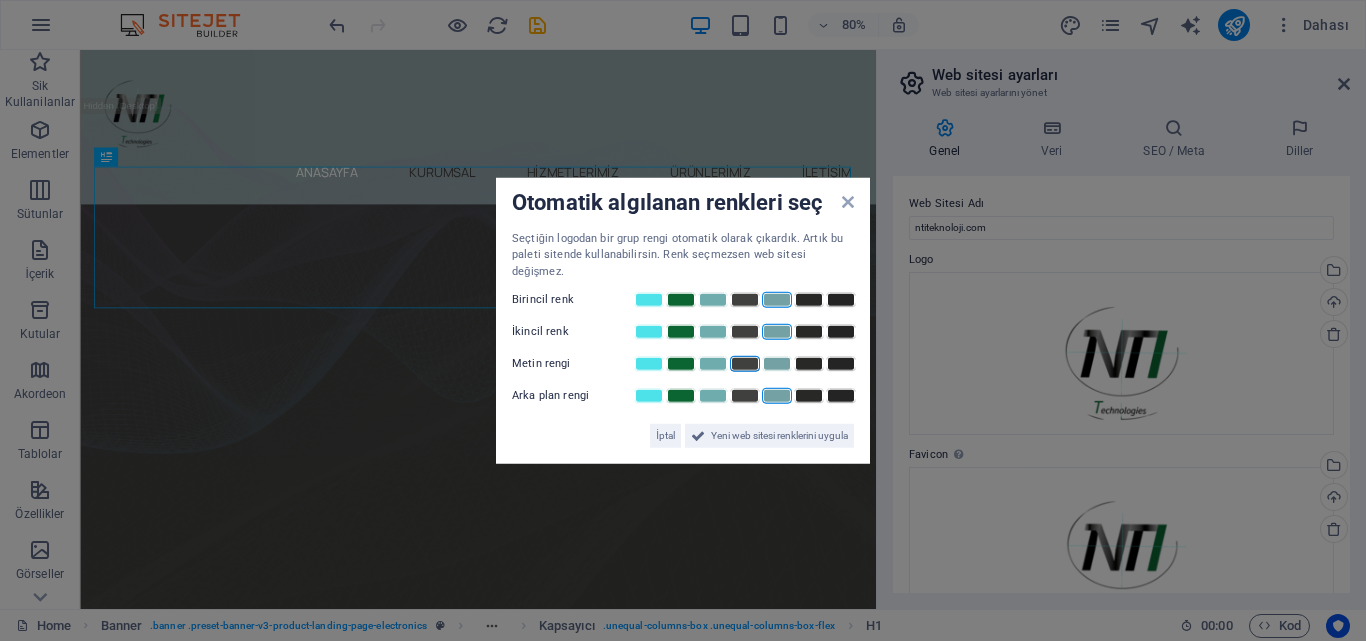 click at bounding box center (777, 396) 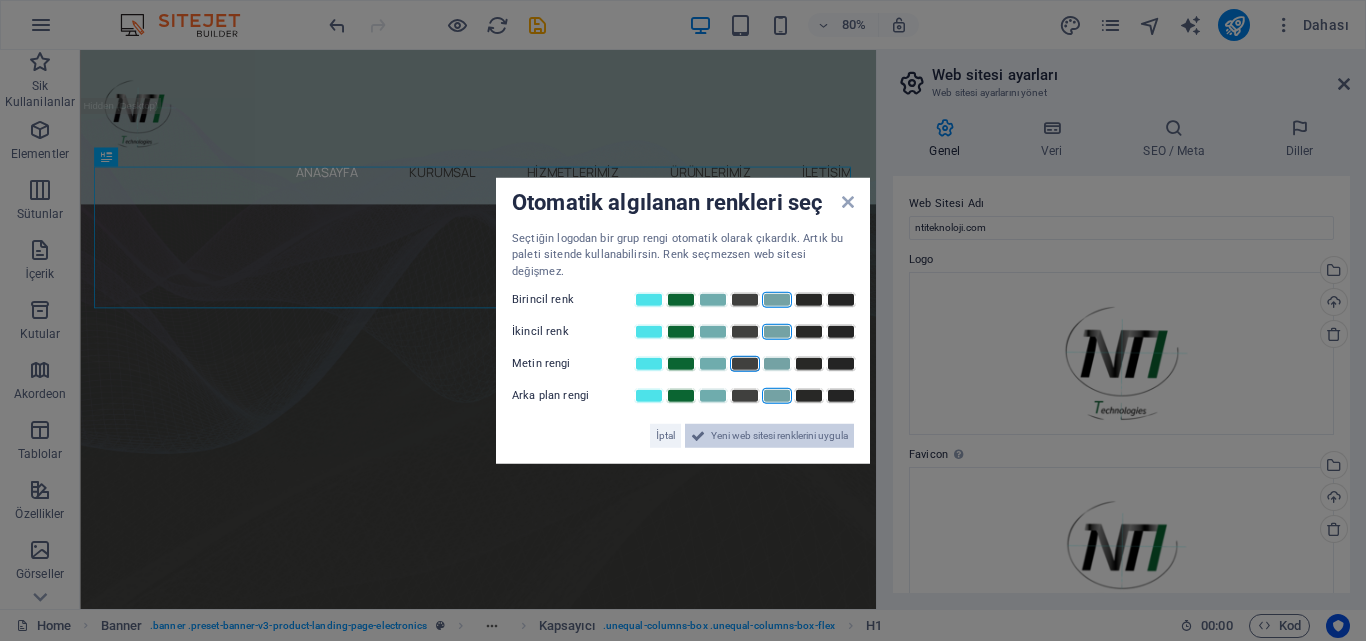 click at bounding box center (698, 436) 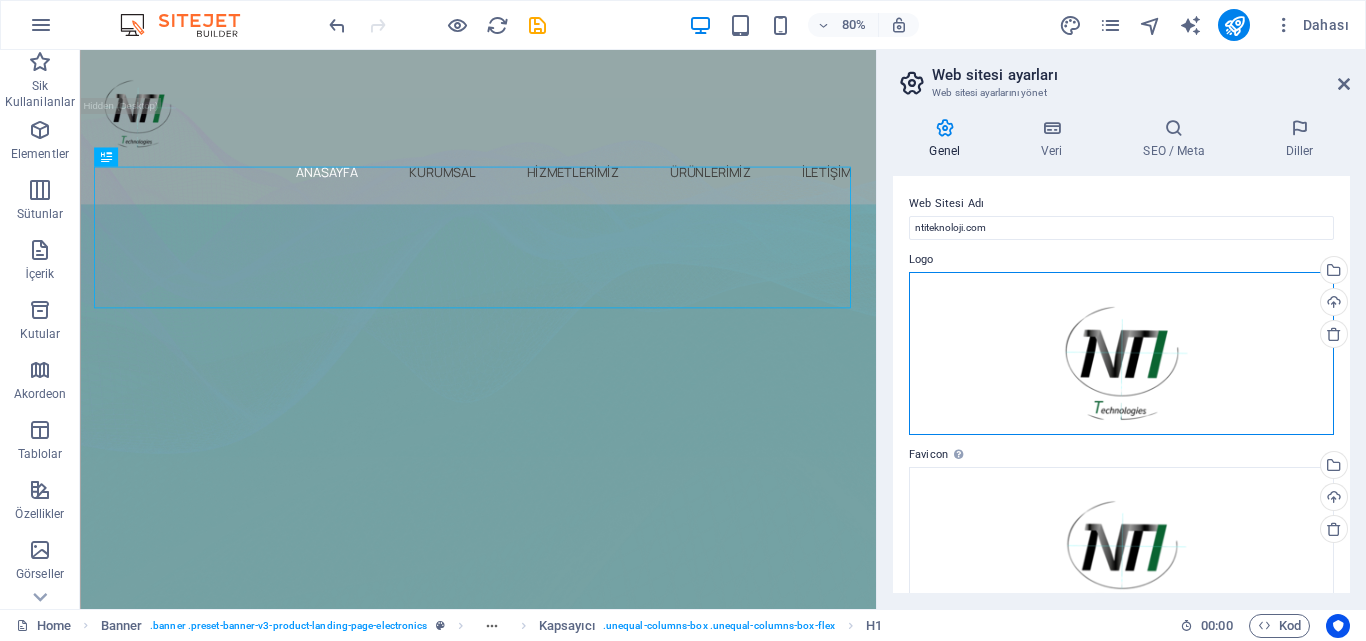 click on "Dosyaları buraya sürükleyin, dosyaları seçmek için tıklayın veya Dosyalardan ya da ücretsiz stok fotoğraf ve videolarımızdan dosyalar seçin" at bounding box center (1121, 354) 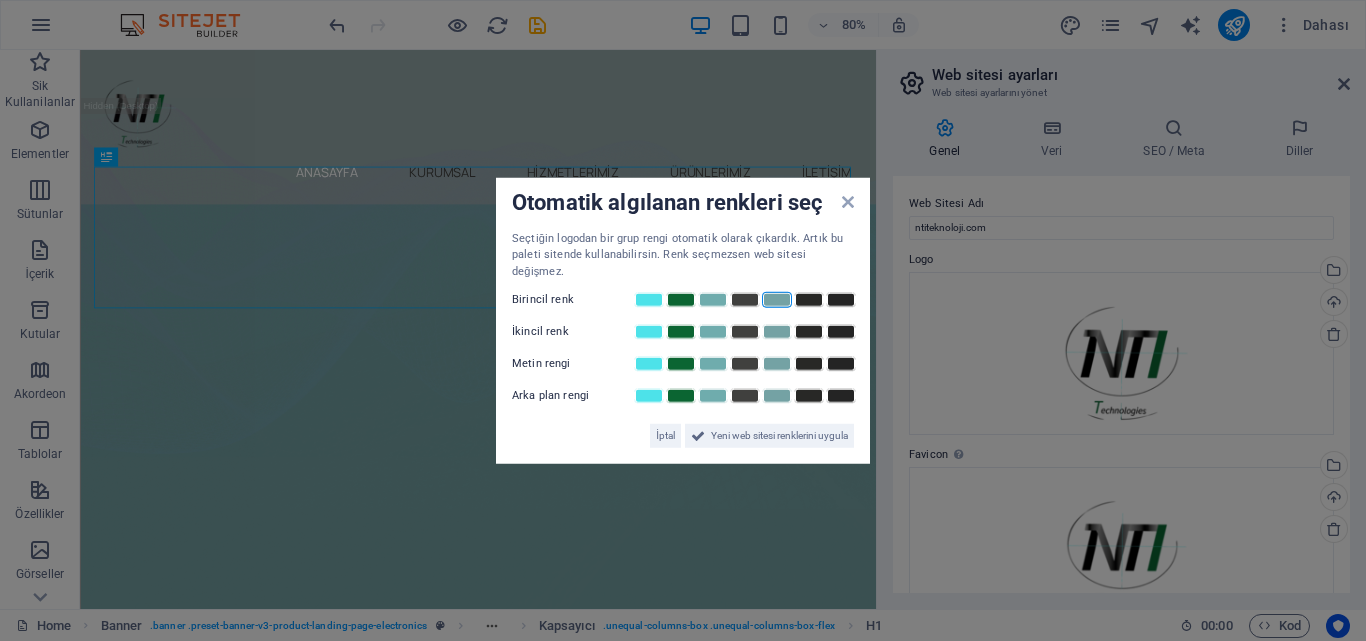 click at bounding box center [777, 300] 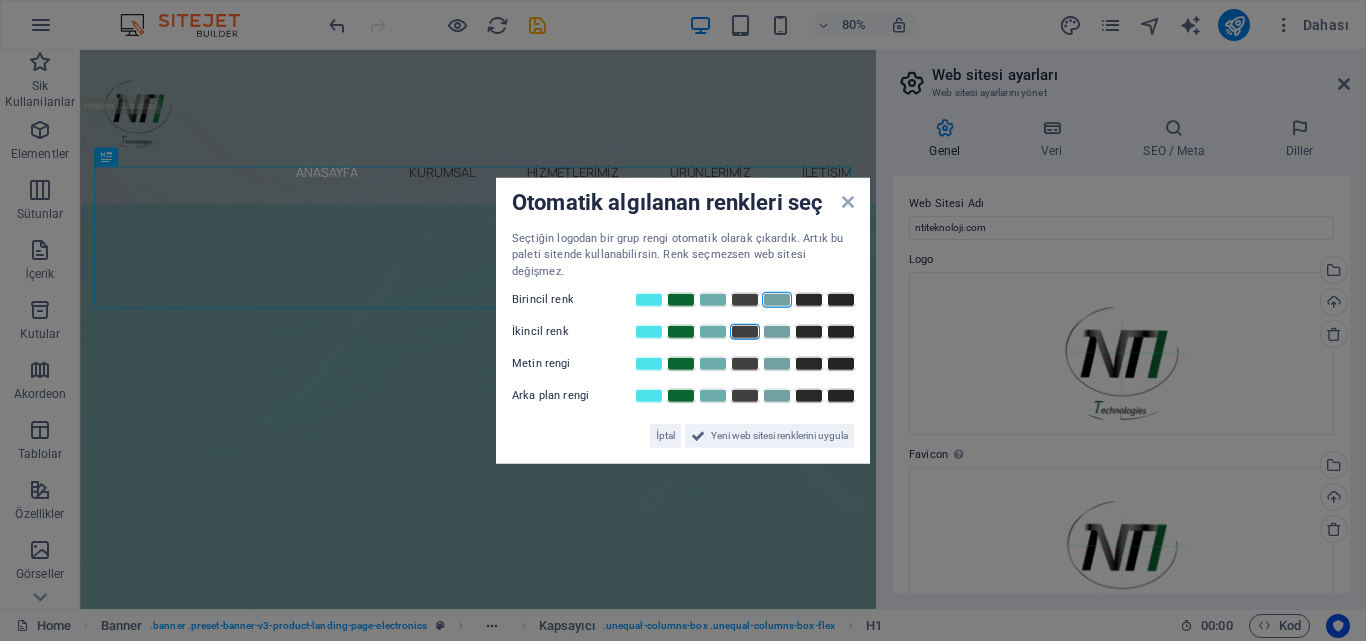 click at bounding box center (745, 332) 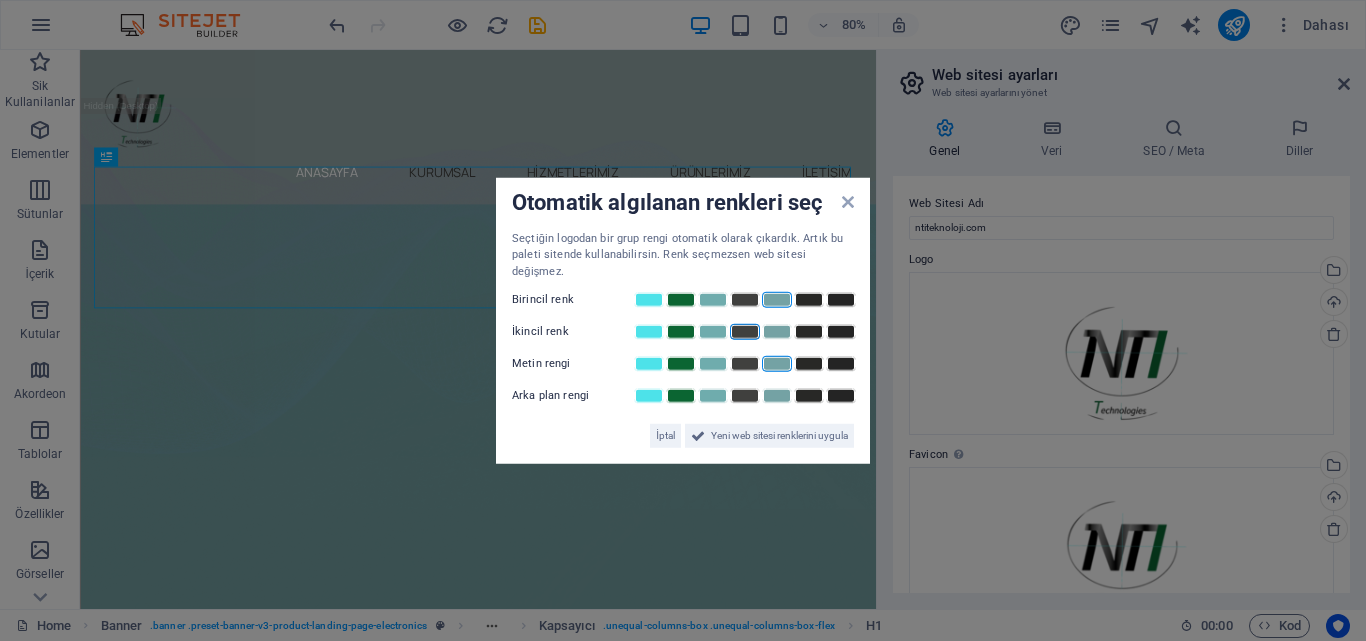 click at bounding box center (777, 364) 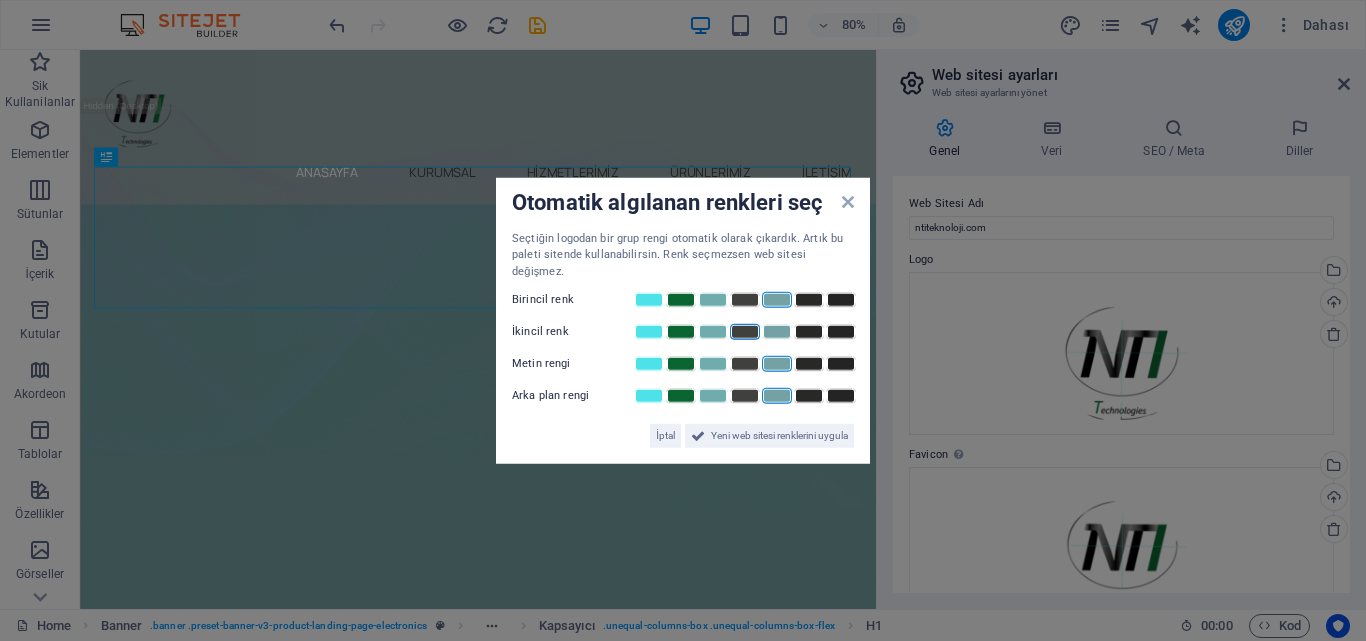 click at bounding box center [777, 396] 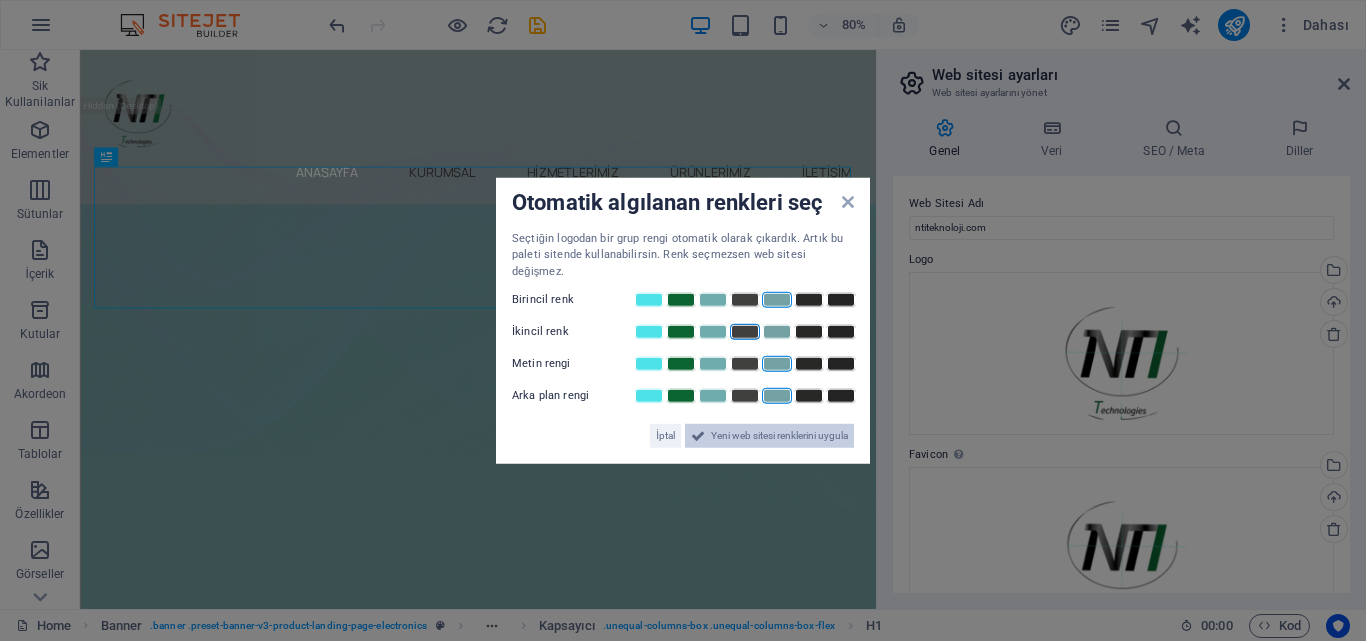 click on "Yeni web sitesi renklerini uygula" at bounding box center (779, 436) 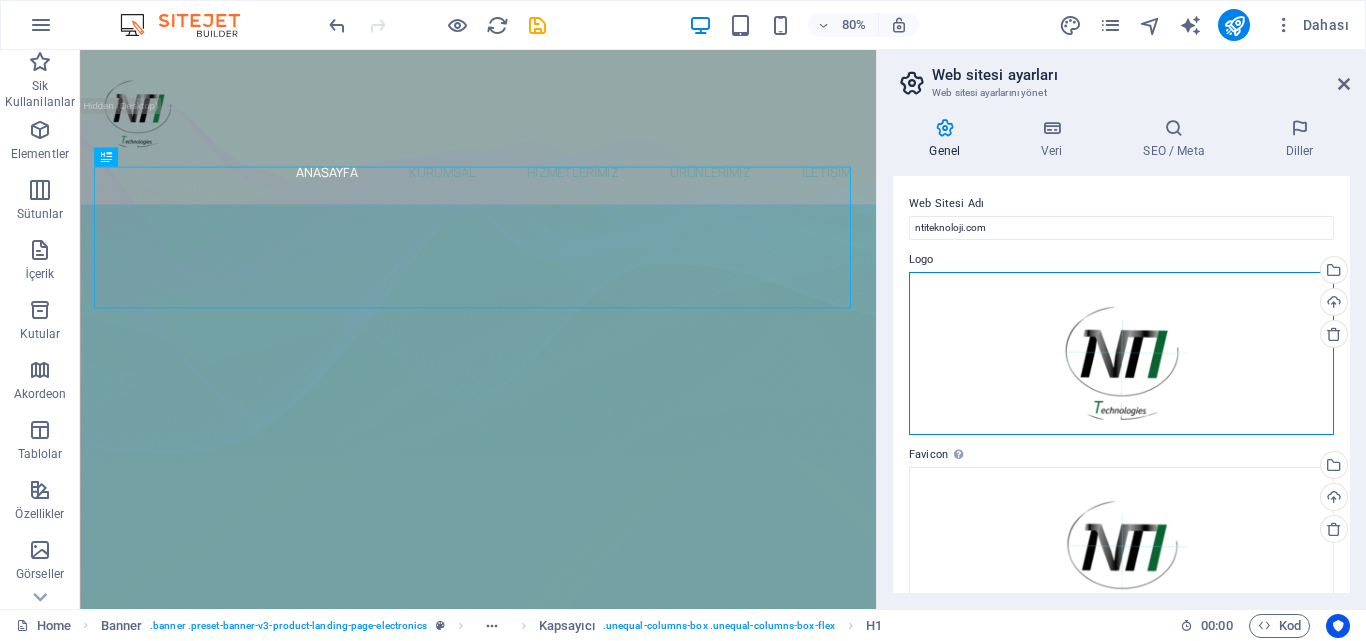 click on "Dosyaları buraya sürükleyin, dosyaları seçmek için tıklayın veya Dosyalardan ya da ücretsiz stok fotoğraf ve videolarımızdan dosyalar seçin" at bounding box center (1121, 354) 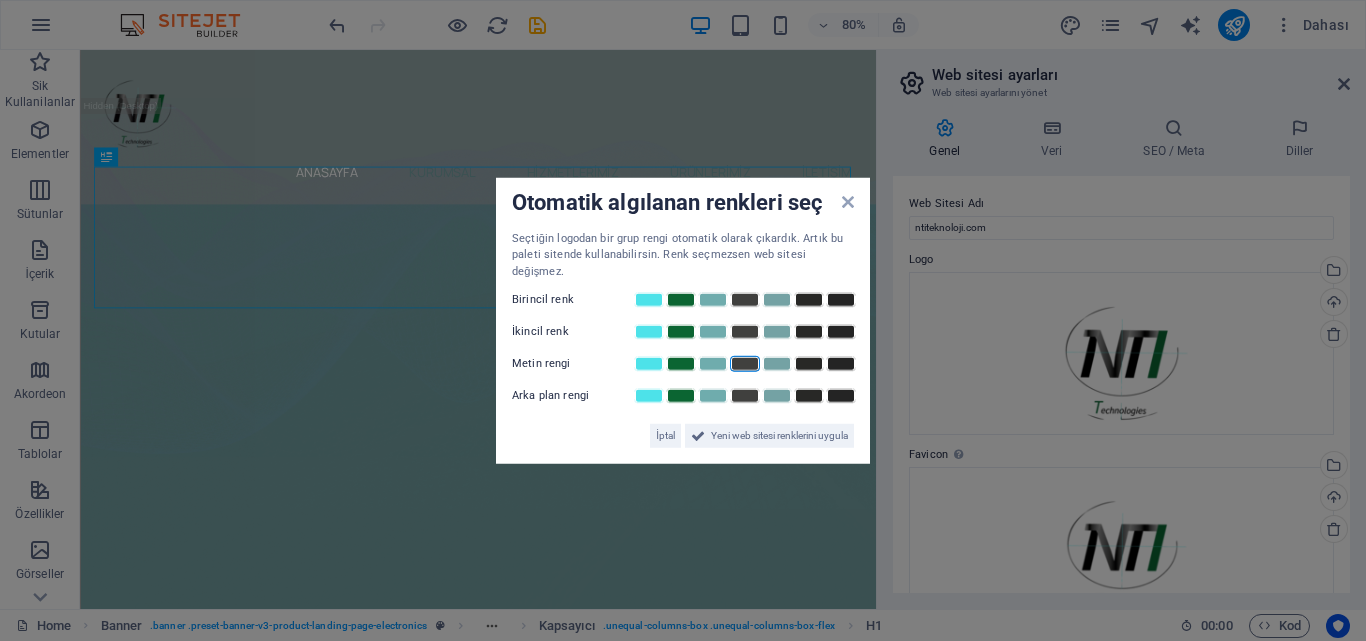 click at bounding box center [745, 364] 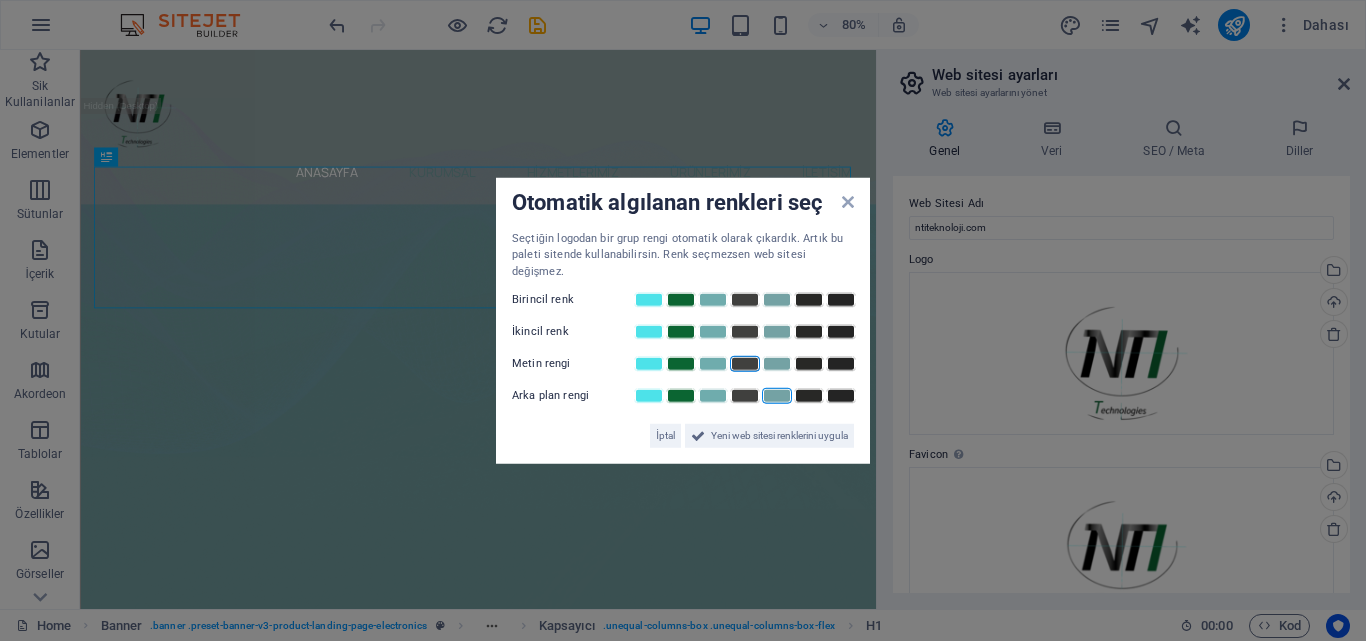click at bounding box center (777, 396) 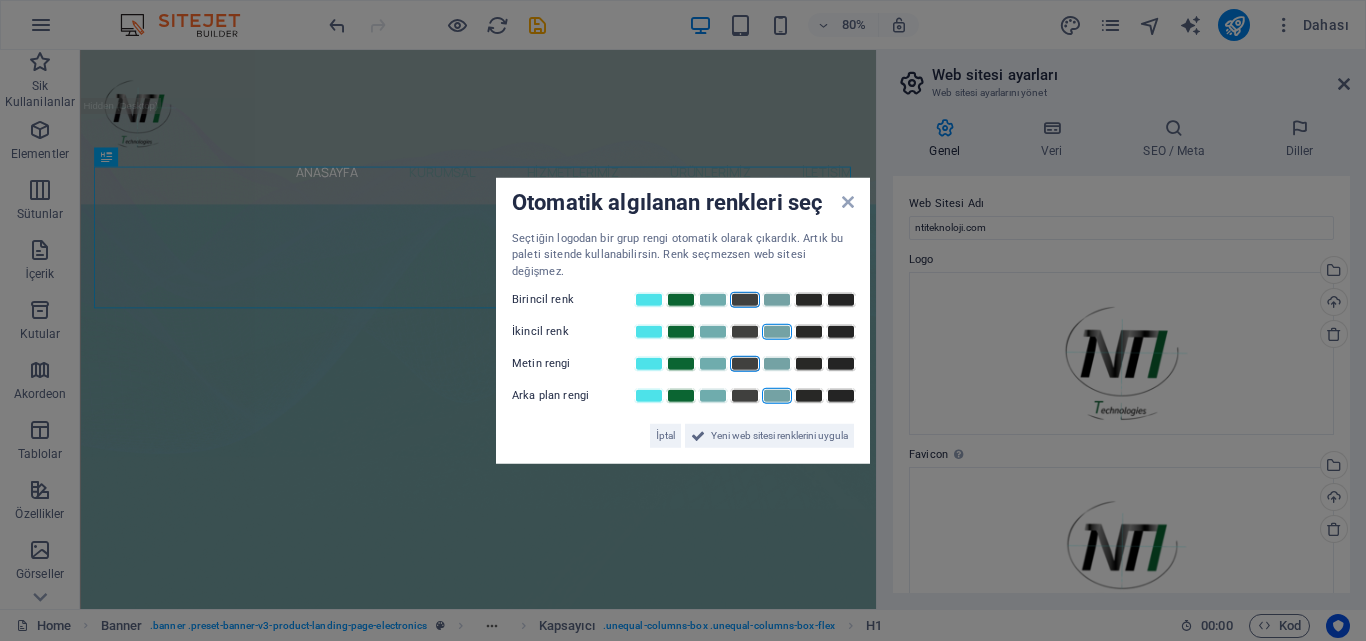 click at bounding box center (745, 300) 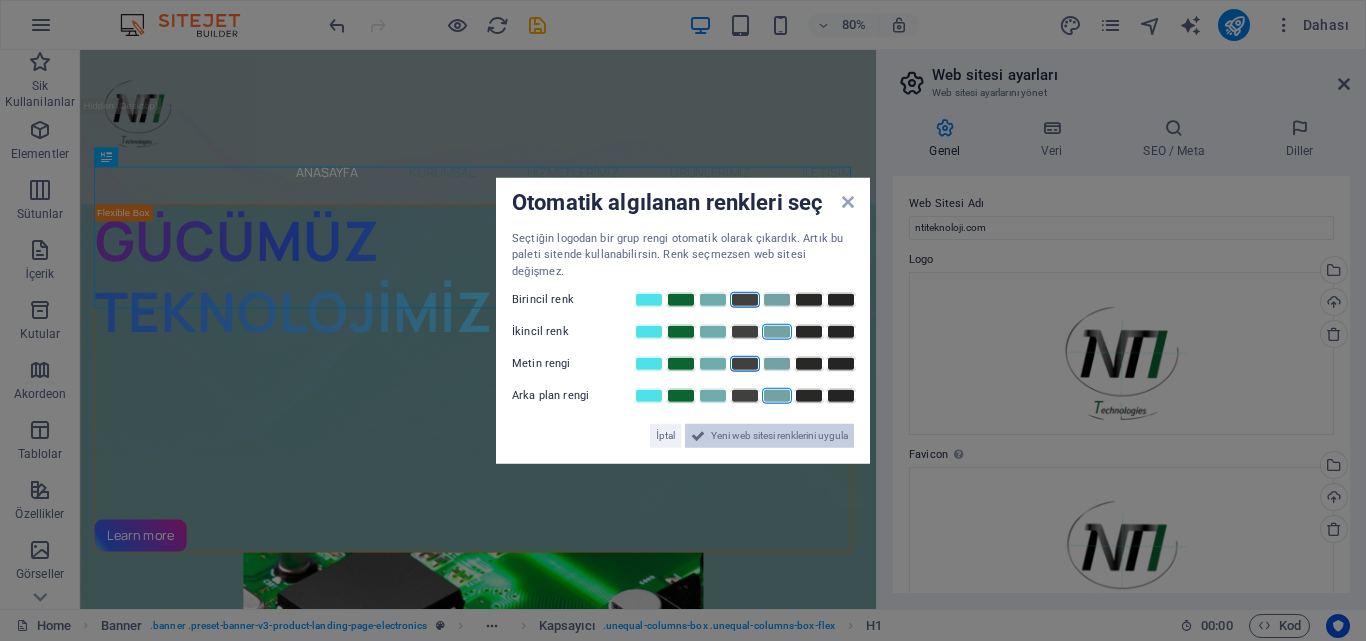 click on "Yeni web sitesi renklerini uygula" at bounding box center (779, 436) 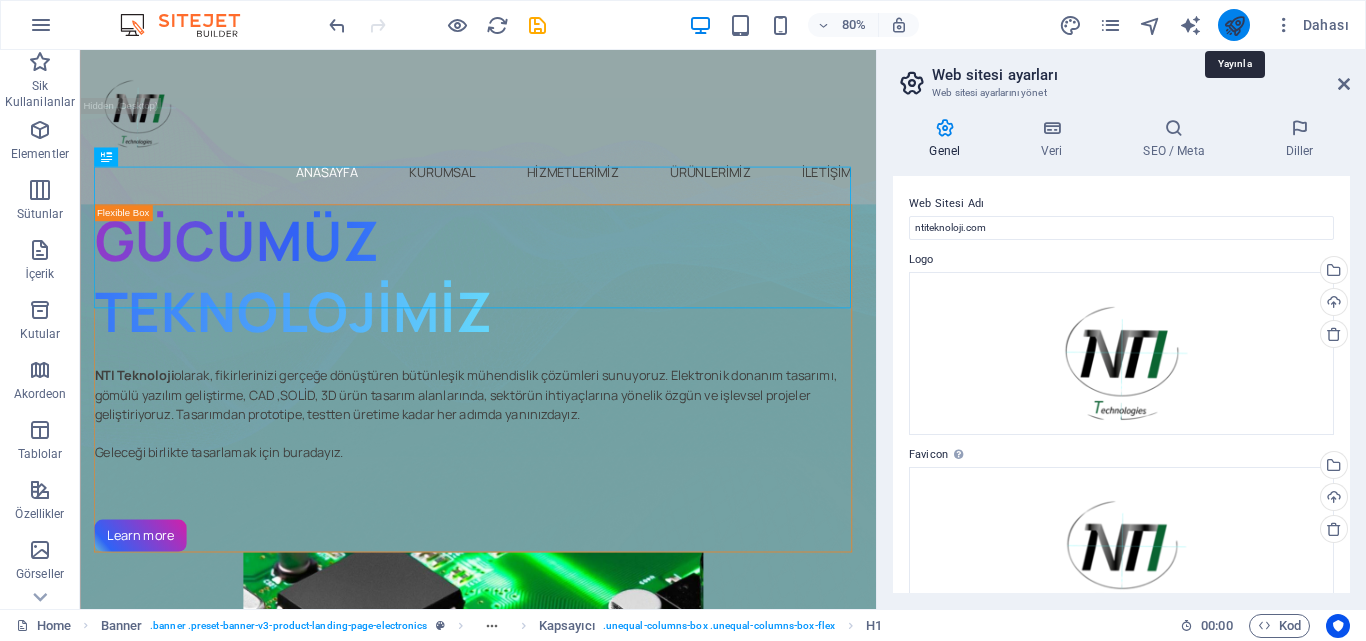 click at bounding box center (1234, 25) 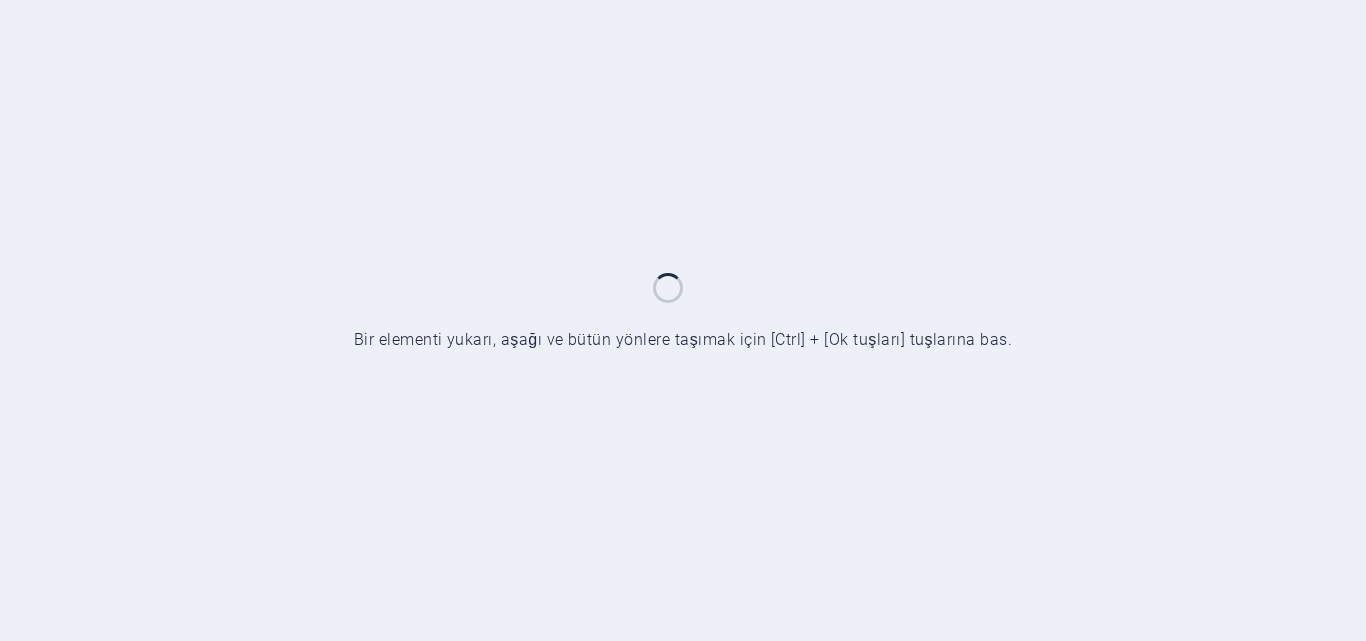 scroll, scrollTop: 0, scrollLeft: 0, axis: both 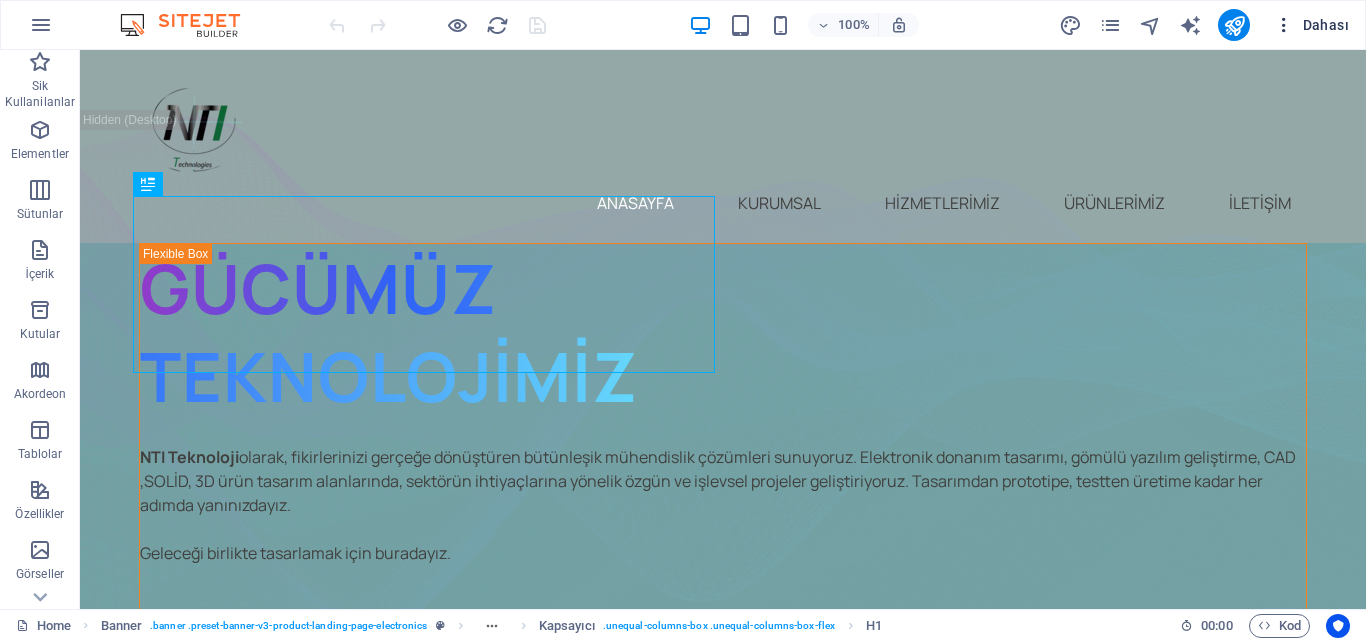 click on "Dahası" at bounding box center [1311, 25] 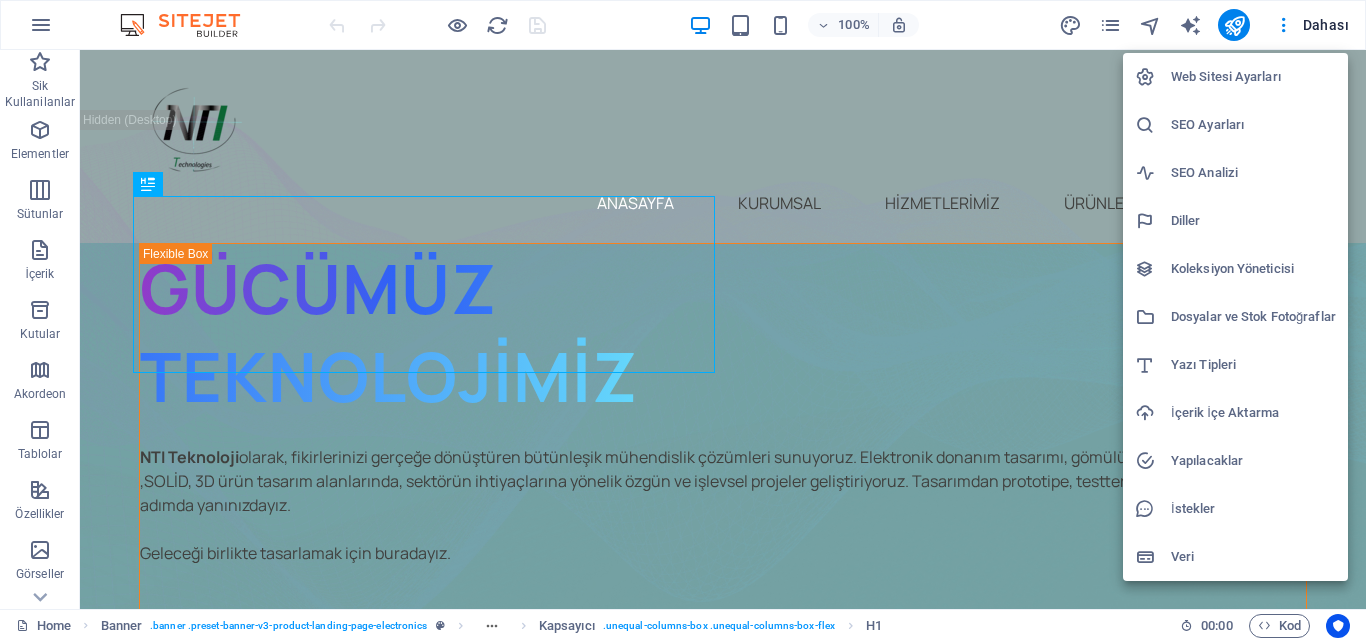 click on "Web Sitesi Ayarları" at bounding box center (1253, 77) 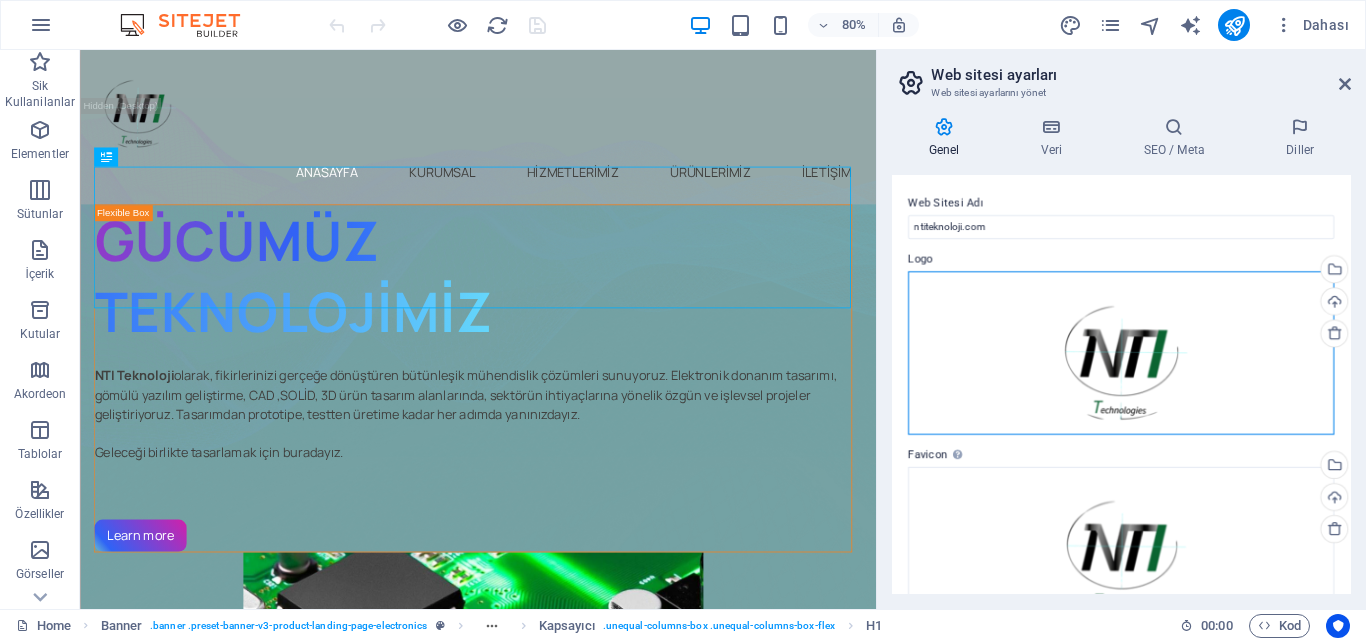 click on "Dosyaları buraya sürükleyin, dosyaları seçmek için tıklayın veya Dosyalardan ya da ücretsiz stok fotoğraf ve videolarımızdan dosyalar seçin" at bounding box center [1121, 354] 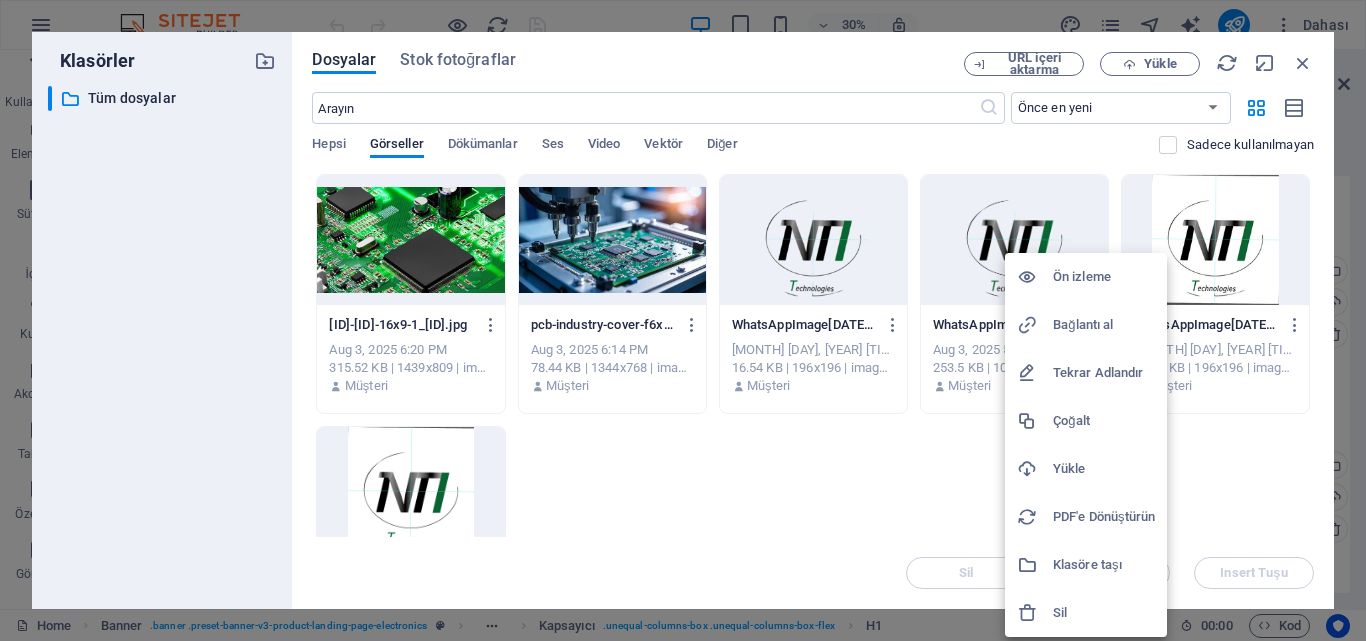 click at bounding box center [683, 320] 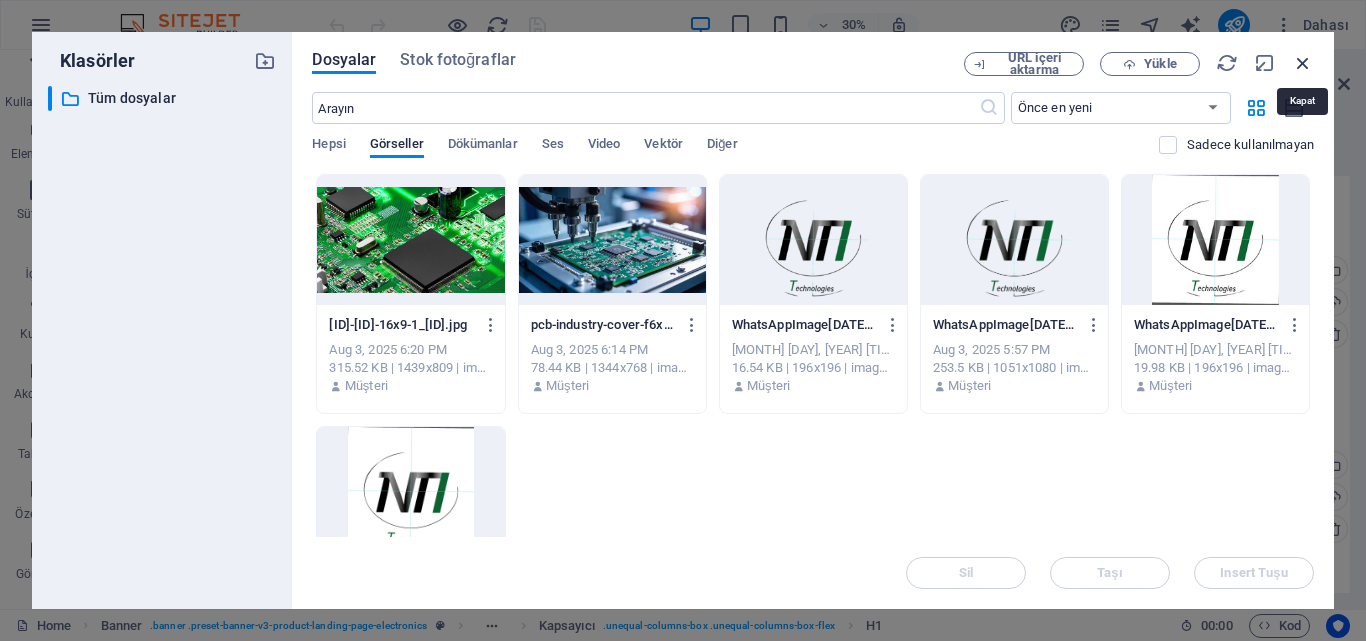 click at bounding box center (1303, 63) 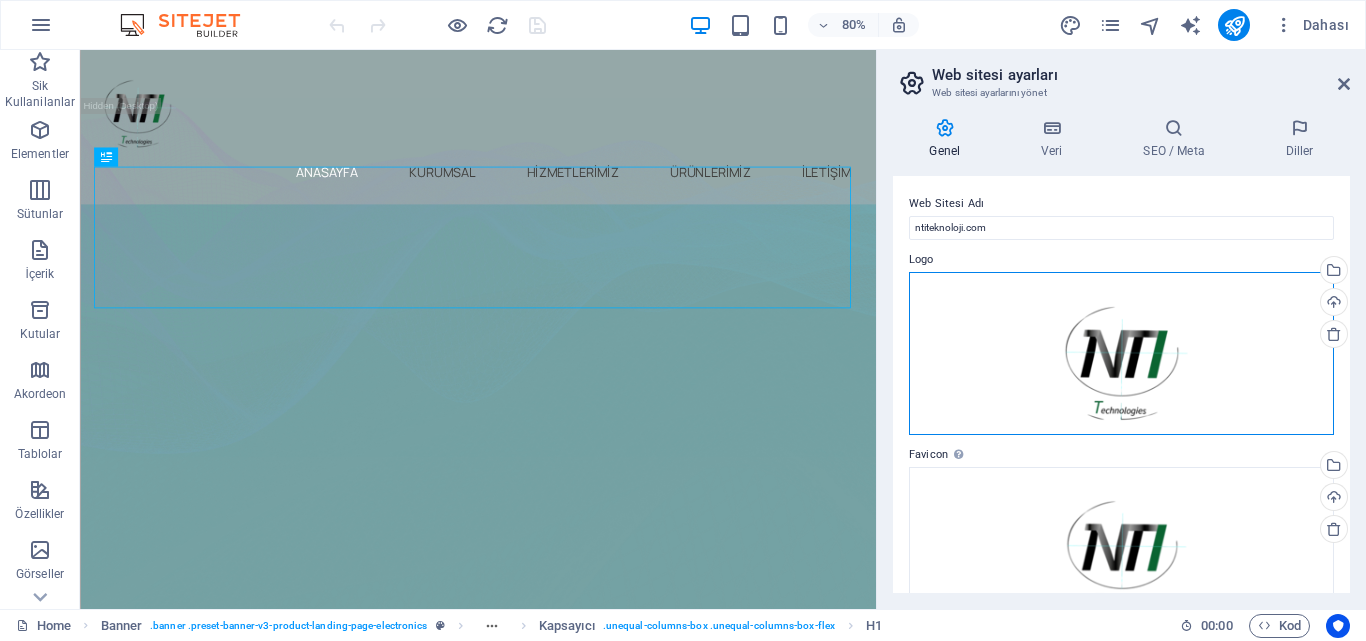 click on "Dosyaları buraya sürükleyin, dosyaları seçmek için tıklayın veya Dosyalardan ya da ücretsiz stok fotoğraf ve videolarımızdan dosyalar seçin" at bounding box center [1121, 354] 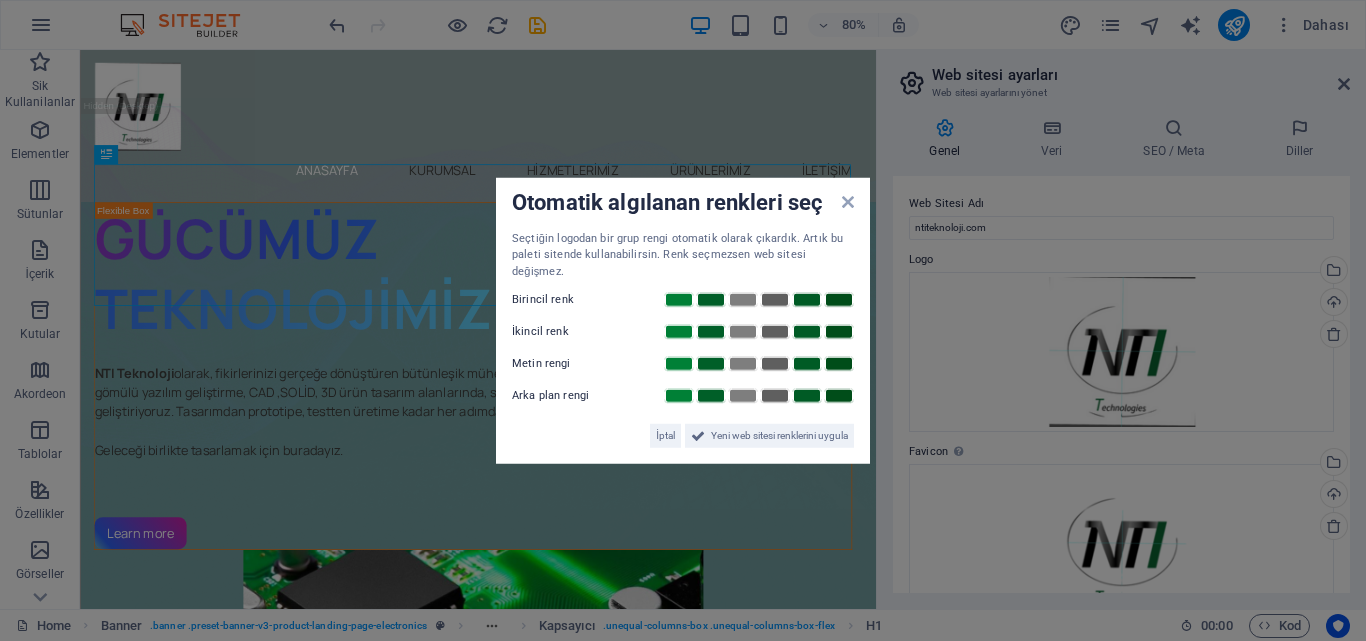 click on "Arka plan rengi" at bounding box center (572, 396) 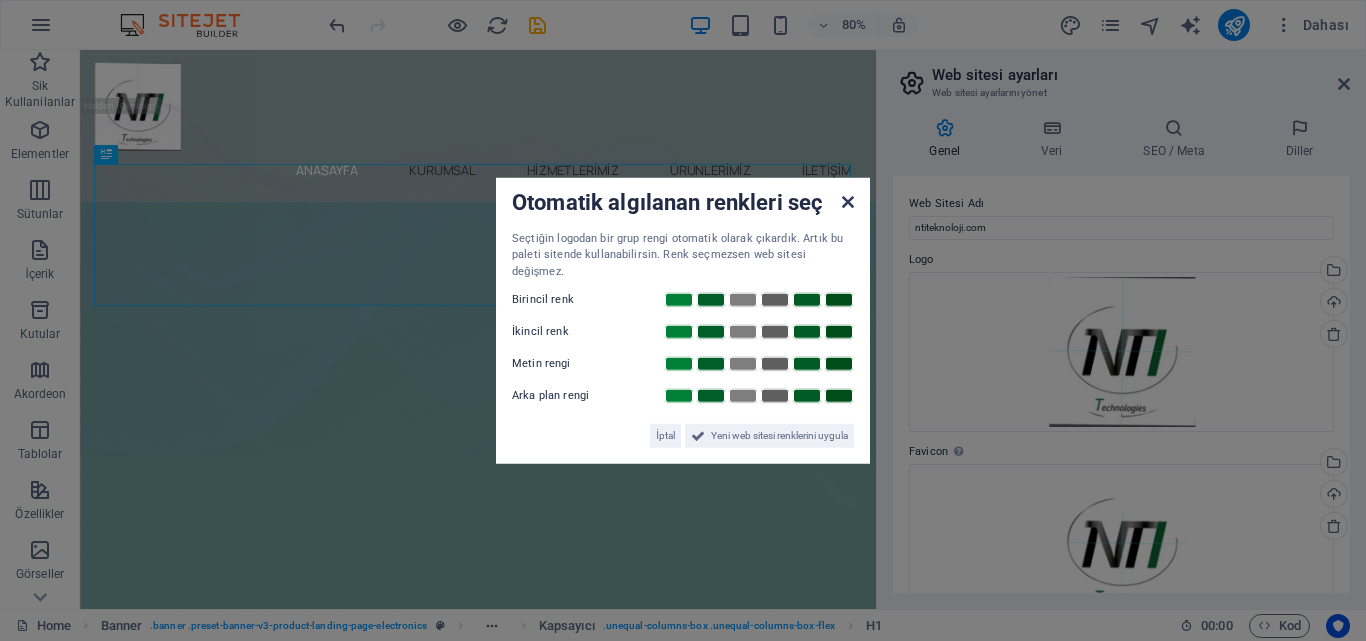 drag, startPoint x: 851, startPoint y: 211, endPoint x: 967, endPoint y: 200, distance: 116.520386 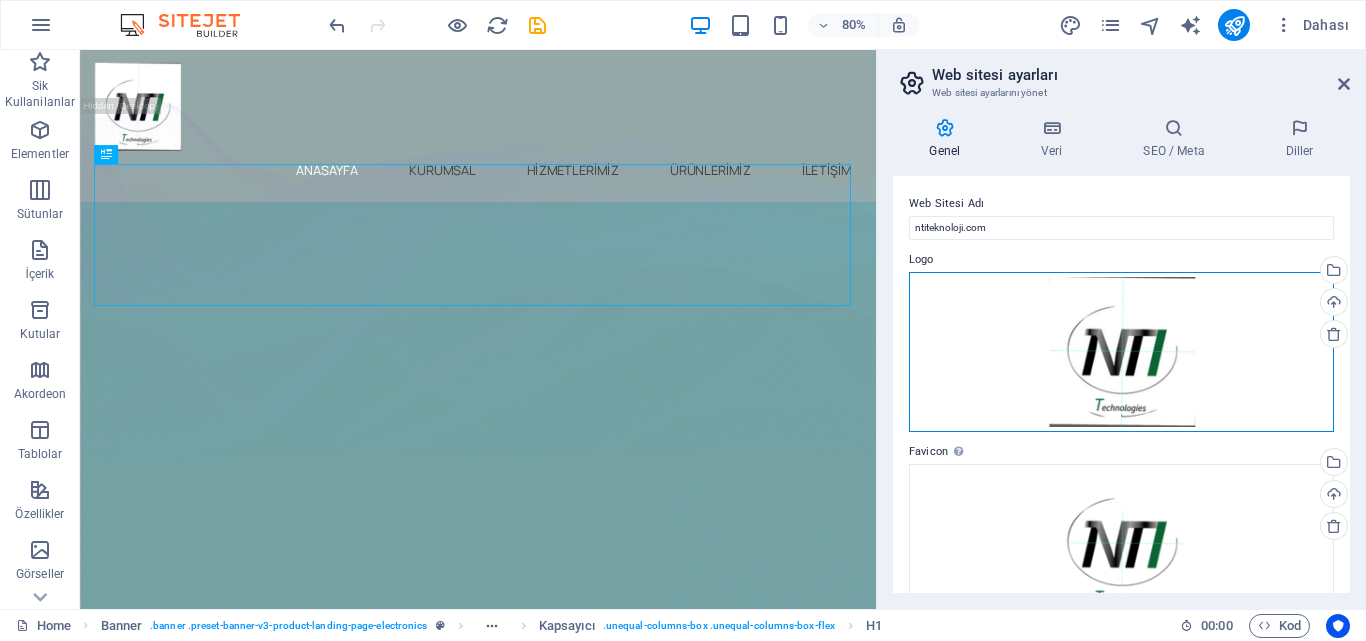 click on "Dosyaları buraya sürükleyin, dosyaları seçmek için tıklayın veya Dosyalardan ya da ücretsiz stok fotoğraf ve videolarımızdan dosyalar seçin" at bounding box center (1121, 352) 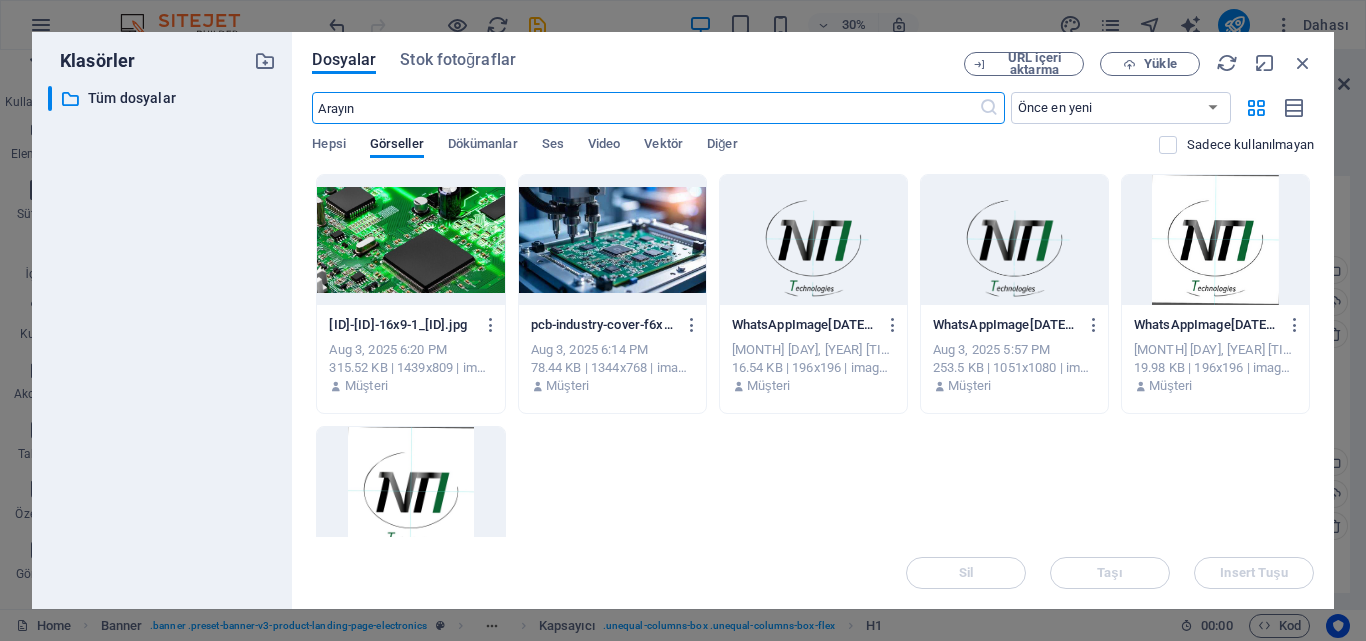 click at bounding box center (1014, 240) 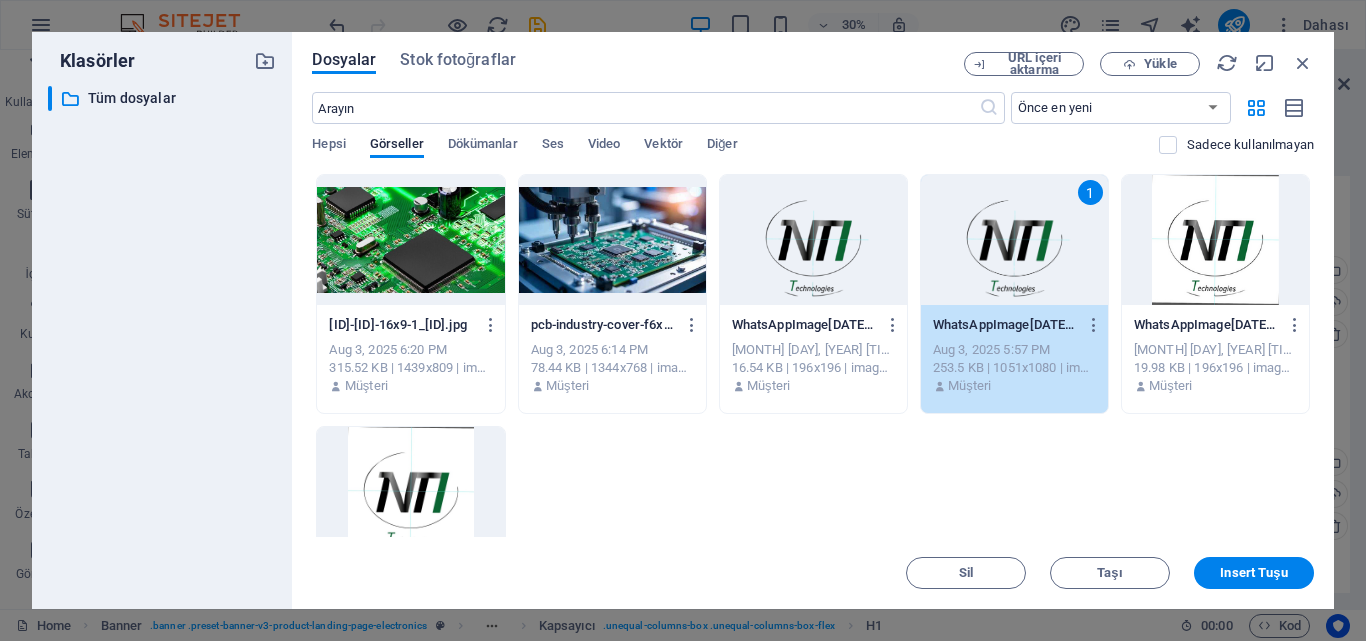 click on "1" at bounding box center [1014, 240] 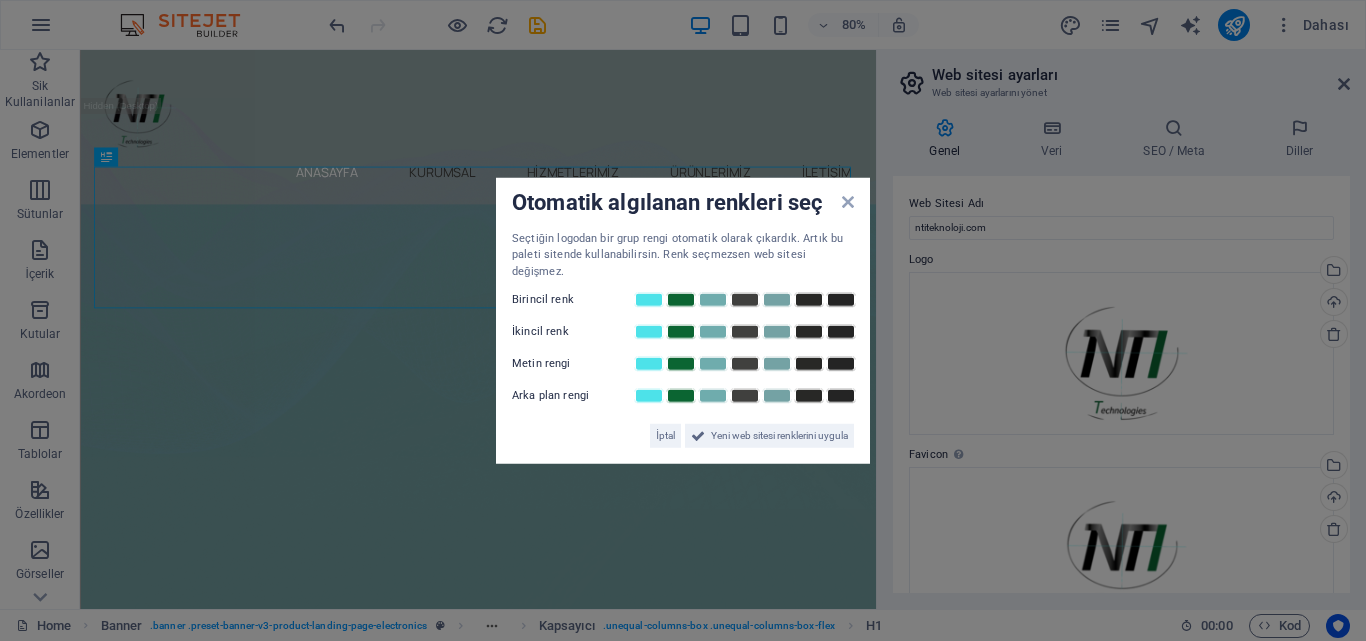 drag, startPoint x: 782, startPoint y: 293, endPoint x: 761, endPoint y: 318, distance: 32.649654 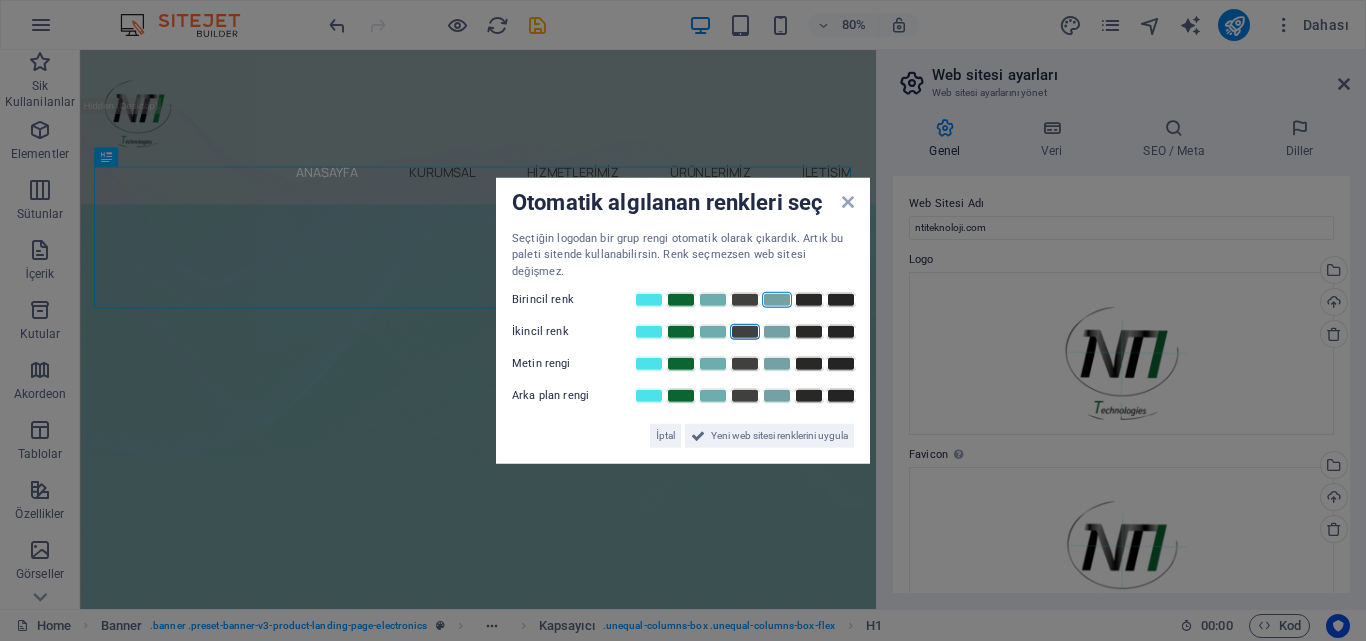 click at bounding box center (745, 332) 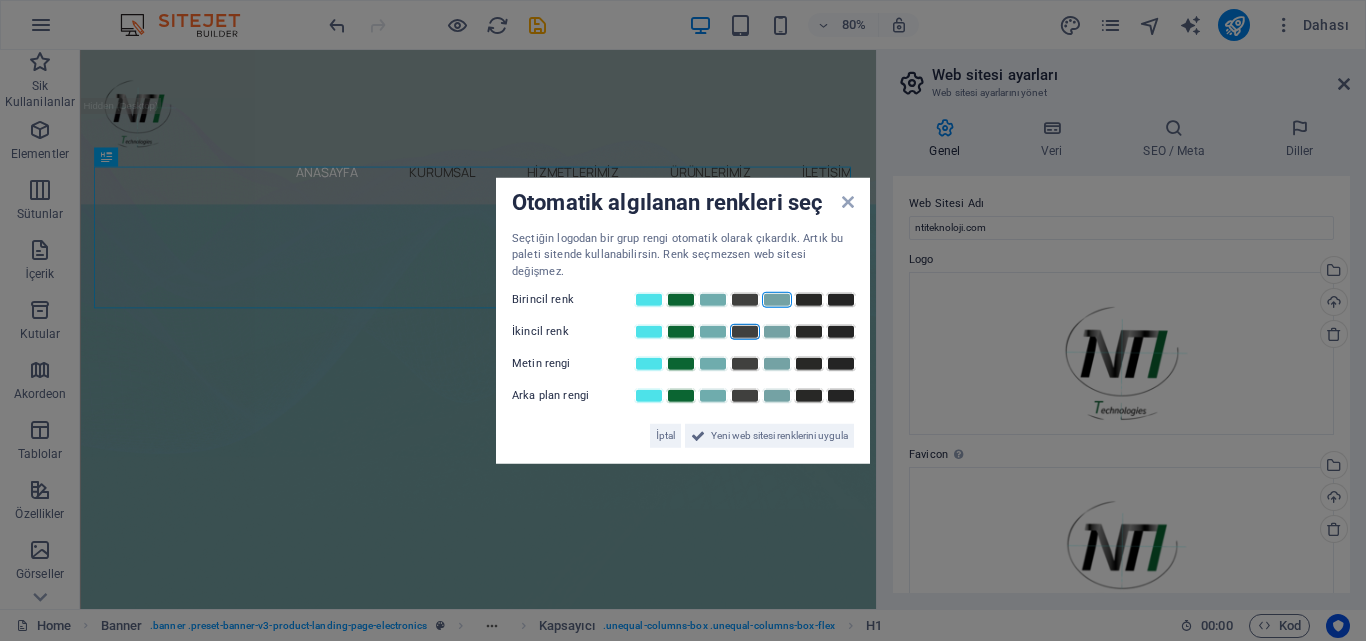 drag, startPoint x: 766, startPoint y: 353, endPoint x: 763, endPoint y: 366, distance: 13.341664 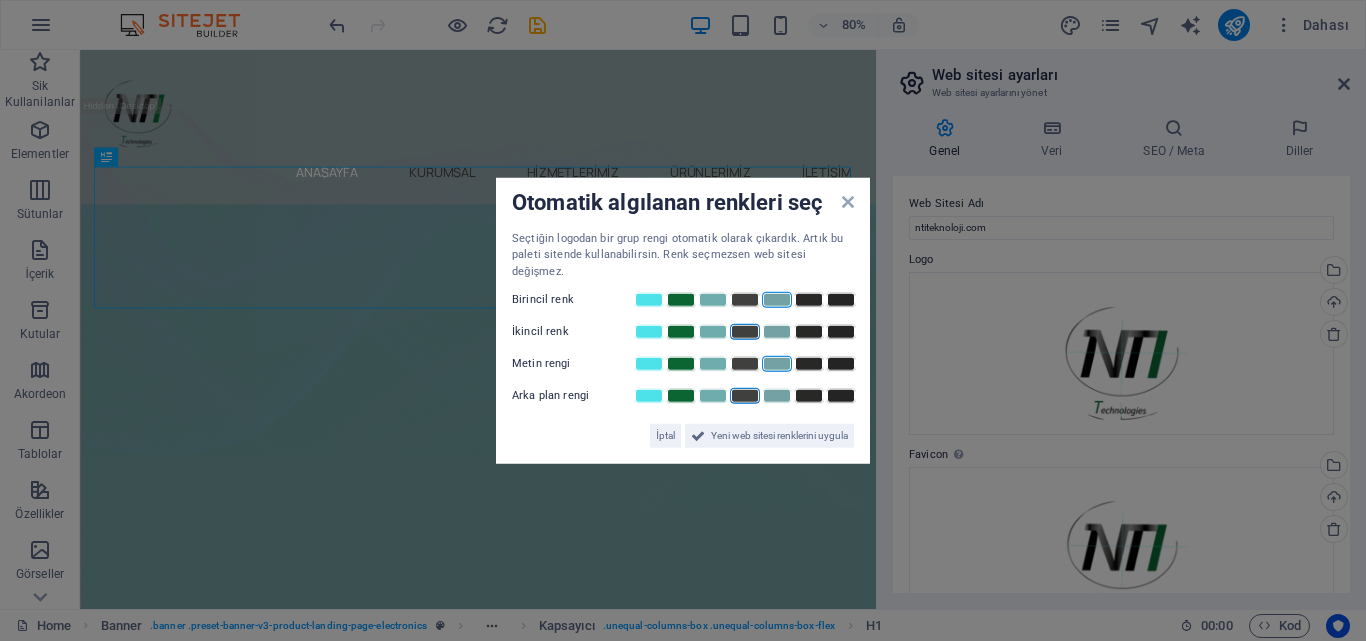 click at bounding box center (745, 396) 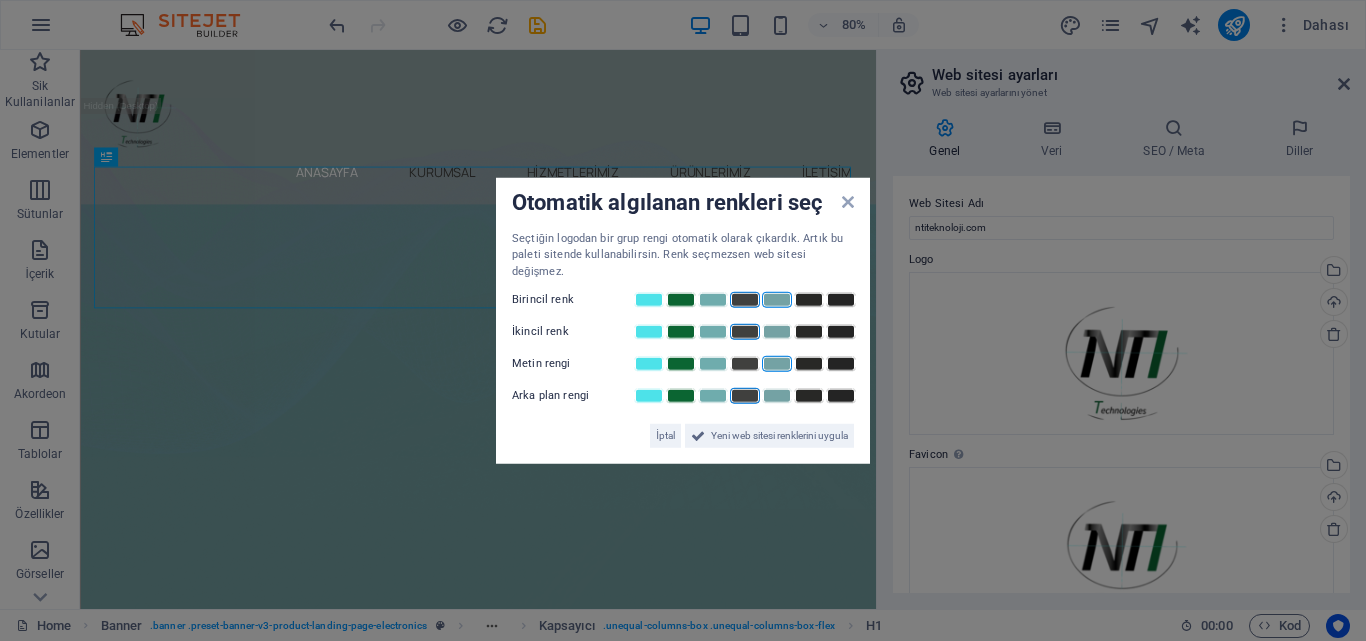 click at bounding box center [745, 300] 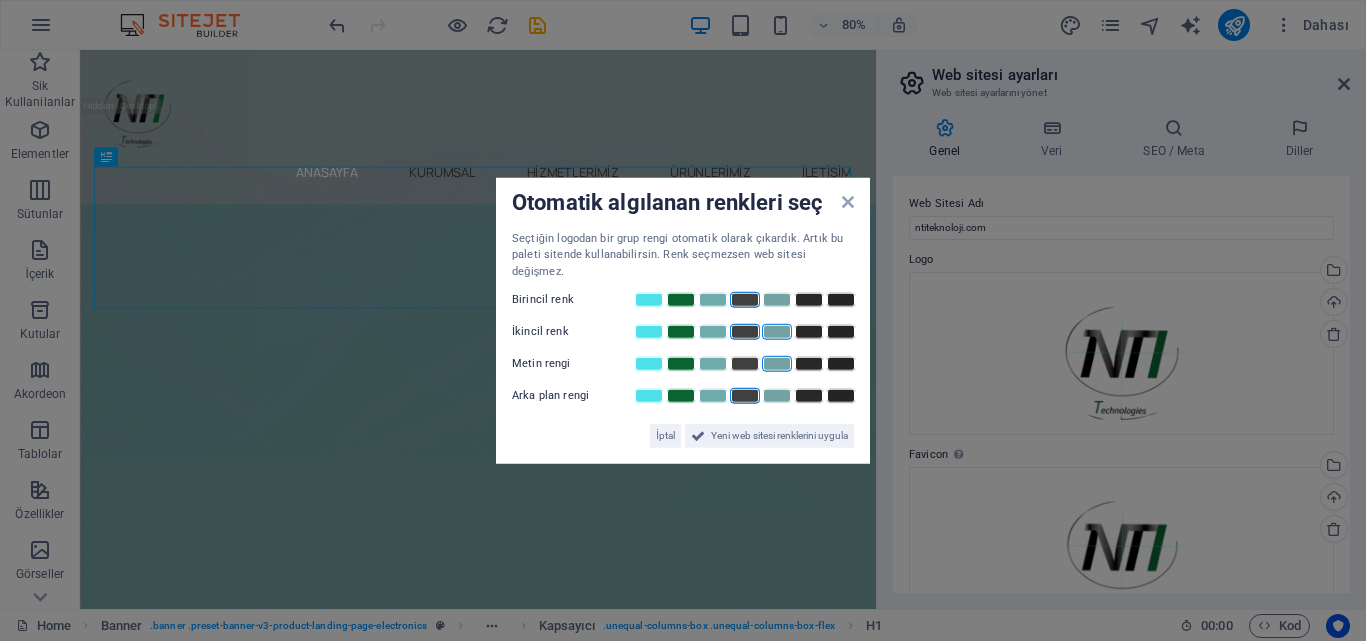 click at bounding box center [777, 332] 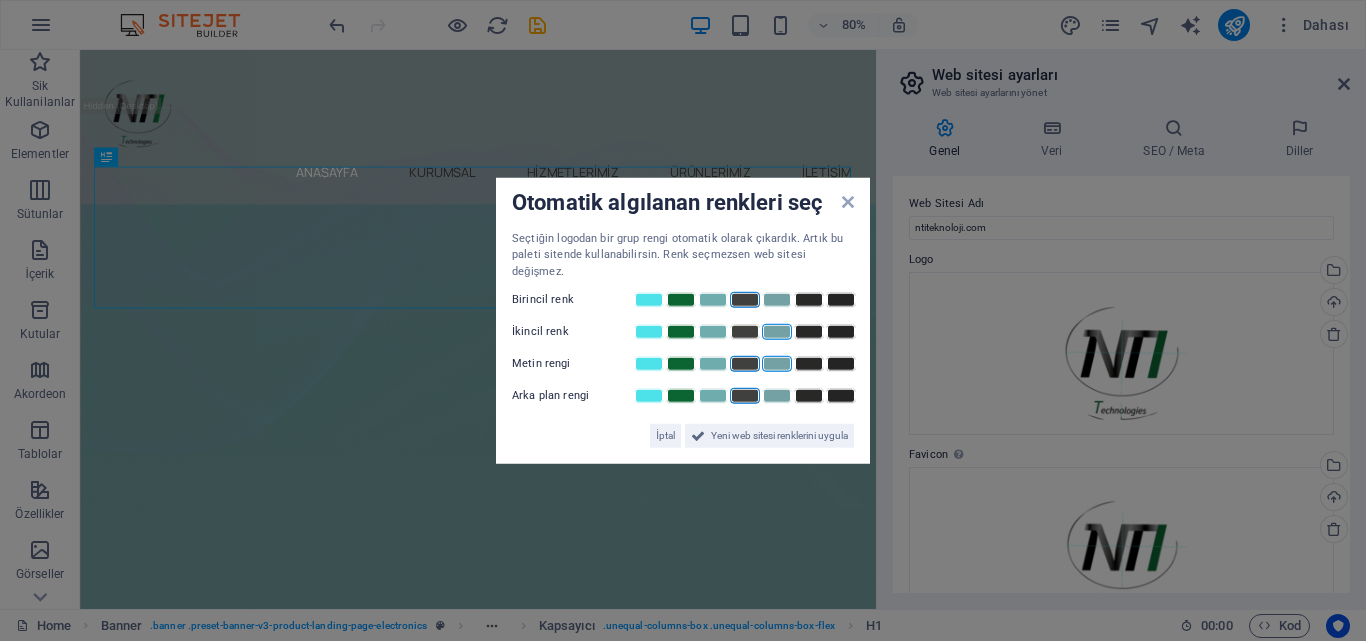 click at bounding box center [745, 364] 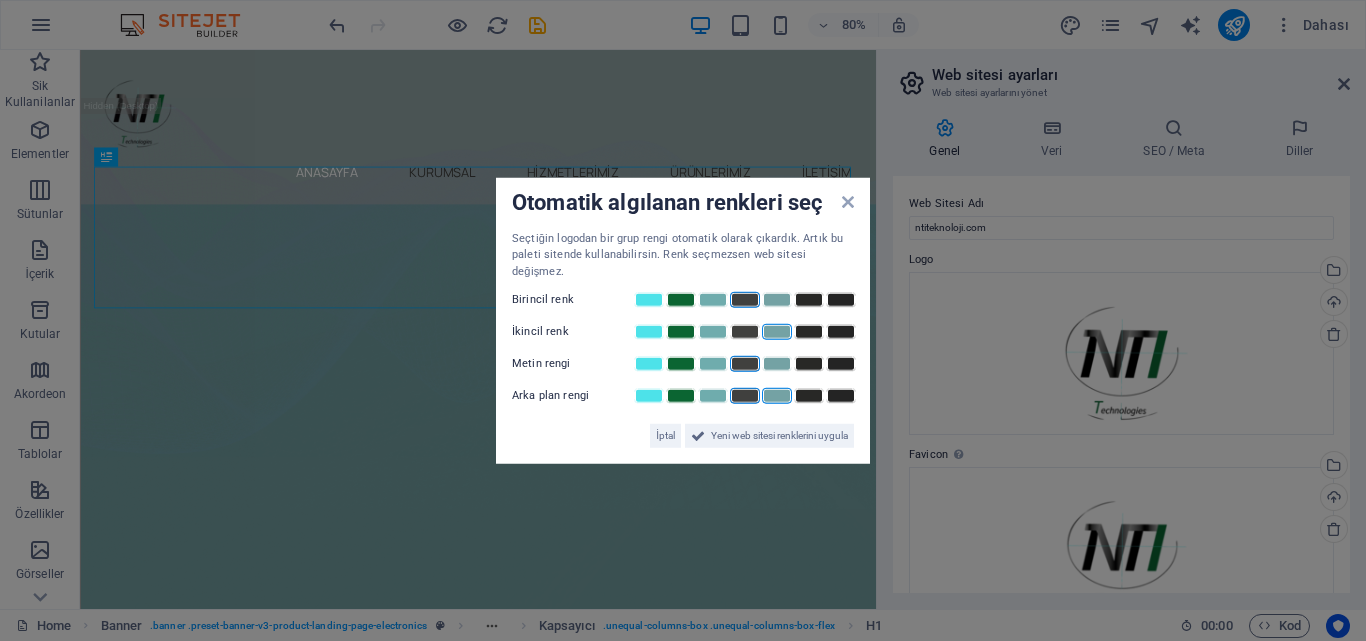 click at bounding box center (777, 396) 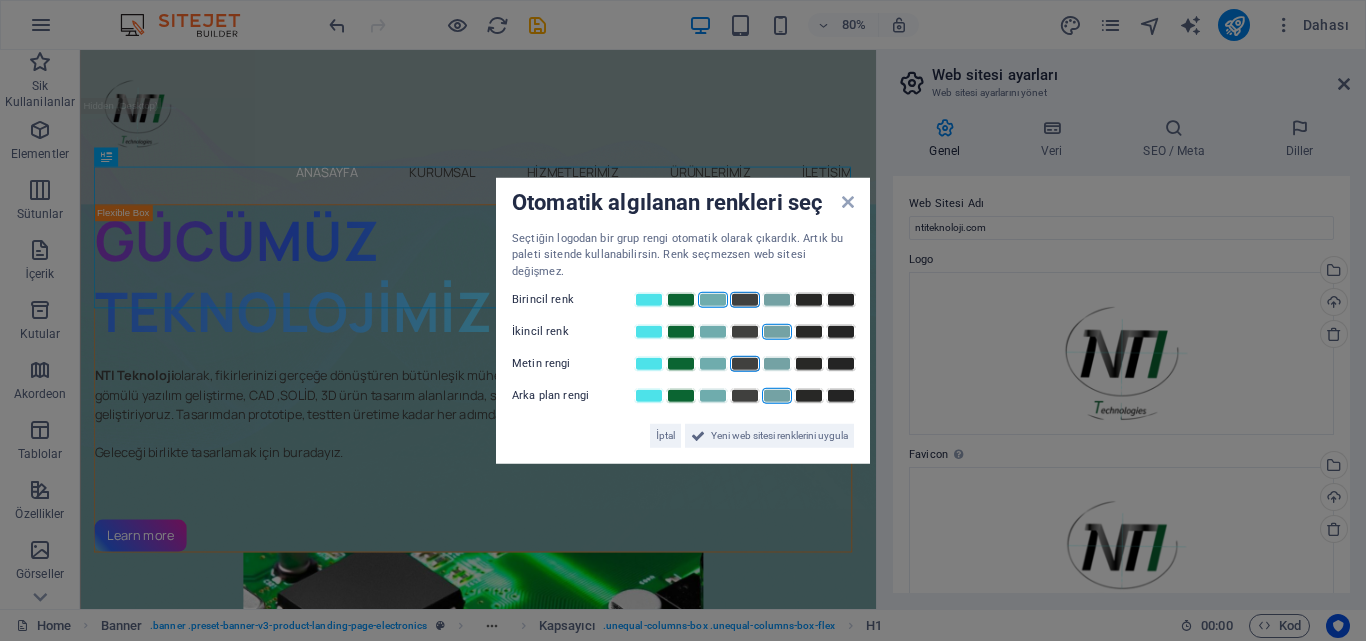 click at bounding box center [713, 300] 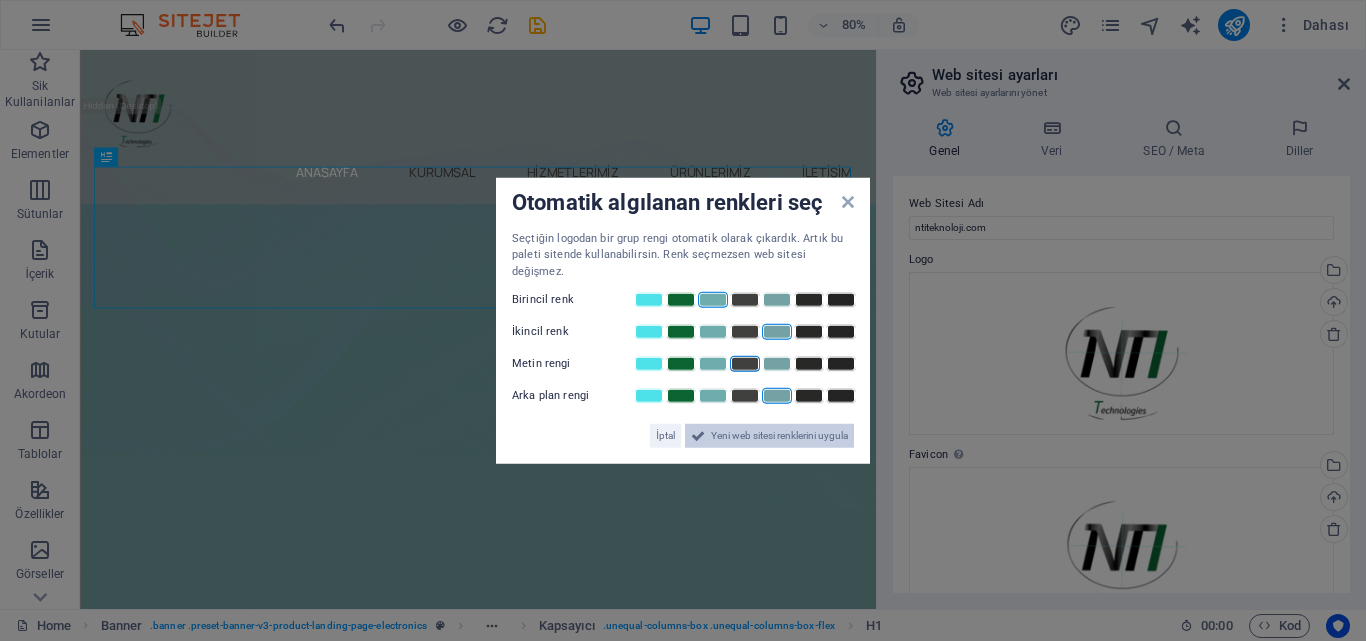 click on "Yeni web sitesi renklerini uygula" at bounding box center (779, 436) 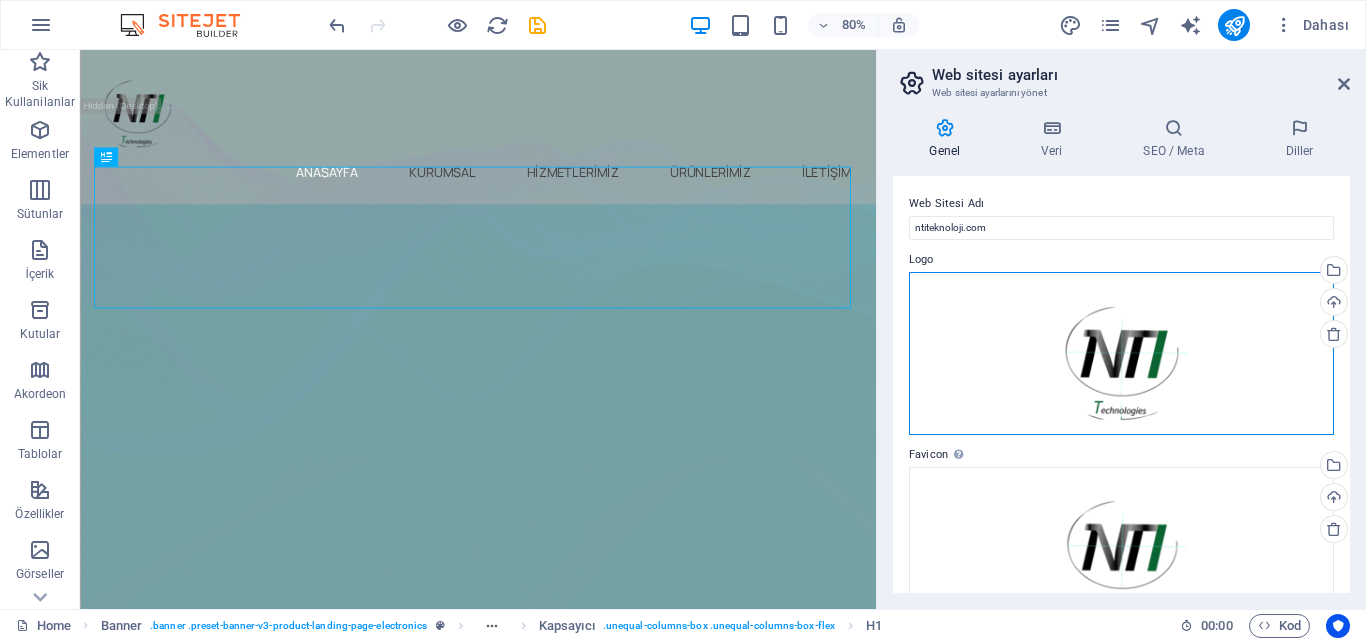 click on "Dosyaları buraya sürükleyin, dosyaları seçmek için tıklayın veya Dosyalardan ya da ücretsiz stok fotoğraf ve videolarımızdan dosyalar seçin" at bounding box center [1121, 354] 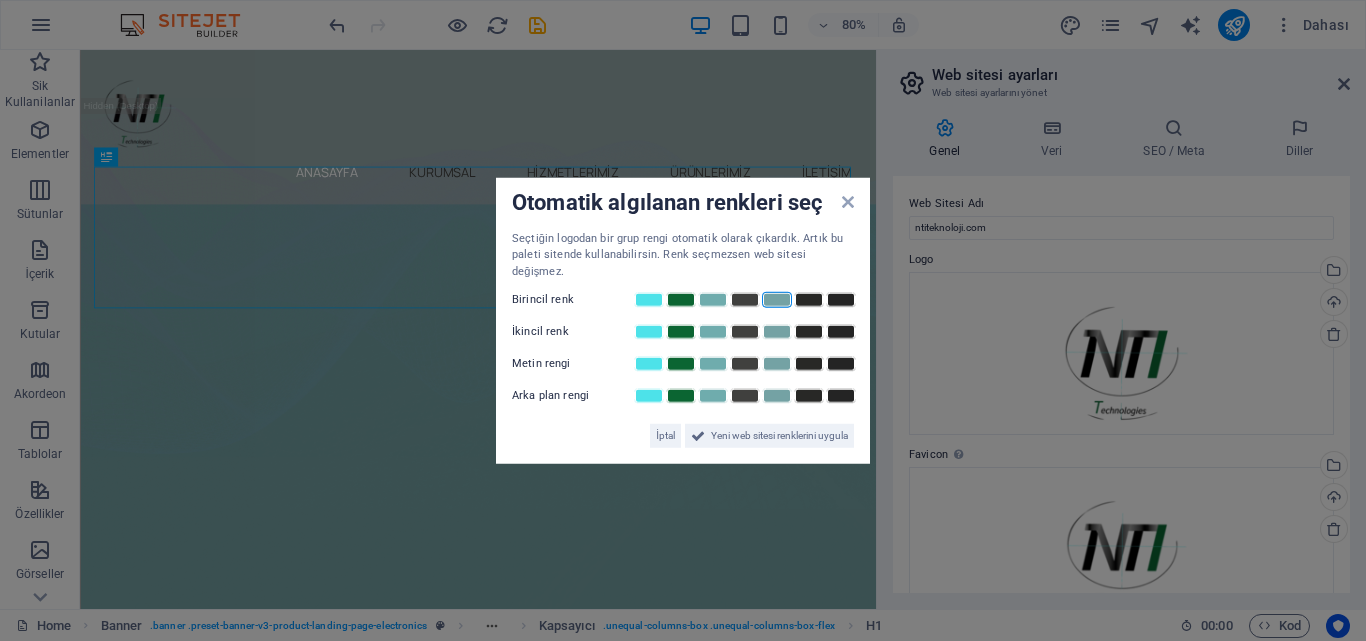 click at bounding box center (777, 300) 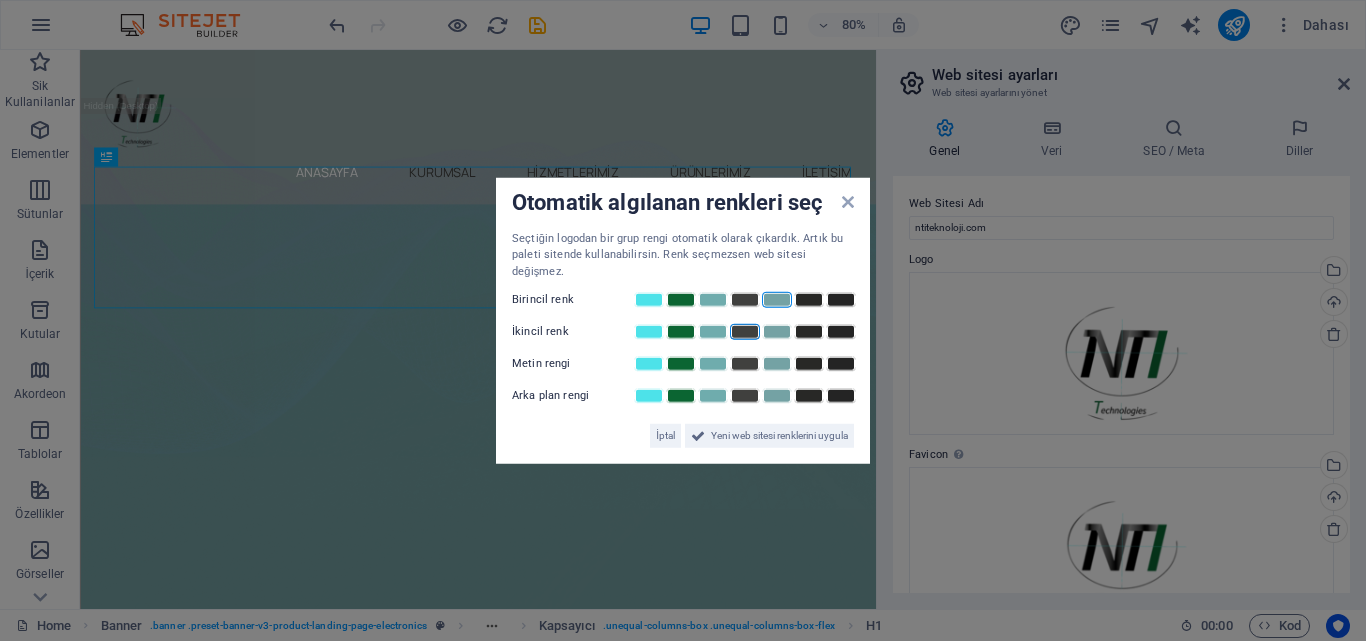 click at bounding box center [745, 332] 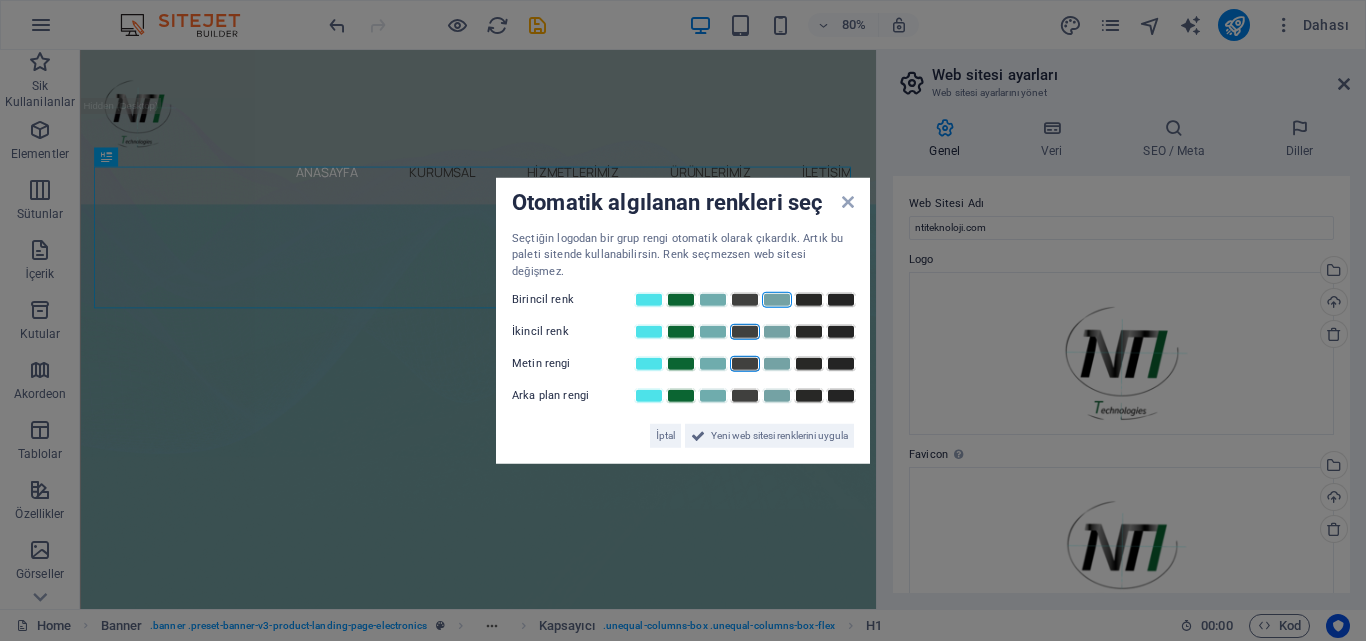 click at bounding box center (745, 364) 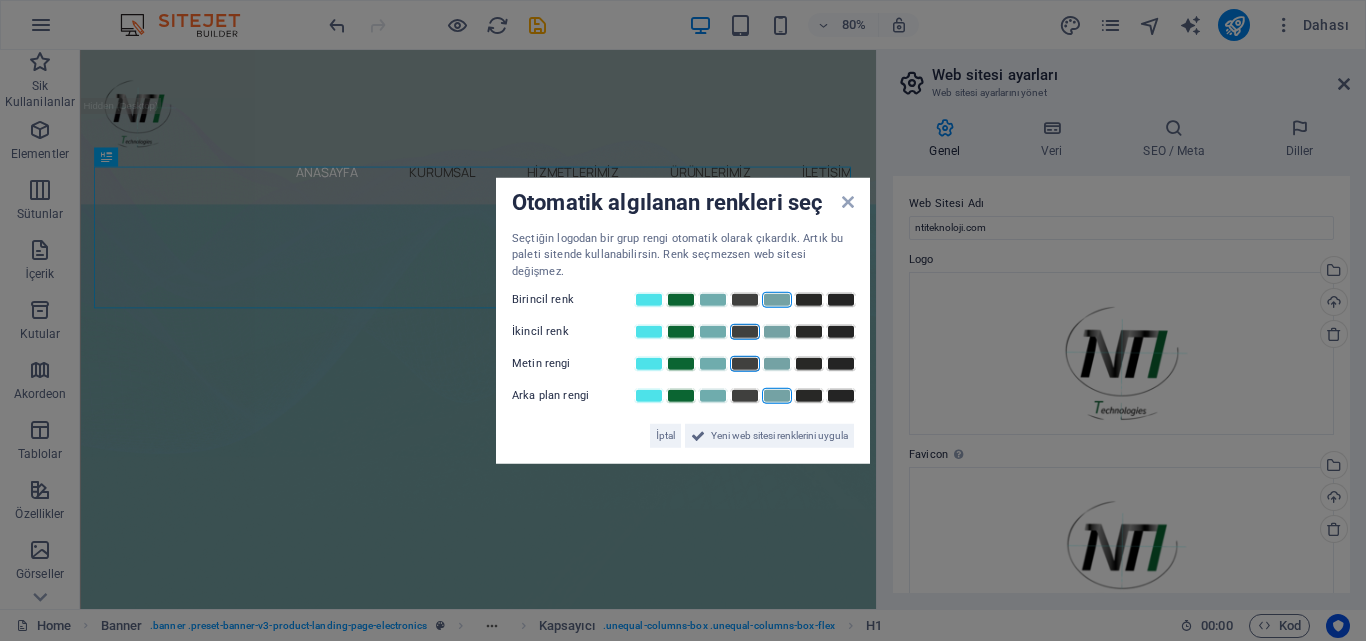 click at bounding box center (777, 396) 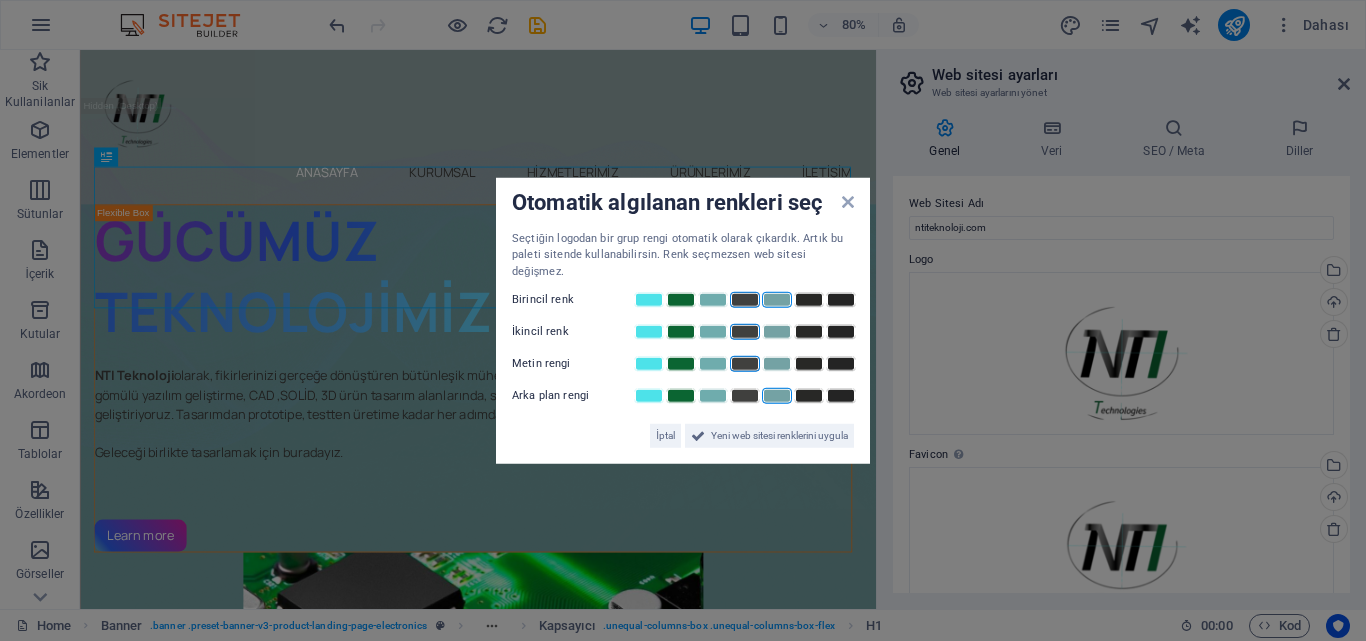 click at bounding box center (745, 300) 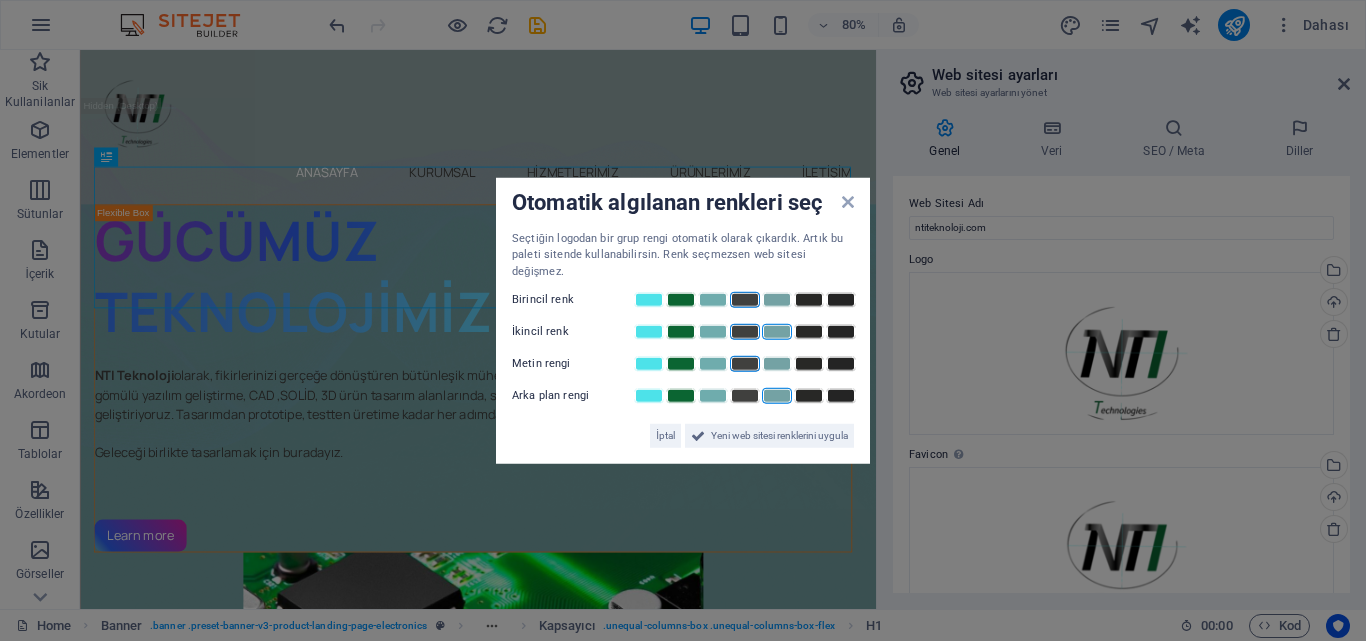click at bounding box center [777, 332] 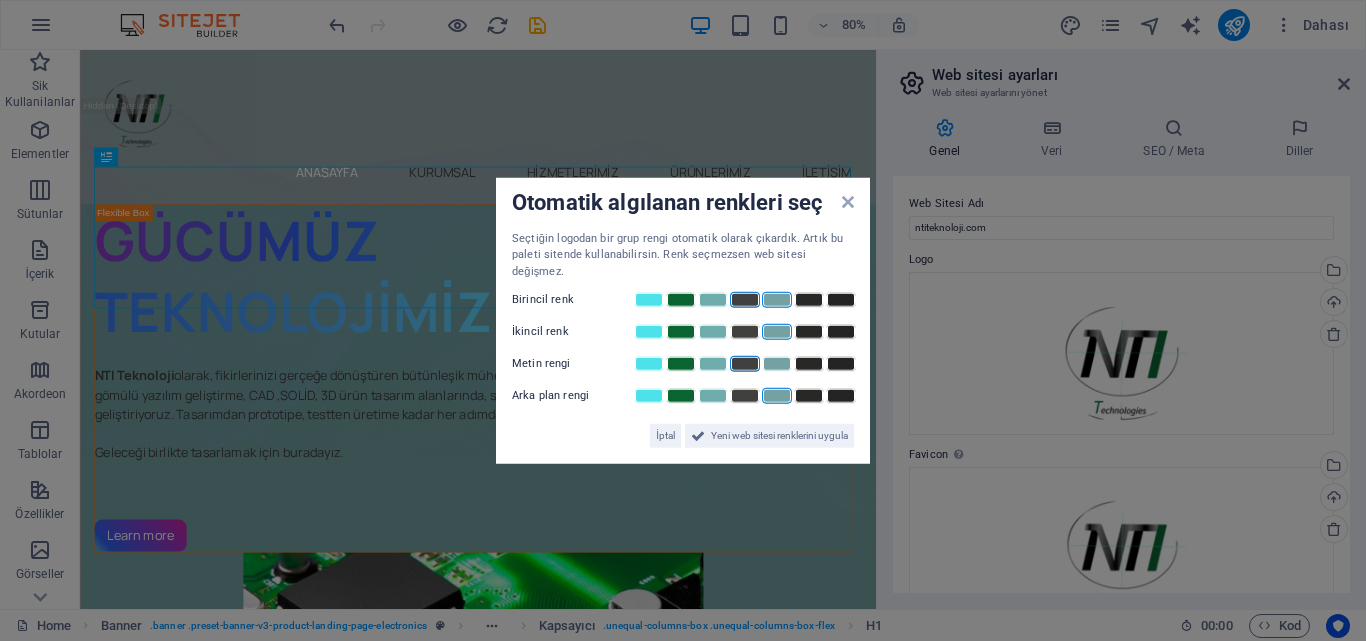 click at bounding box center [777, 300] 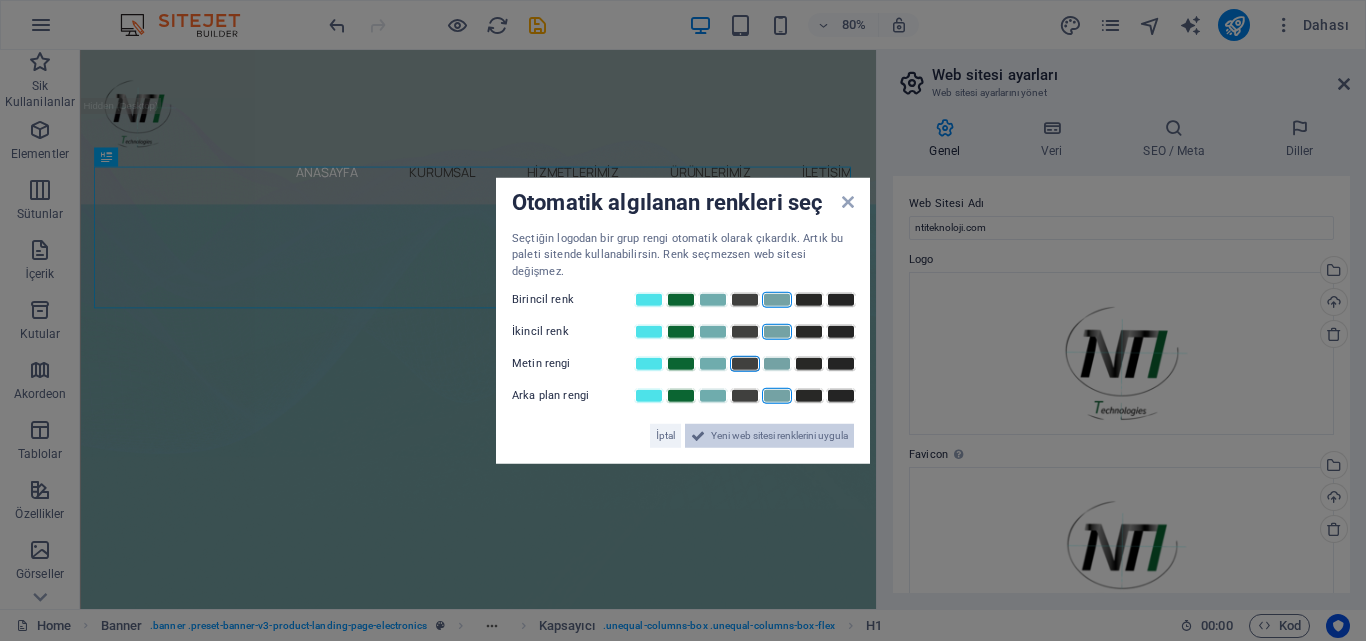 click on "Yeni web sitesi renklerini uygula" at bounding box center [779, 436] 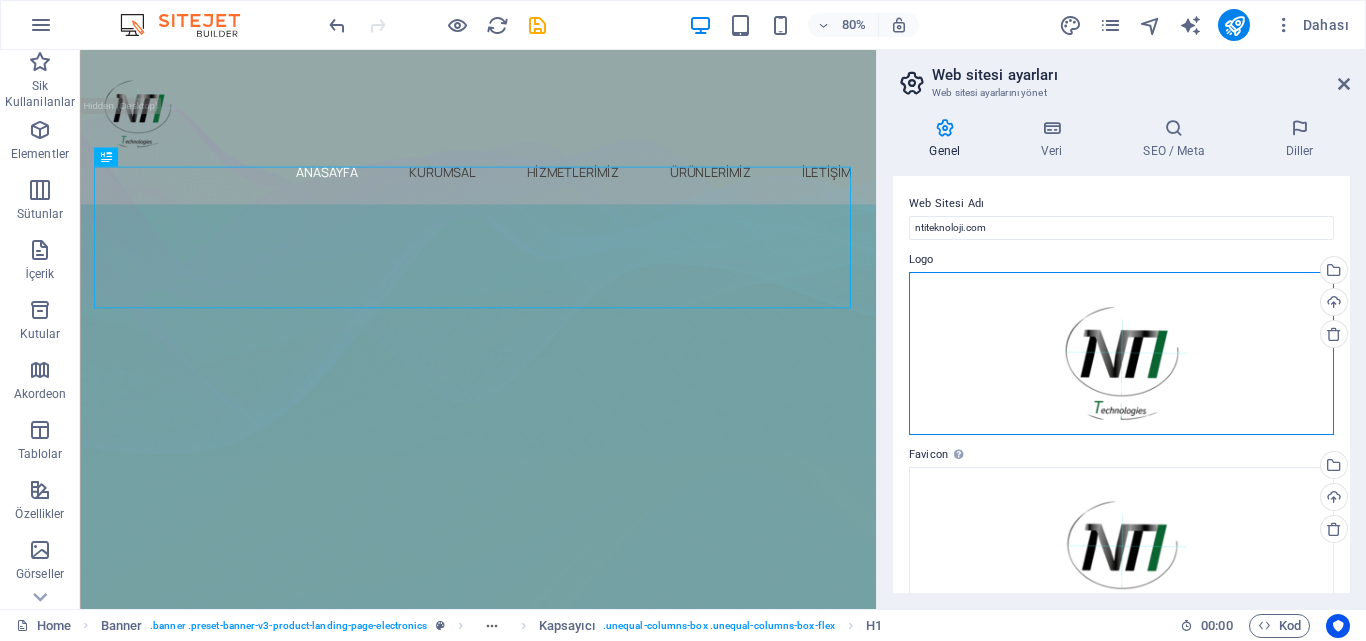 click on "Dosyaları buraya sürükleyin, dosyaları seçmek için tıklayın veya Dosyalardan ya da ücretsiz stok fotoğraf ve videolarımızdan dosyalar seçin" at bounding box center (1121, 354) 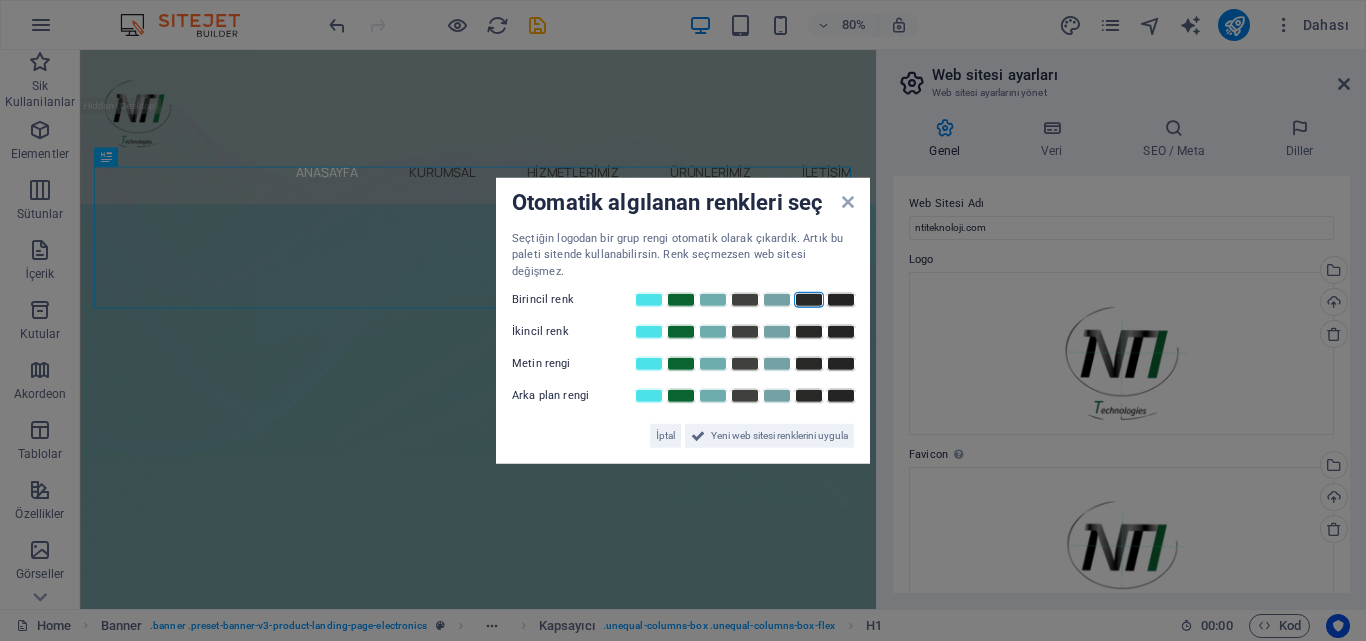 click at bounding box center (809, 300) 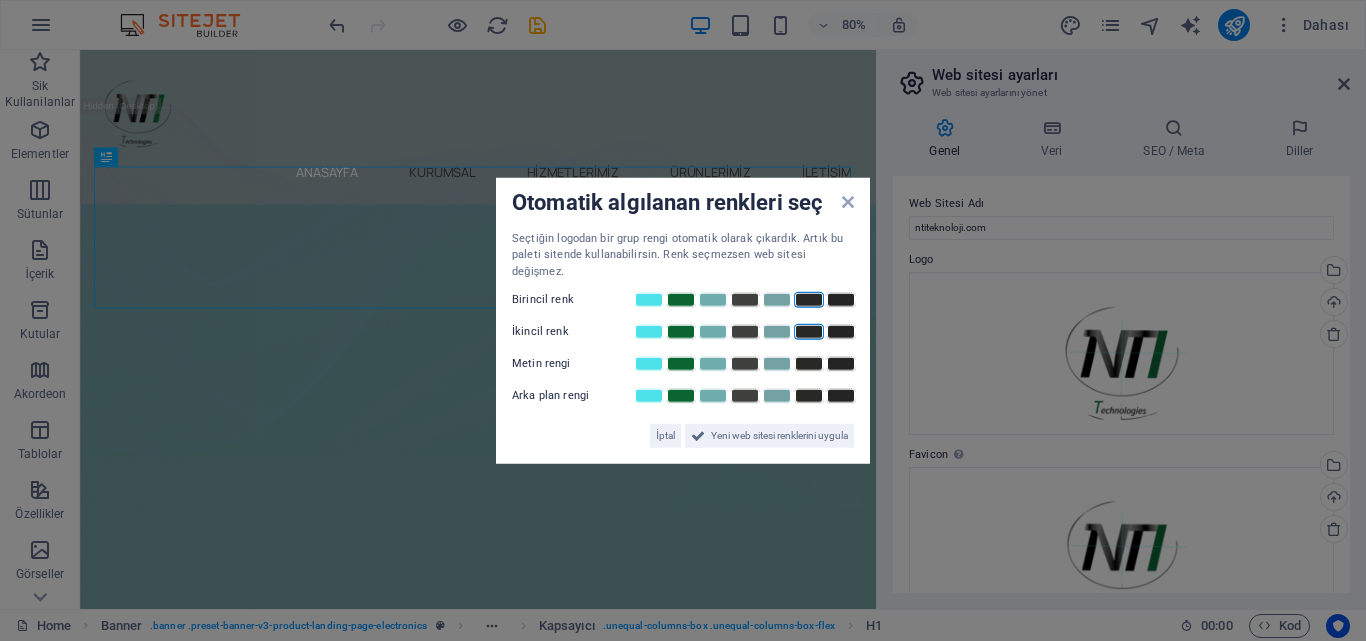 click at bounding box center [809, 332] 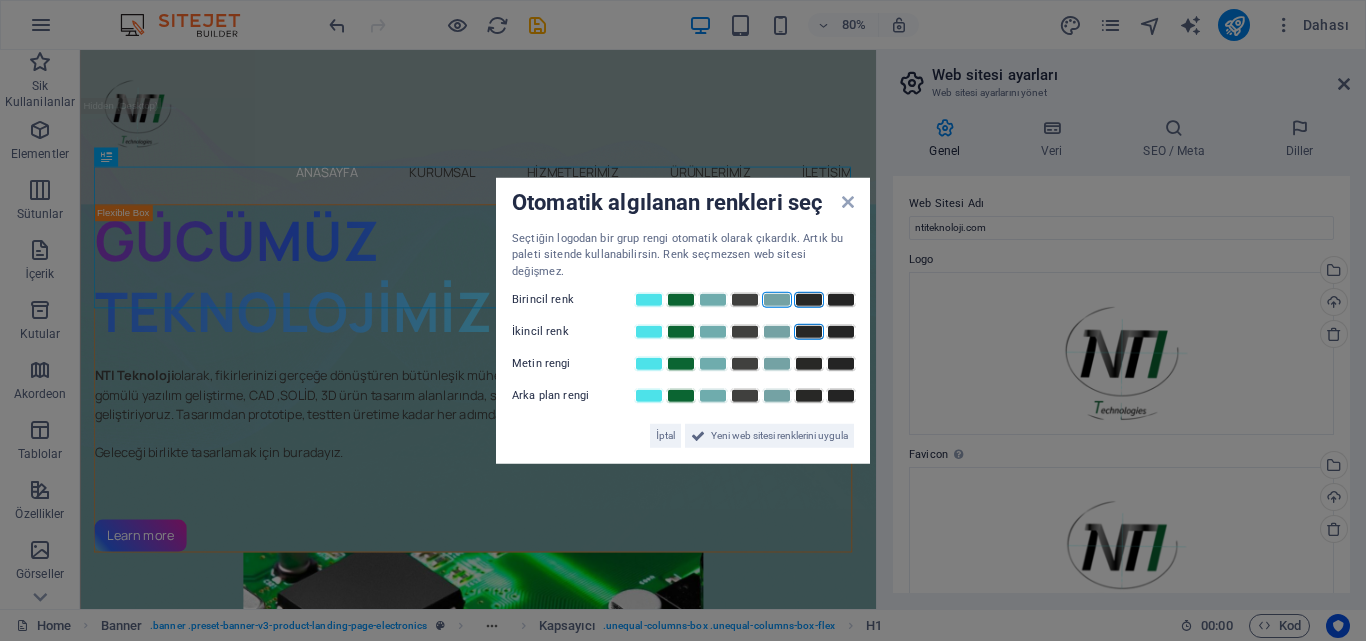 click at bounding box center [777, 300] 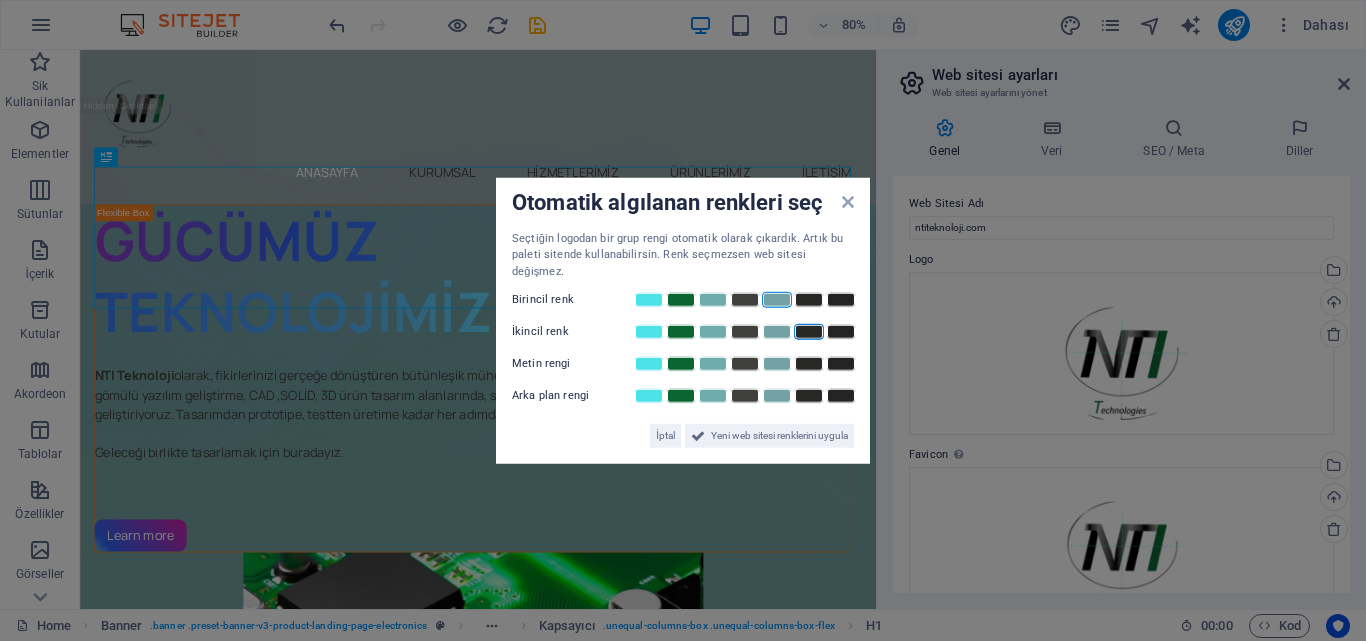 click at bounding box center (744, 332) 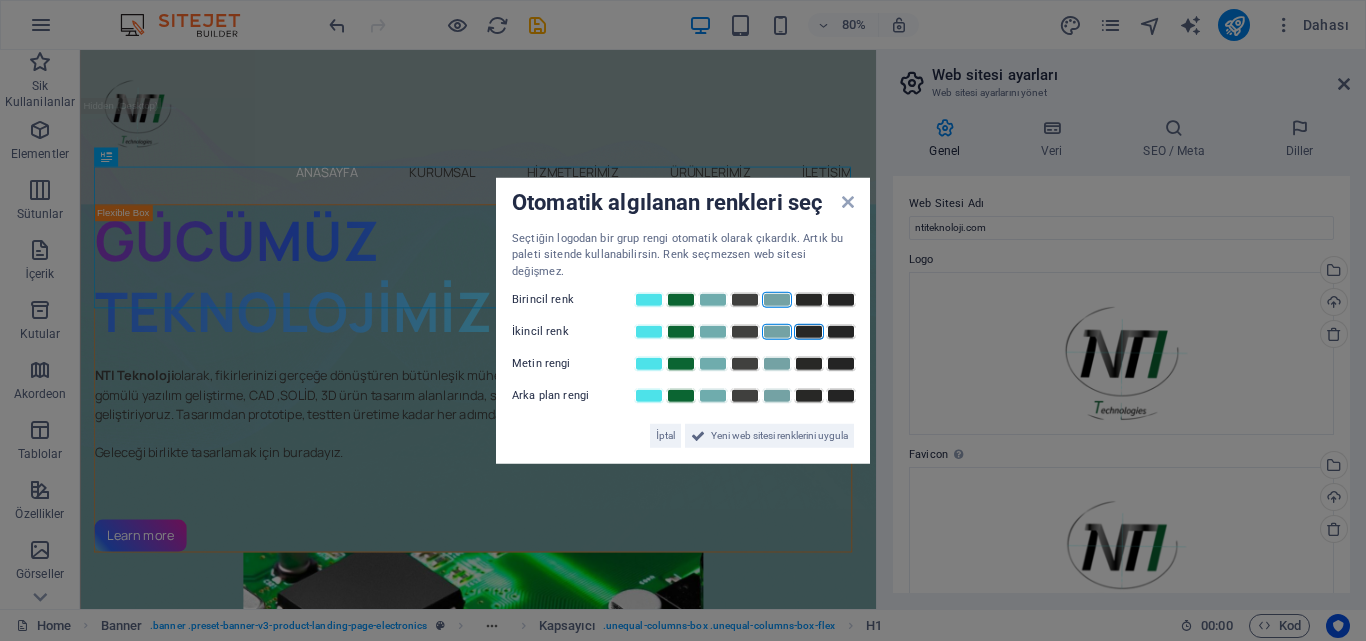 click at bounding box center (777, 332) 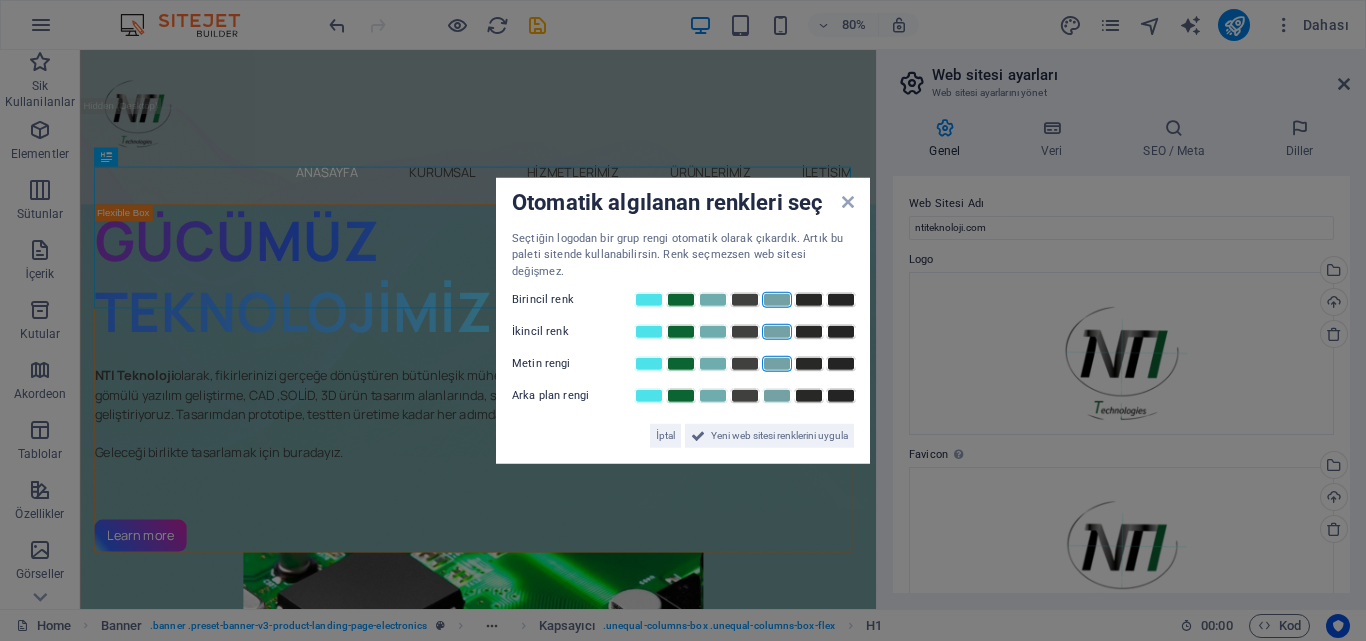 click at bounding box center [777, 364] 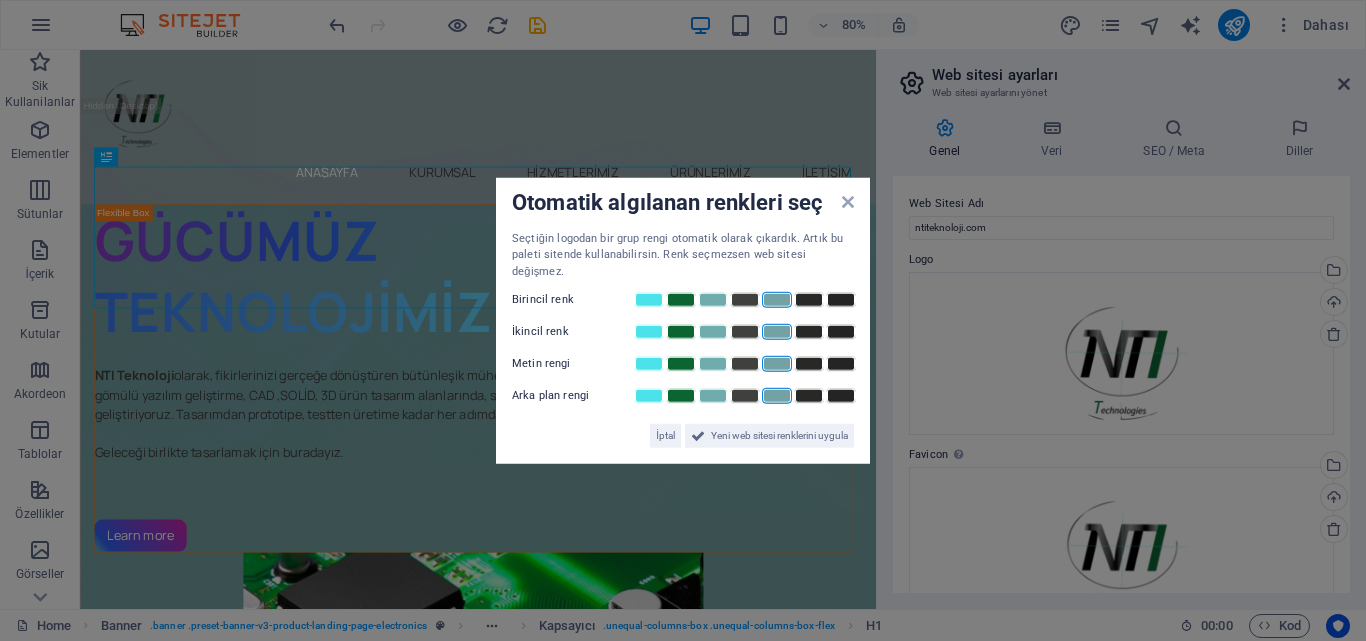 click at bounding box center [777, 396] 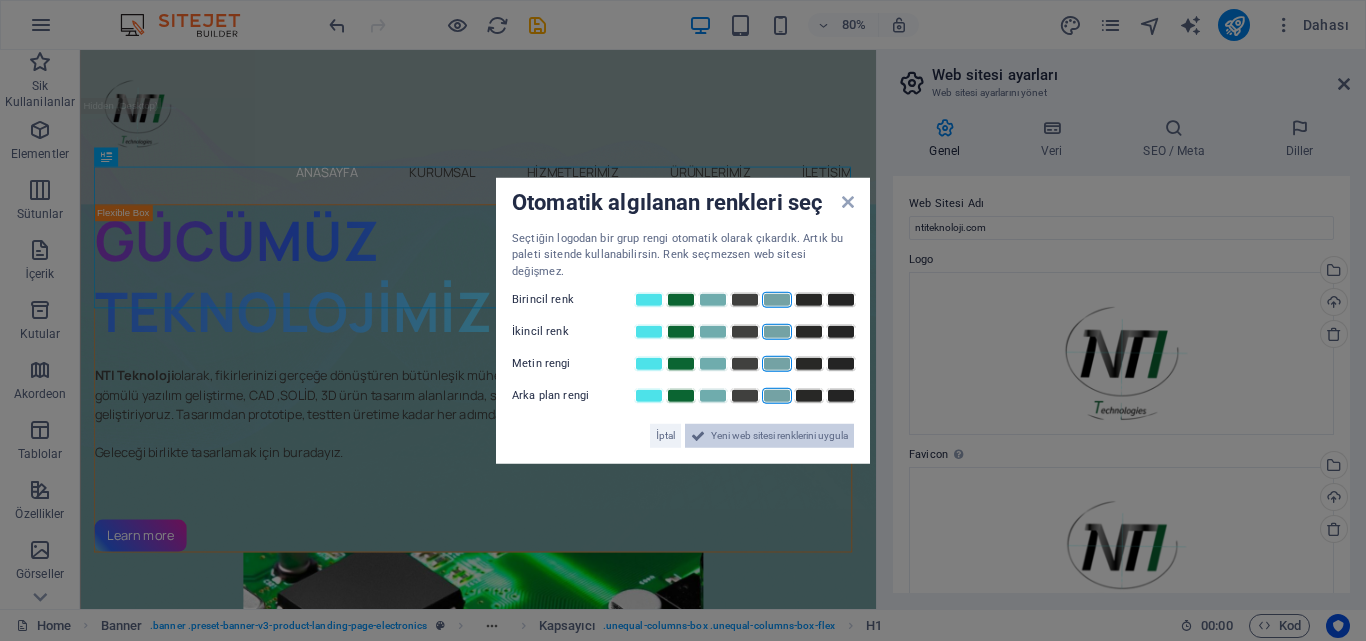 click on "Yeni web sitesi renklerini uygula" at bounding box center (779, 436) 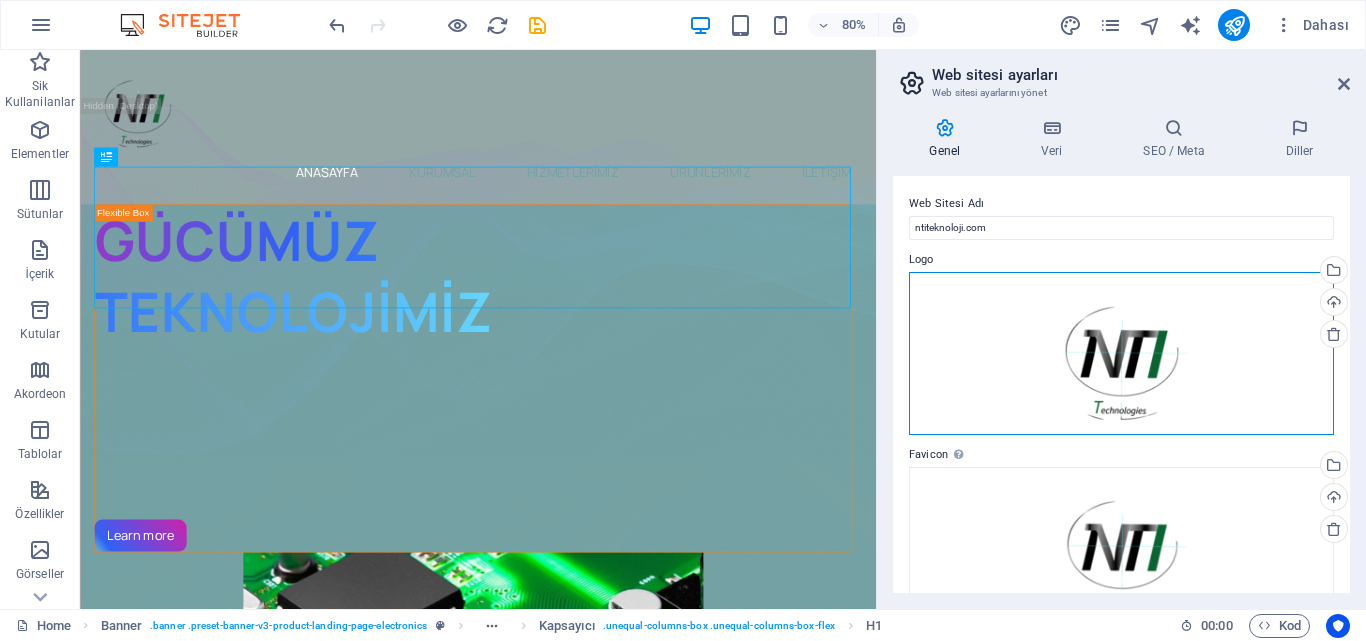 click on "Dosyaları buraya sürükleyin, dosyaları seçmek için tıklayın veya Dosyalardan ya da ücretsiz stok fotoğraf ve videolarımızdan dosyalar seçin" at bounding box center [1121, 354] 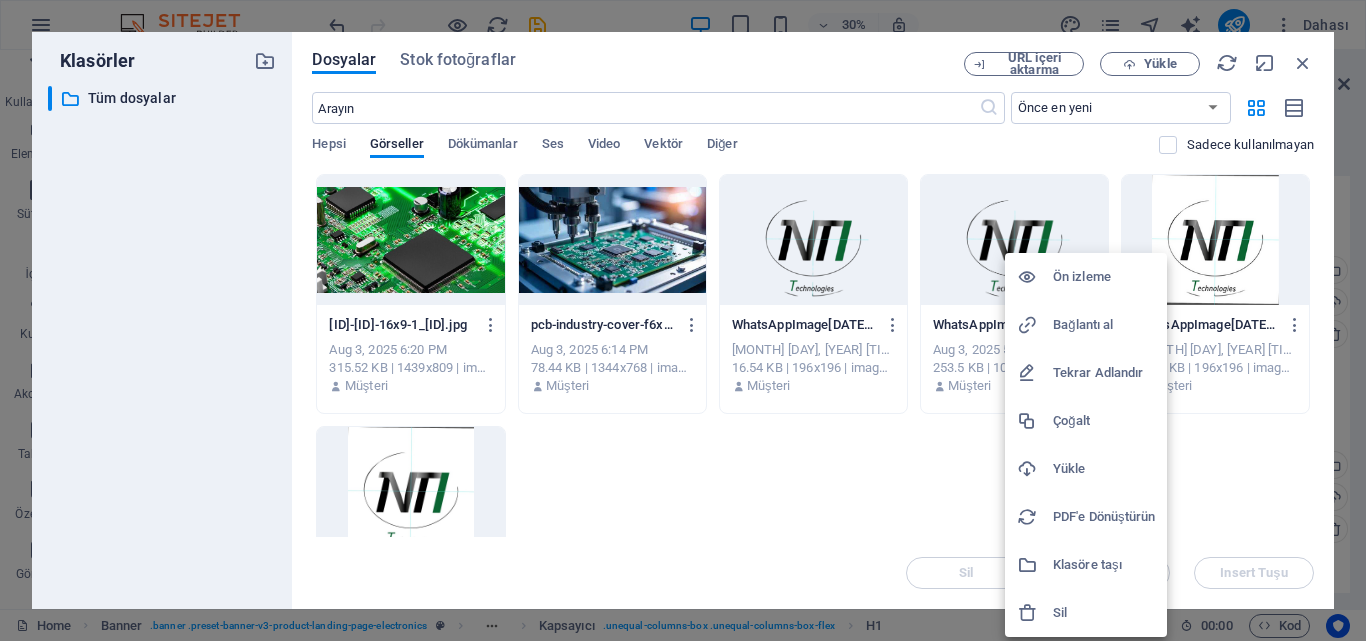 click at bounding box center (683, 320) 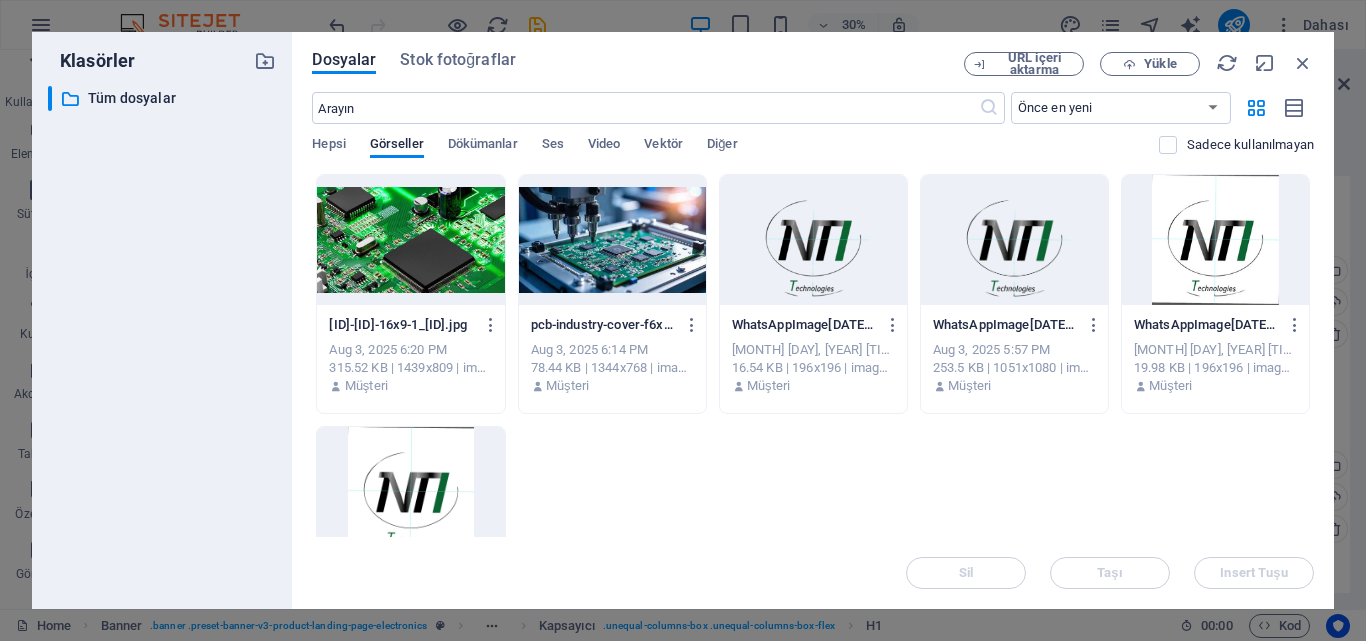 click at bounding box center [1014, 240] 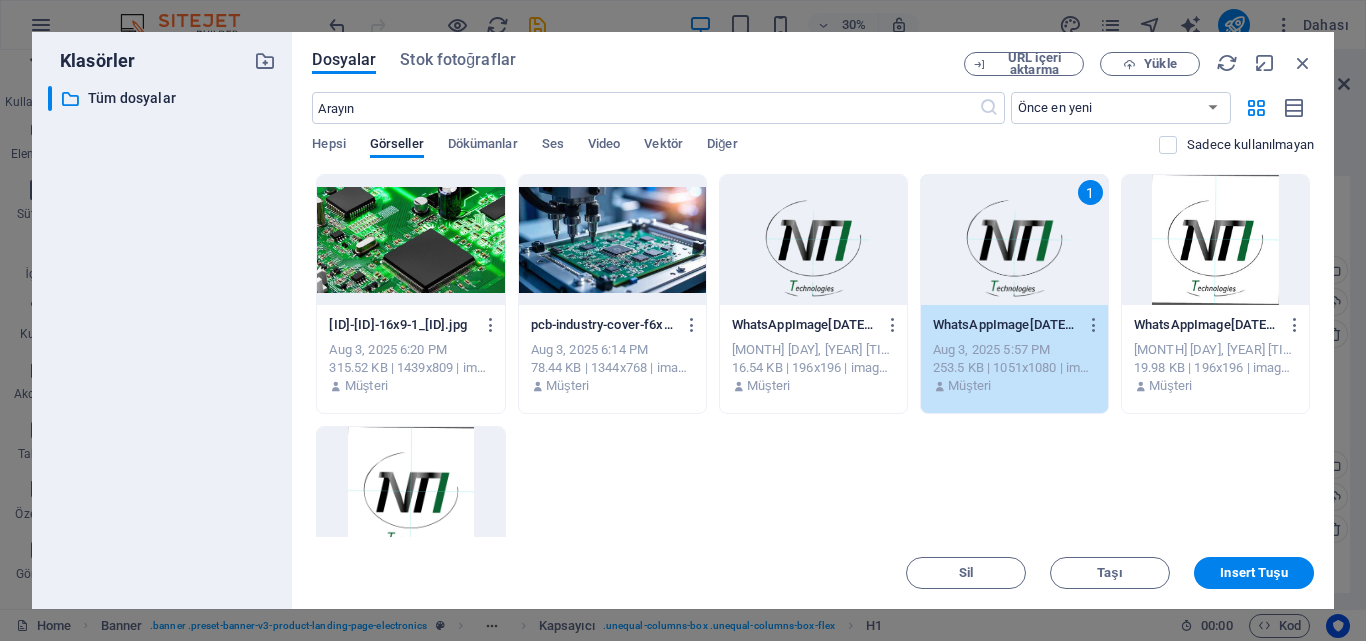 click on "1" at bounding box center [1014, 240] 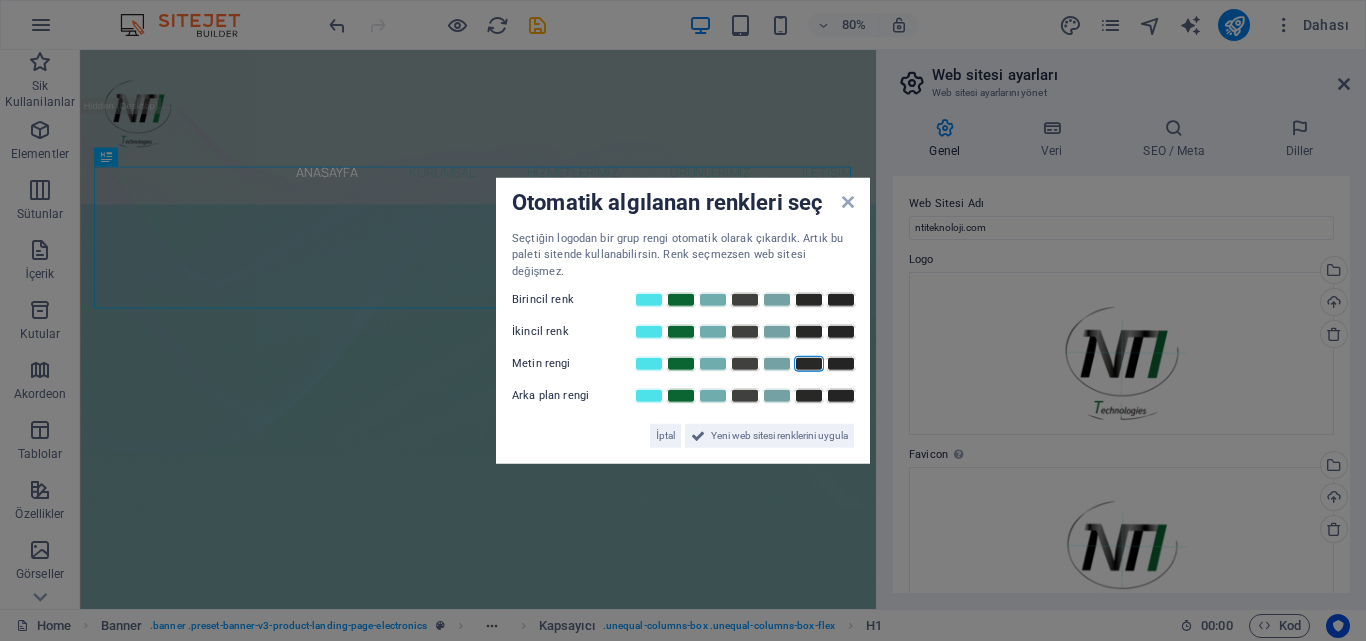 click at bounding box center (809, 364) 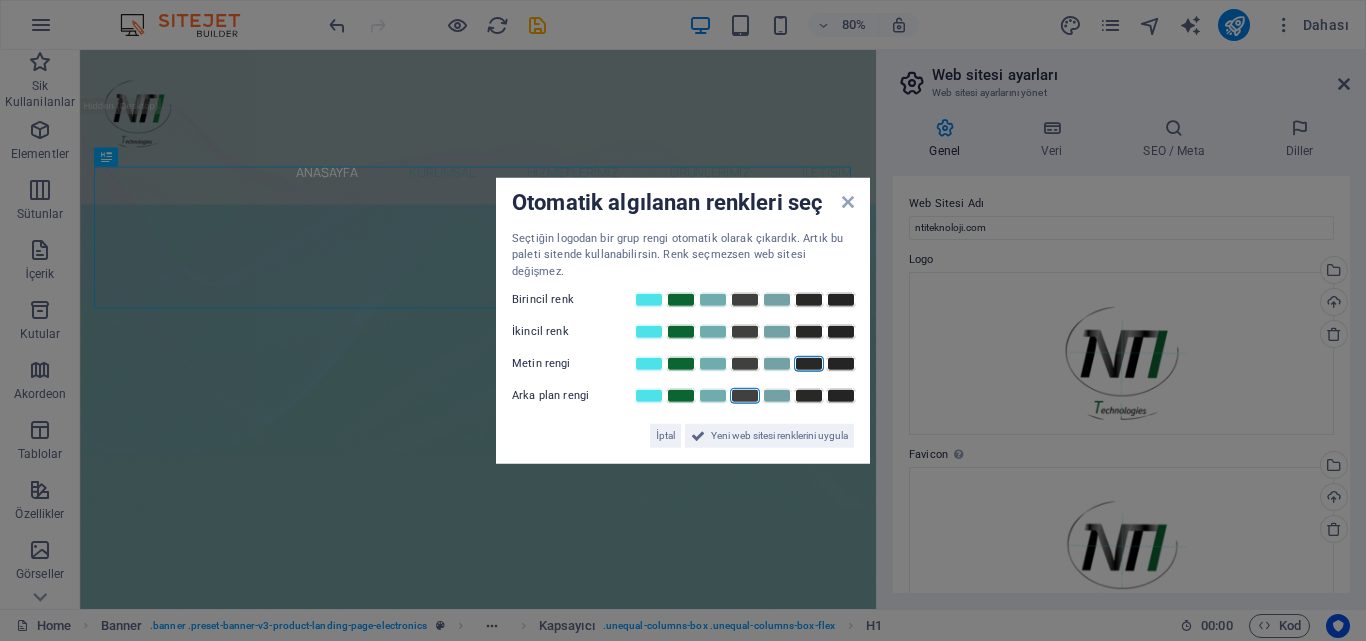 click at bounding box center [745, 396] 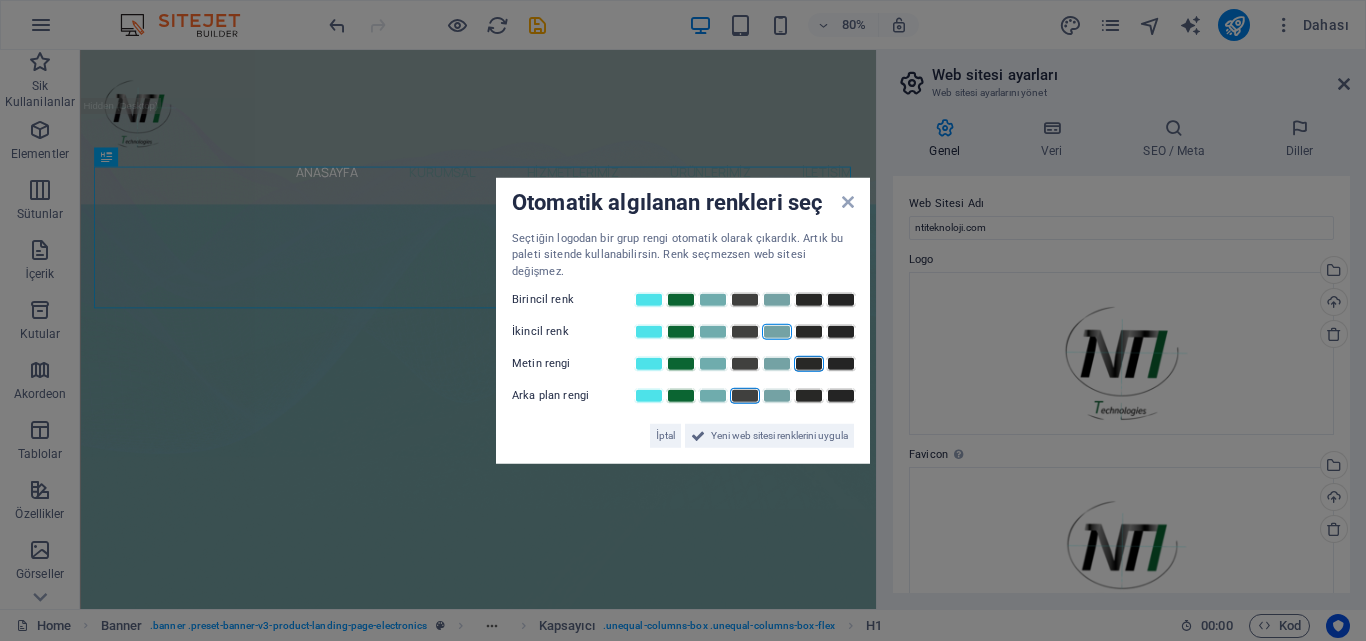 click at bounding box center (777, 332) 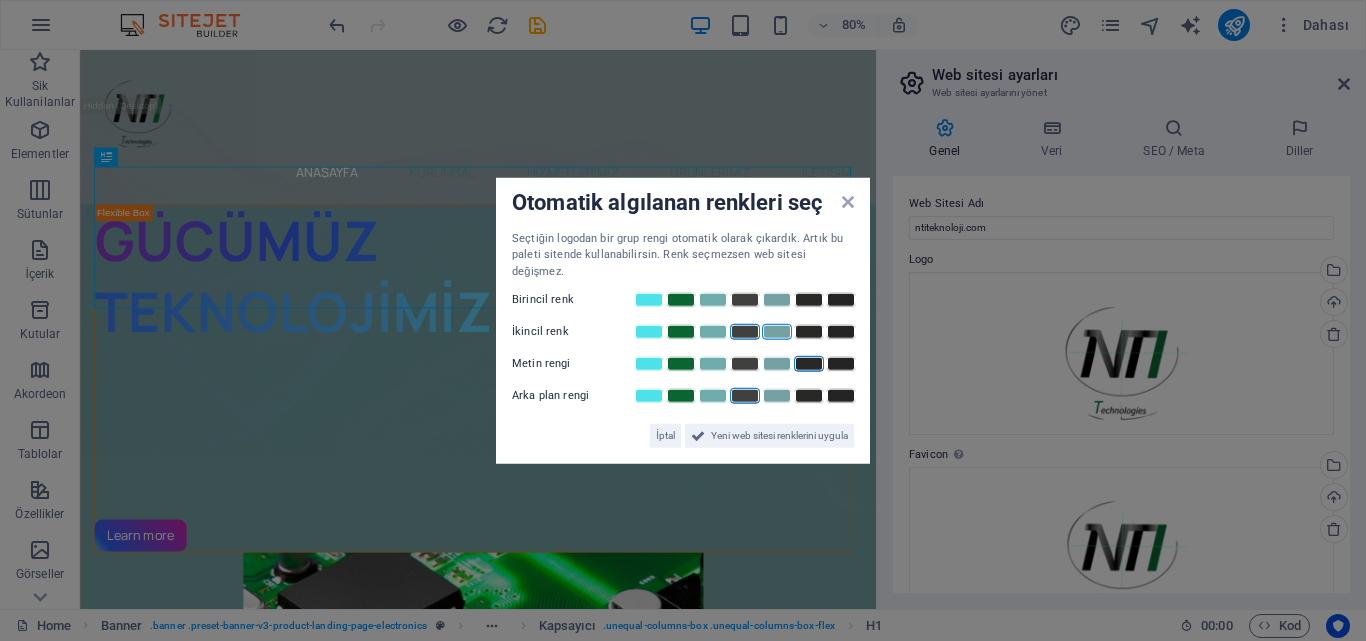 click at bounding box center [745, 332] 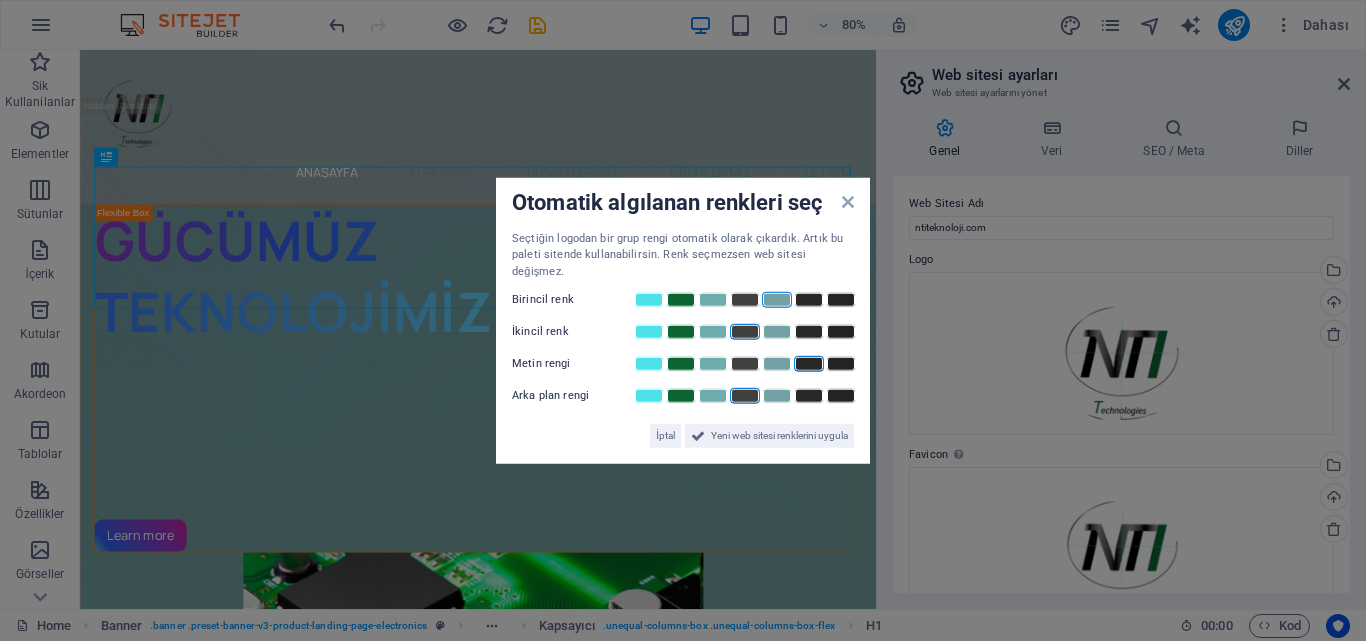 click at bounding box center [777, 300] 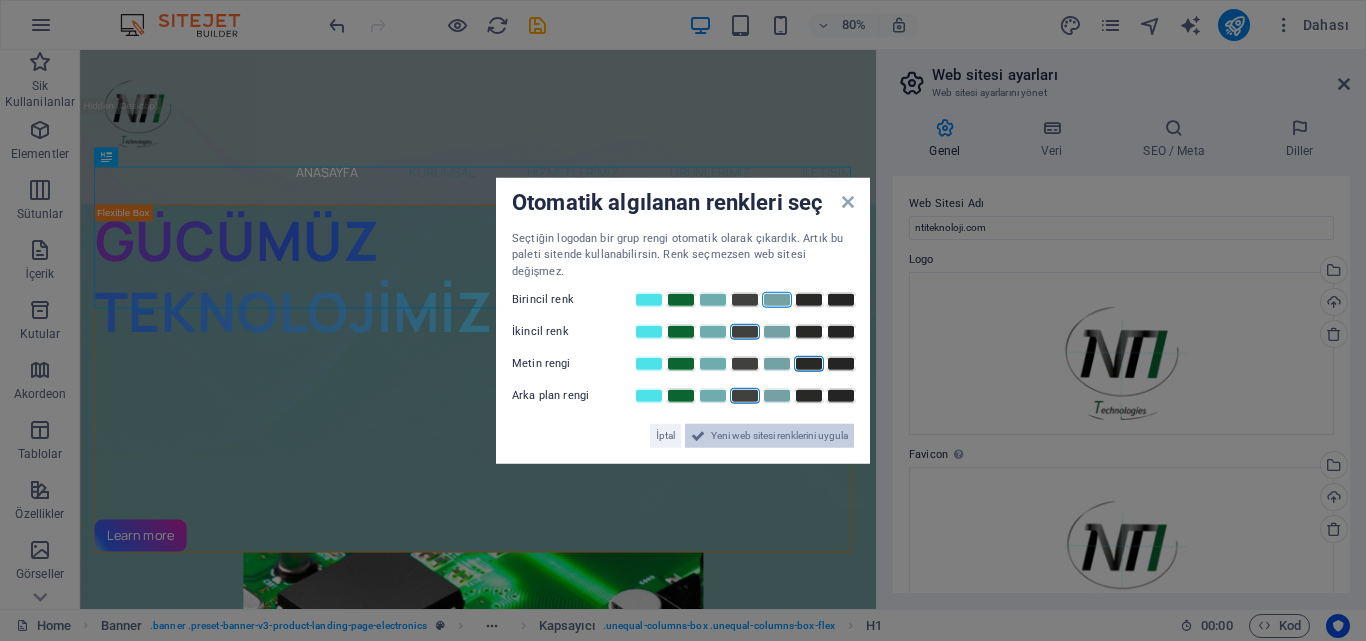 click on "Yeni web sitesi renklerini uygula" at bounding box center [779, 436] 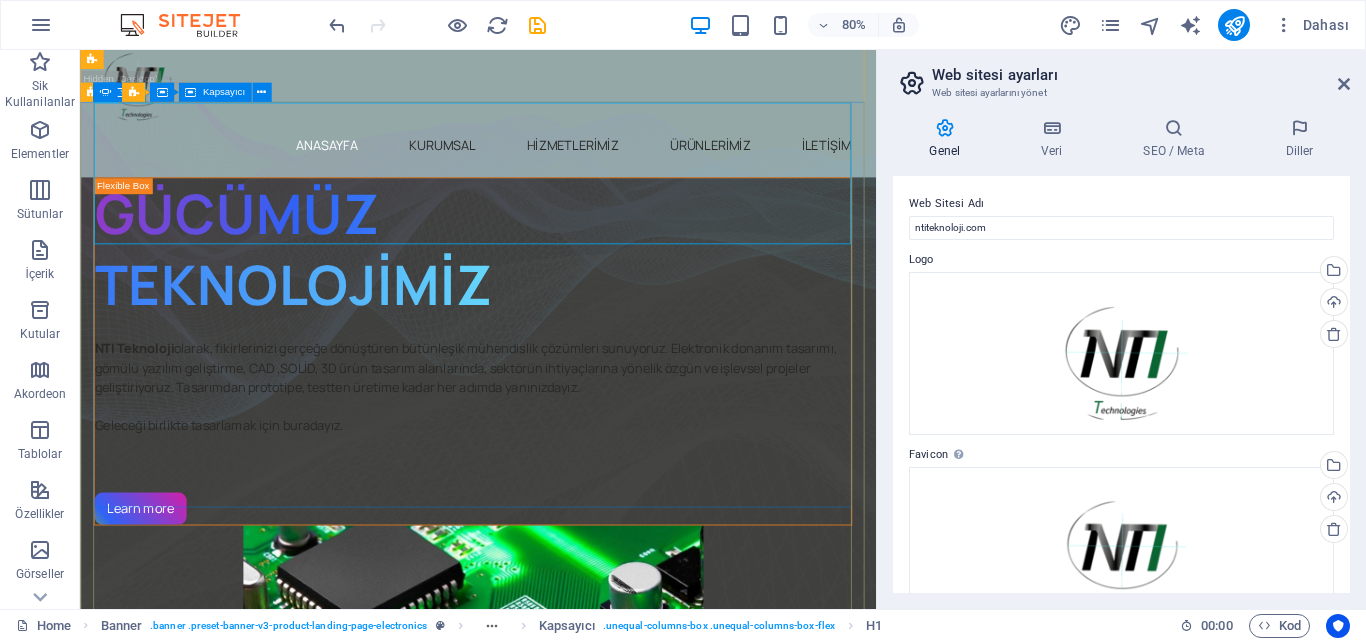 scroll, scrollTop: 0, scrollLeft: 0, axis: both 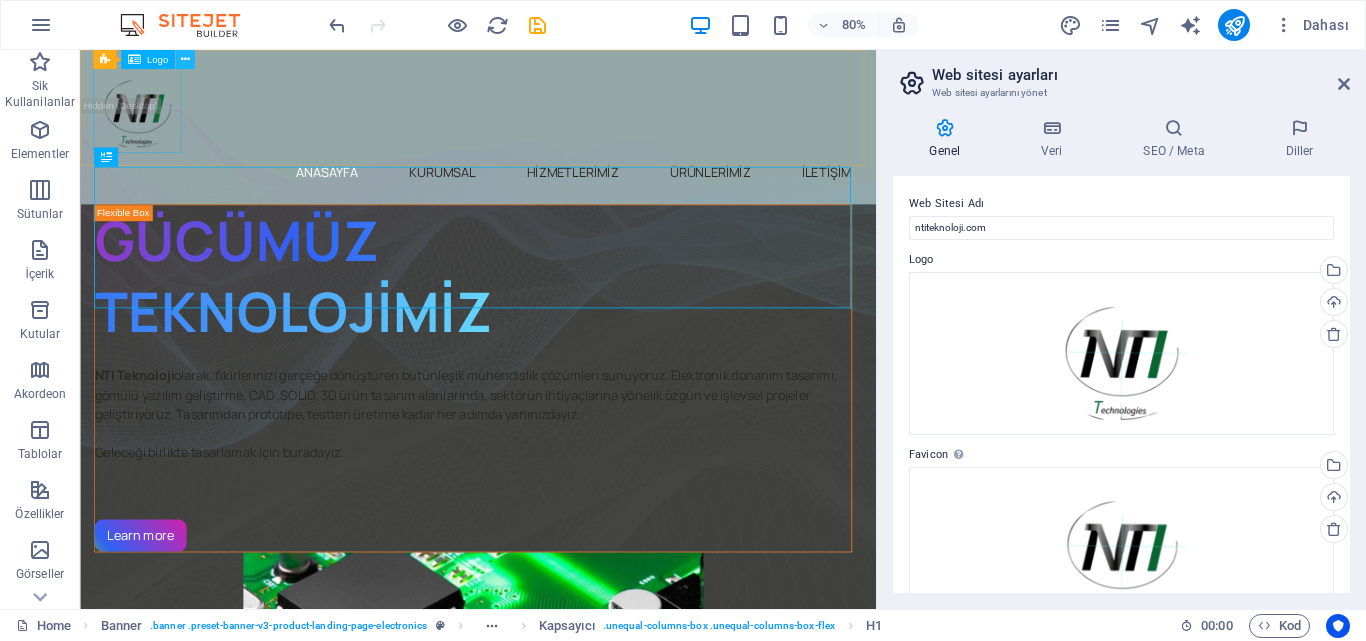 click at bounding box center [184, 59] 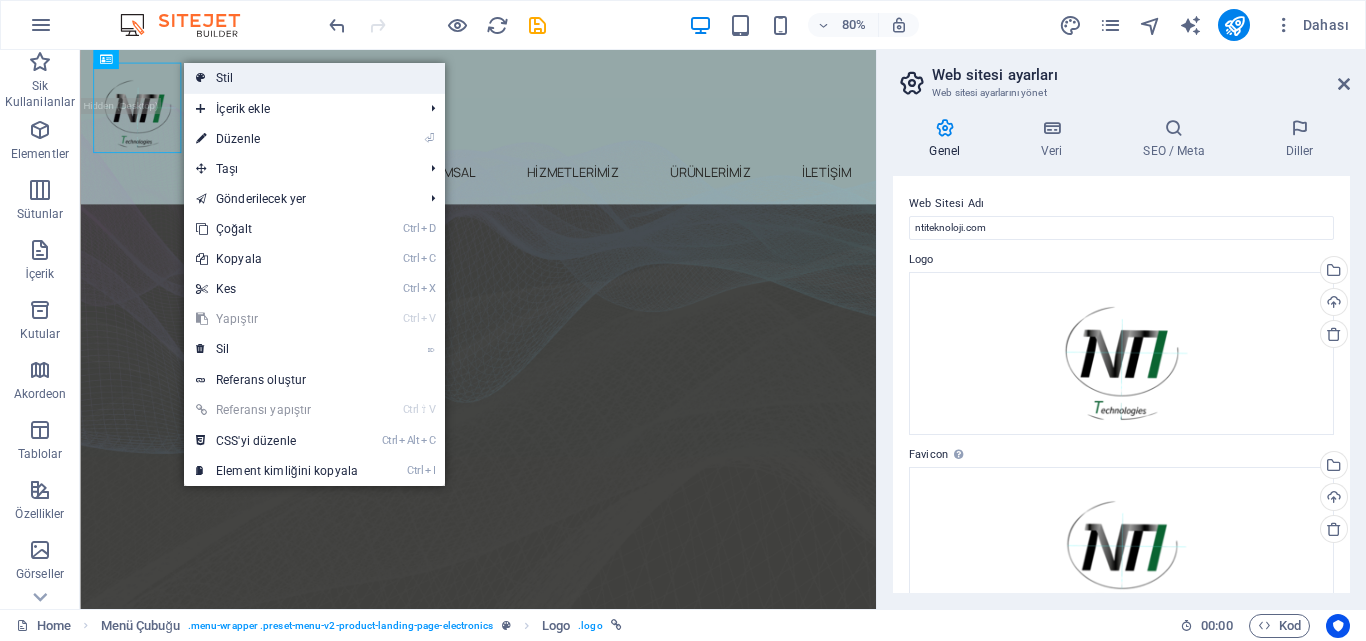 click on "Stil" at bounding box center [314, 78] 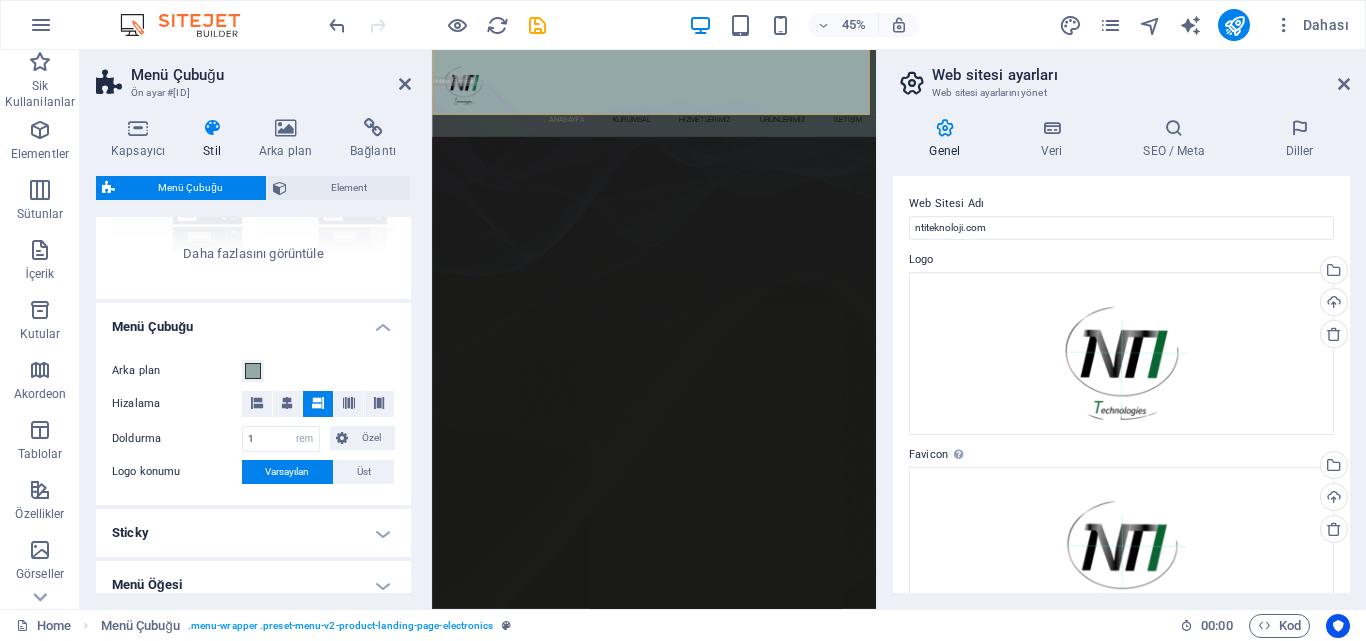 scroll, scrollTop: 300, scrollLeft: 0, axis: vertical 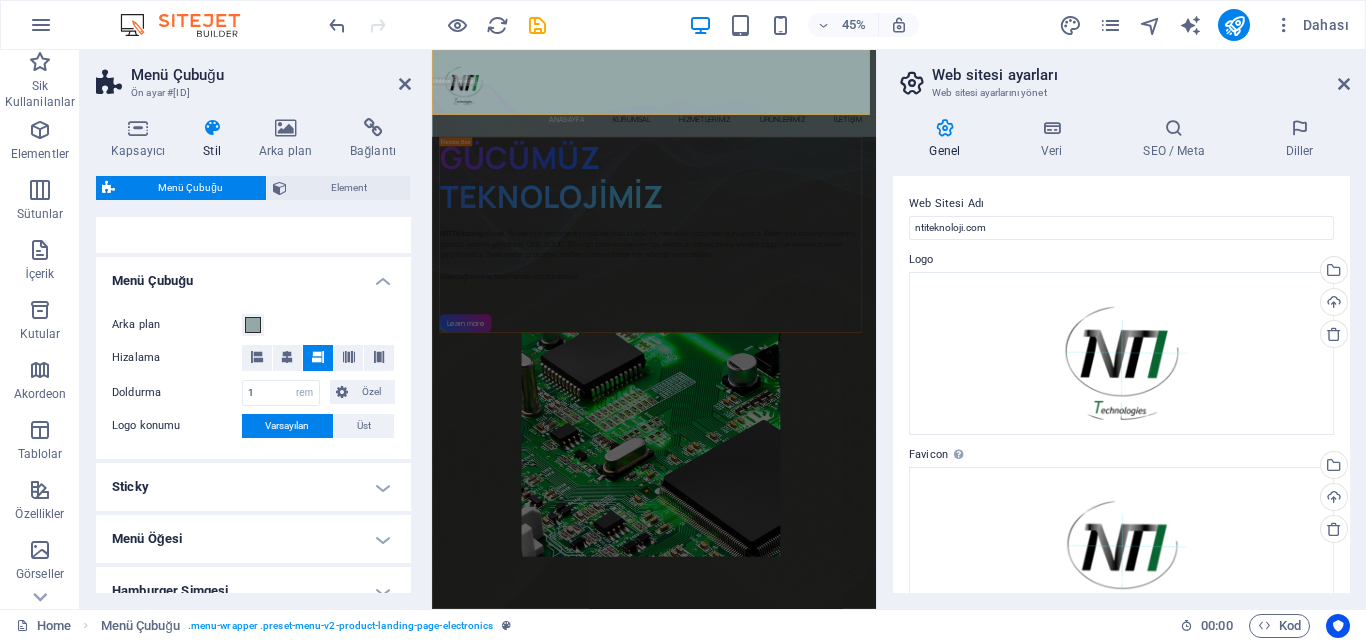 click on "Sticky" at bounding box center [253, 487] 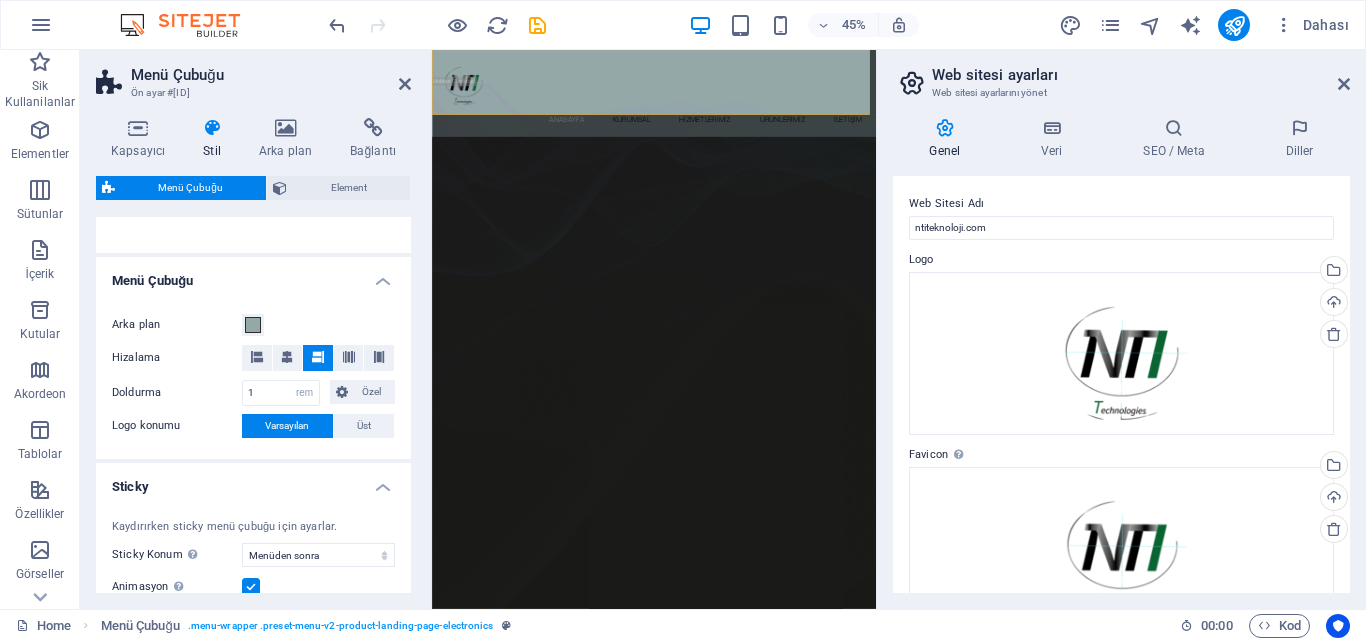 scroll, scrollTop: 400, scrollLeft: 0, axis: vertical 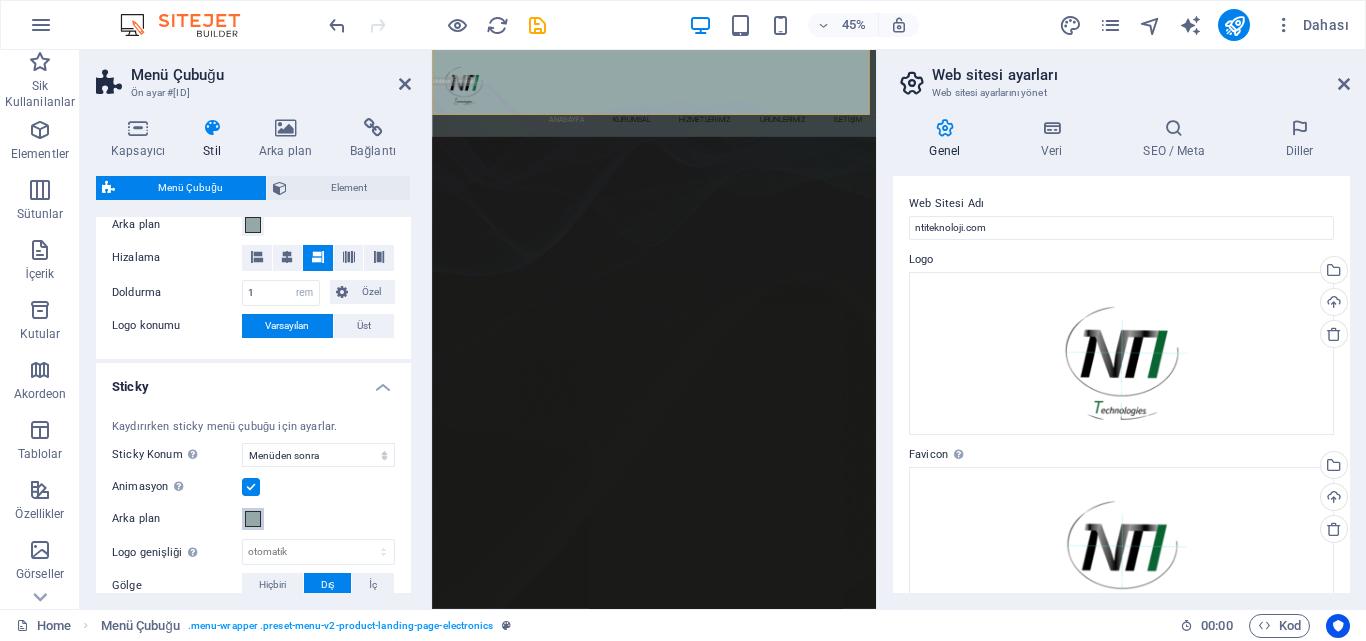 click on "Arka plan" at bounding box center [253, 519] 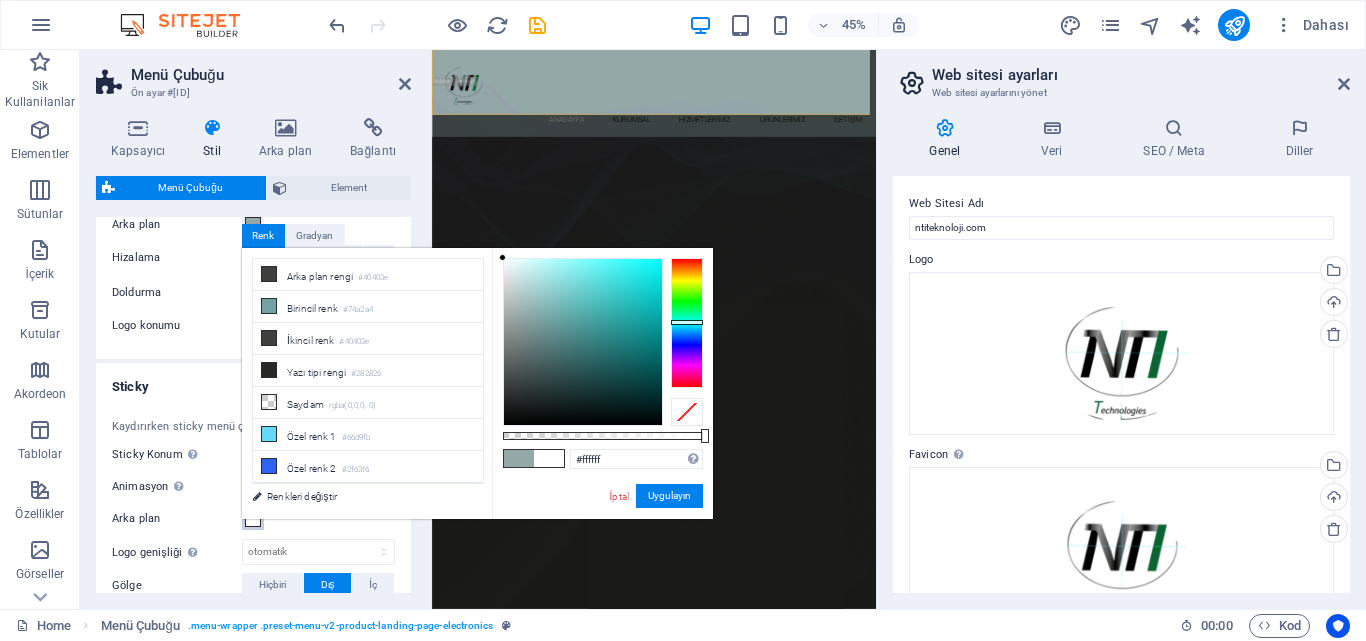 drag, startPoint x: 519, startPoint y: 314, endPoint x: 497, endPoint y: 245, distance: 72.42237 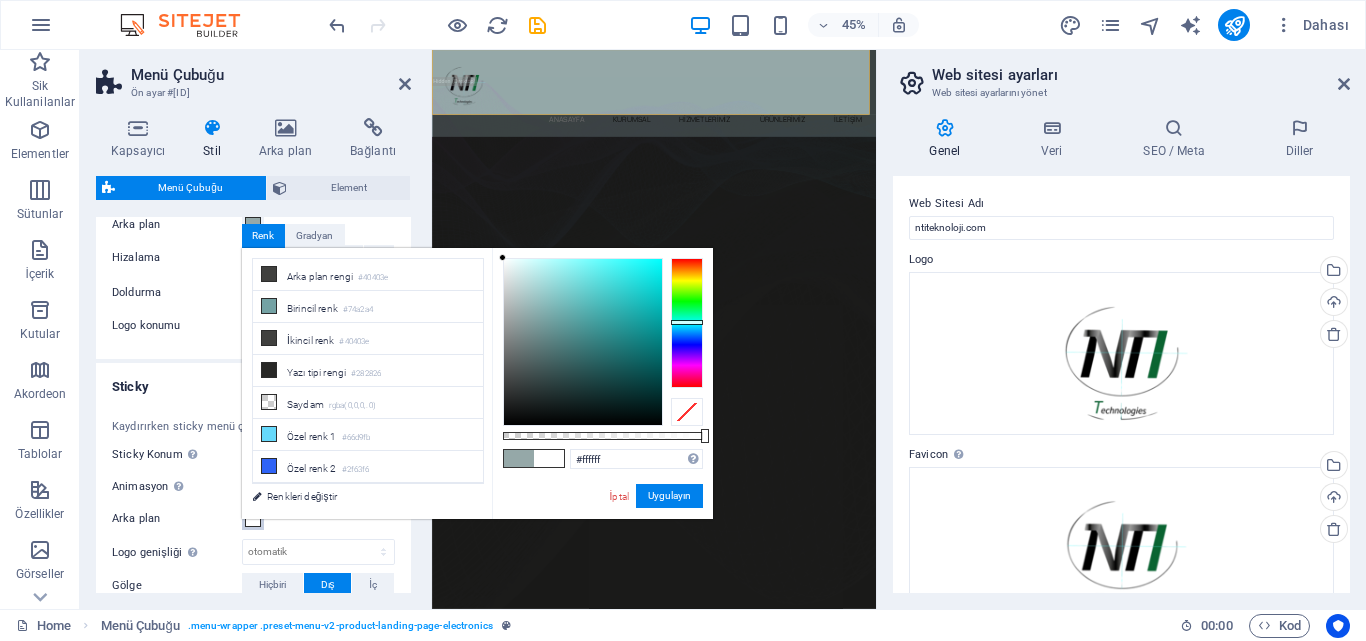 click on "ntiteknoloji.com Home Sik Kullanilanlar Elementler Sütunlar İçerik Kutular Akordeon Tablolar Özellikler Görseller Kaydırıcı Üst bilgi Alt Bigi Formlar Pazarlama Koleksiyonlar Menü Çubuğu Ön ayar #ed-787506135
Kapsayıcı Stil Arka plan Bağlantı Boyut Yükseklik Varsayılan px rem % vh vw Min. yükseklik Hiçbiri px rem % vh vw Genişlik Varsayılan px rem % em vh vw Min. genişlik Hiçbiri px rem % vh vw İçerik genişliği Varsayılan Özel genişlik Genişlik Varsayılan px rem % em vh vw Min. genişlik Hiçbiri px rem % vh vw Varsayılan doldurma Özel aralık Varsayılan içerik genişliği ve doldurma, Tasarımdan değiştirilebilir. Tasarımı düzenleyin Yerleşim (Flexbox) Hizalama Esnek yönü belirler. Varsayılan Ana eksen Elementlerin bu kapsayıcının içindeki ana eksen boyunca nasıl davranması gerektiğini belirle (içeriği doğrula). Varsayılan Yan eksen Varsayılan Sığdırma" at bounding box center [683, 320] 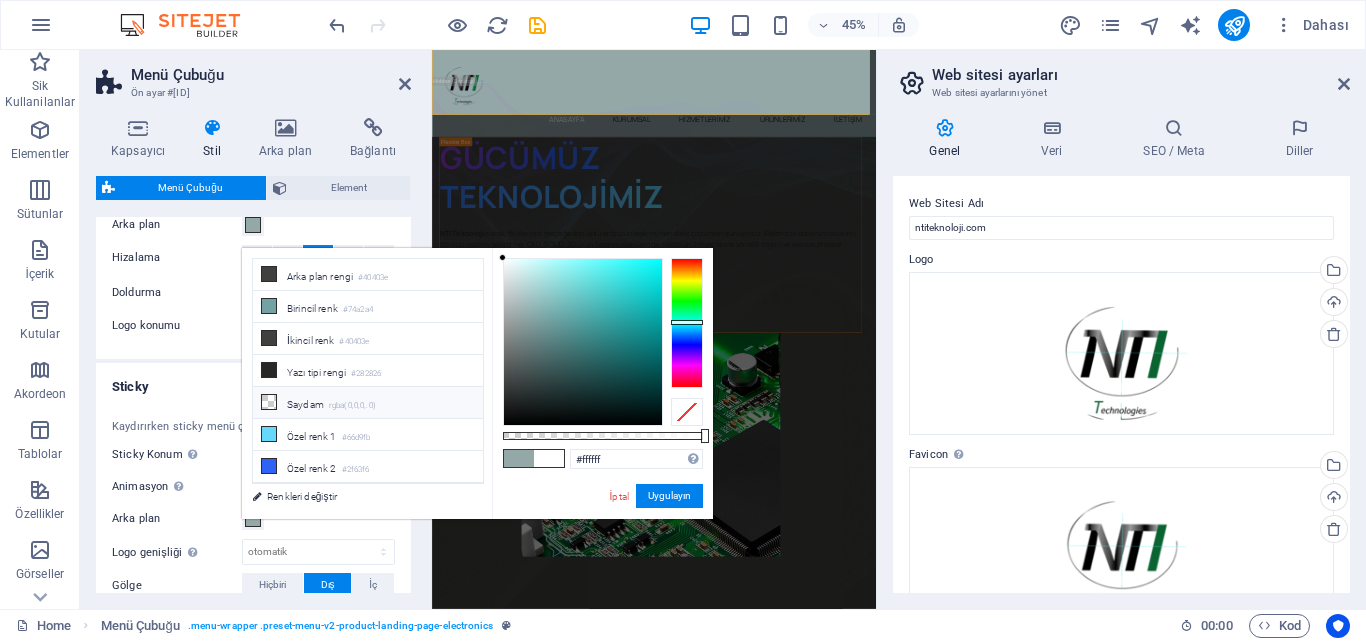 click on "Saydam
rgba(0,0,0,.0)" at bounding box center [368, 403] 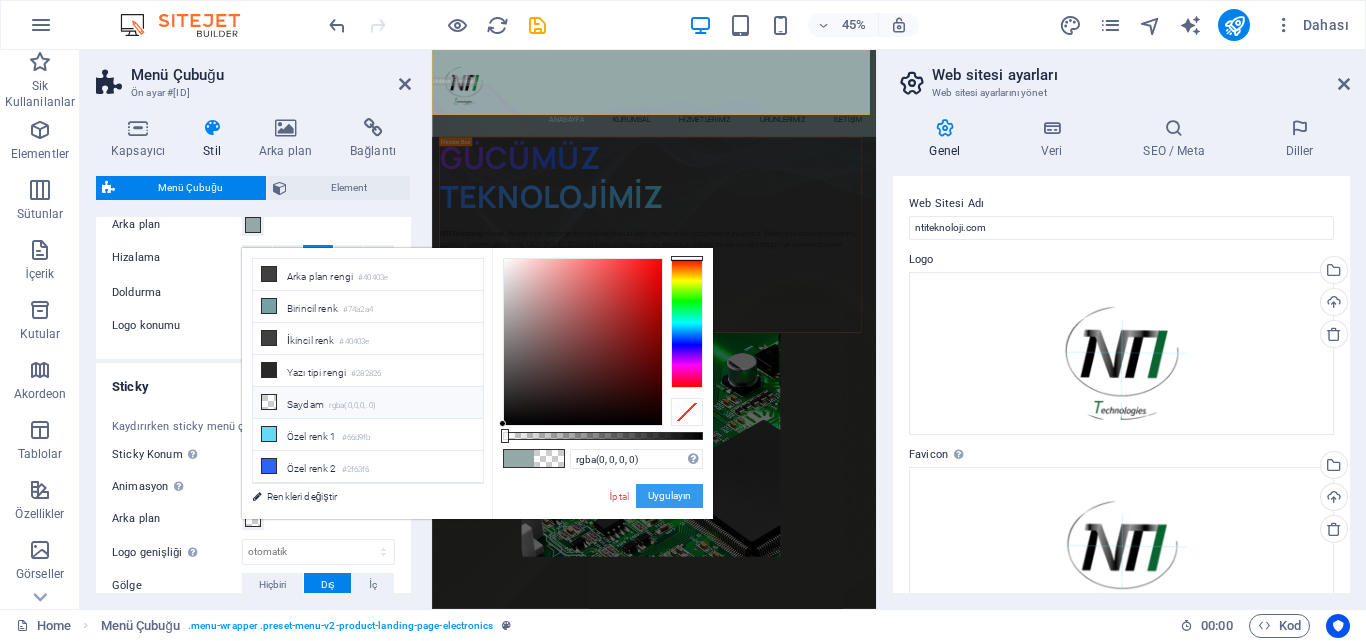 click on "Uygulayın" at bounding box center (669, 496) 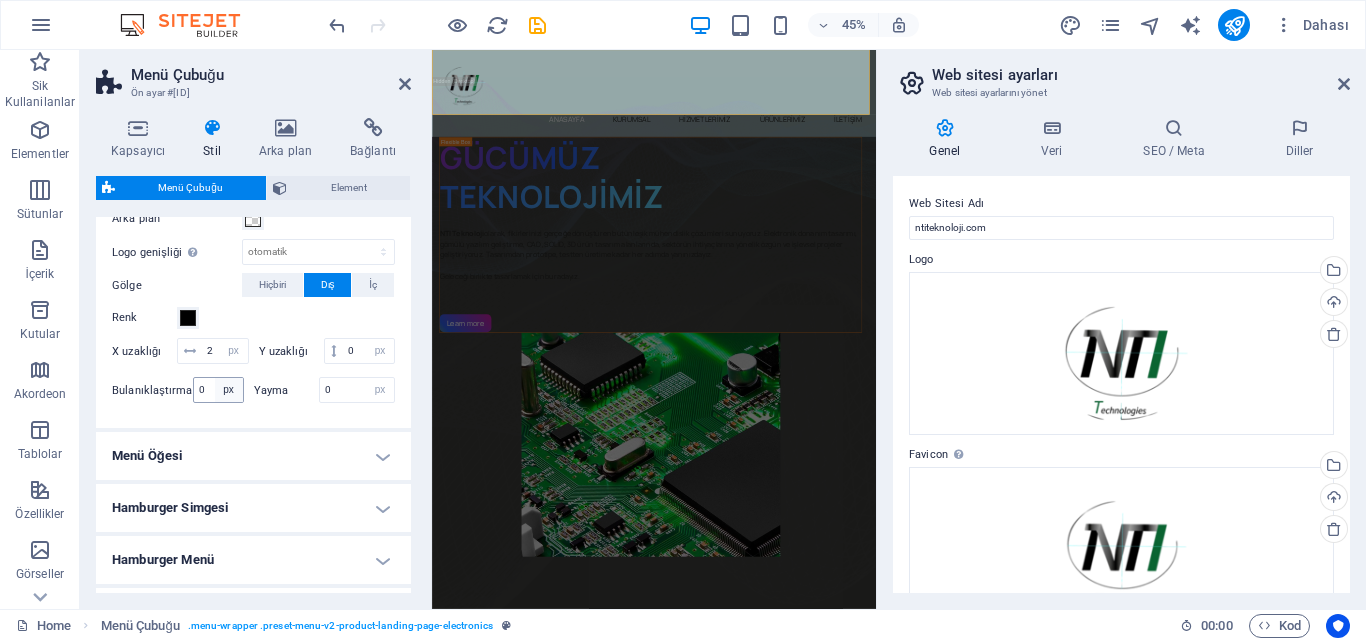 scroll, scrollTop: 800, scrollLeft: 0, axis: vertical 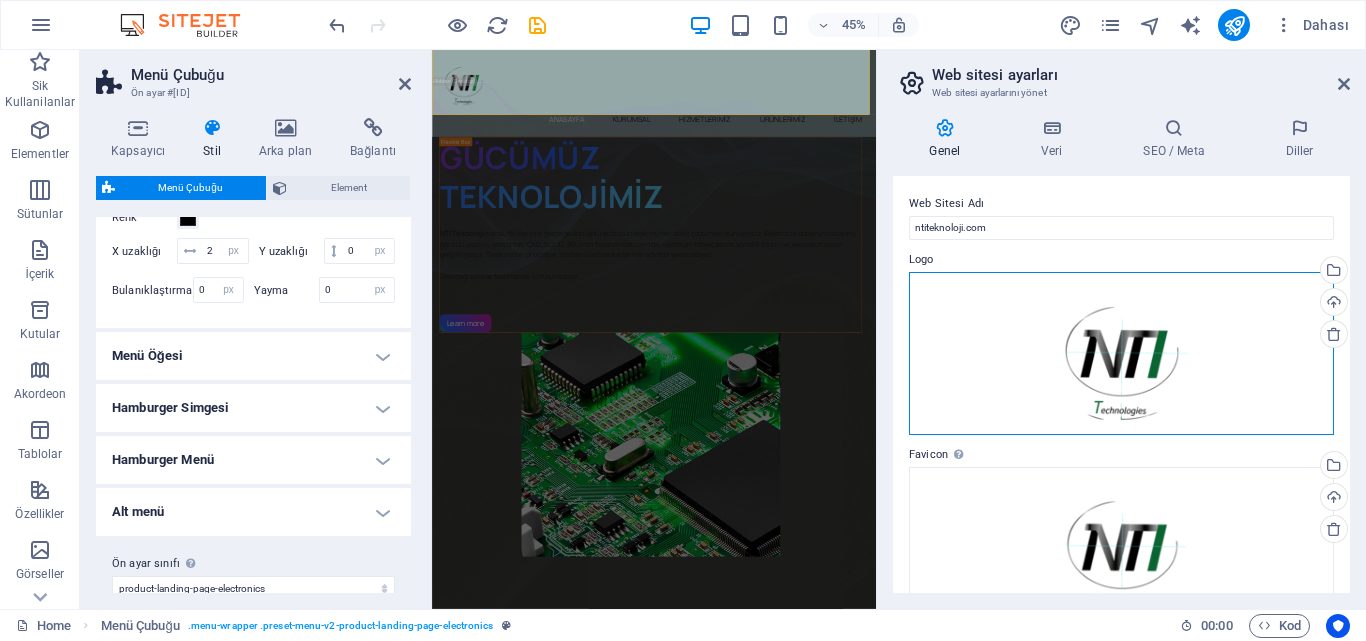 click on "Dosyaları buraya sürükleyin, dosyaları seçmek için tıklayın veya Dosyalardan ya da ücretsiz stok fotoğraf ve videolarımızdan dosyalar seçin" at bounding box center (1121, 354) 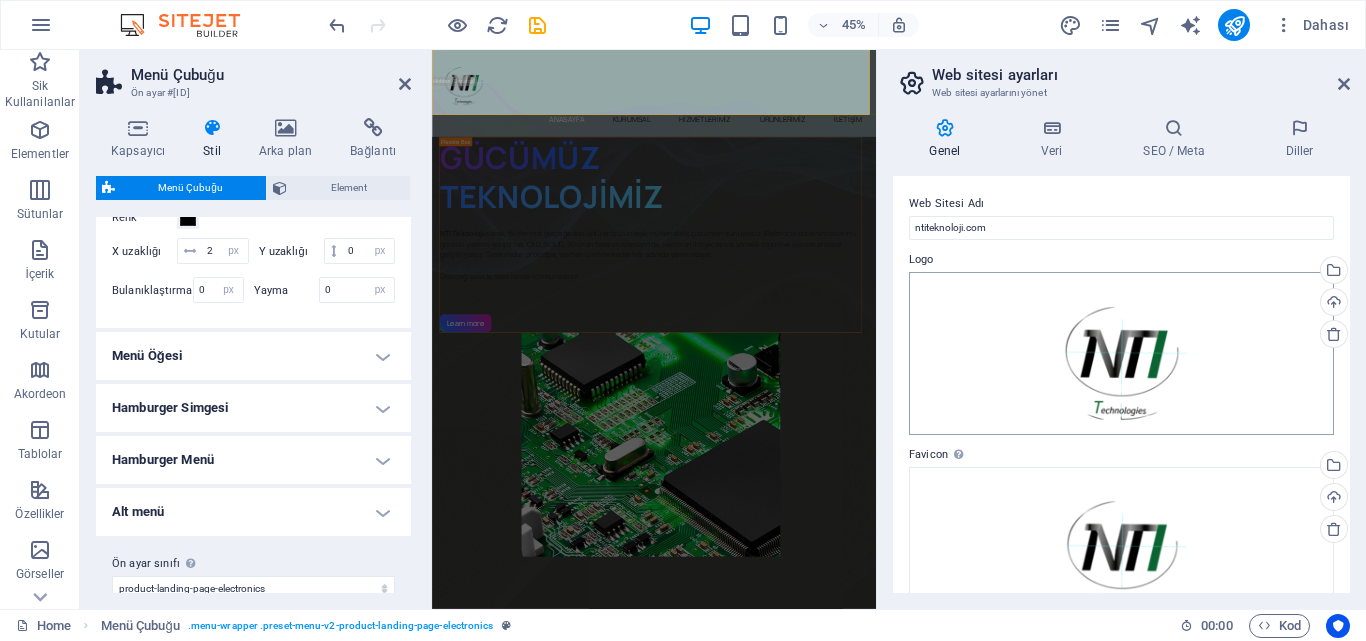 click on "ntiteknoloji.com Home Sik Kullanilanlar Elementler Sütunlar İçerik Kutular Akordeon Tablolar Özellikler Görseller Kaydırıcı Üst bilgi Alt Bigi Formlar Pazarlama Koleksiyonlar Menü Çubuğu Ön ayar #ed-787506135
Kapsayıcı Stil Arka plan Bağlantı Boyut Yükseklik Varsayılan px rem % vh vw Min. yükseklik Hiçbiri px rem % vh vw Genişlik Varsayılan px rem % em vh vw Min. genişlik Hiçbiri px rem % vh vw İçerik genişliği Varsayılan Özel genişlik Genişlik Varsayılan px rem % em vh vw Min. genişlik Hiçbiri px rem % vh vw Varsayılan doldurma Özel aralık Varsayılan içerik genişliği ve doldurma, Tasarımdan değiştirilebilir. Tasarımı düzenleyin Yerleşim (Flexbox) Hizalama Esnek yönü belirler. Varsayılan Ana eksen Elementlerin bu kapsayıcının içindeki ana eksen boyunca nasıl davranması gerektiğini belirle (içeriği doğrula). Varsayılan Yan eksen Varsayılan Sığdırma" at bounding box center [683, 320] 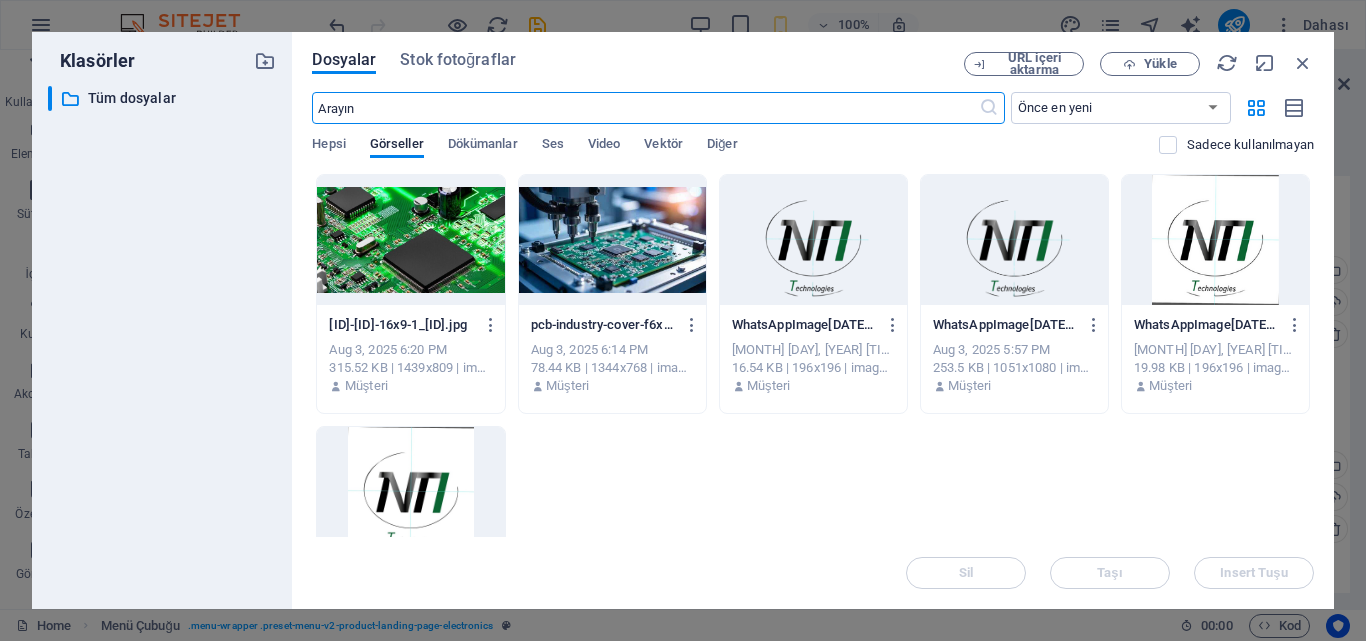 click at bounding box center [1014, 240] 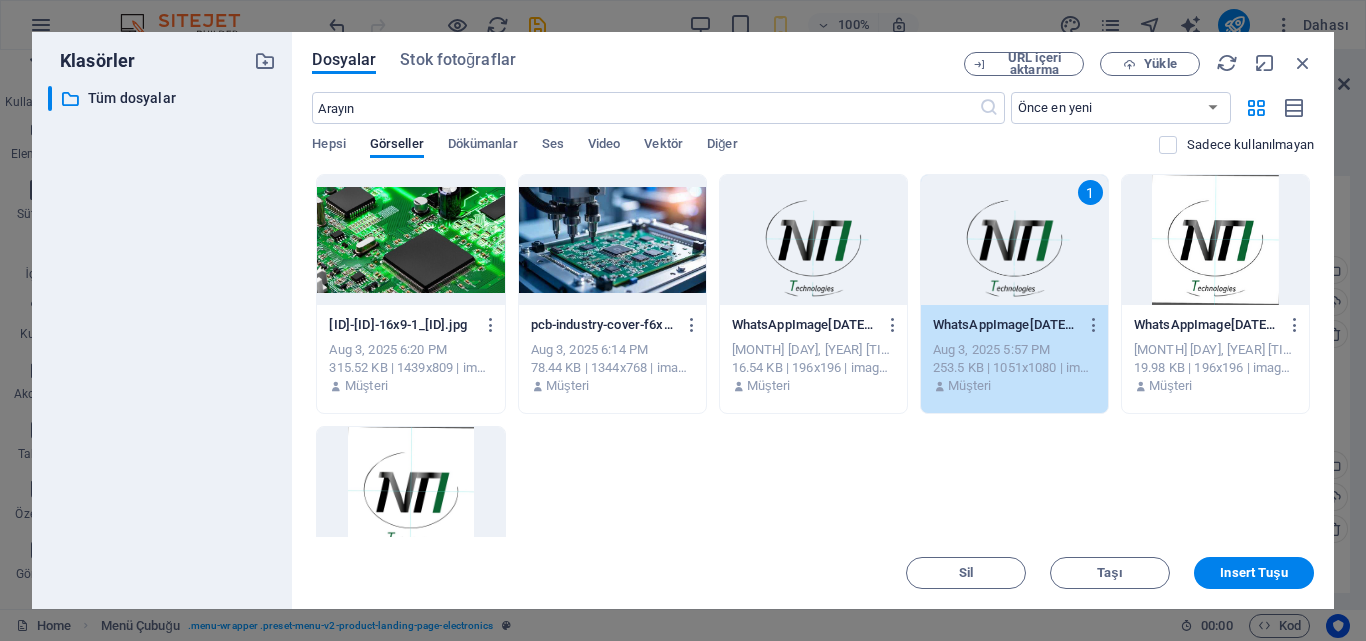 click on "1" at bounding box center (1014, 240) 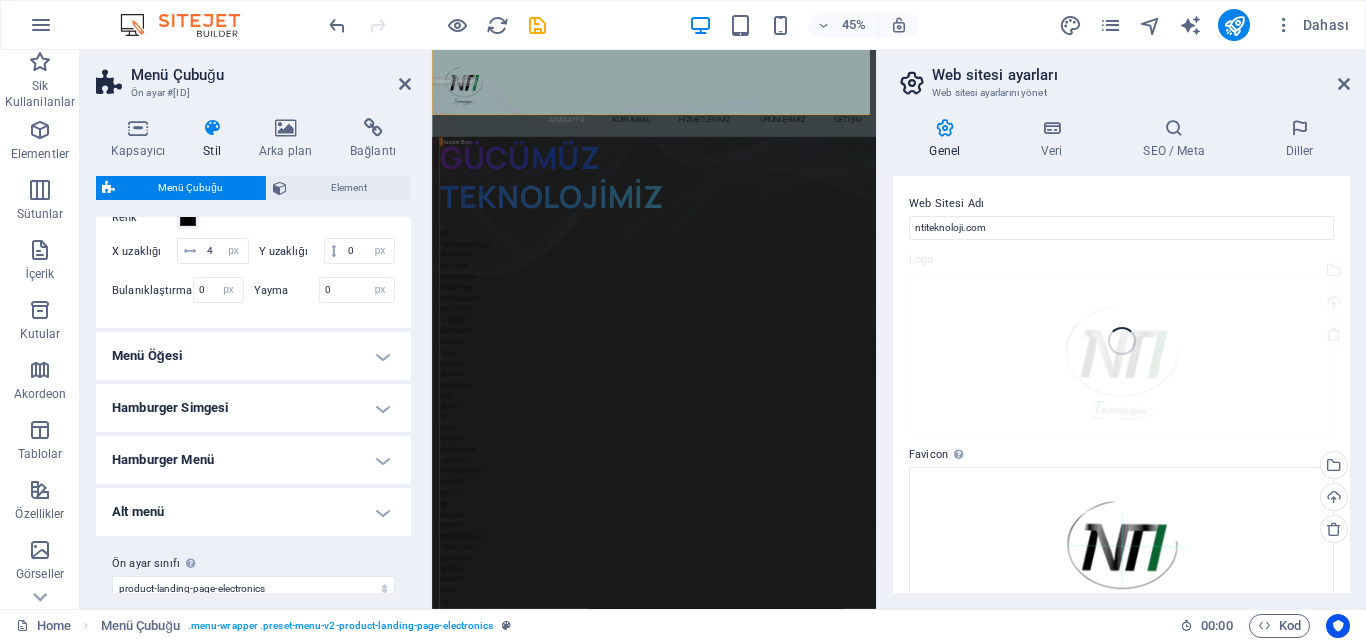 type on "2" 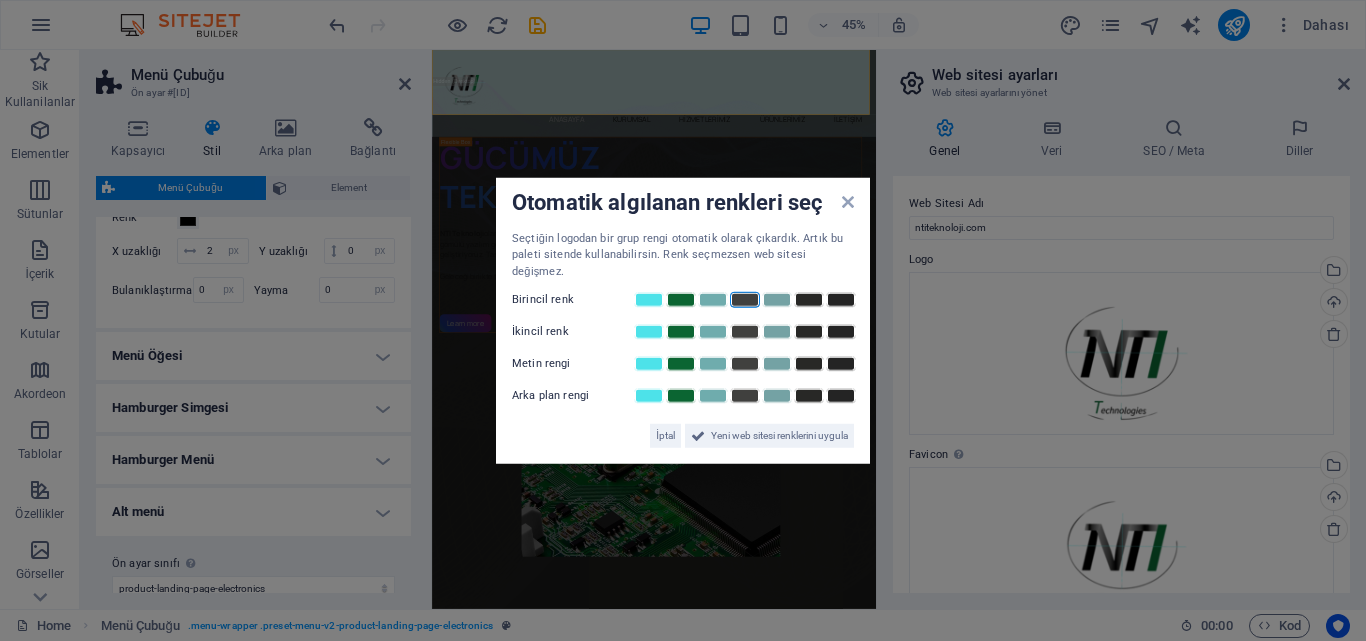 click at bounding box center [745, 300] 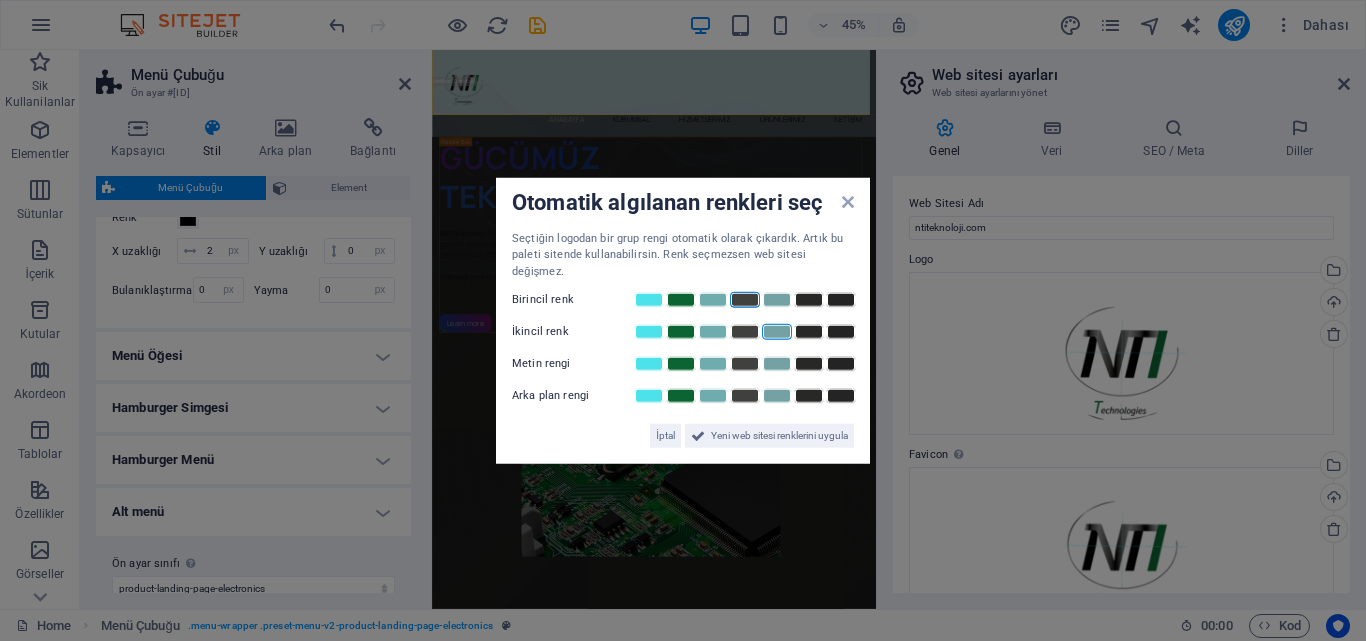 click at bounding box center (777, 332) 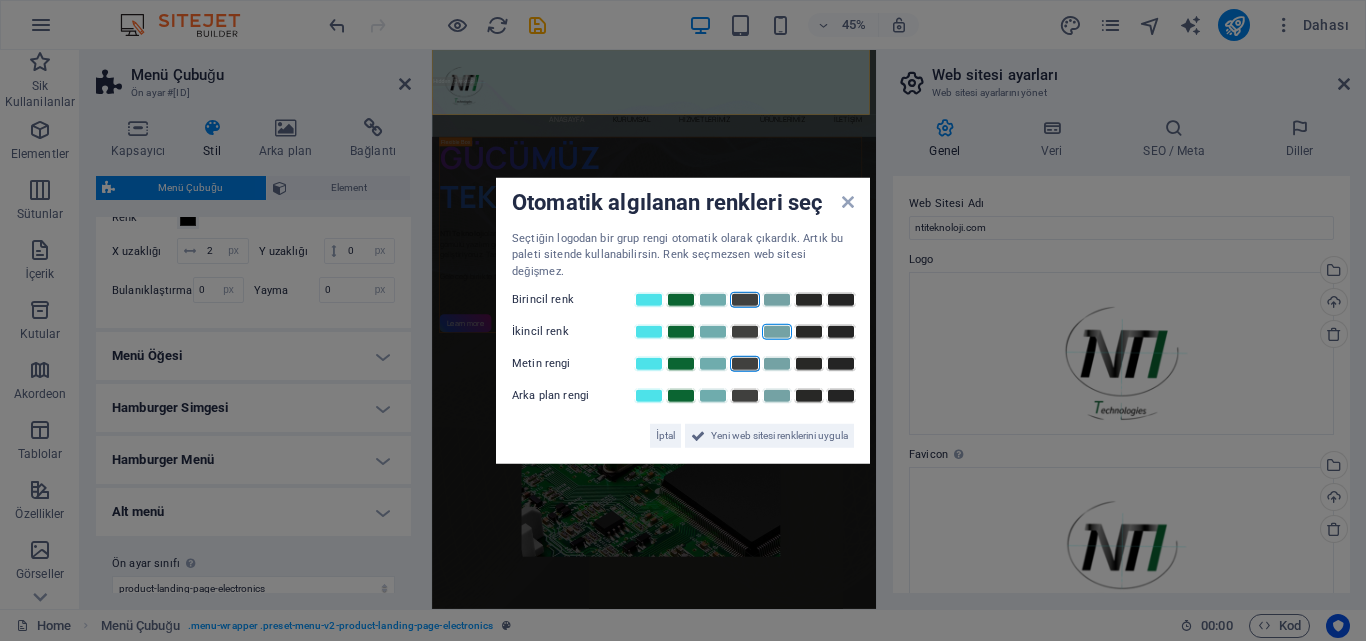 click at bounding box center (745, 364) 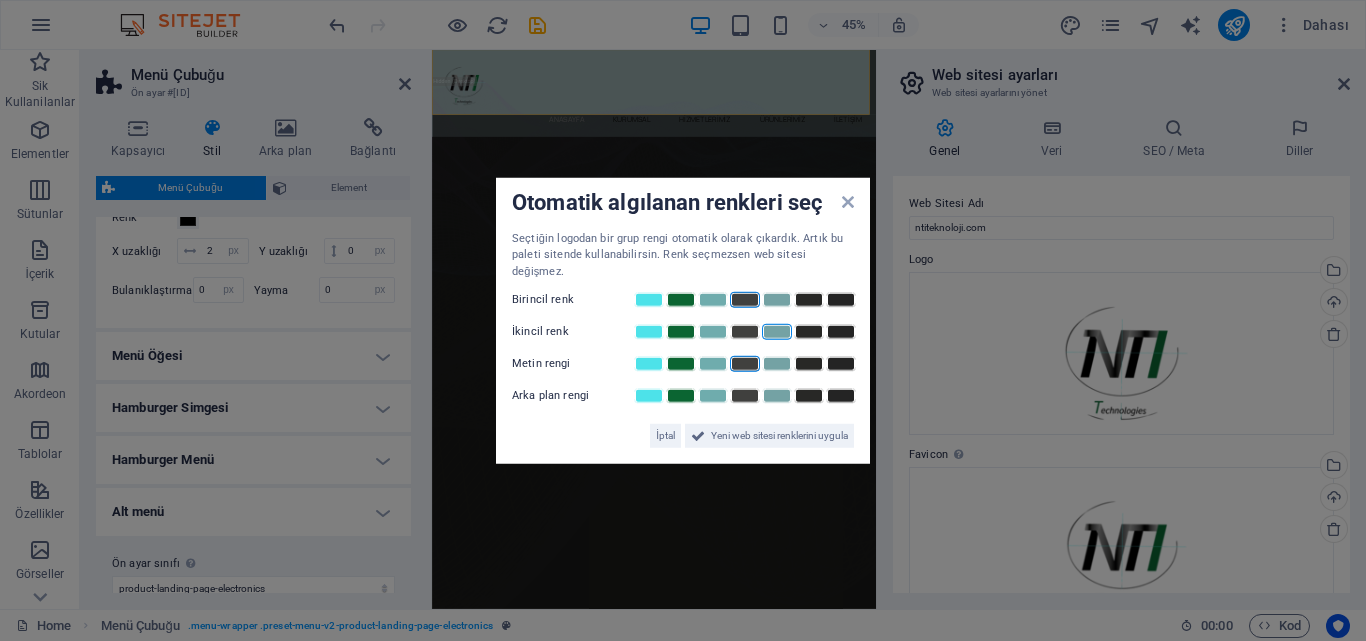 drag, startPoint x: 781, startPoint y: 391, endPoint x: 803, endPoint y: 375, distance: 27.202942 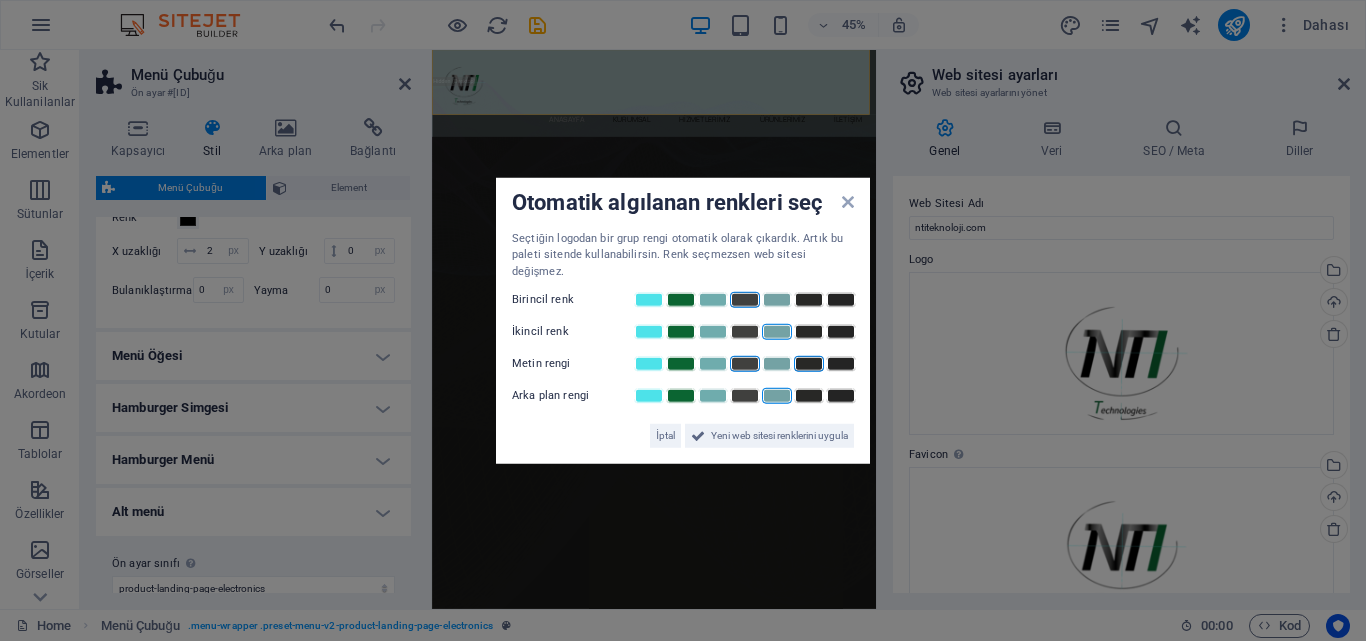 click at bounding box center (809, 364) 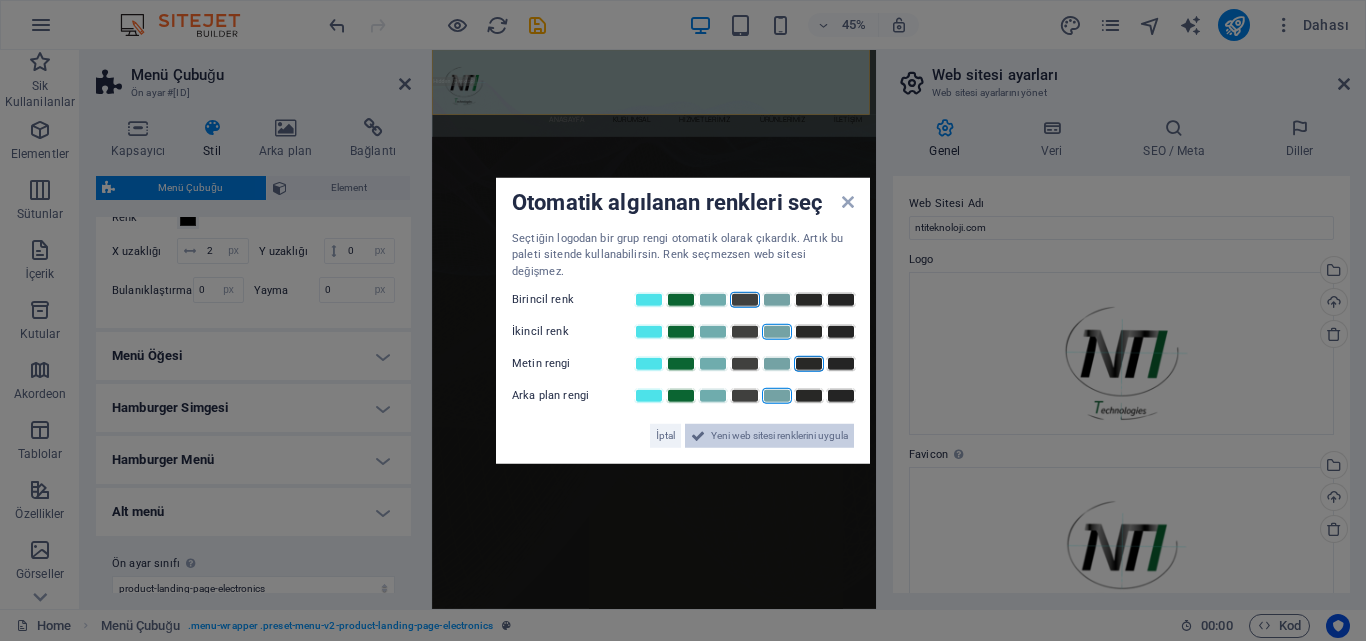 click on "Yeni web sitesi renklerini uygula" at bounding box center [779, 436] 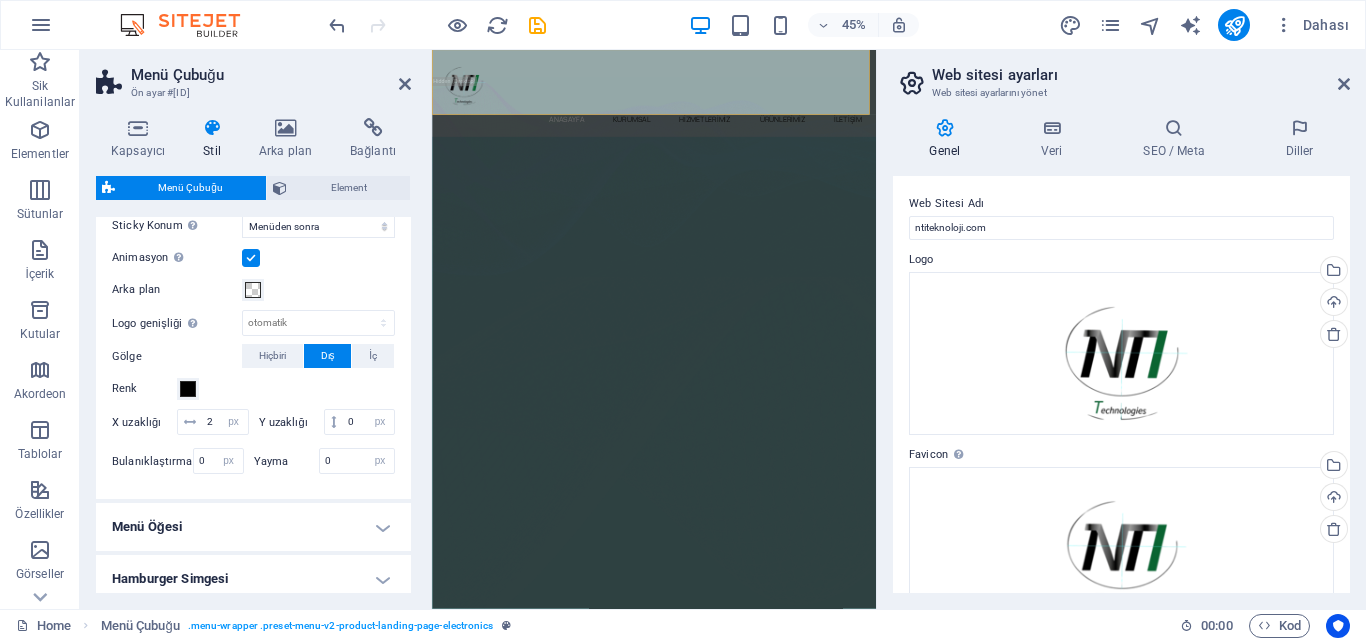 scroll, scrollTop: 600, scrollLeft: 0, axis: vertical 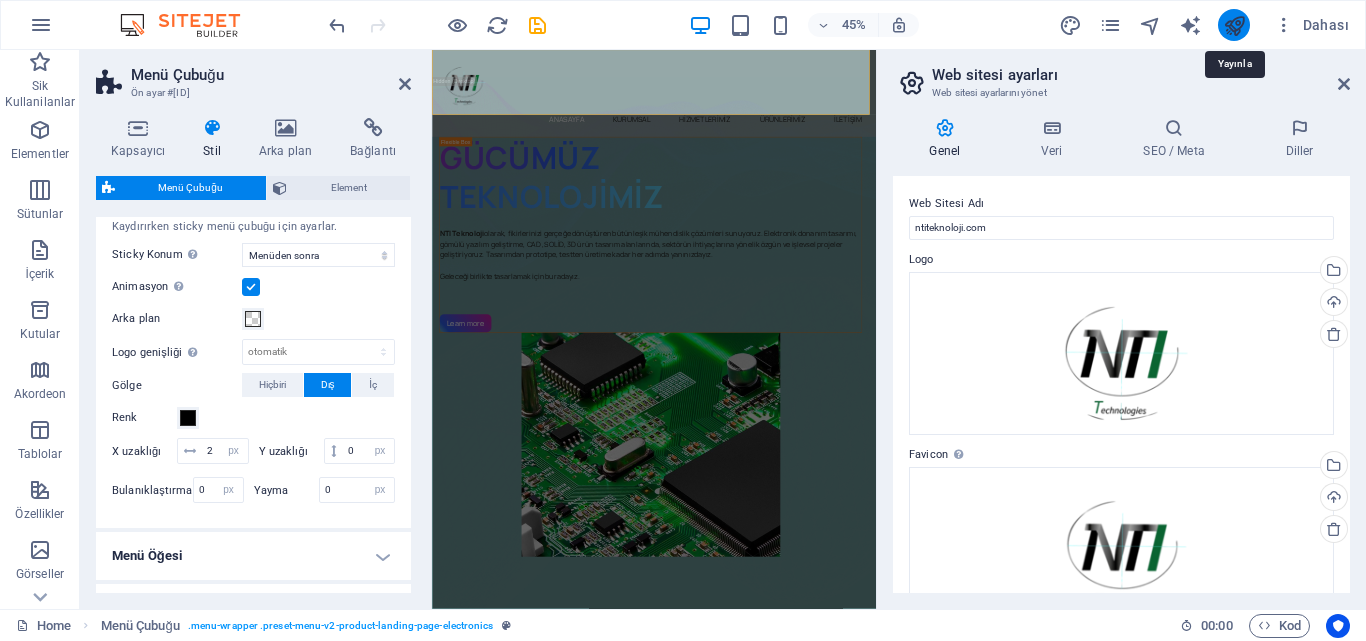 click at bounding box center (1234, 25) 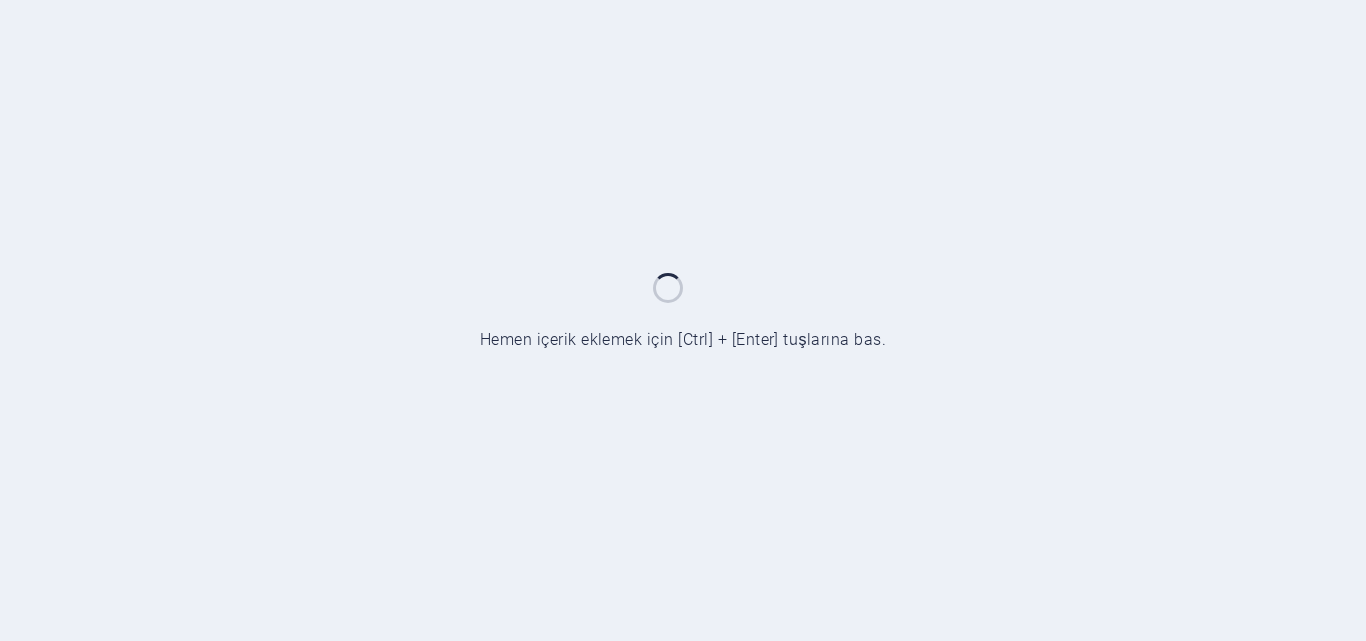 scroll, scrollTop: 0, scrollLeft: 0, axis: both 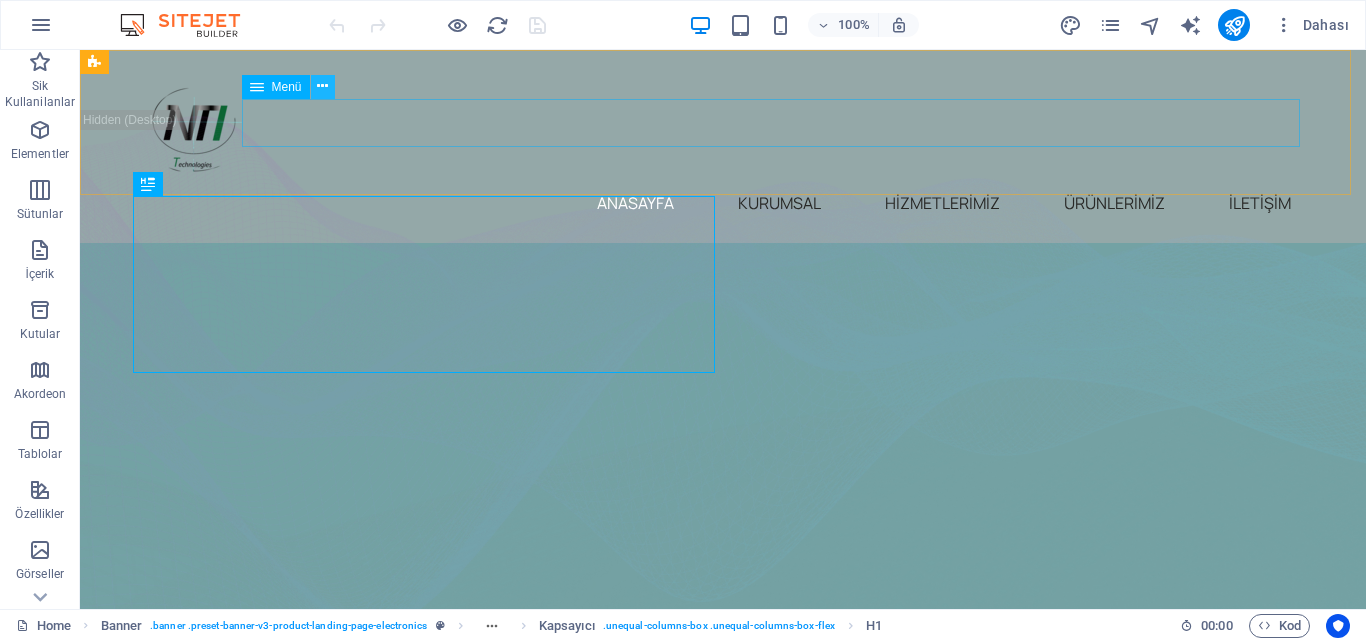 click at bounding box center [322, 86] 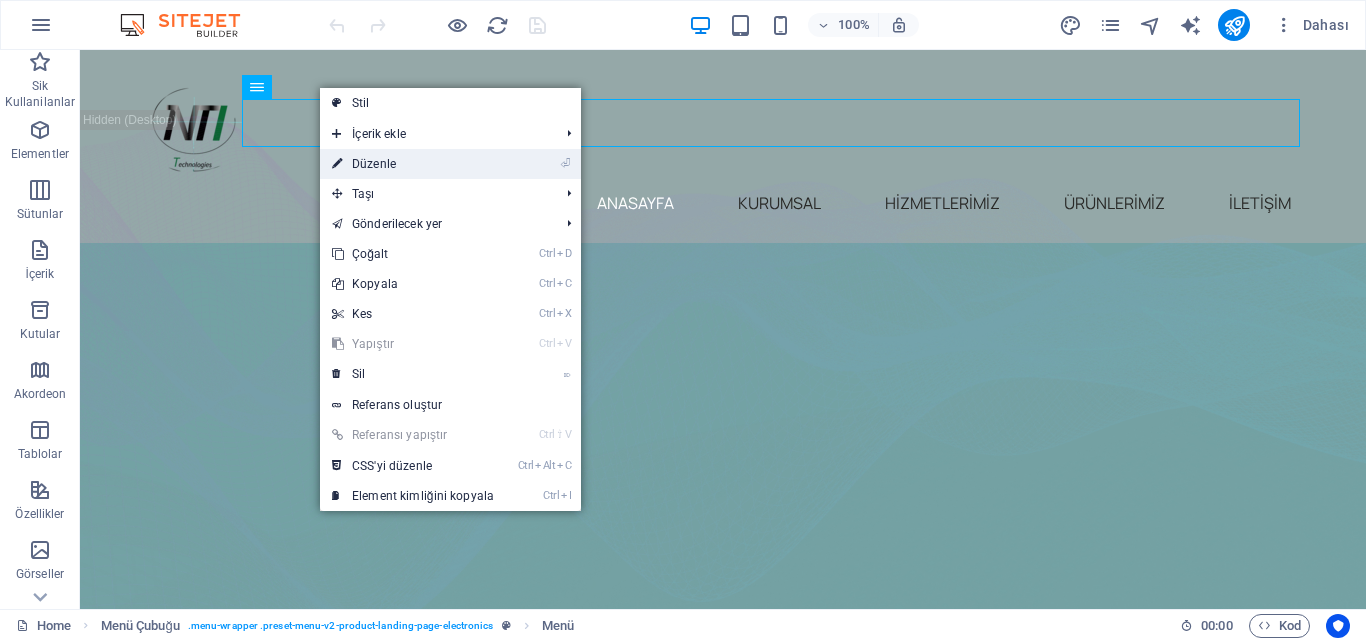 click on "⏎  Düzenle" at bounding box center [413, 164] 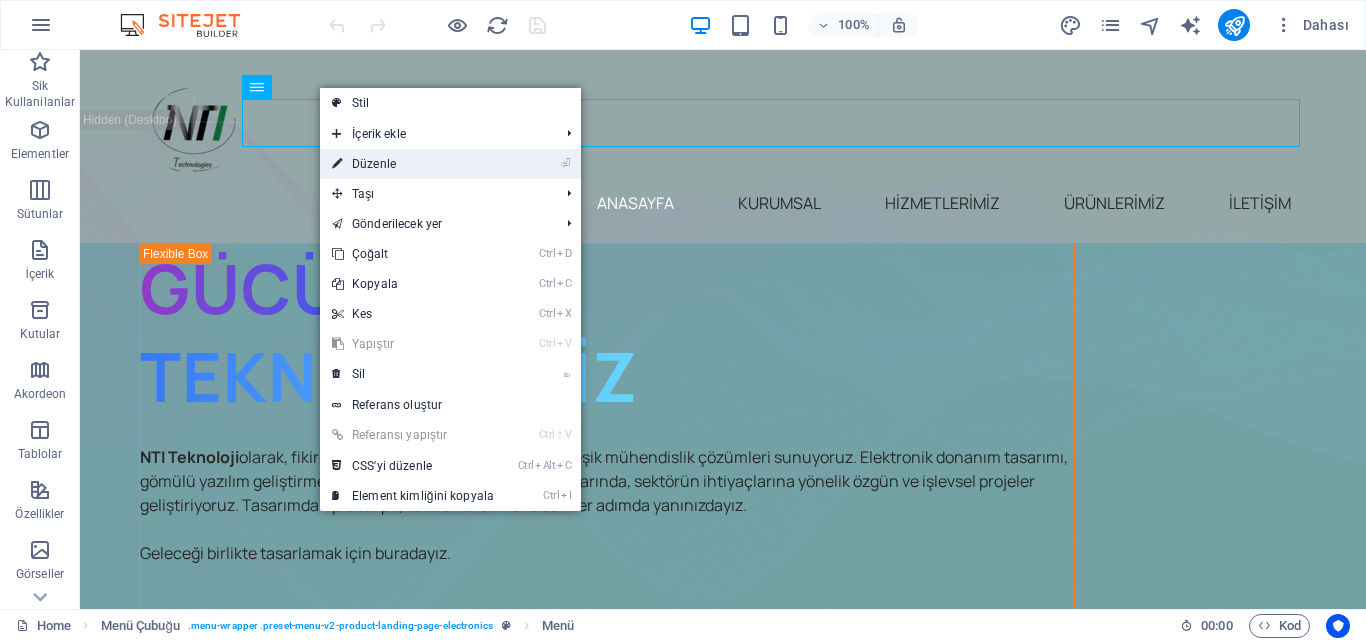 select on "primary" 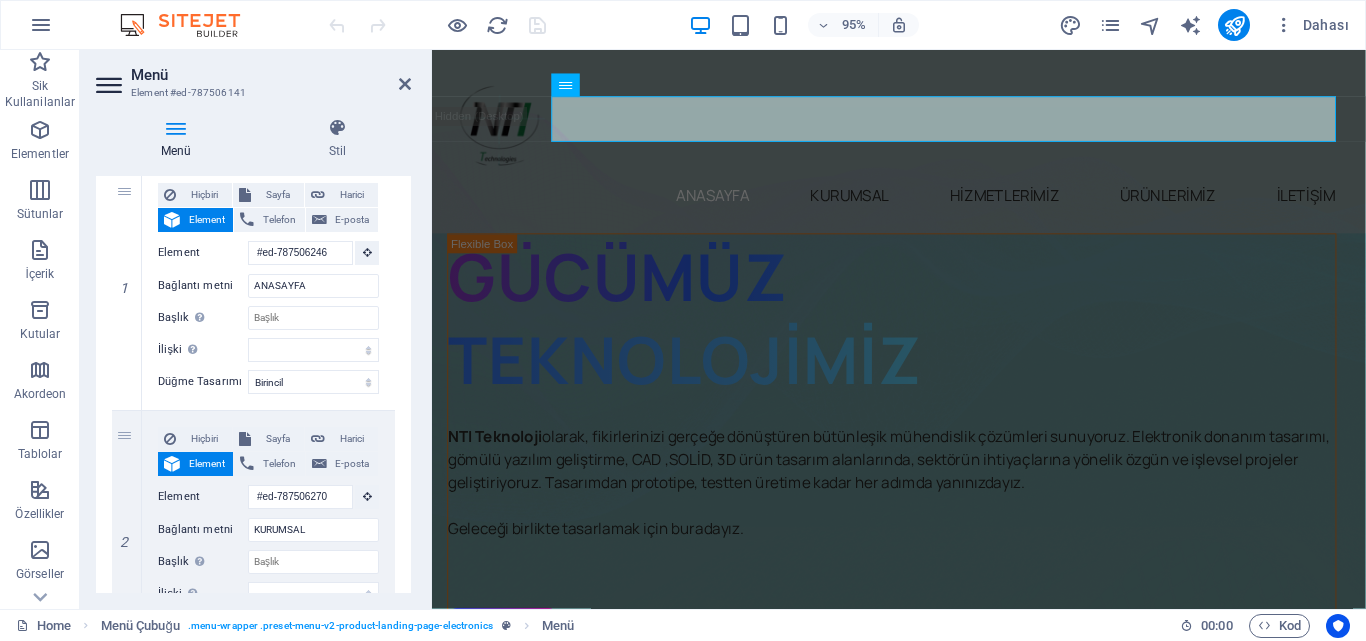 scroll, scrollTop: 200, scrollLeft: 0, axis: vertical 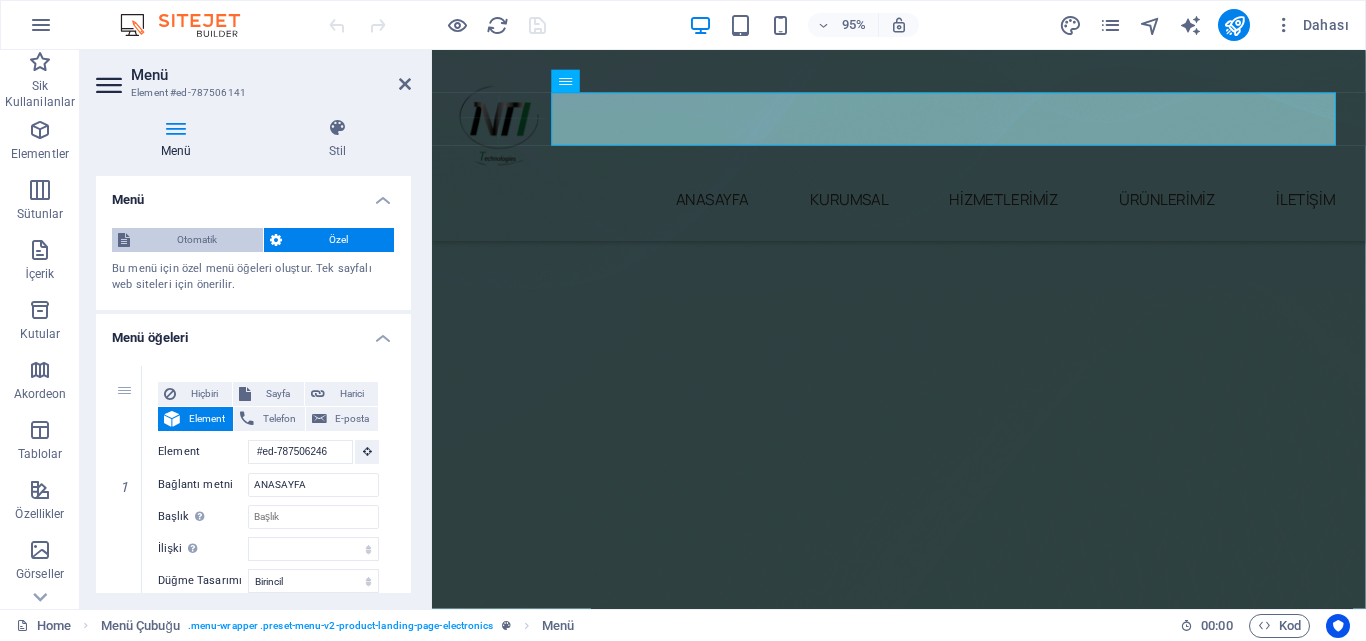 click on "Otomatik" at bounding box center (196, 240) 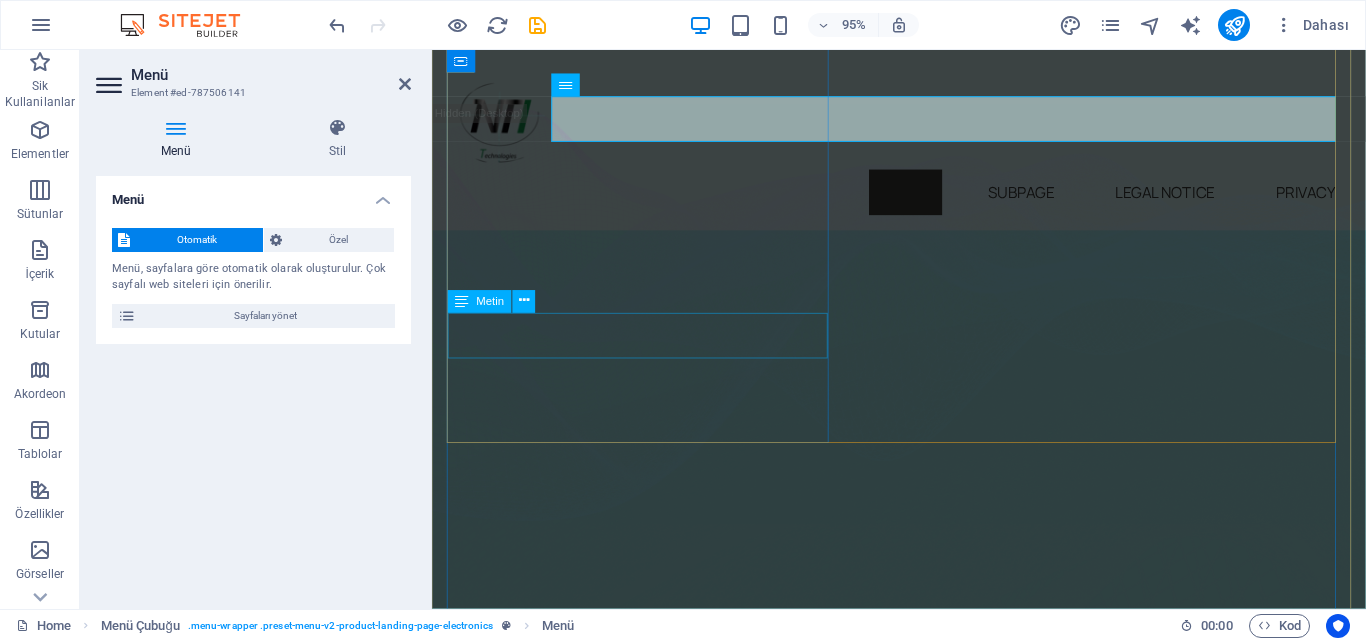 scroll, scrollTop: 0, scrollLeft: 0, axis: both 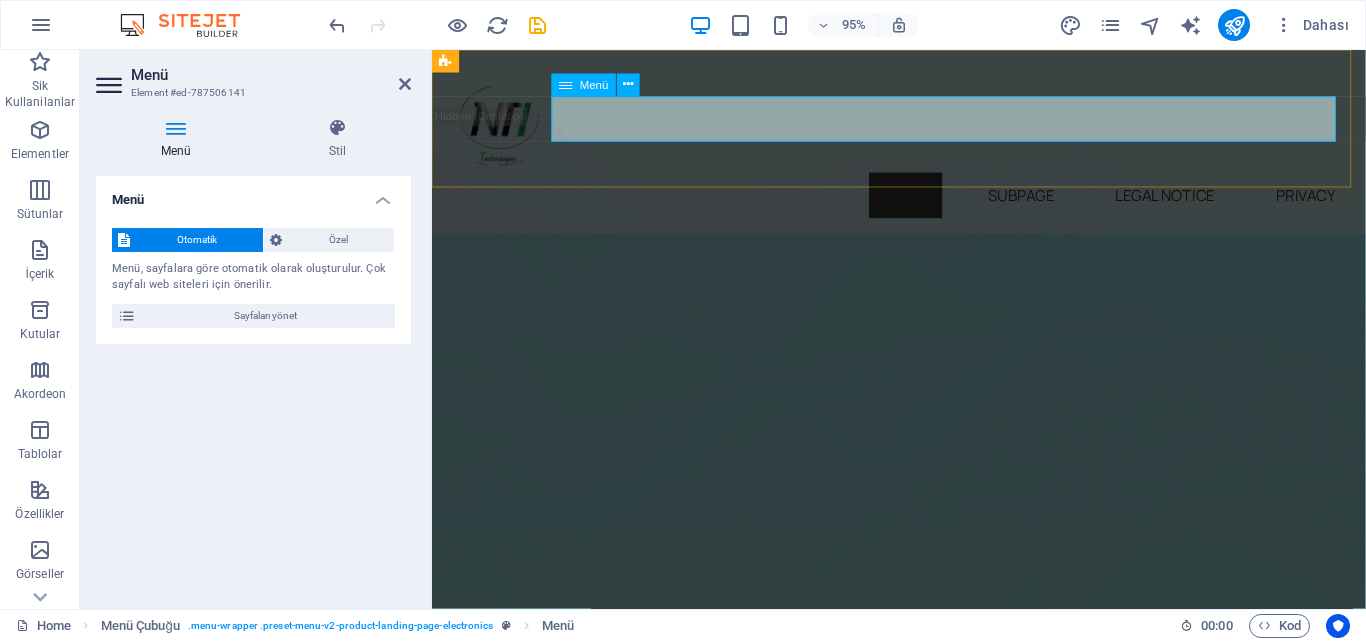 click on "Home Subpage Legal Notice Privacy" at bounding box center (923, 203) 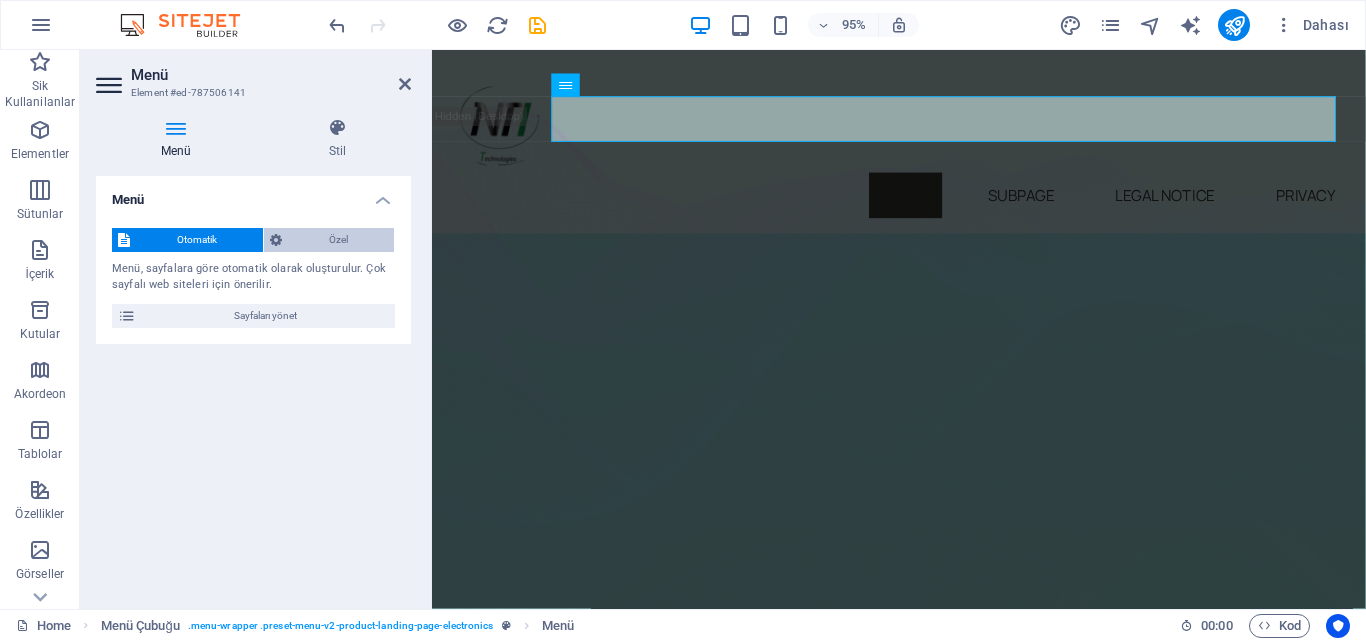 click on "Özel" at bounding box center [338, 240] 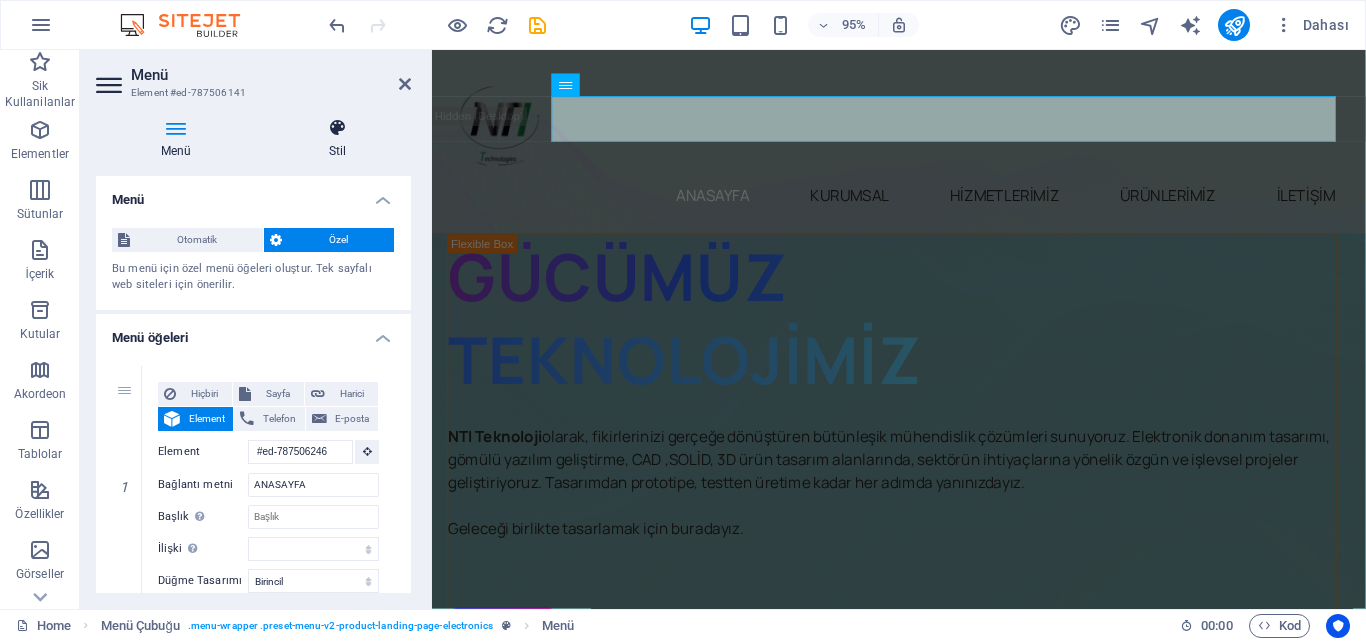 click on "Stil" at bounding box center (337, 139) 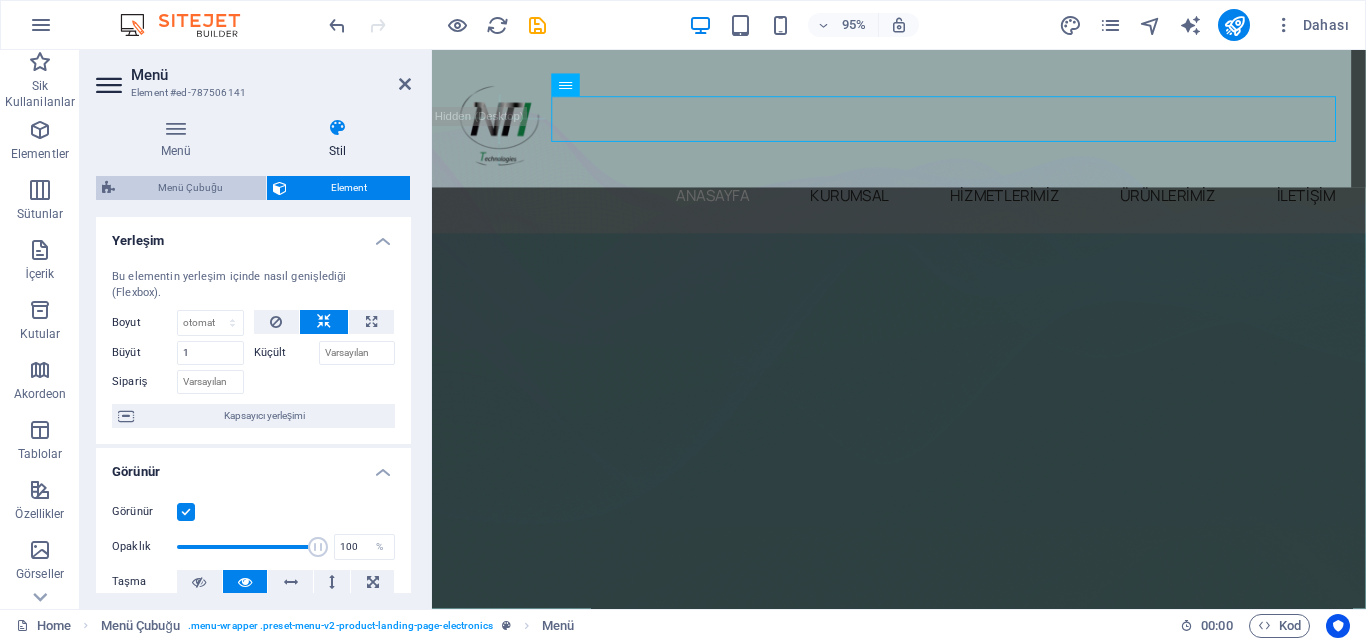 click on "Menü Çubuğu" at bounding box center [190, 188] 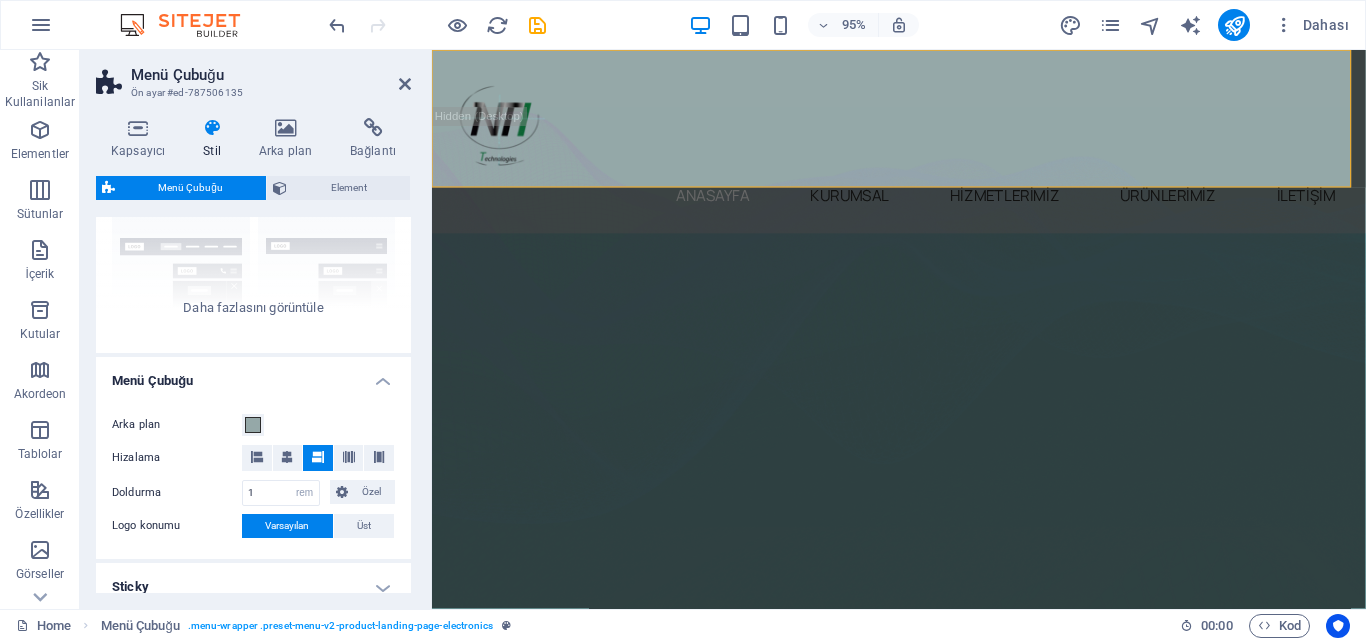 scroll, scrollTop: 300, scrollLeft: 0, axis: vertical 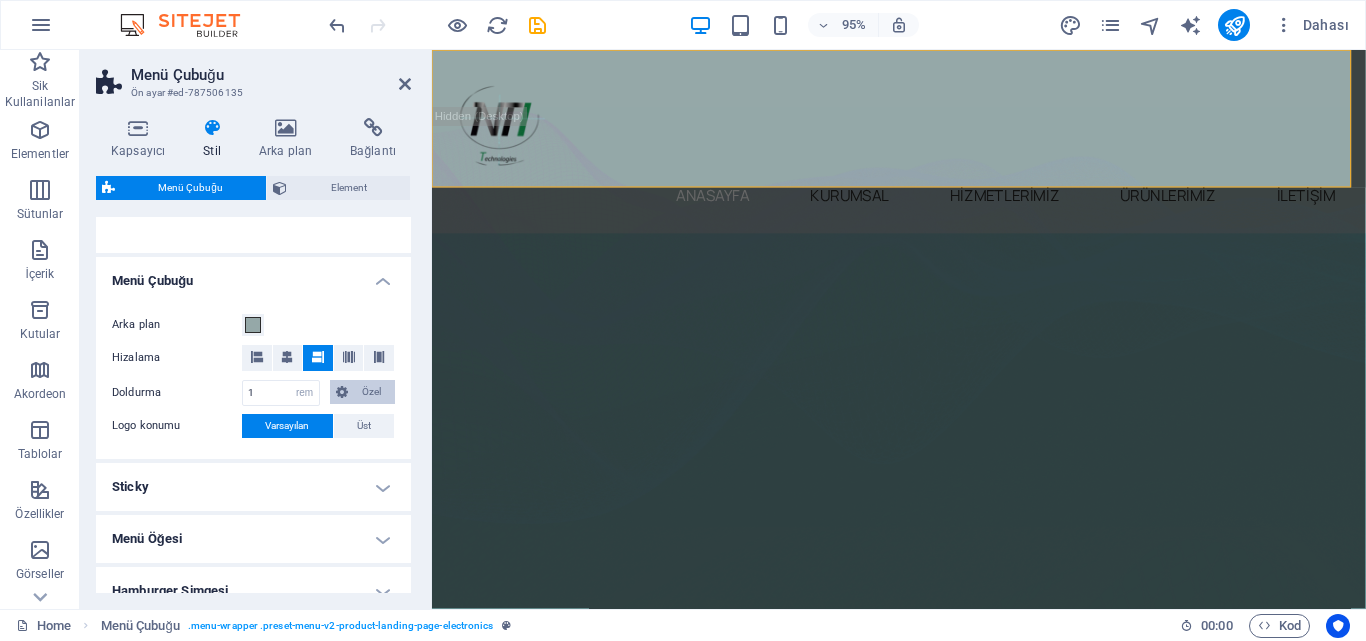 click at bounding box center [342, 392] 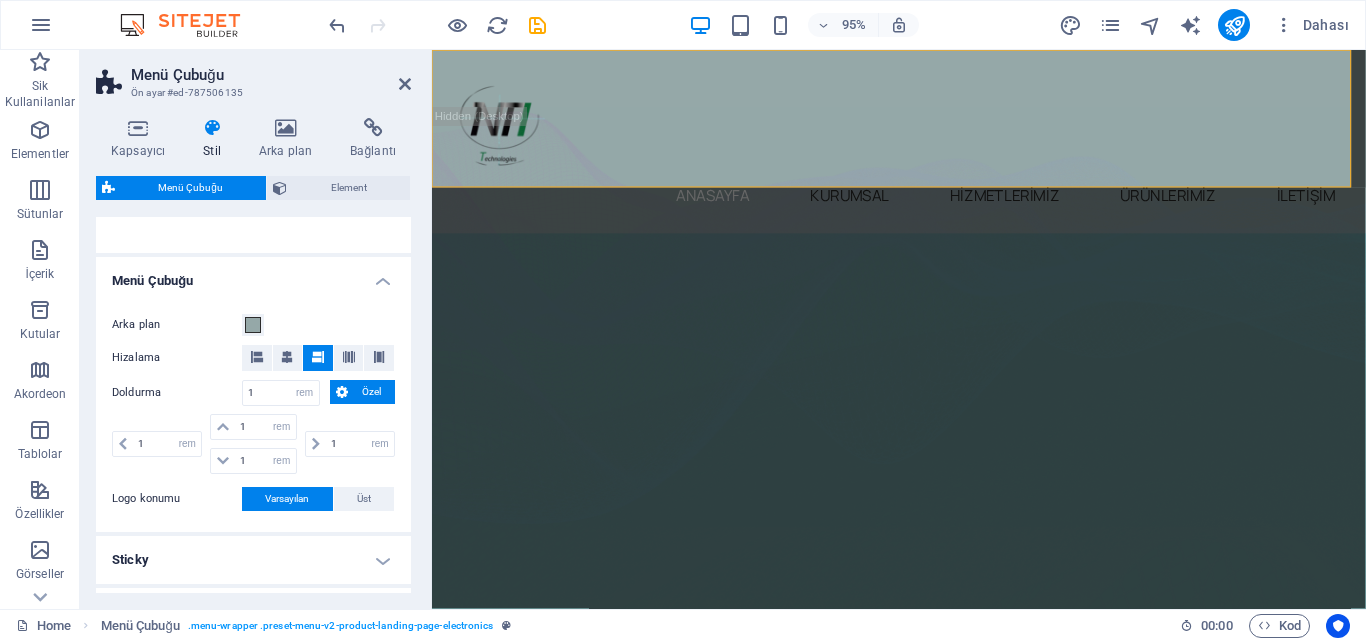 click at bounding box center (342, 392) 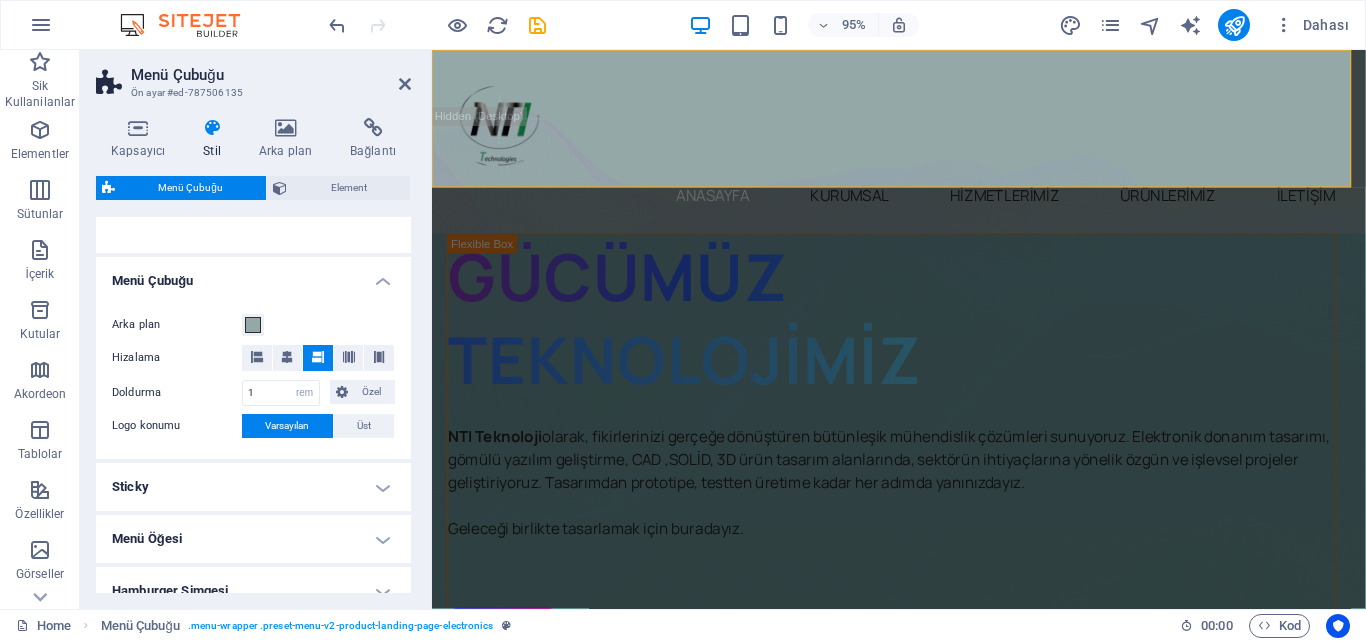 scroll, scrollTop: 400, scrollLeft: 0, axis: vertical 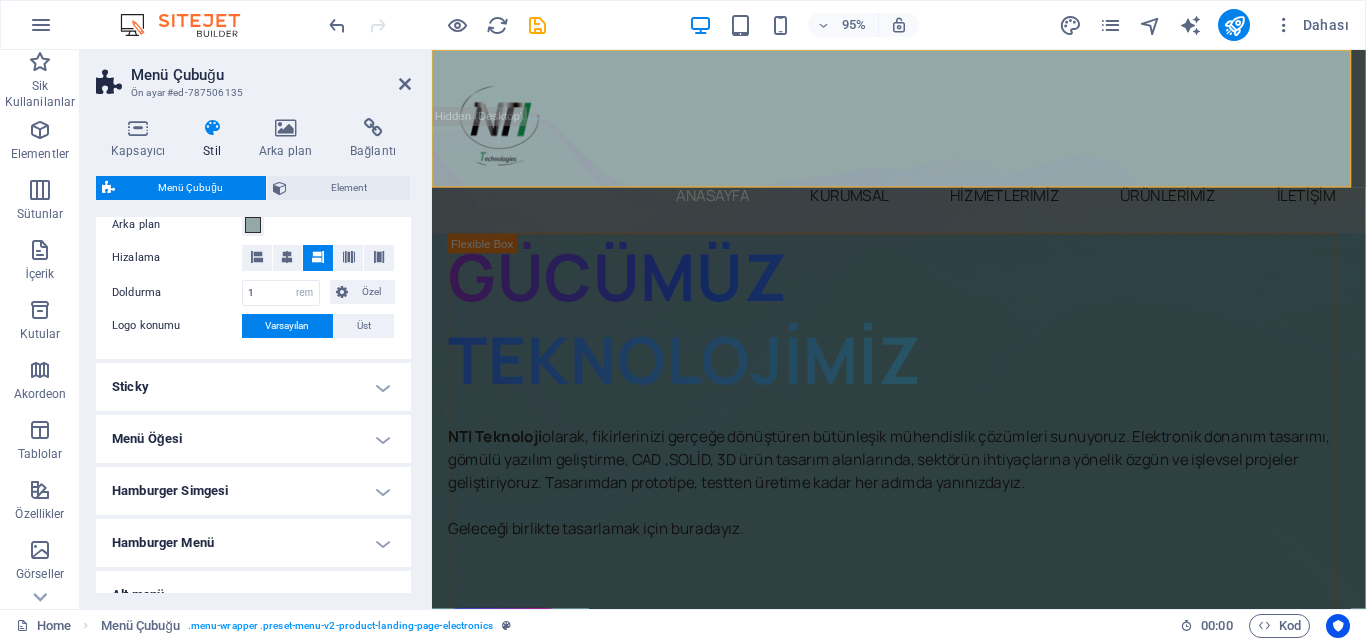 click on "Sticky" at bounding box center [253, 387] 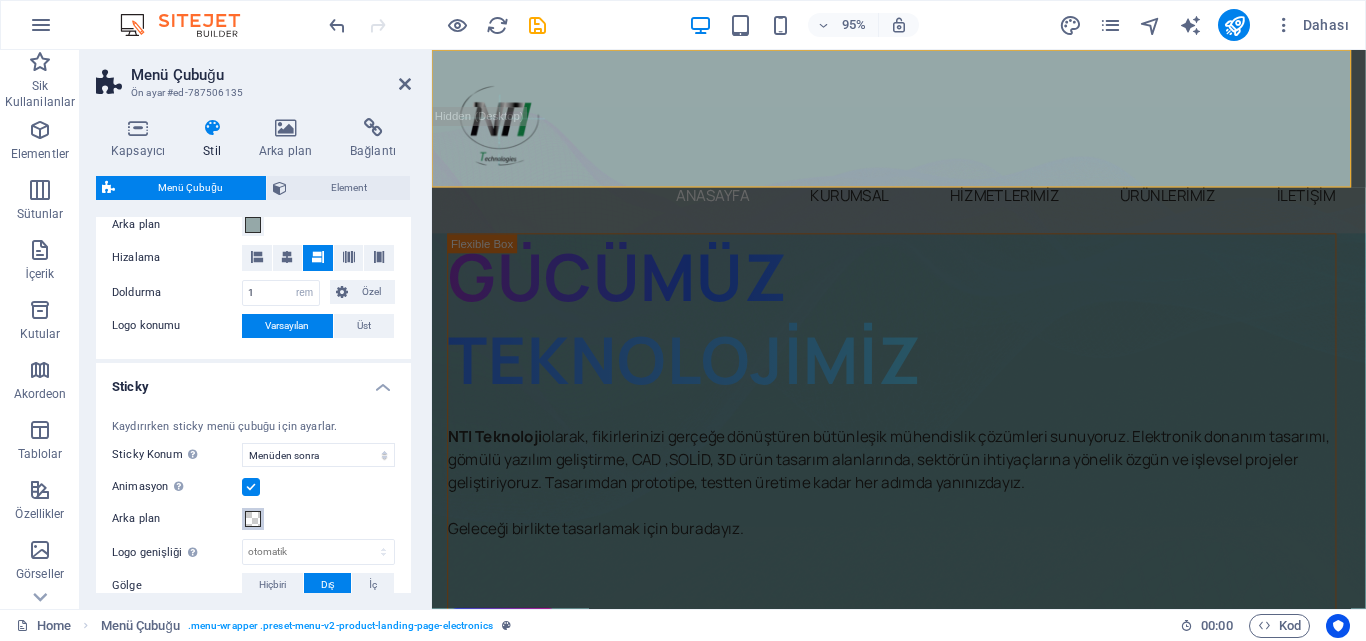 click at bounding box center (253, 519) 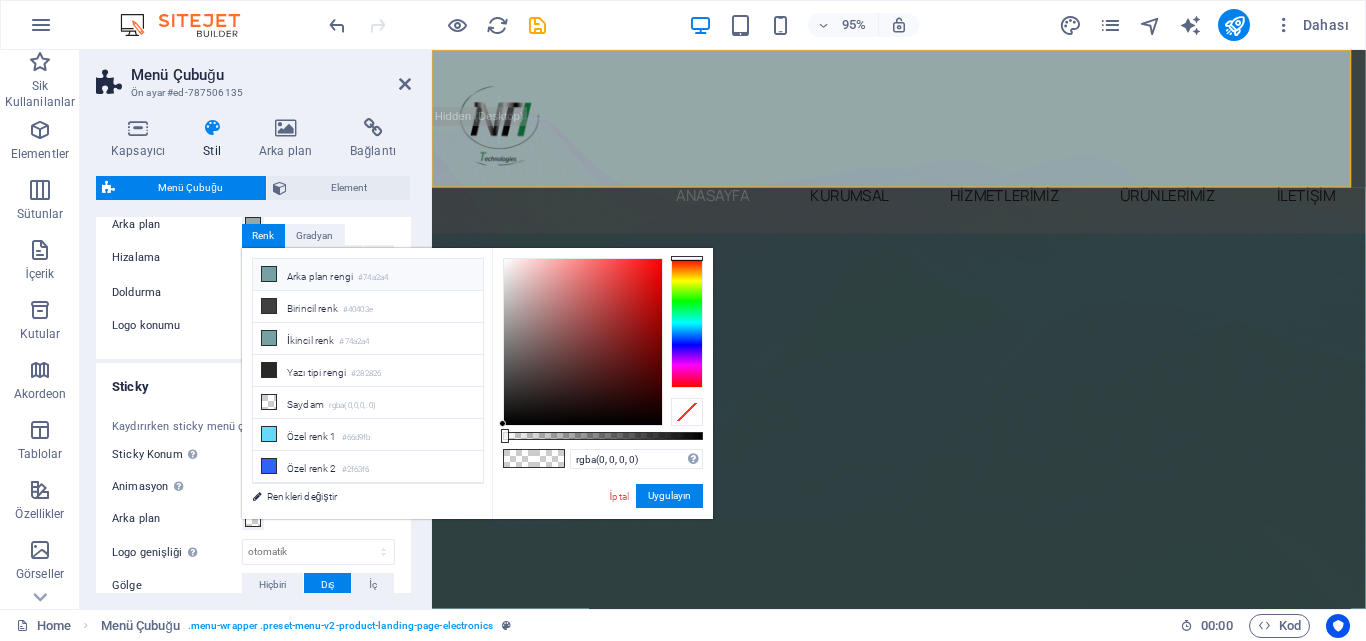 click at bounding box center (269, 274) 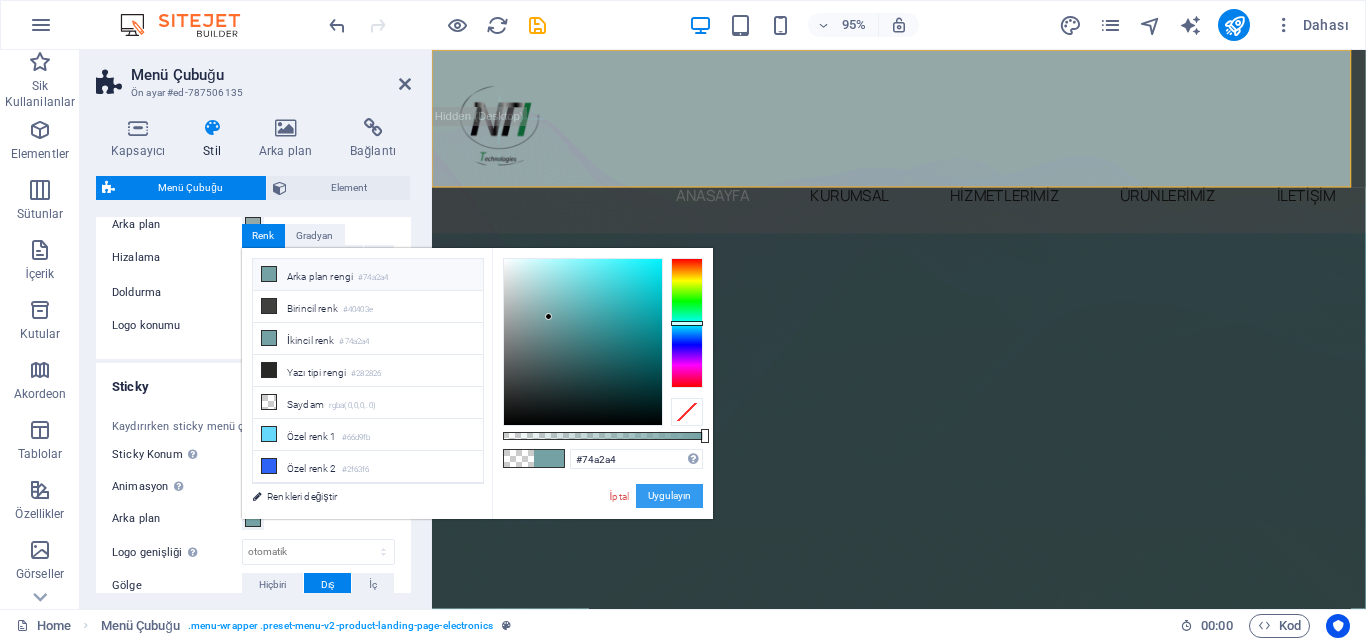 drag, startPoint x: 675, startPoint y: 499, endPoint x: 248, endPoint y: 473, distance: 427.79083 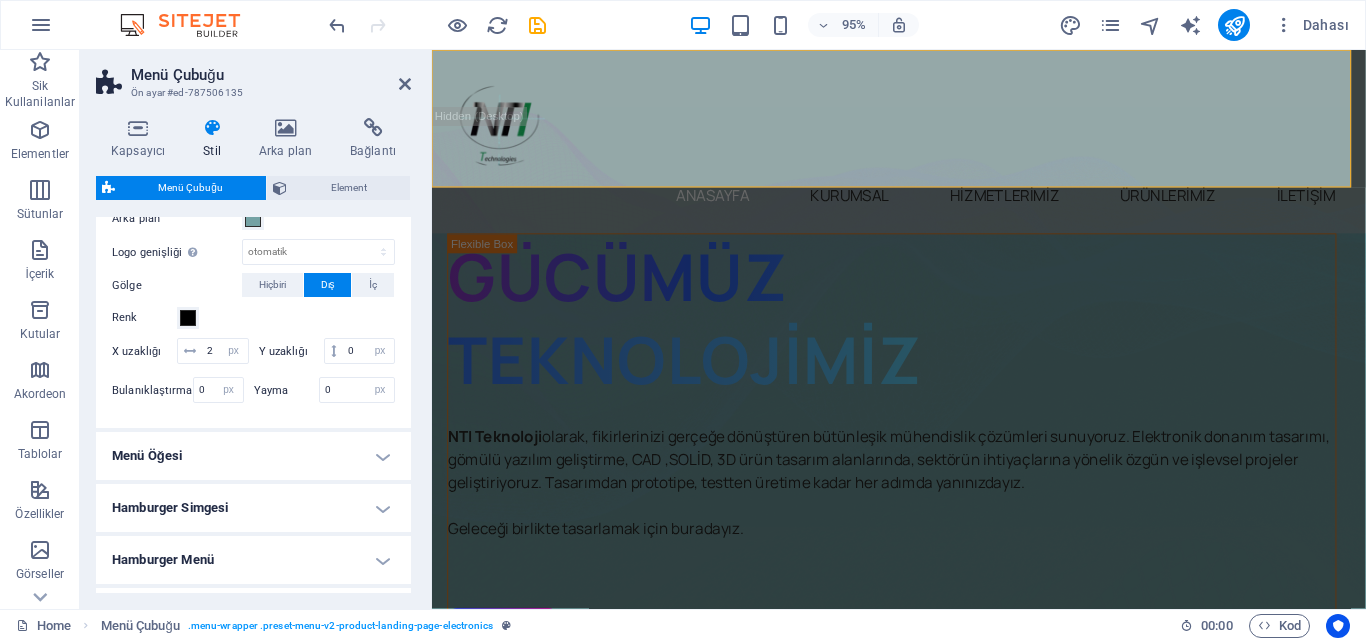 scroll, scrollTop: 800, scrollLeft: 0, axis: vertical 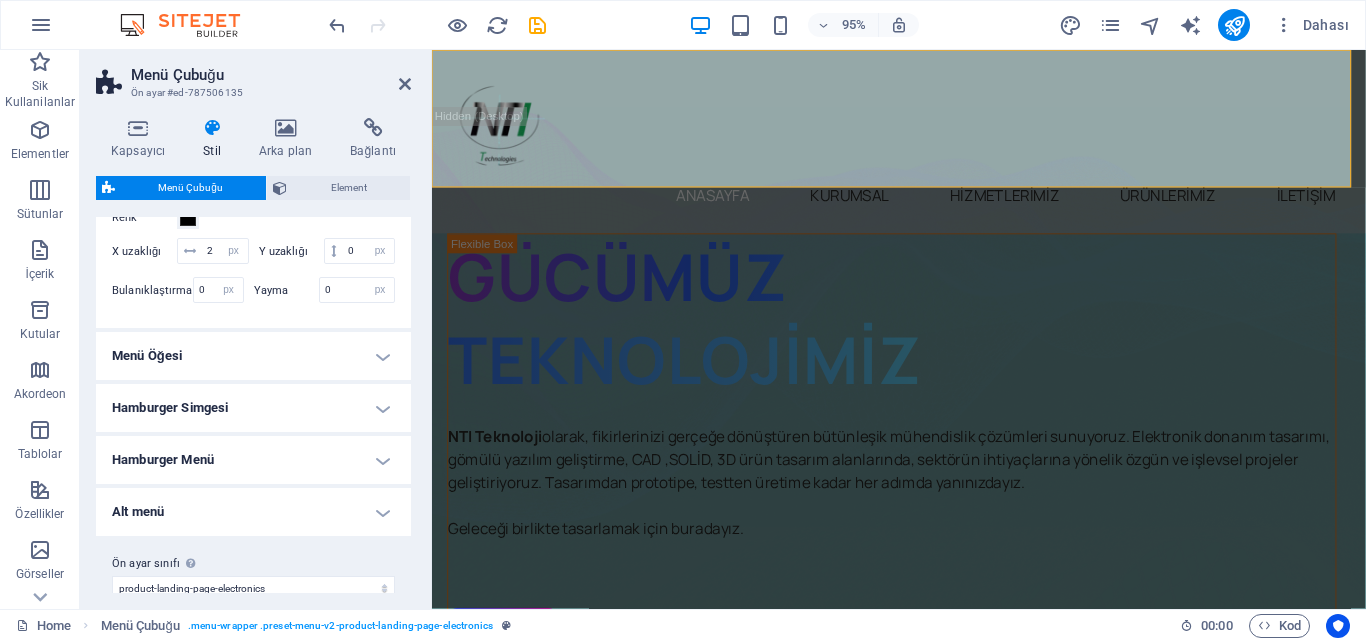 click on "Menü Öğesi" at bounding box center (253, 356) 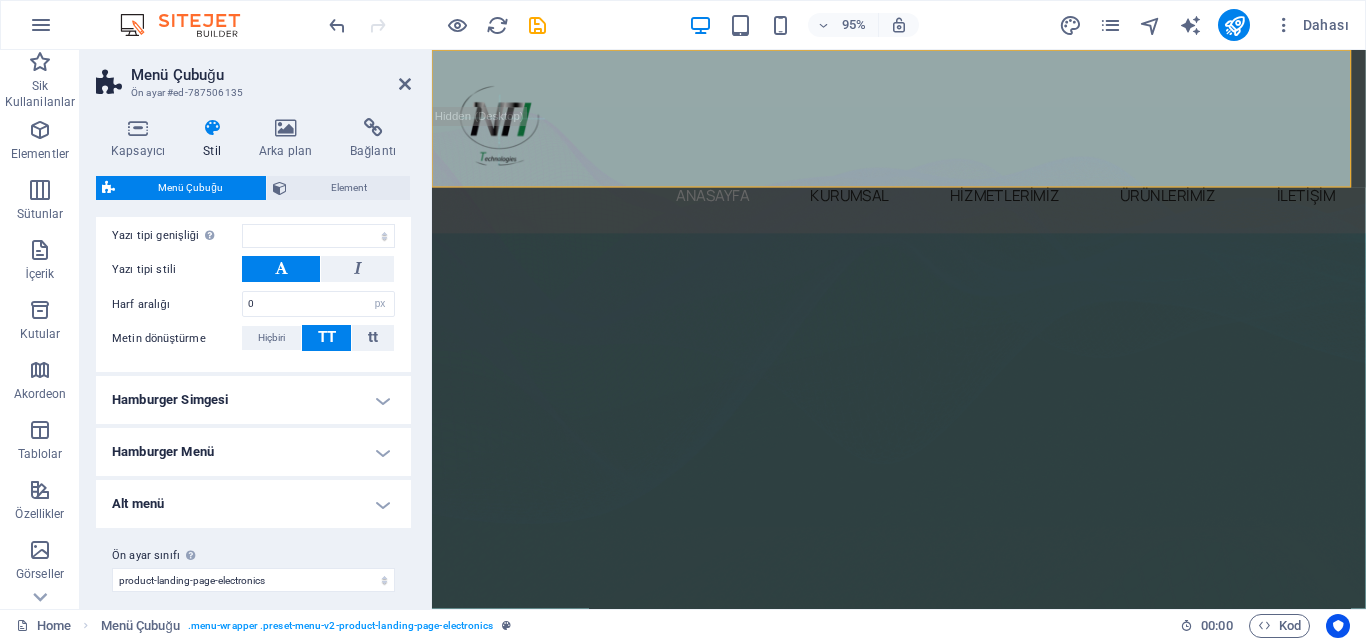 scroll, scrollTop: 1400, scrollLeft: 0, axis: vertical 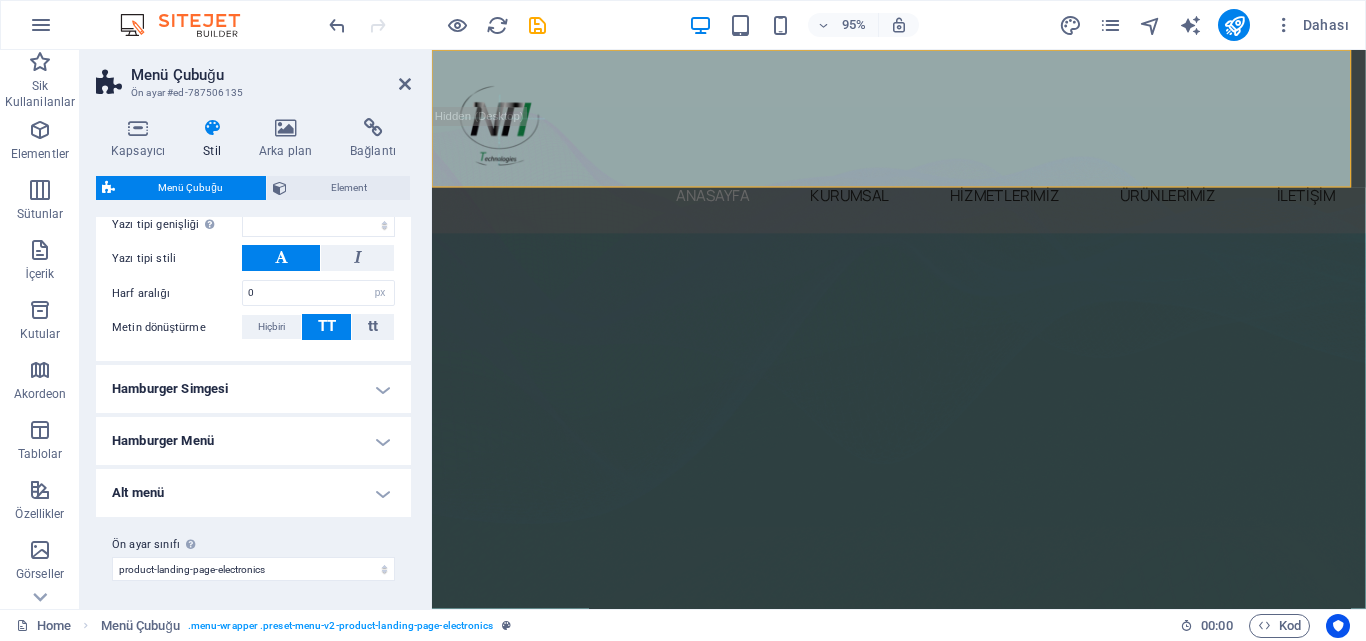 click on "Hamburger Simgesi" at bounding box center (253, 389) 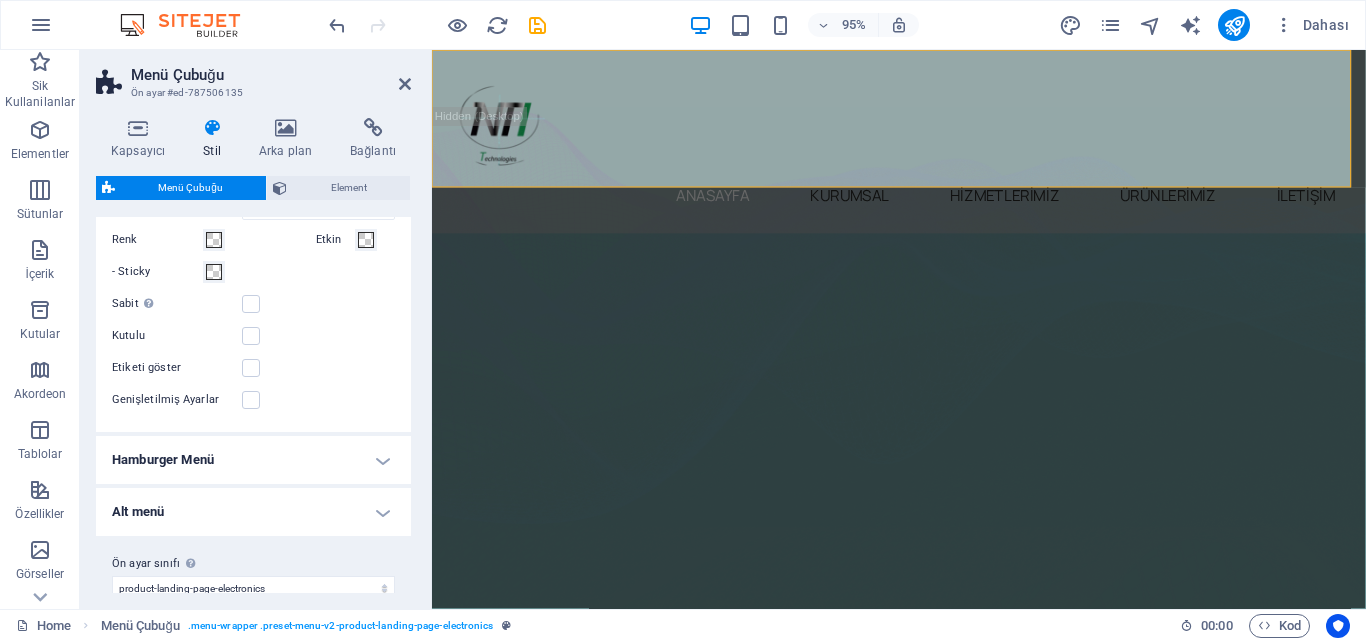 click on "Hamburger Menü" at bounding box center [253, 460] 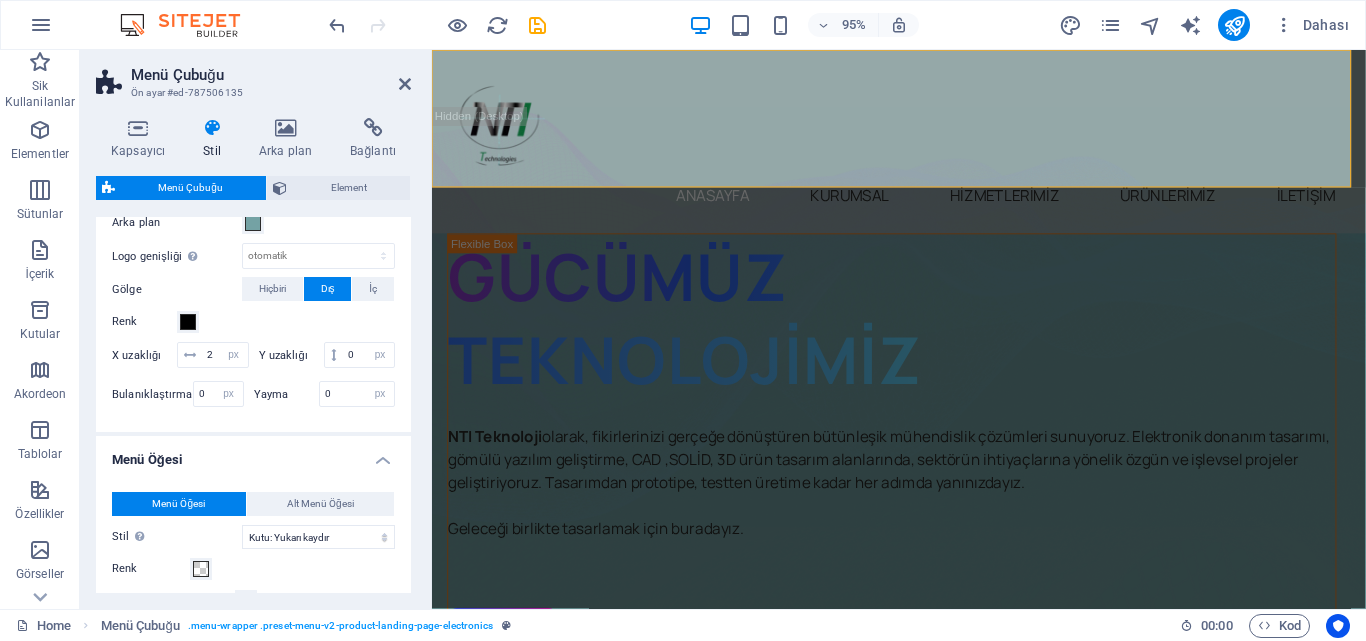 scroll, scrollTop: 700, scrollLeft: 0, axis: vertical 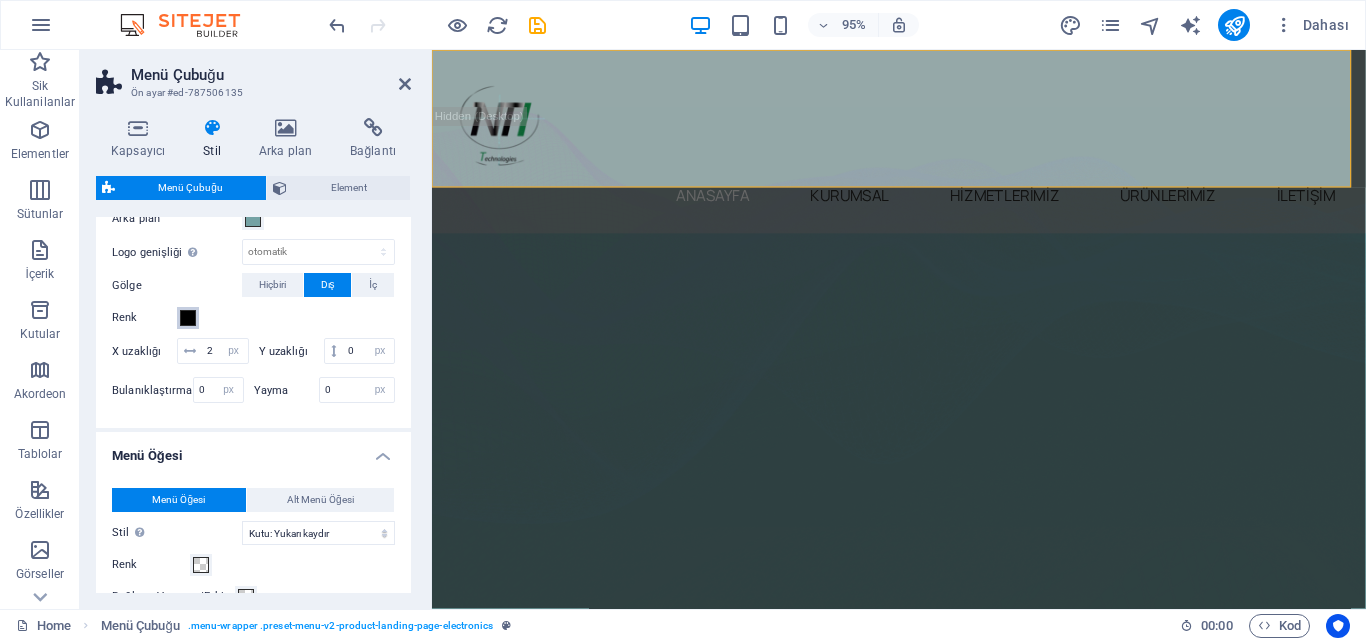 click at bounding box center [188, 318] 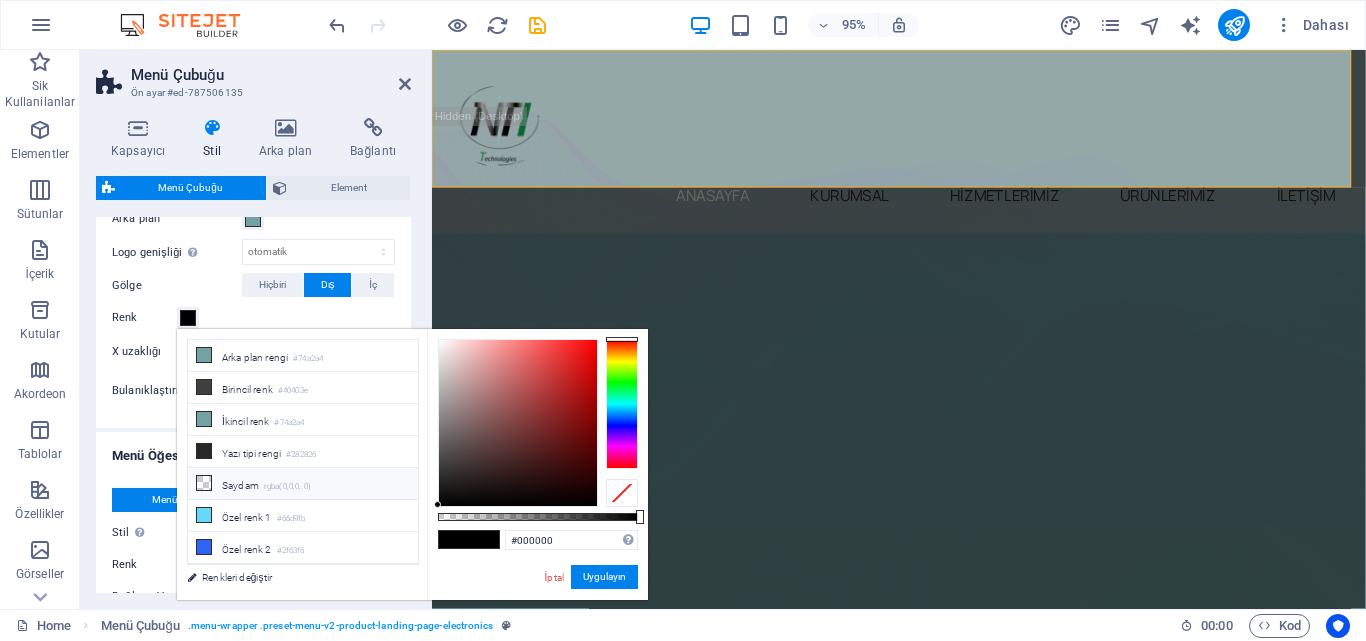 click on "Saydam
rgba(0,0,0,.0)" at bounding box center (303, 484) 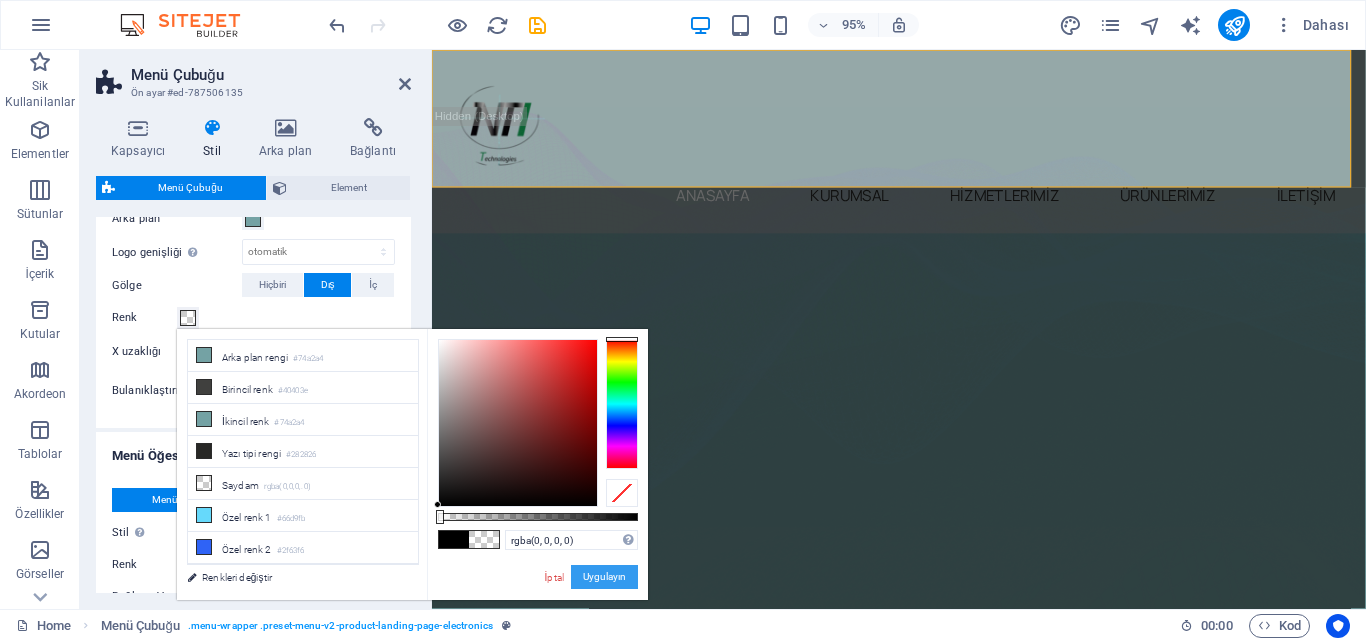 click on "Uygulayın" at bounding box center (604, 577) 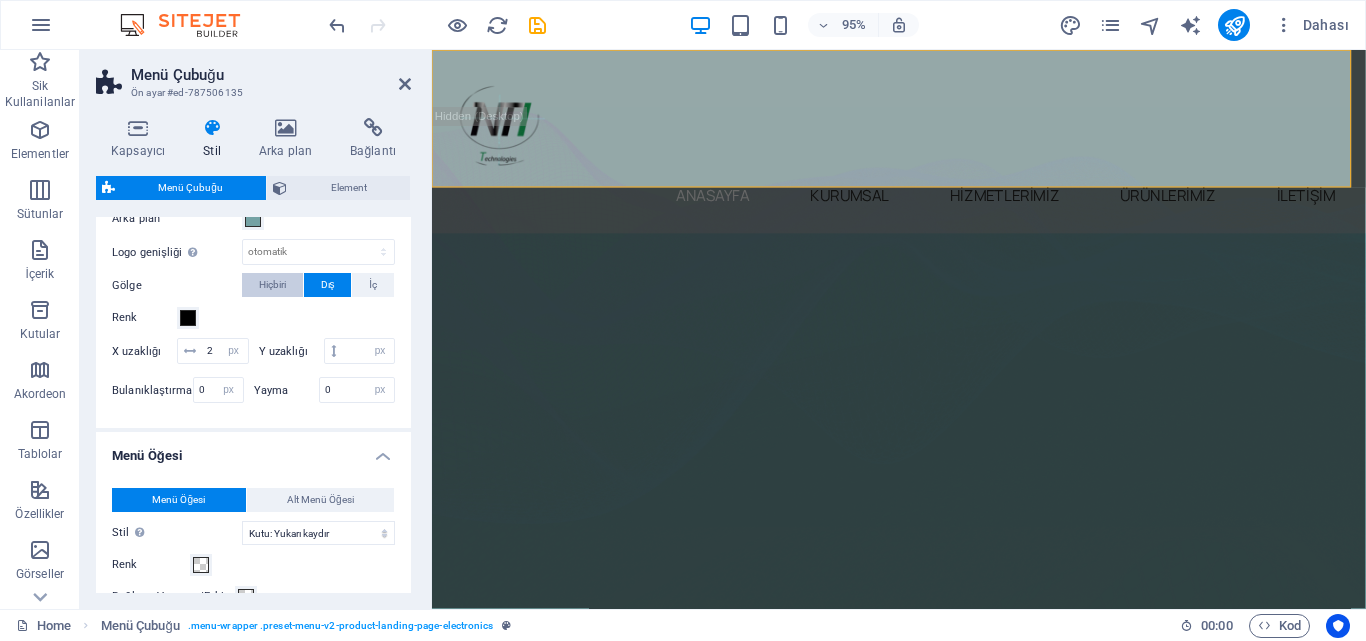 type 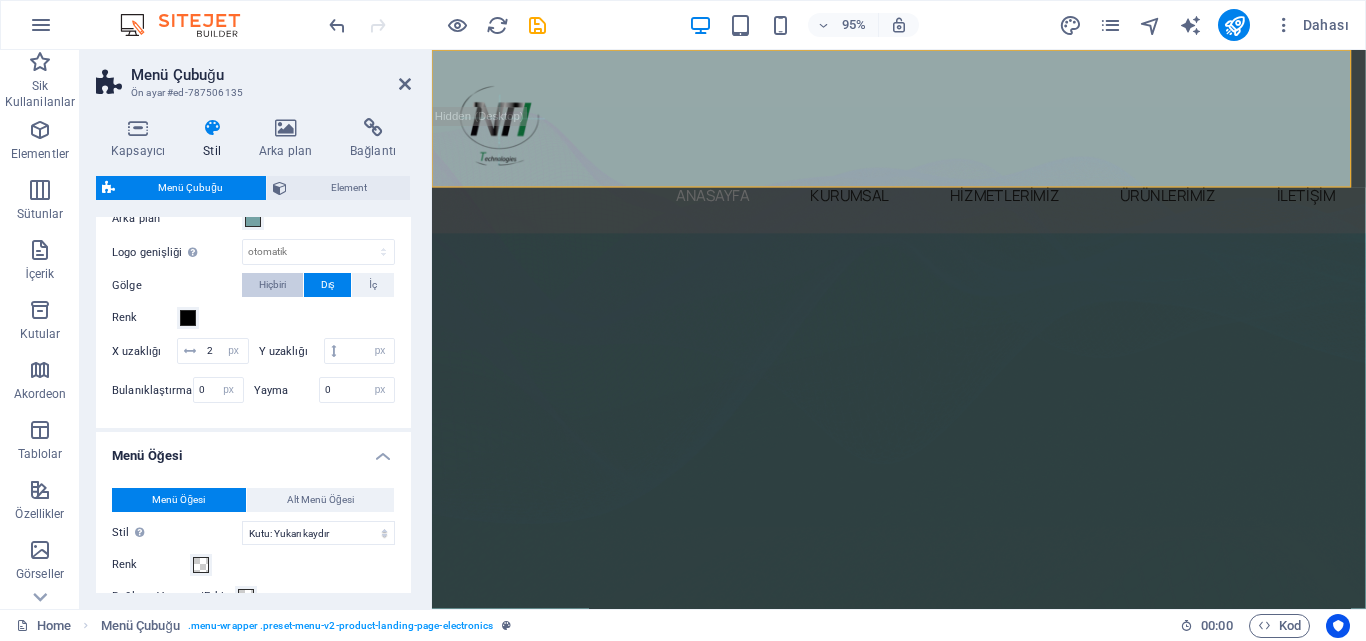 select 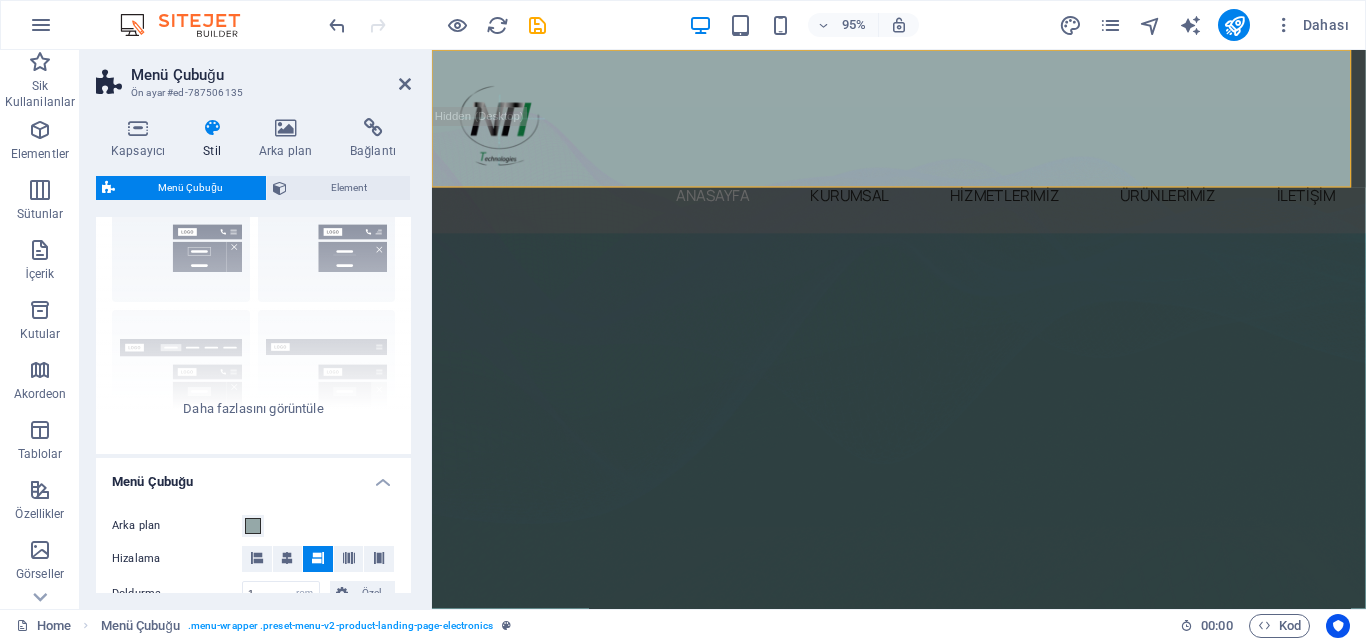 scroll, scrollTop: 0, scrollLeft: 0, axis: both 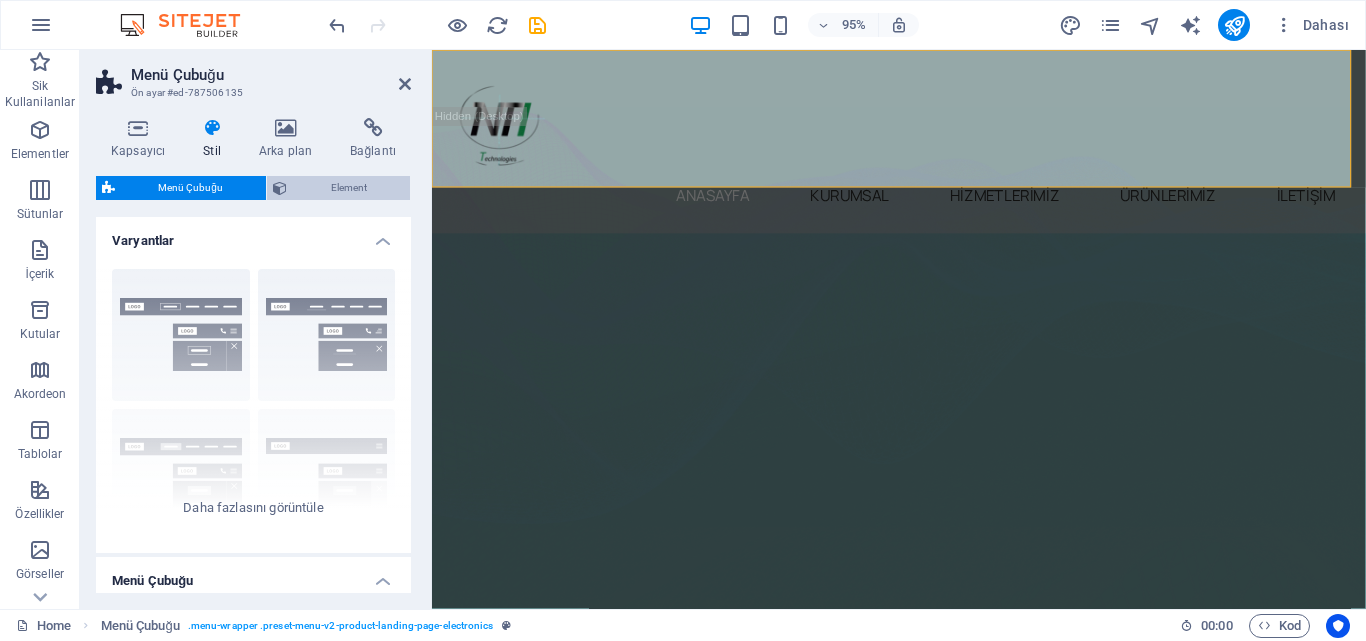 click on "Element" at bounding box center [348, 188] 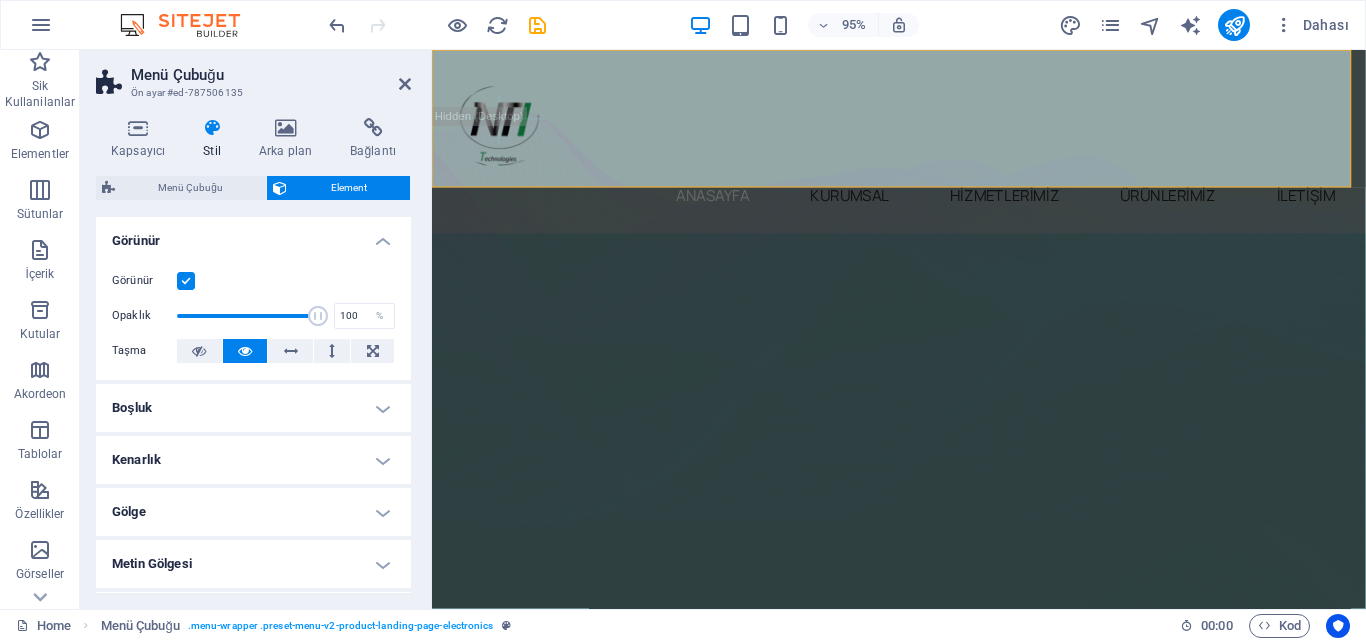 click on "Boşluk" at bounding box center (253, 408) 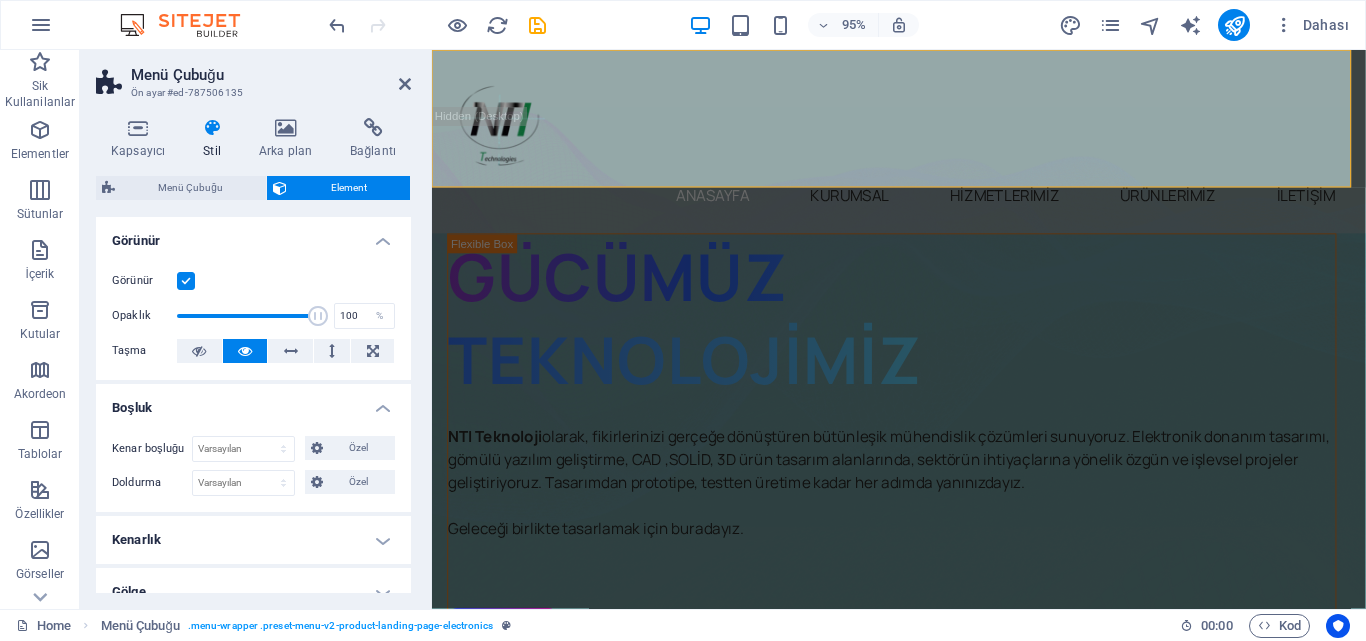 scroll, scrollTop: 100, scrollLeft: 0, axis: vertical 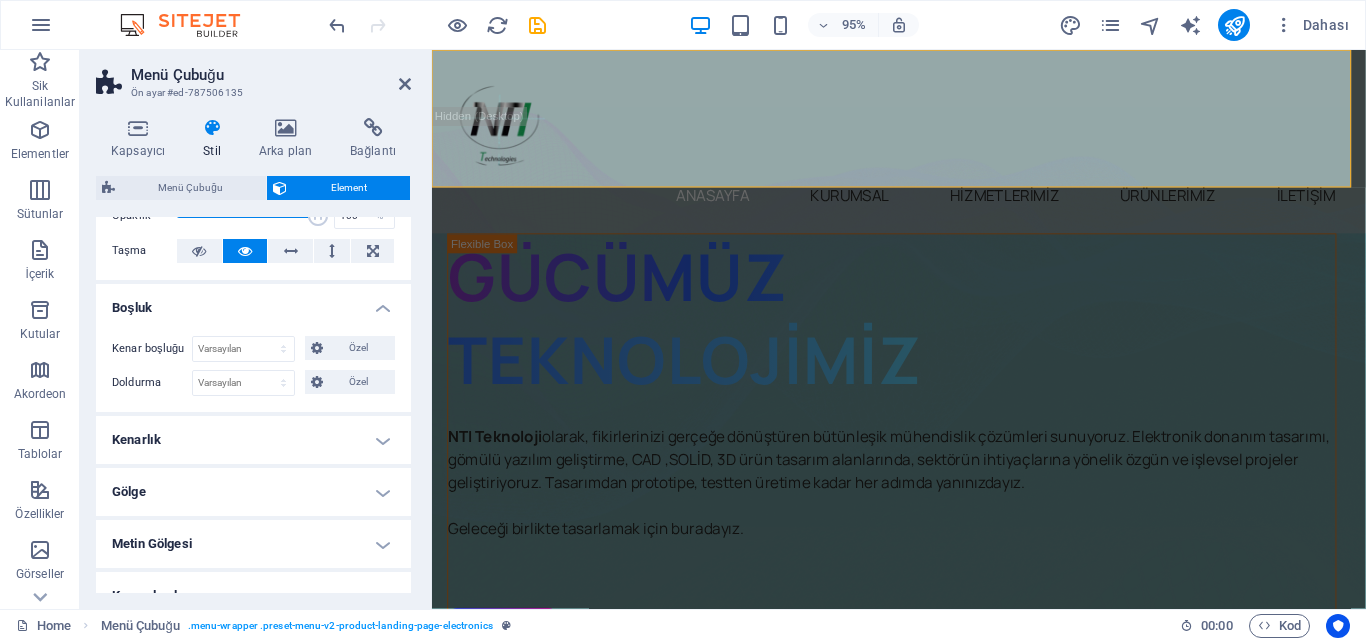 click on "Kenarlık" at bounding box center (253, 440) 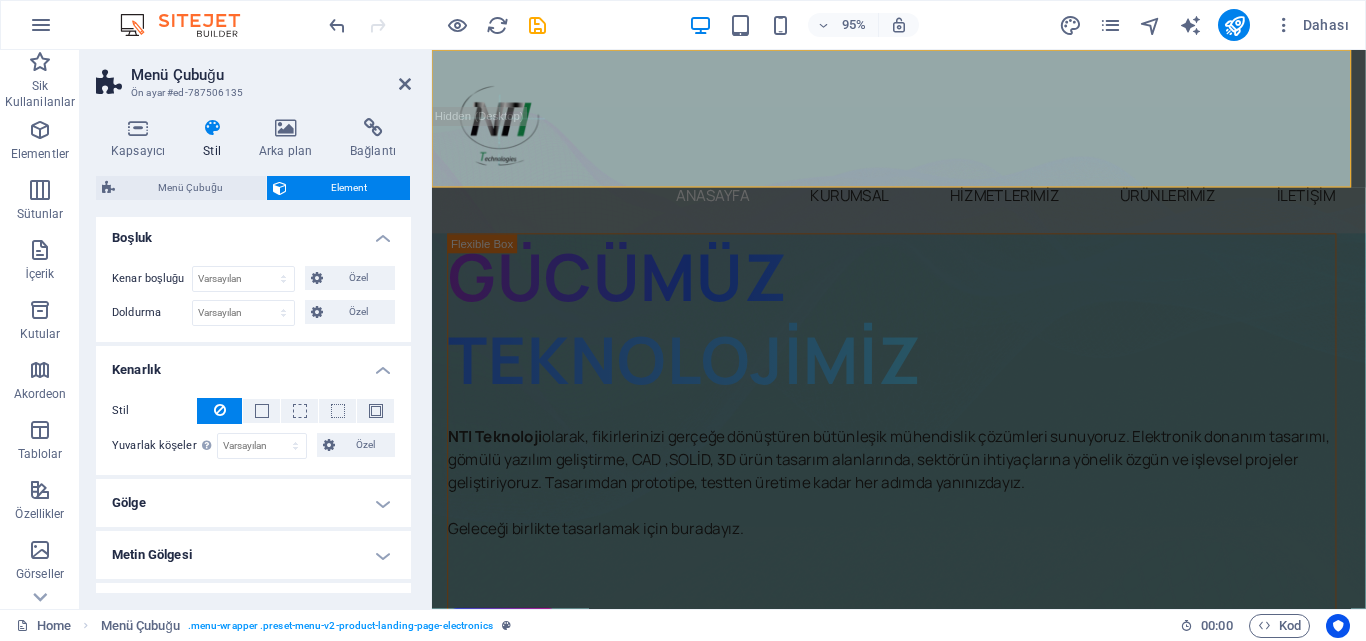scroll, scrollTop: 200, scrollLeft: 0, axis: vertical 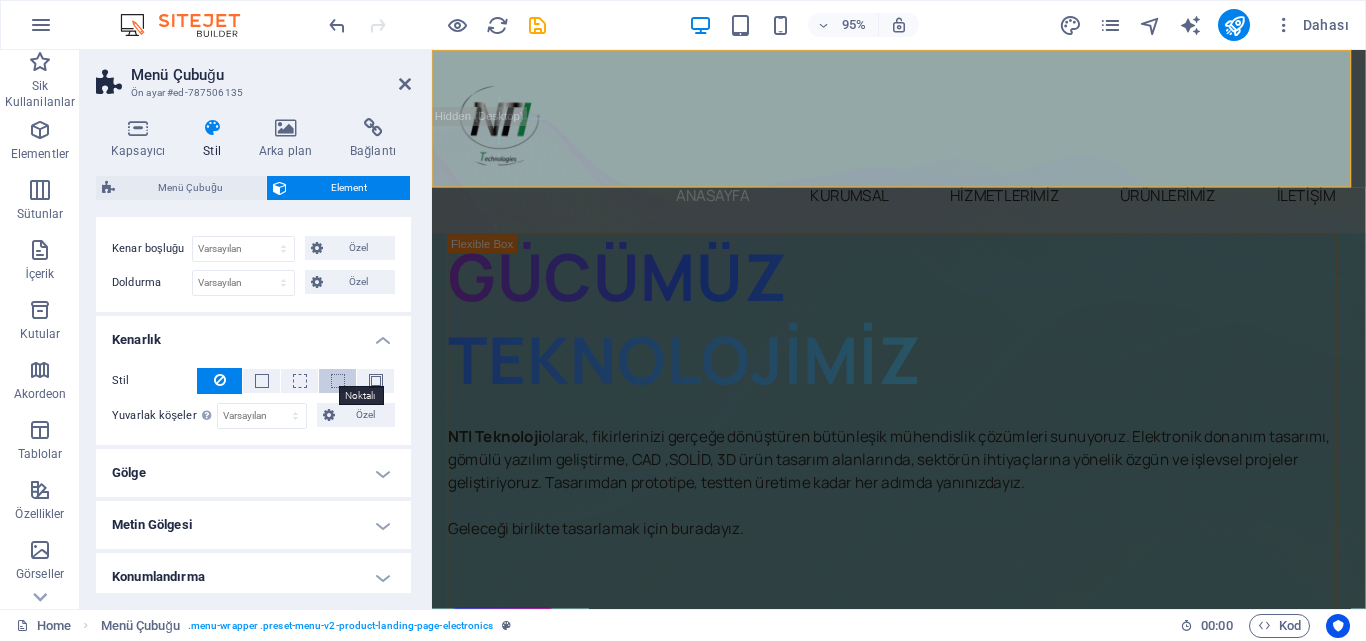 click at bounding box center (338, 381) 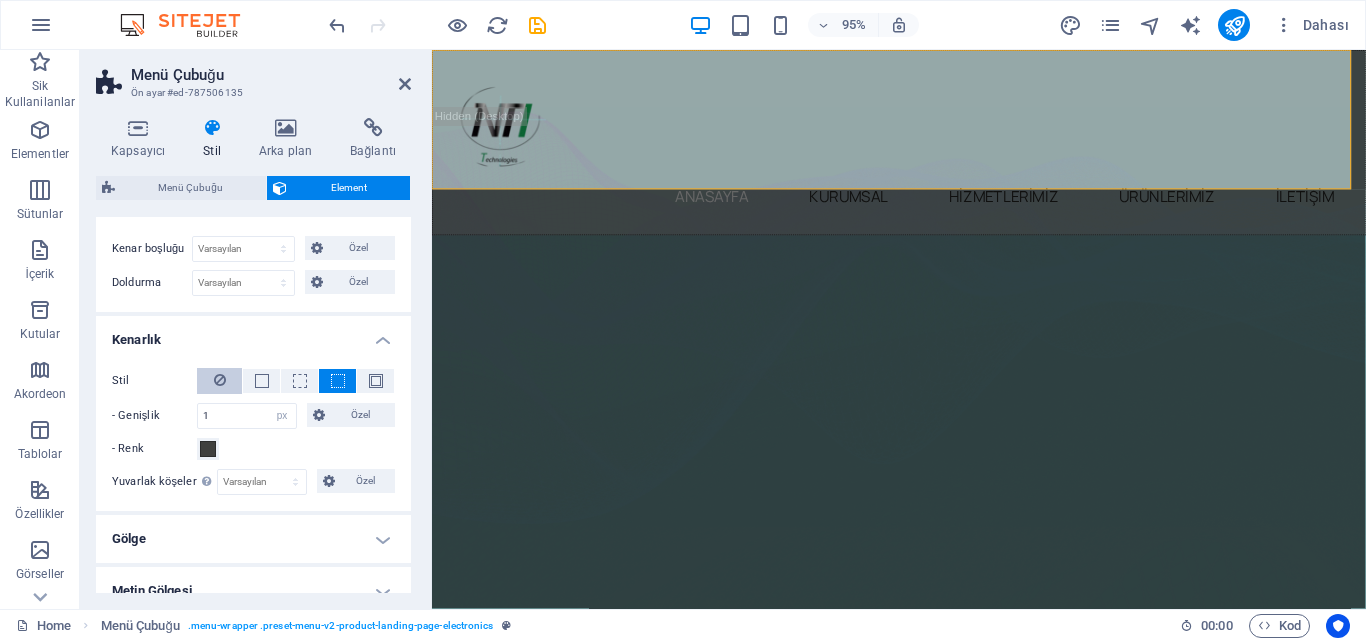 click at bounding box center [219, 381] 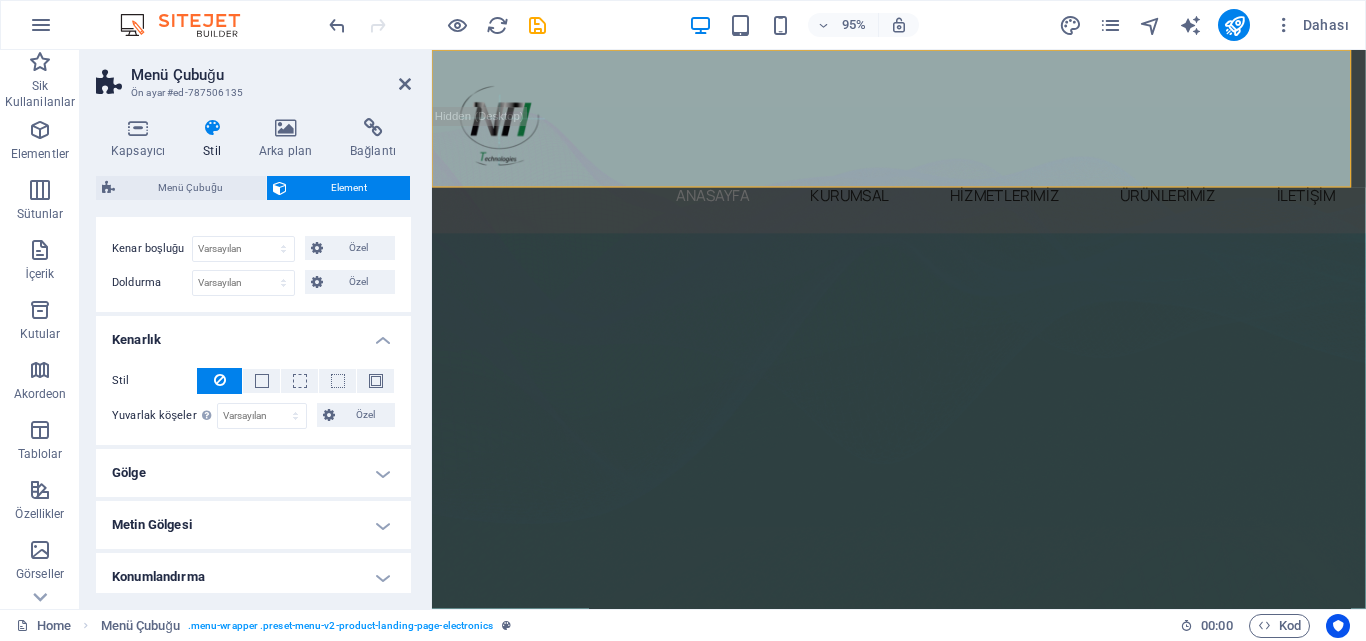 click on "Gölge" at bounding box center [253, 473] 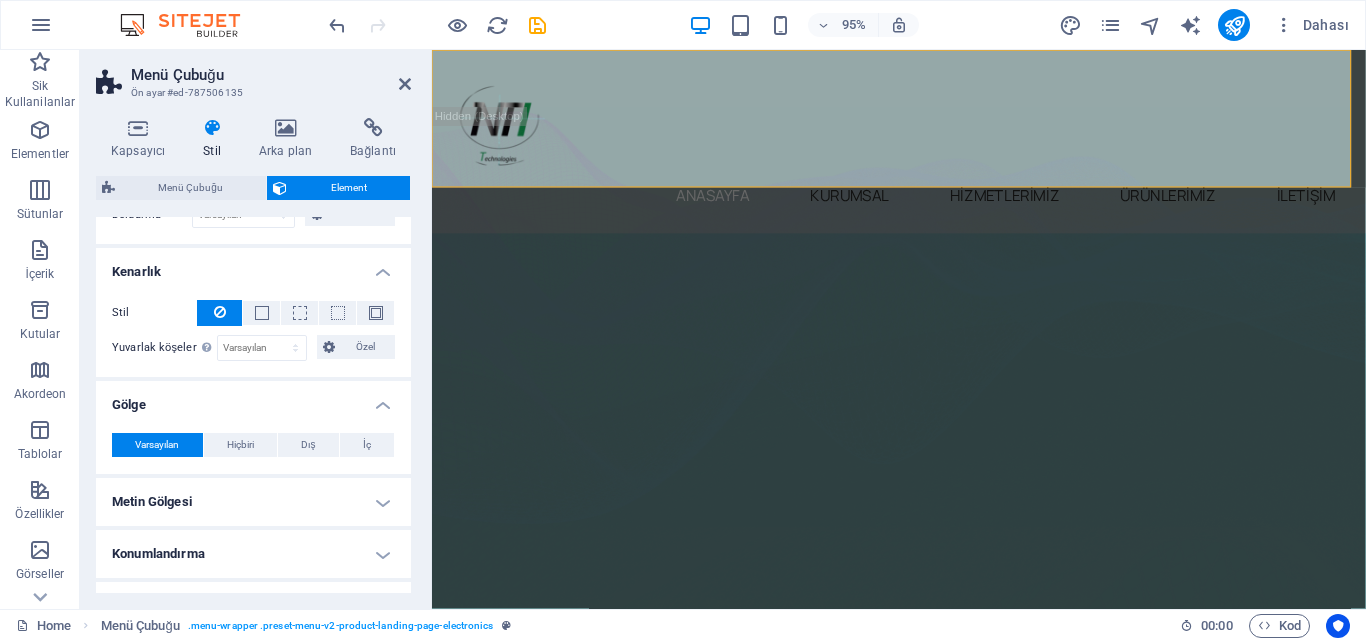scroll, scrollTop: 300, scrollLeft: 0, axis: vertical 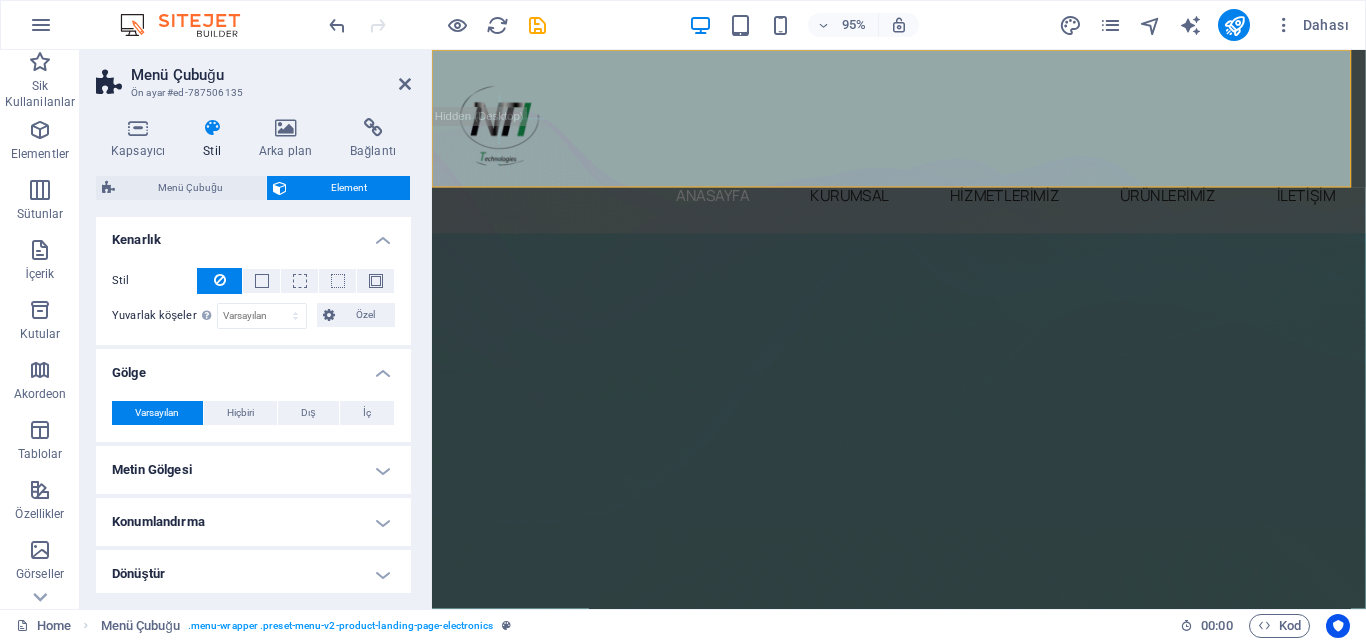 click on "Metin Gölgesi" at bounding box center [253, 470] 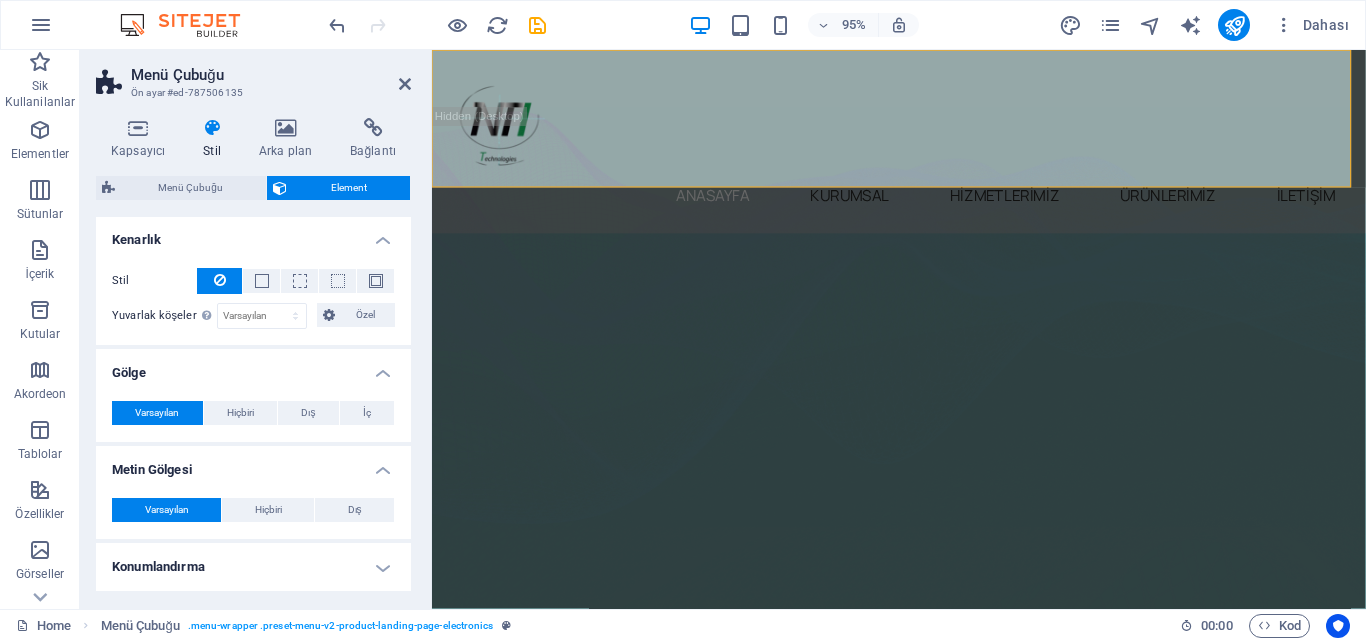 scroll, scrollTop: 400, scrollLeft: 0, axis: vertical 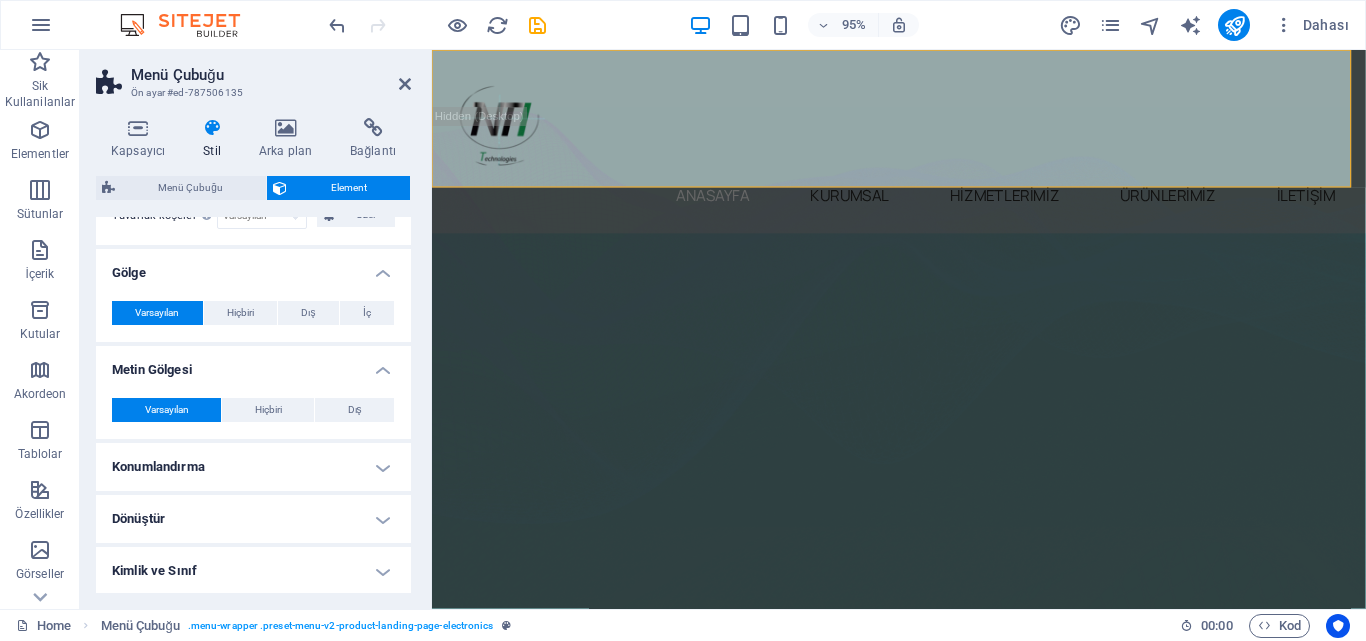 click on "Dönüştür" at bounding box center (253, 519) 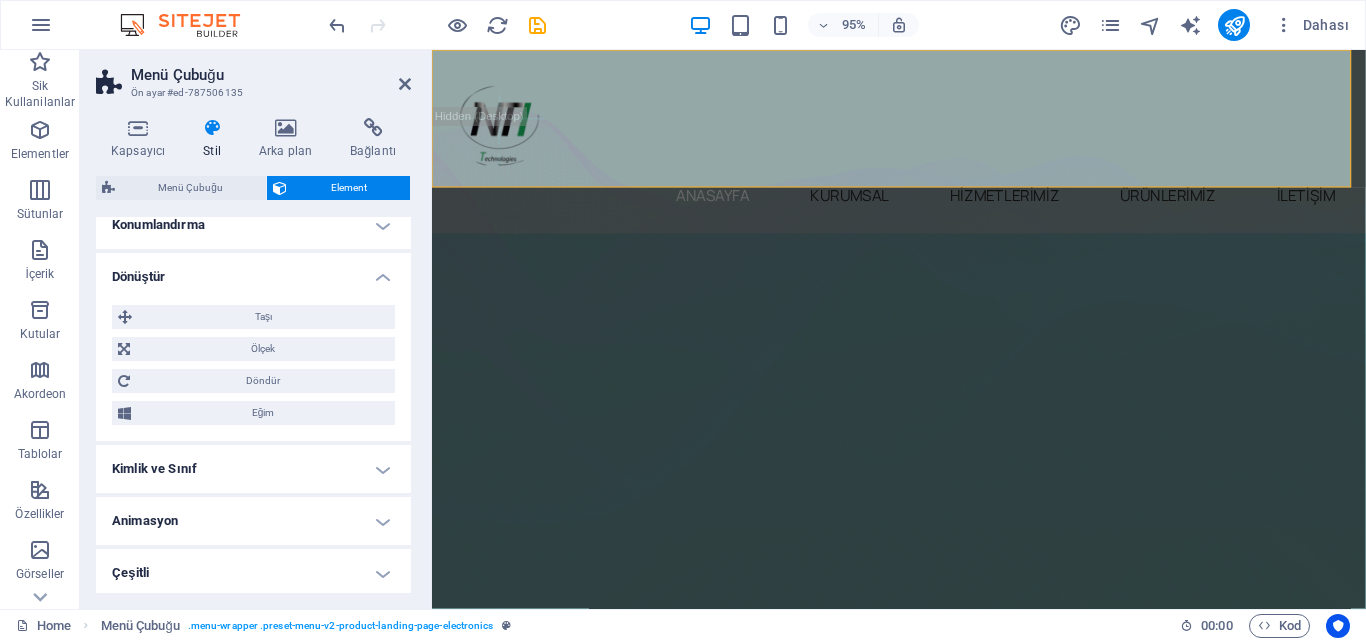 scroll, scrollTop: 646, scrollLeft: 0, axis: vertical 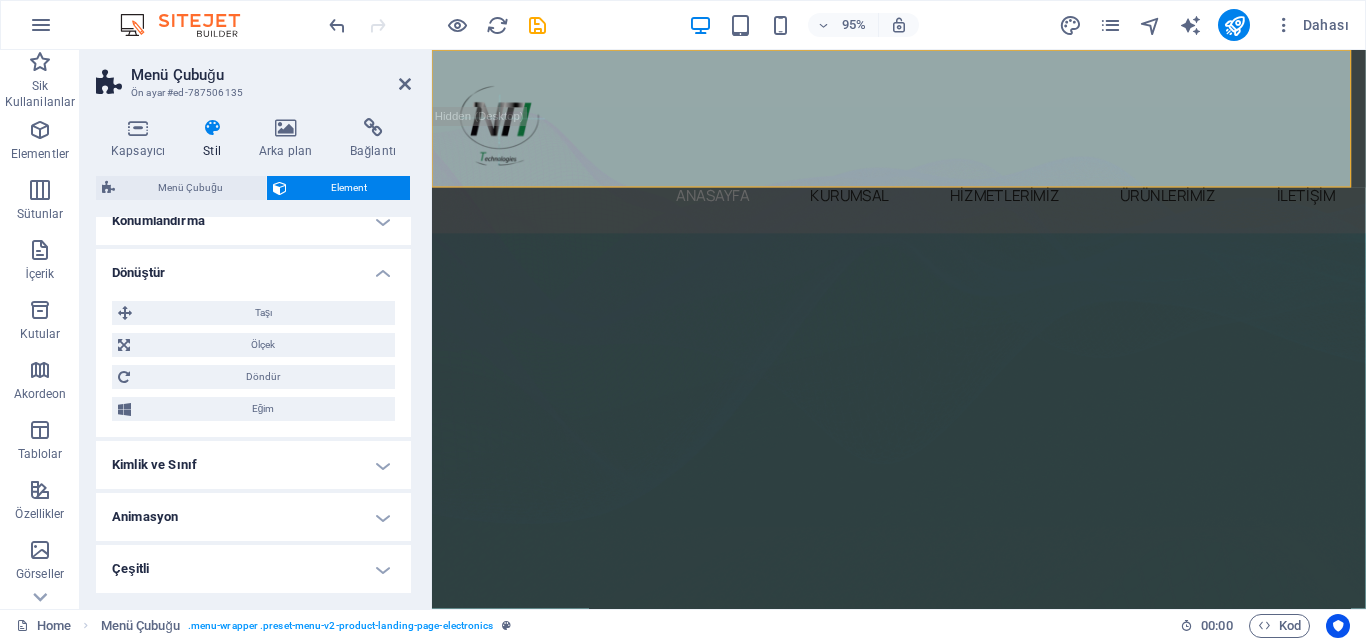 click on "Animasyon" at bounding box center [253, 517] 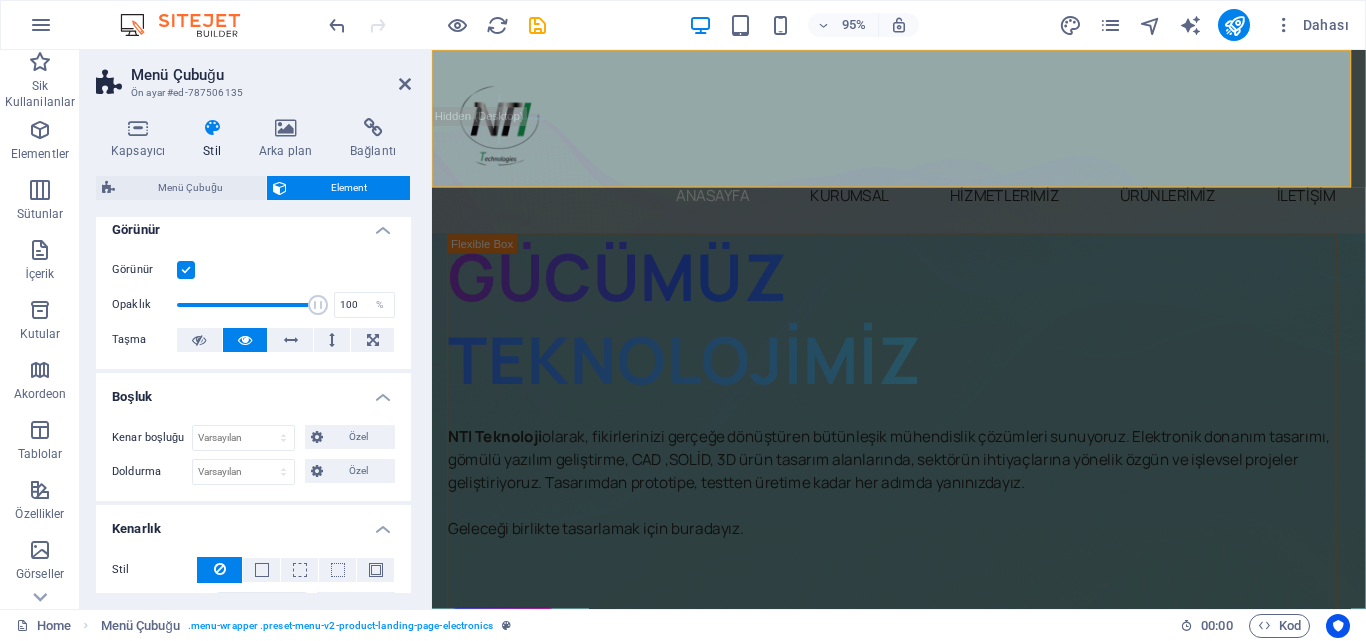 scroll, scrollTop: 0, scrollLeft: 0, axis: both 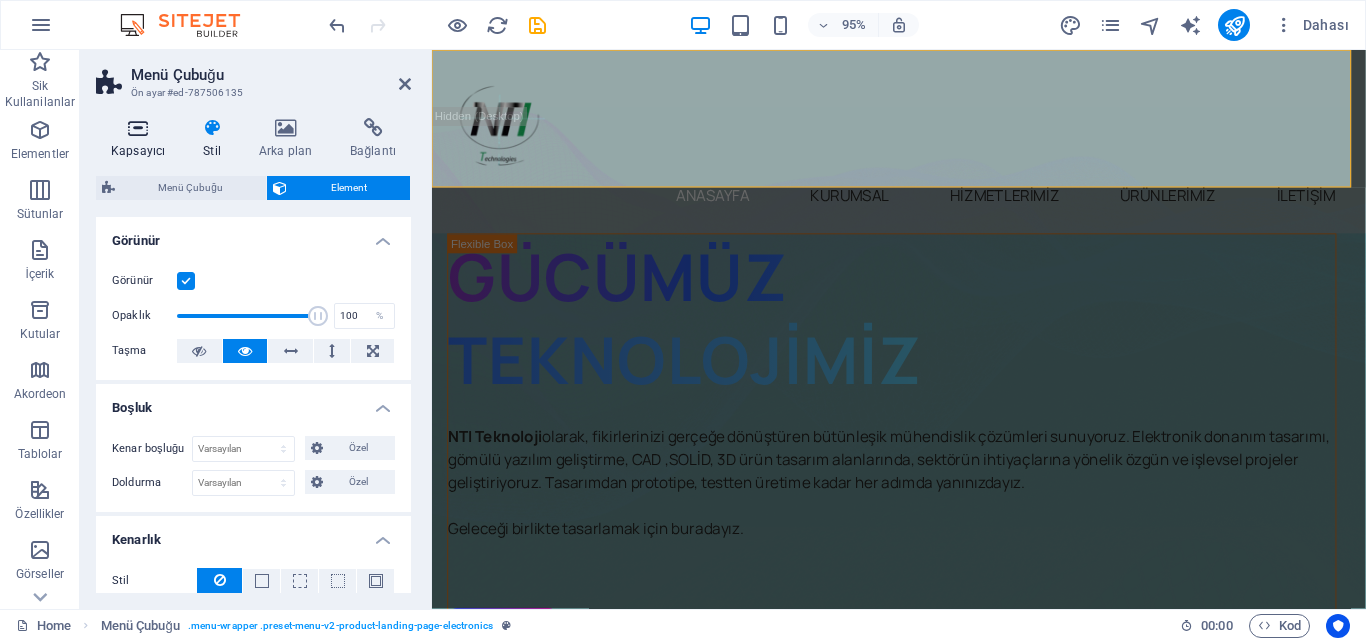 click on "Kapsayıcı" at bounding box center (142, 139) 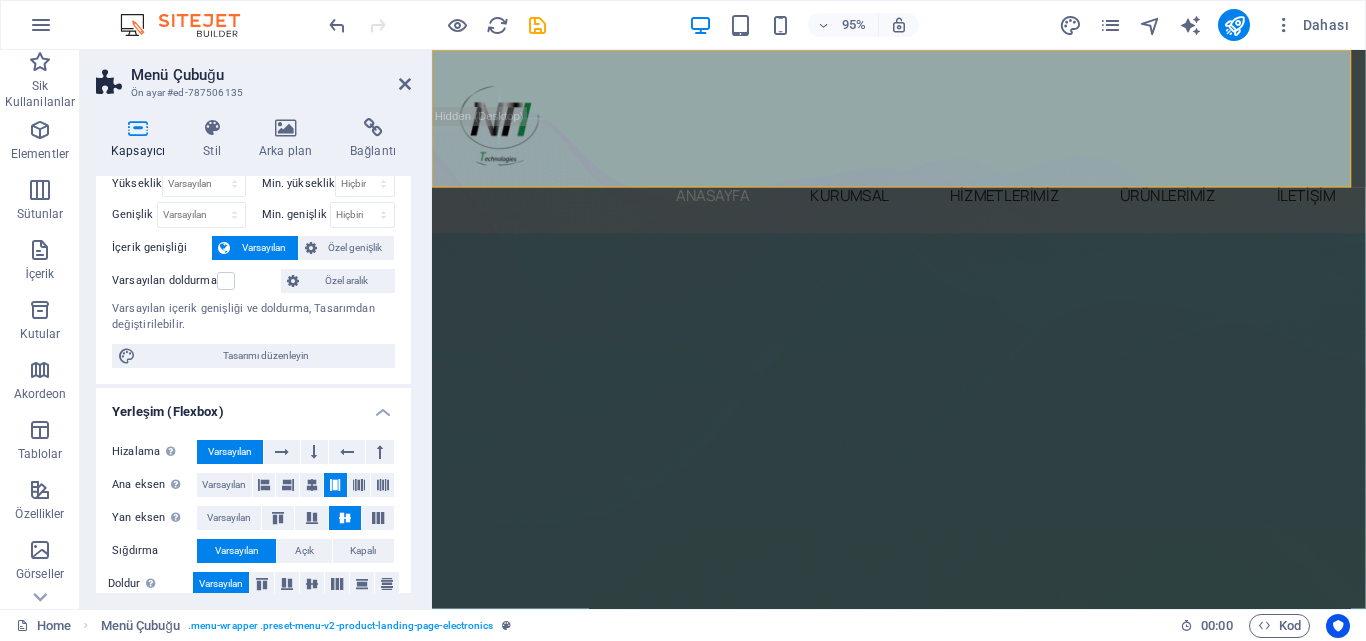scroll, scrollTop: 0, scrollLeft: 0, axis: both 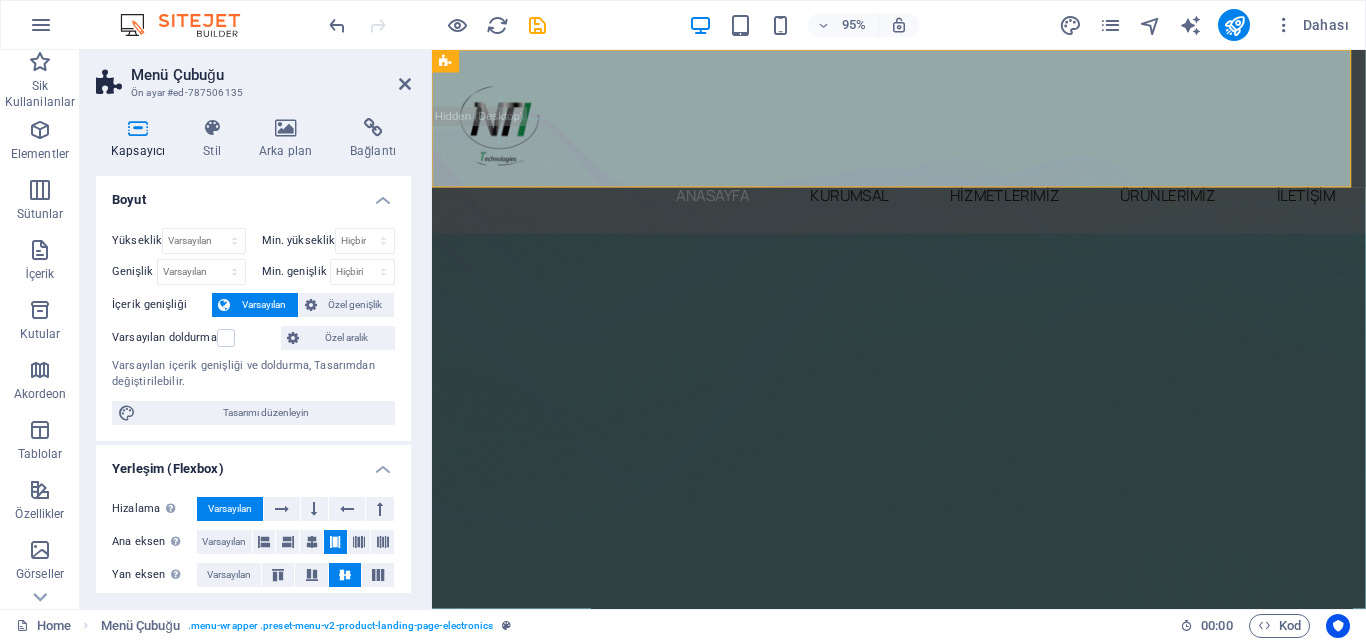 click at bounding box center [1234, 25] 